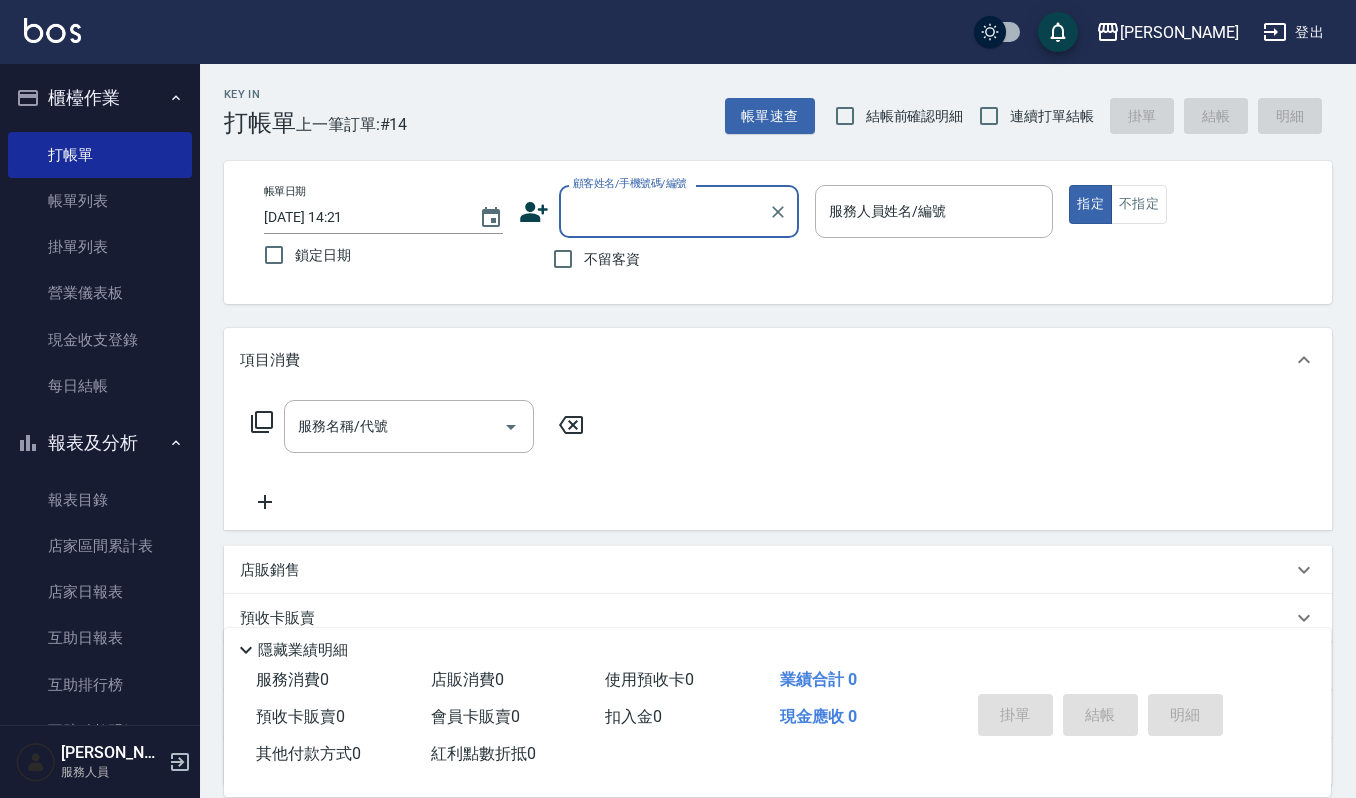 scroll, scrollTop: 0, scrollLeft: 0, axis: both 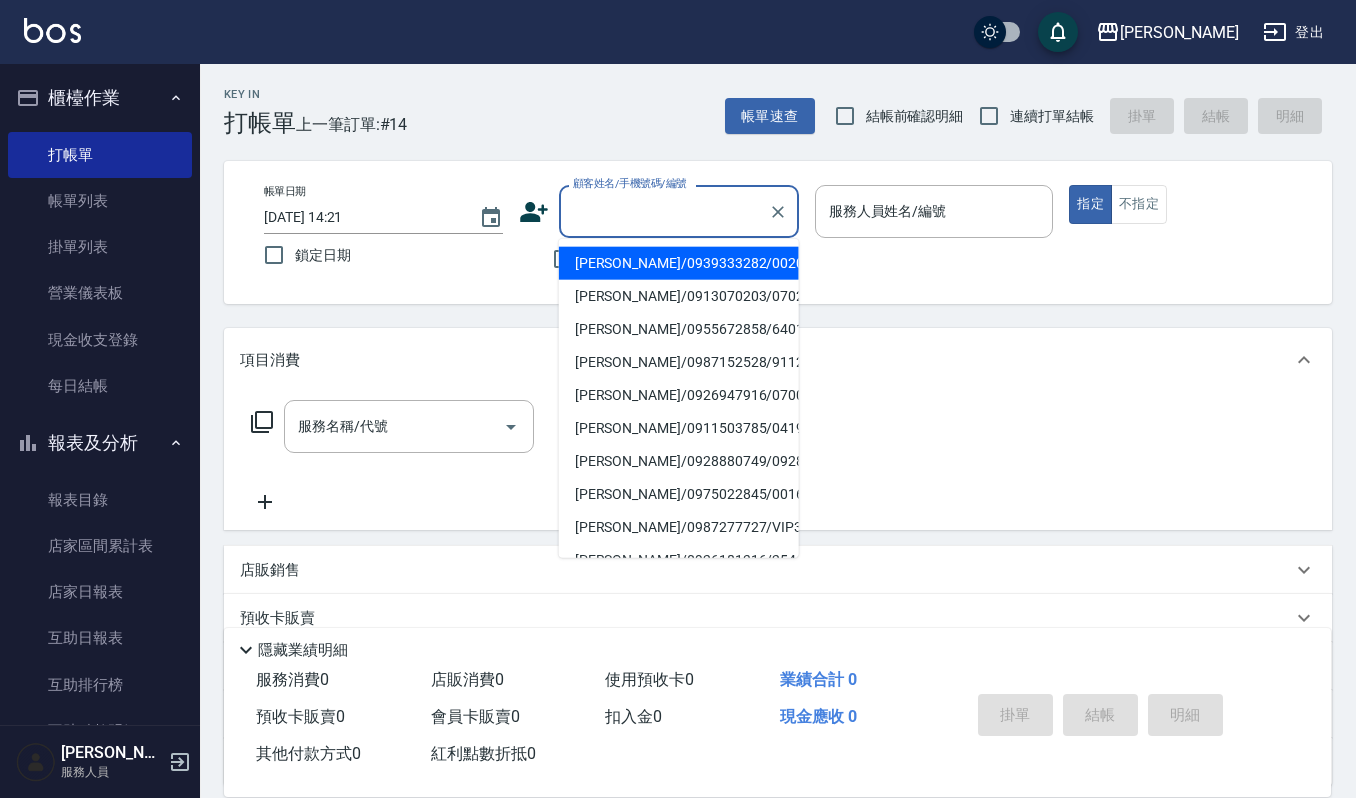 click on "顧客姓名/手機號碼/編號" at bounding box center (664, 211) 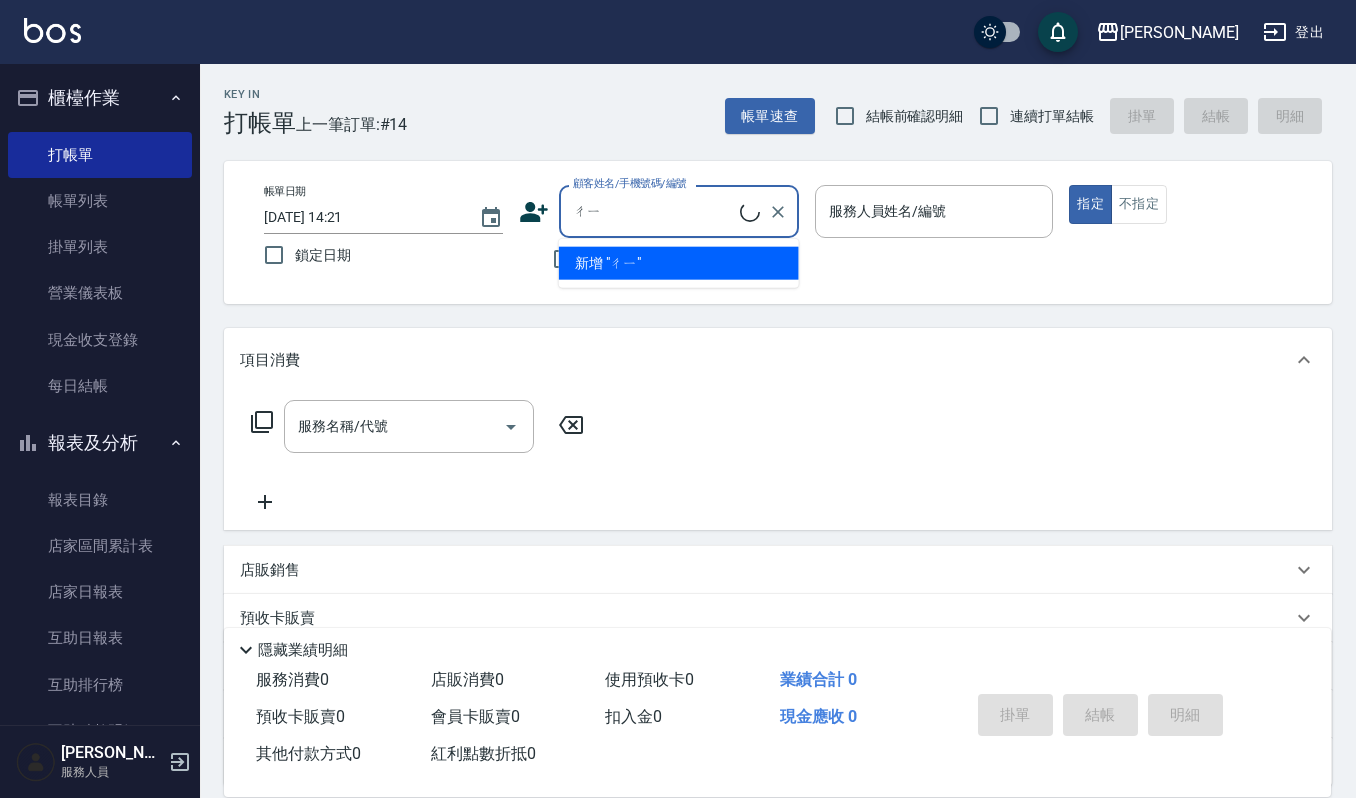 type on "ㄔ" 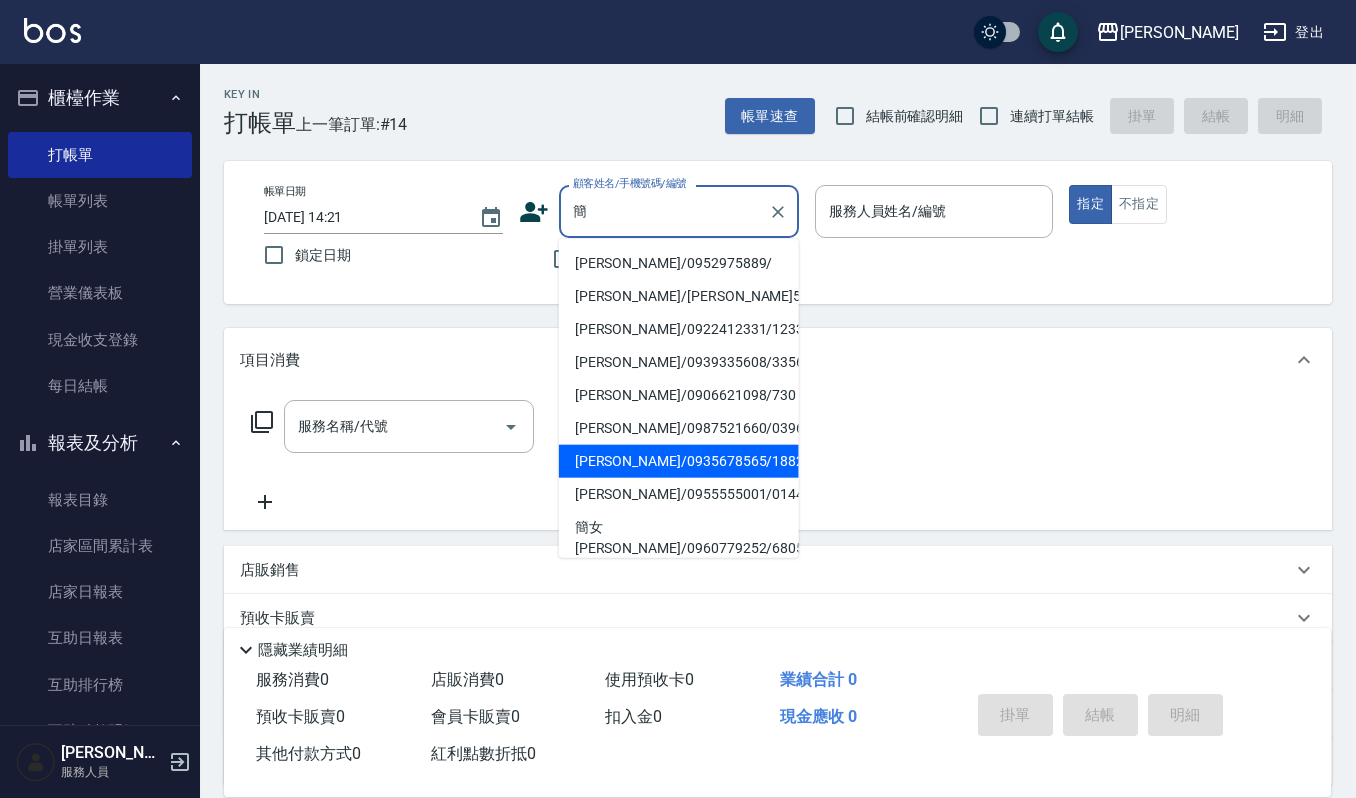 click on "[PERSON_NAME]/0935678565/1882" at bounding box center [679, 461] 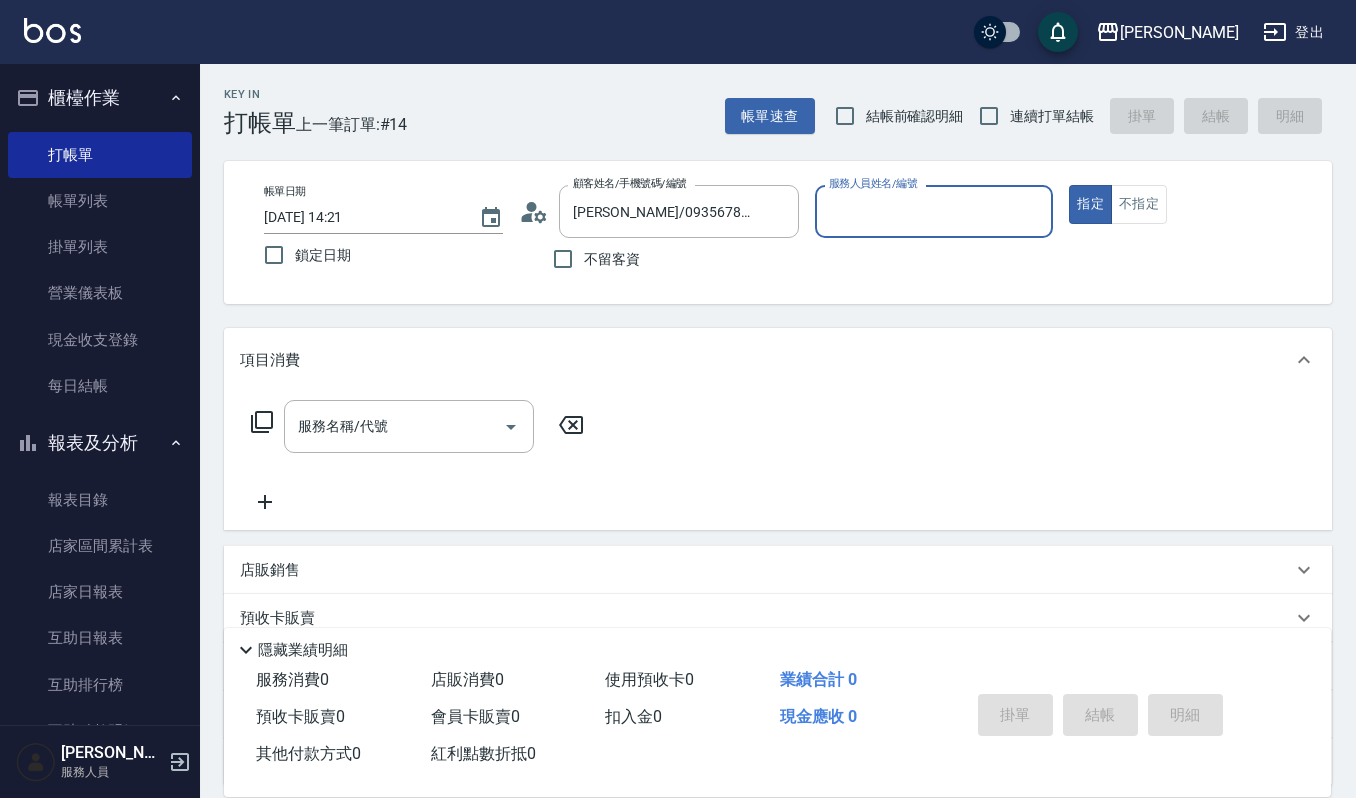 type on "[PERSON_NAME]-4" 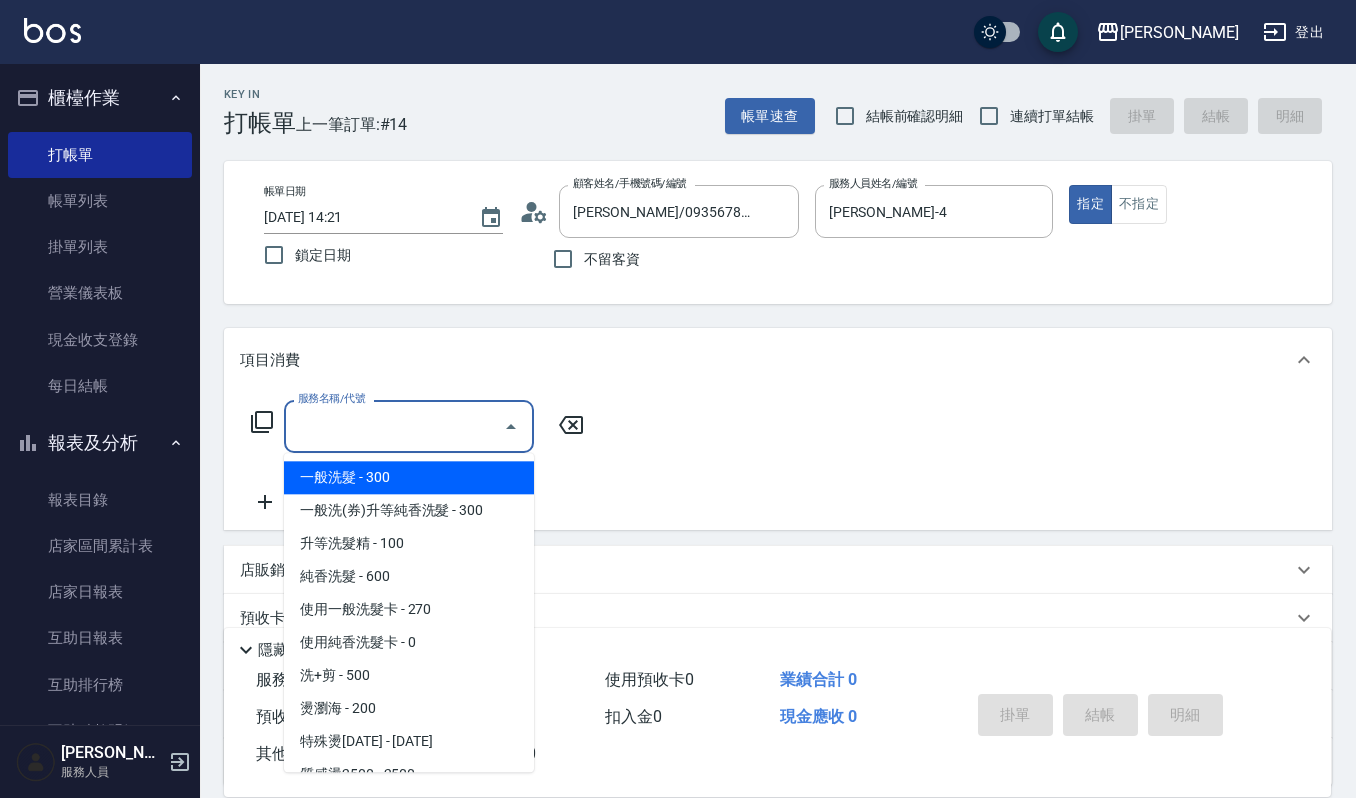 click on "服務名稱/代號" at bounding box center [394, 426] 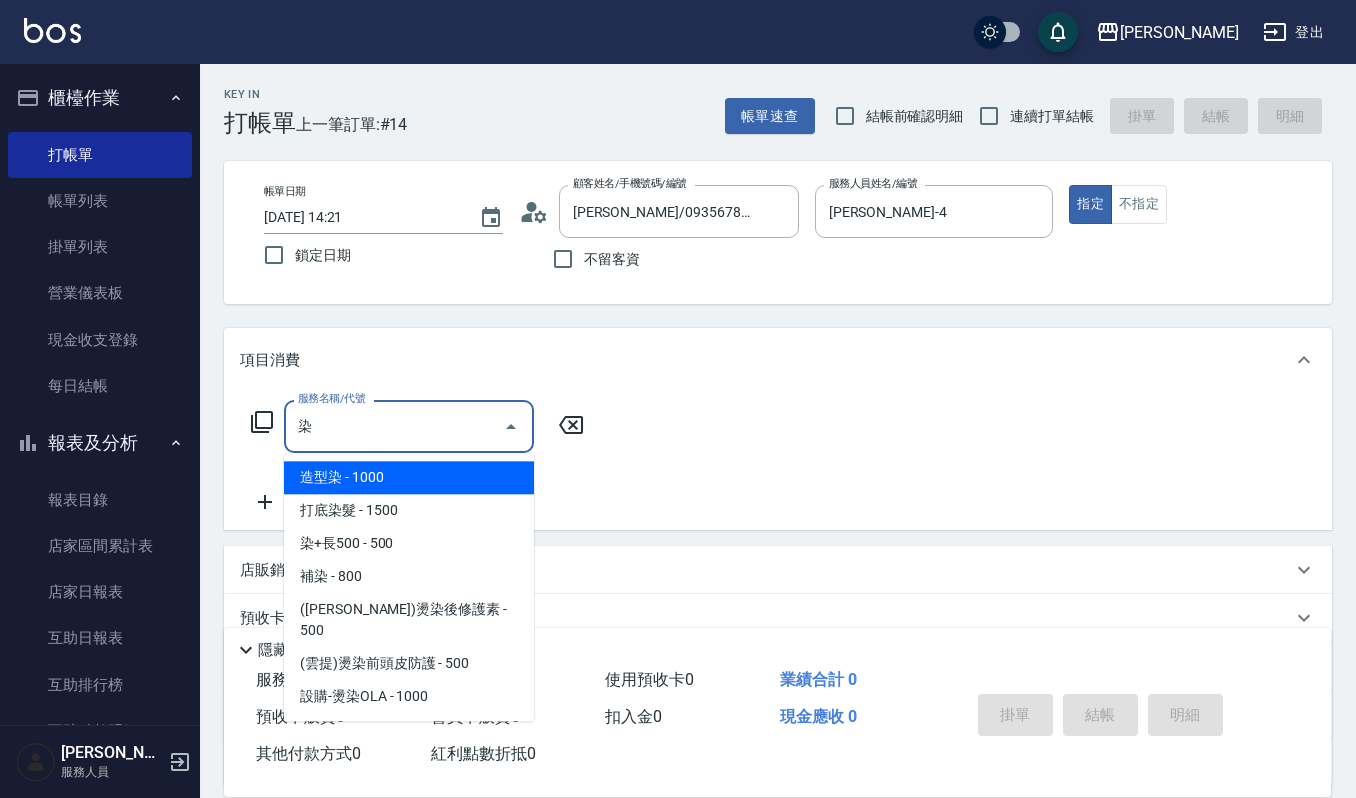 click on "打底染髮 - 1500" at bounding box center [409, 510] 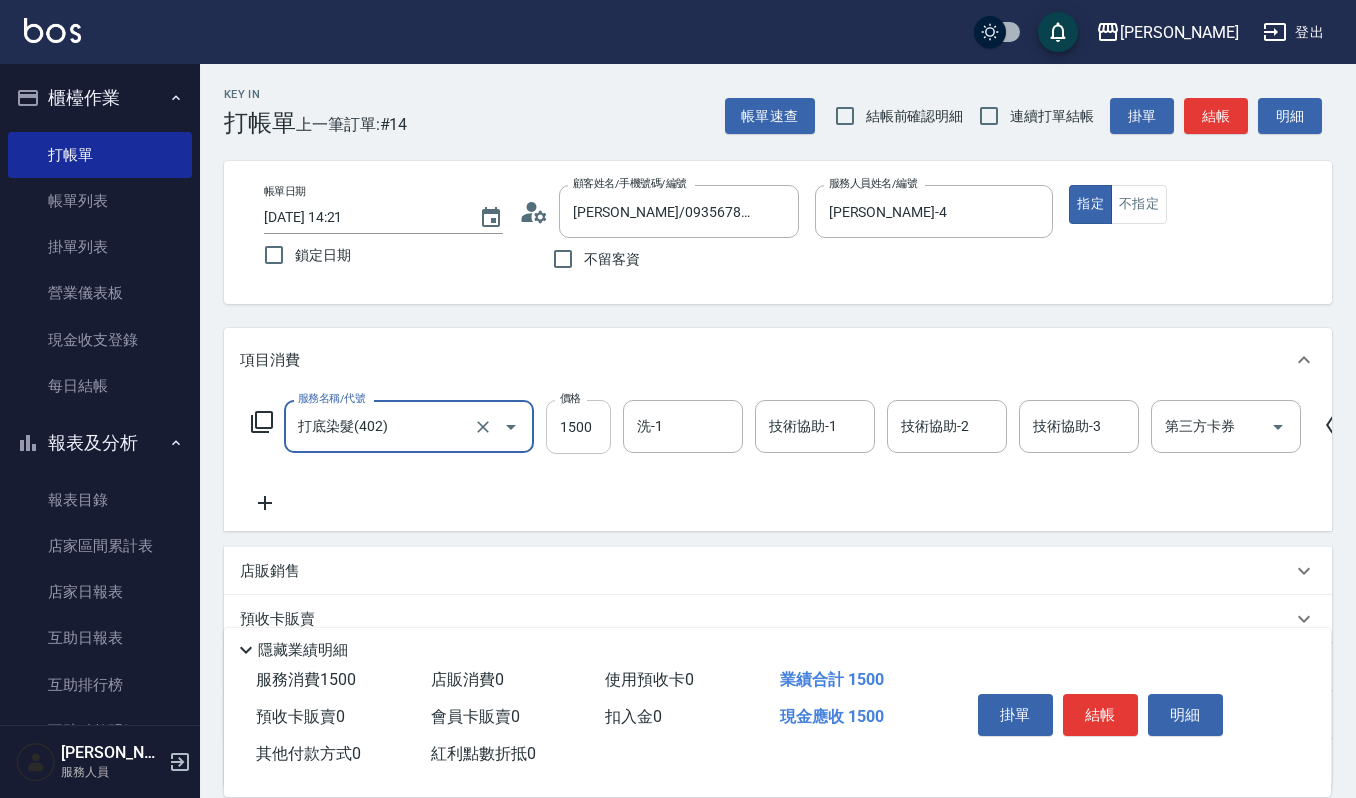 type on "打底染髮(402)" 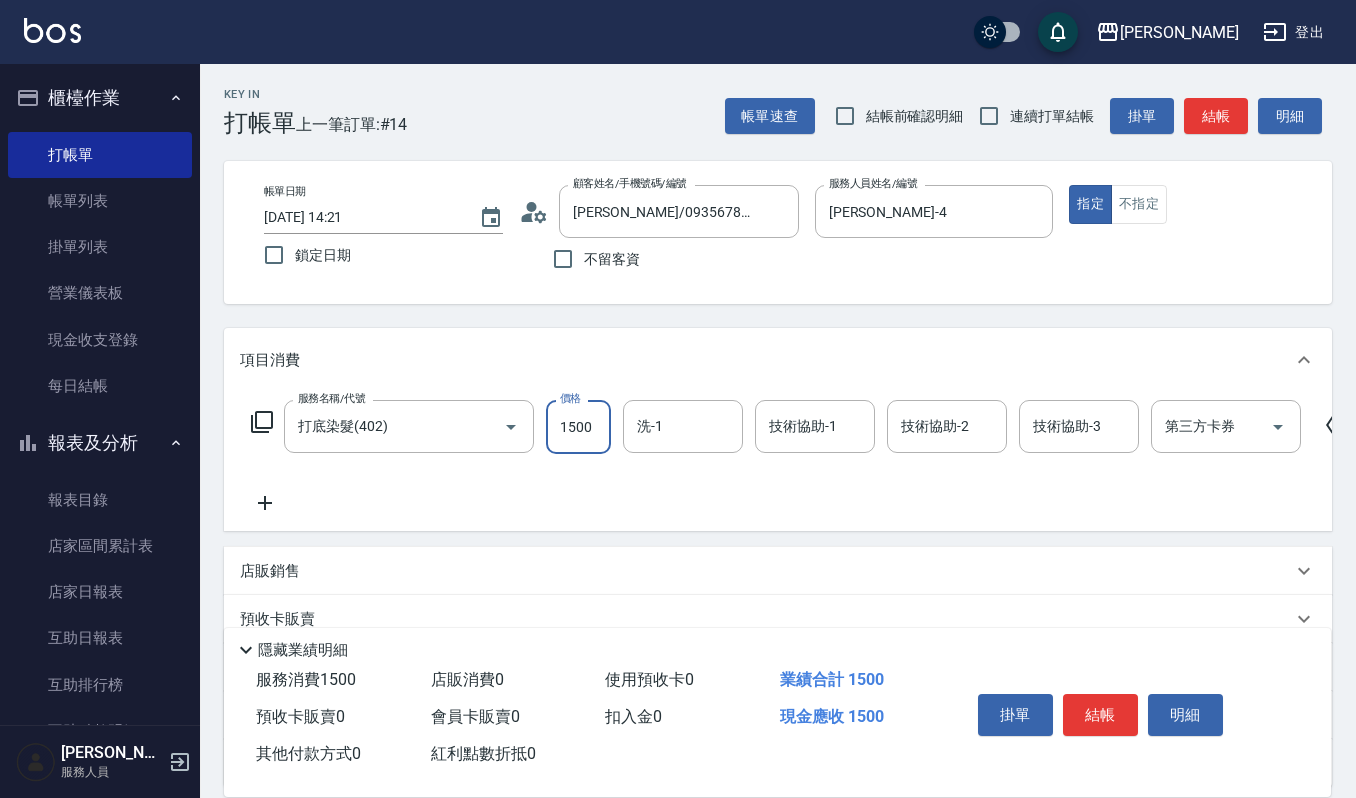 click on "1500" at bounding box center [578, 427] 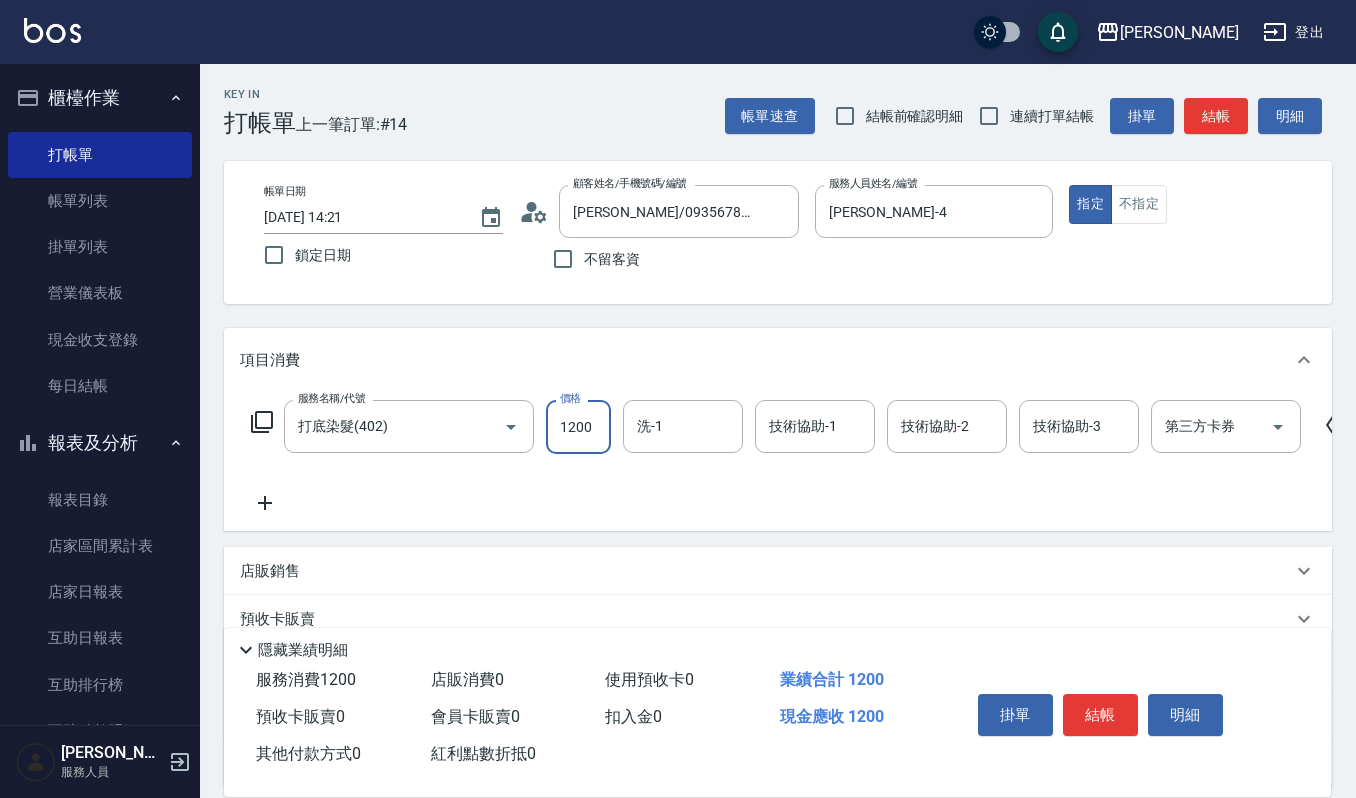 type on "1200" 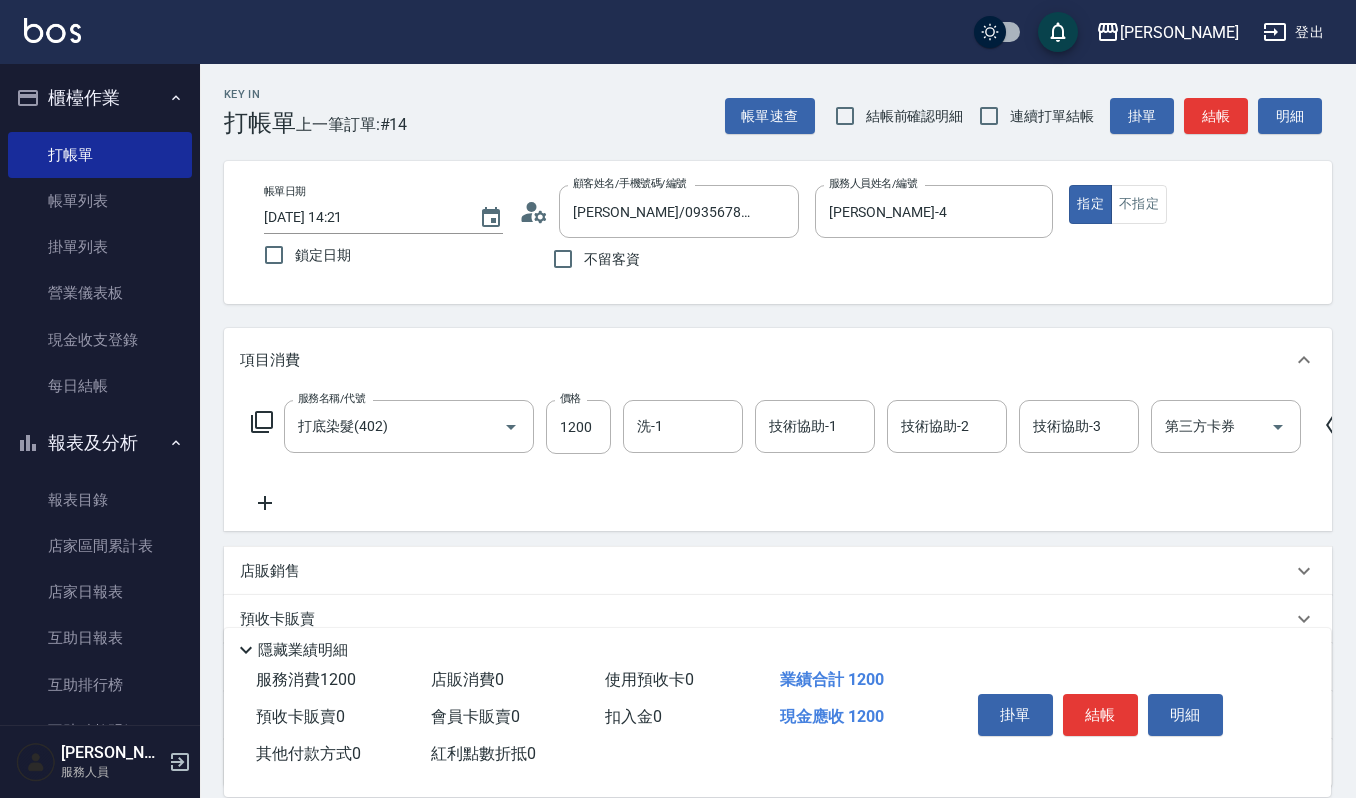 click 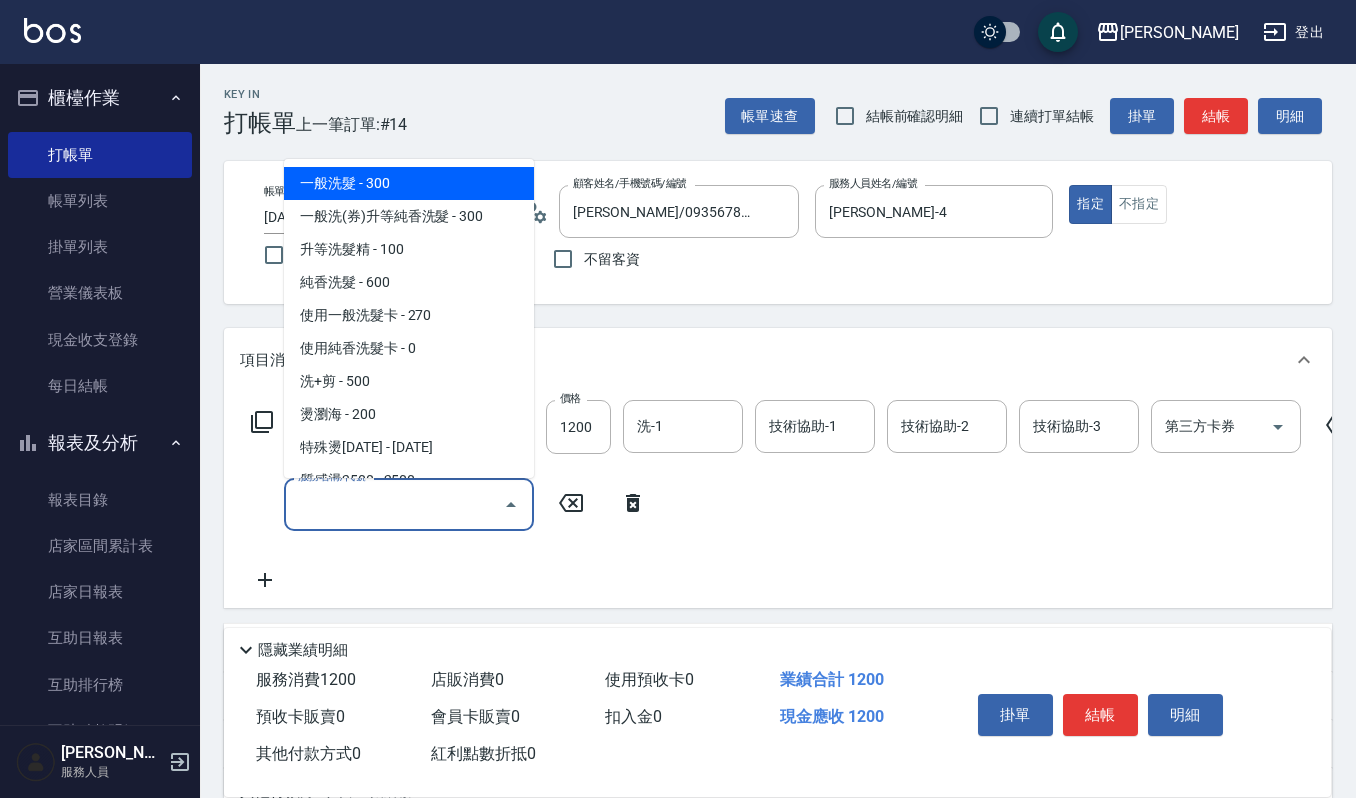 click on "服務名稱/代號" at bounding box center (394, 504) 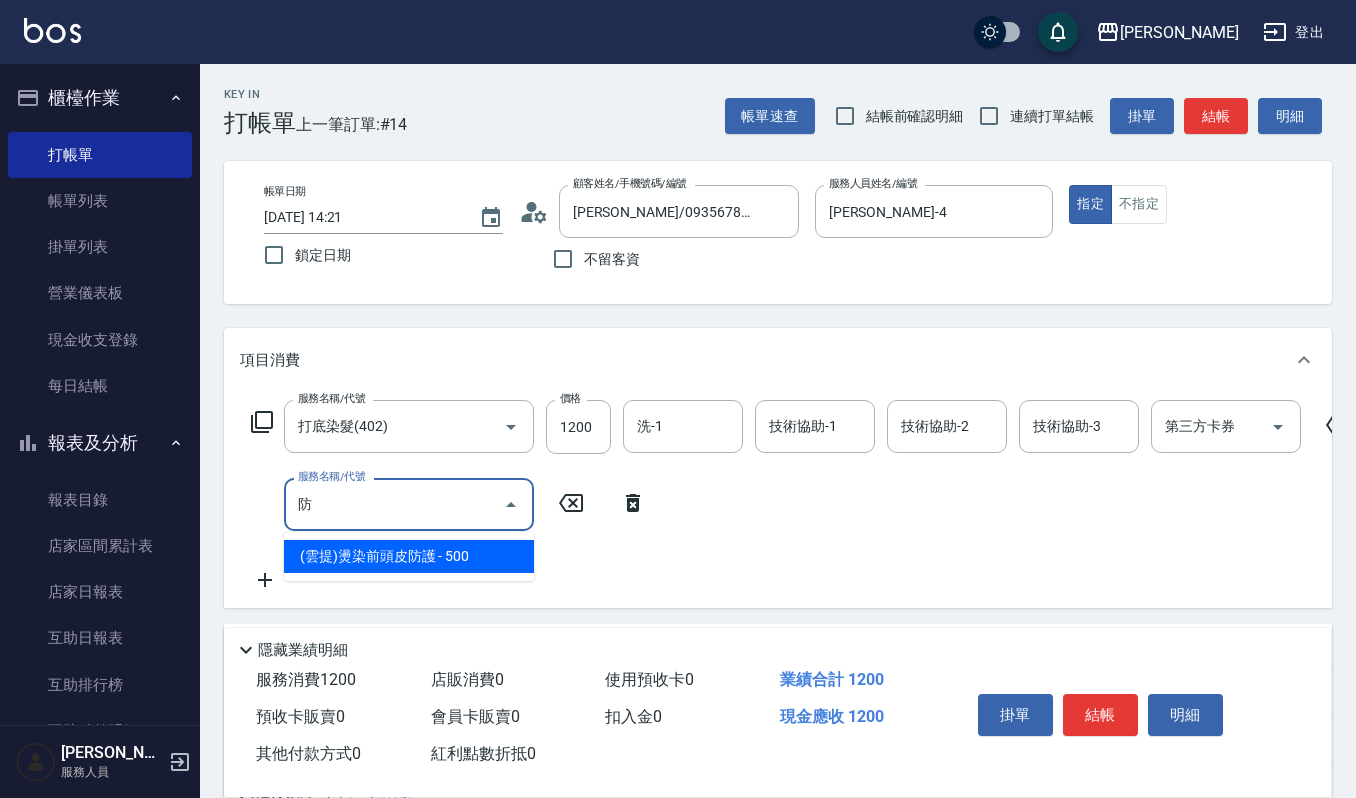 click on "(雲提)燙染前頭皮防護 - 500" at bounding box center [409, 556] 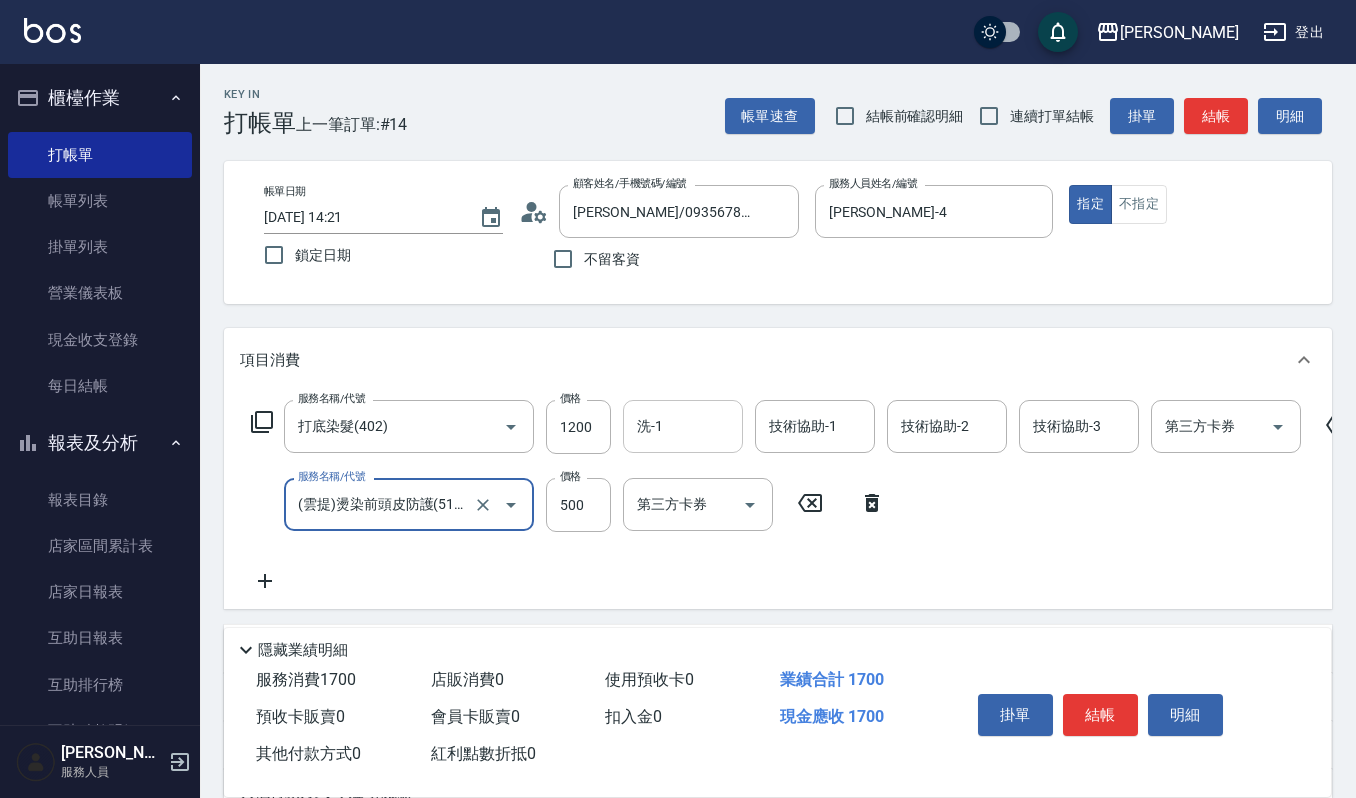 type on "(雲提)燙染前頭皮防護(518)" 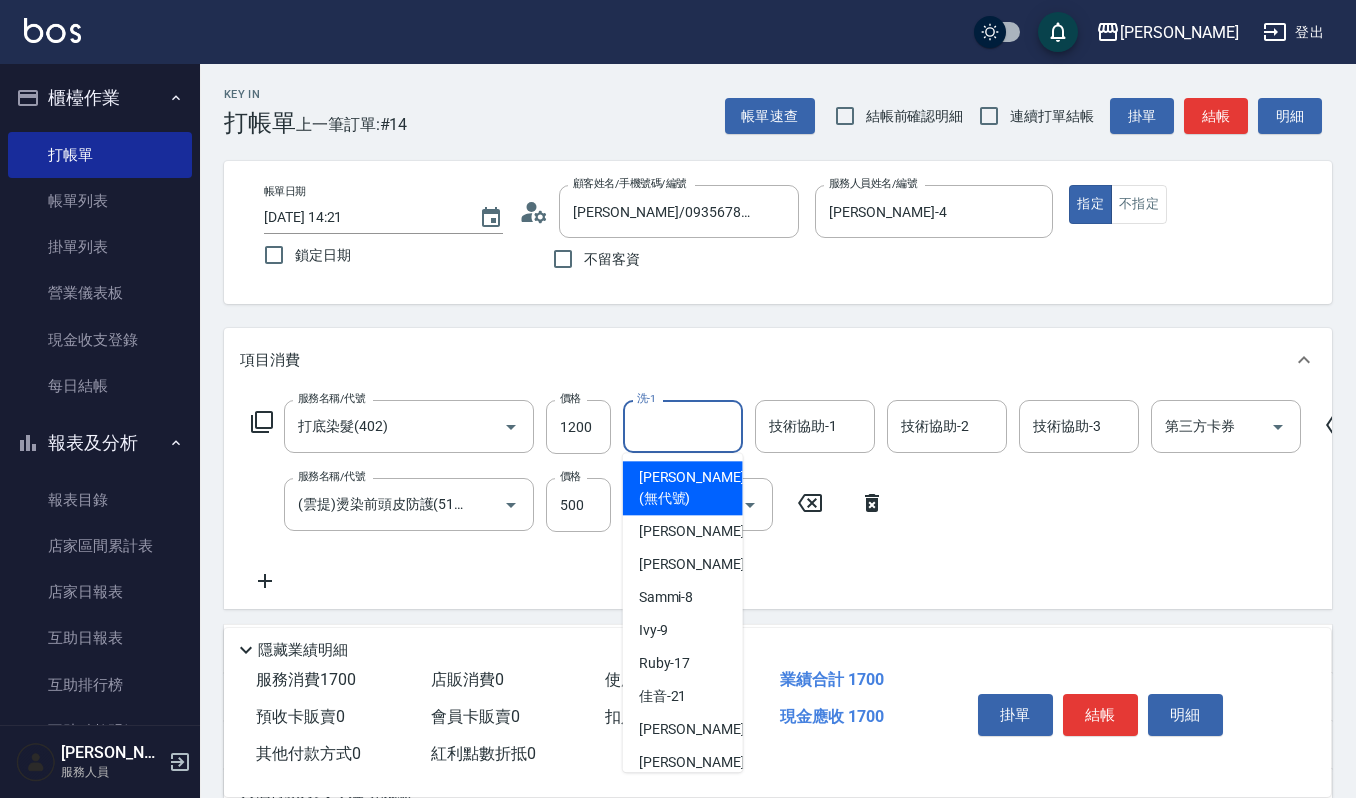 click on "洗-1" at bounding box center [683, 426] 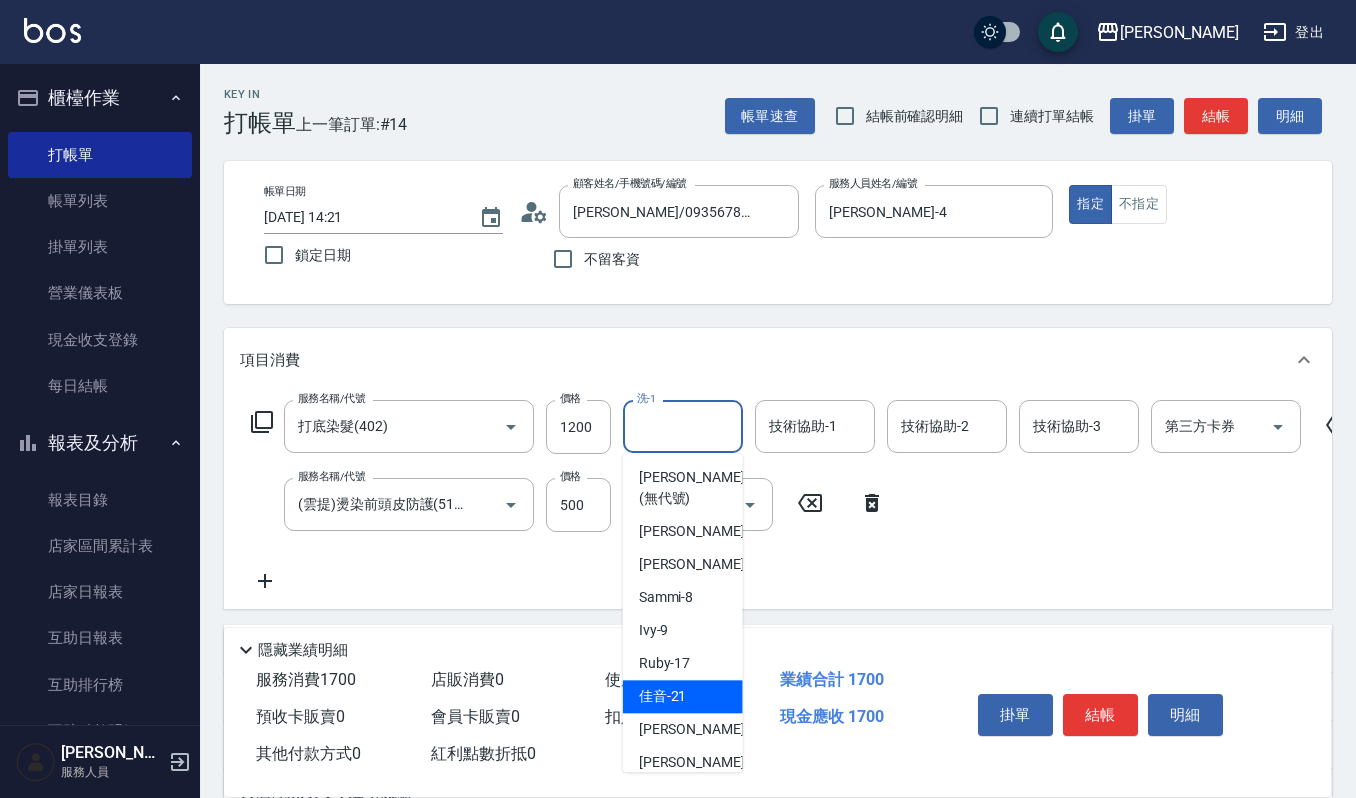 click on "佳音 -21" at bounding box center (663, 696) 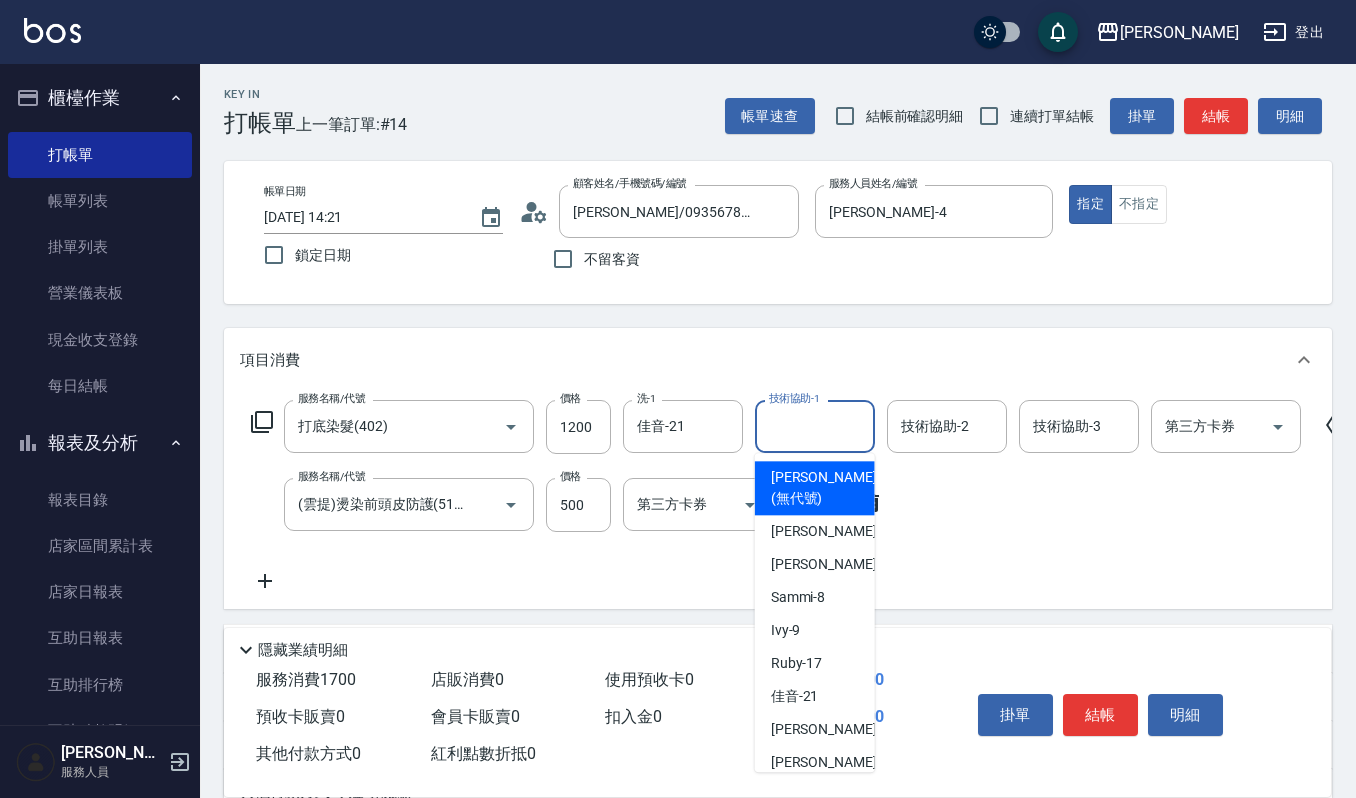 click on "技術協助-1" at bounding box center [815, 426] 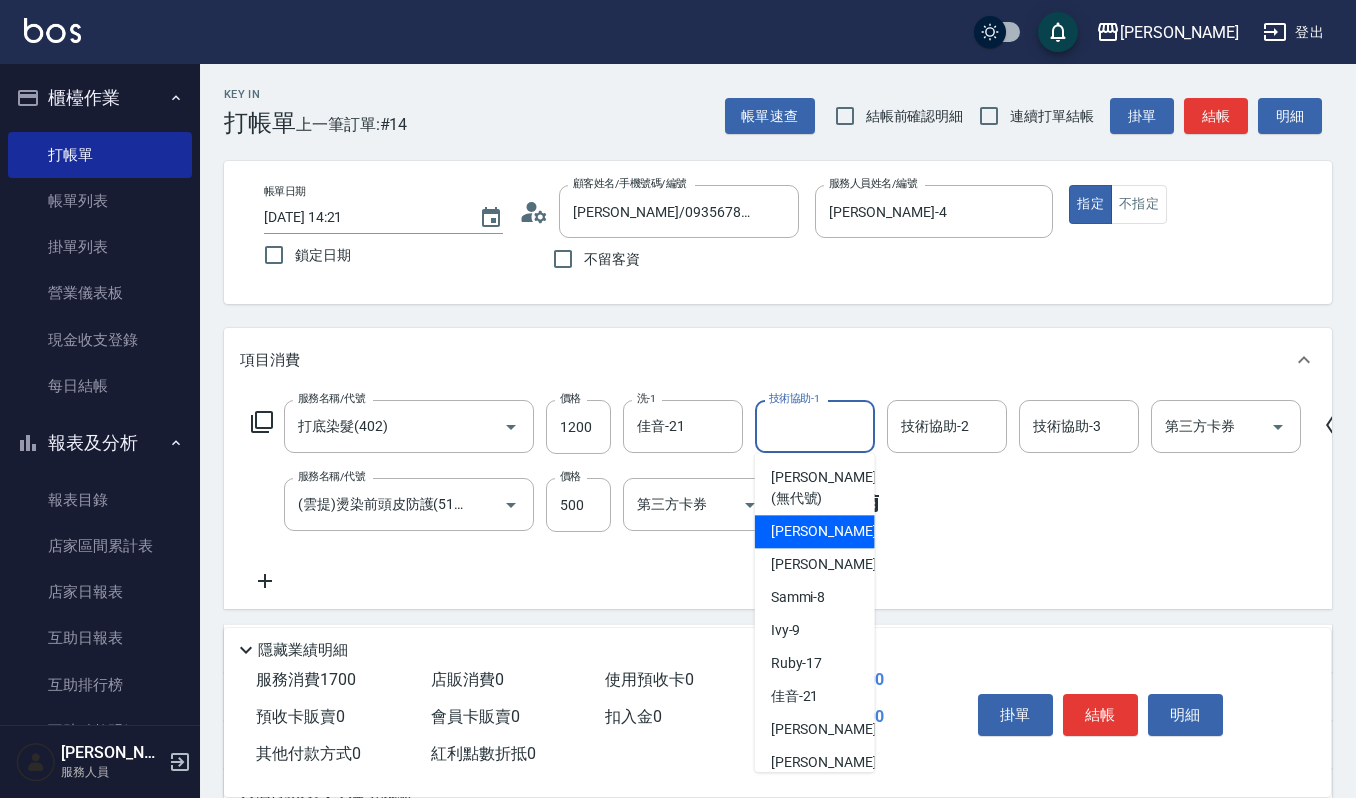 click on "[PERSON_NAME] -4" at bounding box center [815, 531] 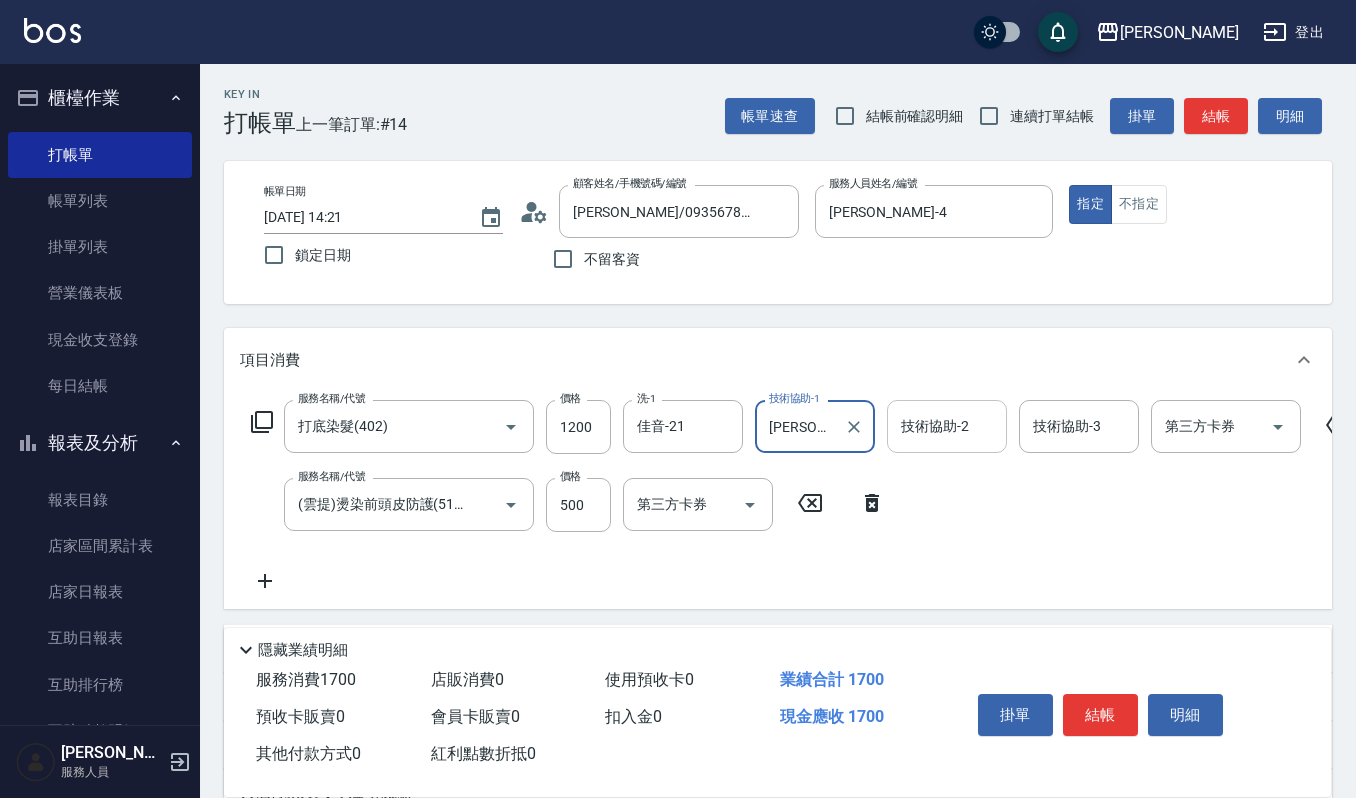 click on "技術協助-2" at bounding box center [947, 426] 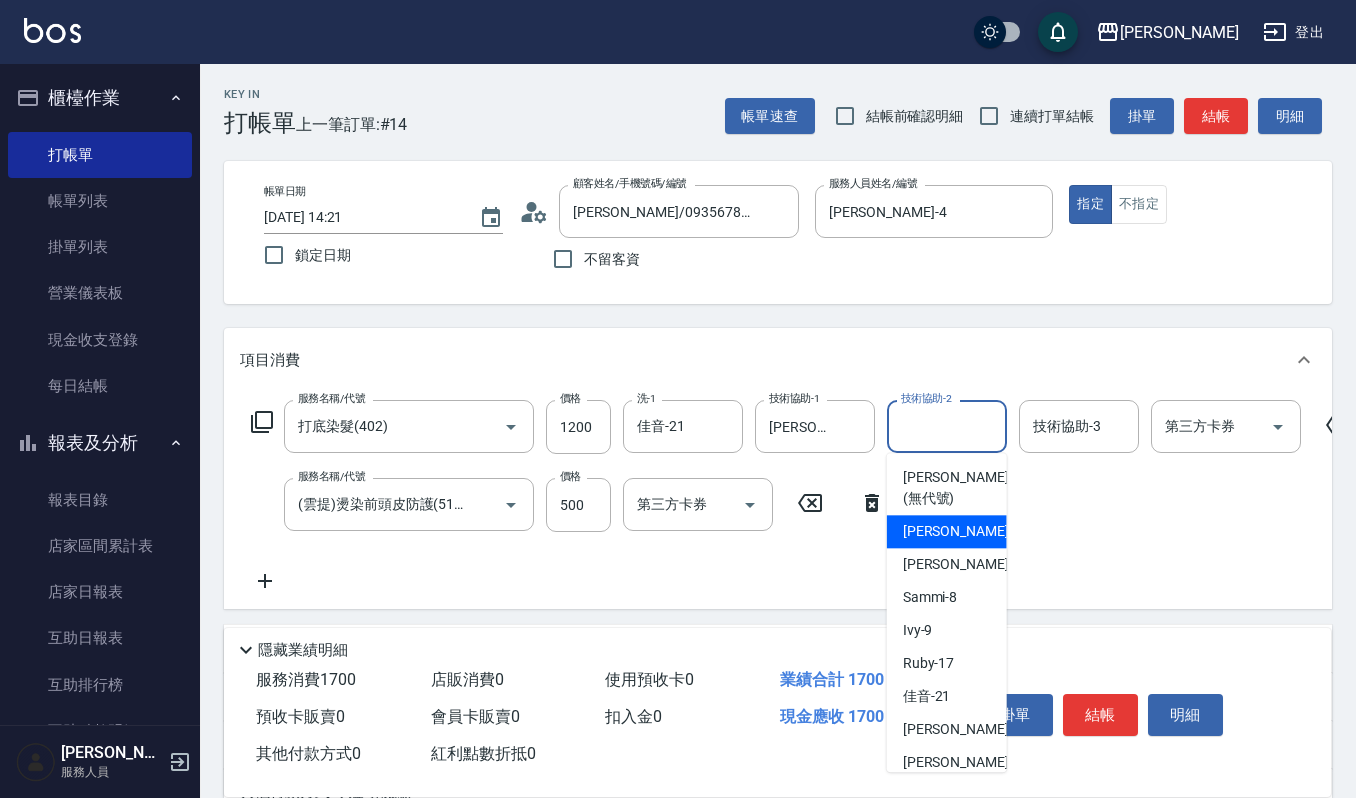 click on "[PERSON_NAME] -4" at bounding box center [947, 531] 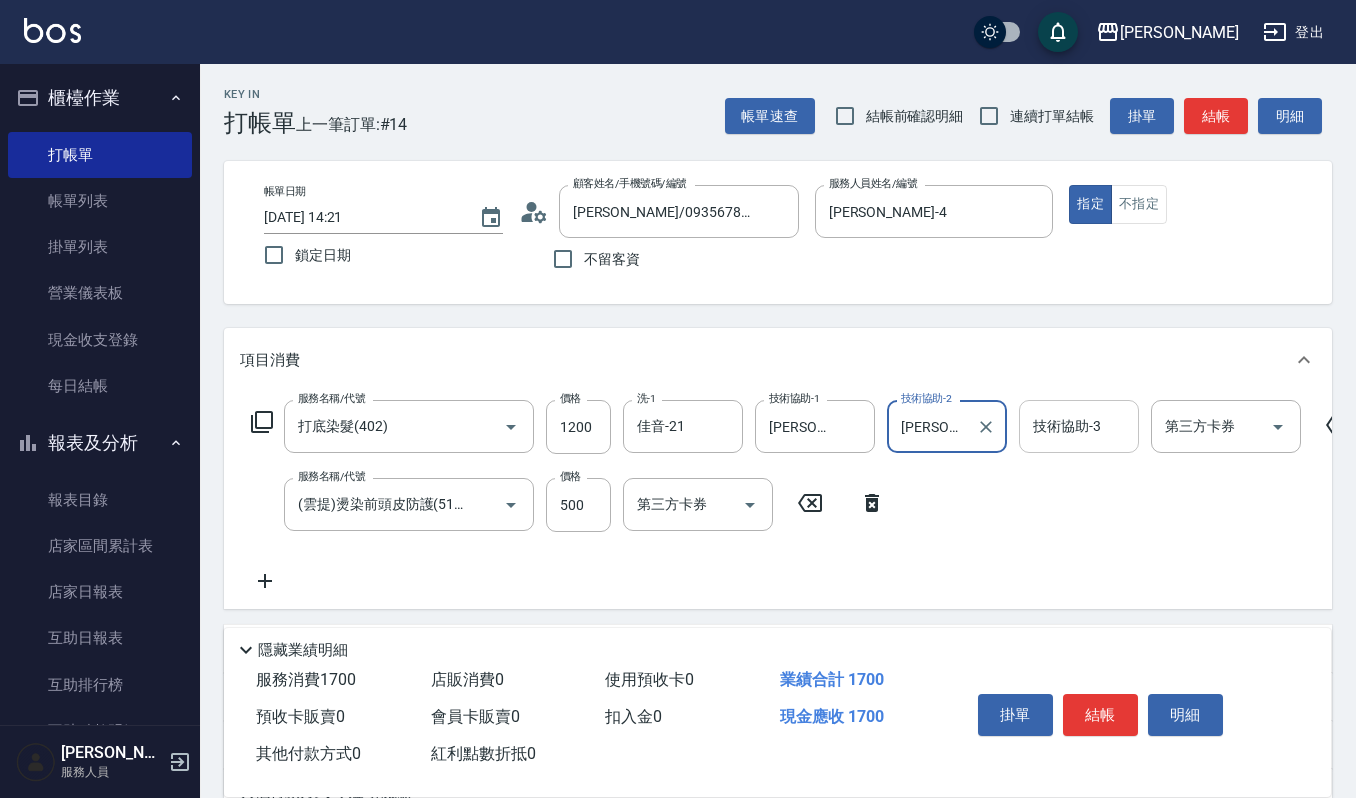 click on "技術協助-3" at bounding box center [1079, 426] 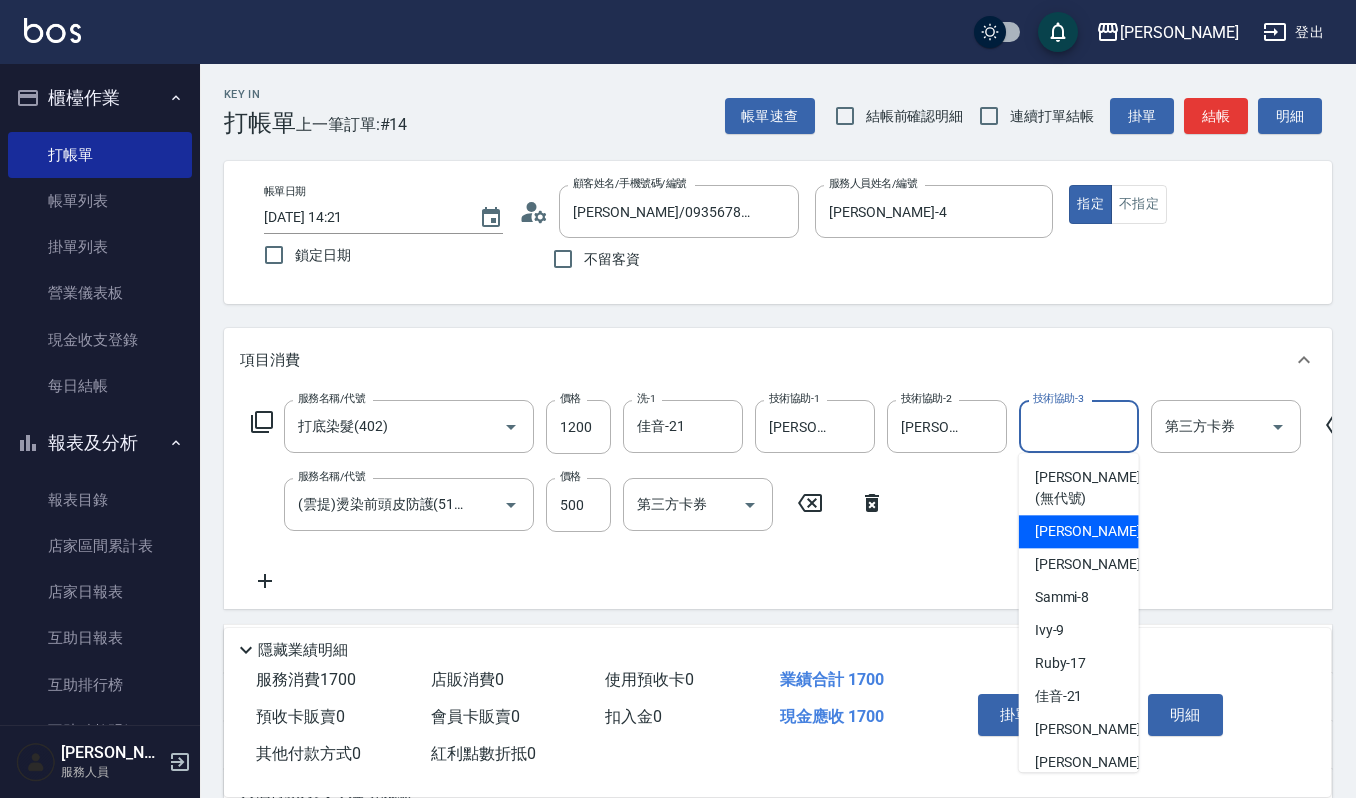 click on "[PERSON_NAME] -4" at bounding box center [1079, 531] 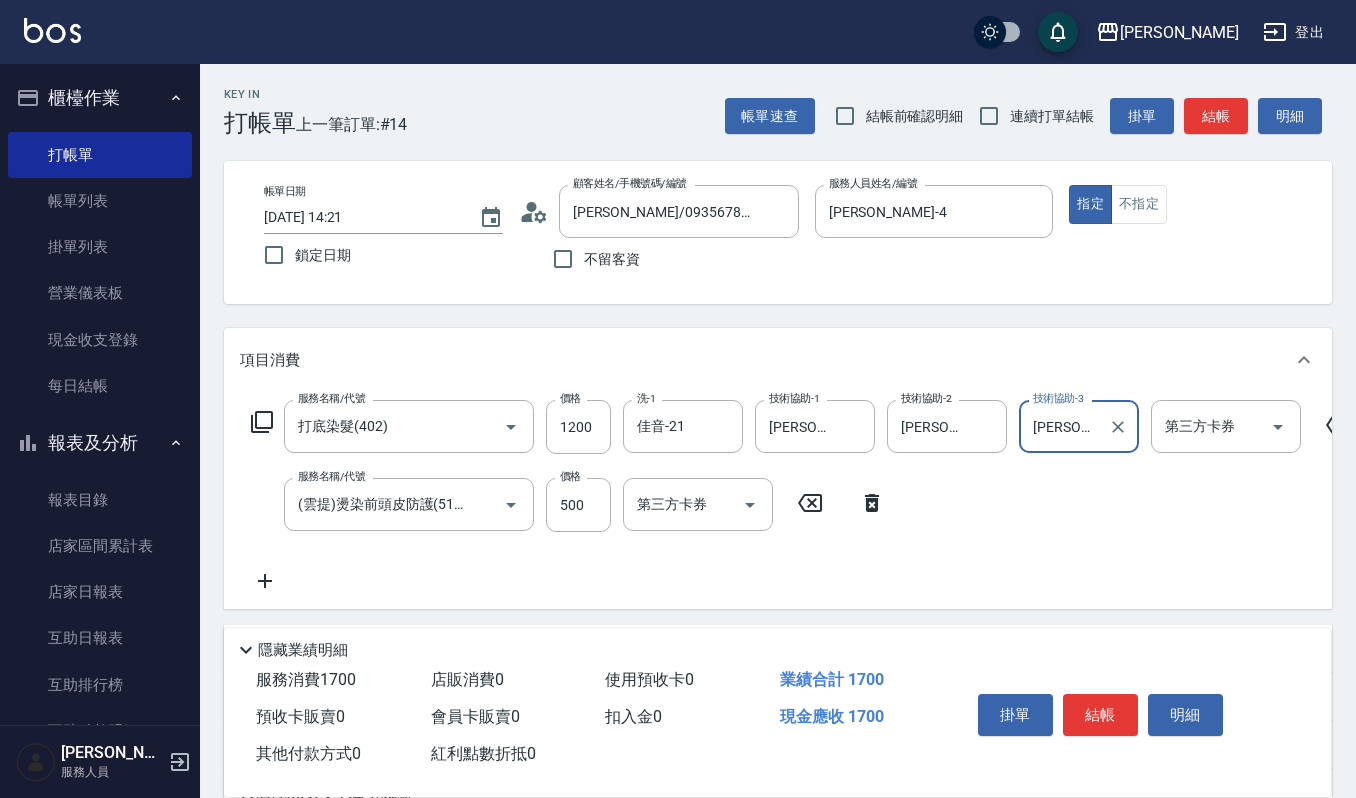click 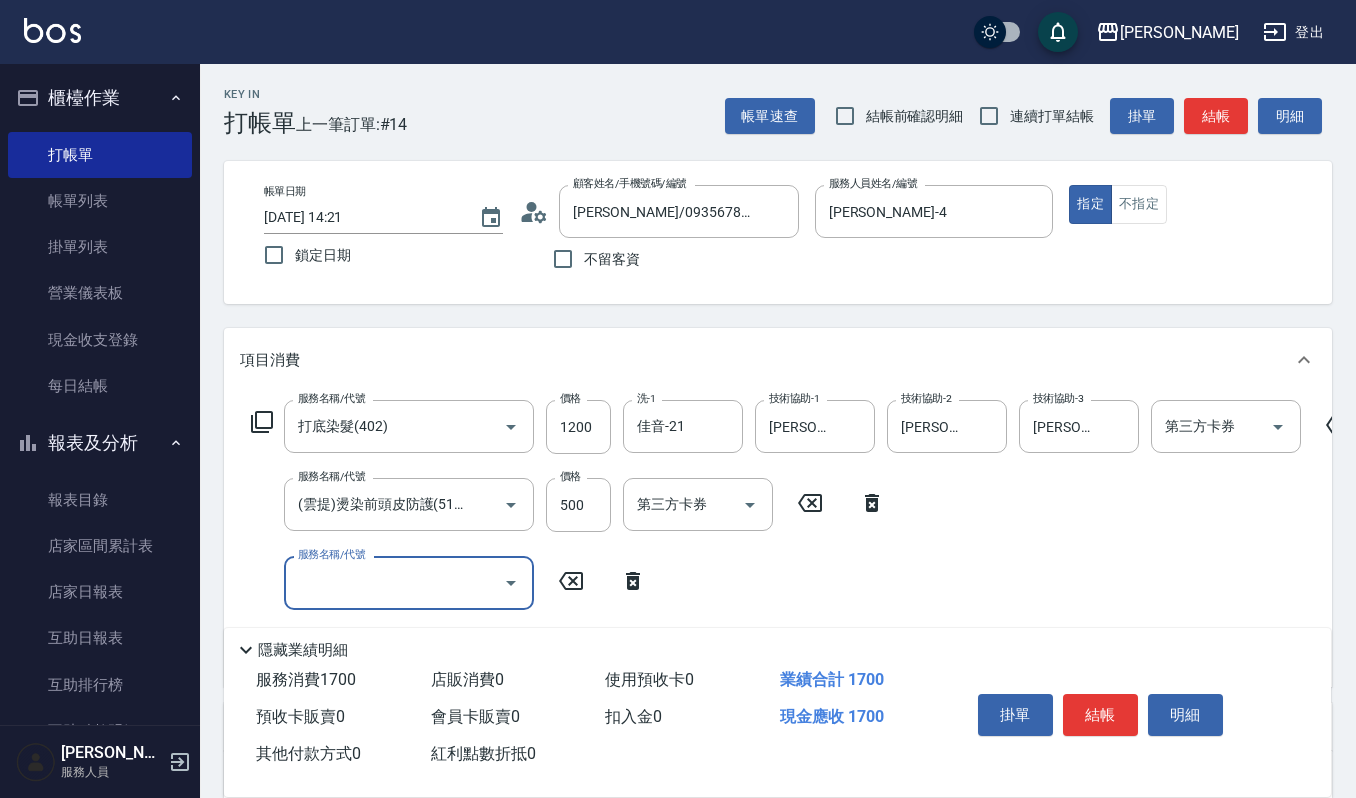 scroll, scrollTop: 0, scrollLeft: 0, axis: both 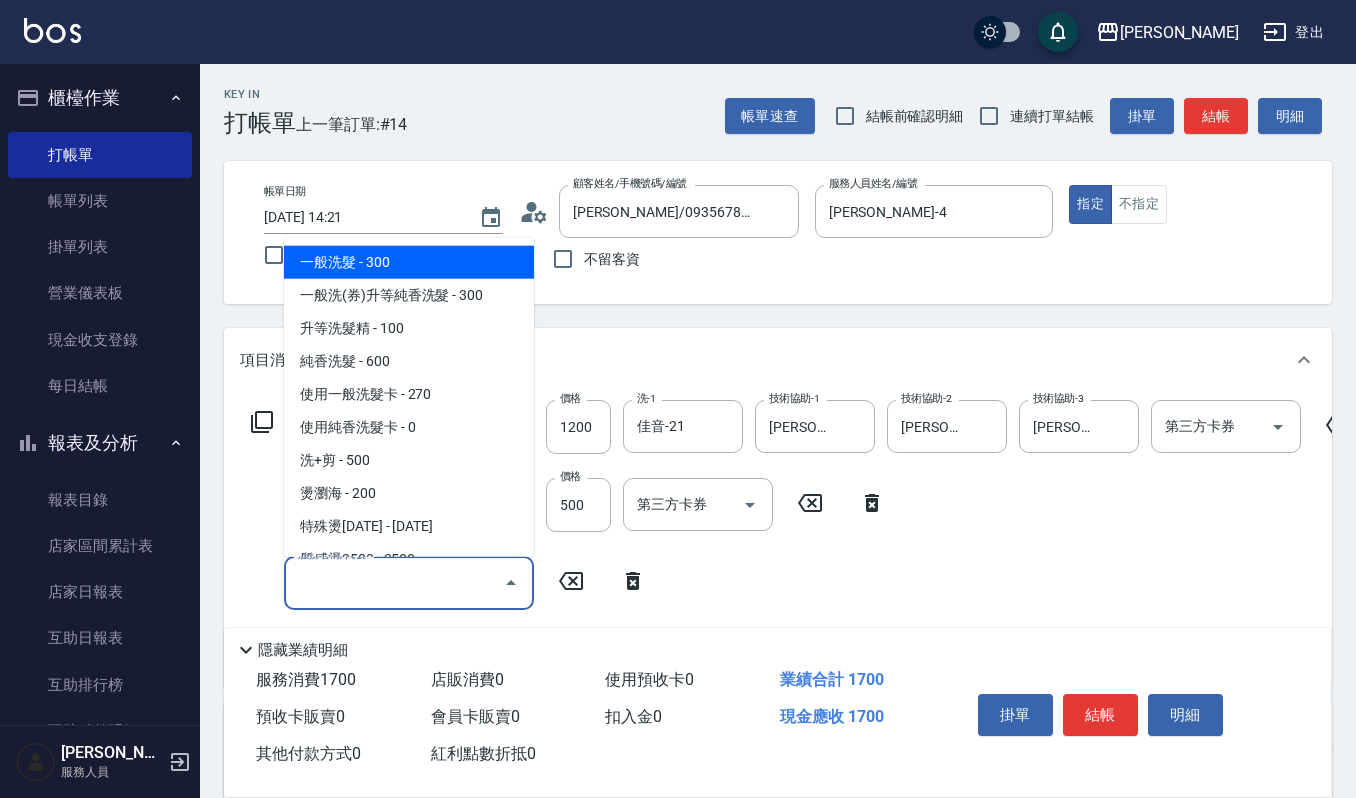 click on "服務名稱/代號" at bounding box center (394, 582) 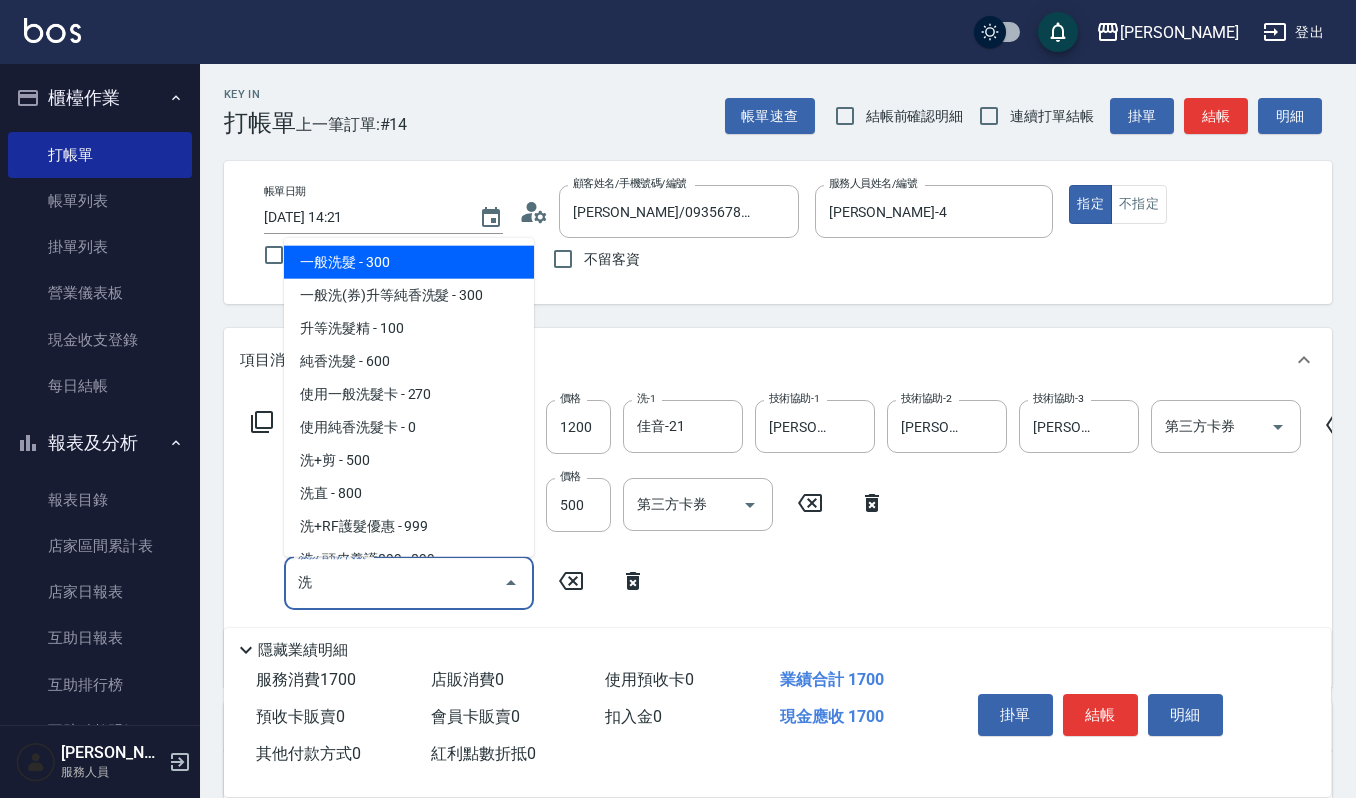 click on "一般洗髮 - 300" at bounding box center (409, 261) 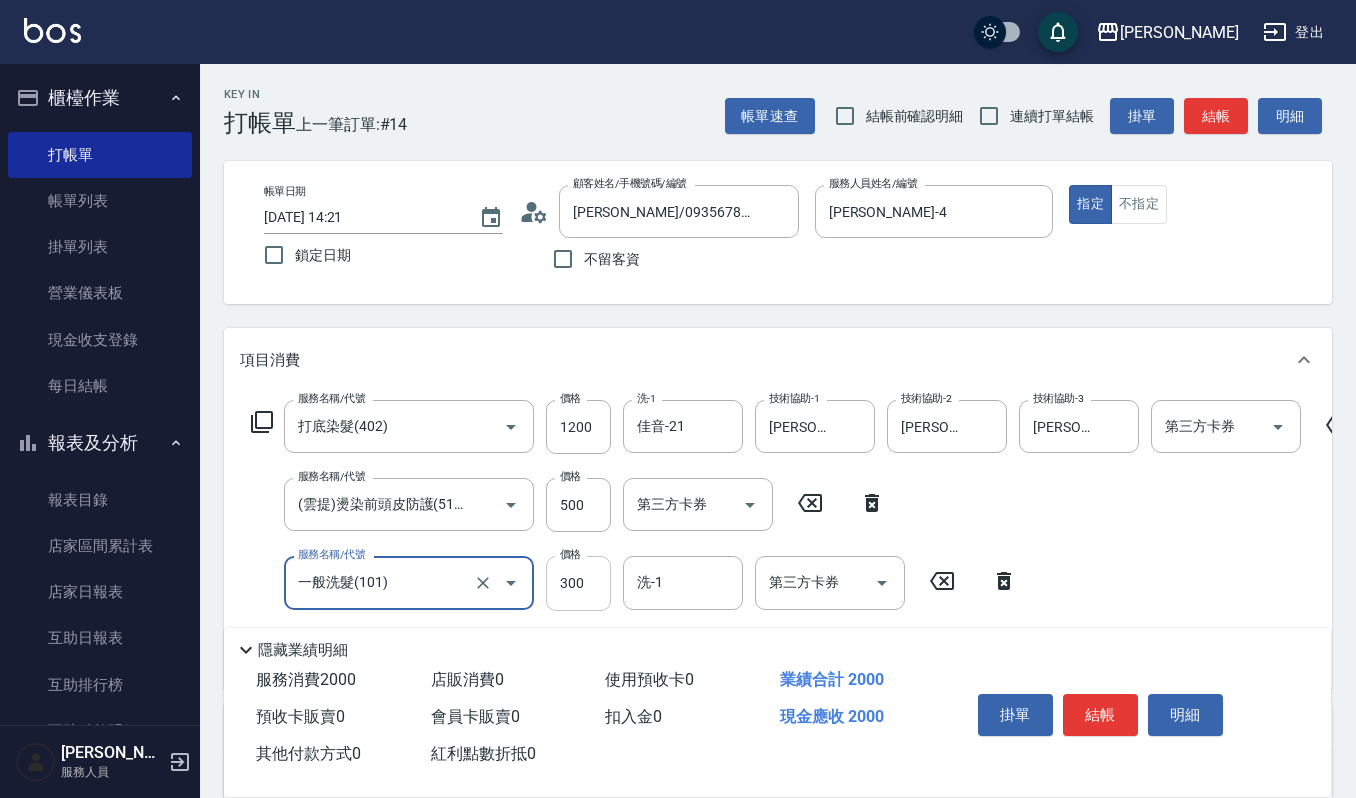 type on "一般洗髮(101)" 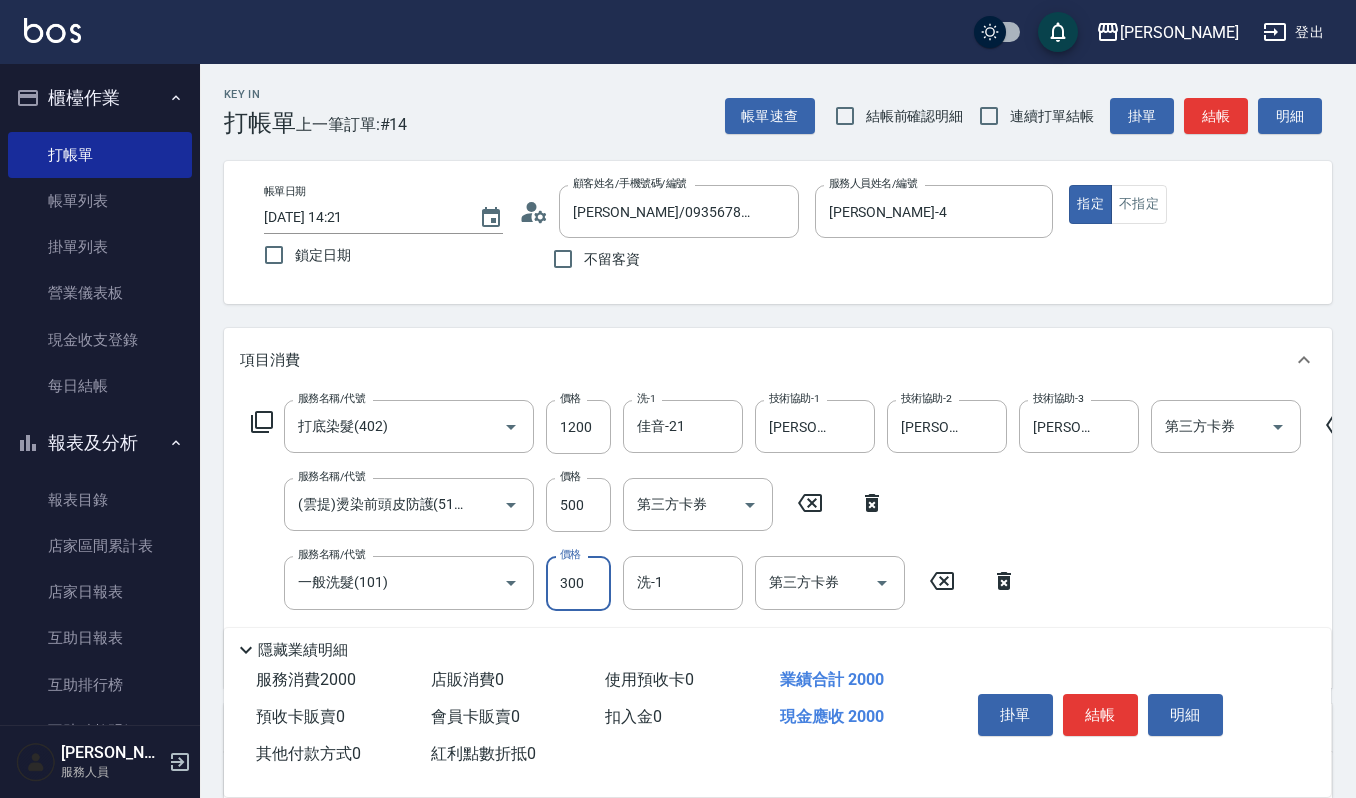 click on "300" at bounding box center (578, 583) 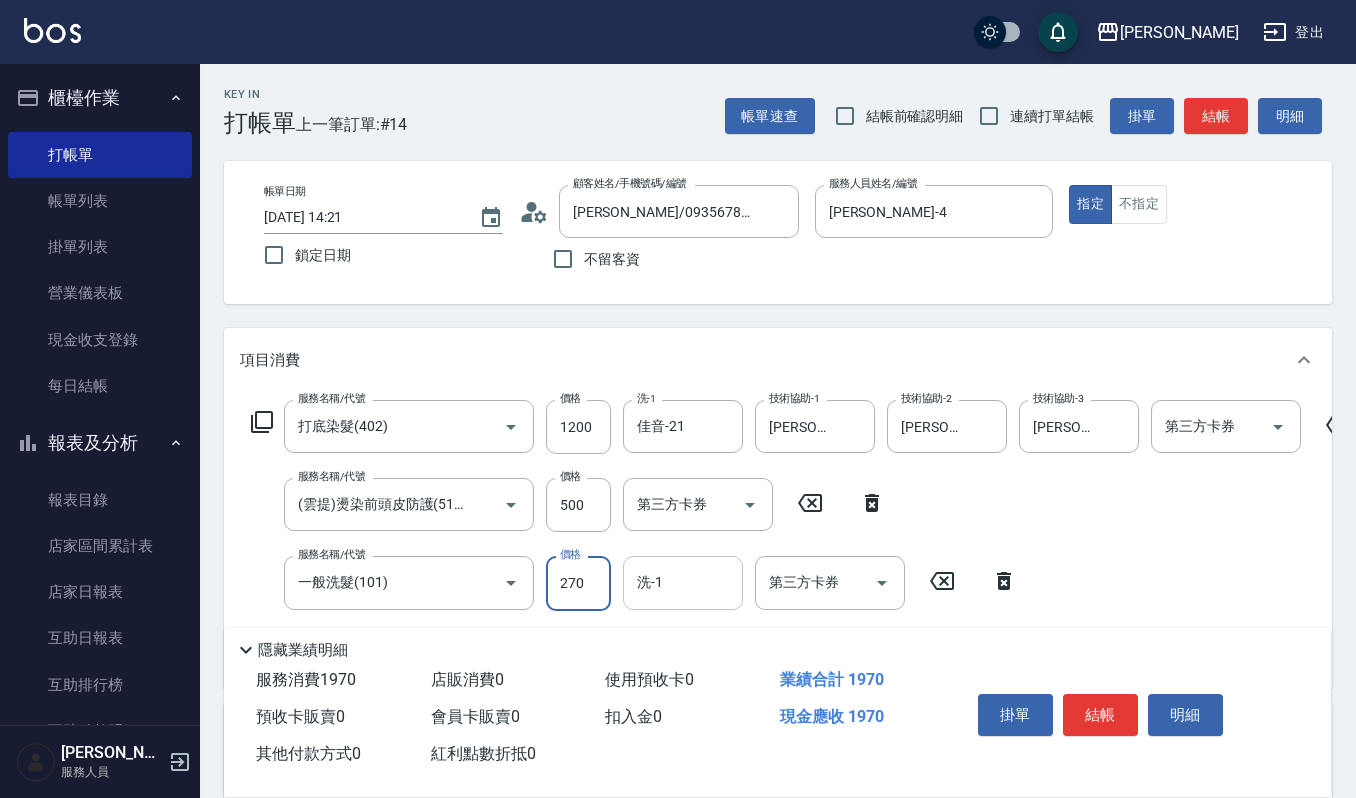 type on "270" 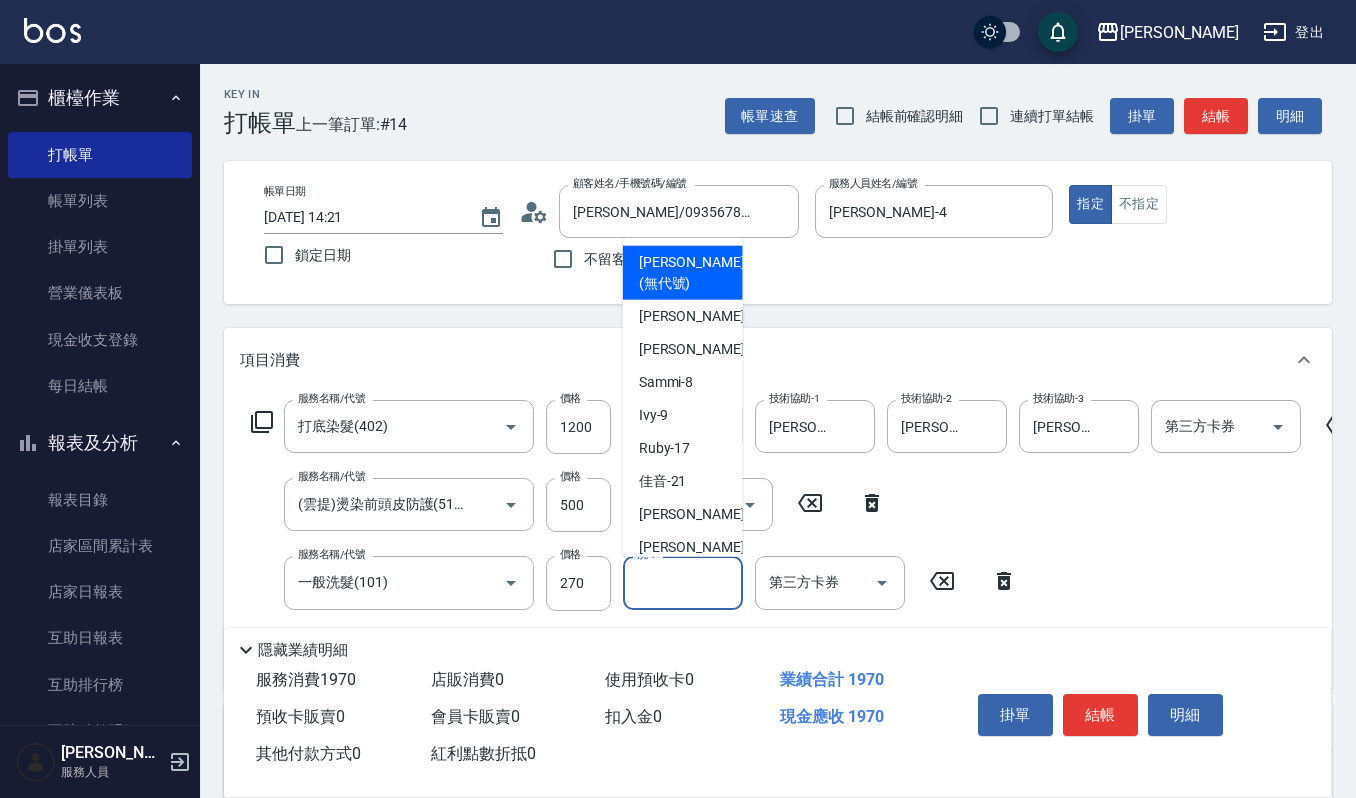 click on "洗-1" at bounding box center [683, 582] 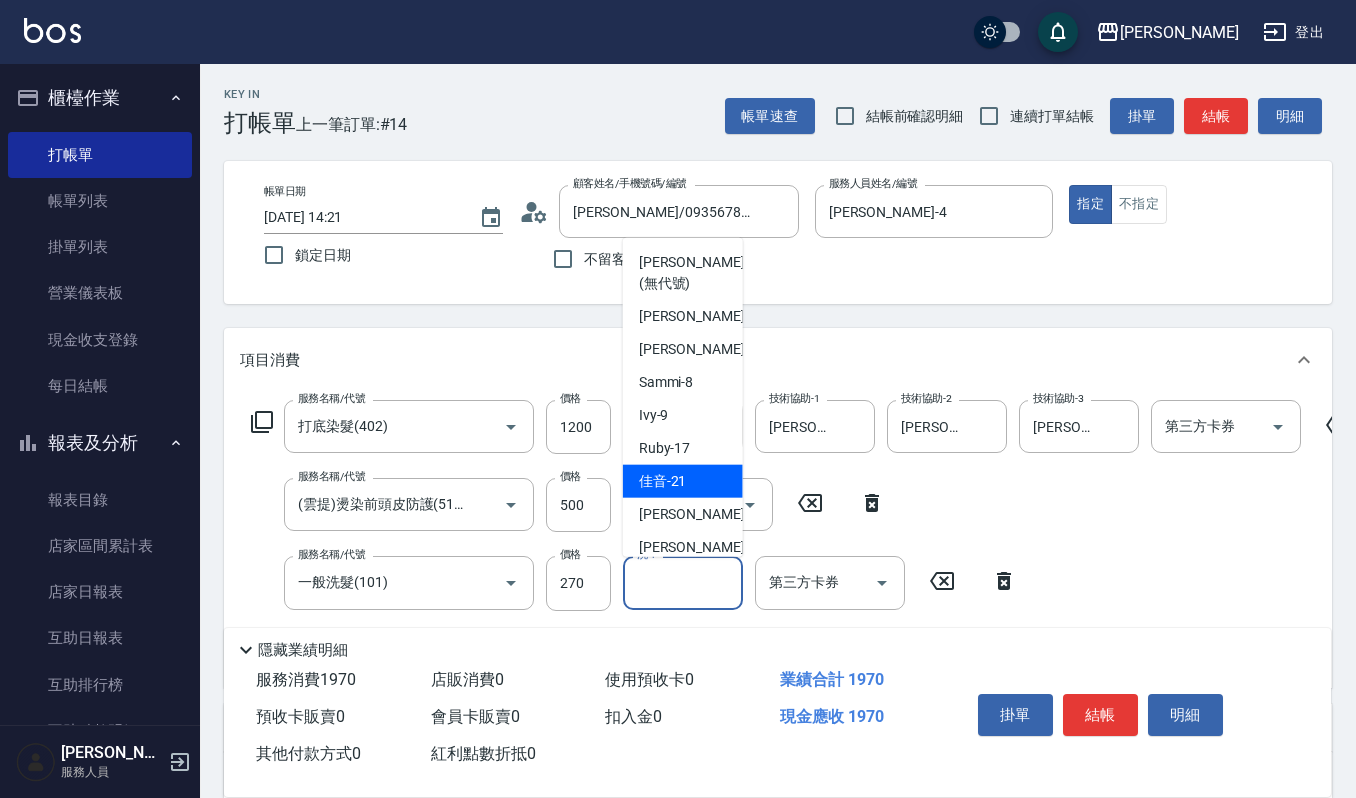 click on "佳音 -21" at bounding box center [683, 480] 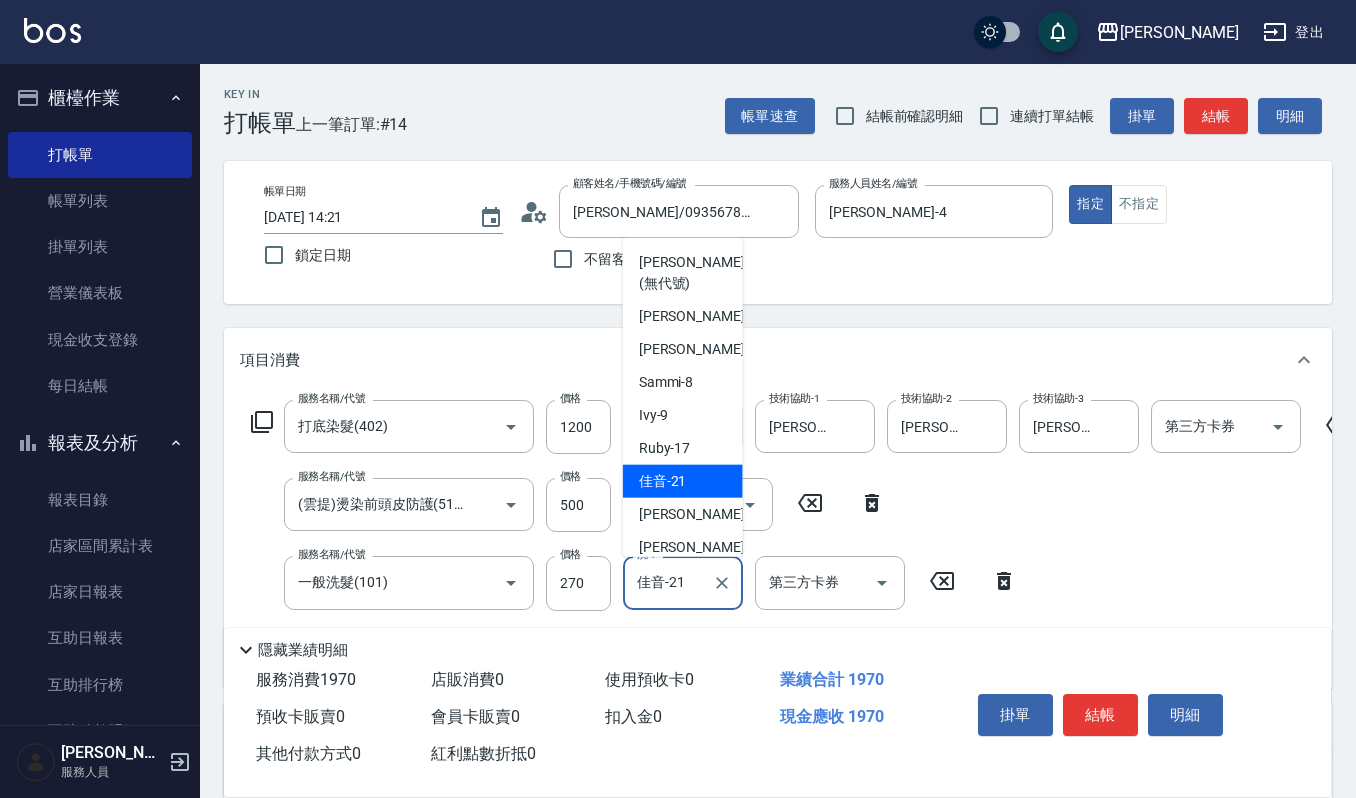 click on "佳音-21" at bounding box center (668, 582) 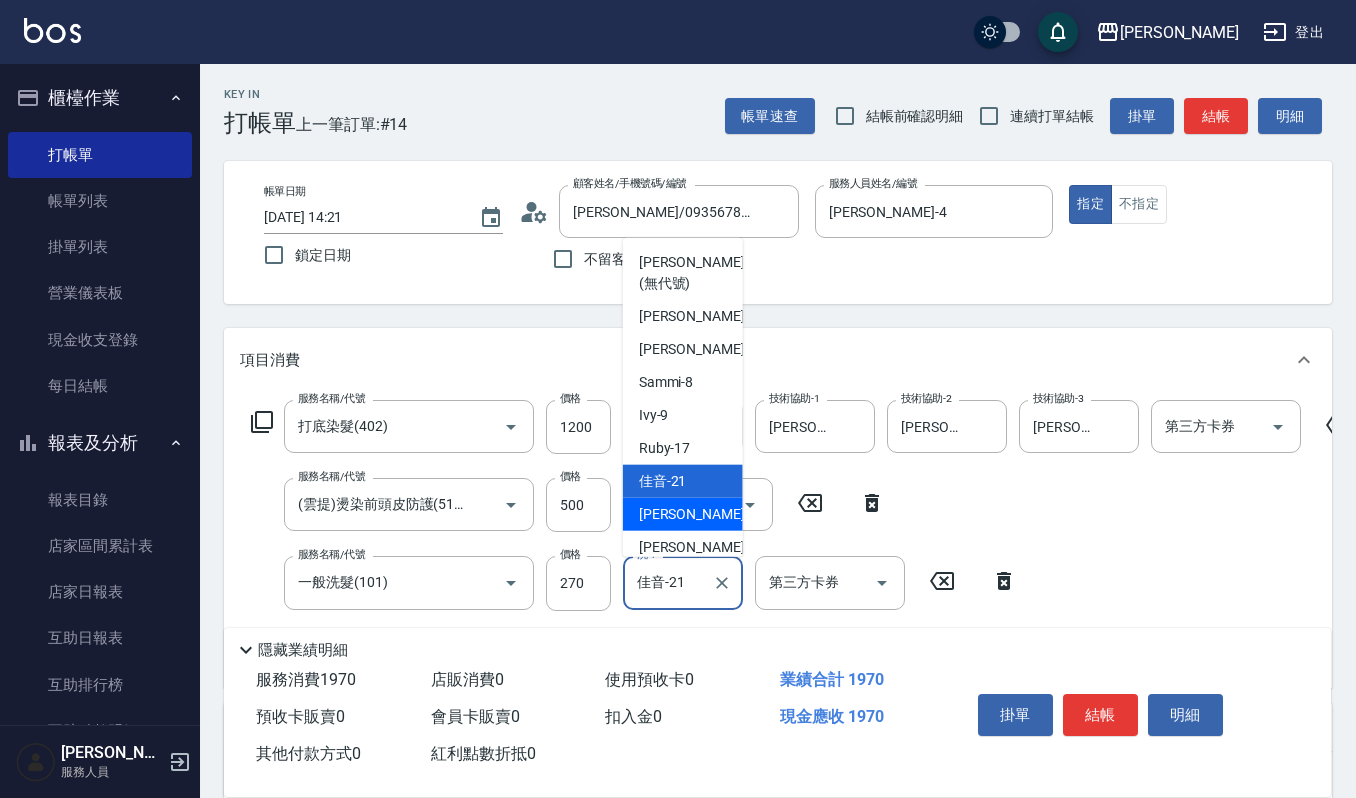 click on "宜芳 -22" at bounding box center [702, 513] 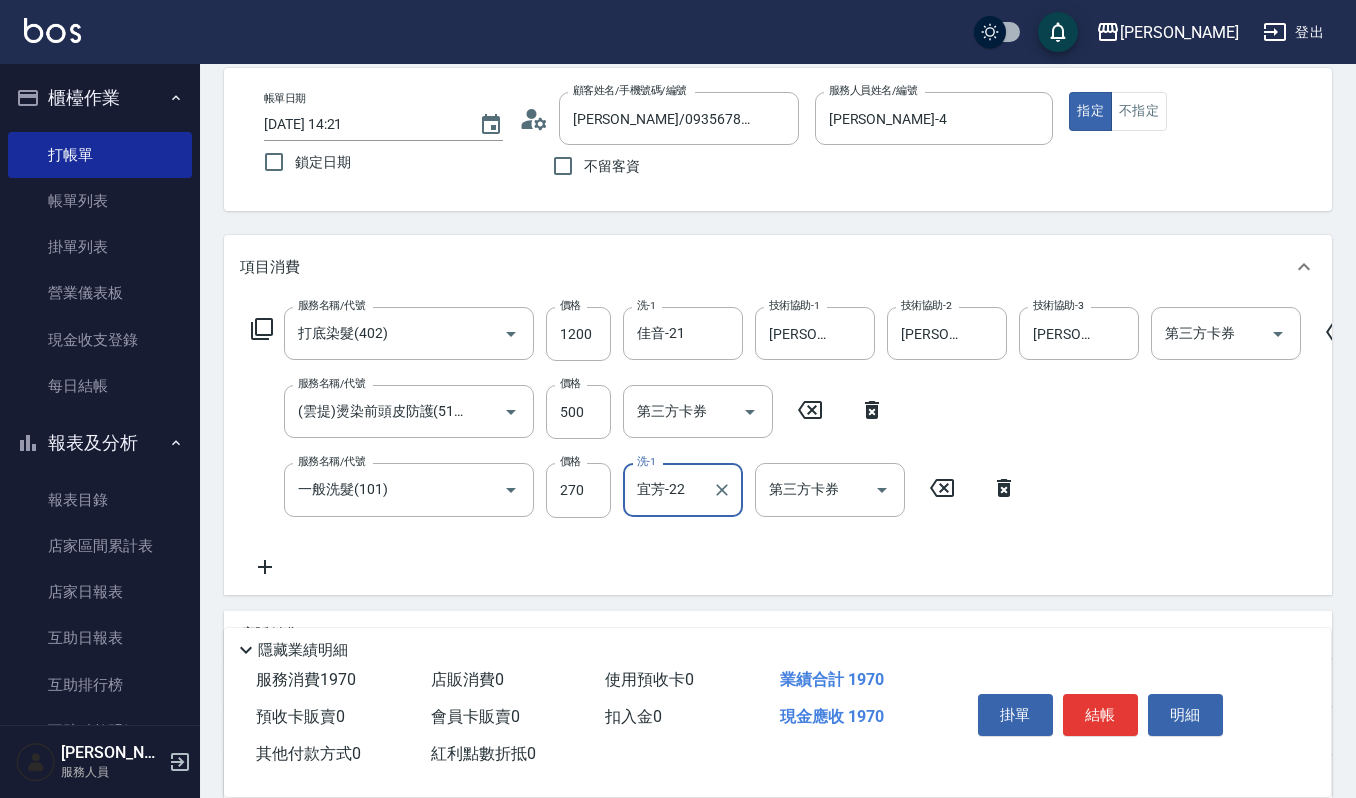 scroll, scrollTop: 133, scrollLeft: 0, axis: vertical 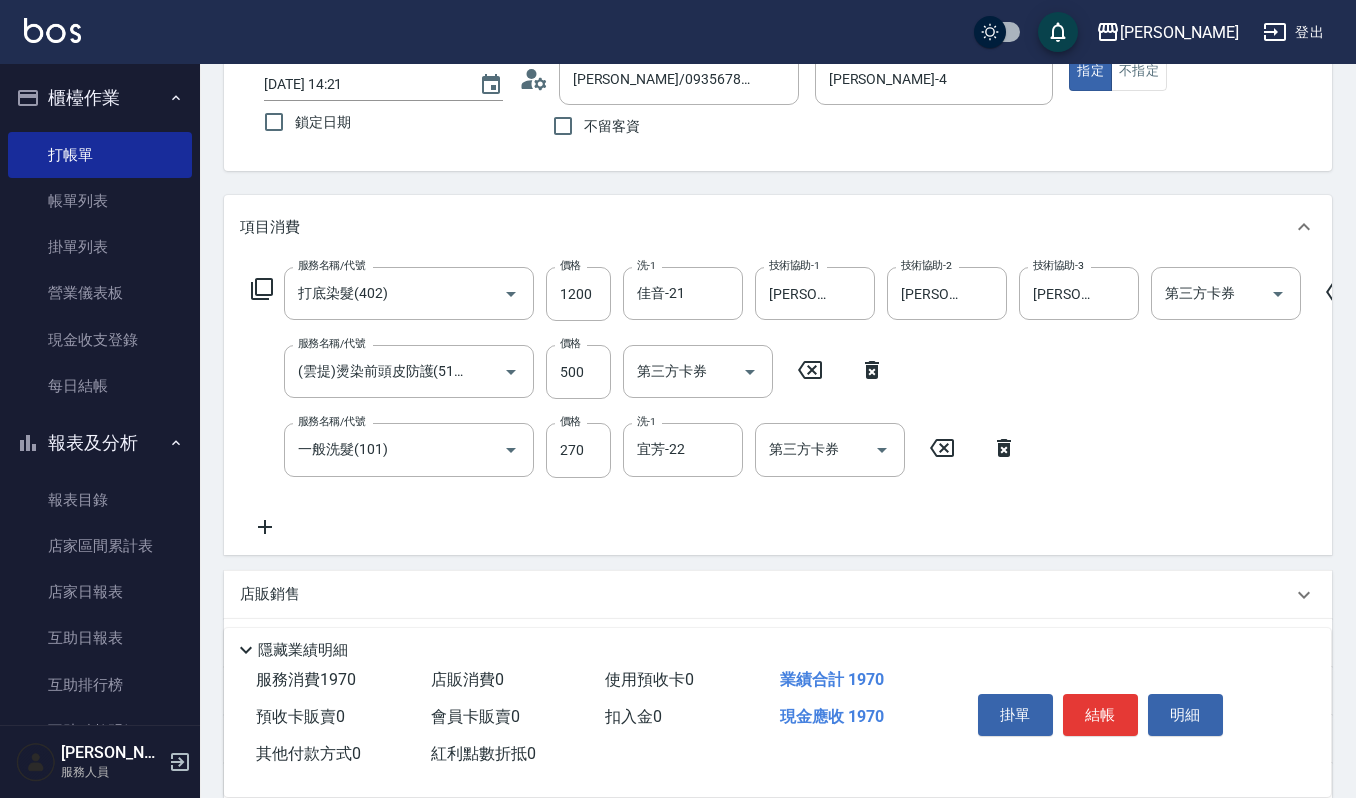 click 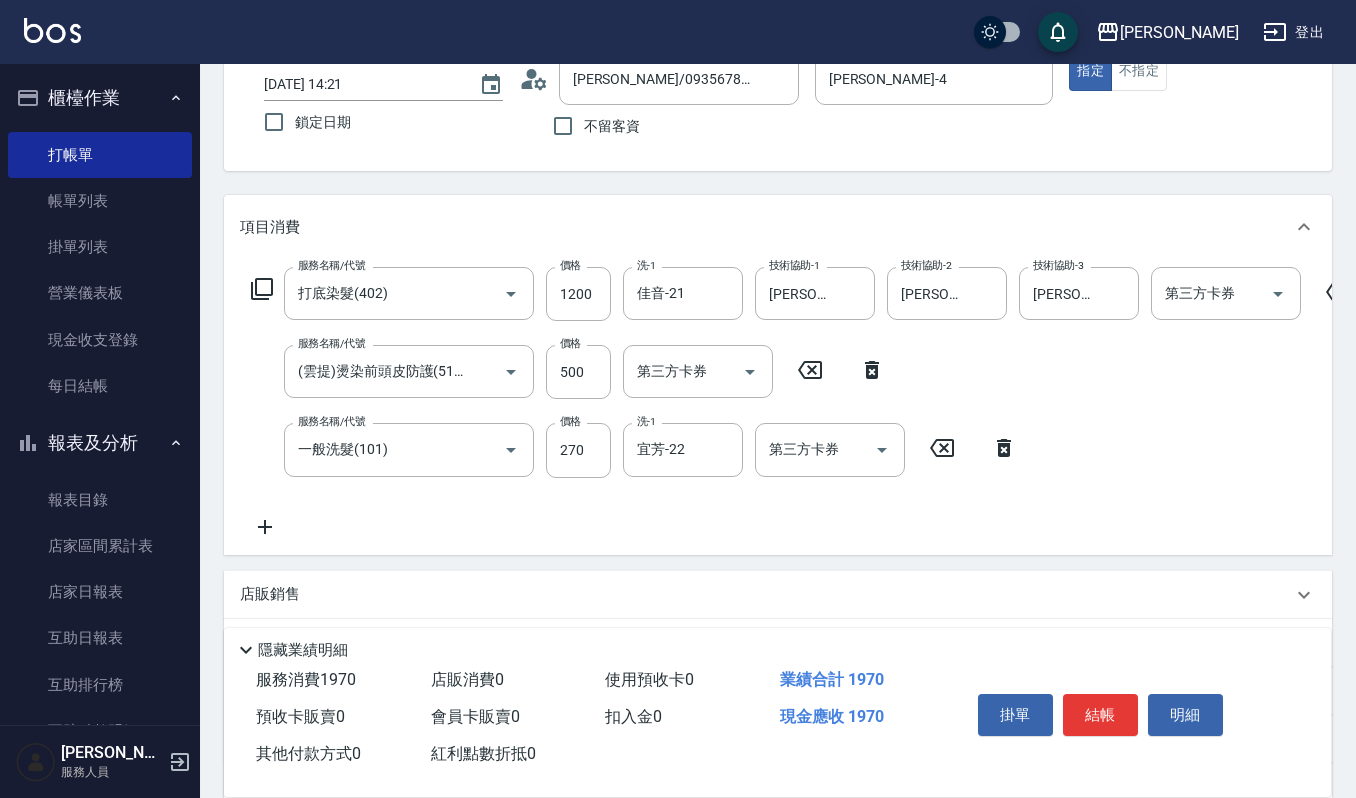 scroll, scrollTop: 0, scrollLeft: 0, axis: both 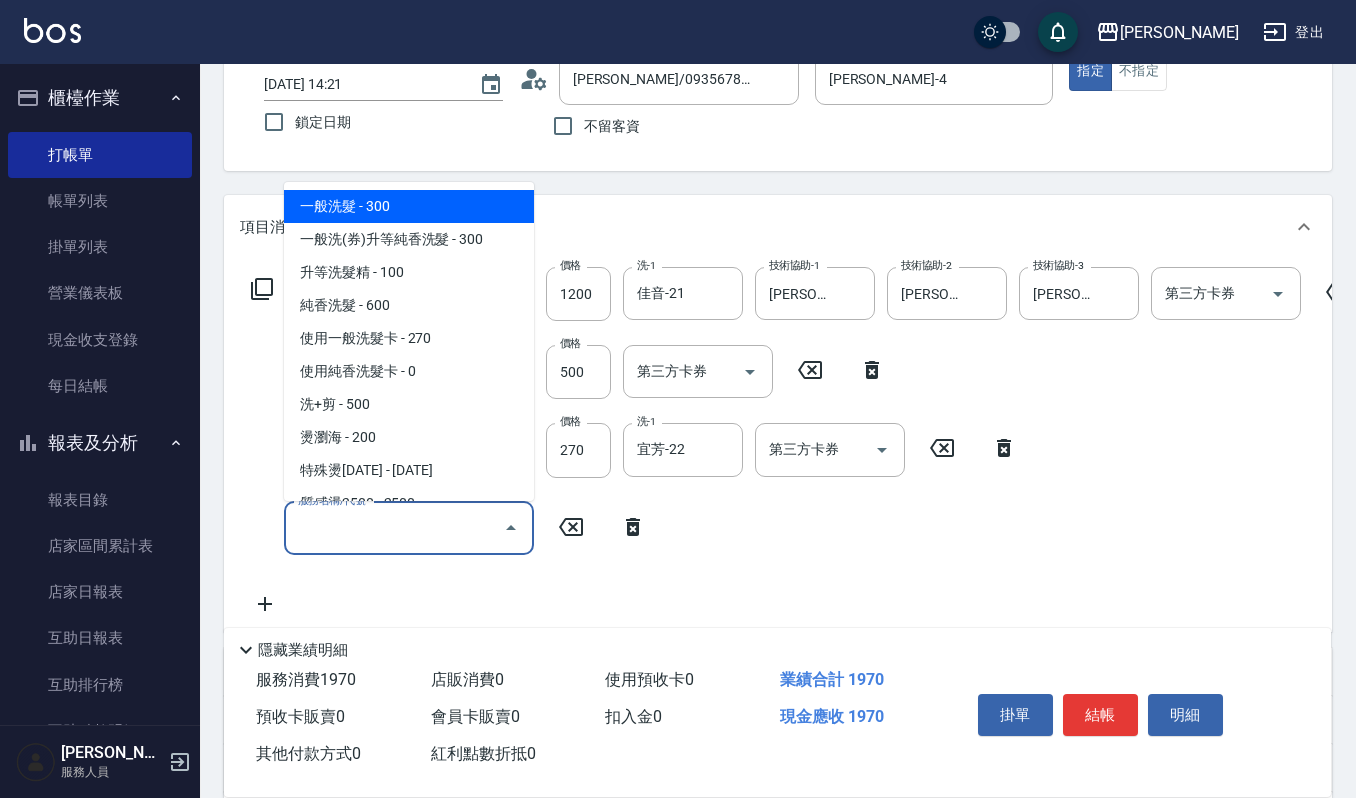 click on "服務名稱/代號" at bounding box center (394, 528) 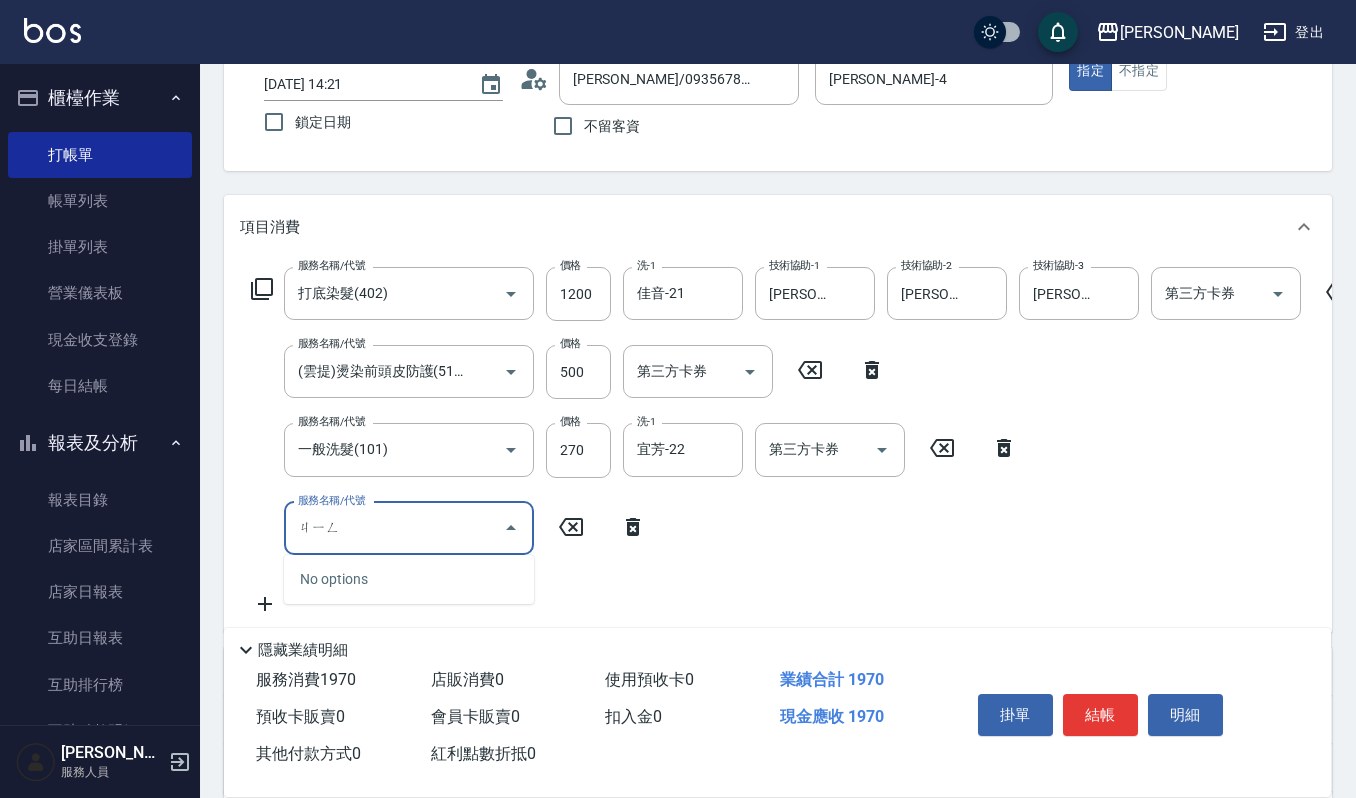 type on "經" 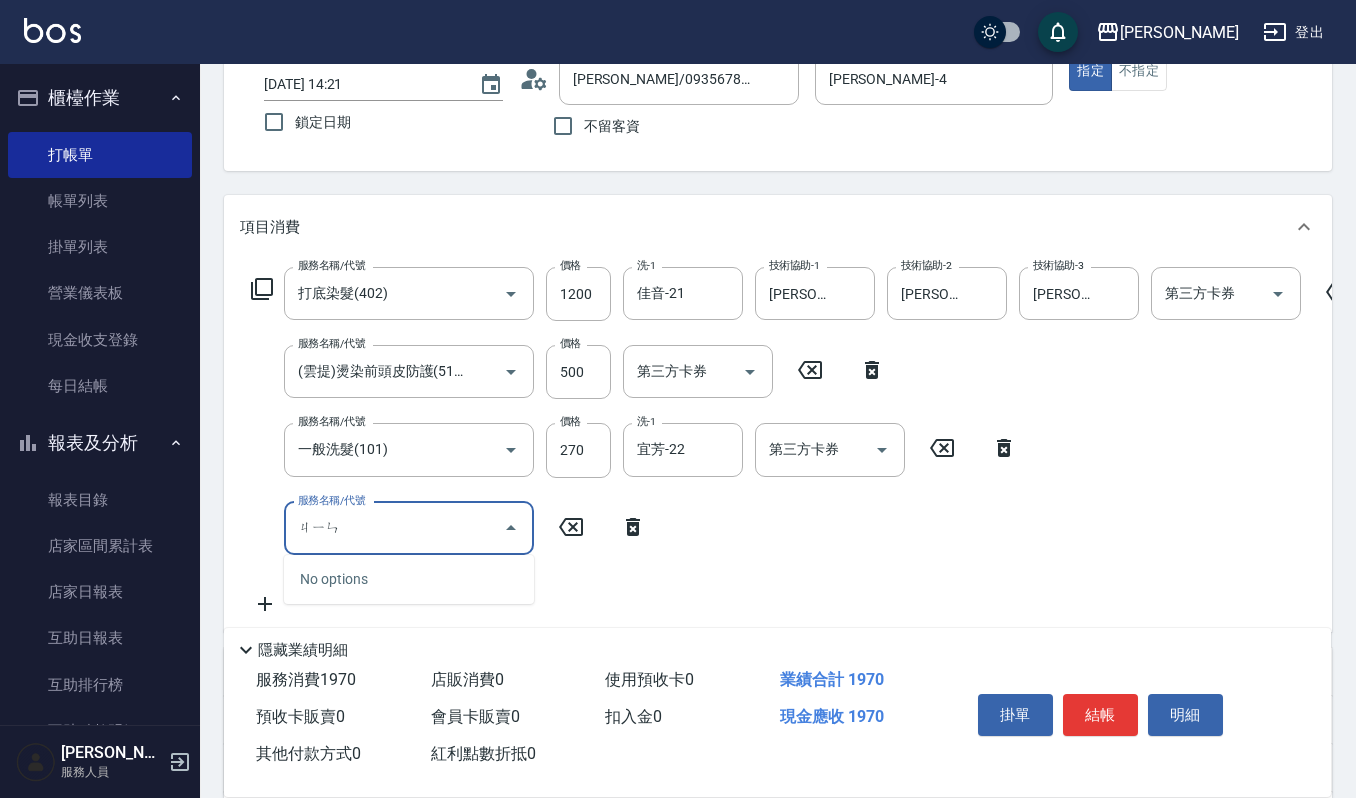 type on "金" 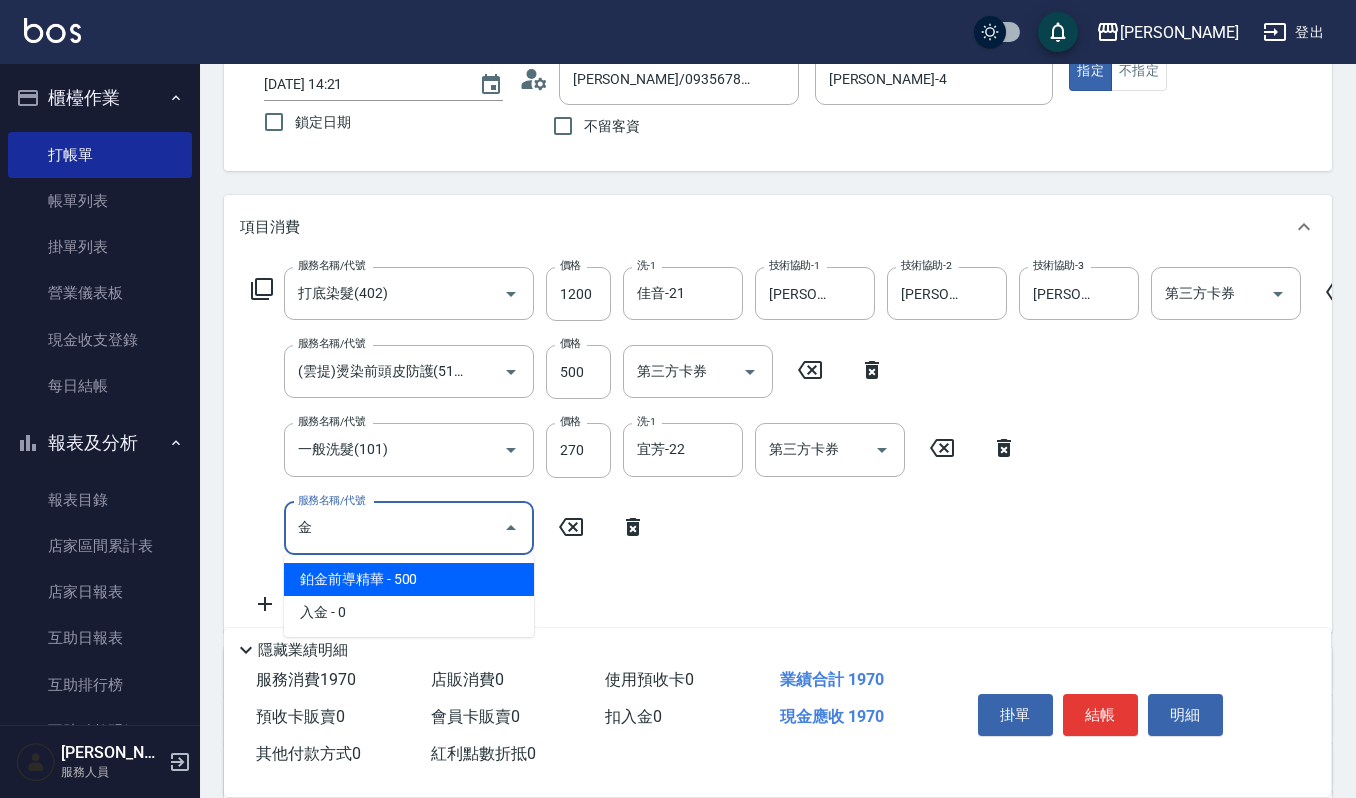 type on "金金" 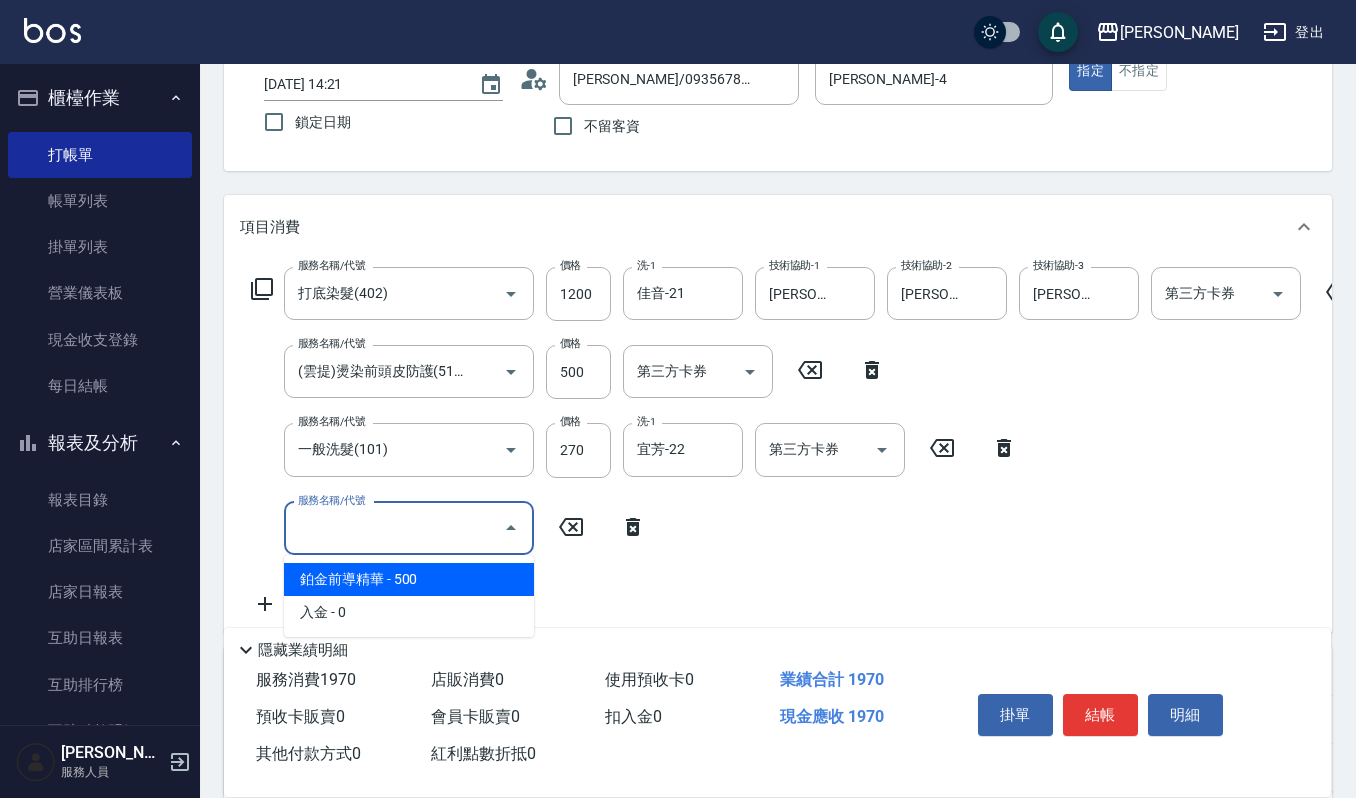click on "服務名稱/代號 打底染髮(402) 服務名稱/代號 價格 1200 價格 洗-1 佳音-21 洗-1 技術協助-1 吉兒-4 技術協助-1 技術協助-2 吉兒-4 技術協助-2 技術協助-3 吉兒-4 技術協助-3 第三方卡券 第三方卡券 服務名稱/代號 (雲提)燙染前頭皮防護(518) 服務名稱/代號 價格 500 價格 第三方卡券 第三方卡券 服務名稱/代號 一般洗髮(101) 服務名稱/代號 價格 270 價格 洗-1 宜芳-22 洗-1 第三方卡券 第三方卡券 服務名稱/代號 服務名稱/代號" at bounding box center [801, 441] 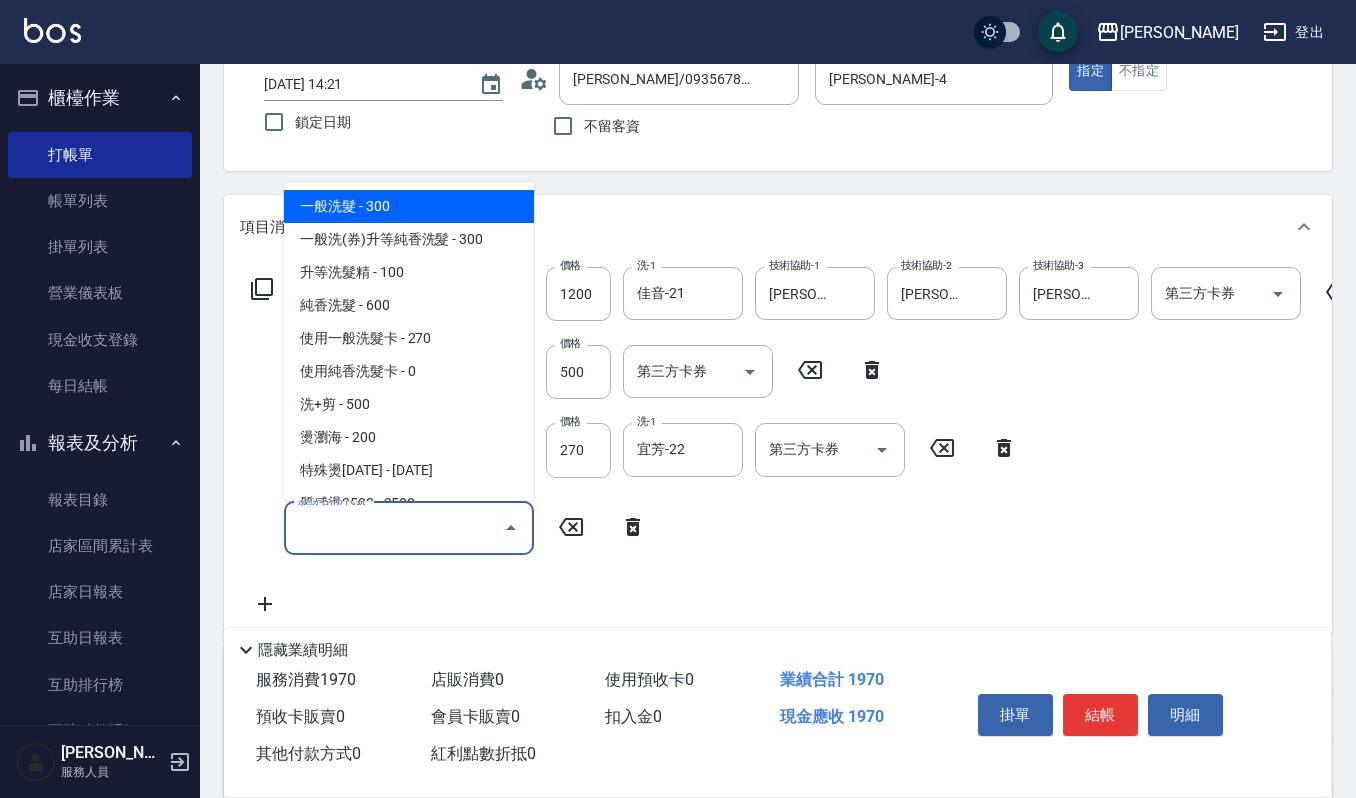 click on "服務名稱/代號" at bounding box center (394, 528) 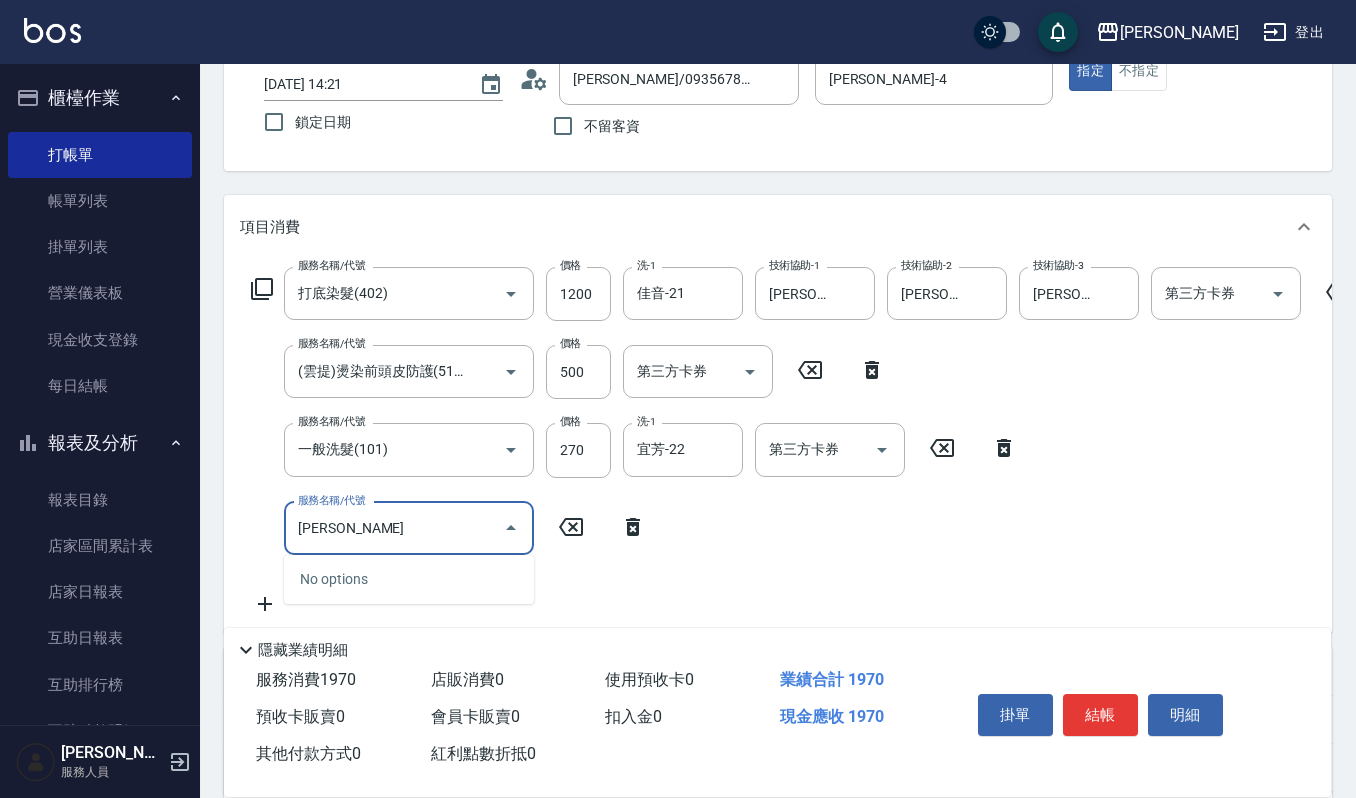 type on "精" 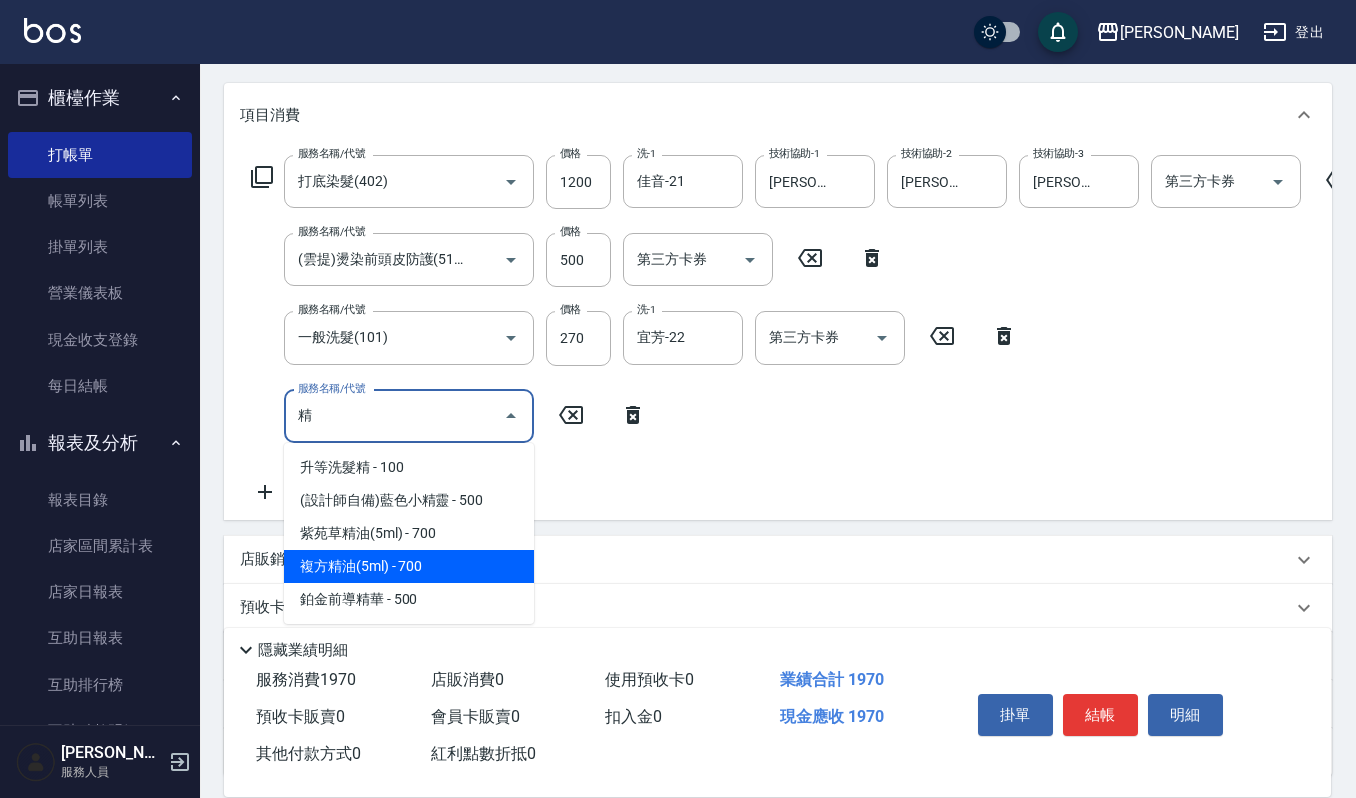 scroll, scrollTop: 400, scrollLeft: 0, axis: vertical 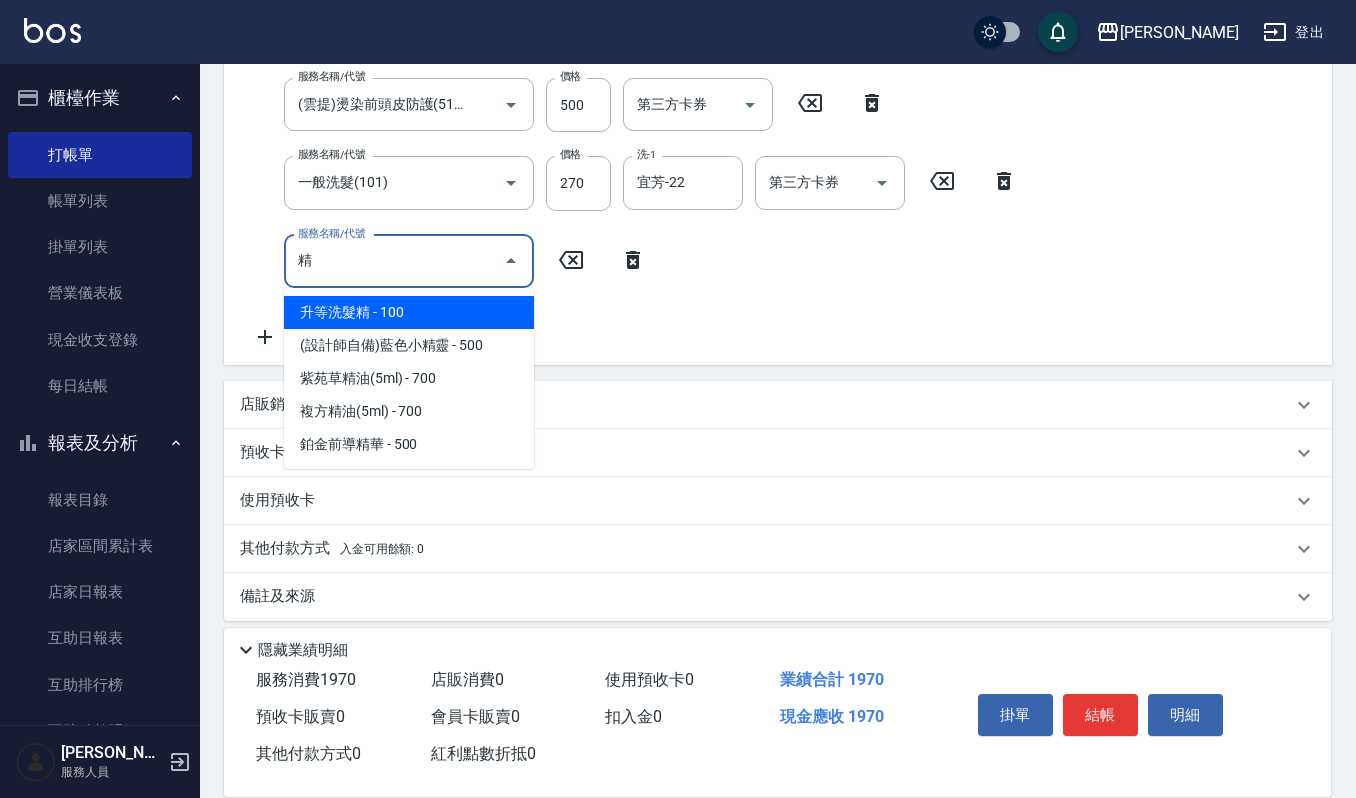 click on "精" at bounding box center [394, 261] 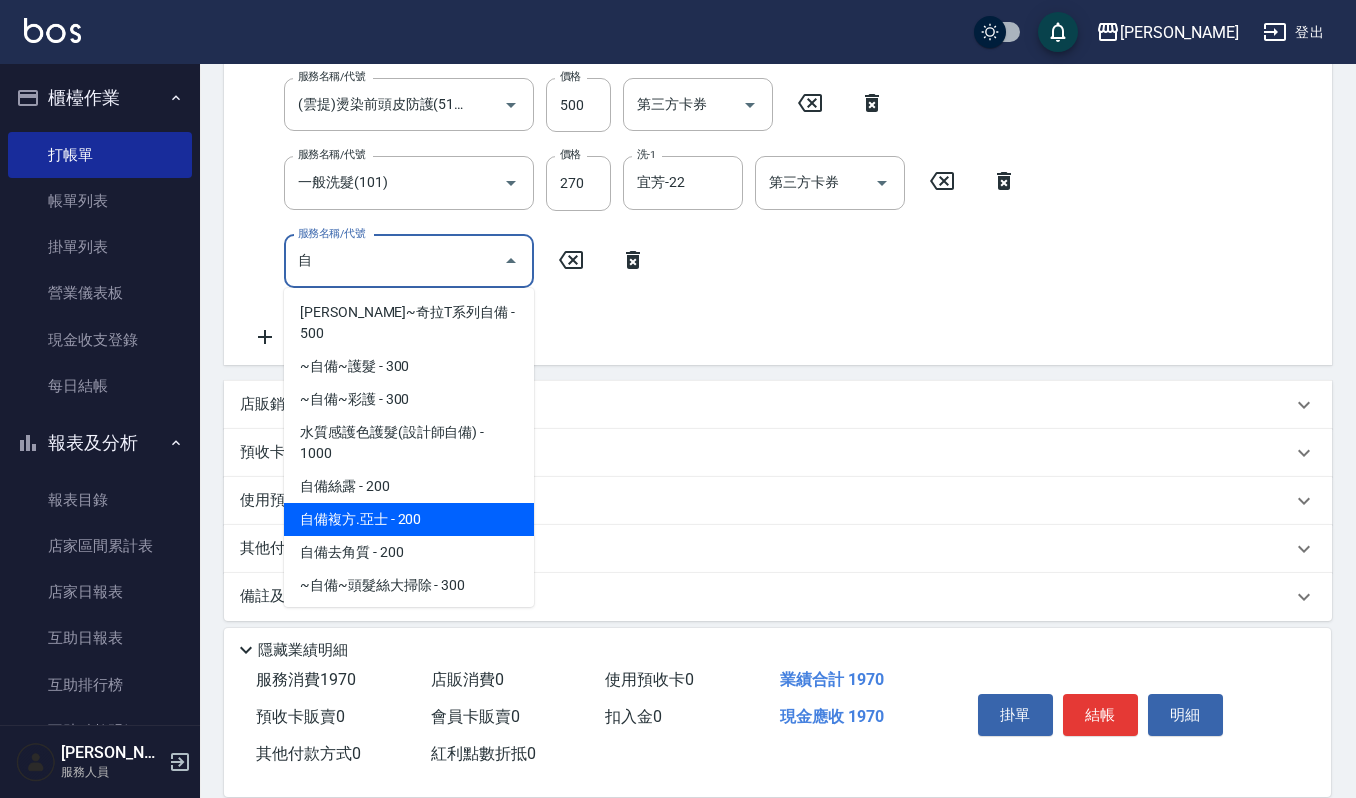 click on "自備複方.亞士 - 200" at bounding box center (409, 519) 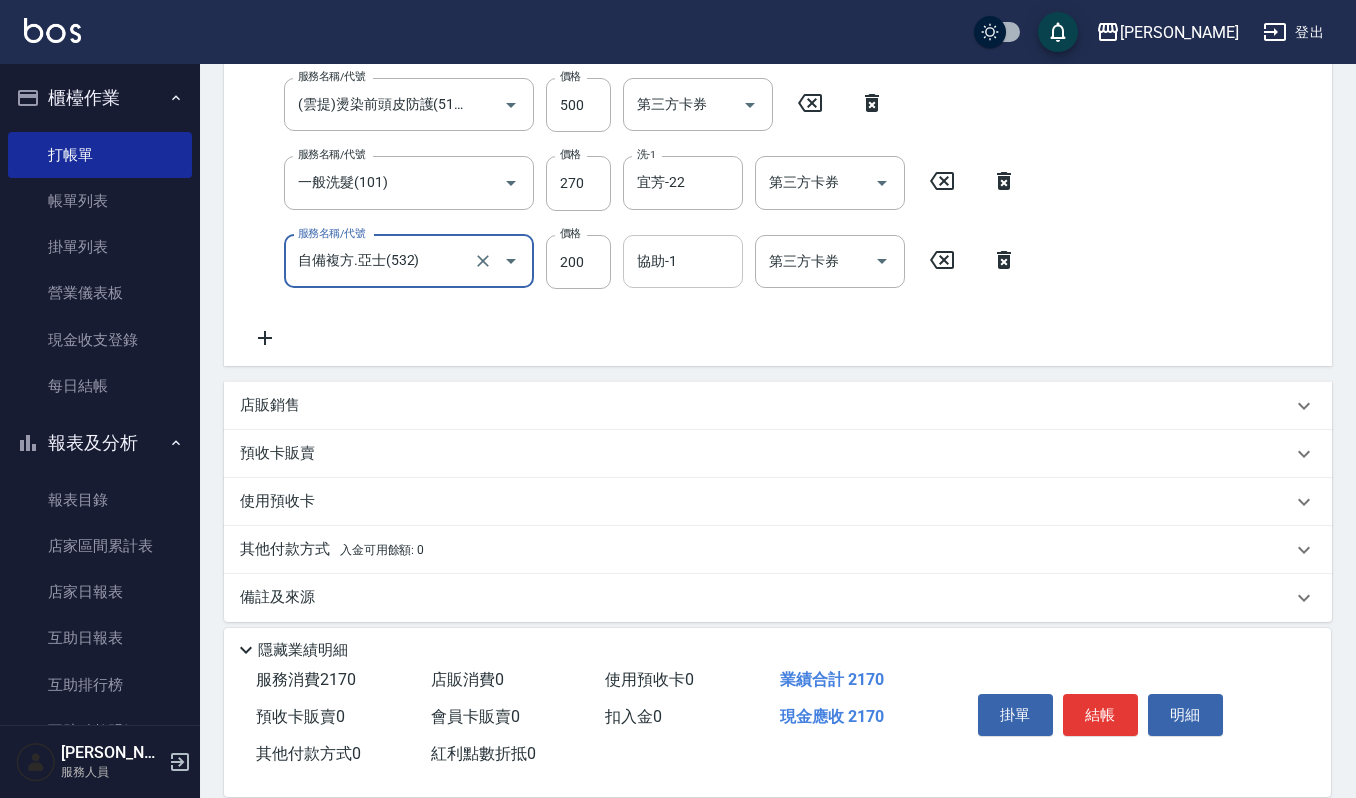 type on "自備複方.亞士(532)" 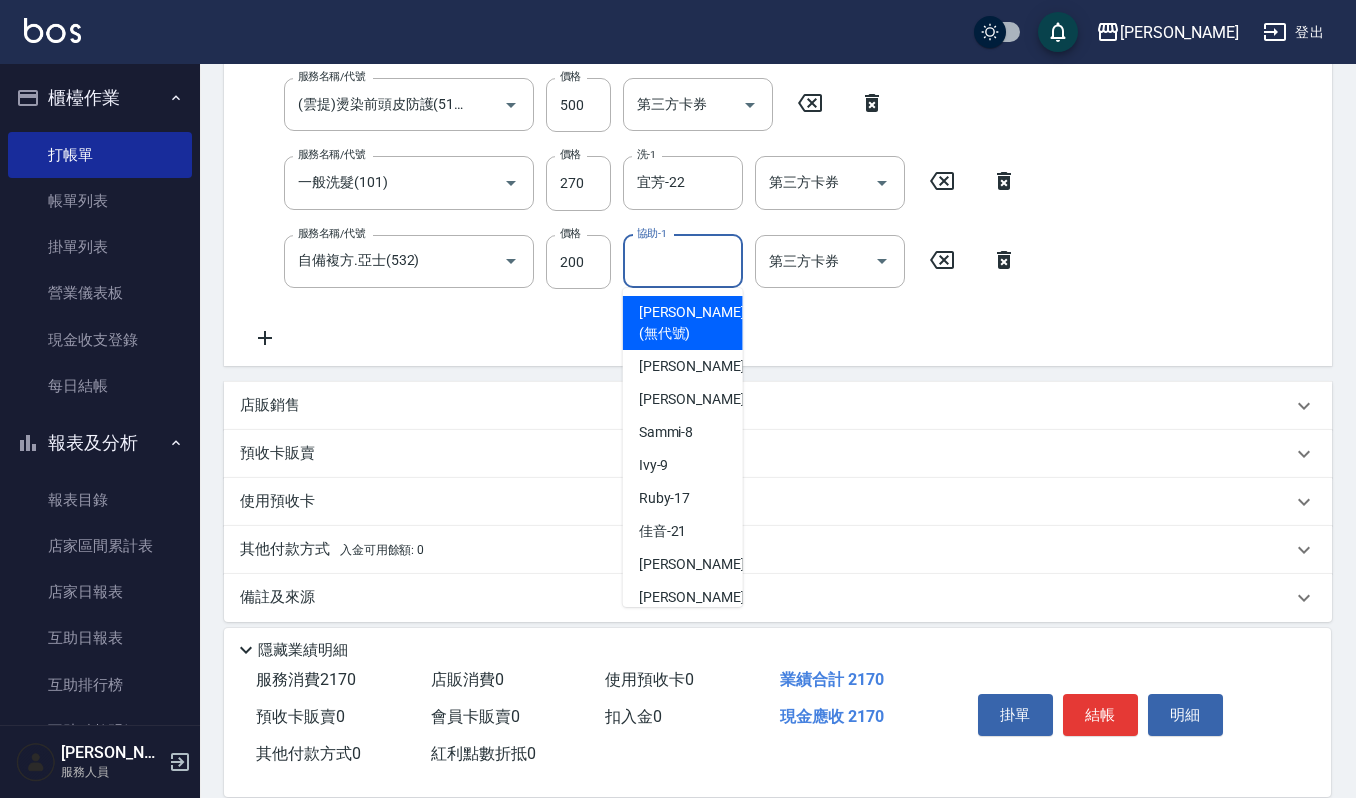 click on "協助-1" at bounding box center (683, 261) 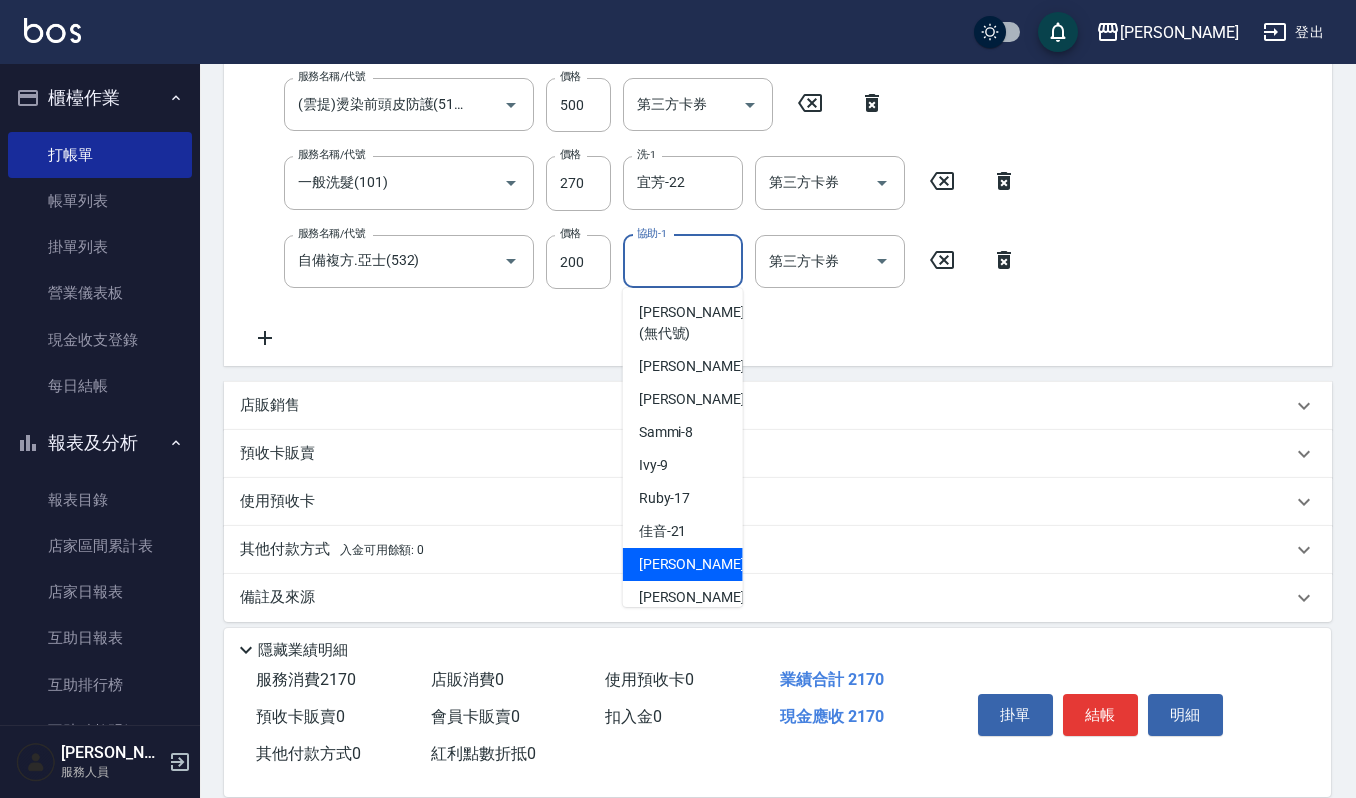 click on "宜芳 -22" at bounding box center (702, 564) 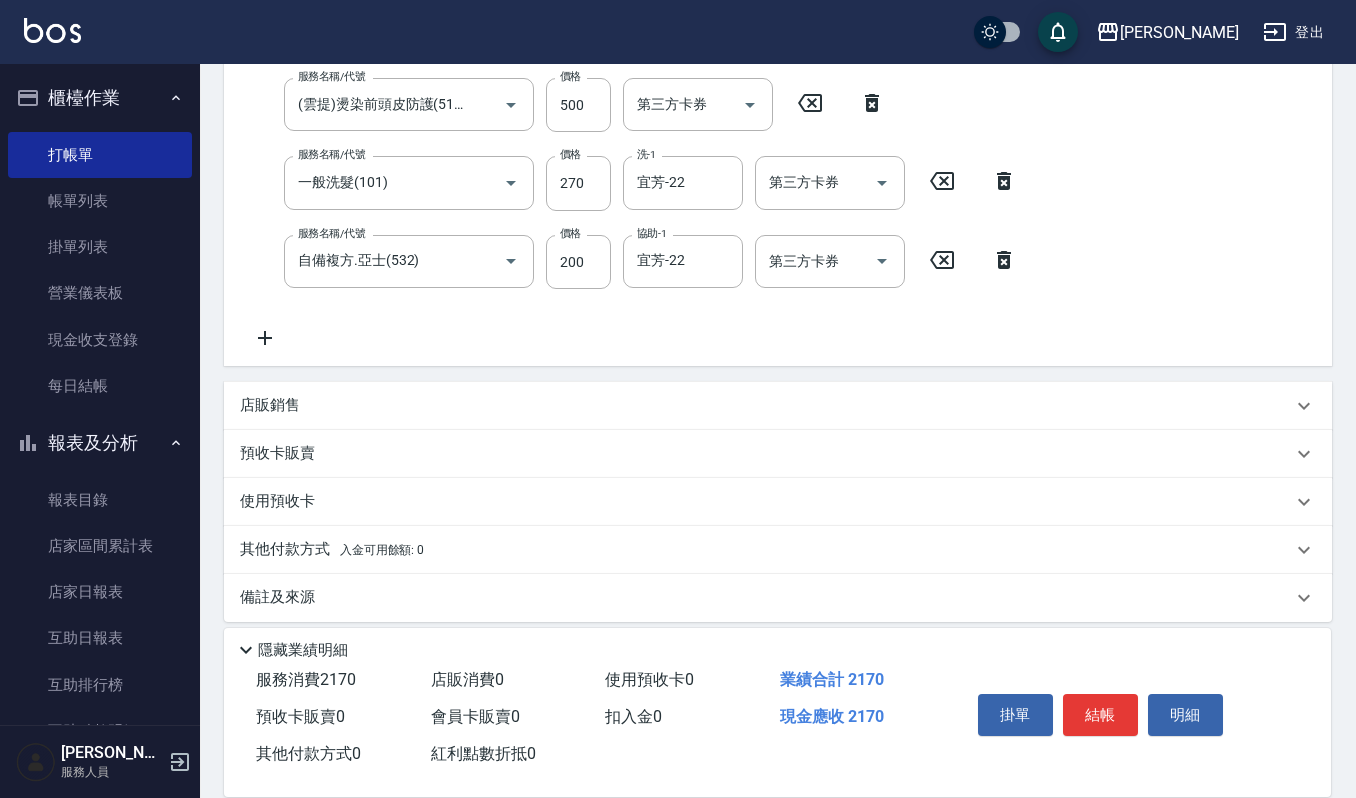 click 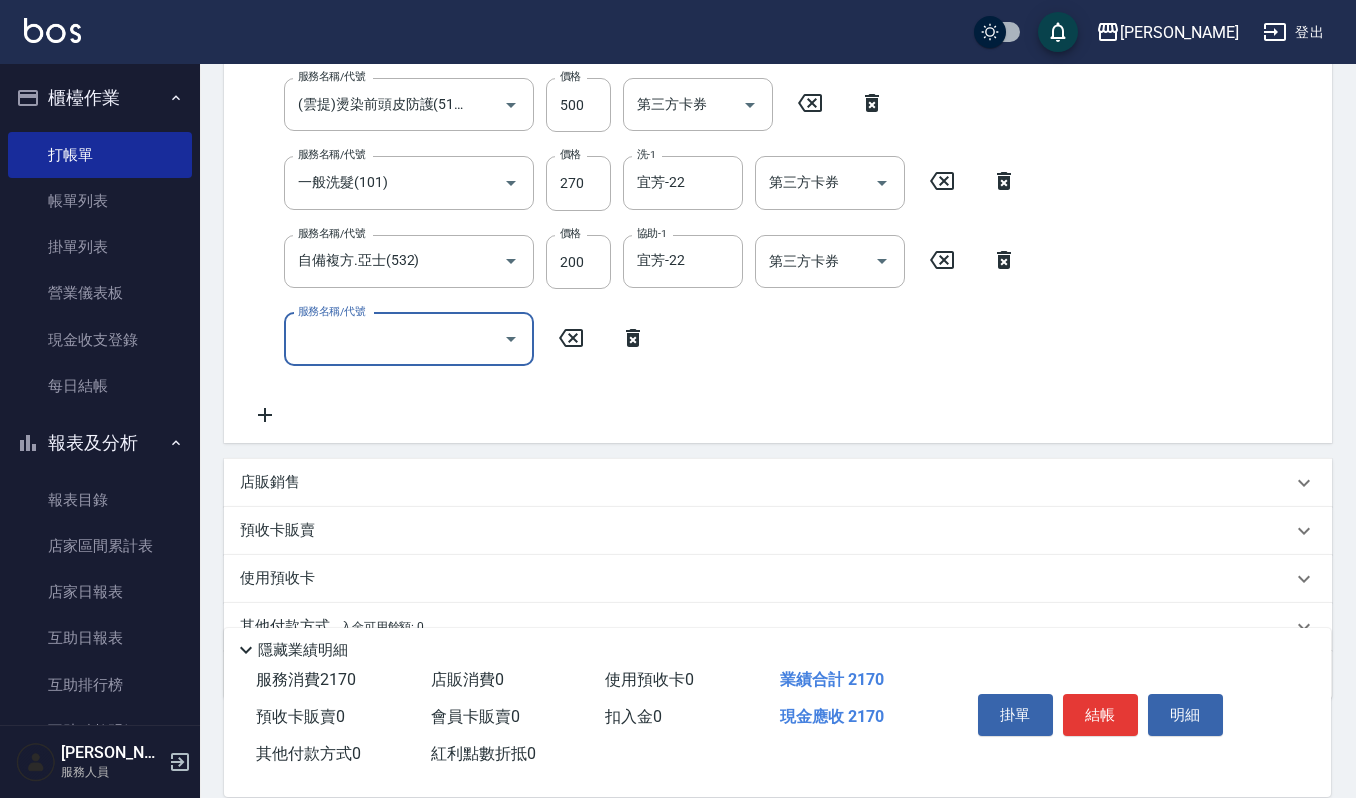 scroll, scrollTop: 0, scrollLeft: 0, axis: both 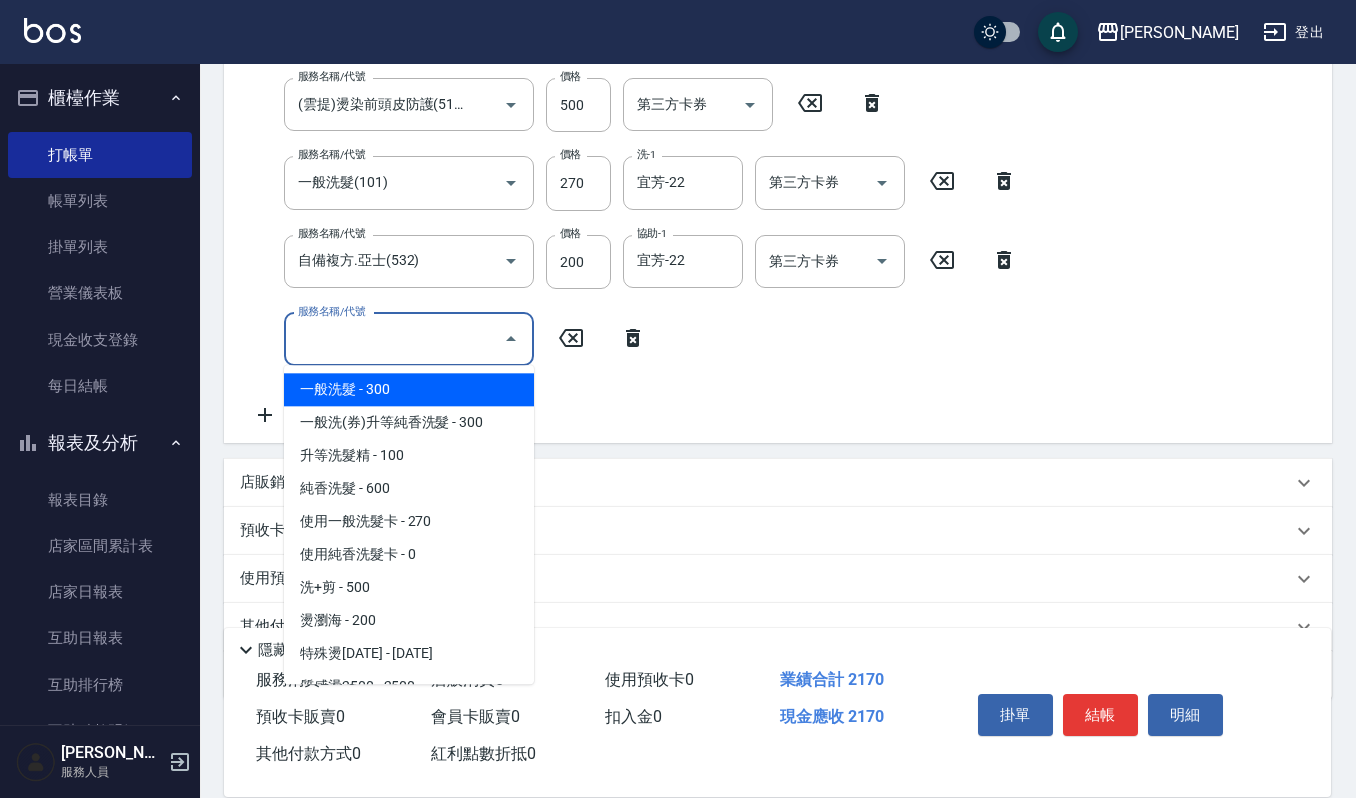 click on "服務名稱/代號" at bounding box center (394, 339) 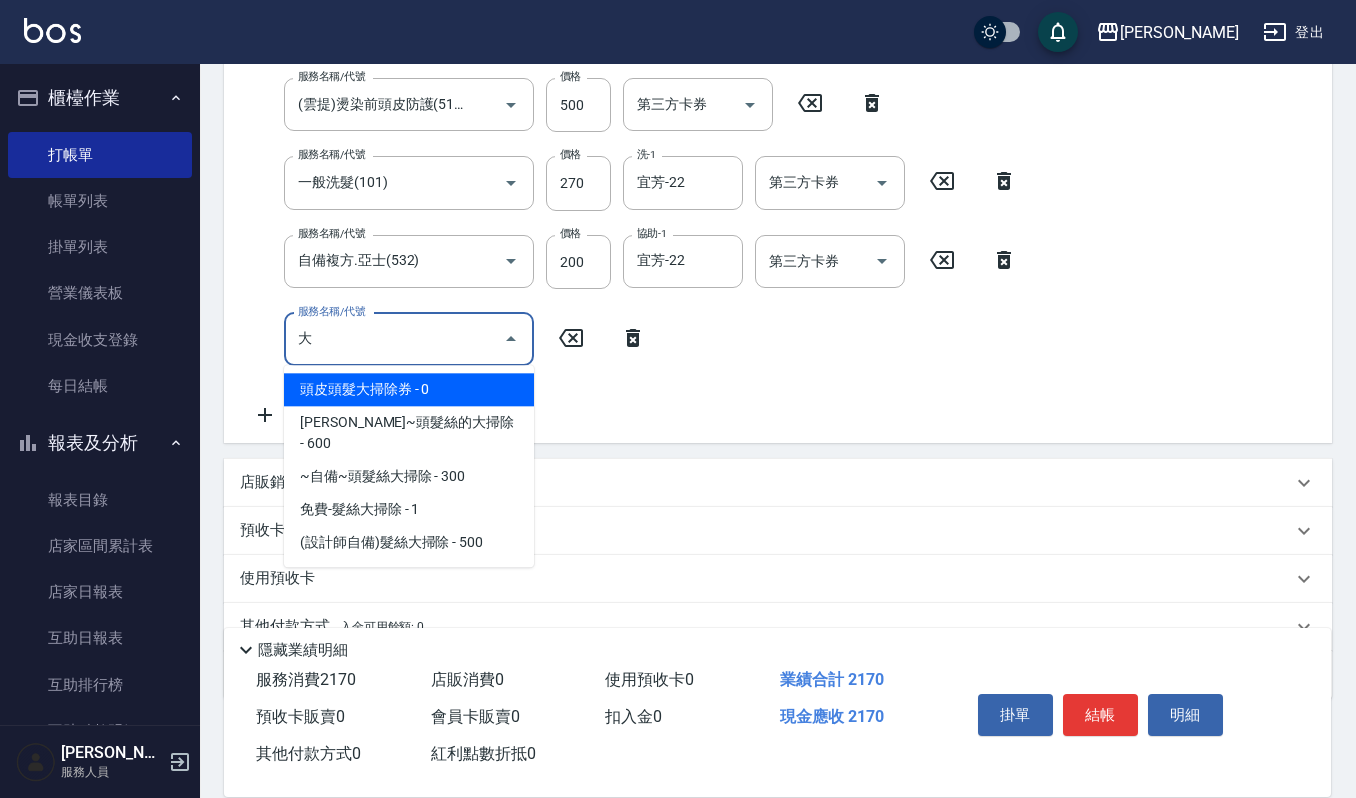click on "頭皮頭髮大掃除券 - 0" at bounding box center (409, 389) 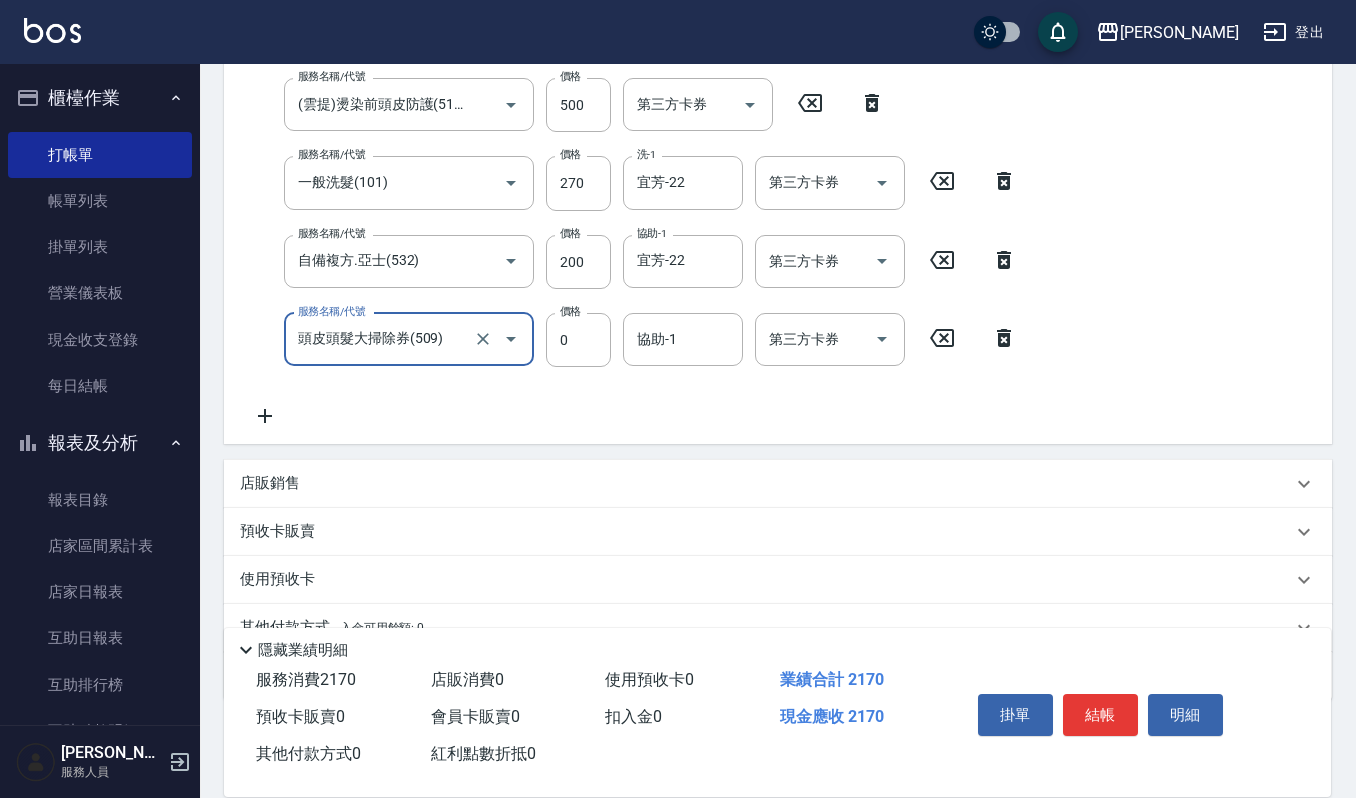 type on "頭皮頭髮大掃除券(509)" 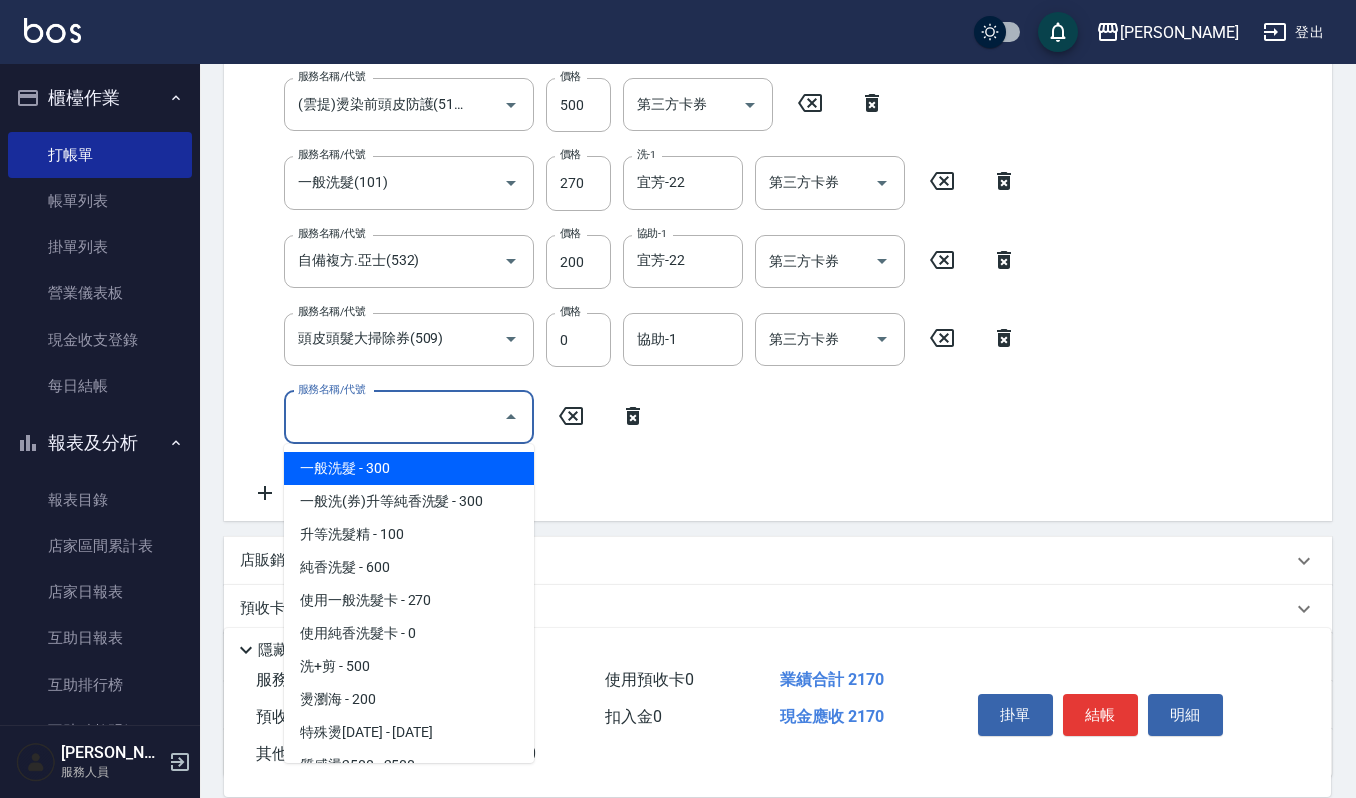click on "服務名稱/代號" at bounding box center (394, 417) 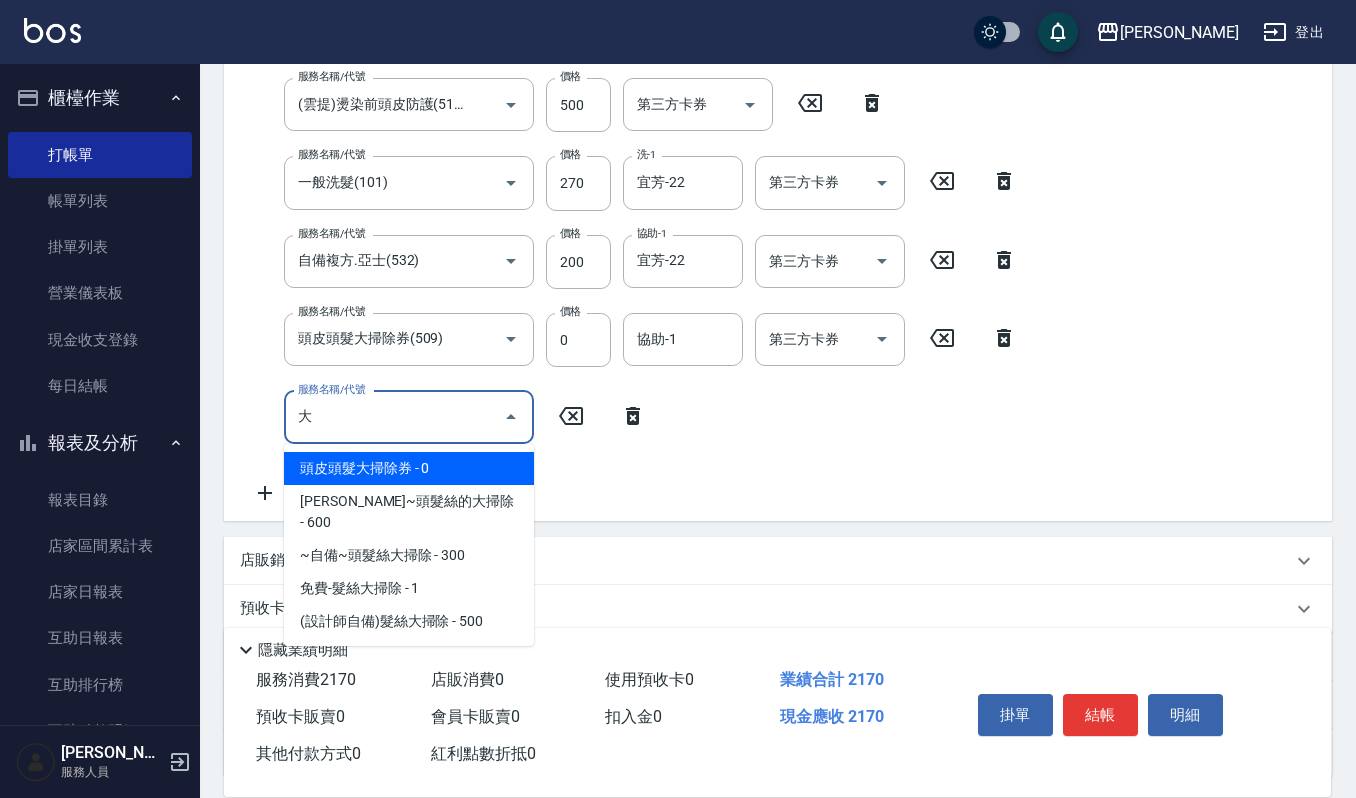 click on "頭皮頭髮大掃除券 - 0" at bounding box center (409, 468) 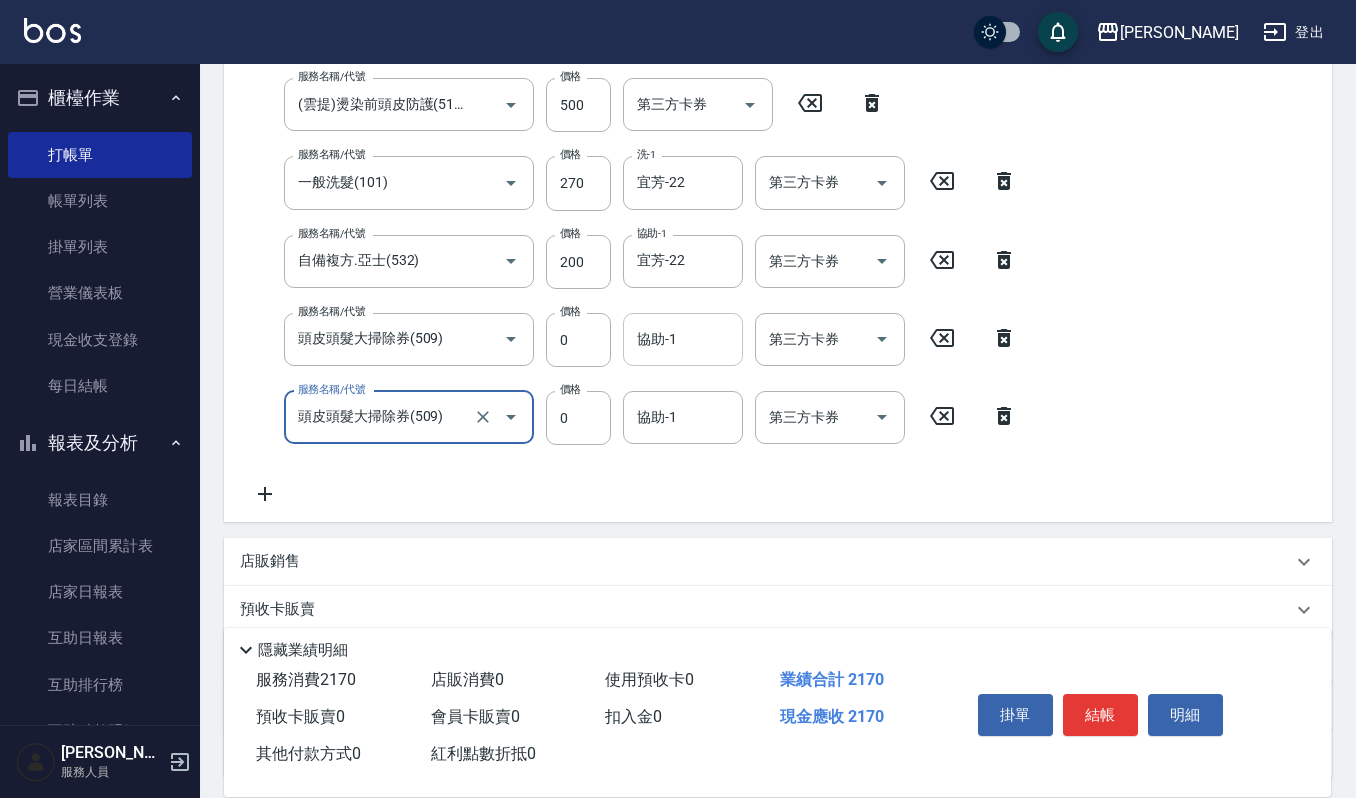type on "頭皮頭髮大掃除券(509)" 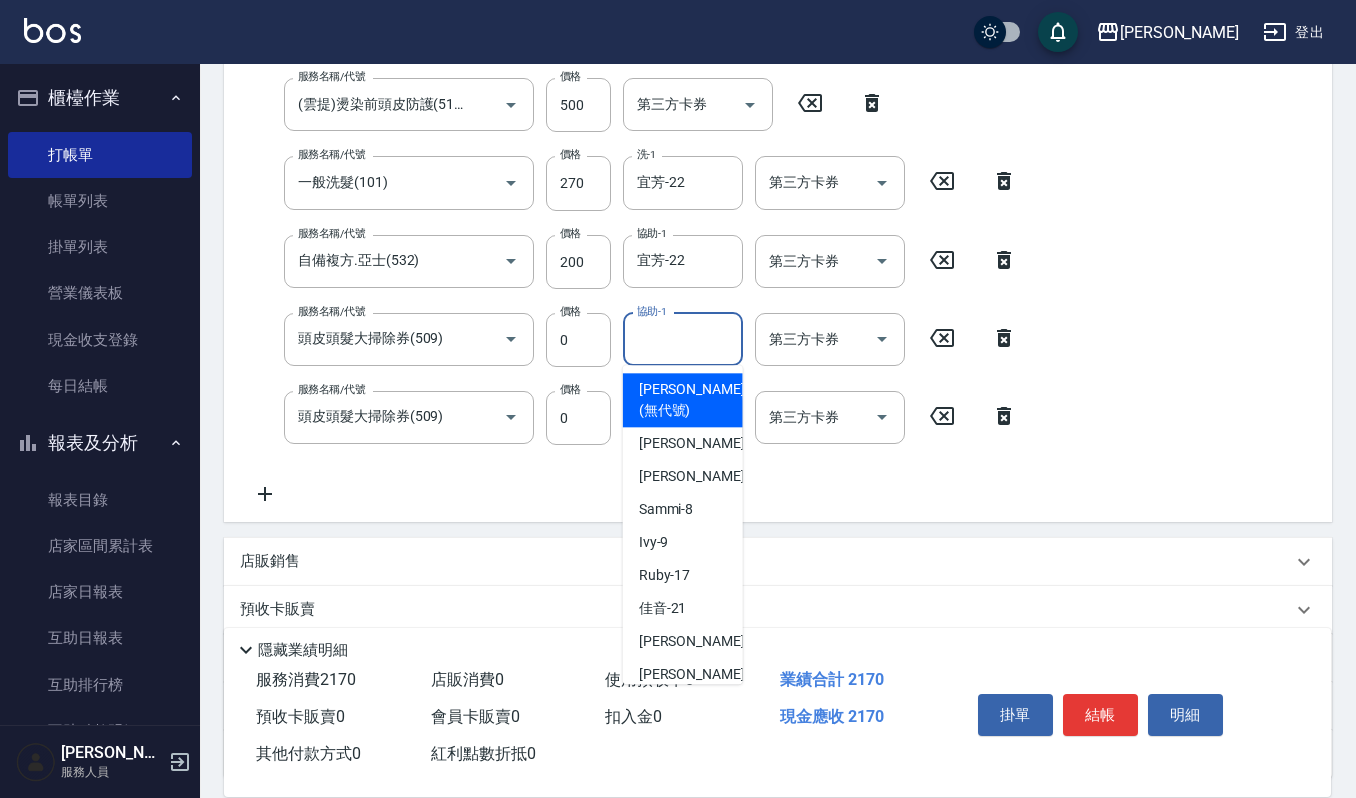 click on "協助-1" at bounding box center [683, 339] 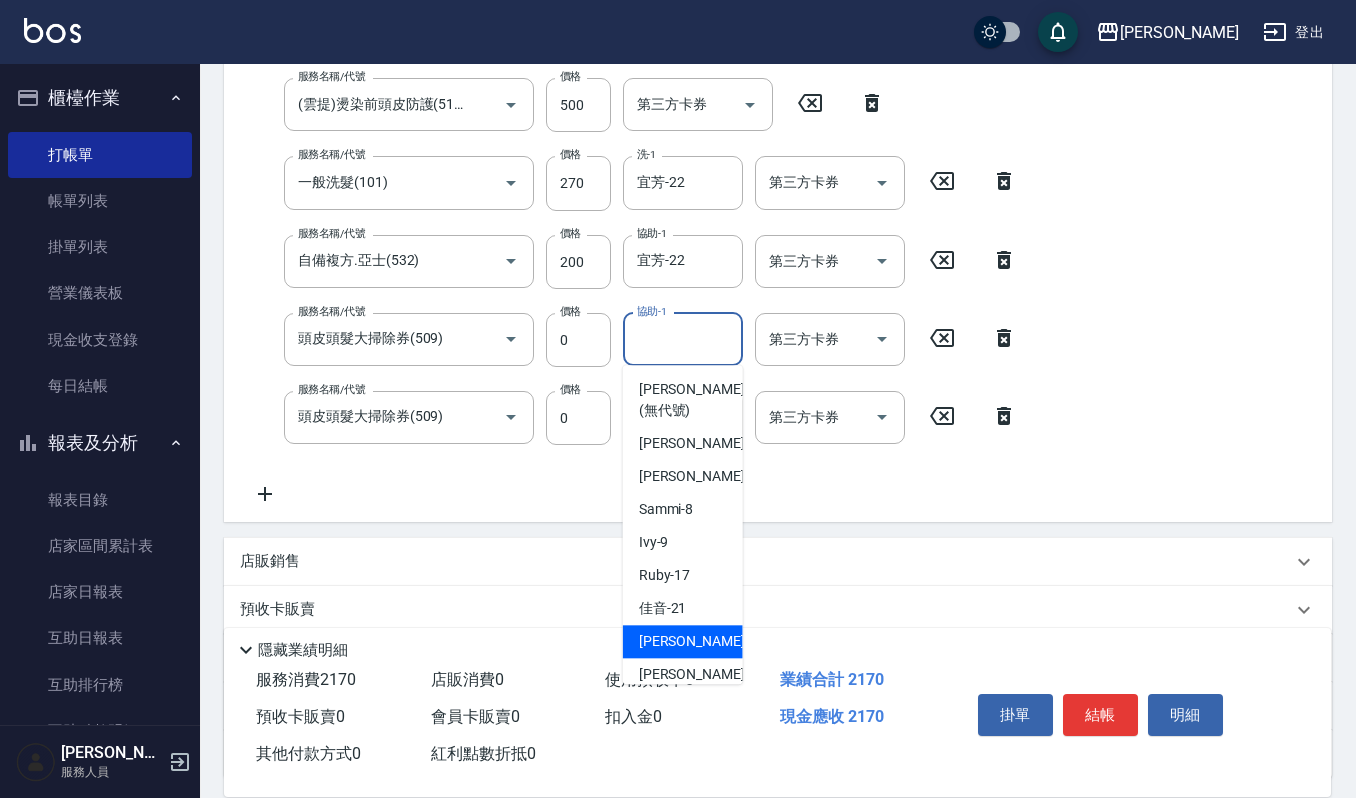 click on "宜芳 -22" at bounding box center (702, 641) 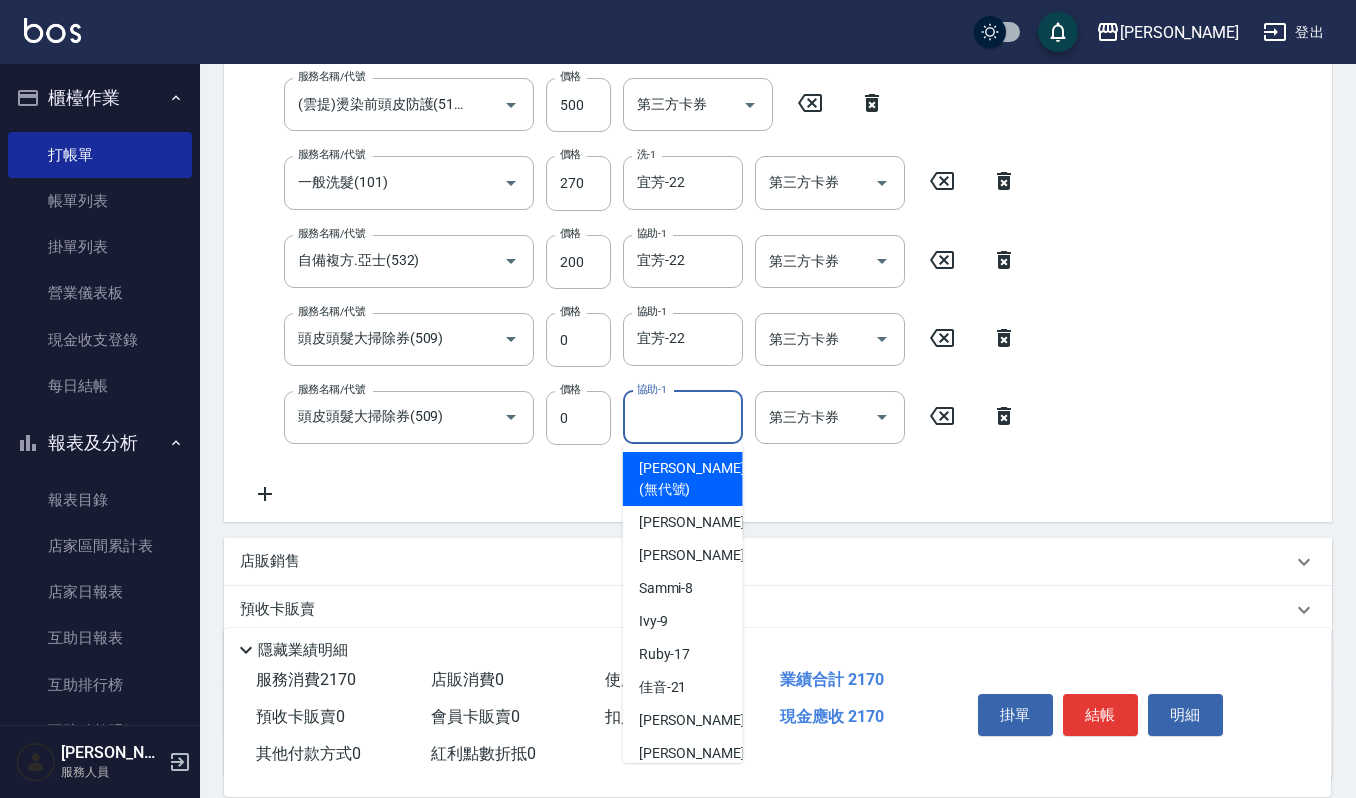 click on "協助-1" at bounding box center (683, 417) 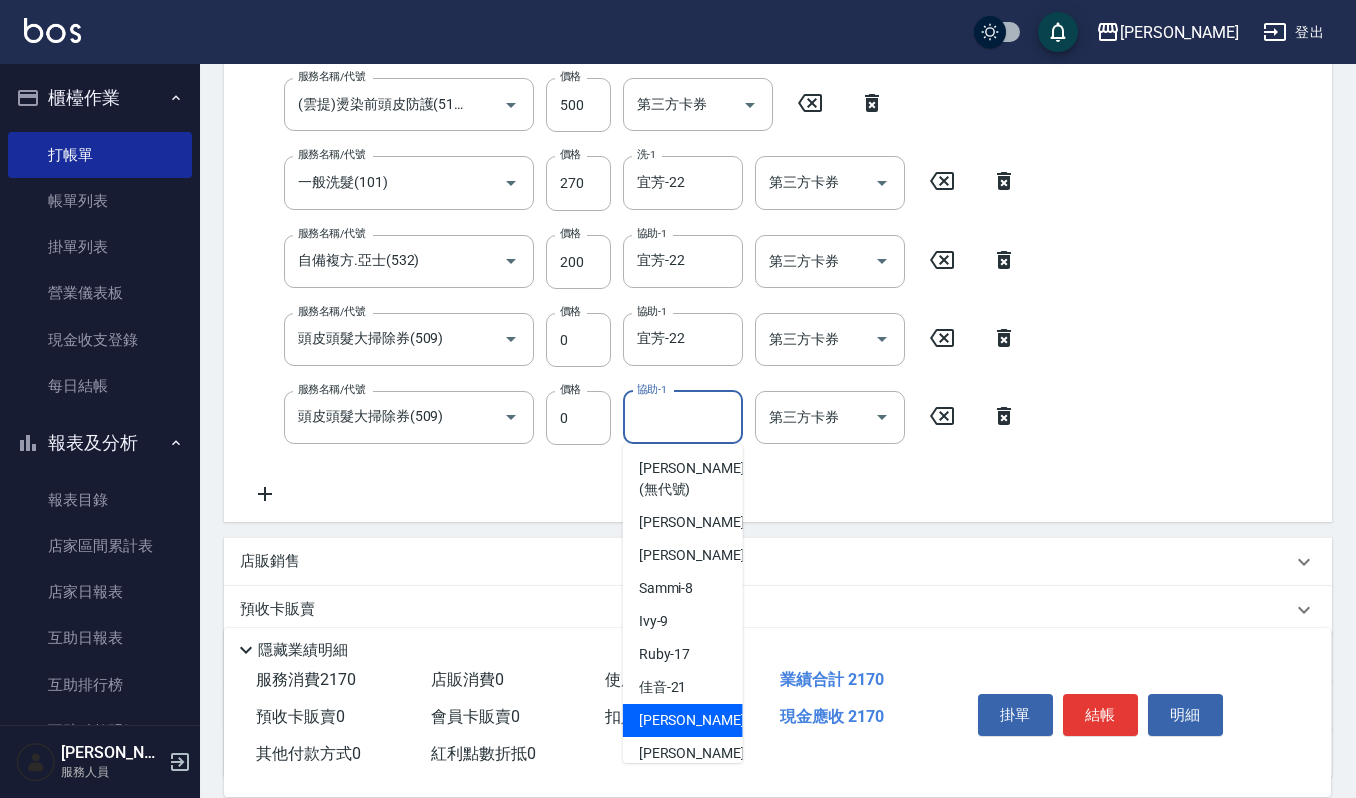 click on "宜芳 -22" at bounding box center [702, 720] 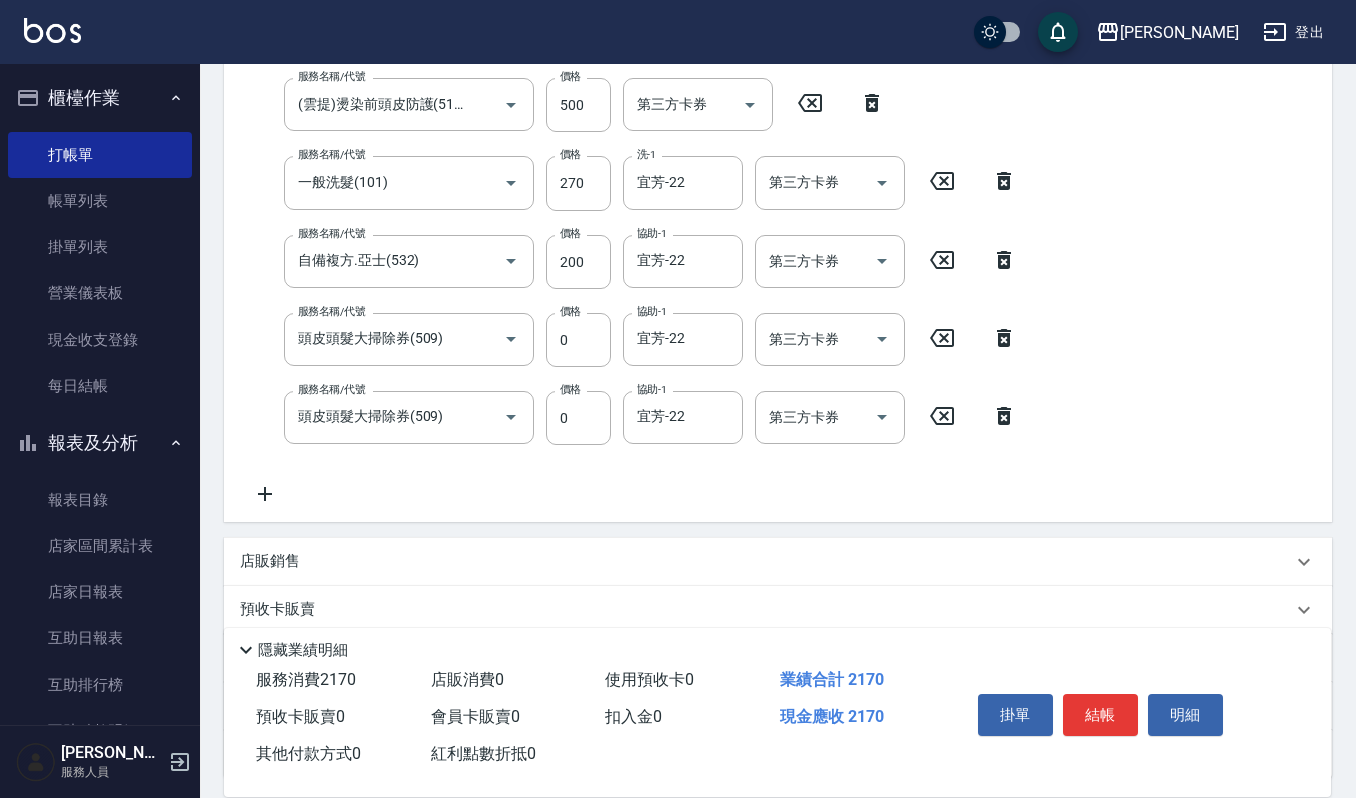 click 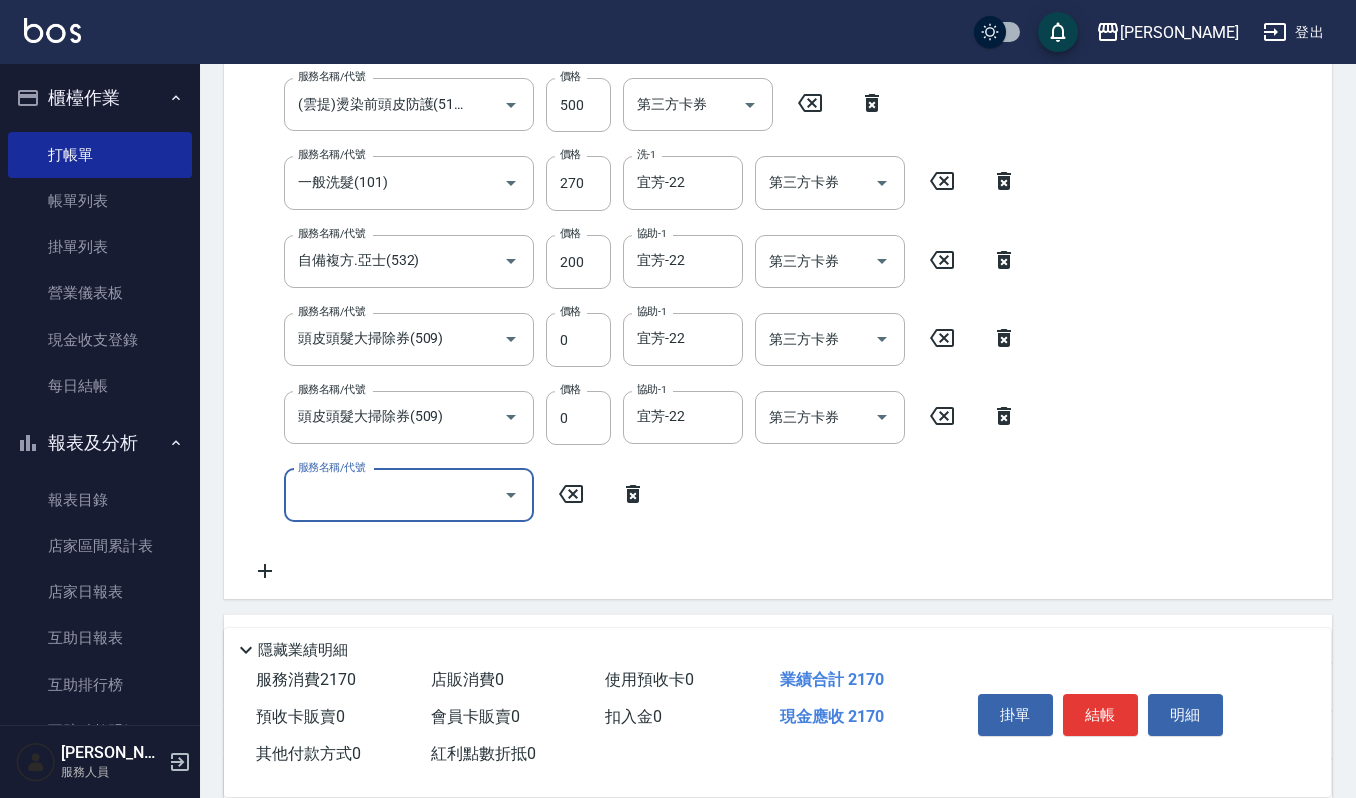 scroll, scrollTop: 0, scrollLeft: 0, axis: both 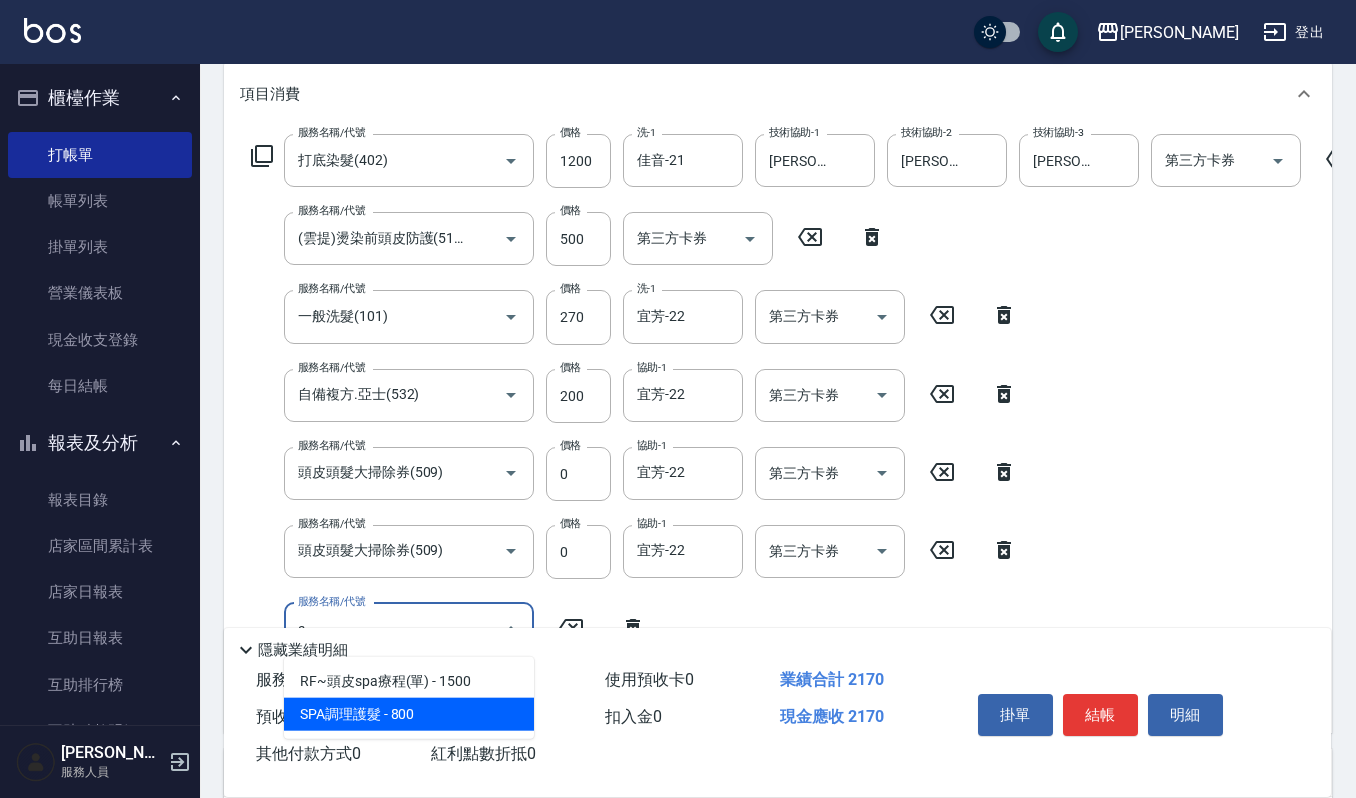 click on "SPA調理護髮 - 800" at bounding box center [409, 714] 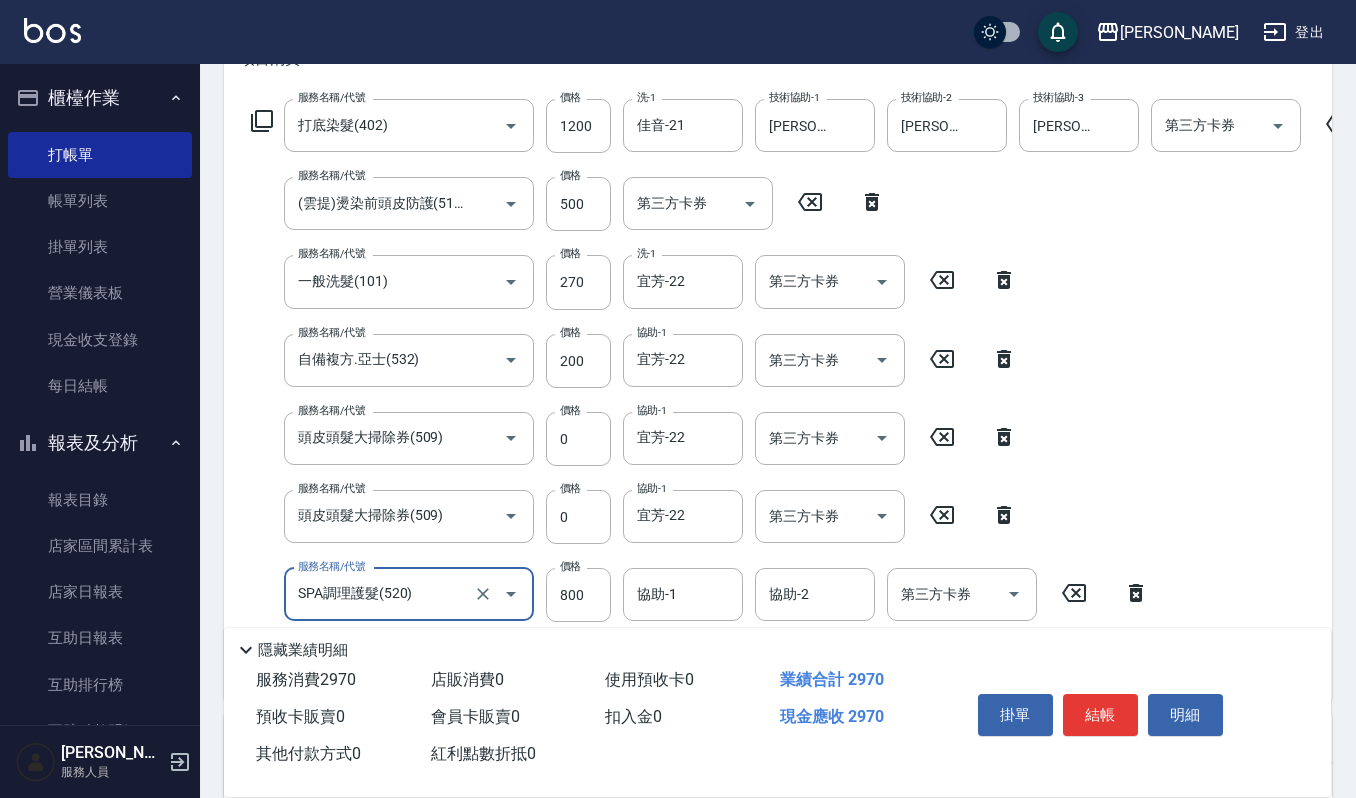 scroll, scrollTop: 400, scrollLeft: 0, axis: vertical 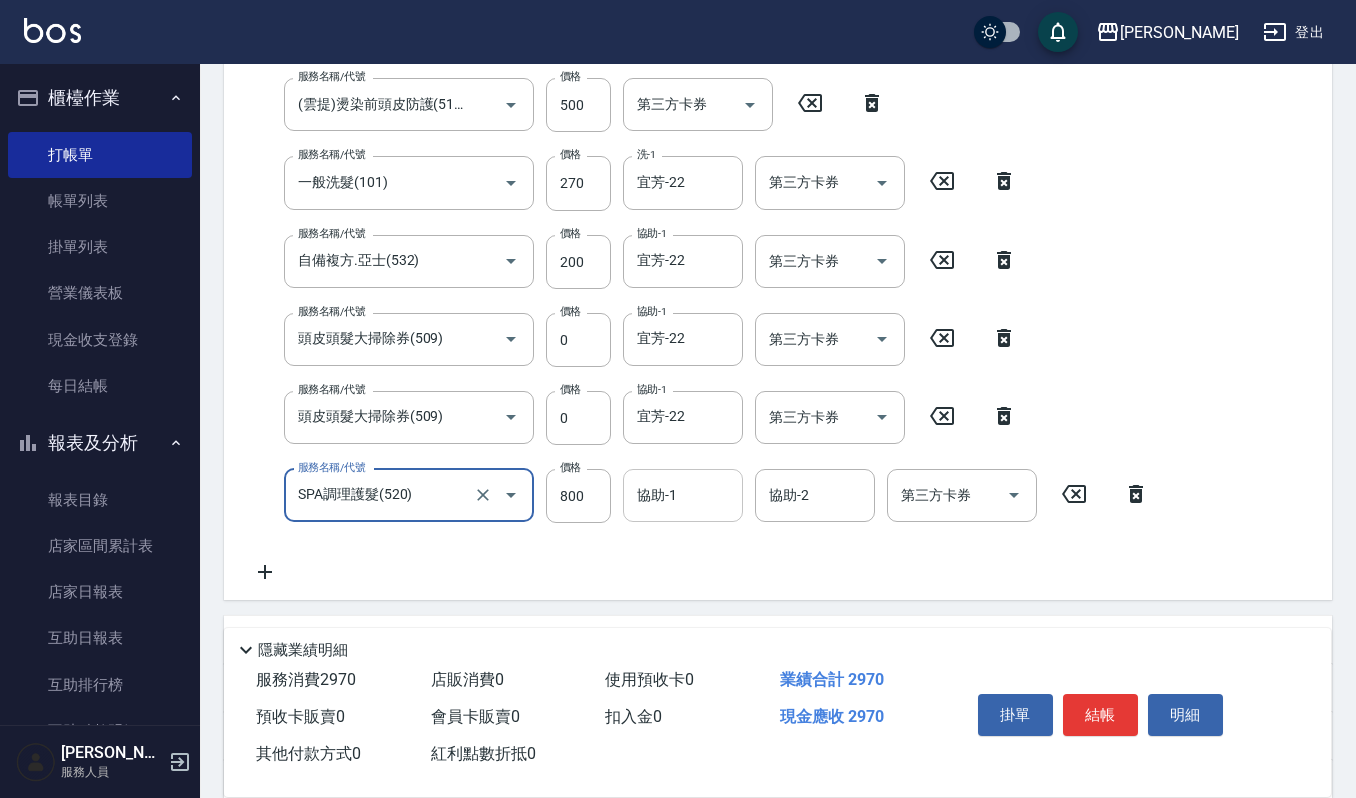 type on "SPA調理護髮(520)" 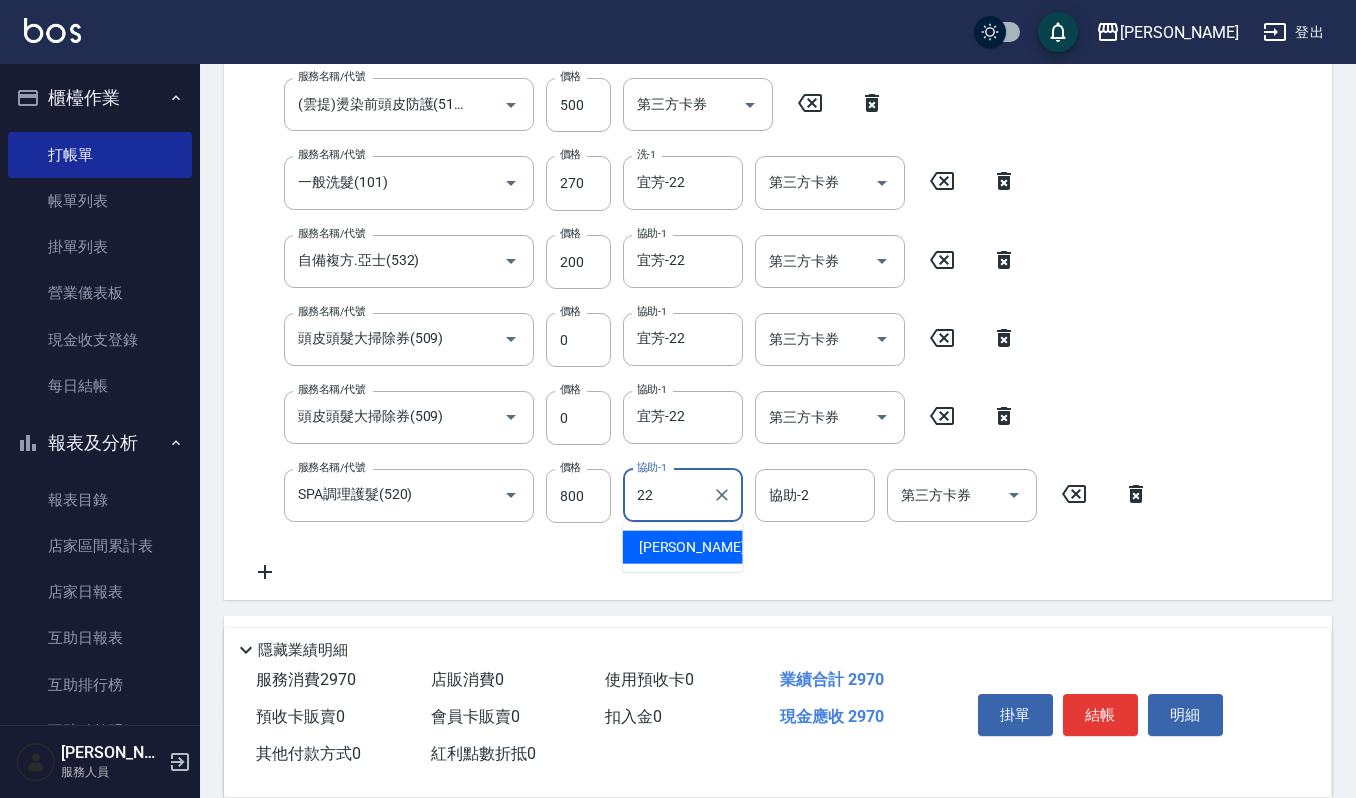 type on "22" 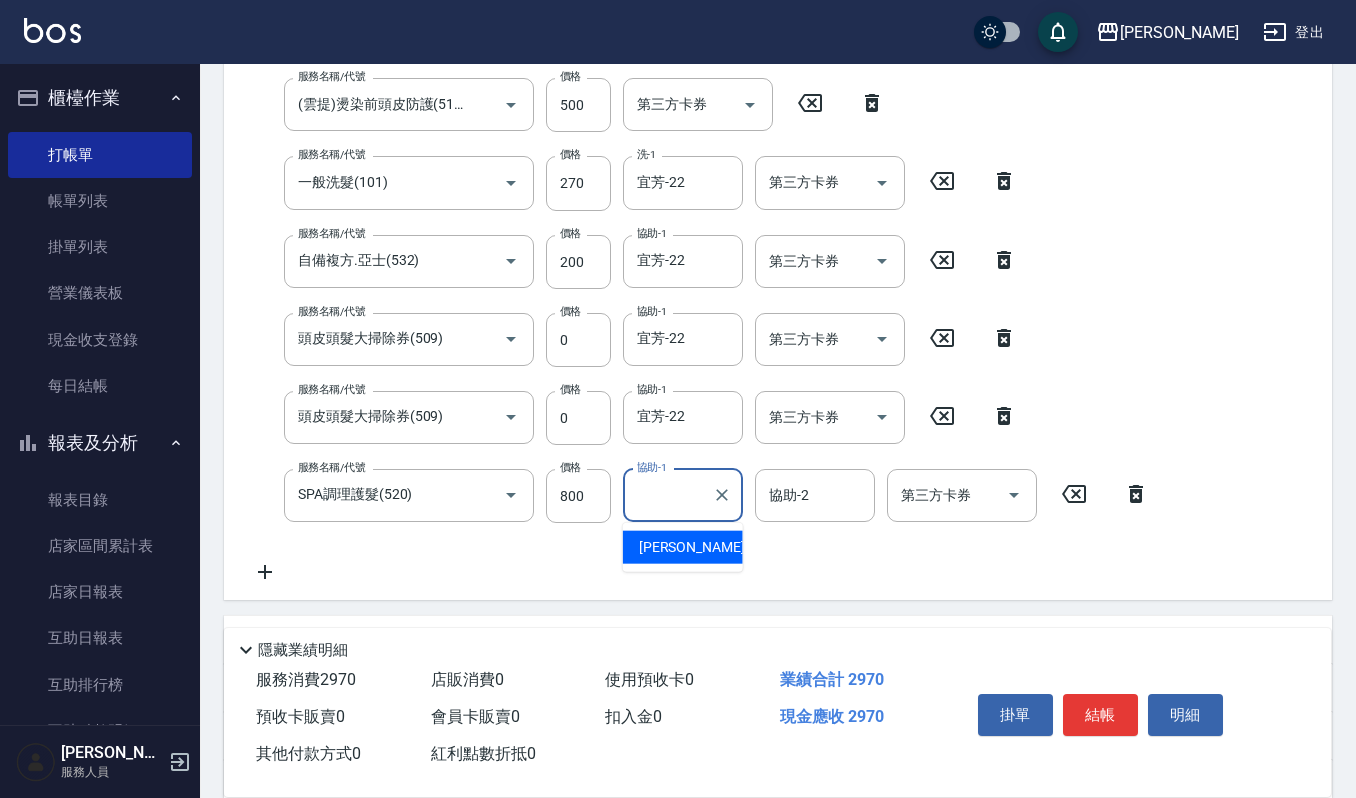 click on "協助-2" at bounding box center (815, 495) 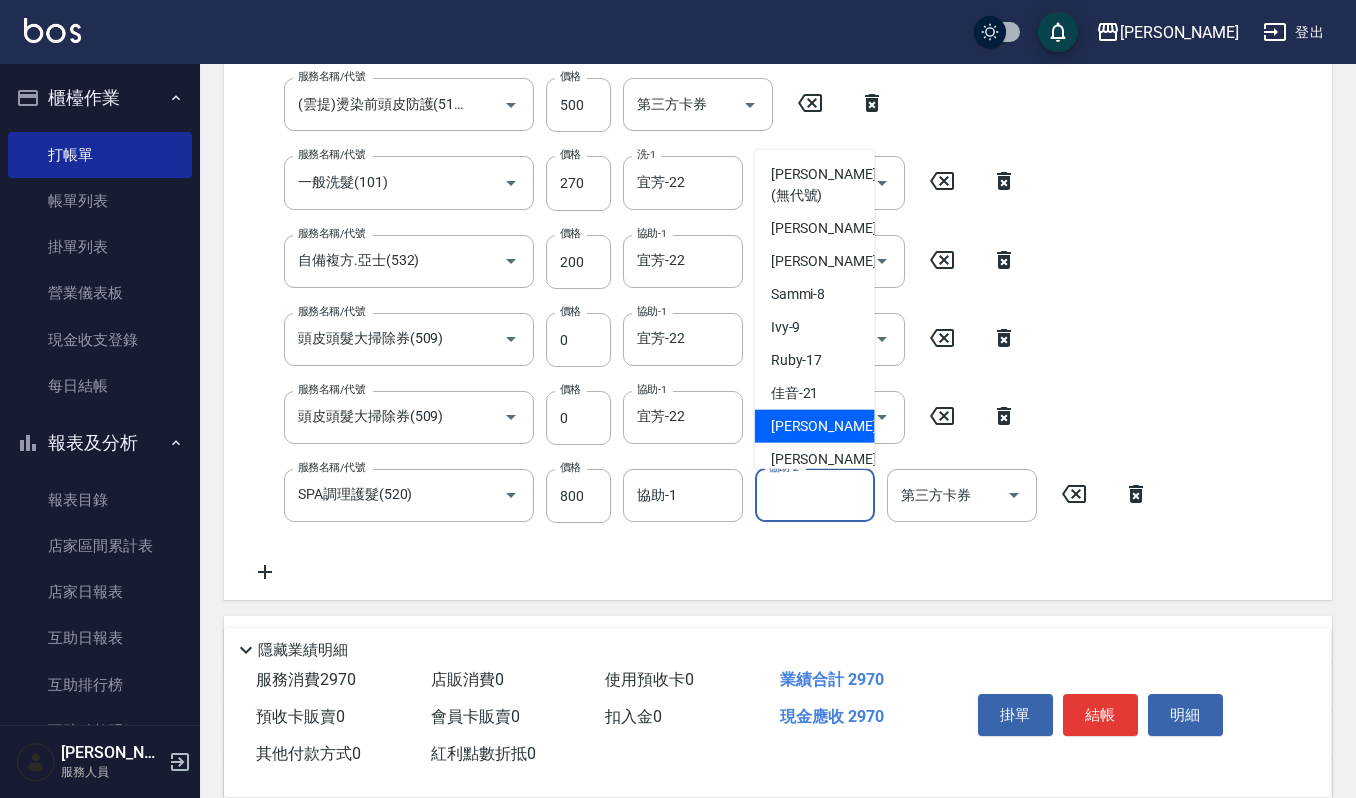 click on "宜芳 -22" at bounding box center [834, 425] 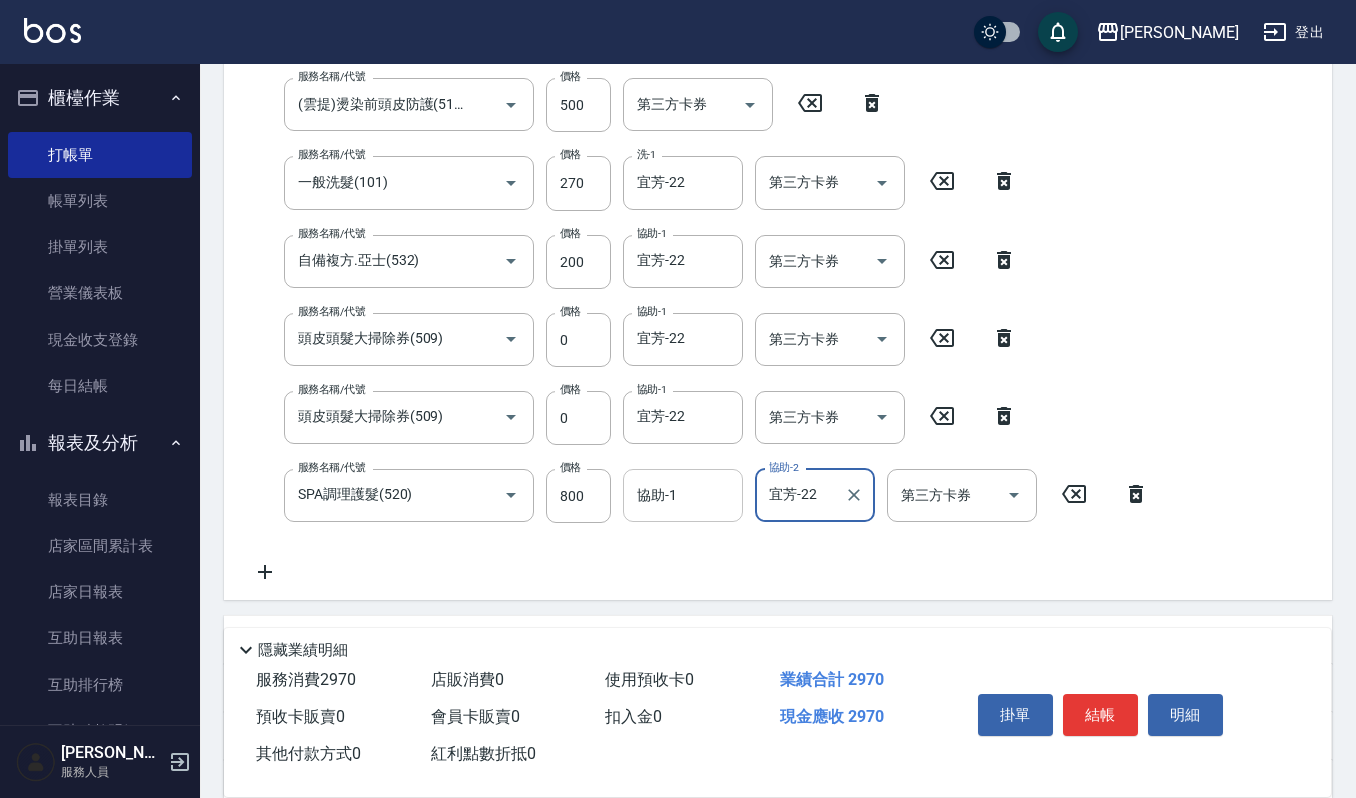 click on "協助-1" at bounding box center [683, 495] 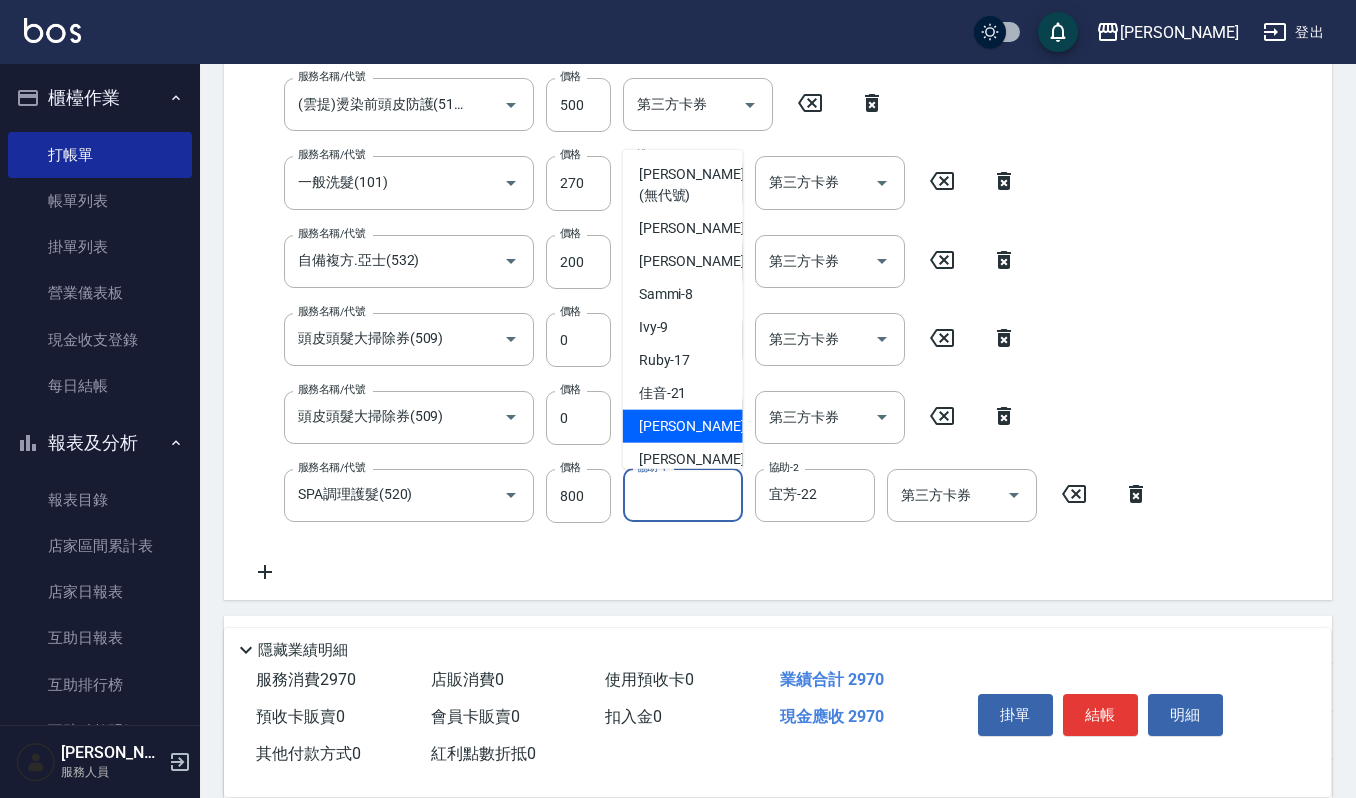 click on "宜芳 -22" at bounding box center (683, 425) 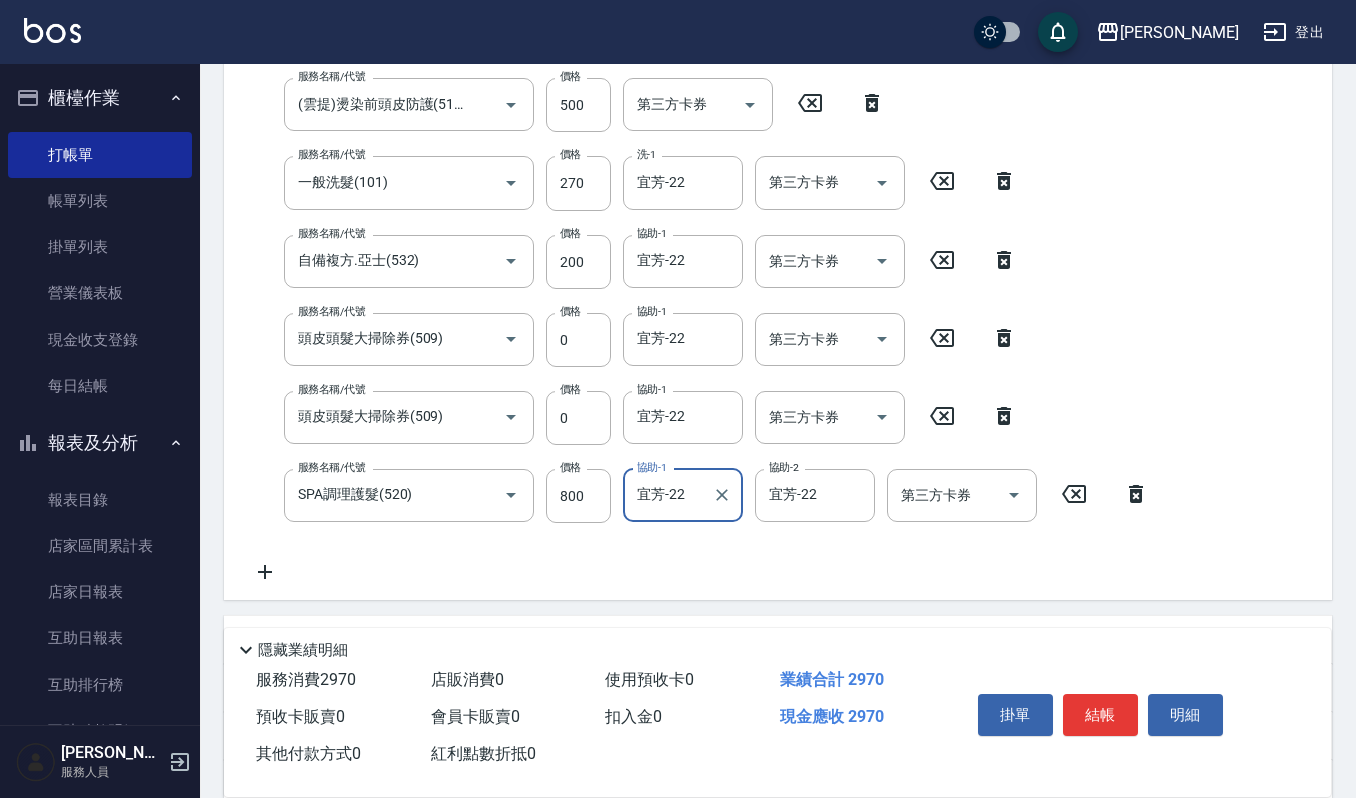 scroll, scrollTop: 533, scrollLeft: 0, axis: vertical 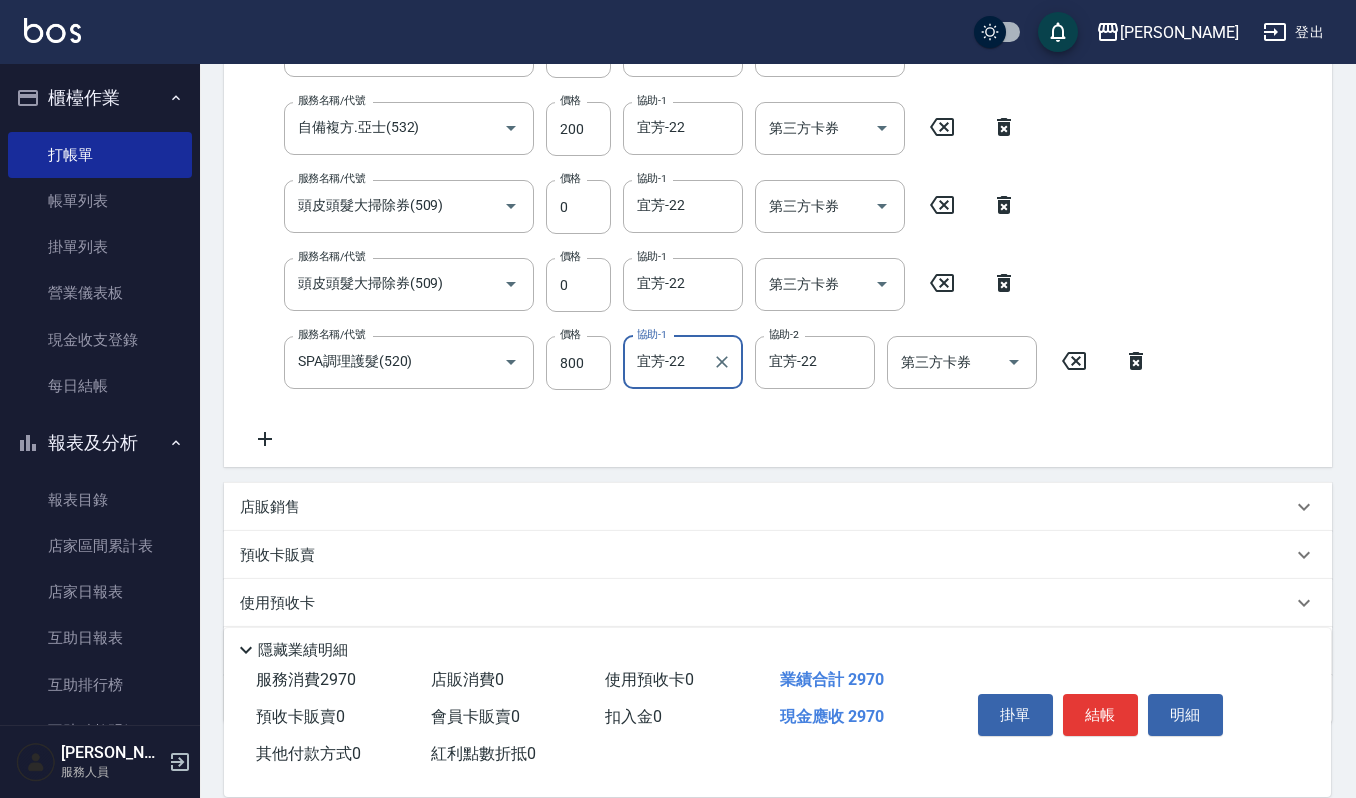 click 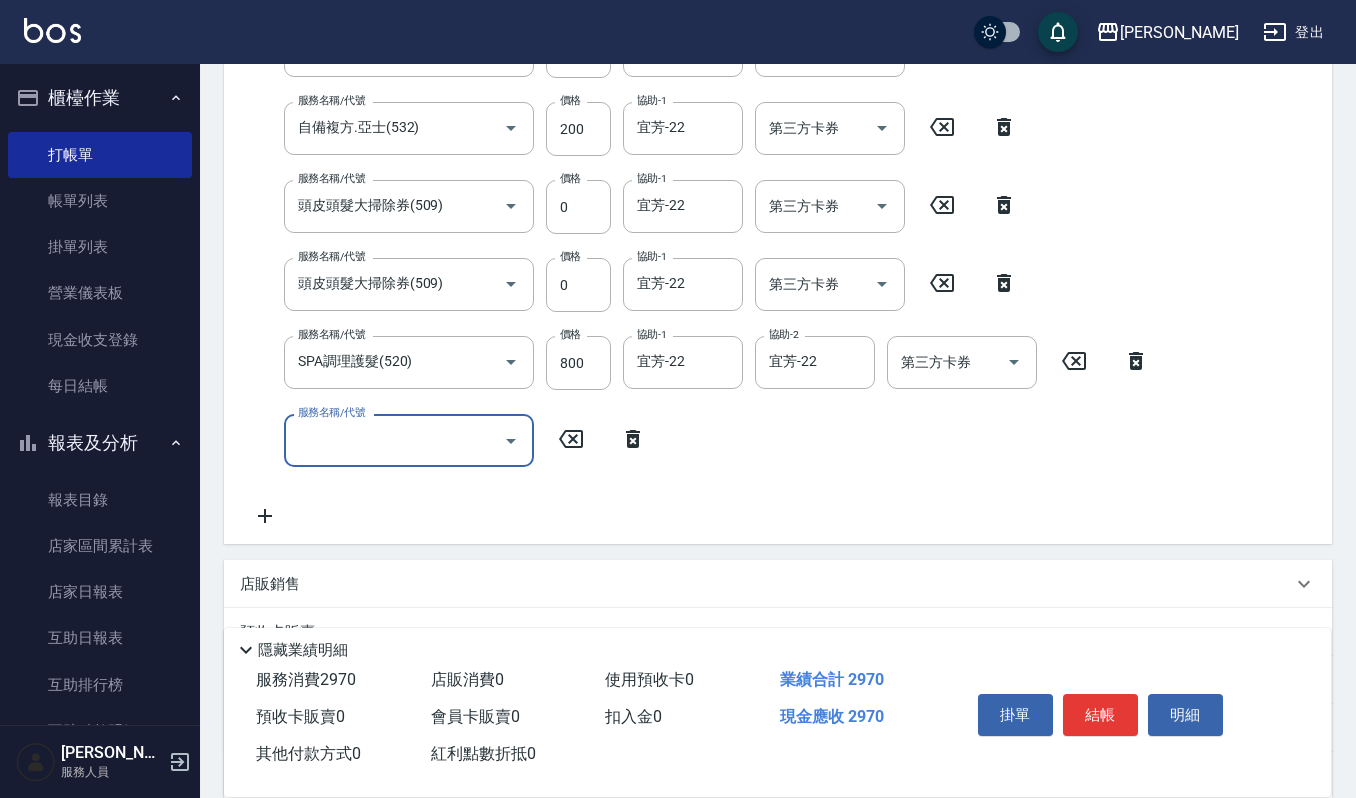 scroll, scrollTop: 496, scrollLeft: 0, axis: vertical 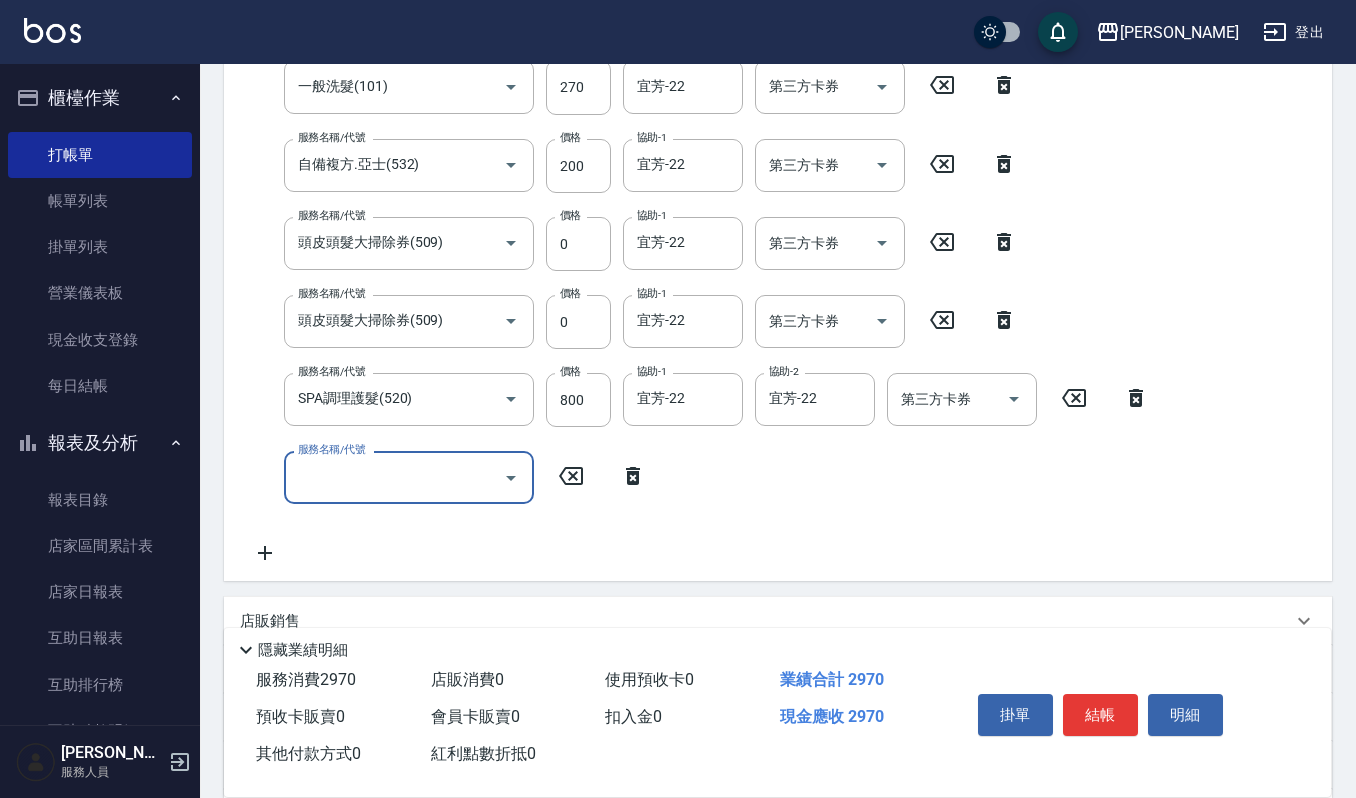 click on "服務名稱/代號" at bounding box center [394, 477] 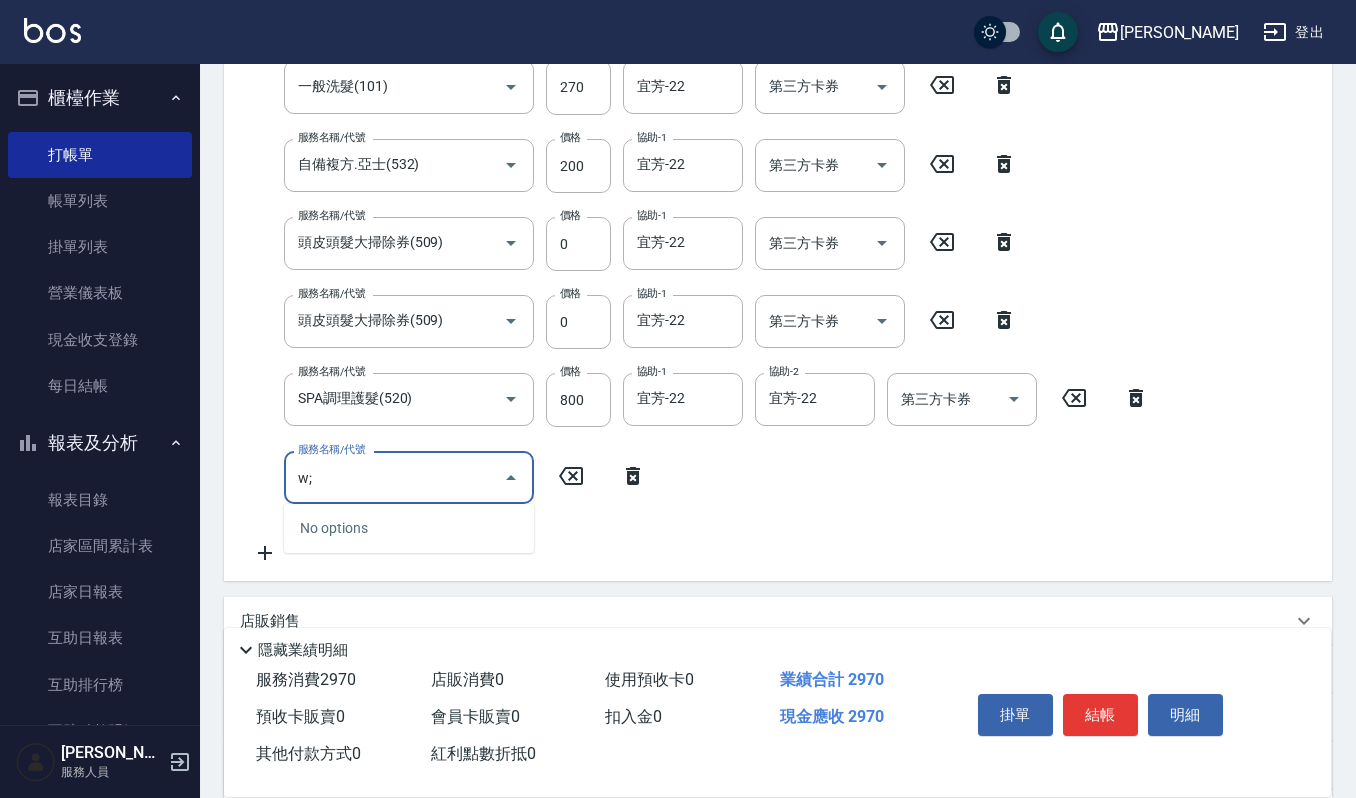 type on "w" 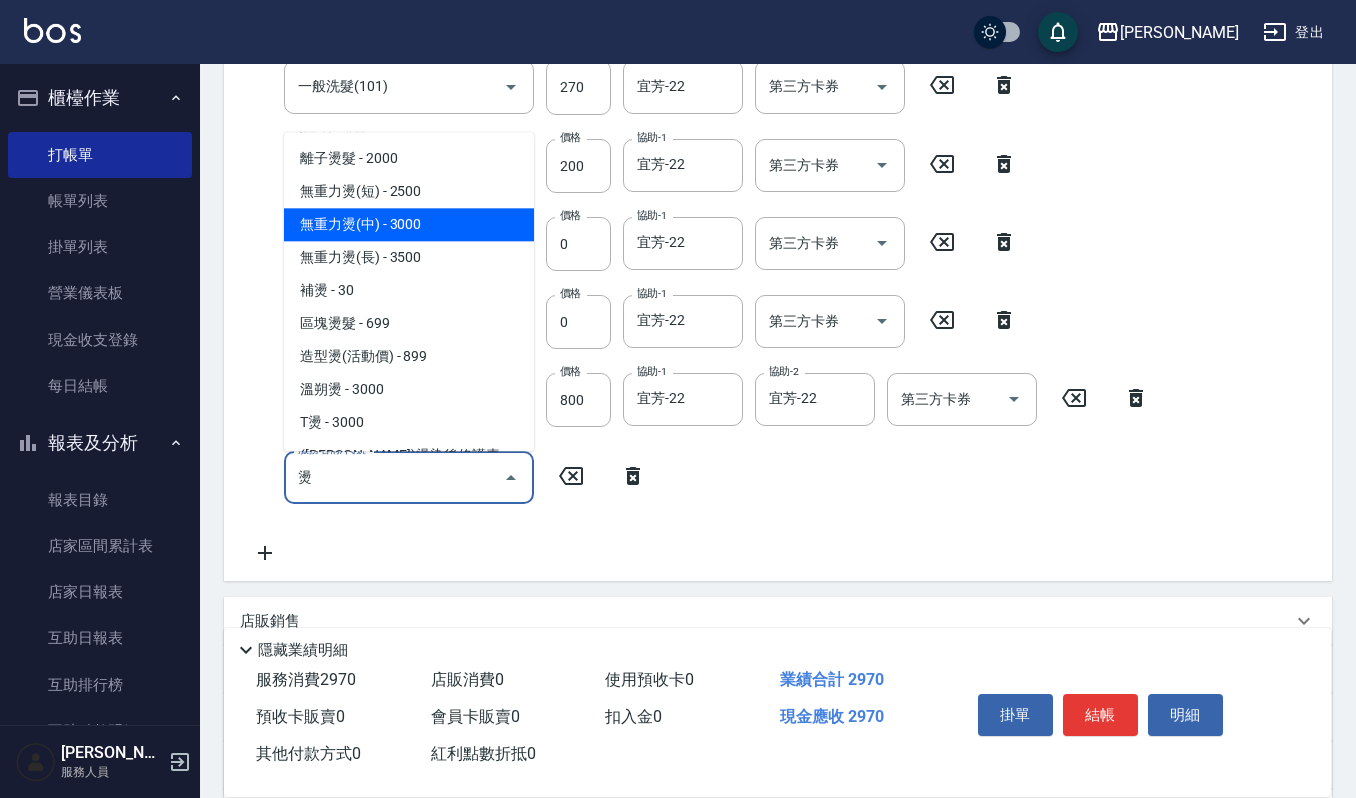 scroll, scrollTop: 133, scrollLeft: 0, axis: vertical 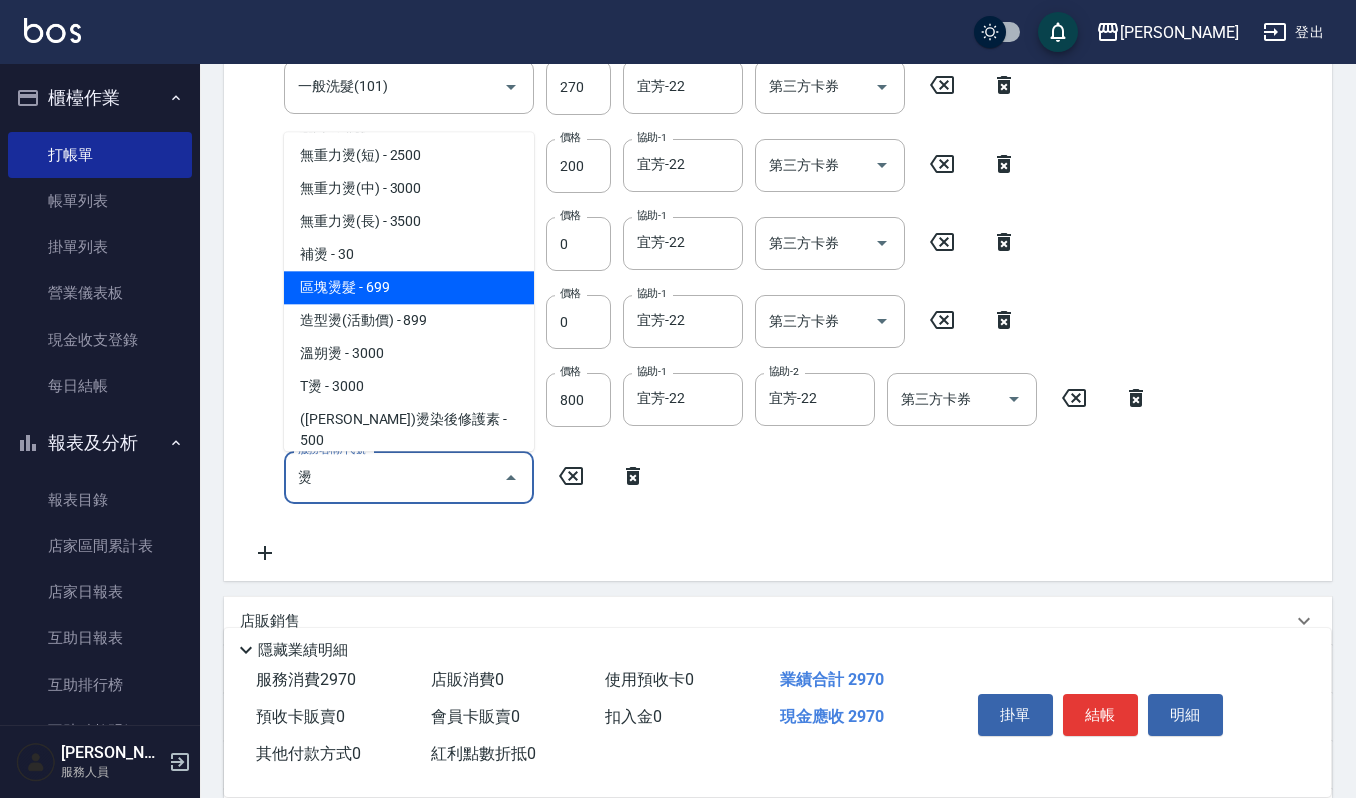 click on "無重力燙(短) - 2500" at bounding box center (409, 155) 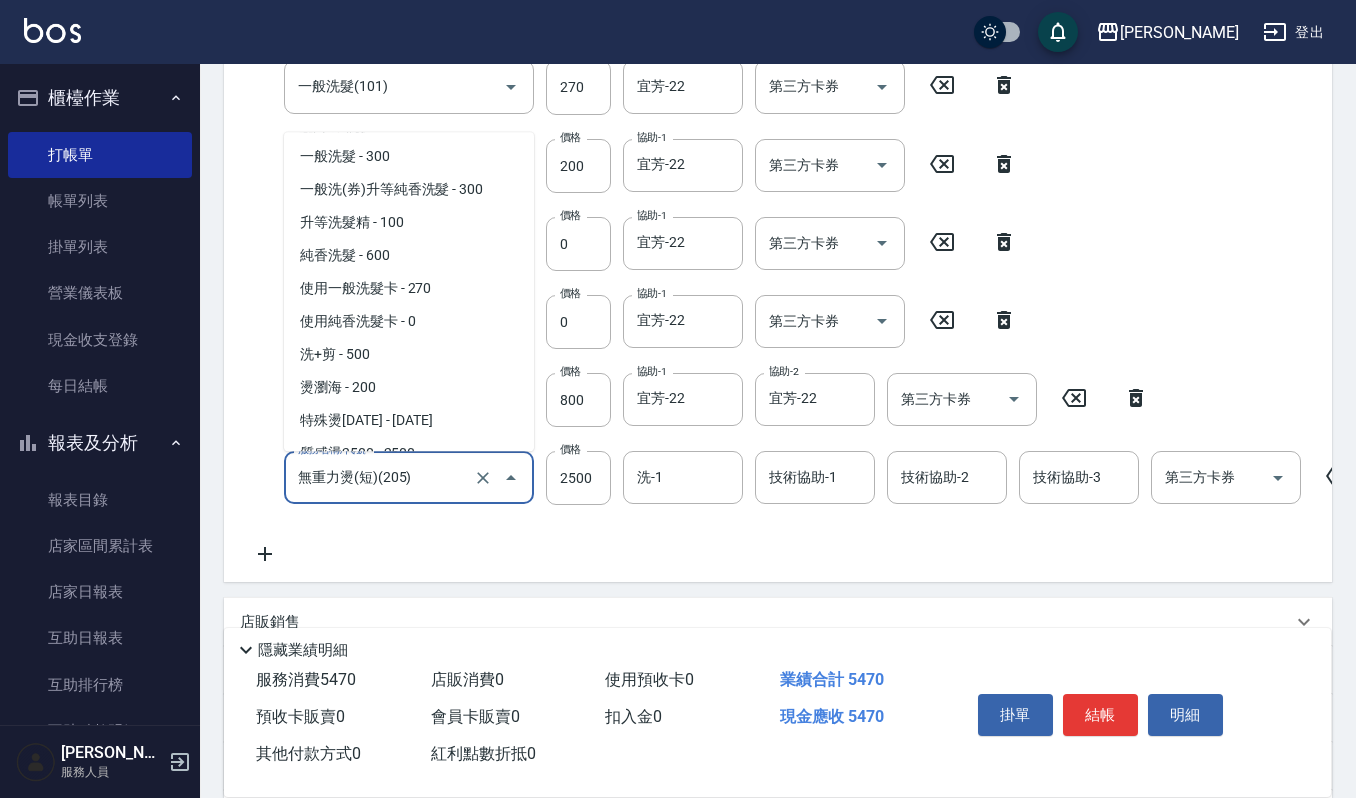 click on "無重力燙(短)(205)" at bounding box center (381, 477) 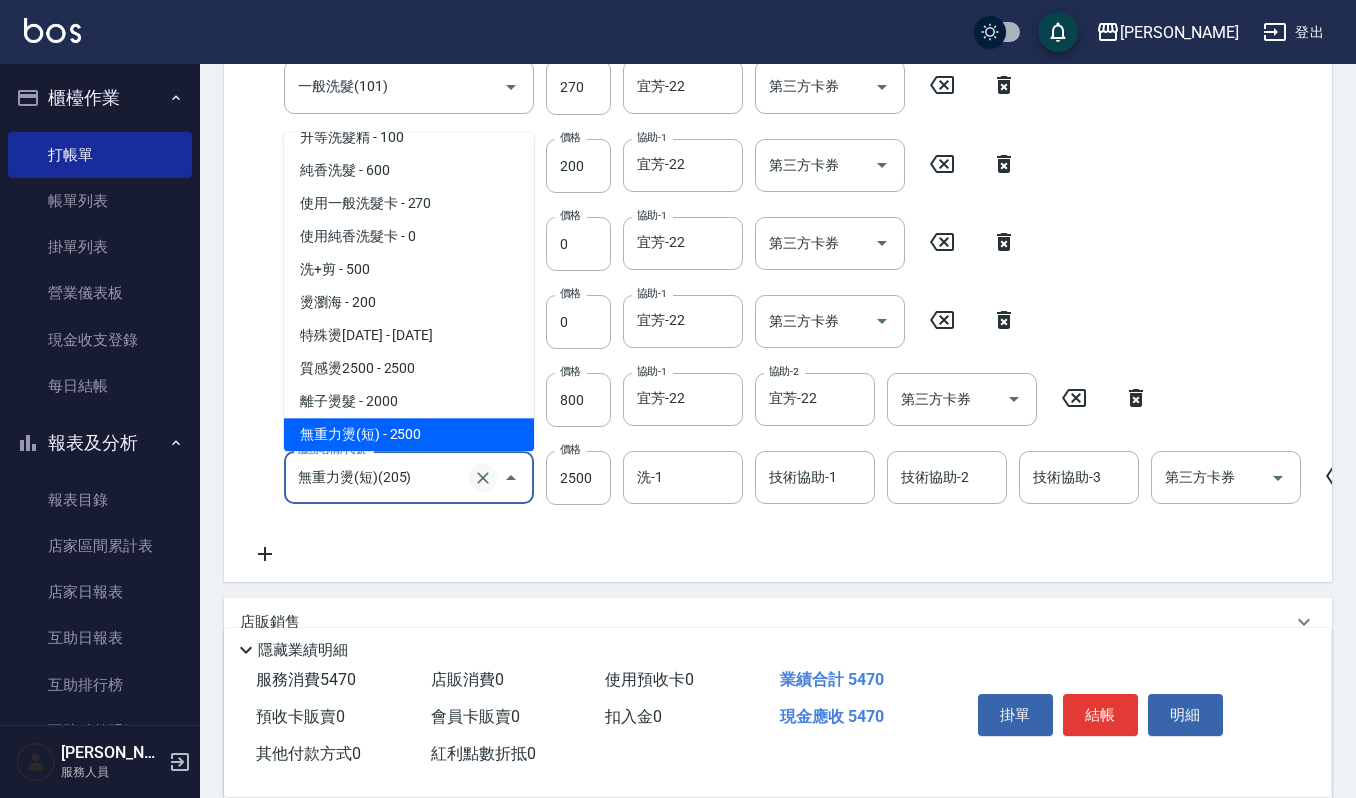 click 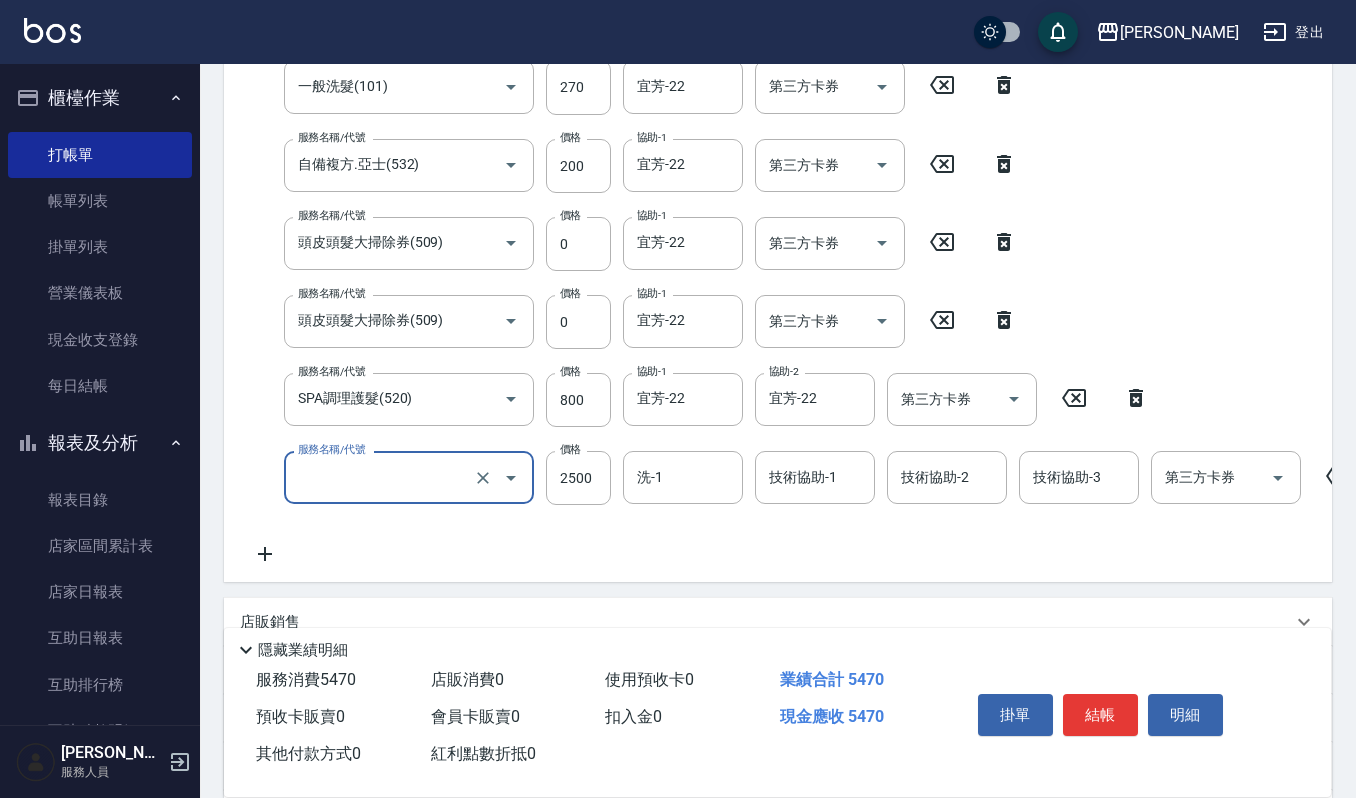 click on "服務名稱/代號" at bounding box center [381, 477] 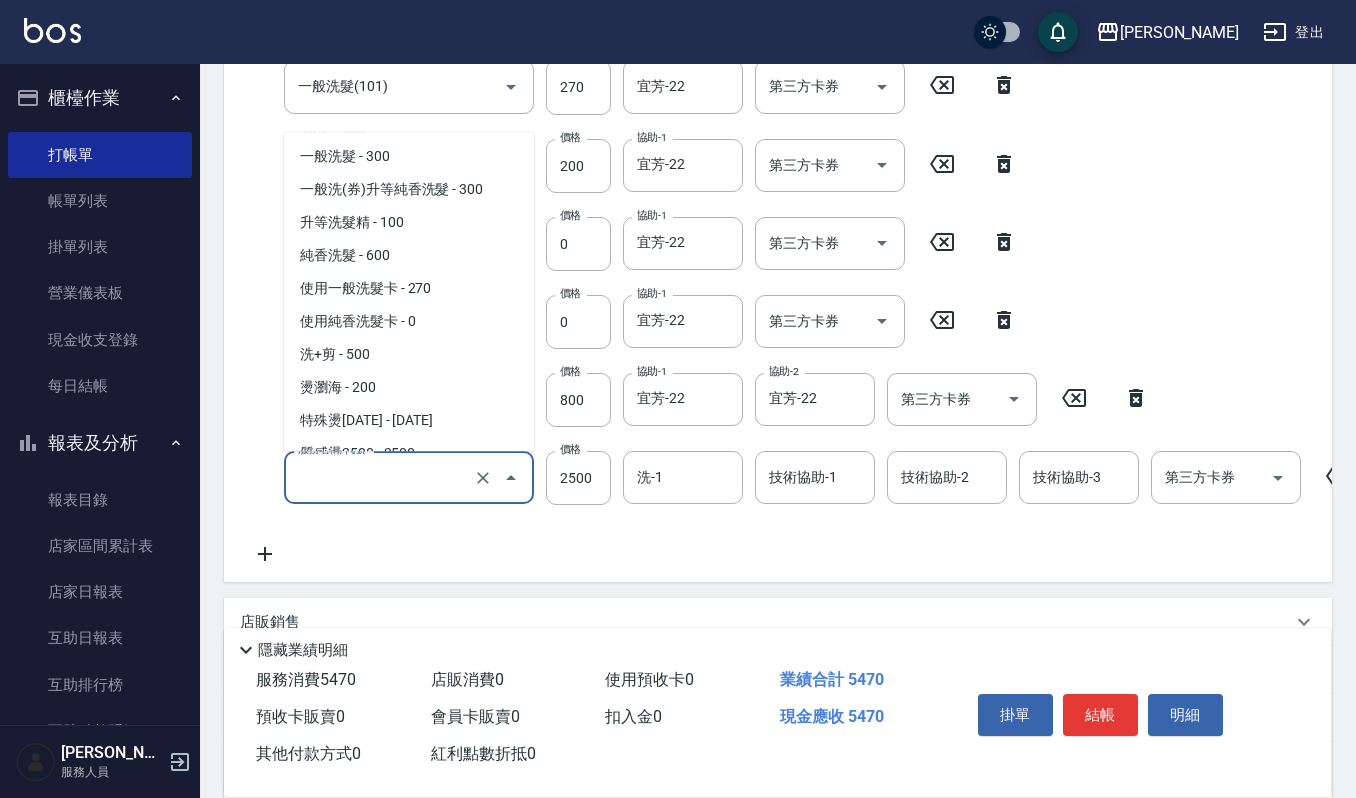 scroll, scrollTop: 85, scrollLeft: 0, axis: vertical 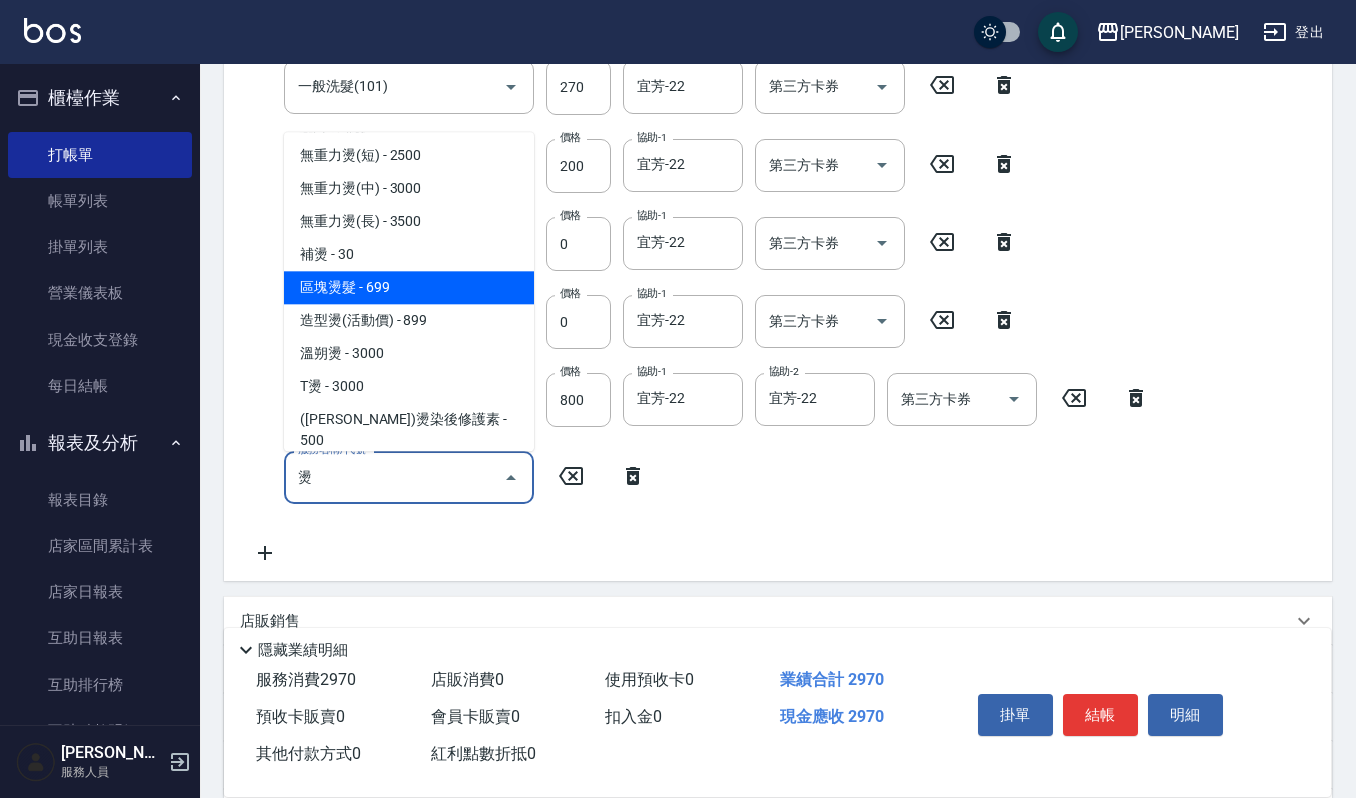 click on "無重力燙(短) - 2500" at bounding box center (409, 155) 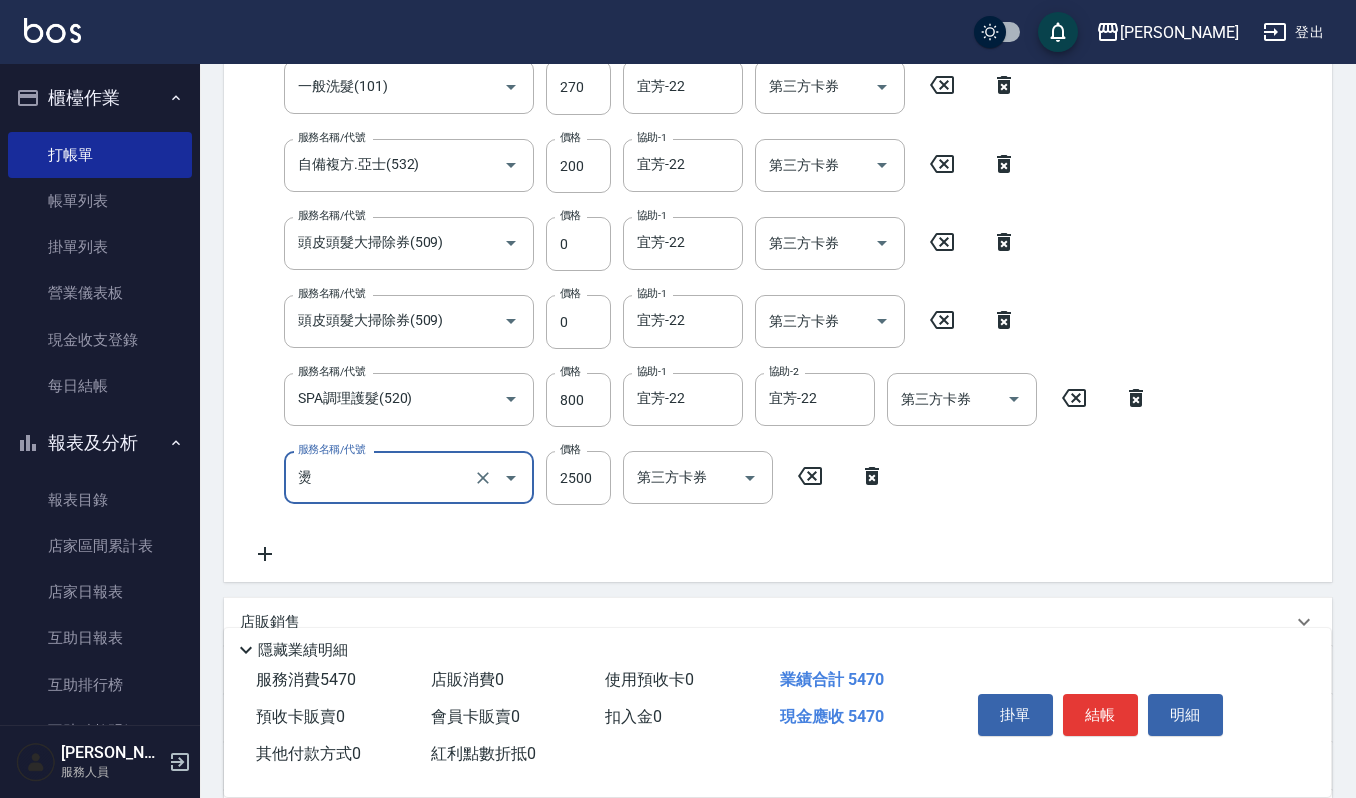 type on "無重力燙(短)(205)" 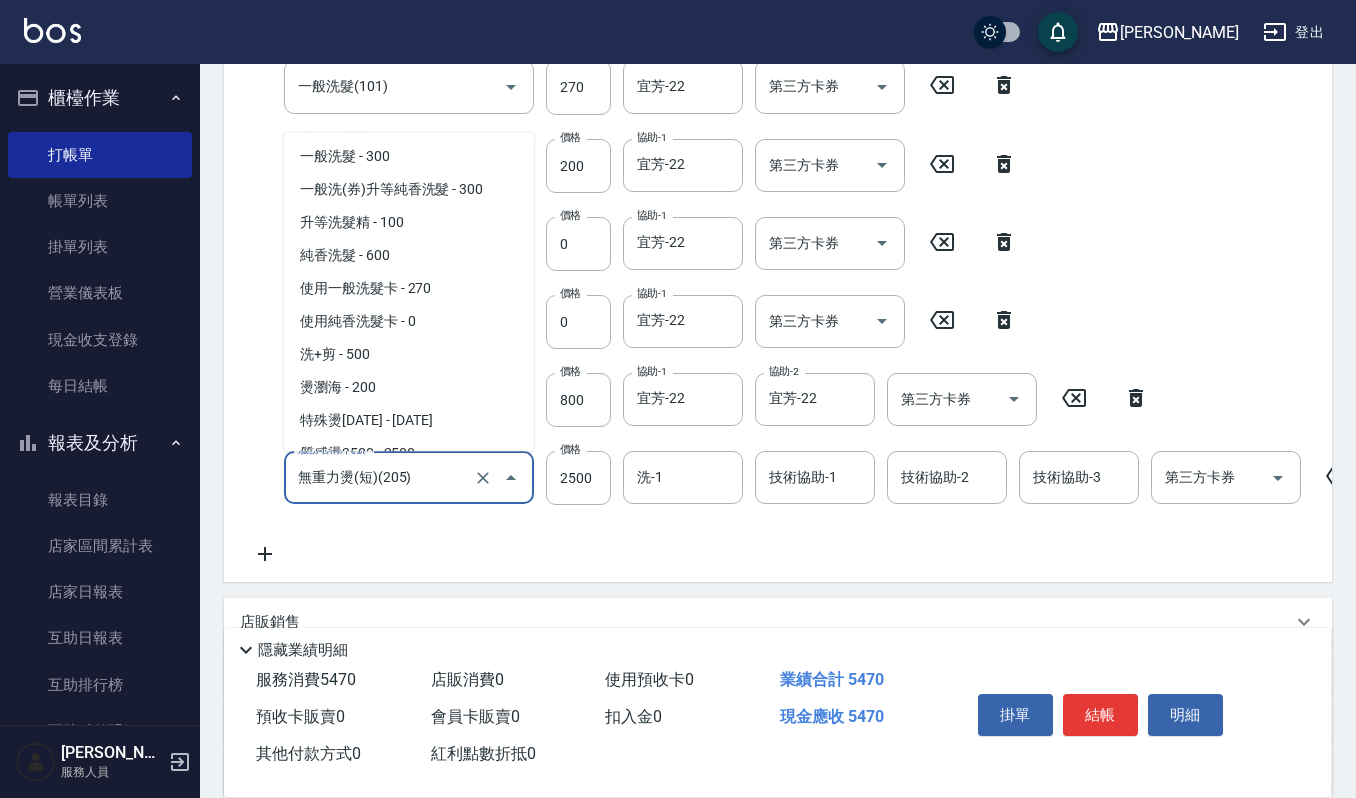 click on "無重力燙(短)(205)" at bounding box center [381, 477] 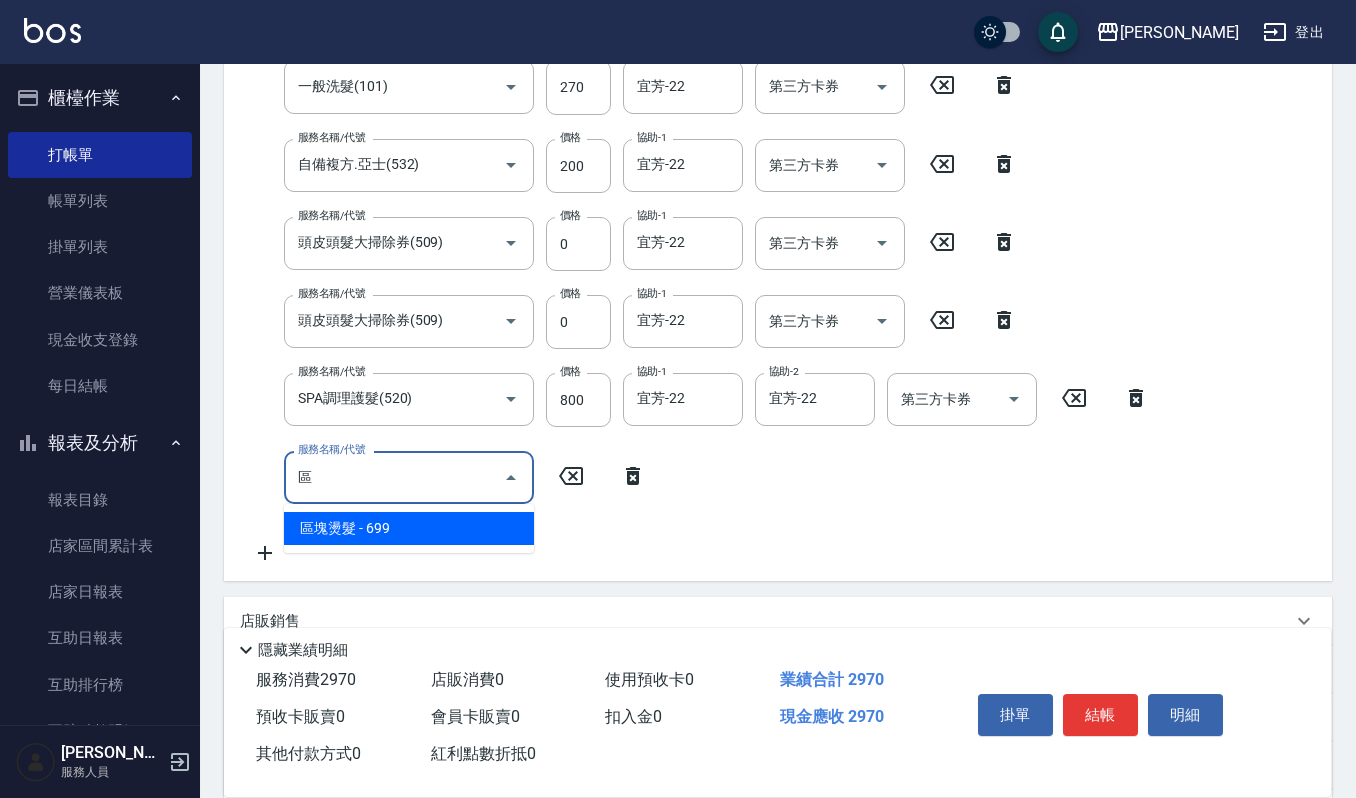 click on "區塊燙髮 - 699" at bounding box center (409, 528) 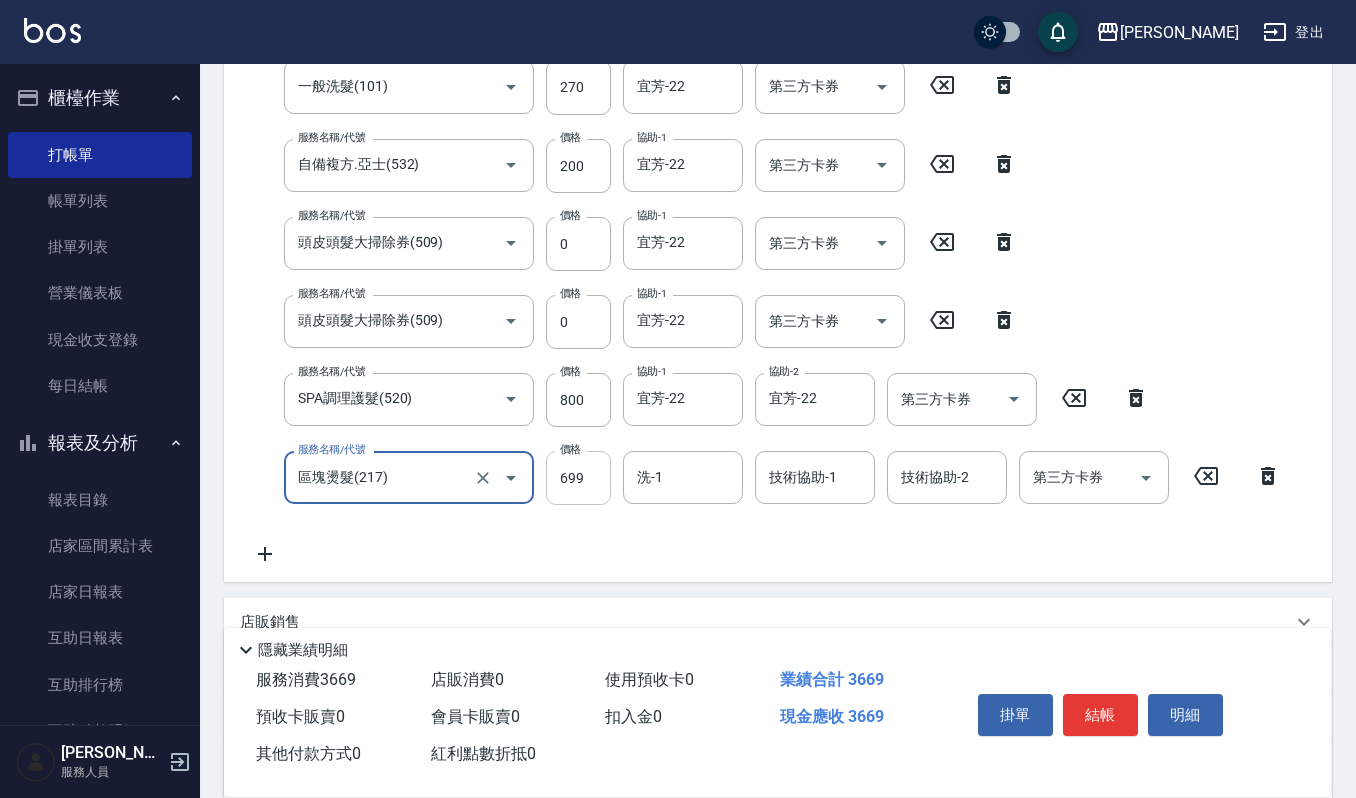 type on "區塊燙髮(217)" 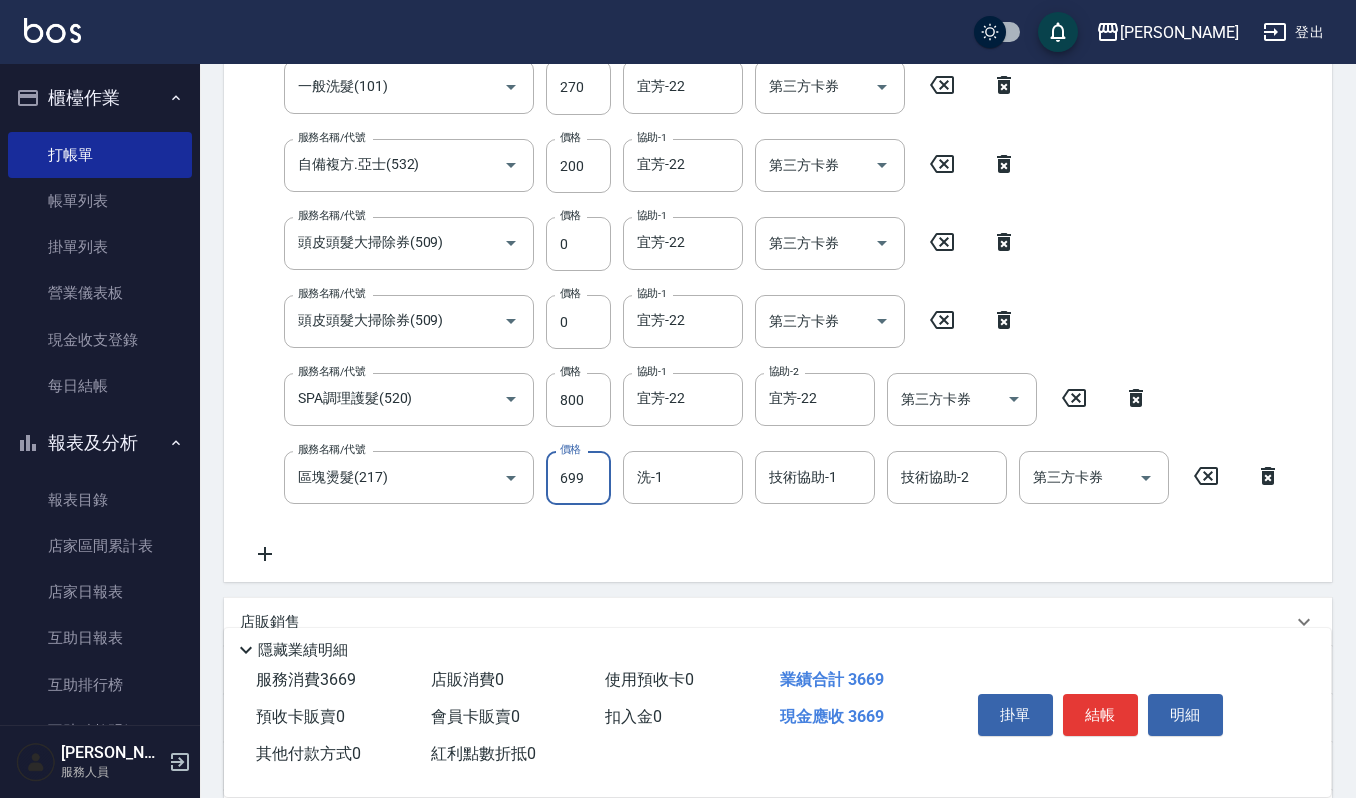 click on "699" at bounding box center (578, 478) 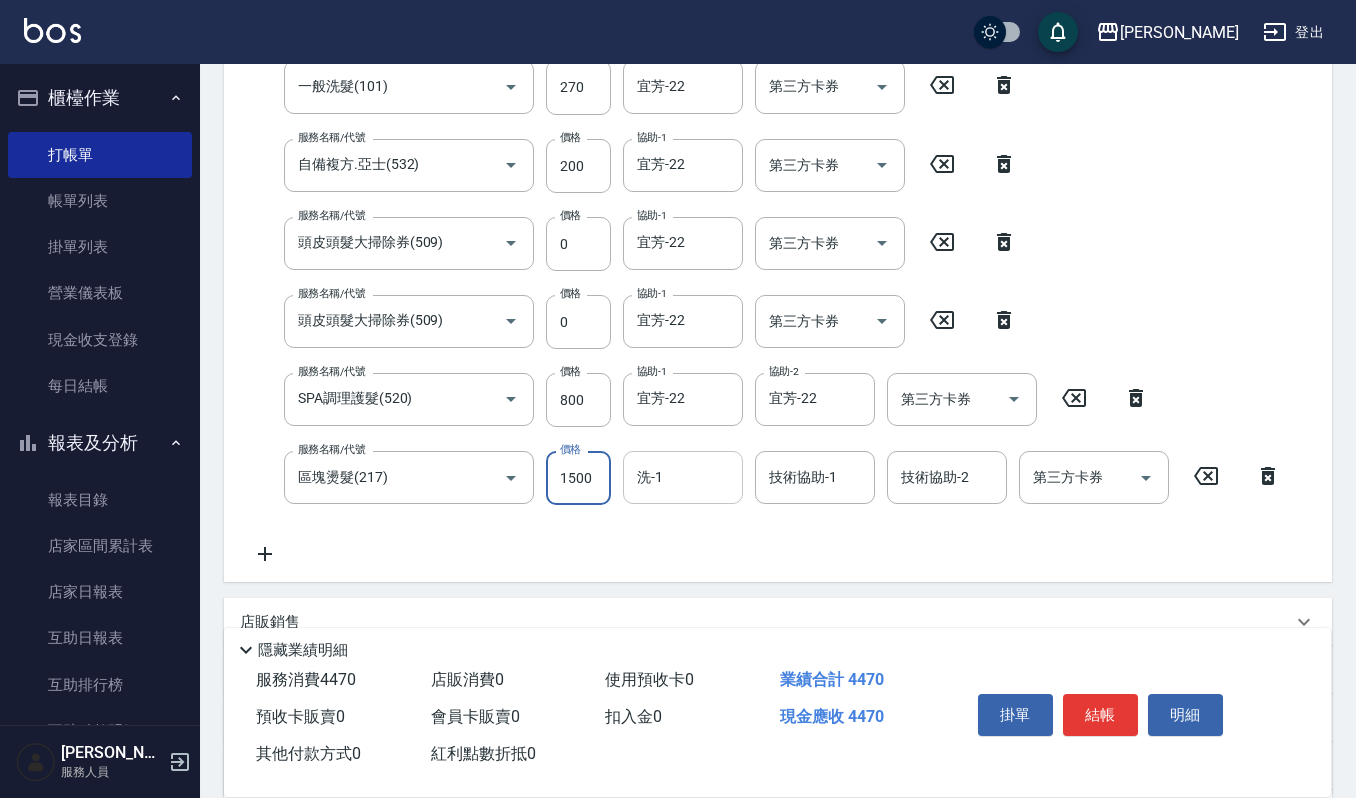 type on "1500" 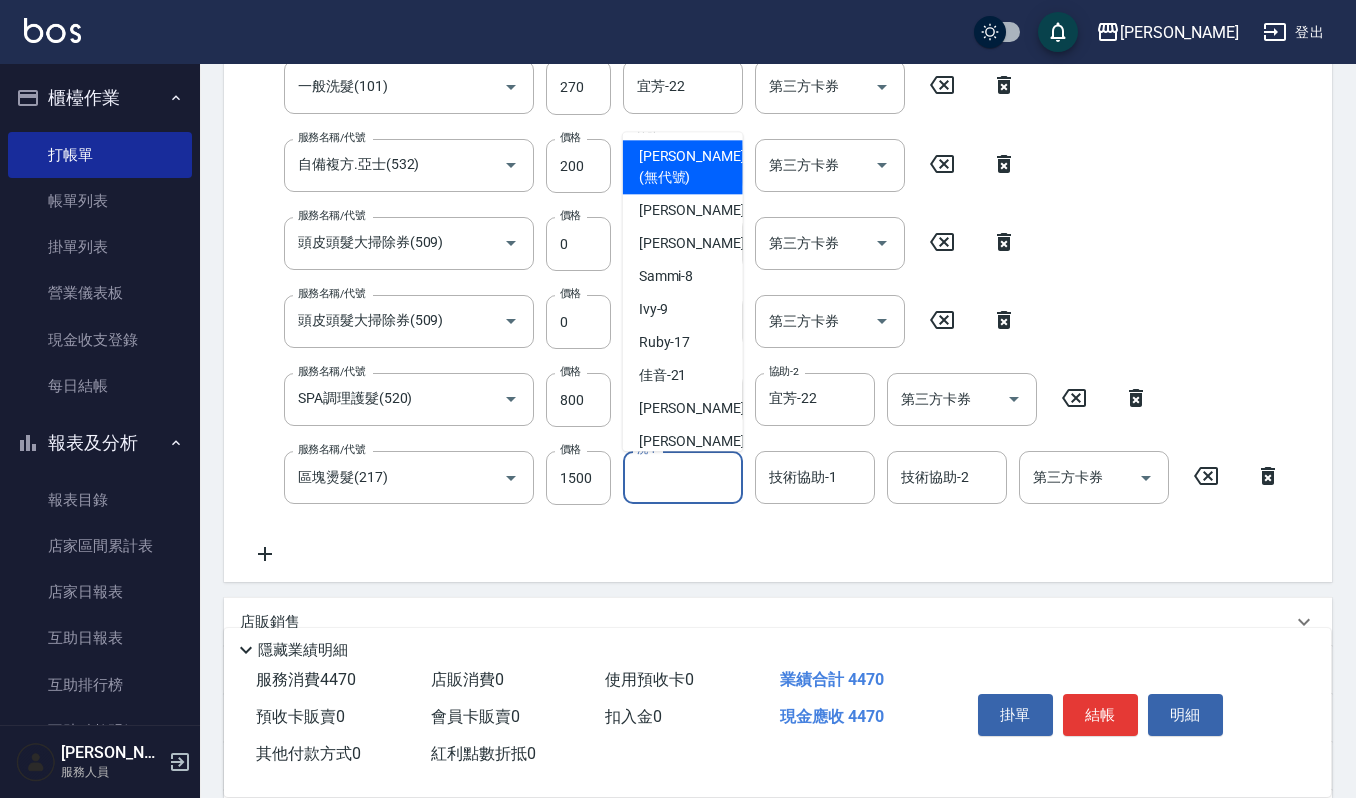 click on "洗-1" at bounding box center [683, 477] 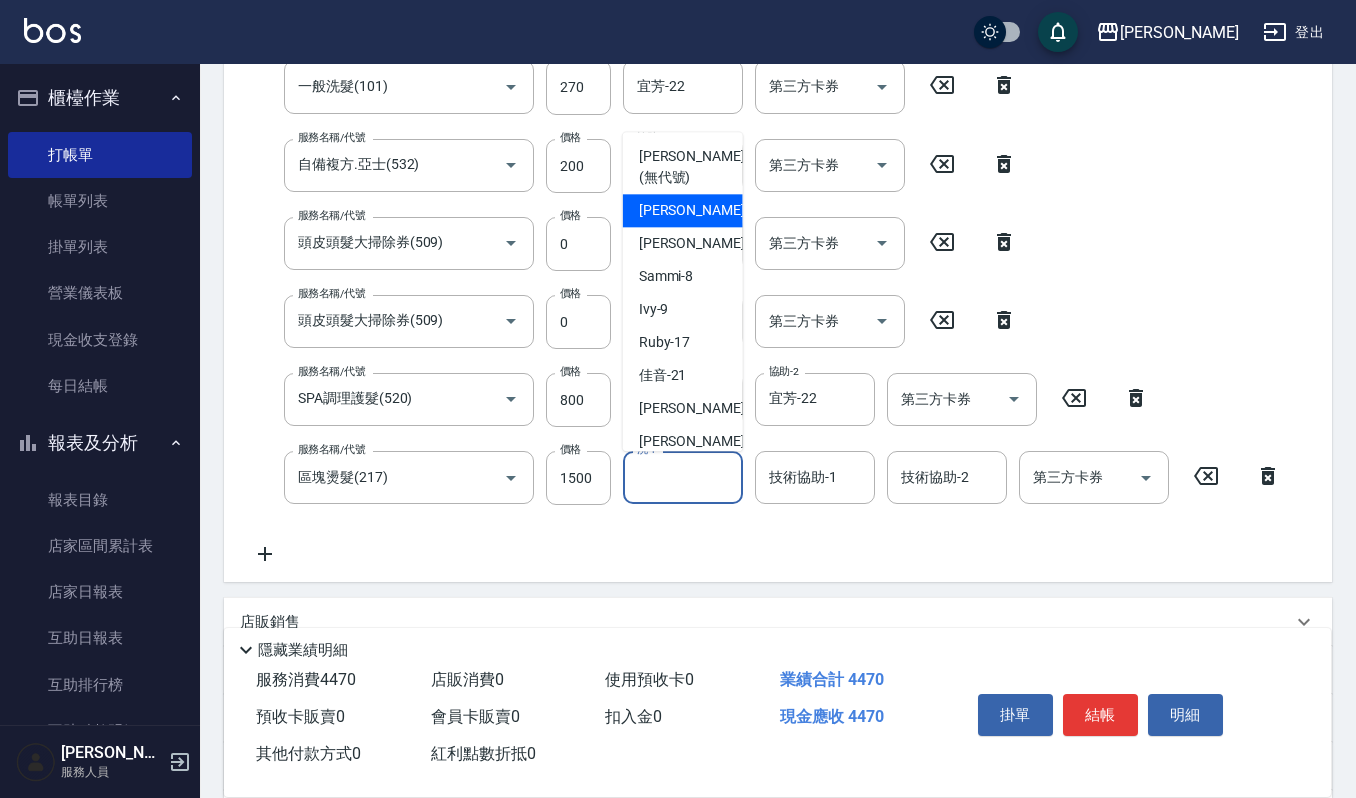 click on "[PERSON_NAME] -4" at bounding box center (683, 210) 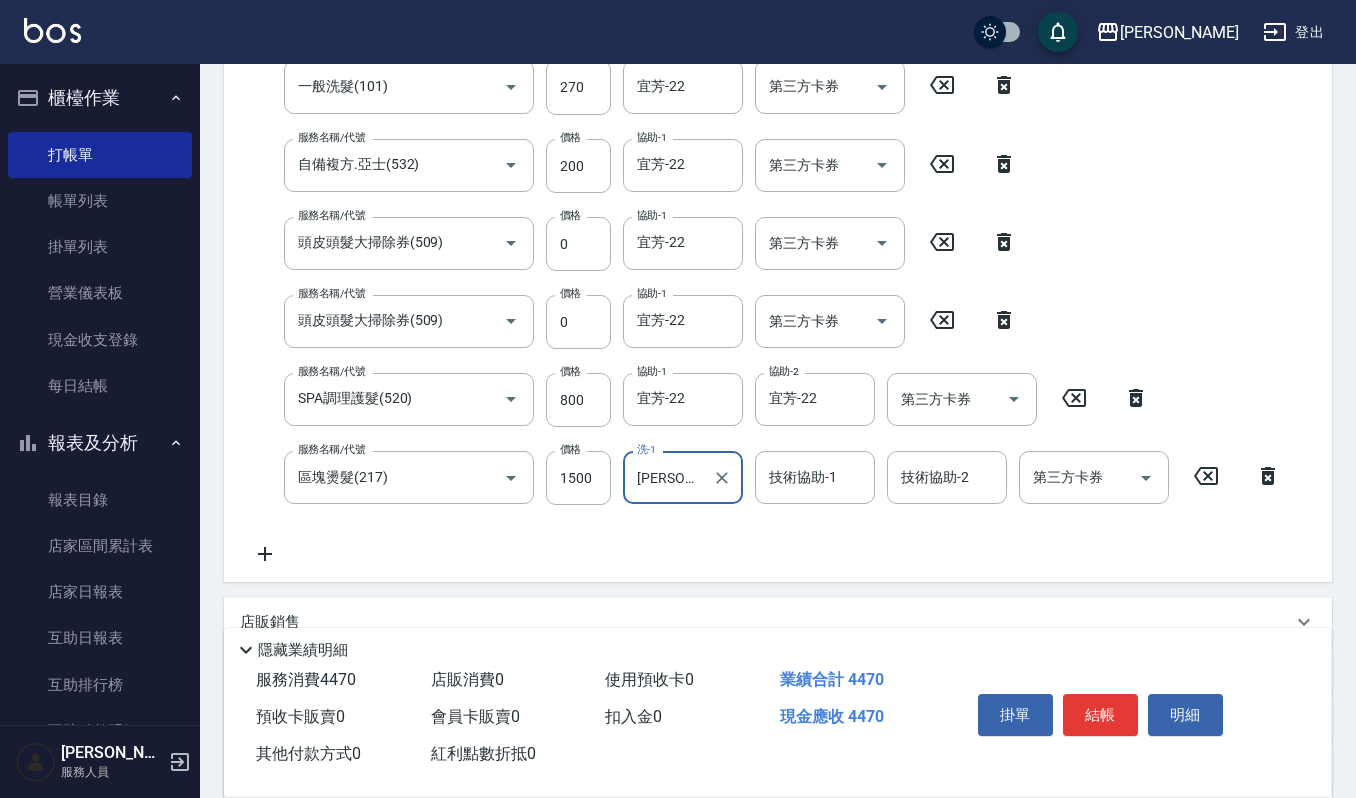 click on "[PERSON_NAME]-4" at bounding box center [668, 477] 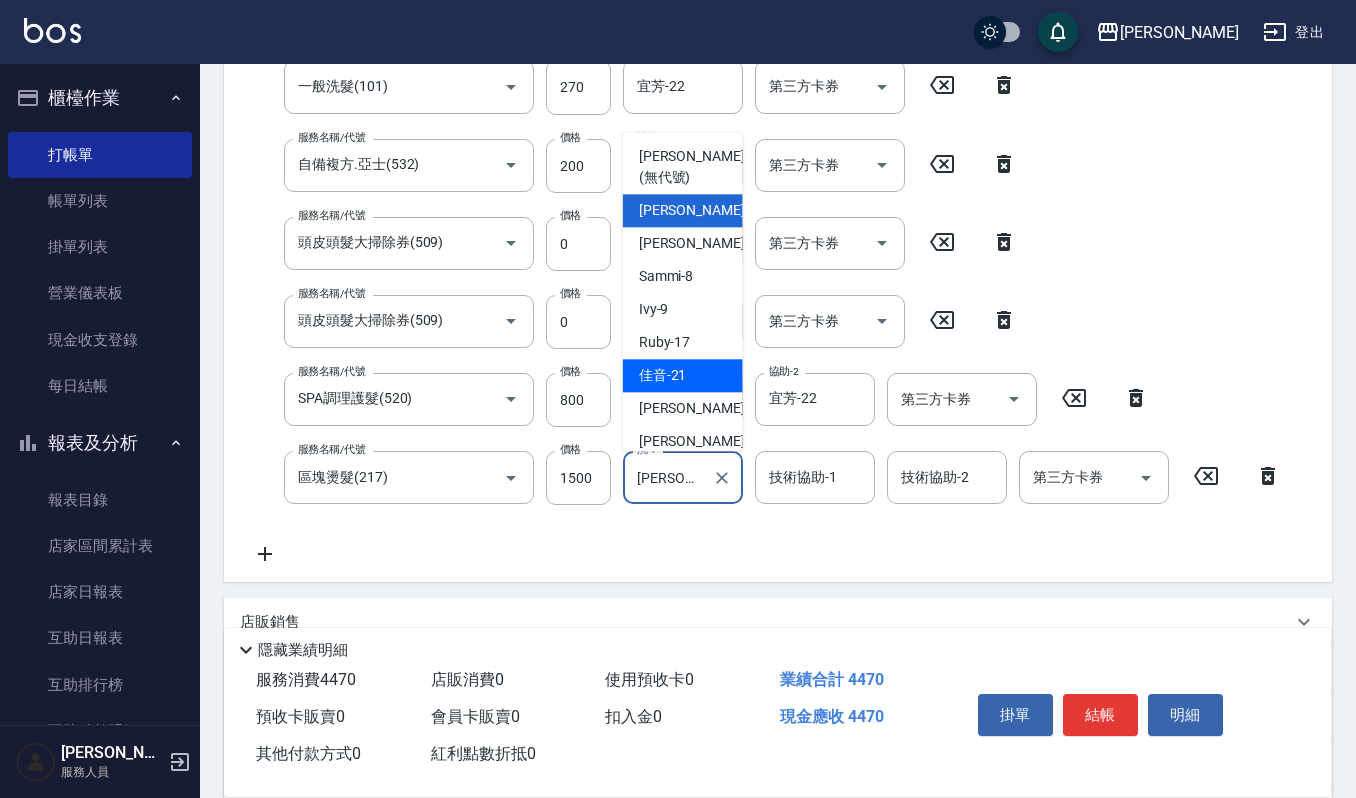 click on "佳音 -21" at bounding box center [663, 375] 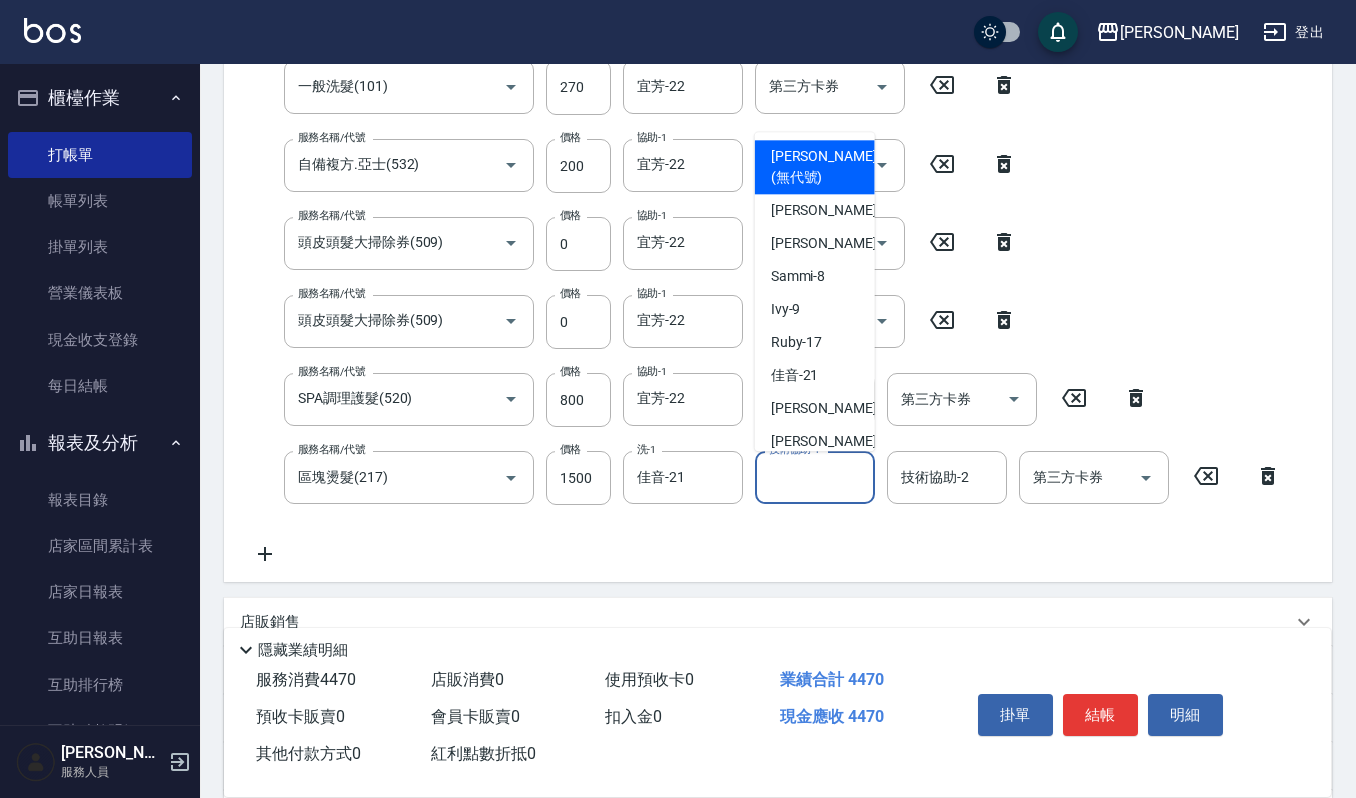 click on "技術協助-1" at bounding box center (815, 477) 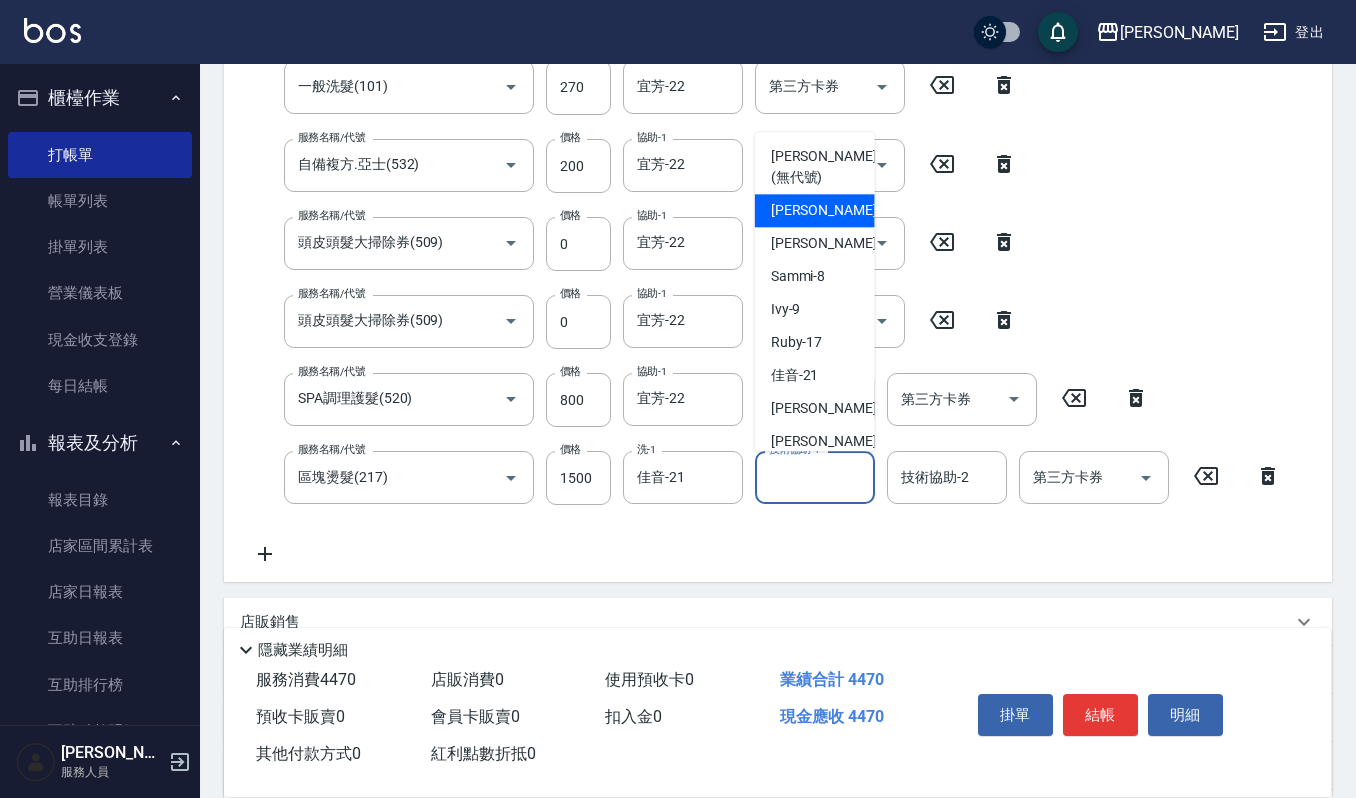 click on "[PERSON_NAME] -4" at bounding box center (830, 210) 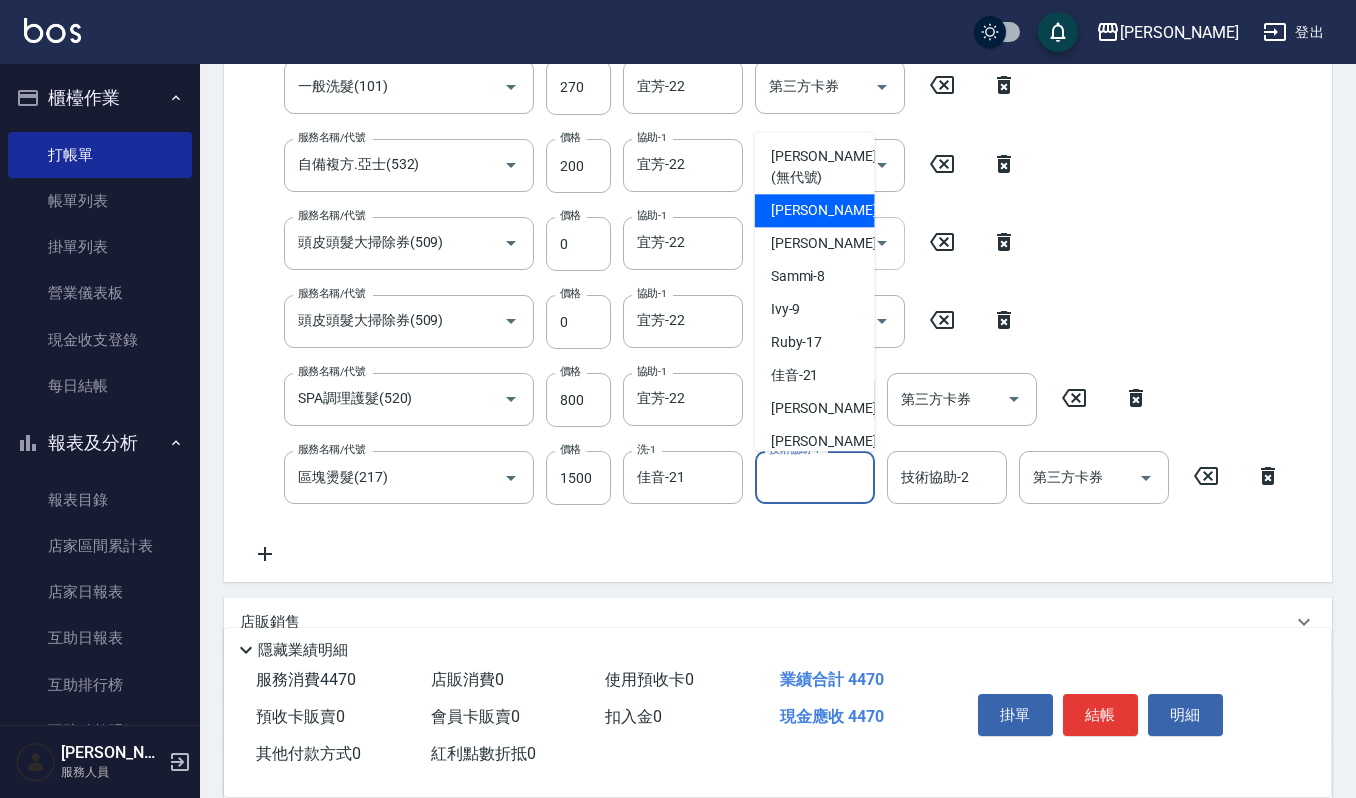 type on "[PERSON_NAME]-4" 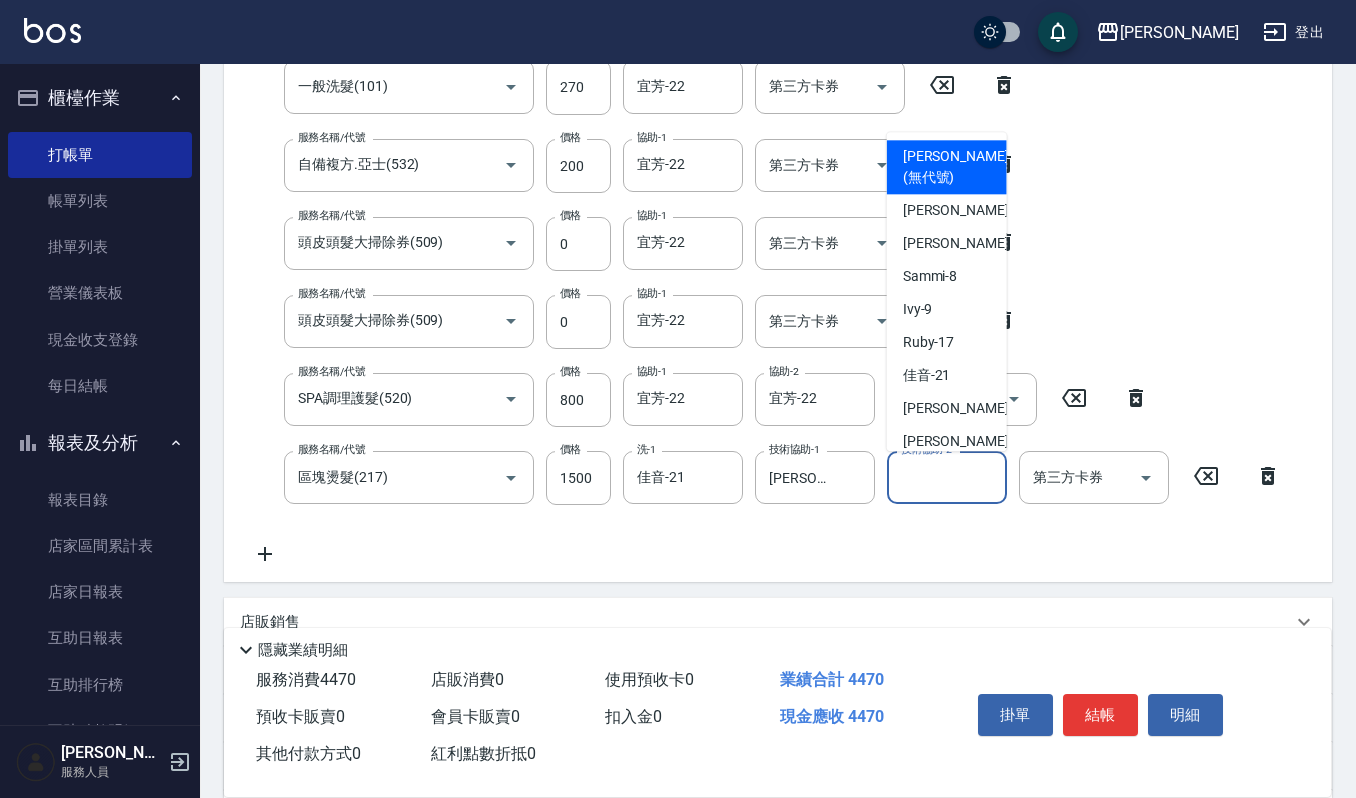 click on "技術協助-2" at bounding box center [947, 477] 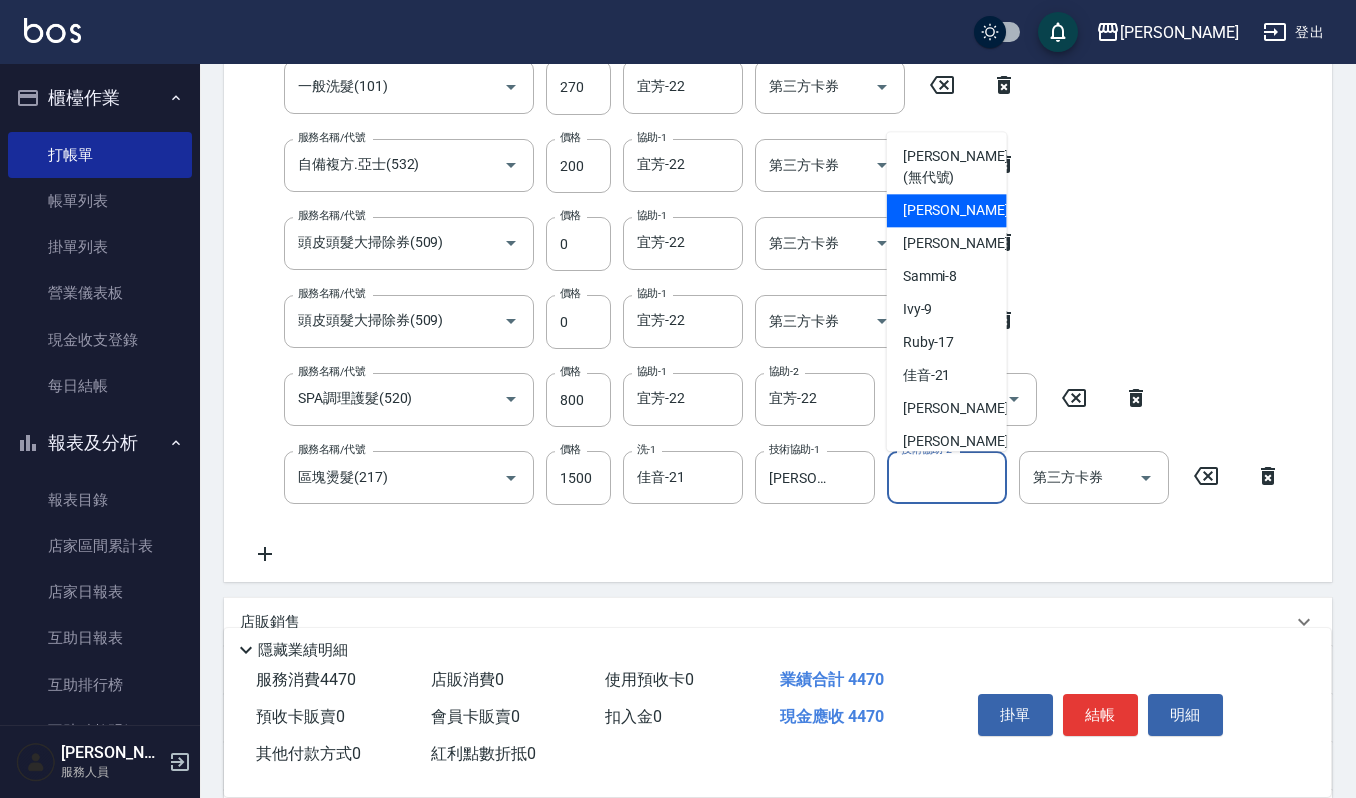 click on "[PERSON_NAME] -4" at bounding box center [962, 210] 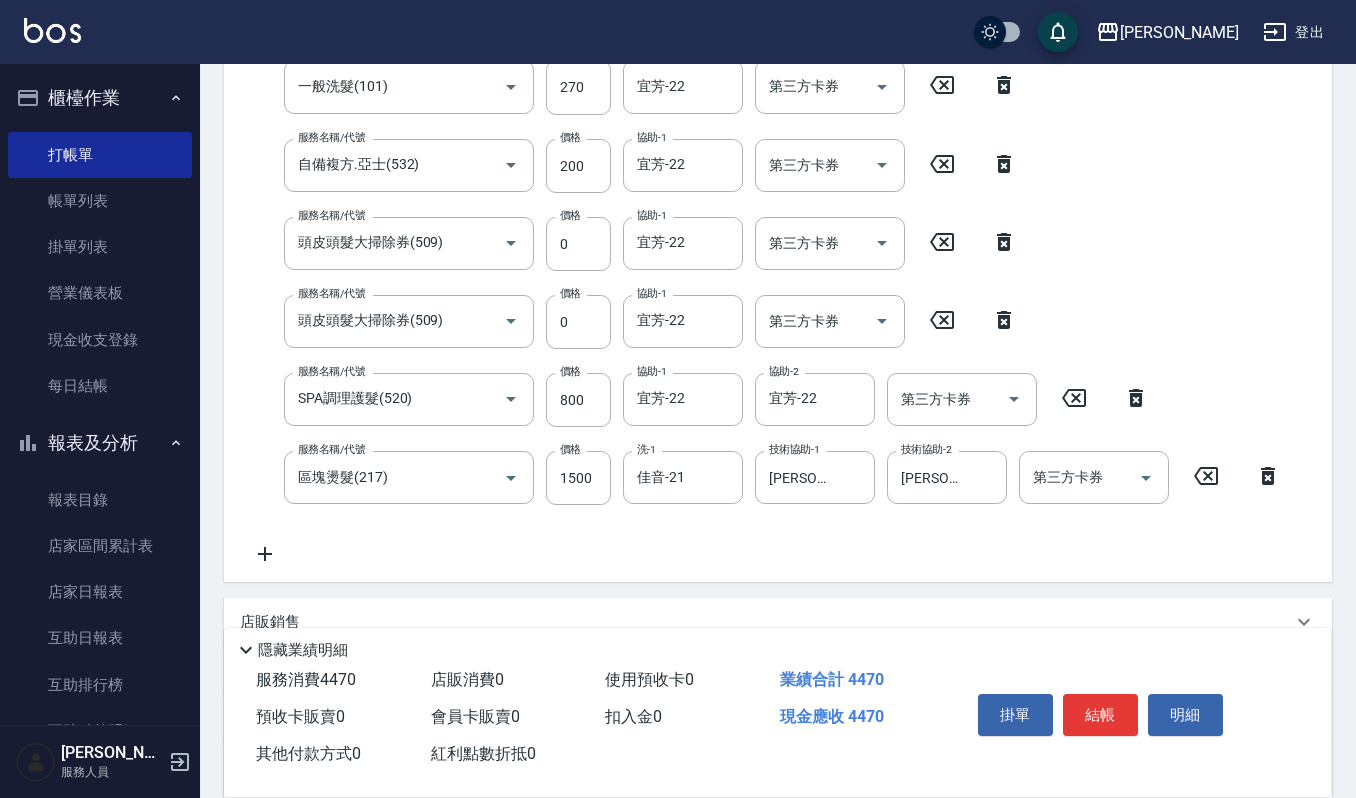 click 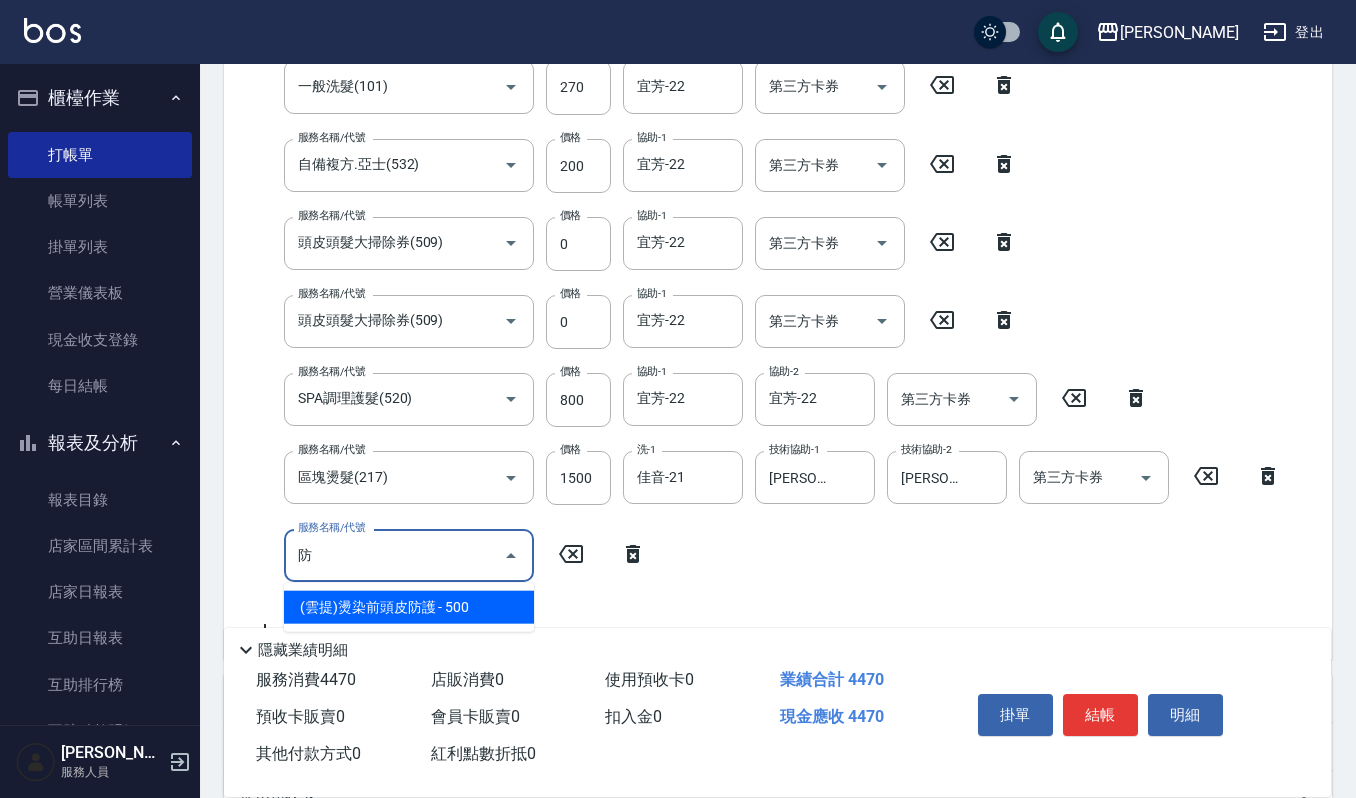 click on "(雲提)燙染前頭皮防護 - 500" at bounding box center (409, 607) 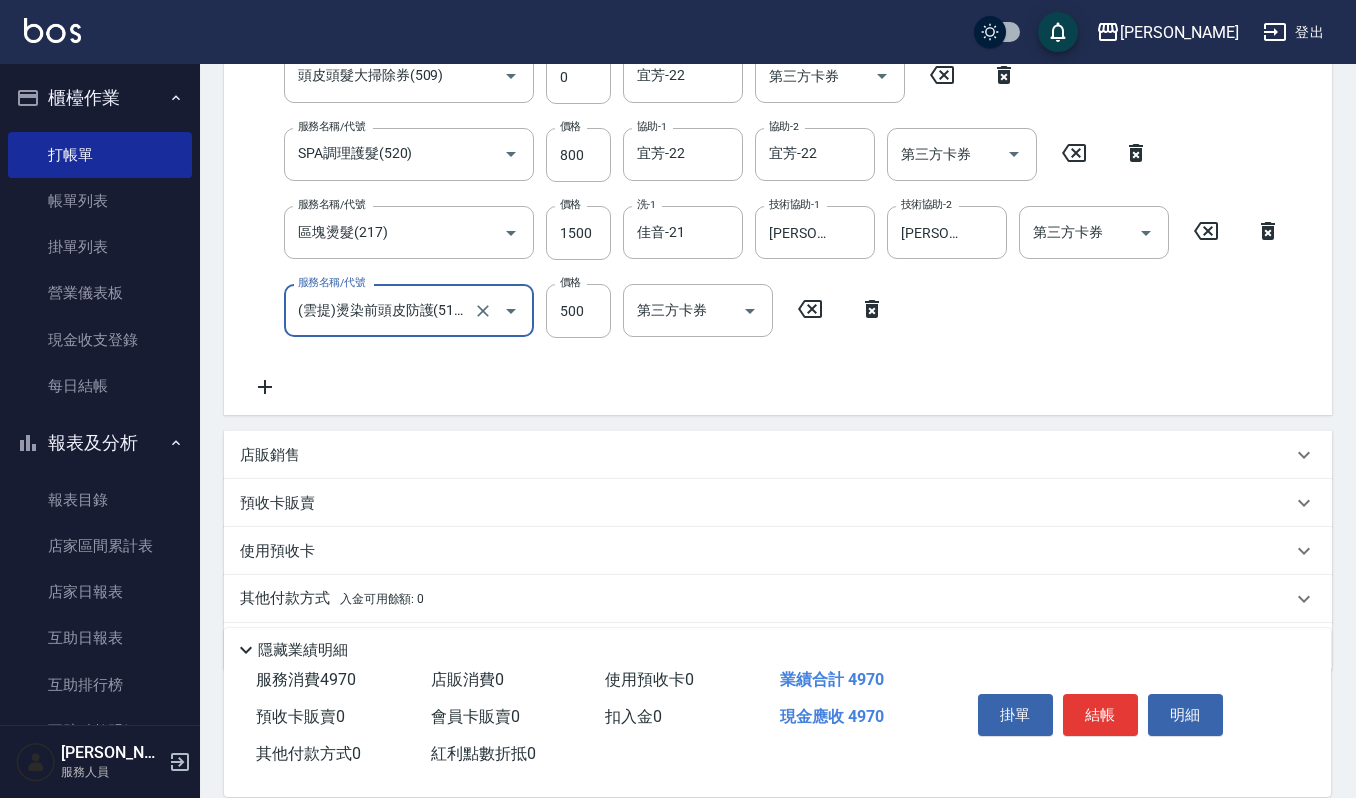 scroll, scrollTop: 762, scrollLeft: 0, axis: vertical 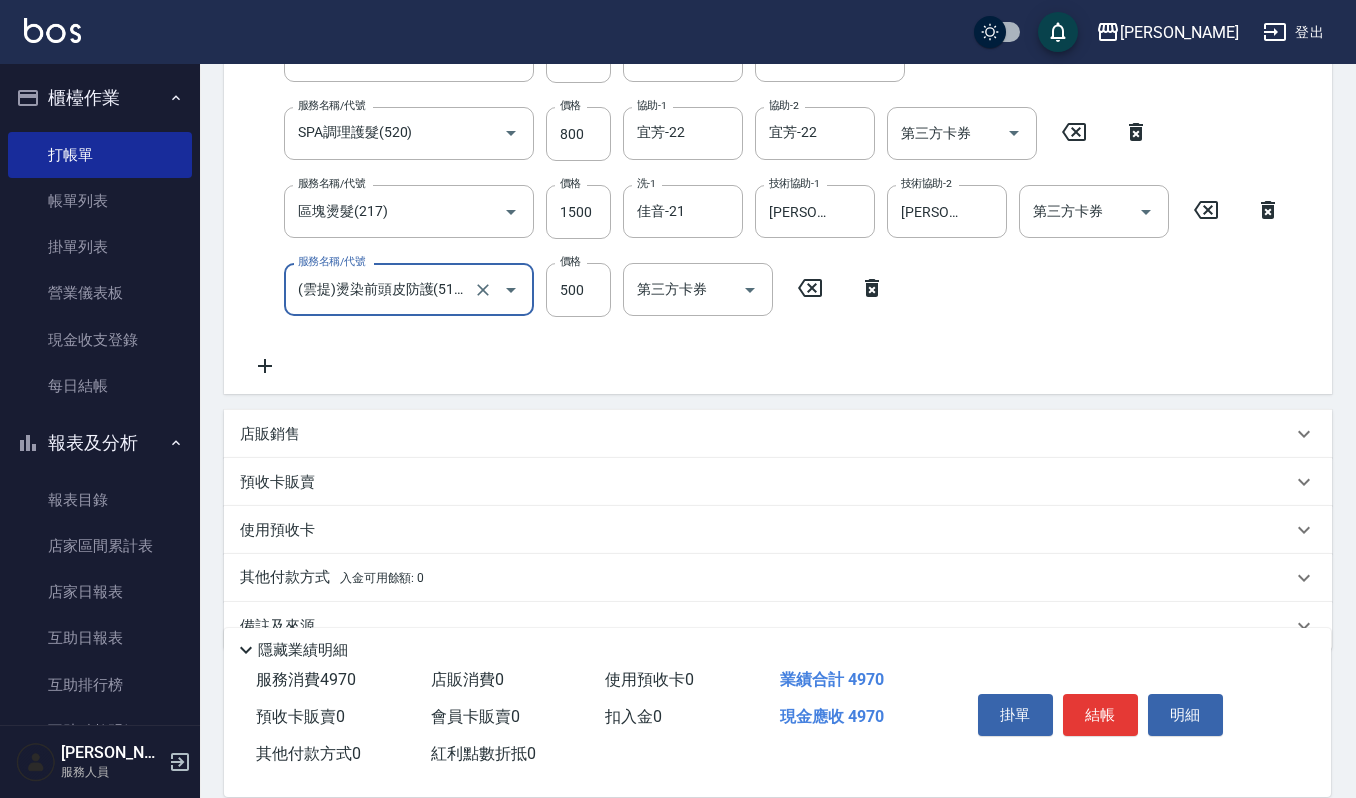 type on "(雲提)燙染前頭皮防護(518)" 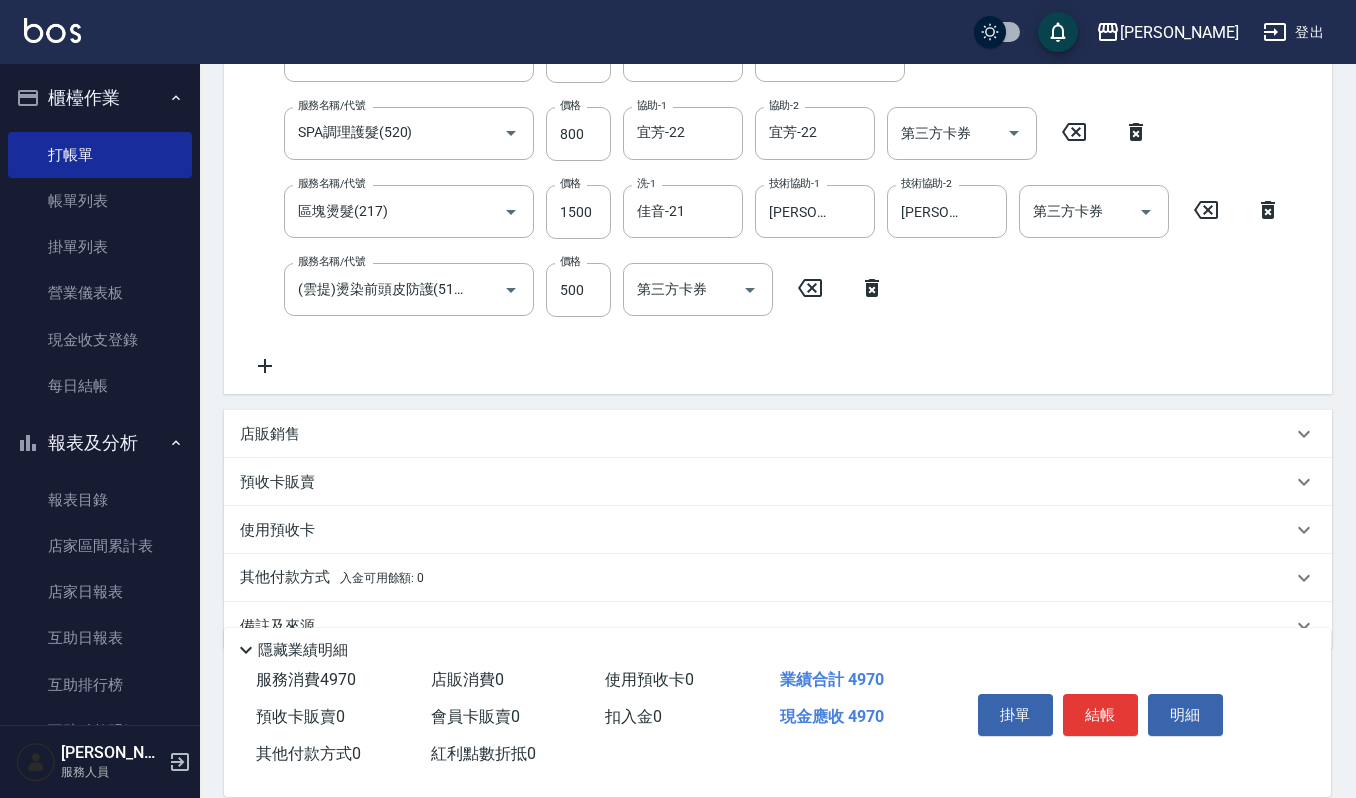 click 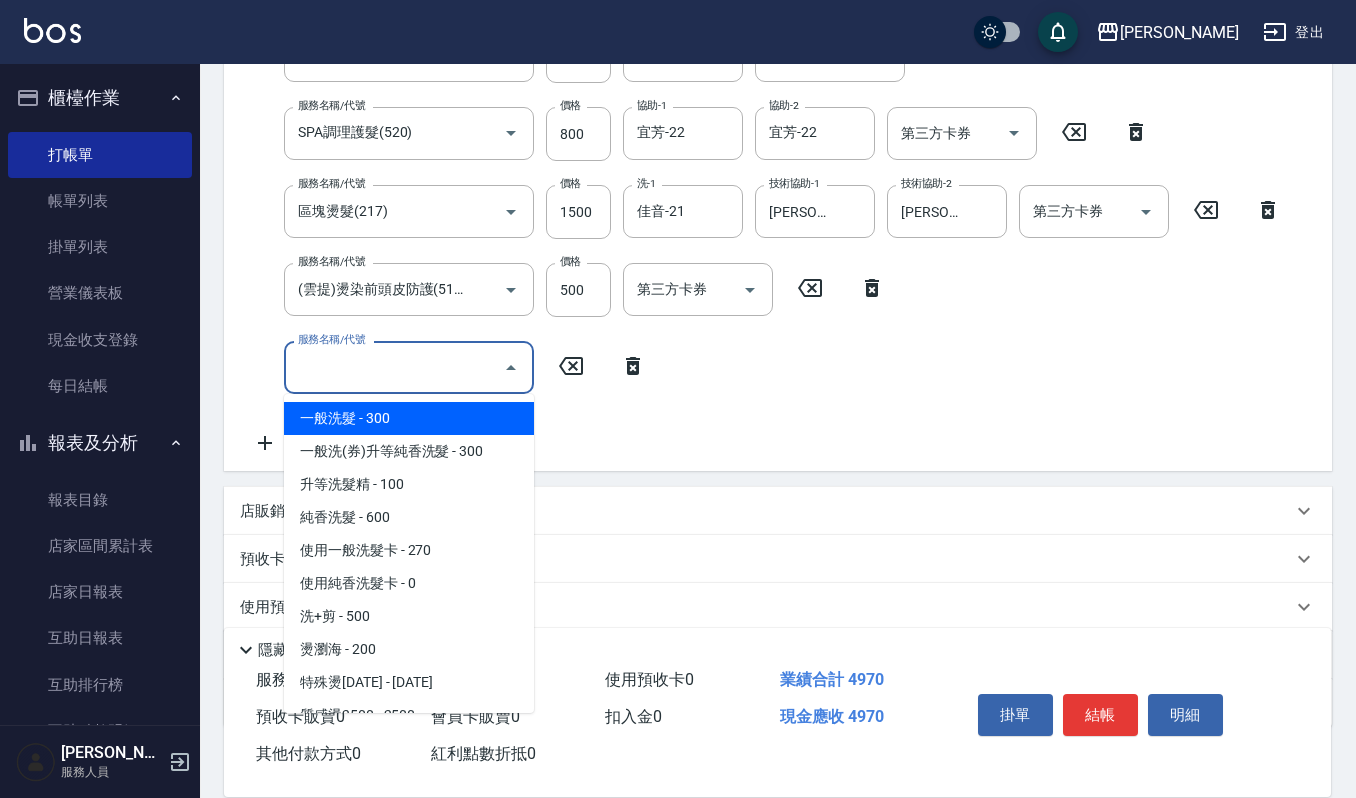 click on "服務名稱/代號" at bounding box center (394, 367) 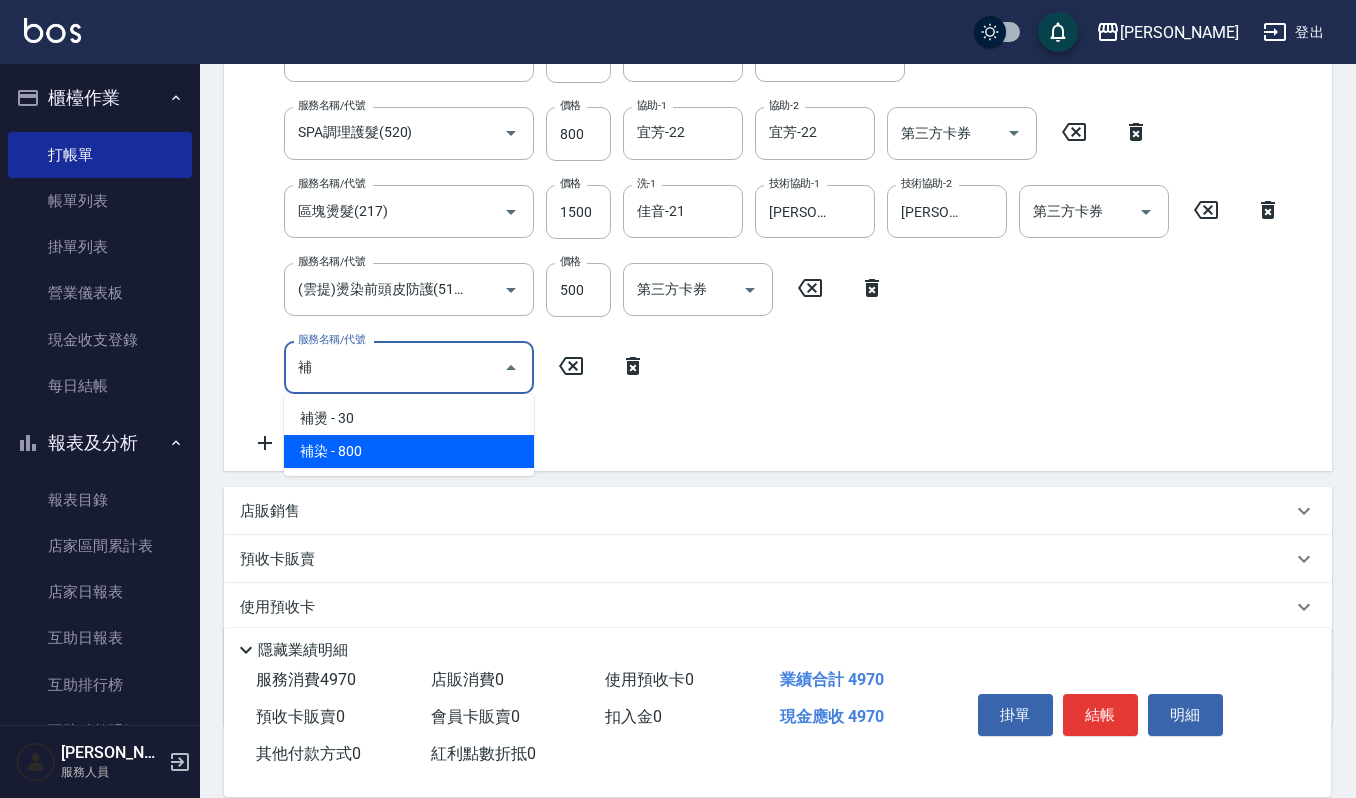 click on "補染 - 800" at bounding box center (409, 451) 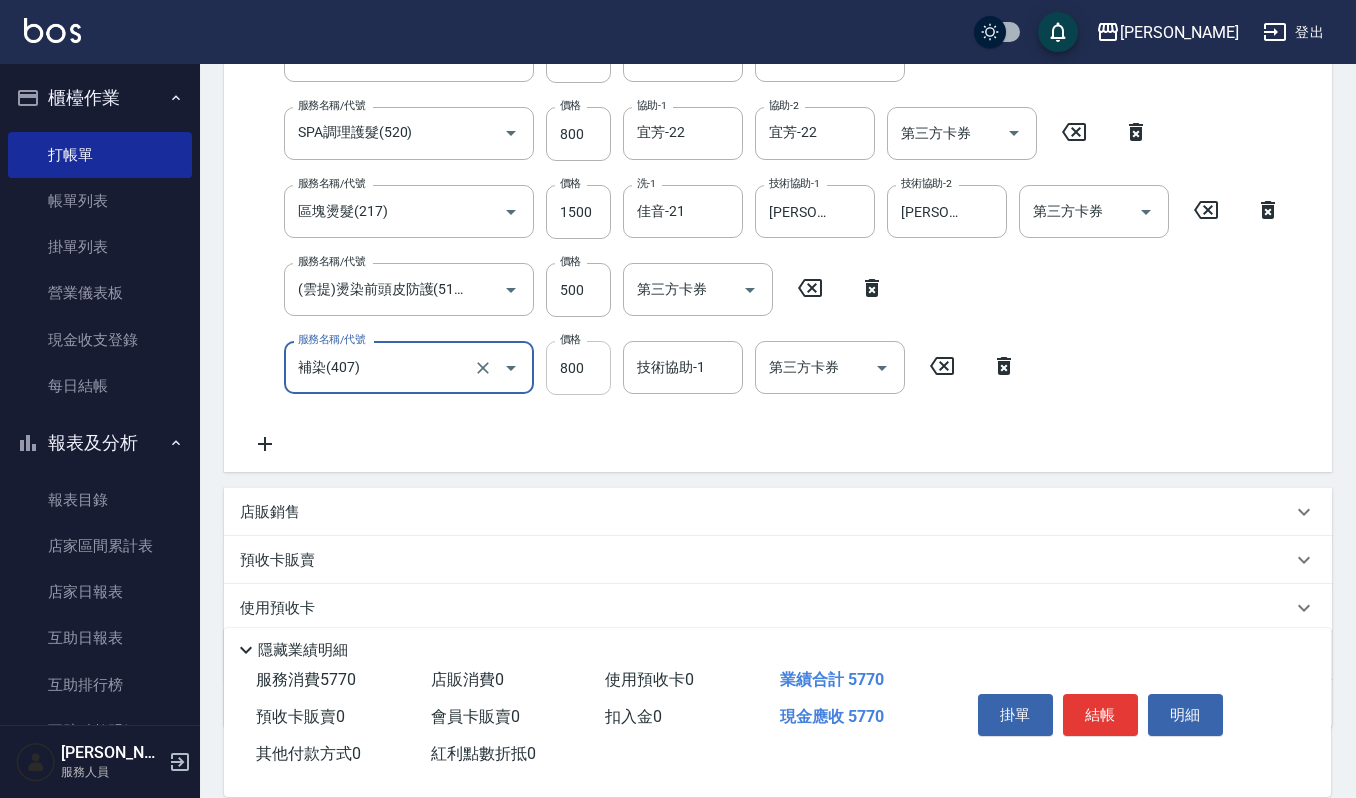 type on "補染(407)" 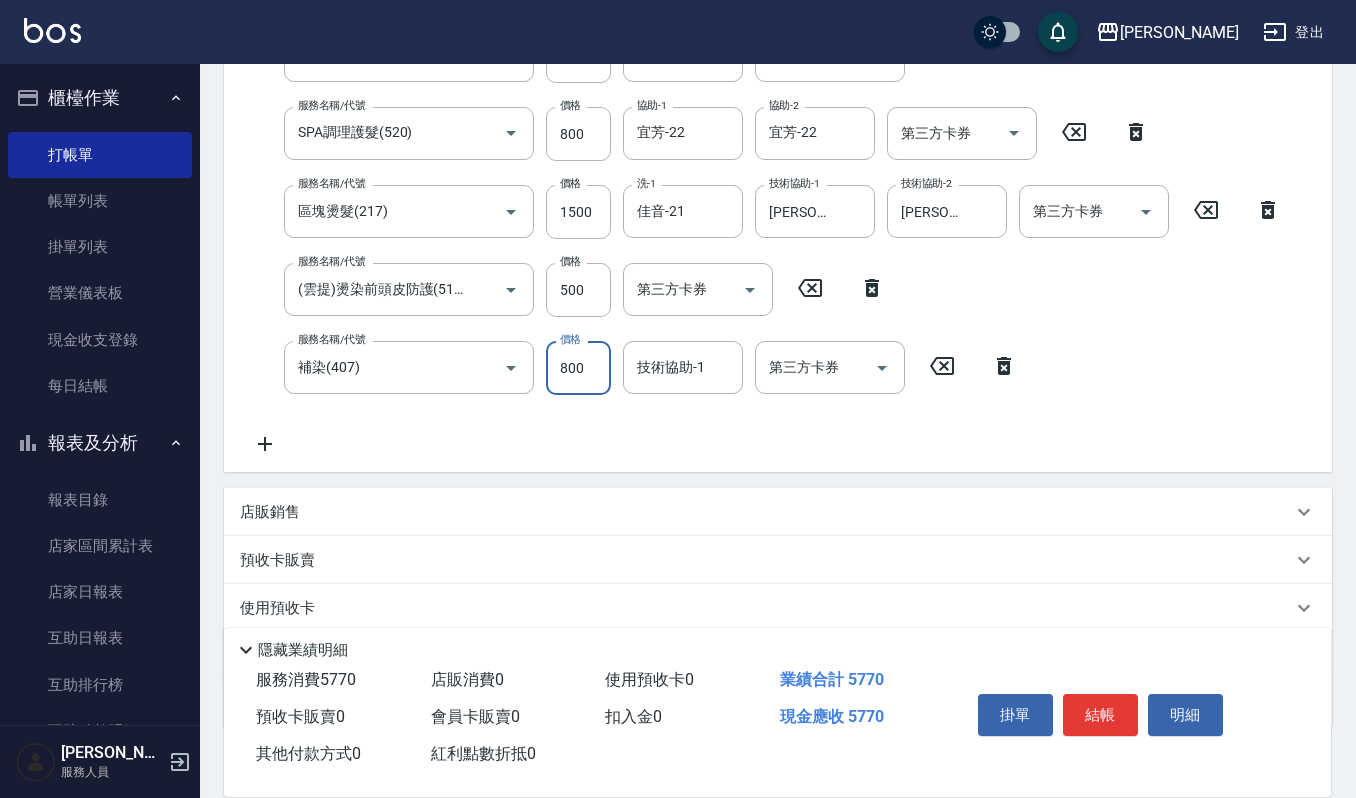 click on "服務名稱/代號 打底染髮(402) 服務名稱/代號 價格 1200 價格 洗-1 佳音-21 洗-1 技術協助-1 吉兒-4 技術協助-1 技術協助-2 吉兒-4 技術協助-2 技術協助-3 吉兒-4 技術協助-3 第三方卡券 第三方卡券 服務名稱/代號 (雲提)燙染前頭皮防護(518) 服務名稱/代號 價格 500 價格 第三方卡券 第三方卡券 服務名稱/代號 一般洗髮(101) 服務名稱/代號 價格 270 價格 洗-1 宜芳-22 洗-1 第三方卡券 第三方卡券 服務名稱/代號 自備複方.亞士(532) 服務名稱/代號 價格 200 價格 協助-1 宜芳-22 協助-1 第三方卡券 第三方卡券 服務名稱/代號 頭皮頭髮大掃除券(509) 服務名稱/代號 價格 0 價格 協助-1 宜芳-22 協助-1 第三方卡券 第三方卡券 服務名稱/代號 頭皮頭髮大掃除券(509) 服務名稱/代號 價格 0 價格 協助-1 宜芳-22 協助-1 第三方卡券 第三方卡券 服務名稱/代號 SPA調理護髮(520) 服務名稱/代號 價格 800 價格 價格" at bounding box center [801, 47] 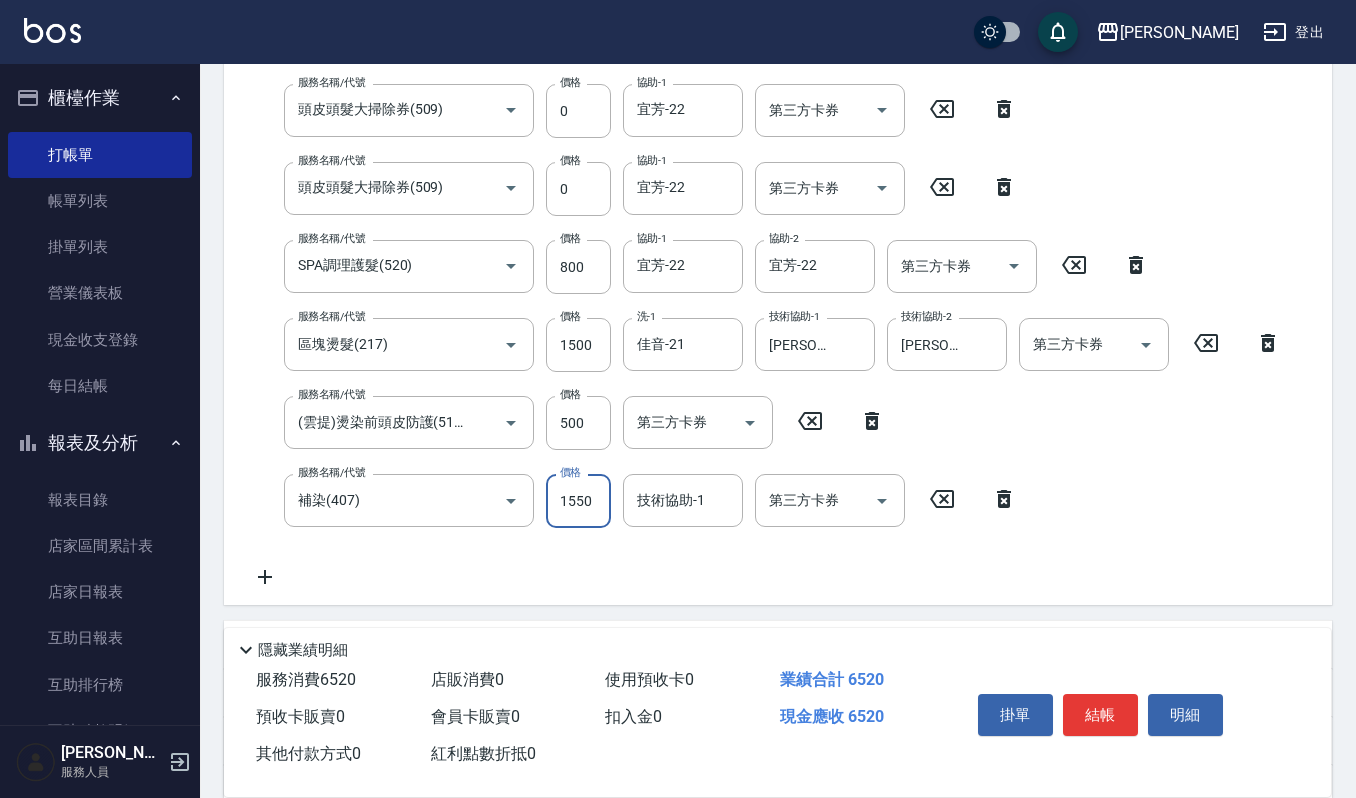 scroll, scrollTop: 762, scrollLeft: 0, axis: vertical 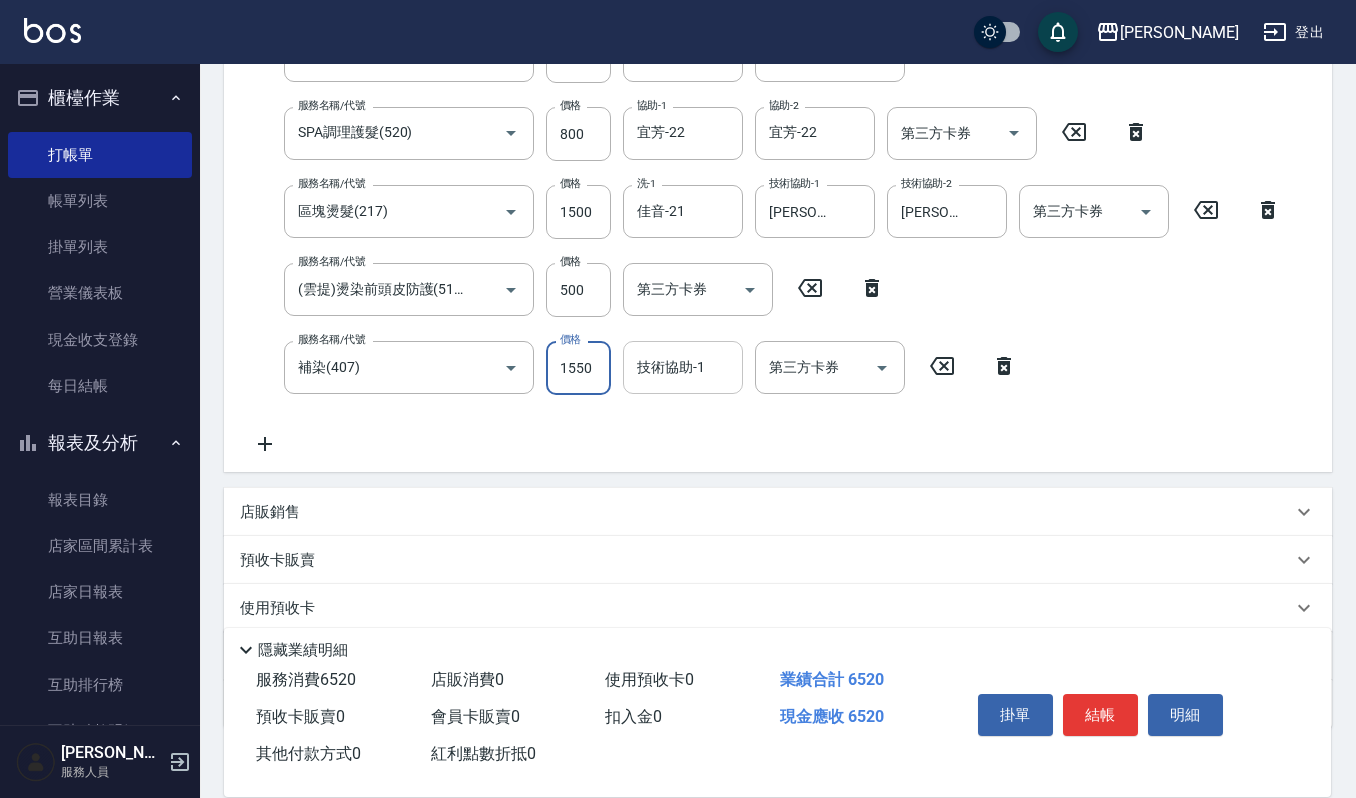 type on "1550" 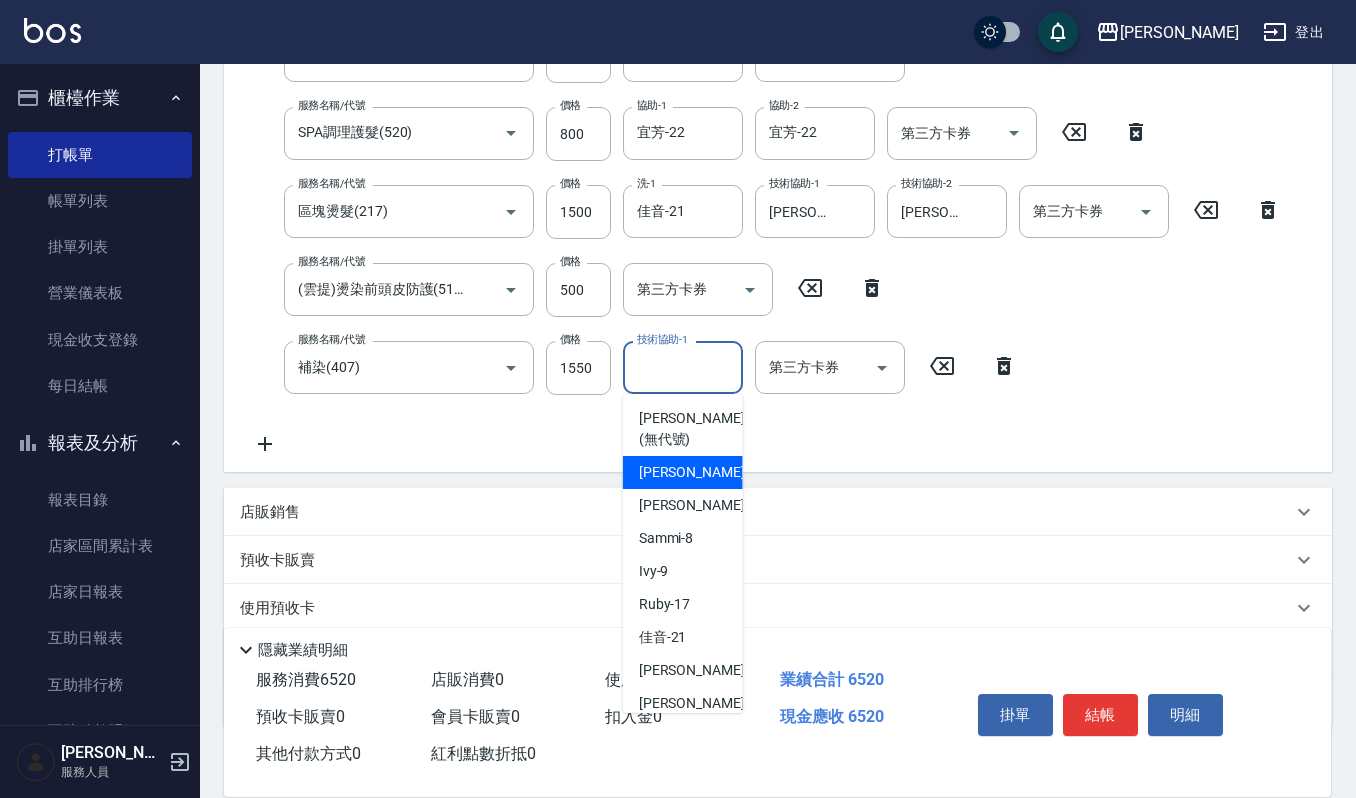 click on "[PERSON_NAME] -4" at bounding box center (698, 472) 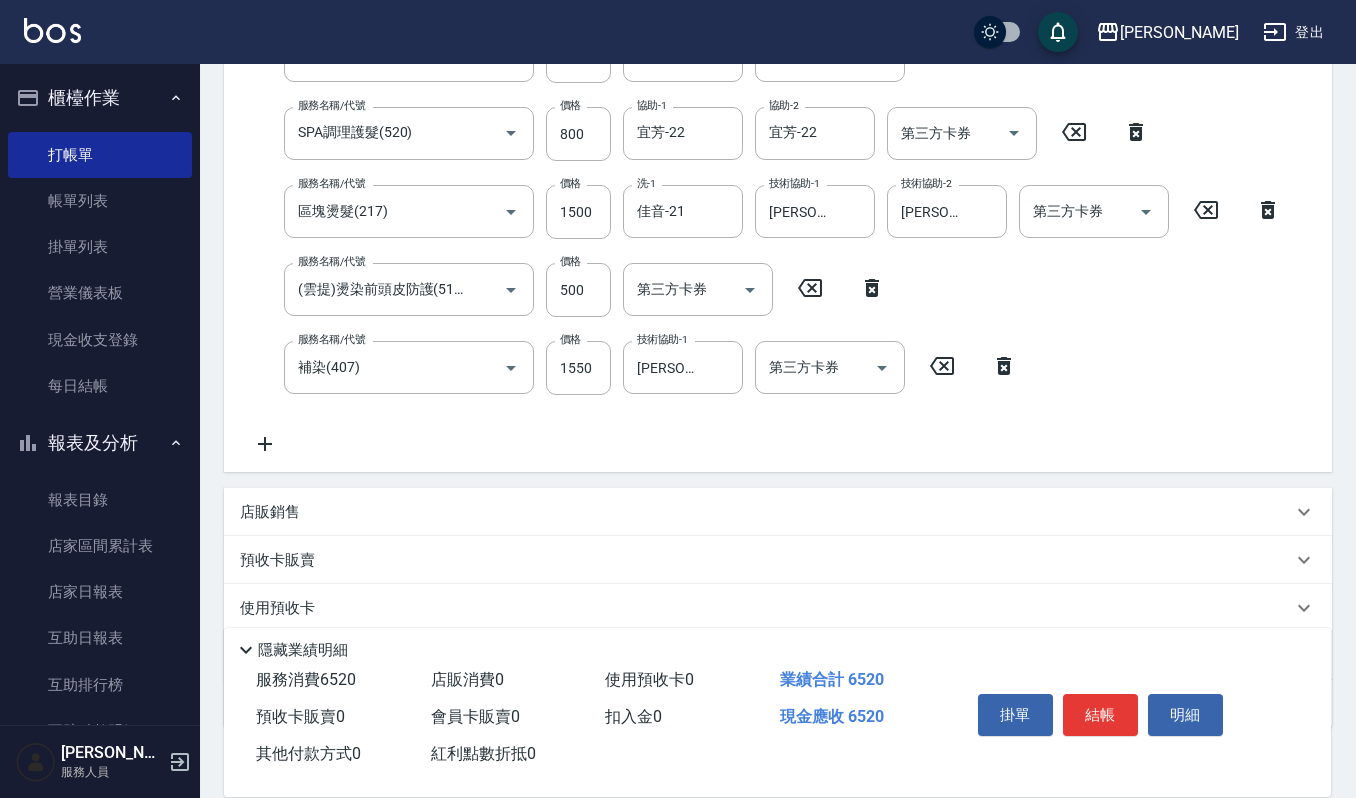 click 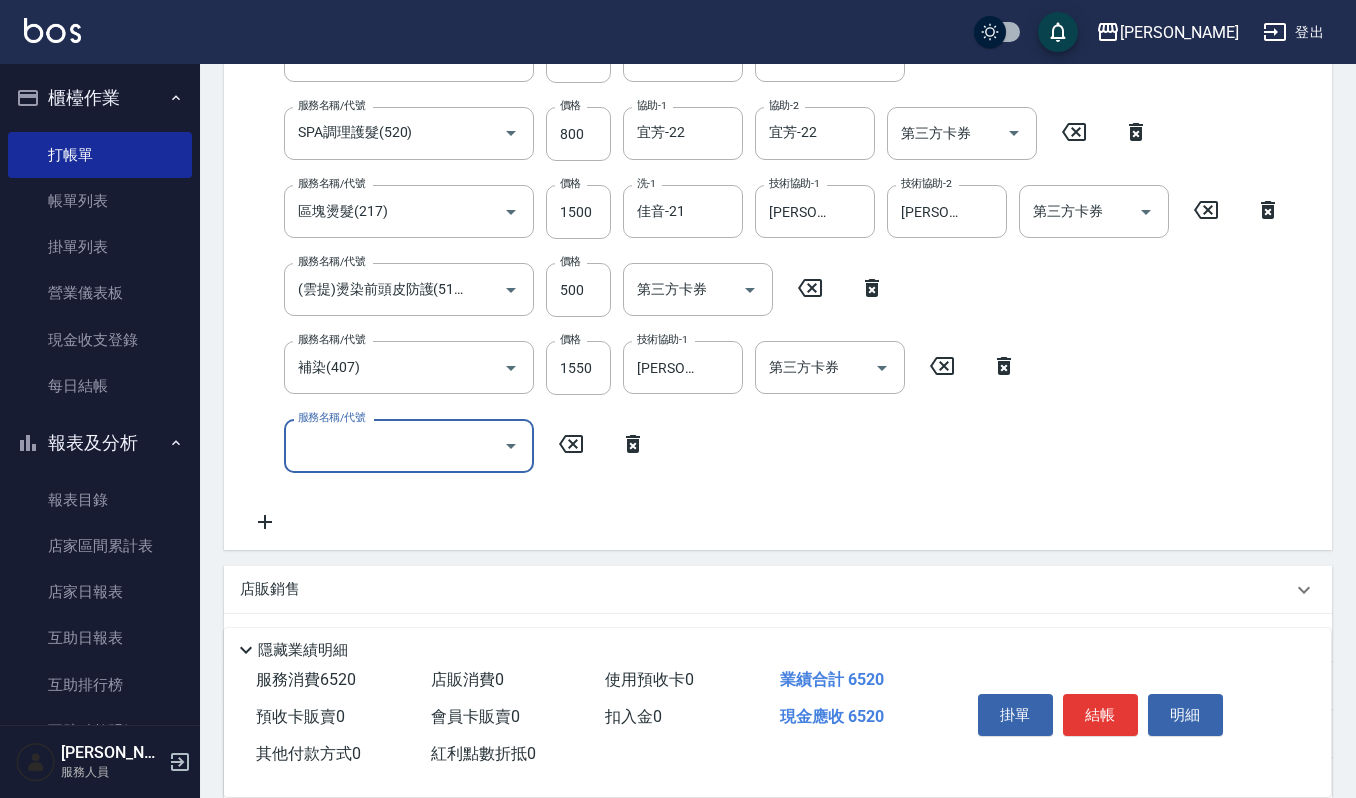 scroll, scrollTop: 496, scrollLeft: 0, axis: vertical 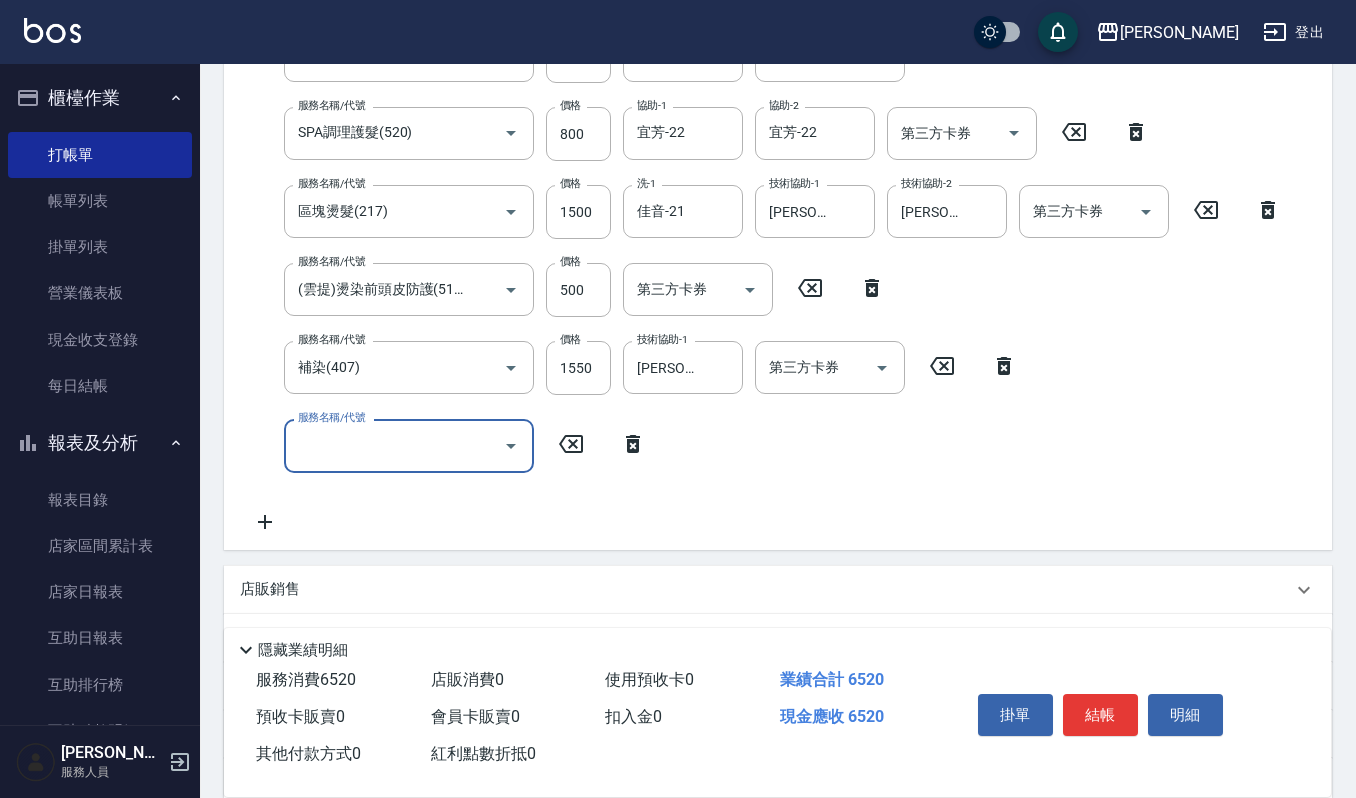 click on "服務名稱/代號" at bounding box center [394, 445] 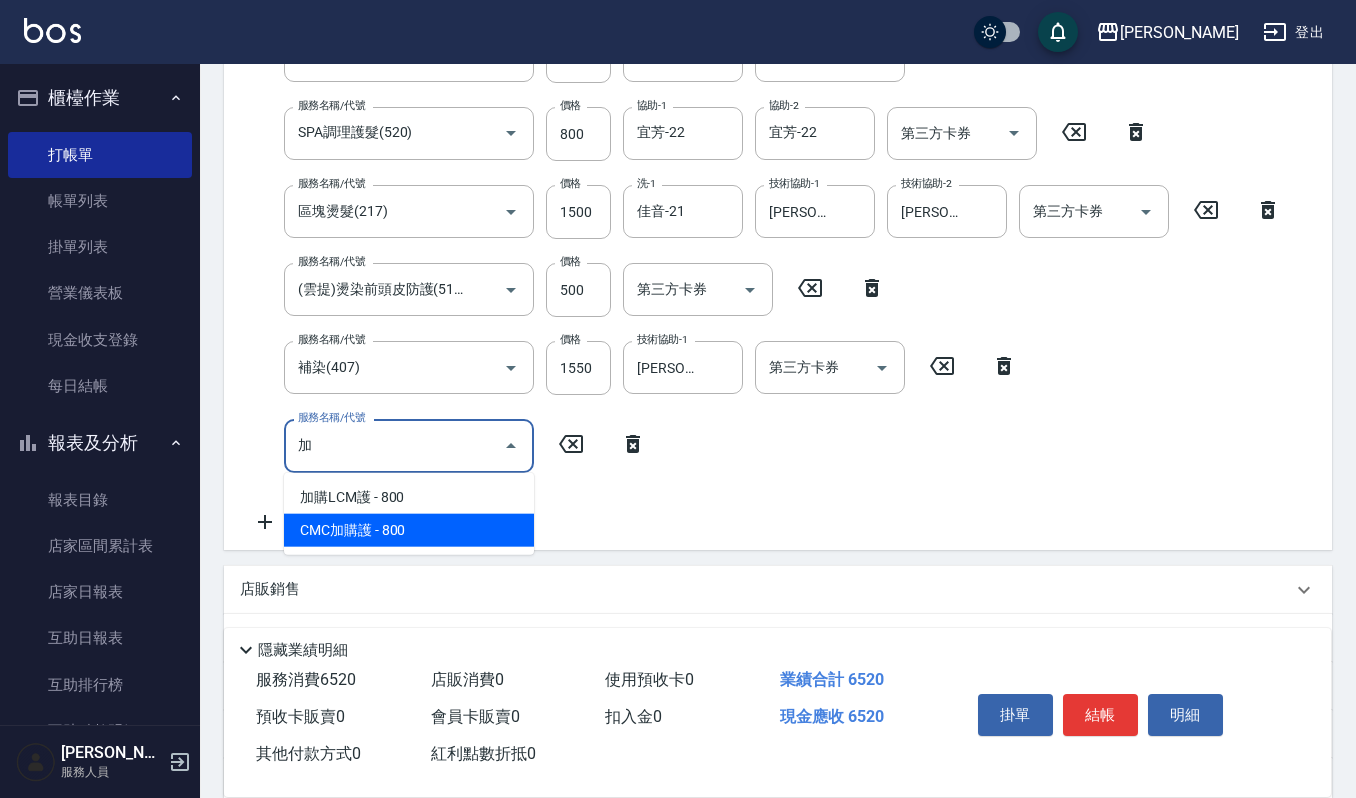 click on "CMC加購護 - 800" at bounding box center [409, 530] 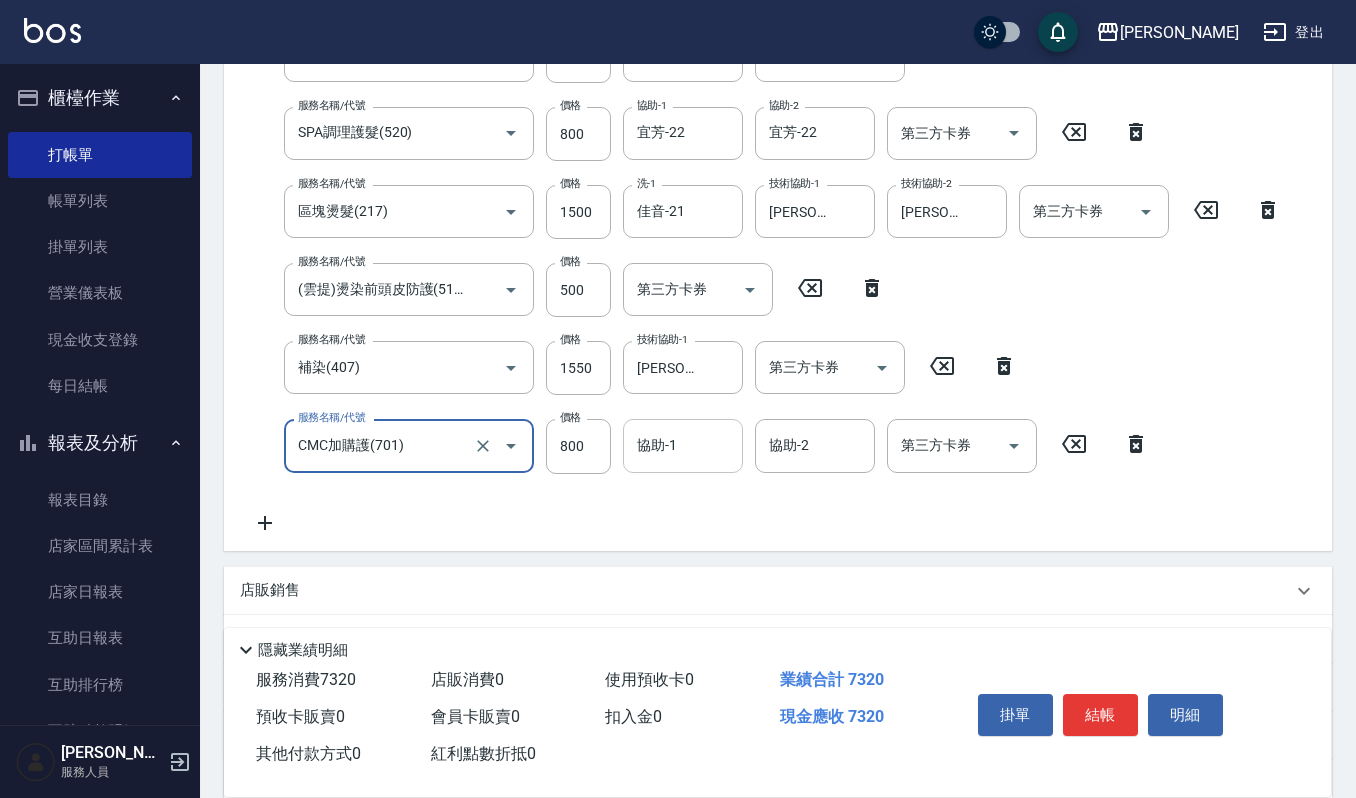 type on "CMC加購護(701)" 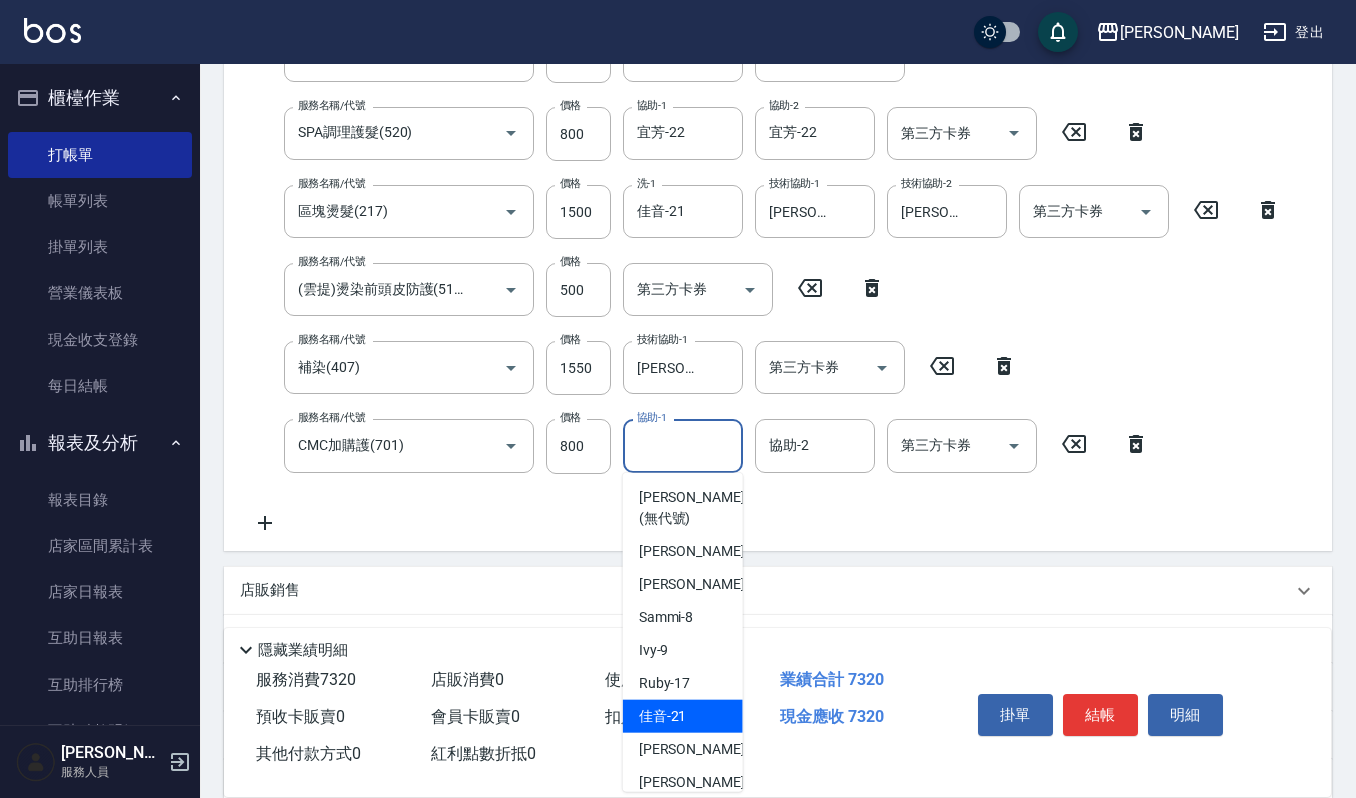 click on "佳音 -21" at bounding box center (663, 716) 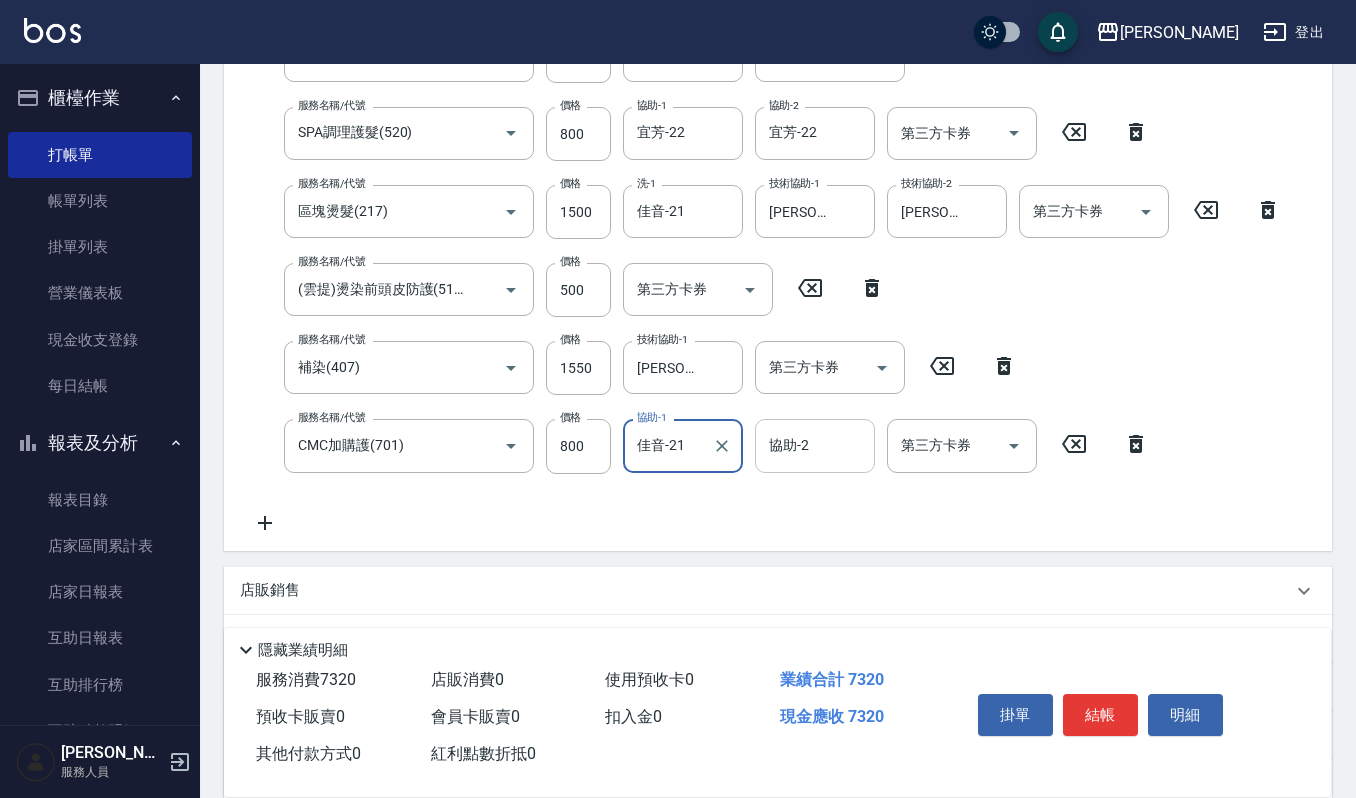 click on "協助-2" at bounding box center [815, 445] 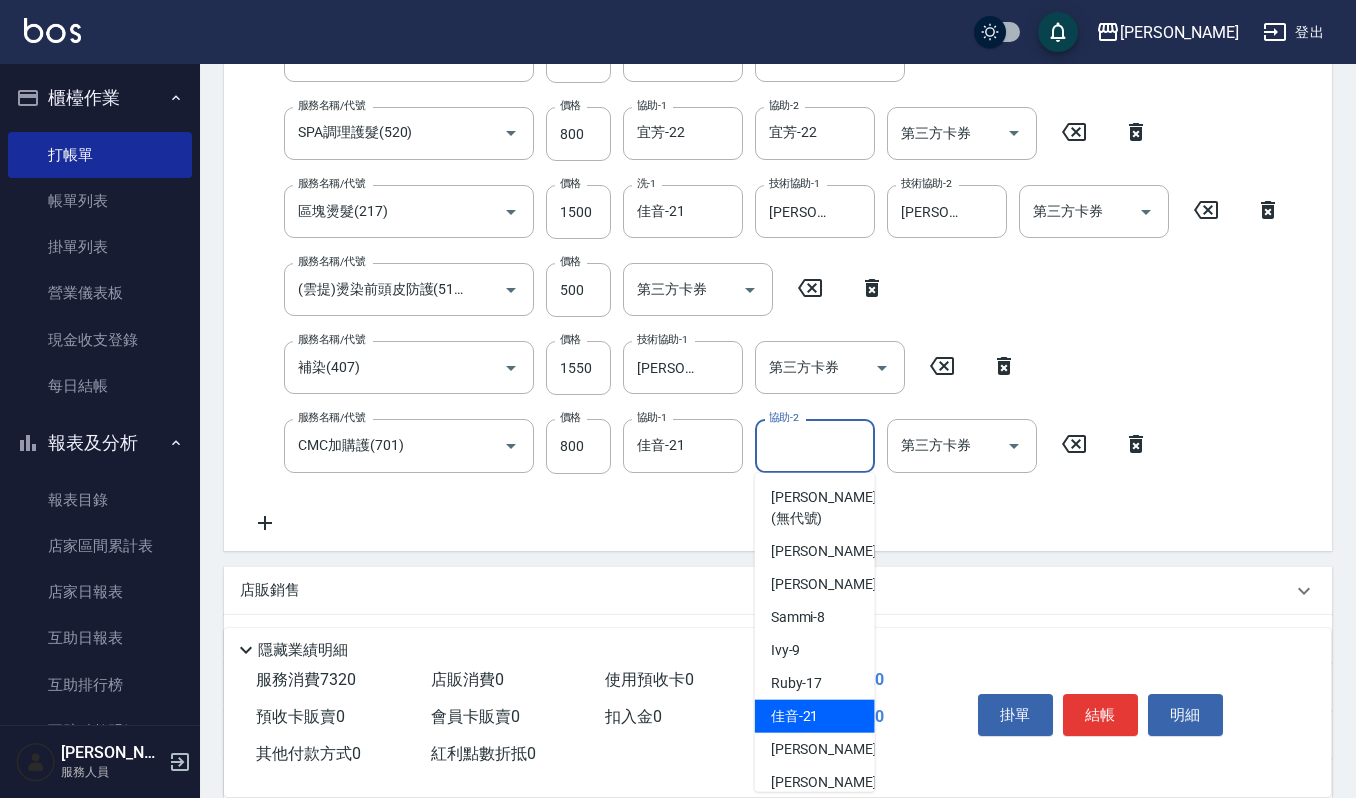 click on "佳音 -21" at bounding box center [795, 716] 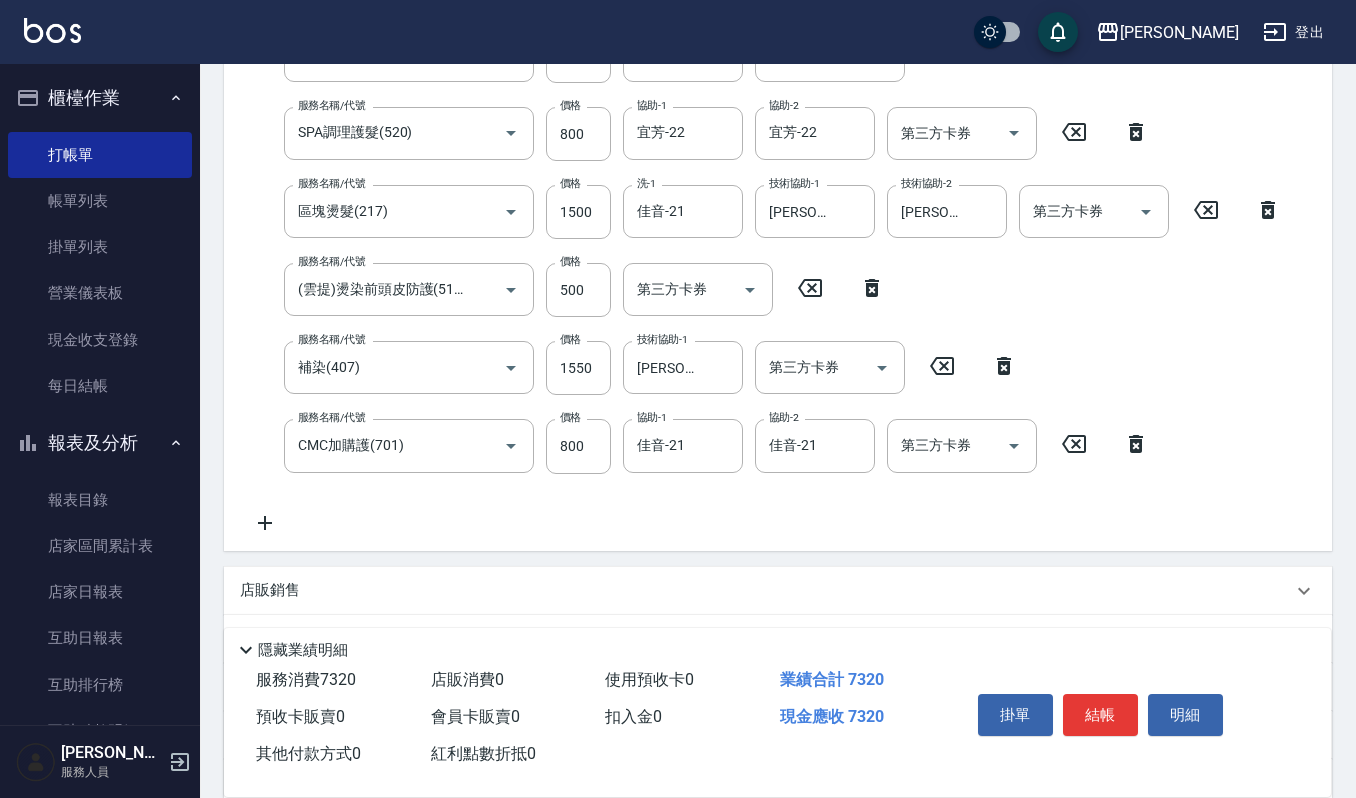 click 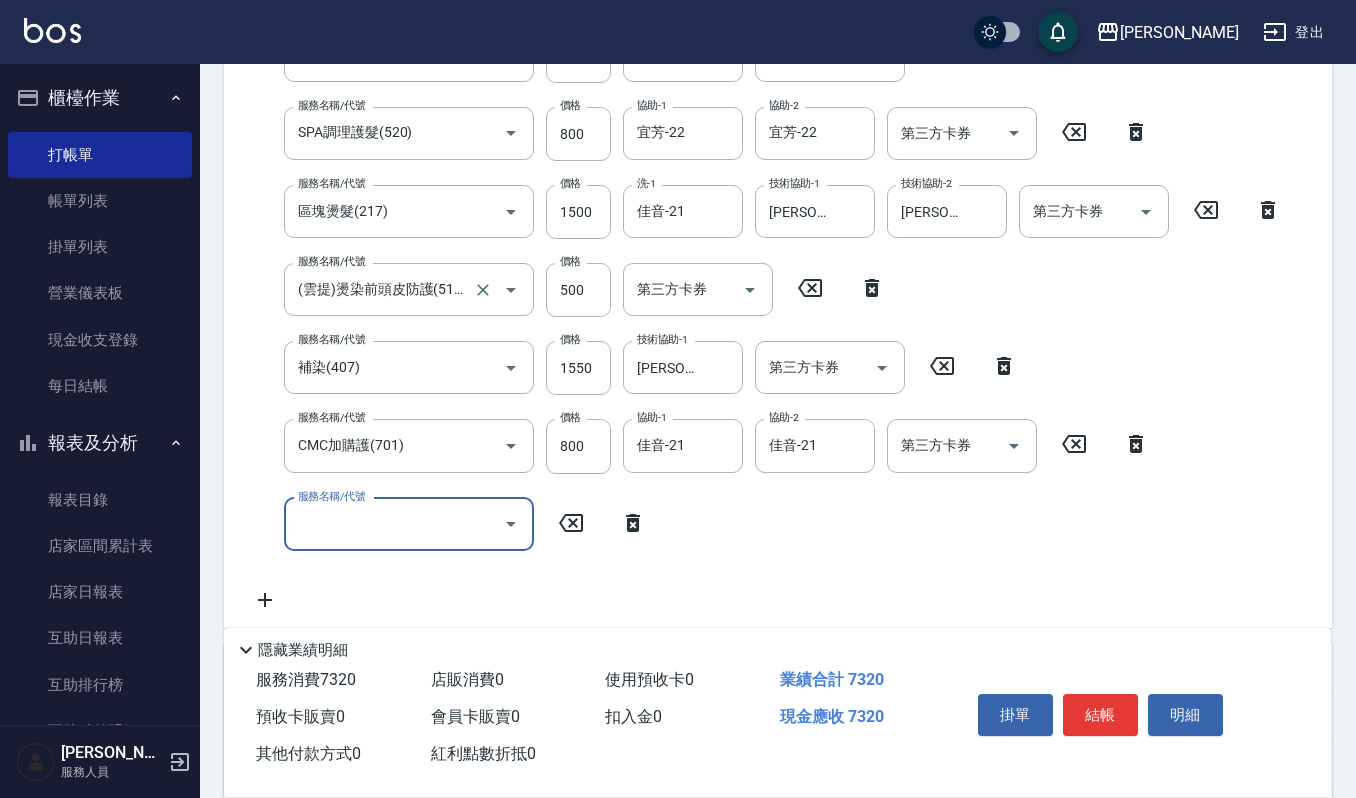 scroll, scrollTop: 505, scrollLeft: 0, axis: vertical 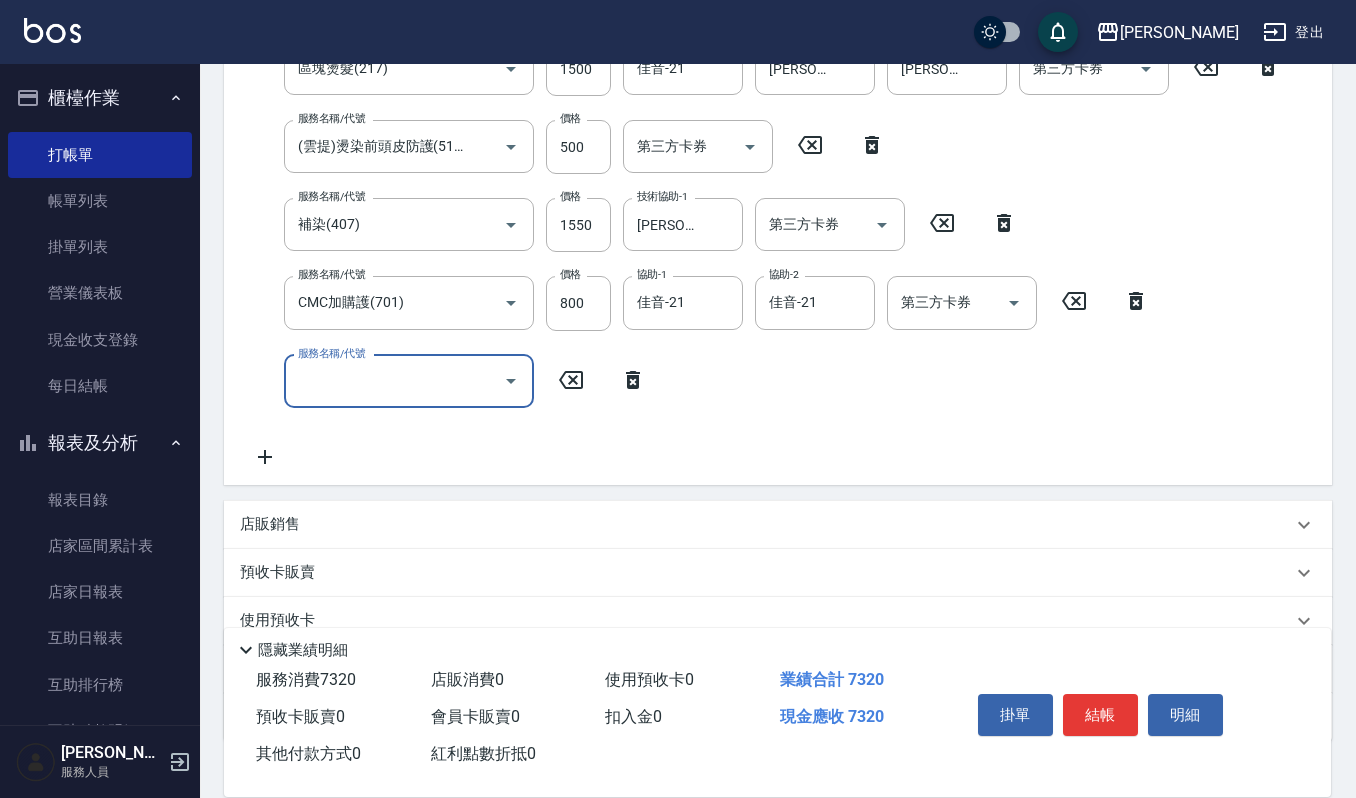 click on "服務名稱/代號" at bounding box center [394, 381] 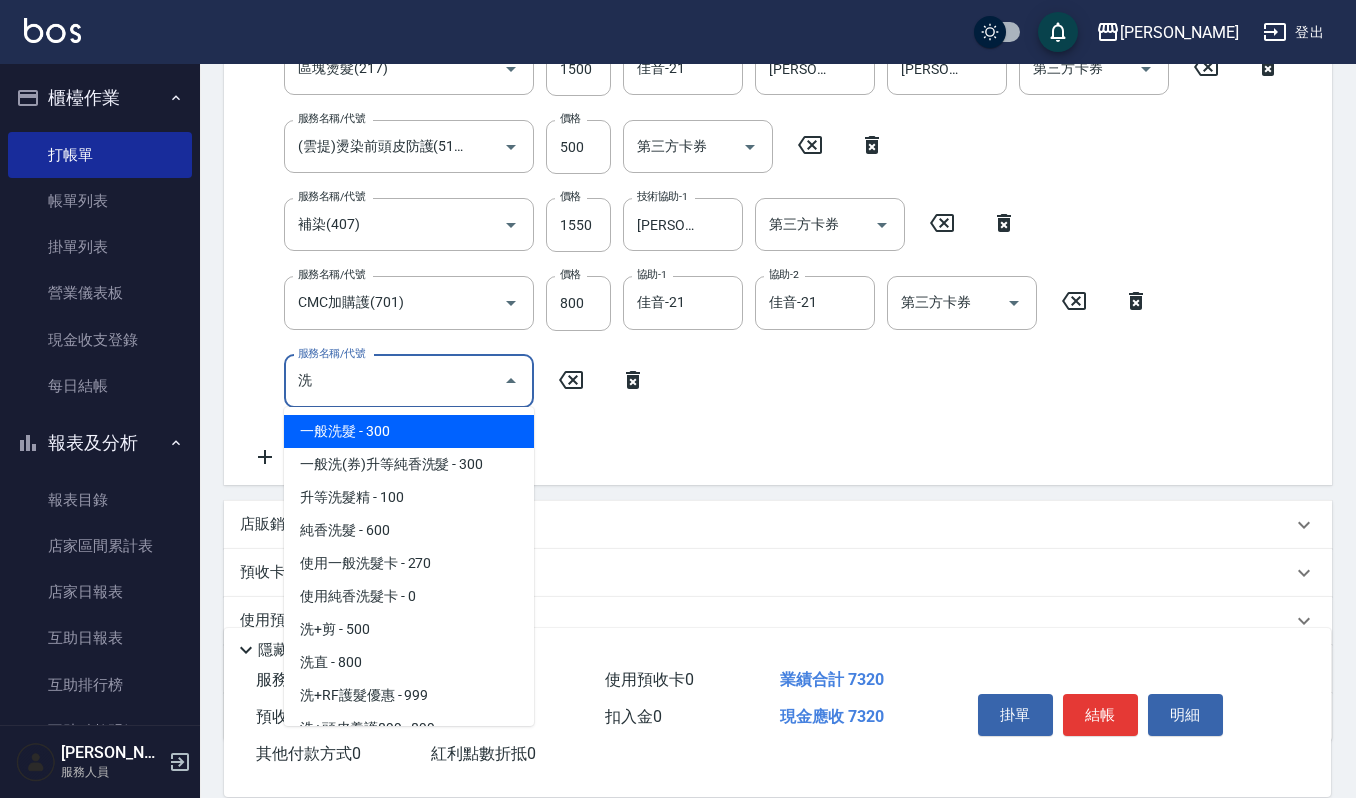 scroll, scrollTop: 772, scrollLeft: 0, axis: vertical 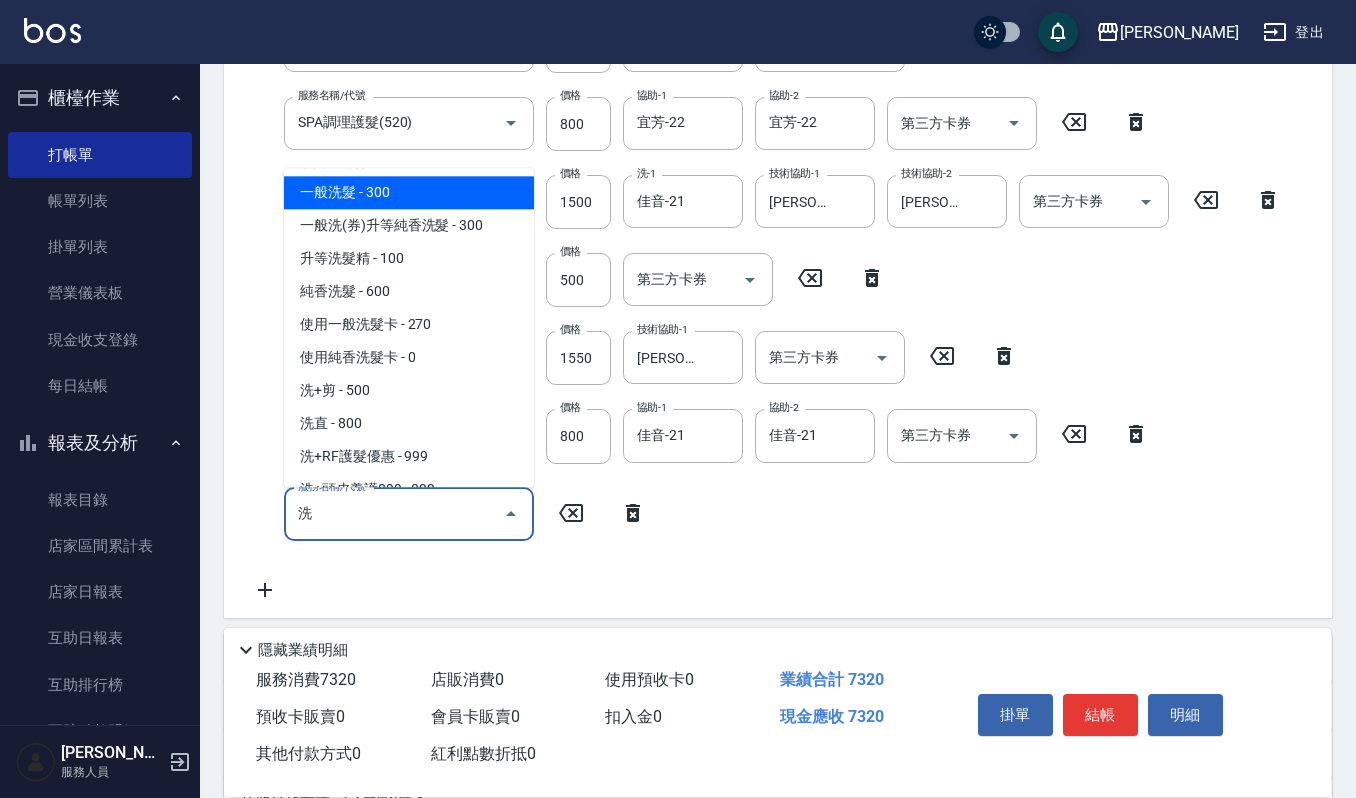 click on "一般洗髮 - 300" at bounding box center (409, 192) 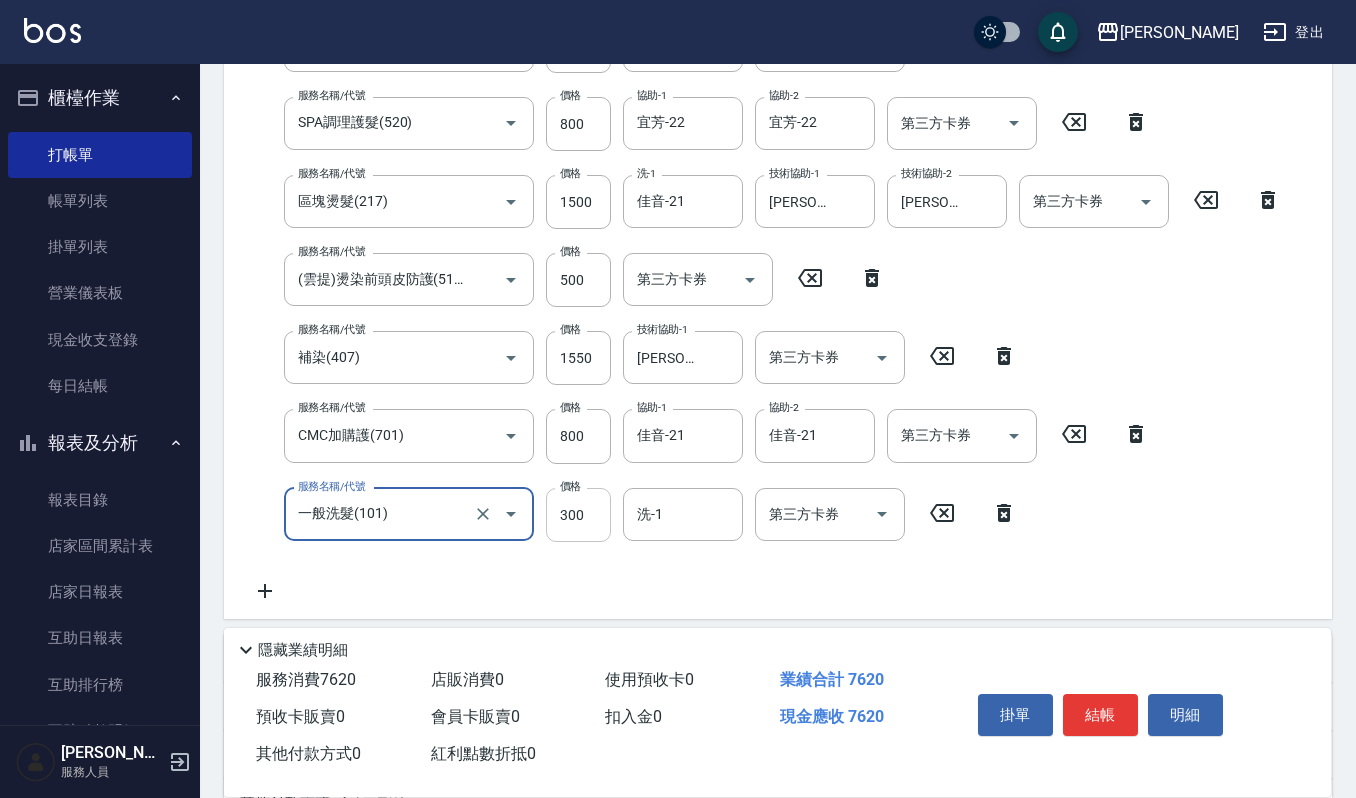 type on "一般洗髮(101)" 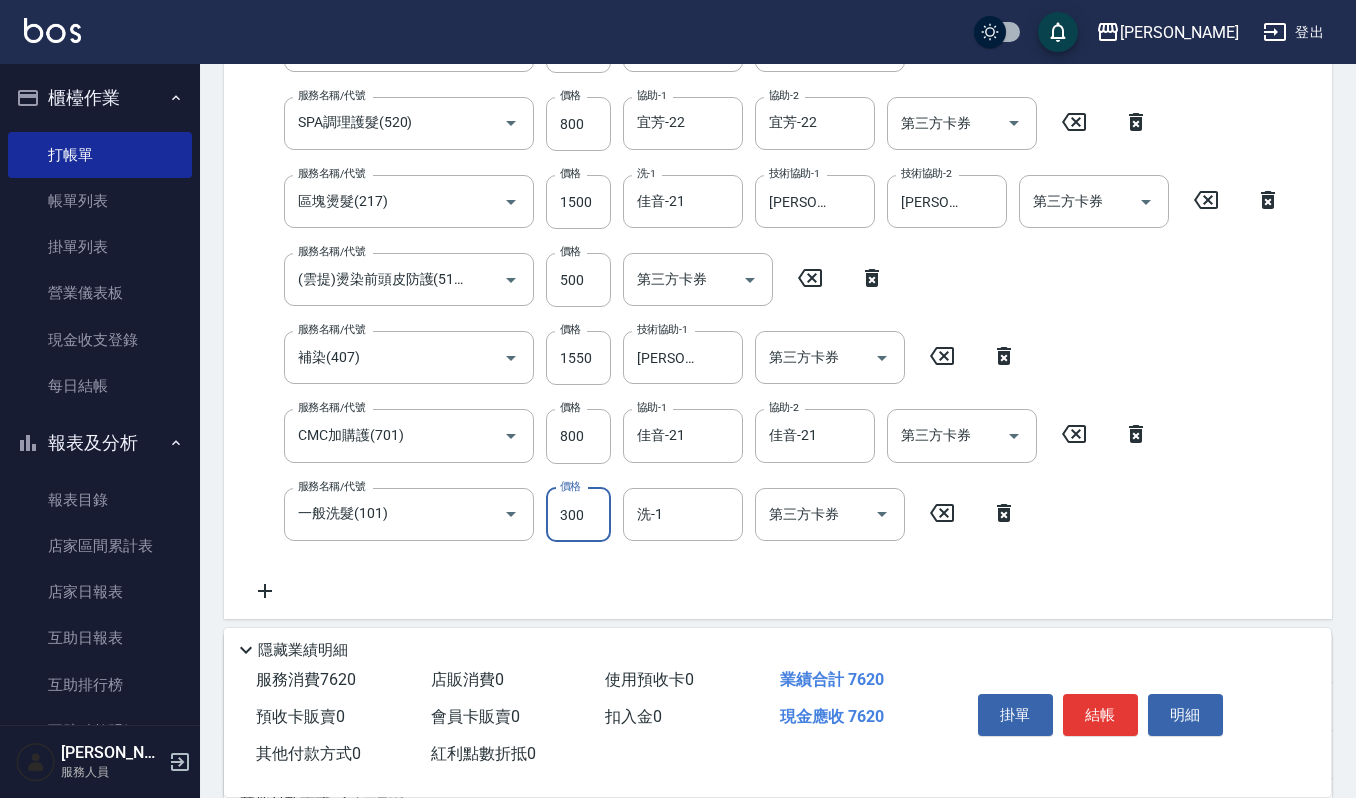 click on "服務名稱/代號 打底染髮(402) 服務名稱/代號 價格 1200 價格 洗-1 佳音-21 洗-1 技術協助-1 吉兒-4 技術協助-1 技術協助-2 吉兒-4 技術協助-2 技術協助-3 吉兒-4 技術協助-3 第三方卡券 第三方卡券 服務名稱/代號 (雲提)燙染前頭皮防護(518) 服務名稱/代號 價格 500 價格 第三方卡券 第三方卡券 服務名稱/代號 一般洗髮(101) 服務名稱/代號 價格 270 價格 洗-1 宜芳-22 洗-1 第三方卡券 第三方卡券 服務名稱/代號 自備複方.亞士(532) 服務名稱/代號 價格 200 價格 協助-1 宜芳-22 協助-1 第三方卡券 第三方卡券 服務名稱/代號 頭皮頭髮大掃除券(509) 服務名稱/代號 價格 0 價格 協助-1 宜芳-22 協助-1 第三方卡券 第三方卡券 服務名稱/代號 頭皮頭髮大掃除券(509) 服務名稱/代號 價格 0 價格 協助-1 宜芳-22 協助-1 第三方卡券 第三方卡券 服務名稱/代號 SPA調理護髮(520) 服務名稱/代號 價格 800 價格 價格" at bounding box center [801, 115] 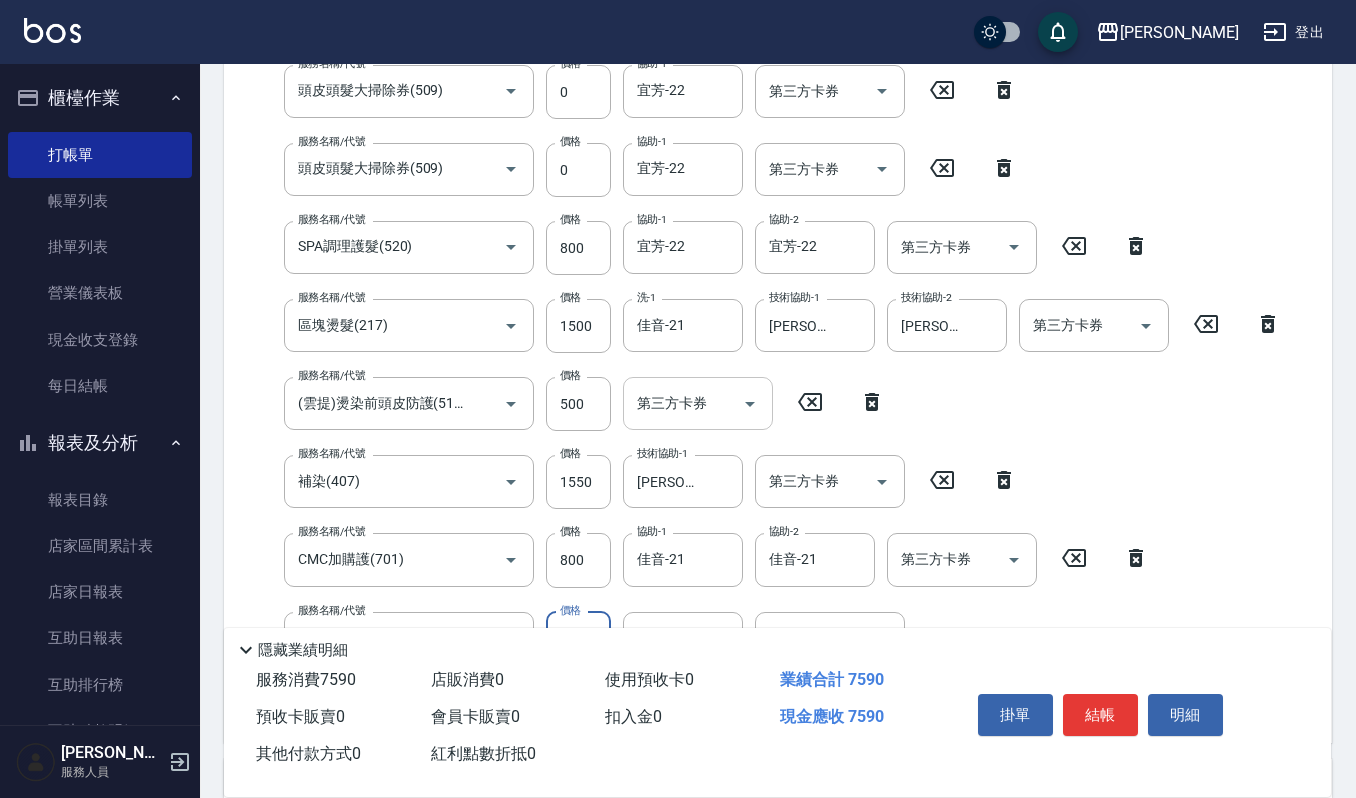 scroll, scrollTop: 781, scrollLeft: 0, axis: vertical 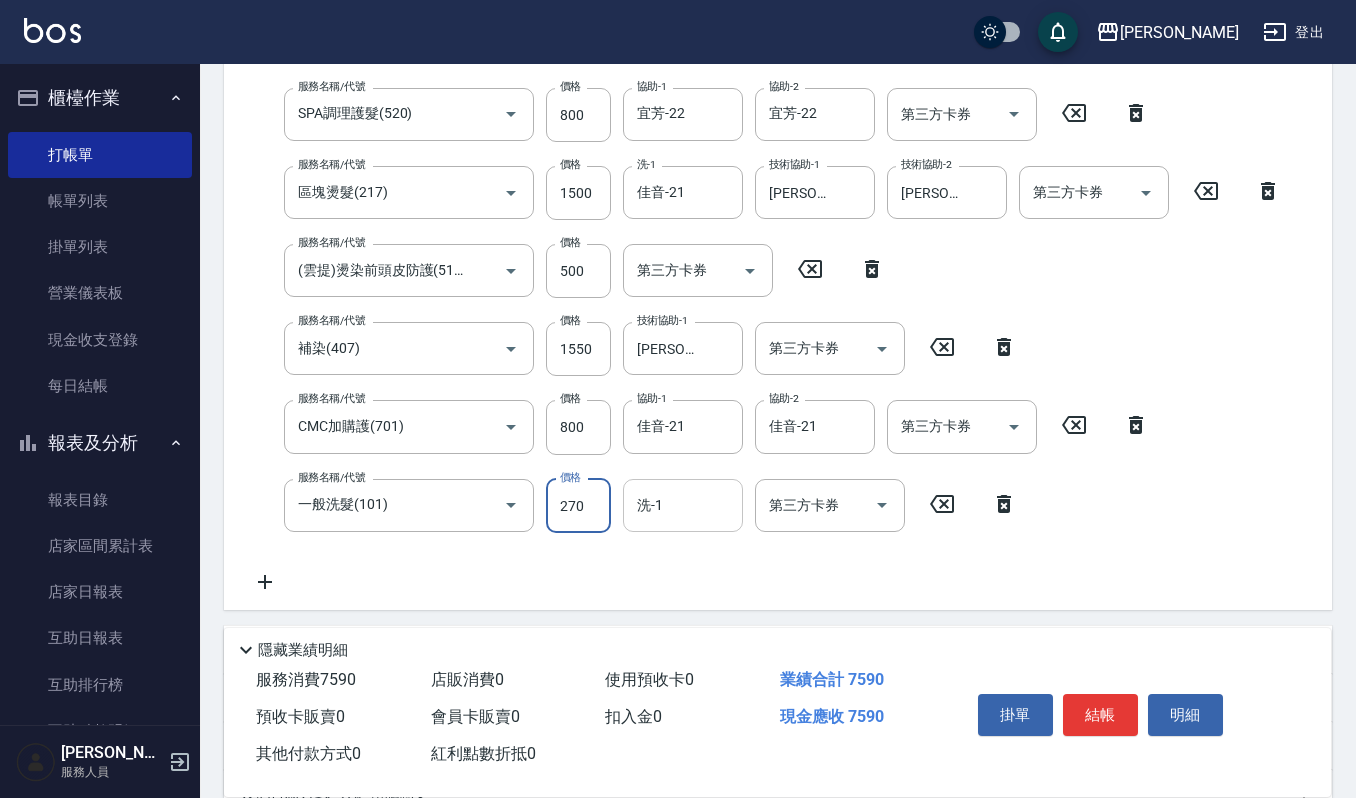 type on "270" 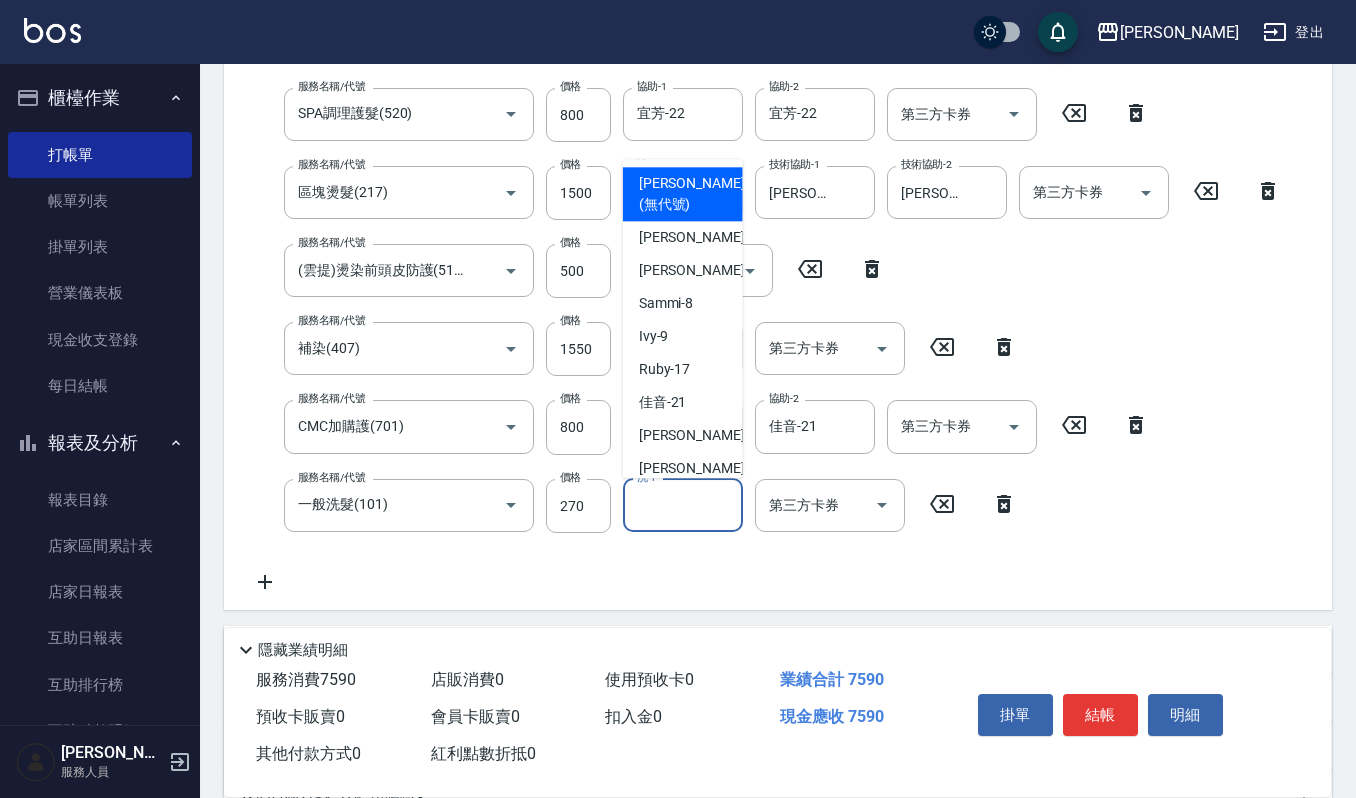click on "洗-1" at bounding box center (683, 505) 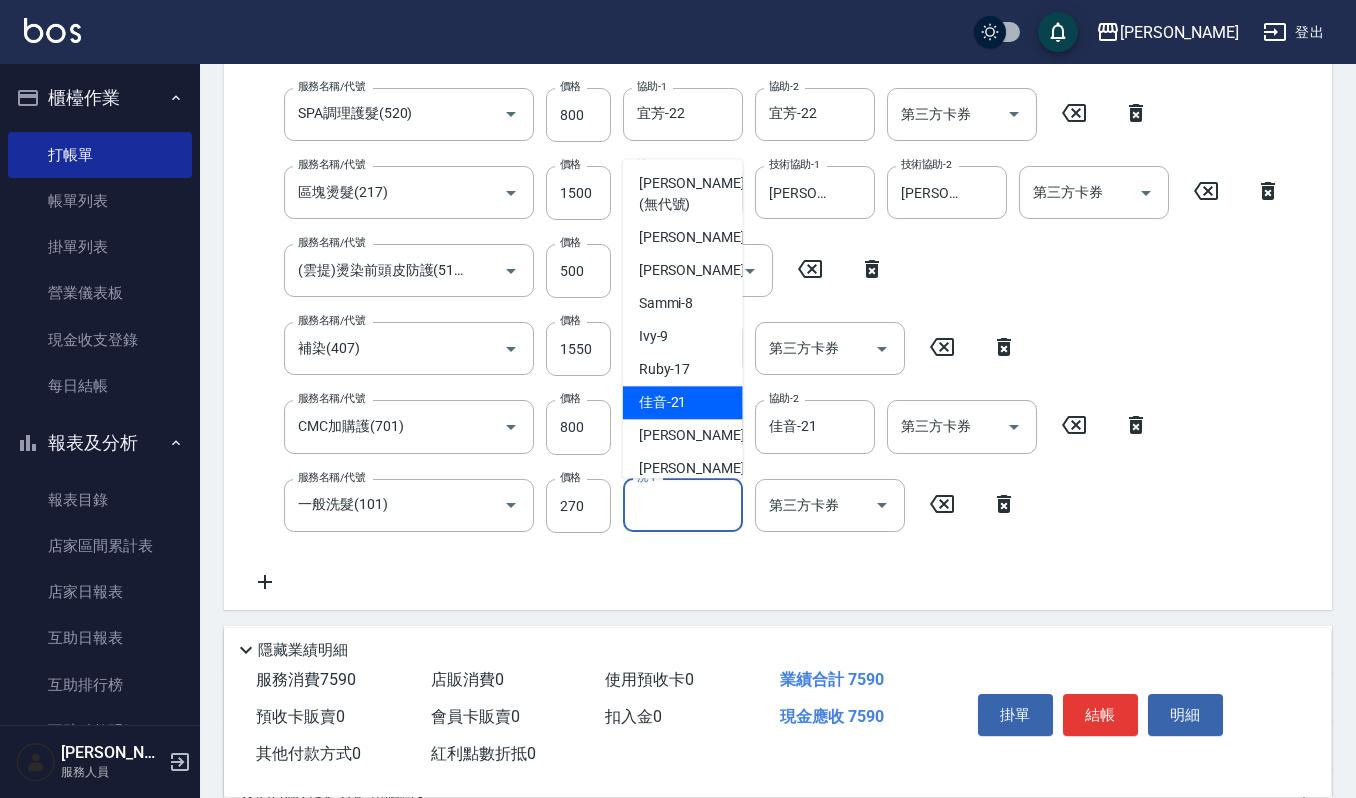 click on "佳音 -21" at bounding box center (663, 402) 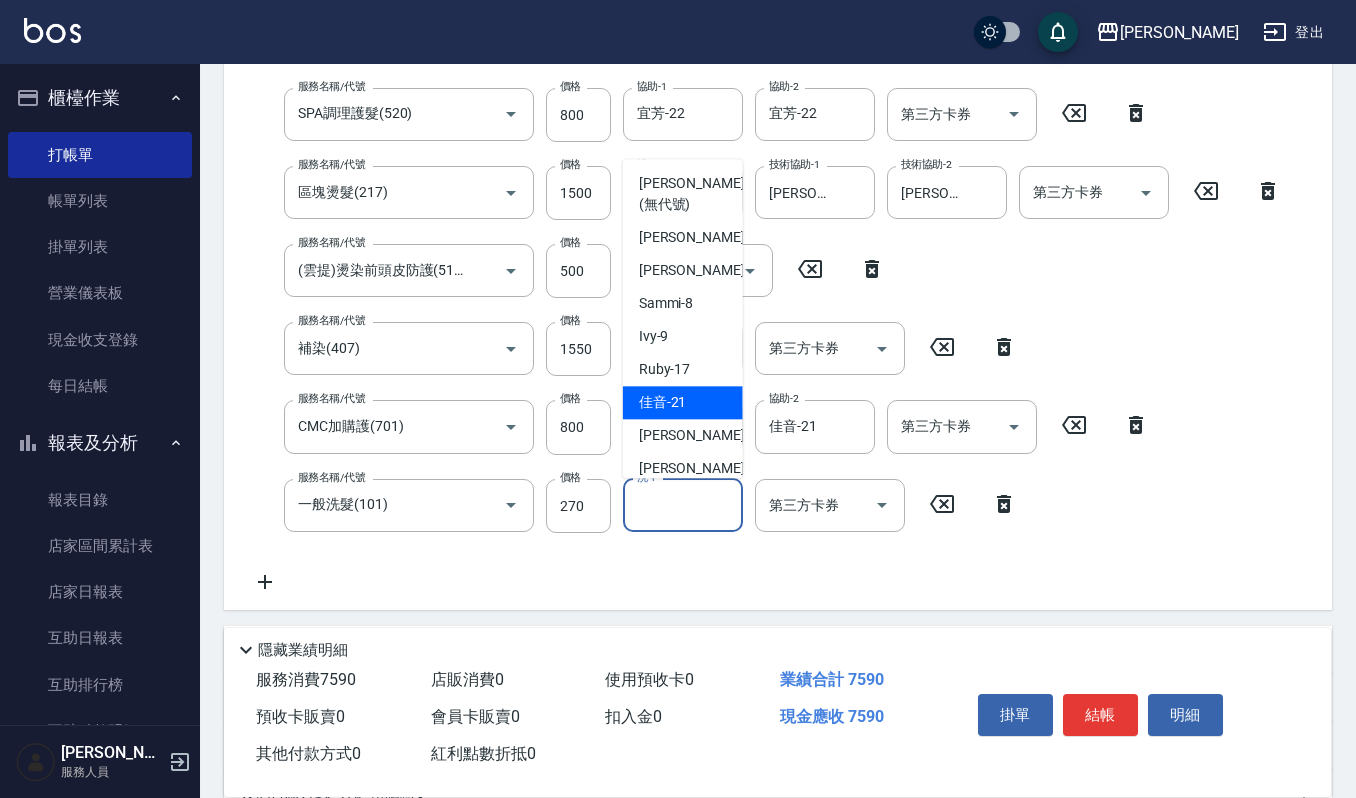 type on "佳音-21" 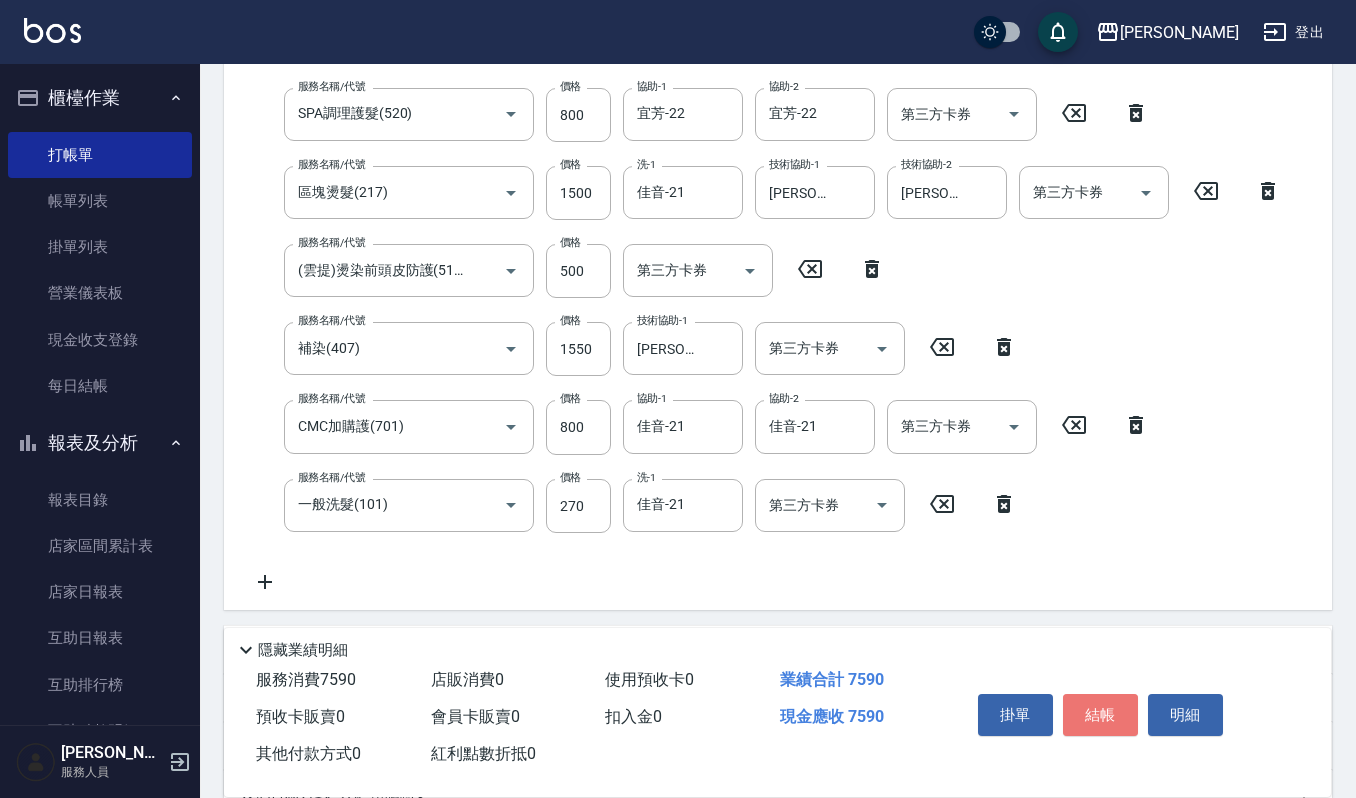 click on "結帳" at bounding box center (1100, 715) 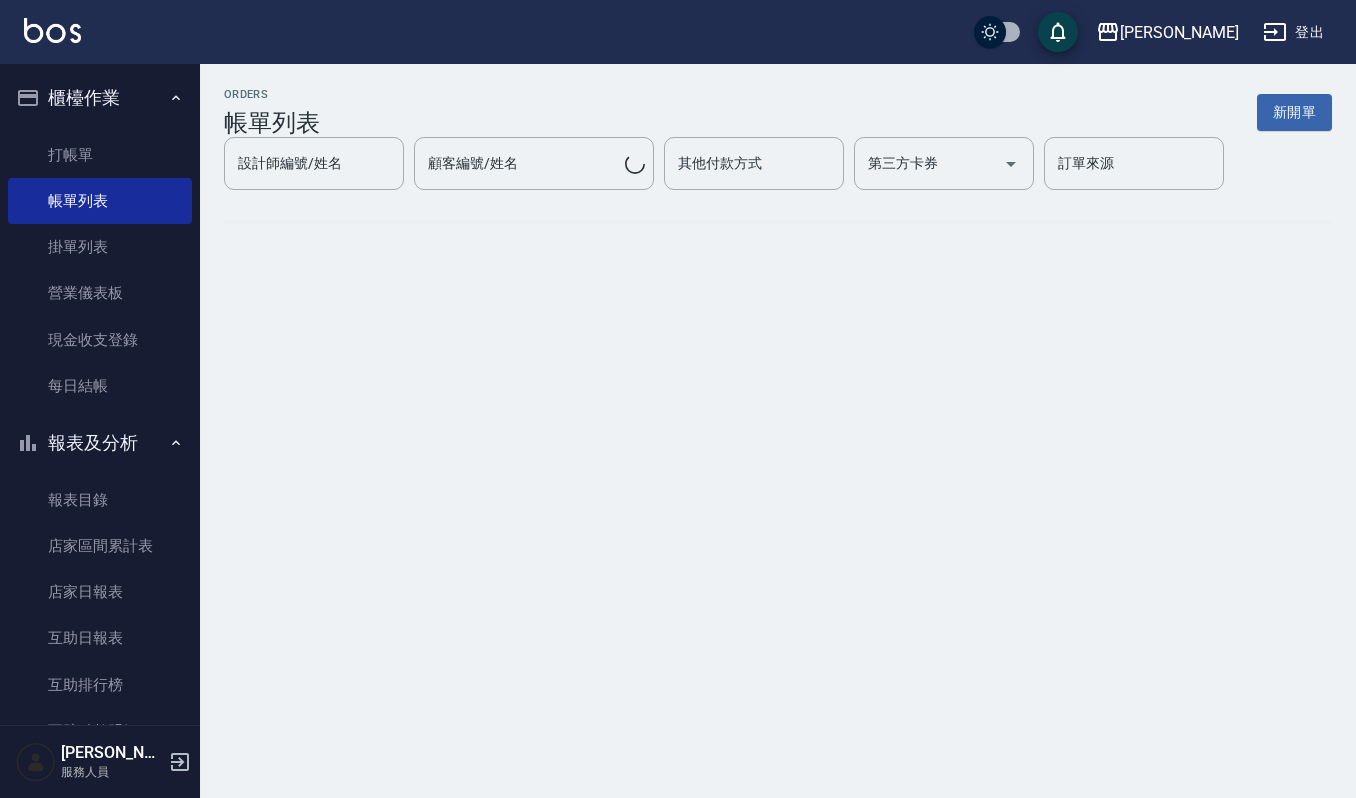 scroll, scrollTop: 0, scrollLeft: 0, axis: both 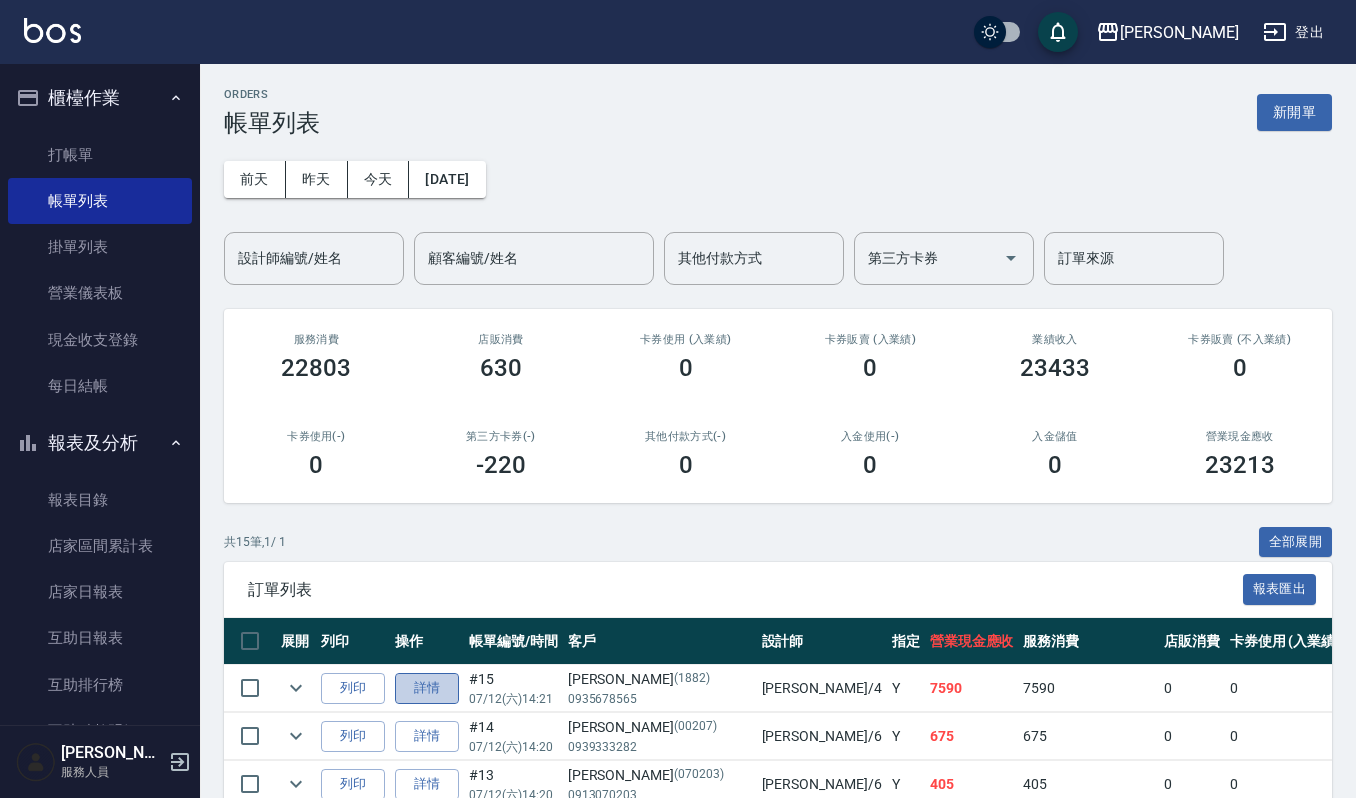 click on "詳情" at bounding box center (427, 688) 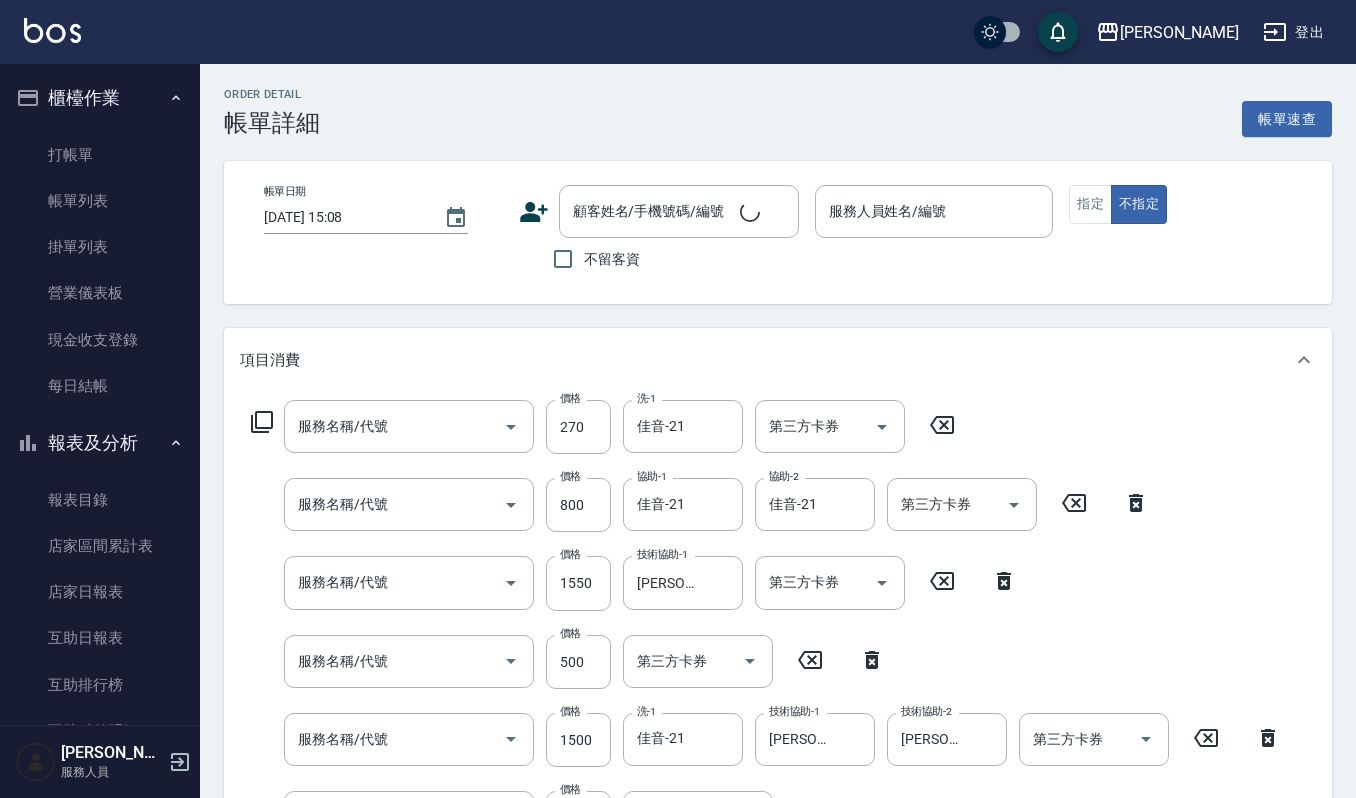 type on "一般洗髮(101)" 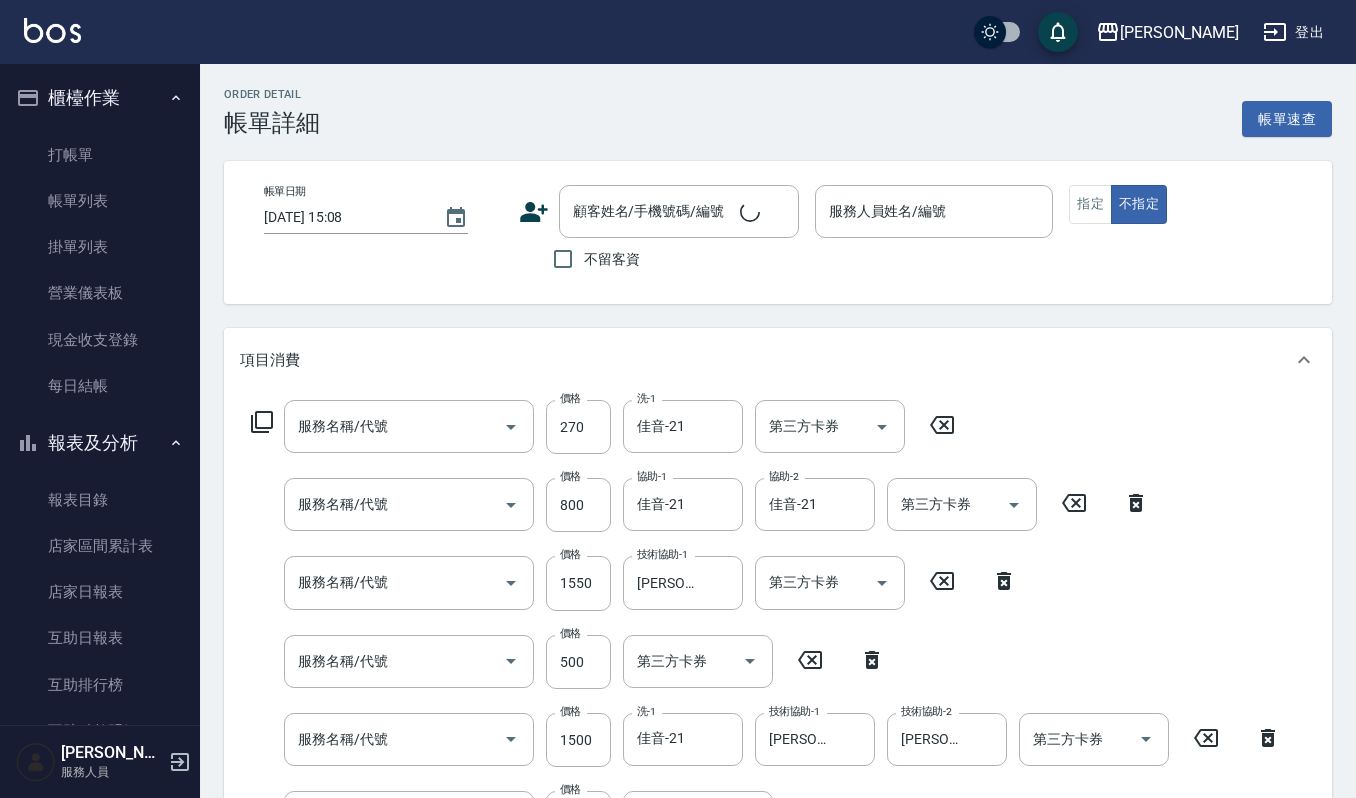 type on "CMC加購護(701)" 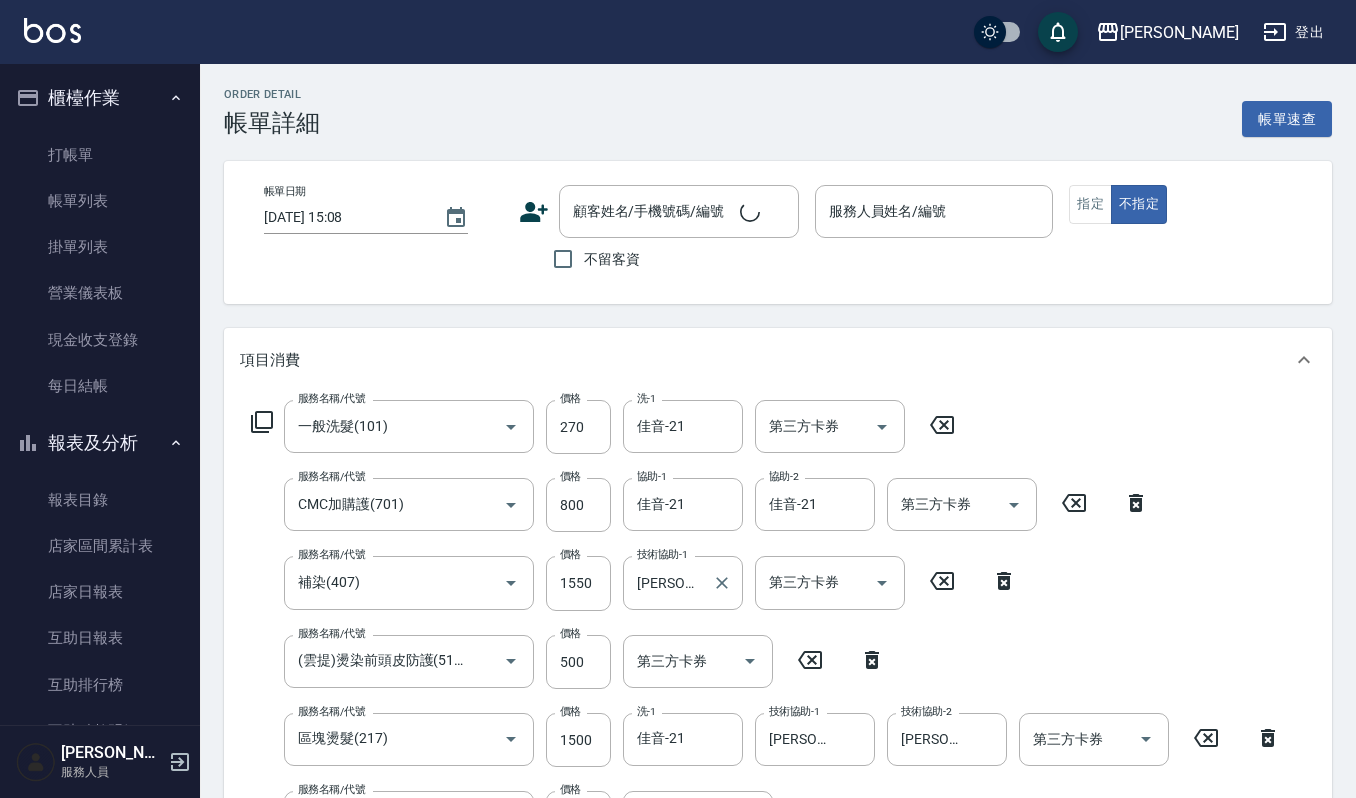 type on "2025/07/12 14:21" 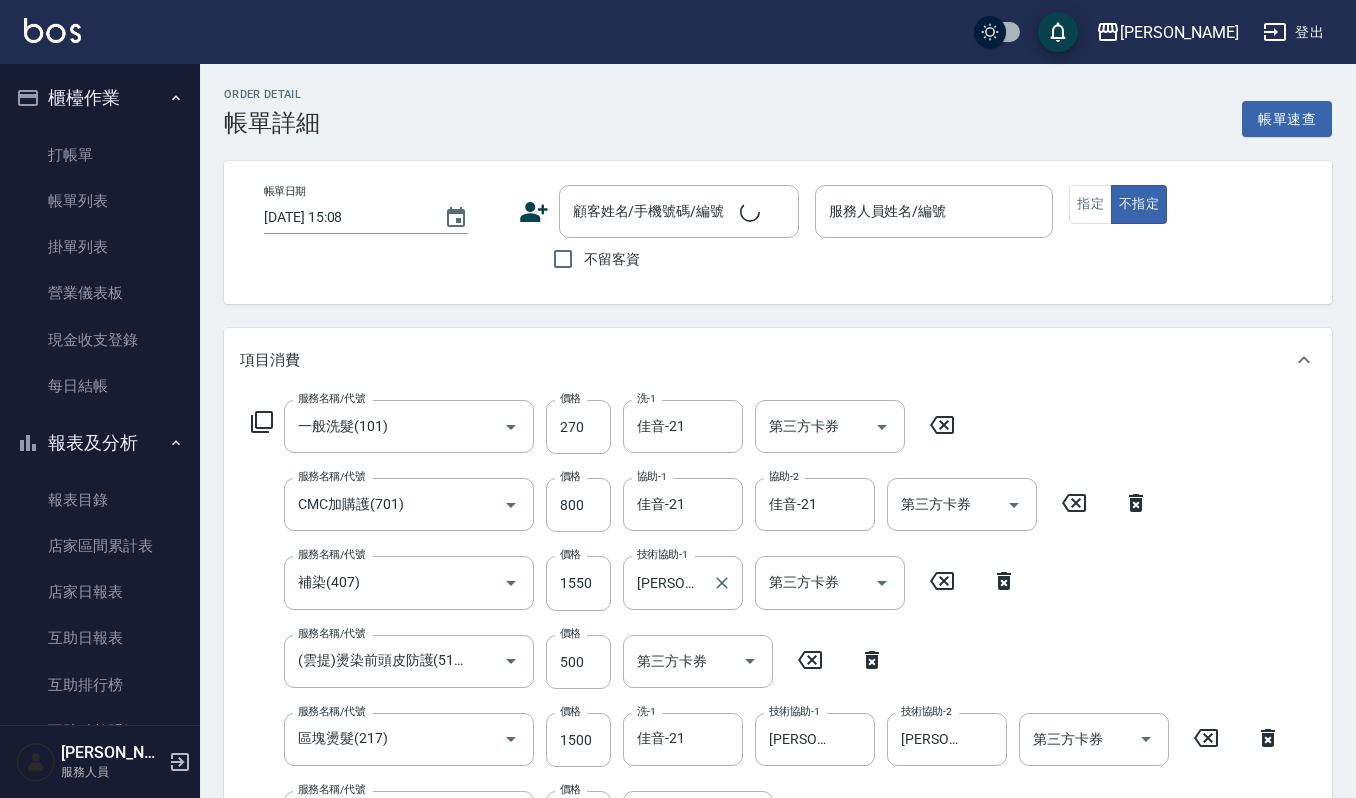 type on "[PERSON_NAME]-4" 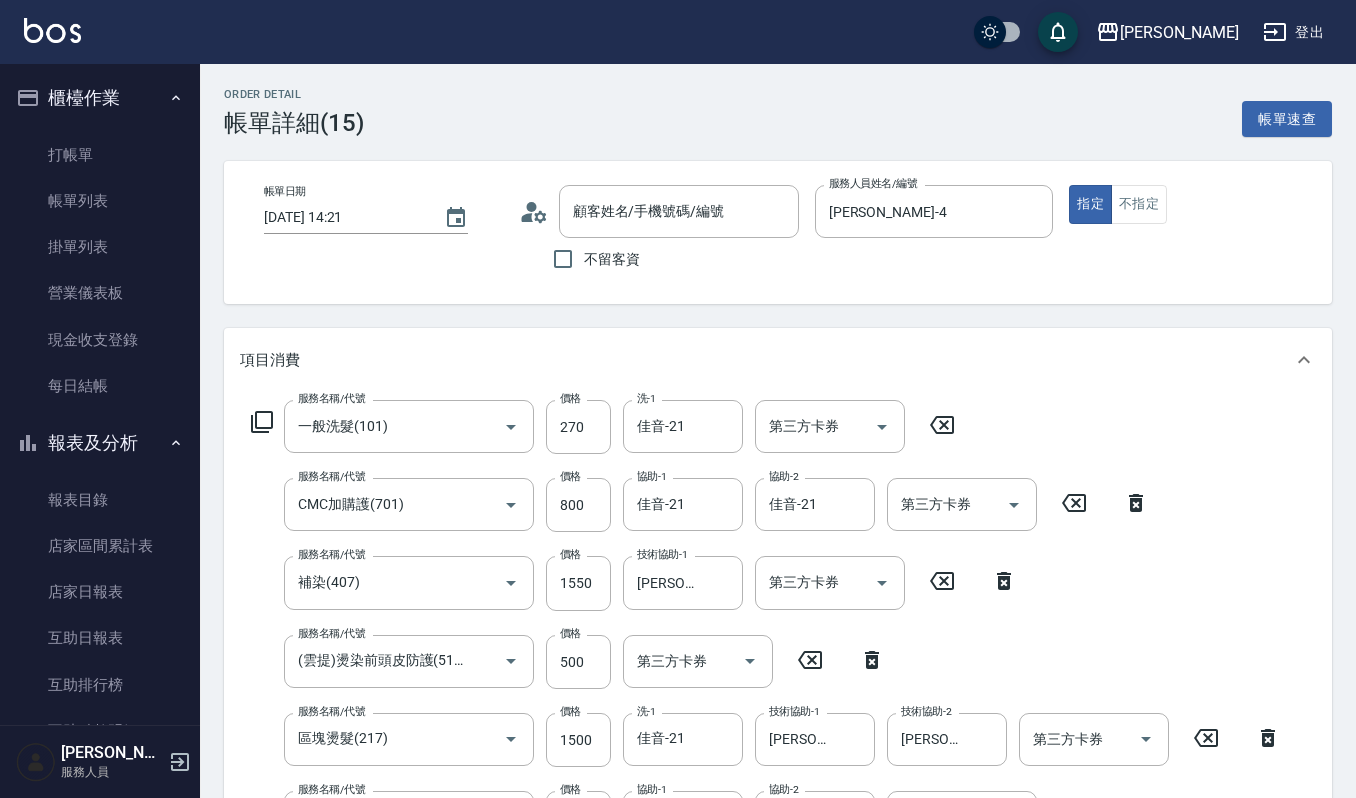 type on "[PERSON_NAME]/0935678565/1882" 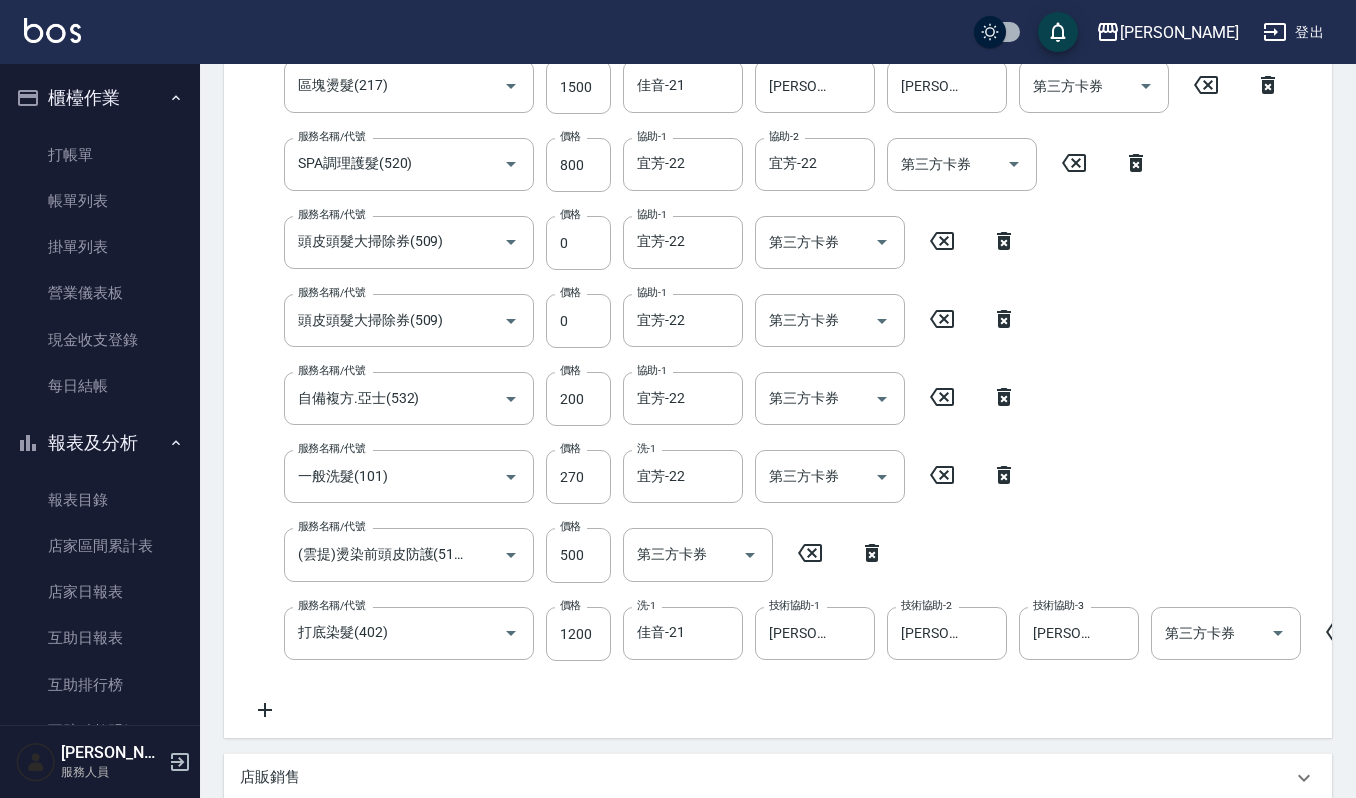 scroll, scrollTop: 666, scrollLeft: 0, axis: vertical 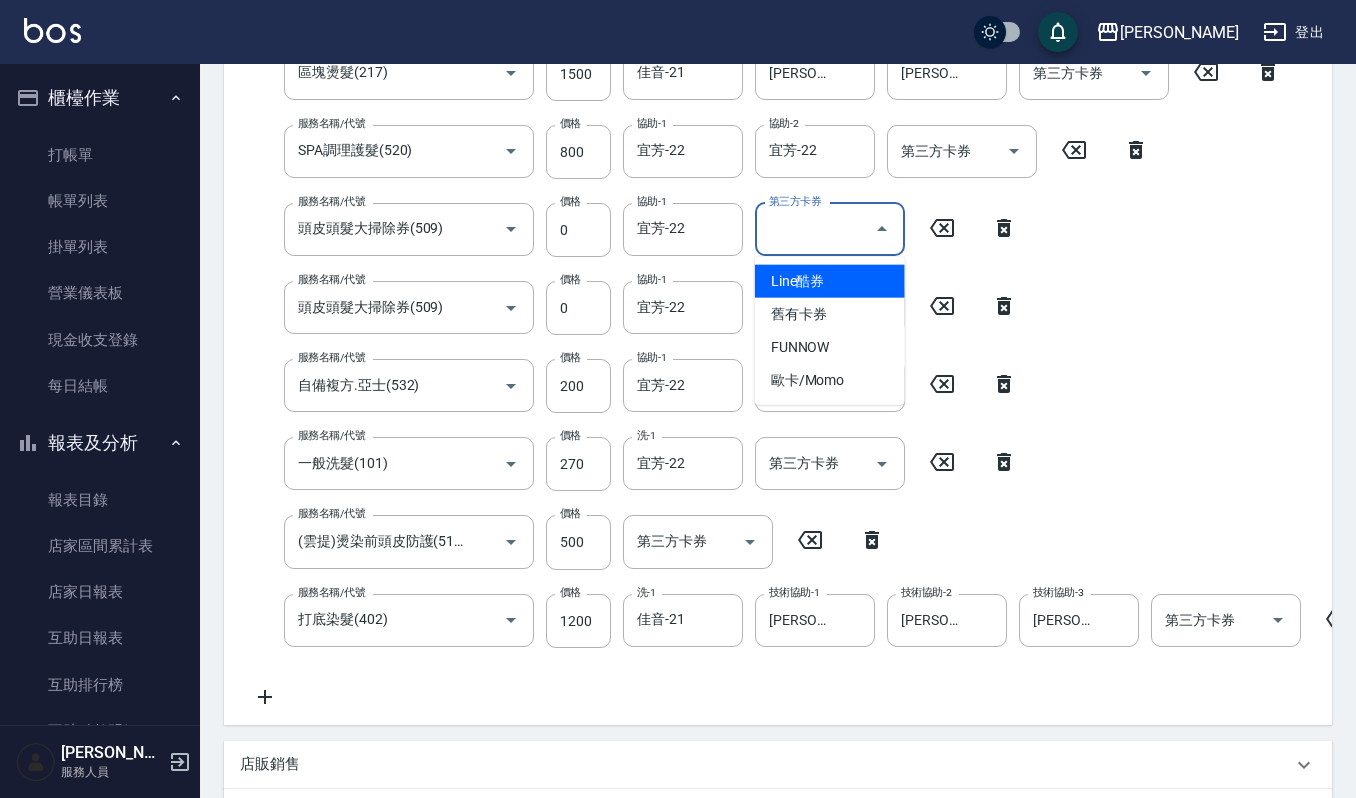 click on "第三方卡券" at bounding box center [815, 229] 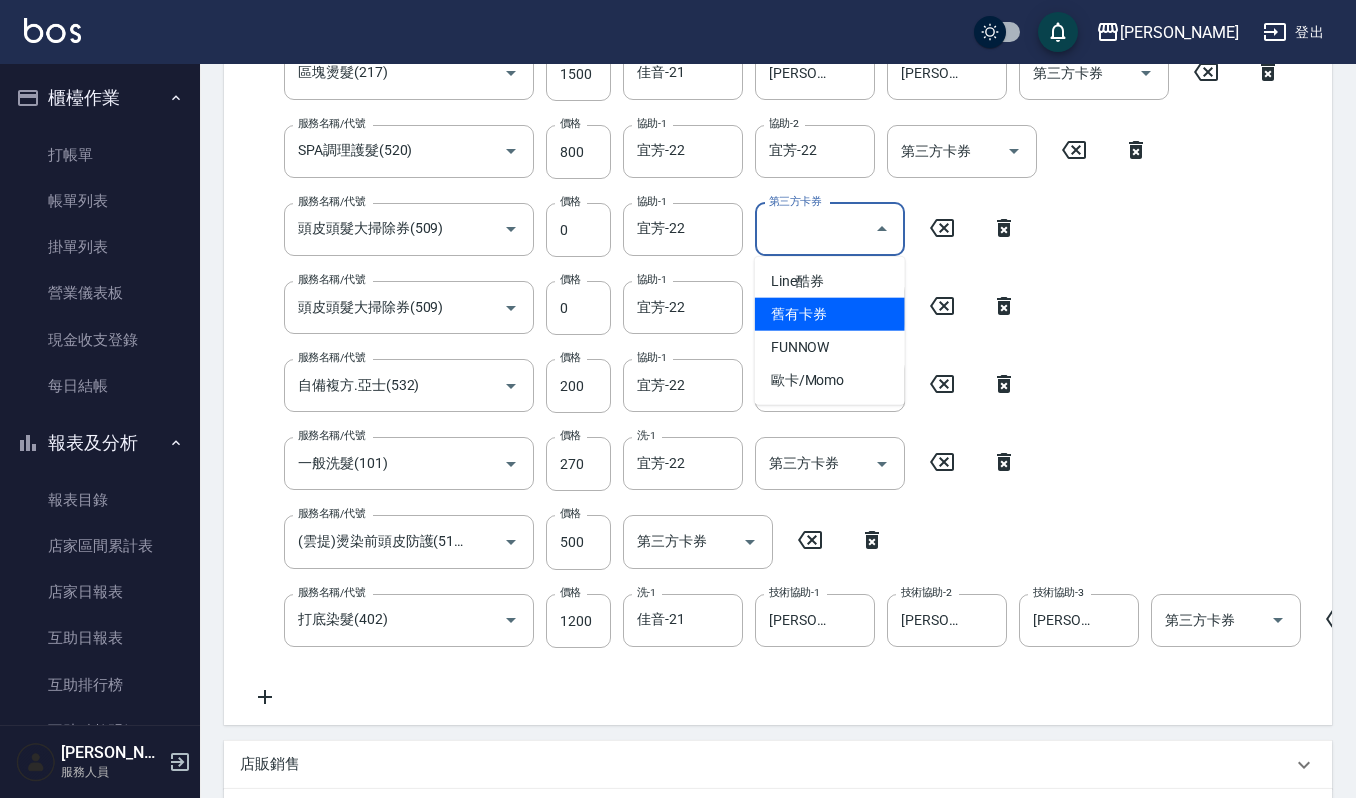 click on "舊有卡券" at bounding box center (830, 314) 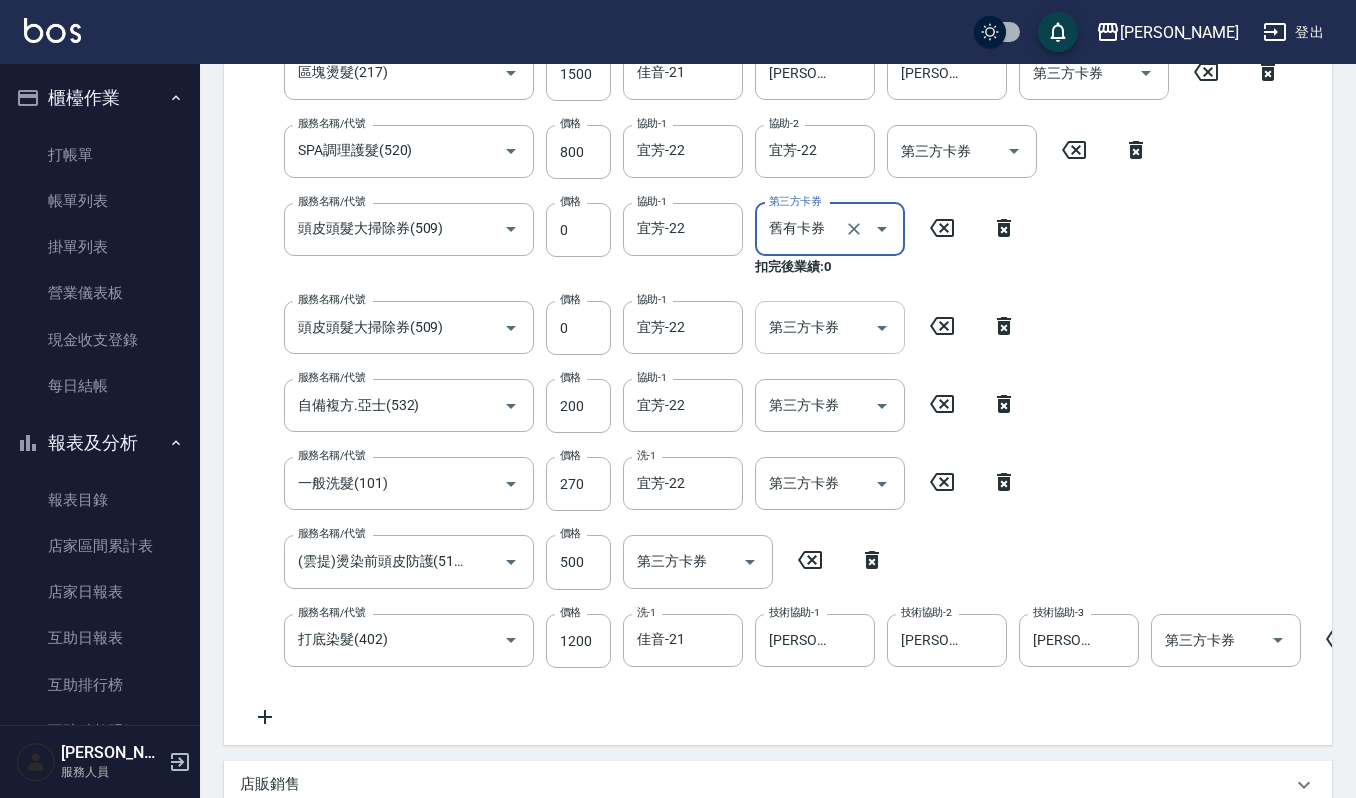 click on "第三方卡券" at bounding box center [815, 327] 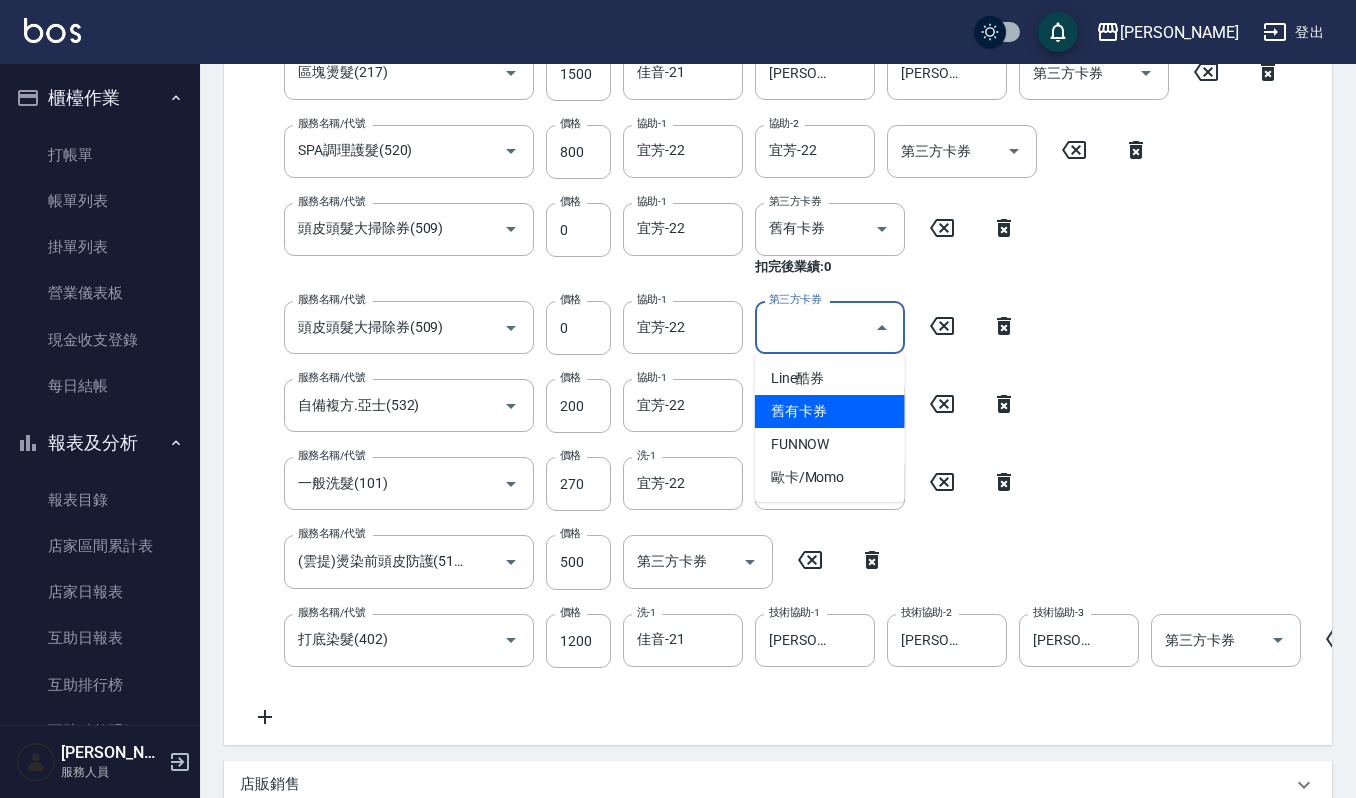 click on "舊有卡券" at bounding box center (830, 411) 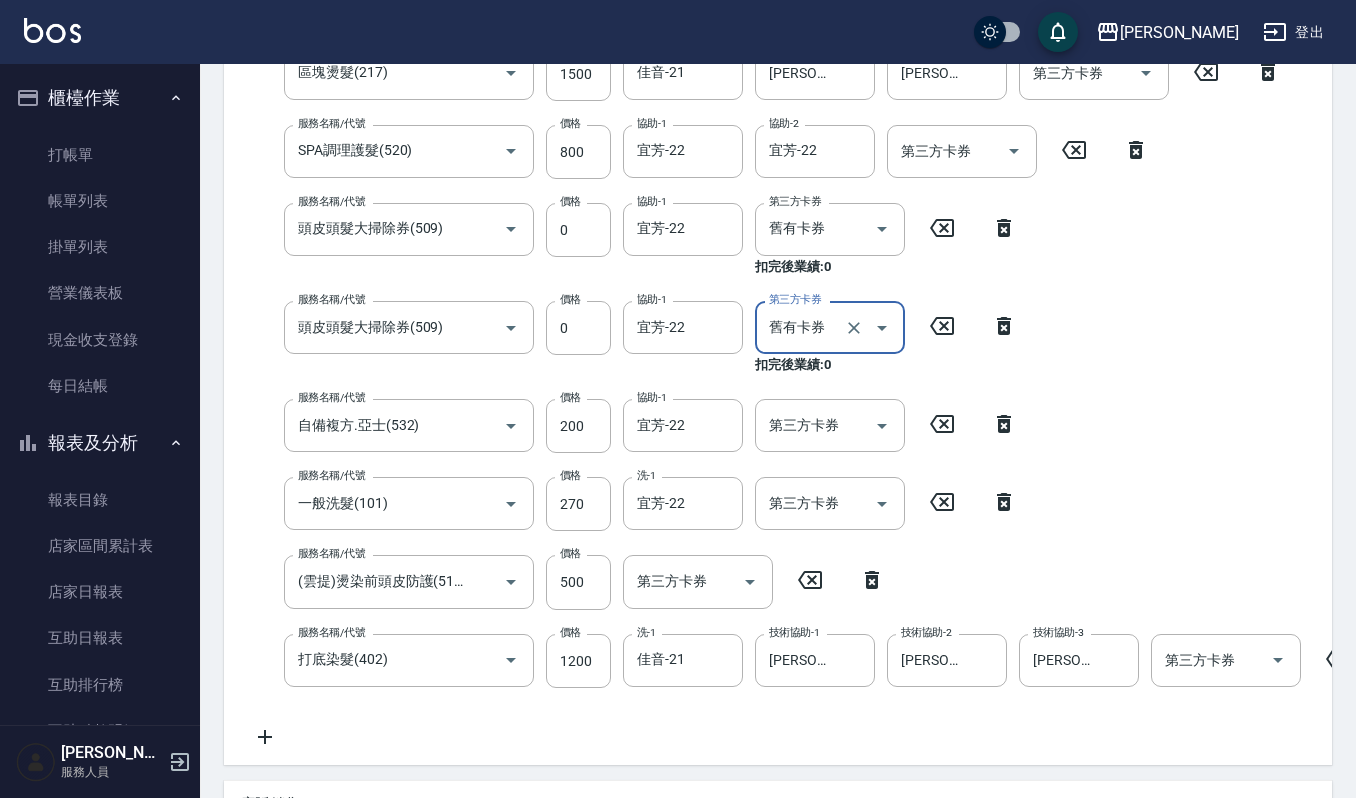 type on "舊有卡券" 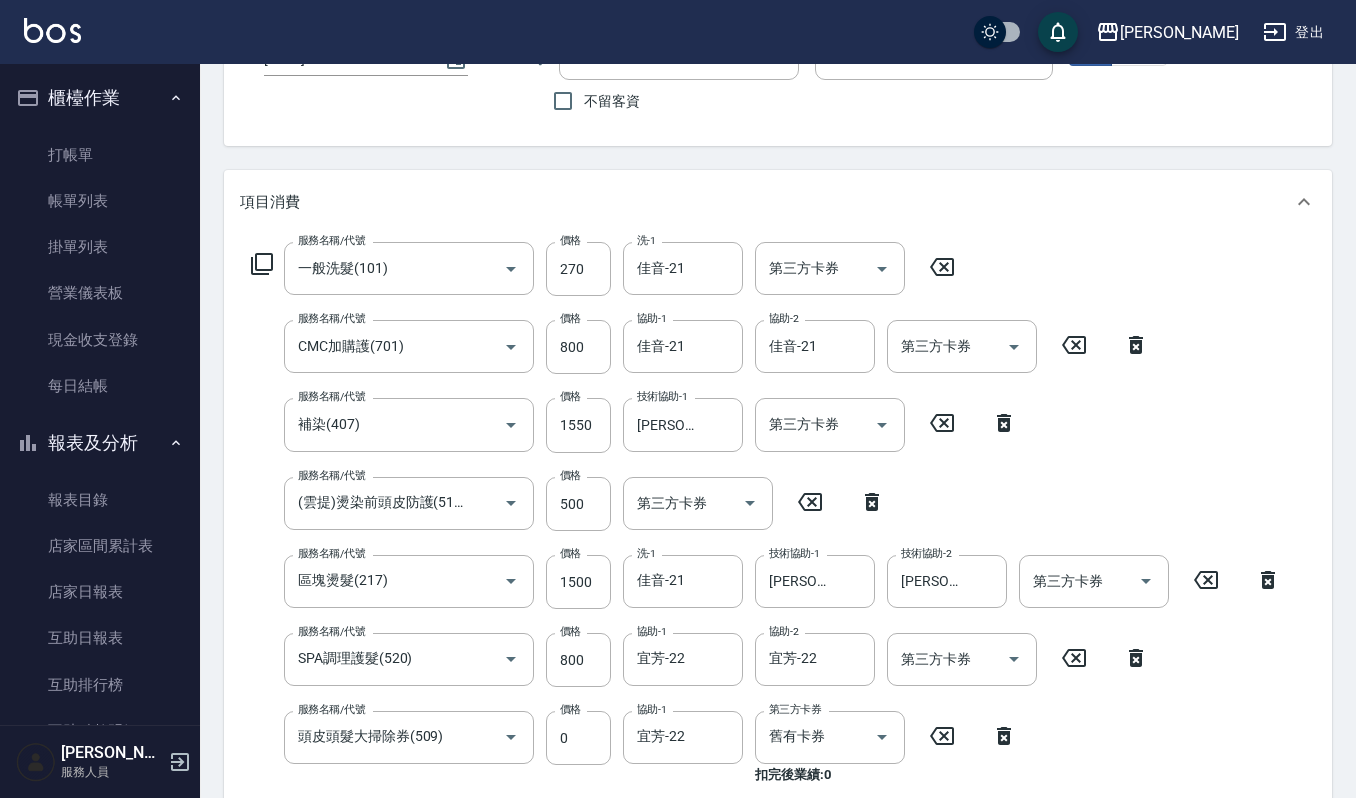 scroll, scrollTop: 0, scrollLeft: 0, axis: both 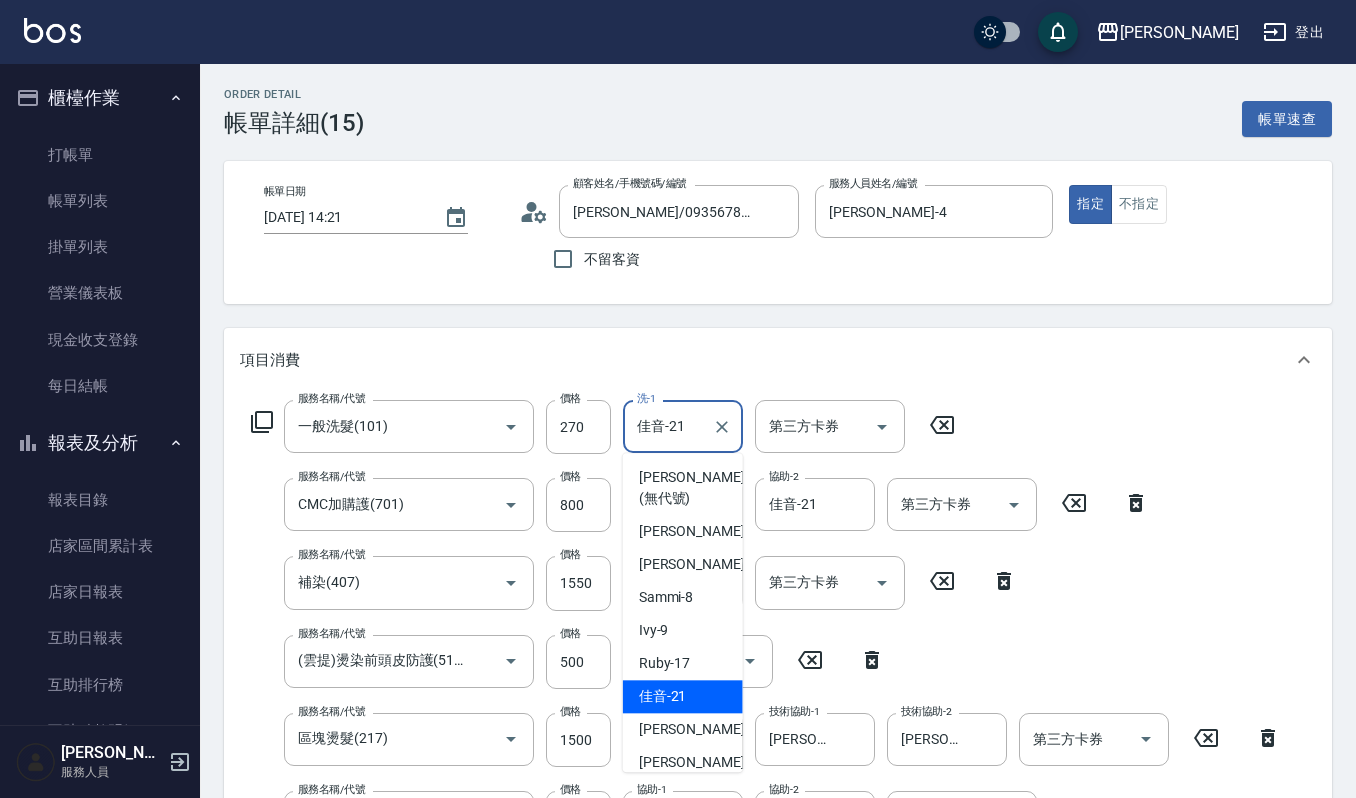 click on "佳音-21" at bounding box center [668, 426] 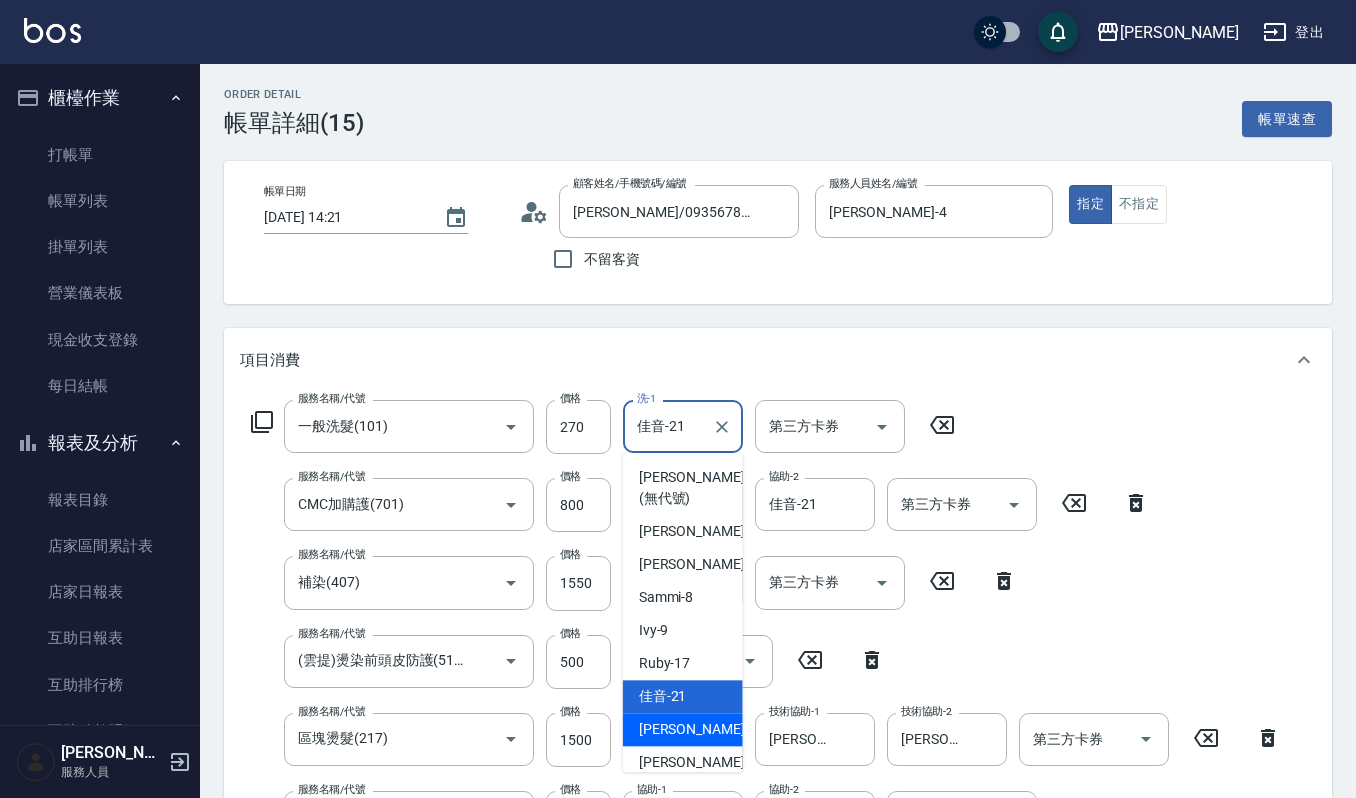 click on "宜芳 -22" at bounding box center (683, 729) 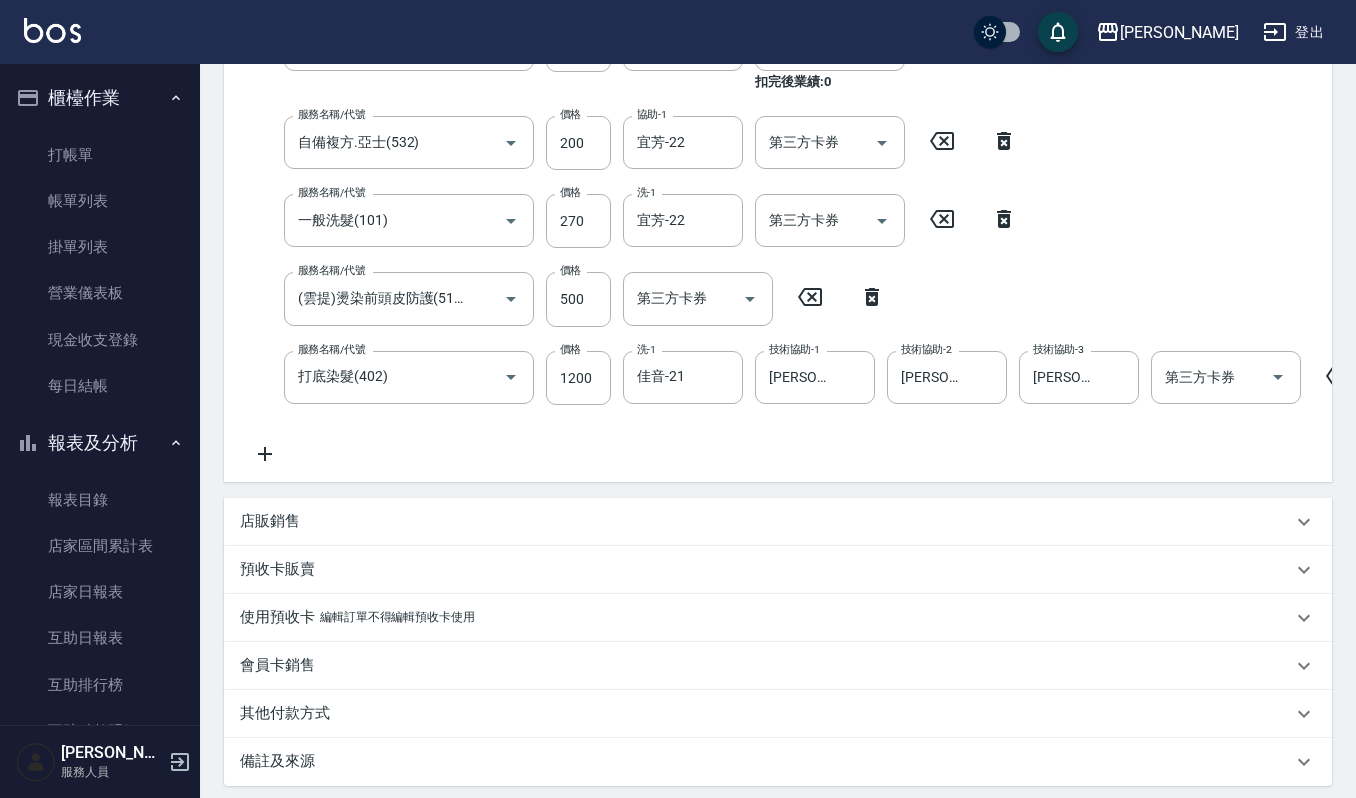 scroll, scrollTop: 1168, scrollLeft: 0, axis: vertical 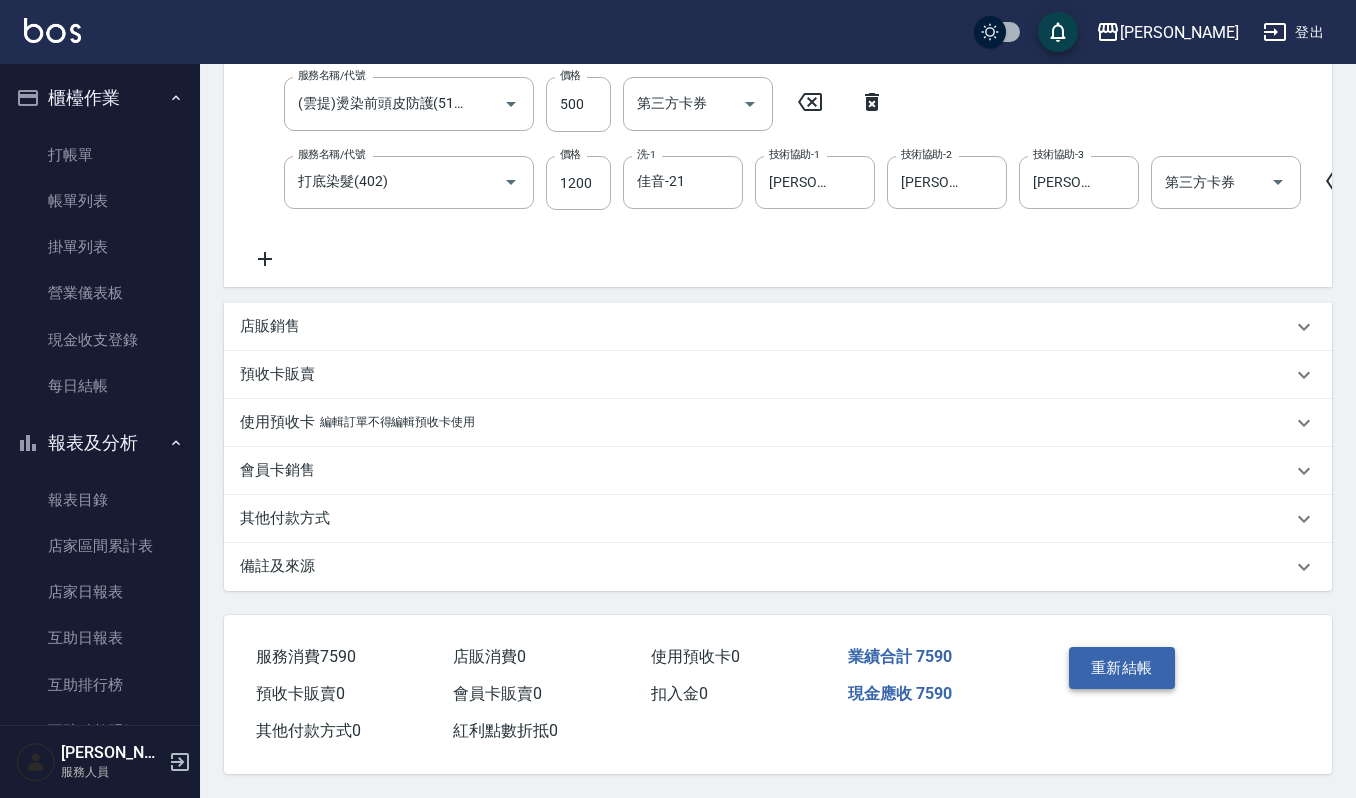click on "重新結帳" at bounding box center (1122, 668) 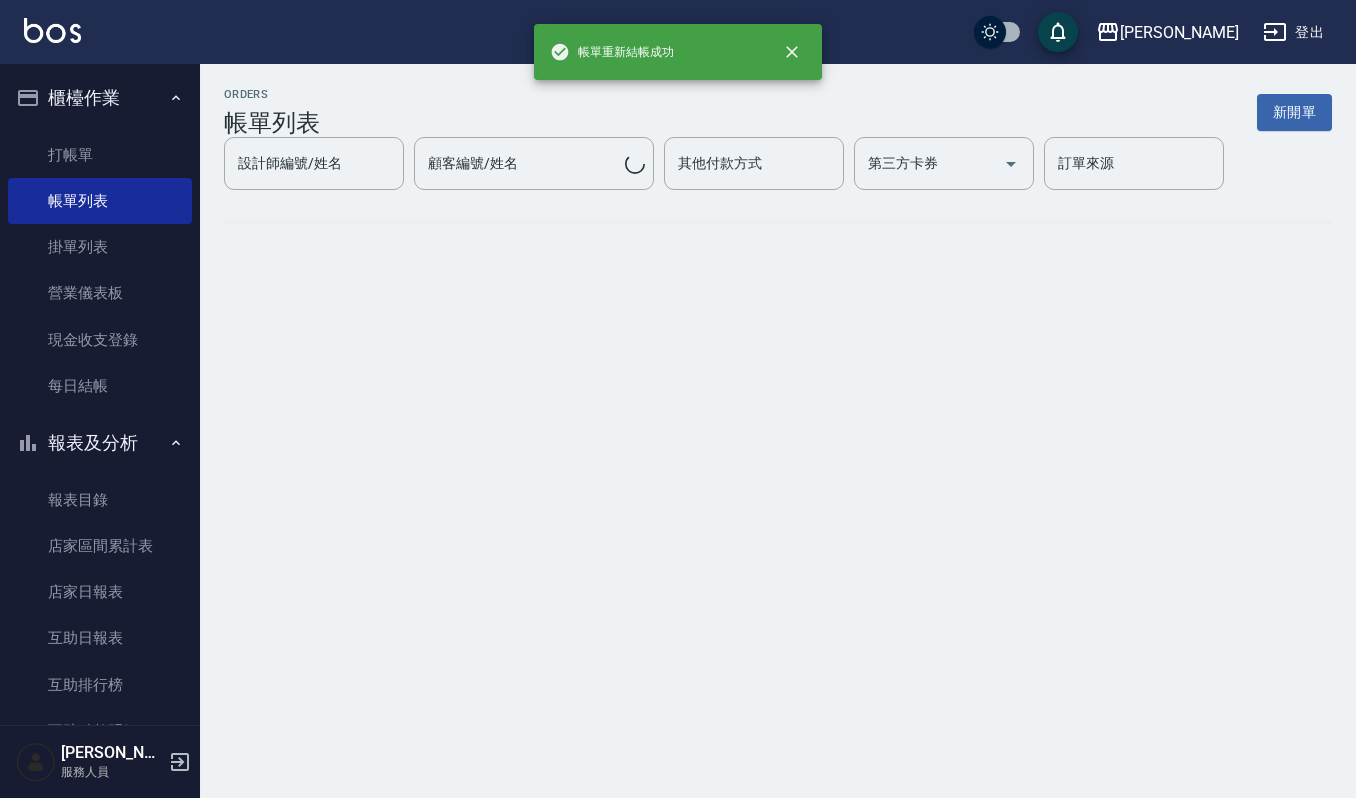 scroll, scrollTop: 0, scrollLeft: 0, axis: both 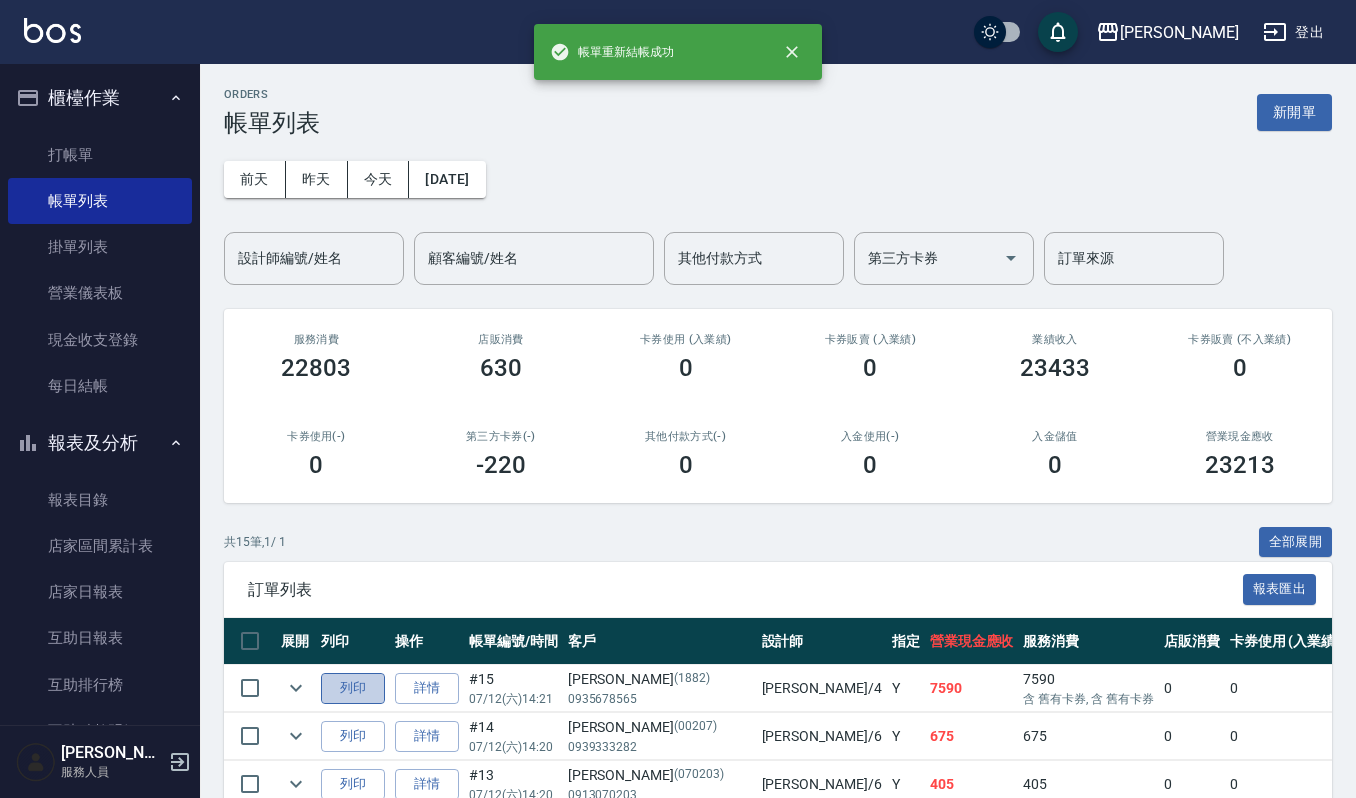 click on "列印" at bounding box center (353, 688) 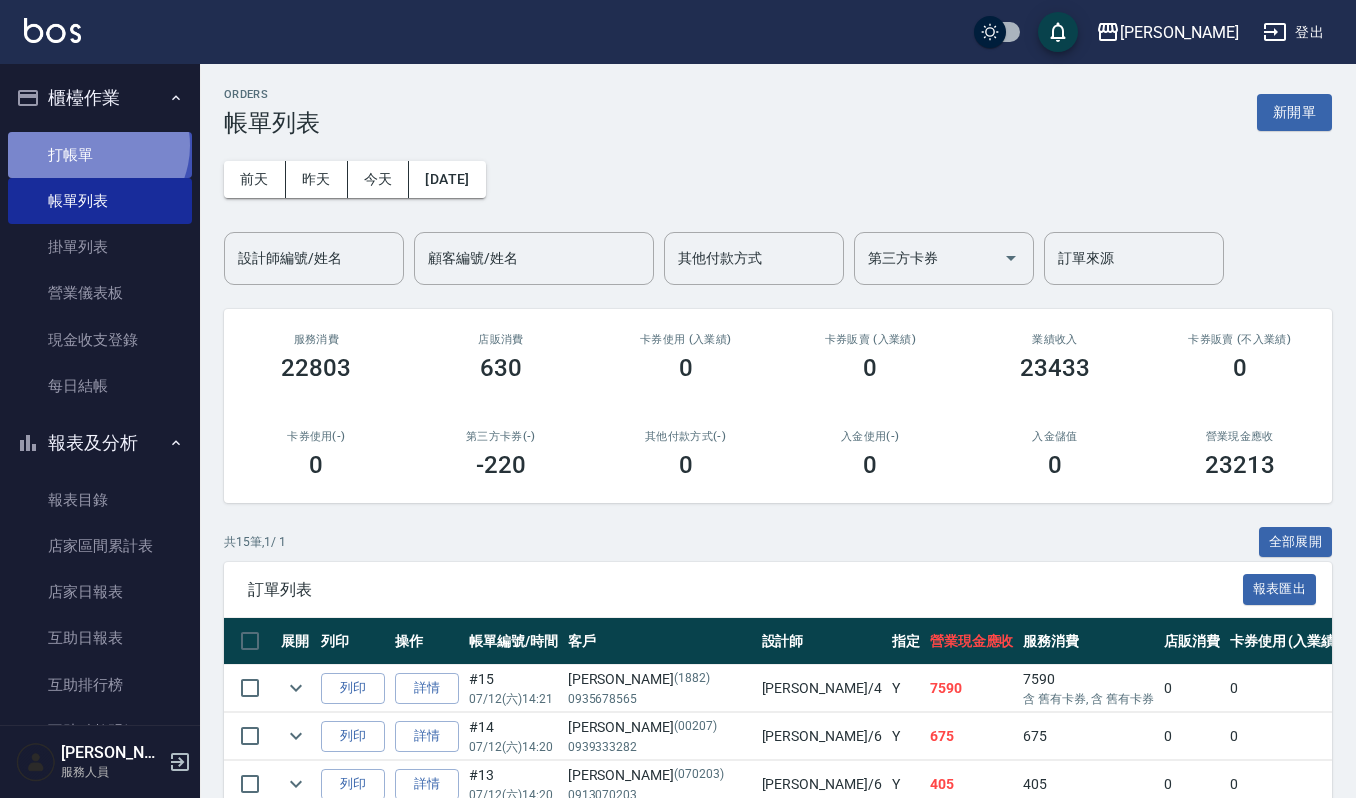 click on "打帳單" at bounding box center [100, 155] 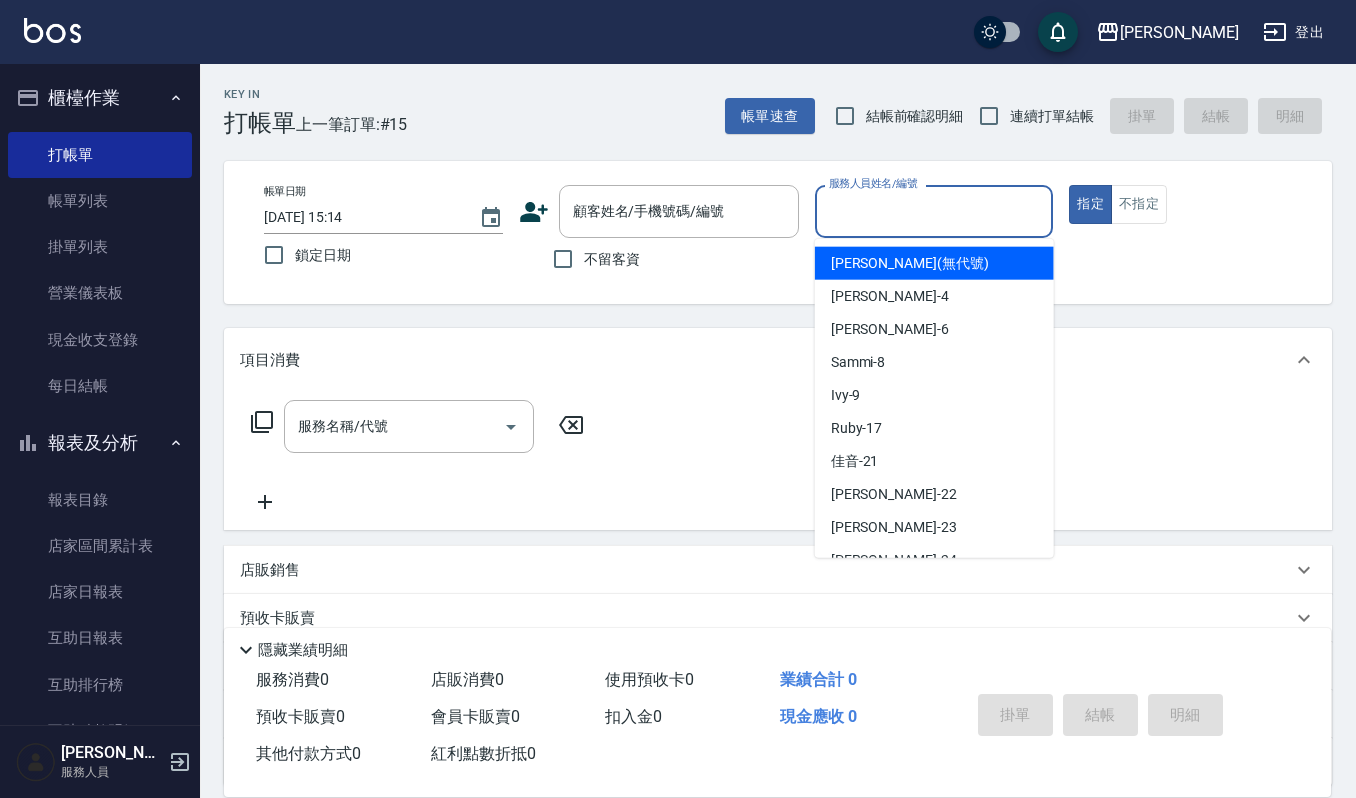 click on "服務人員姓名/編號" at bounding box center (934, 211) 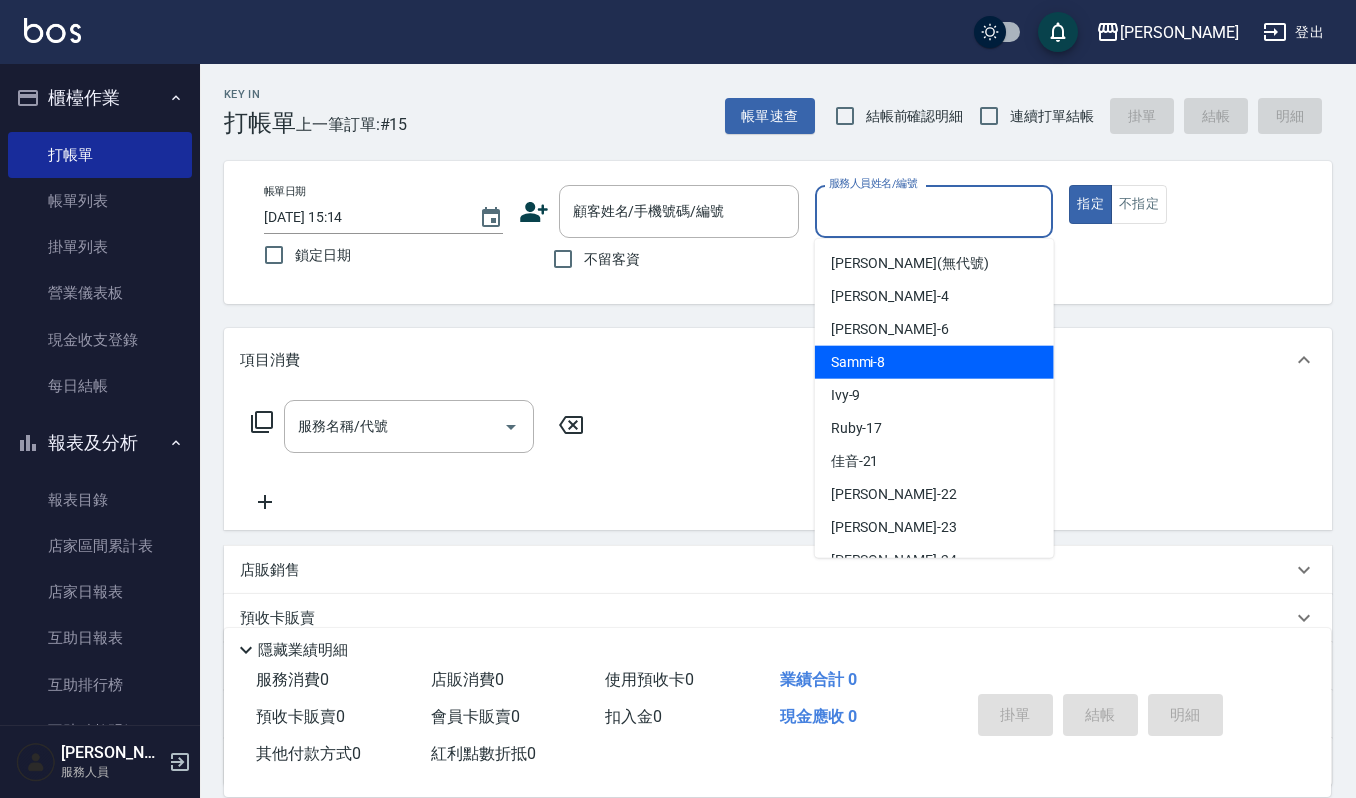 click on "Sammi -8" at bounding box center [858, 362] 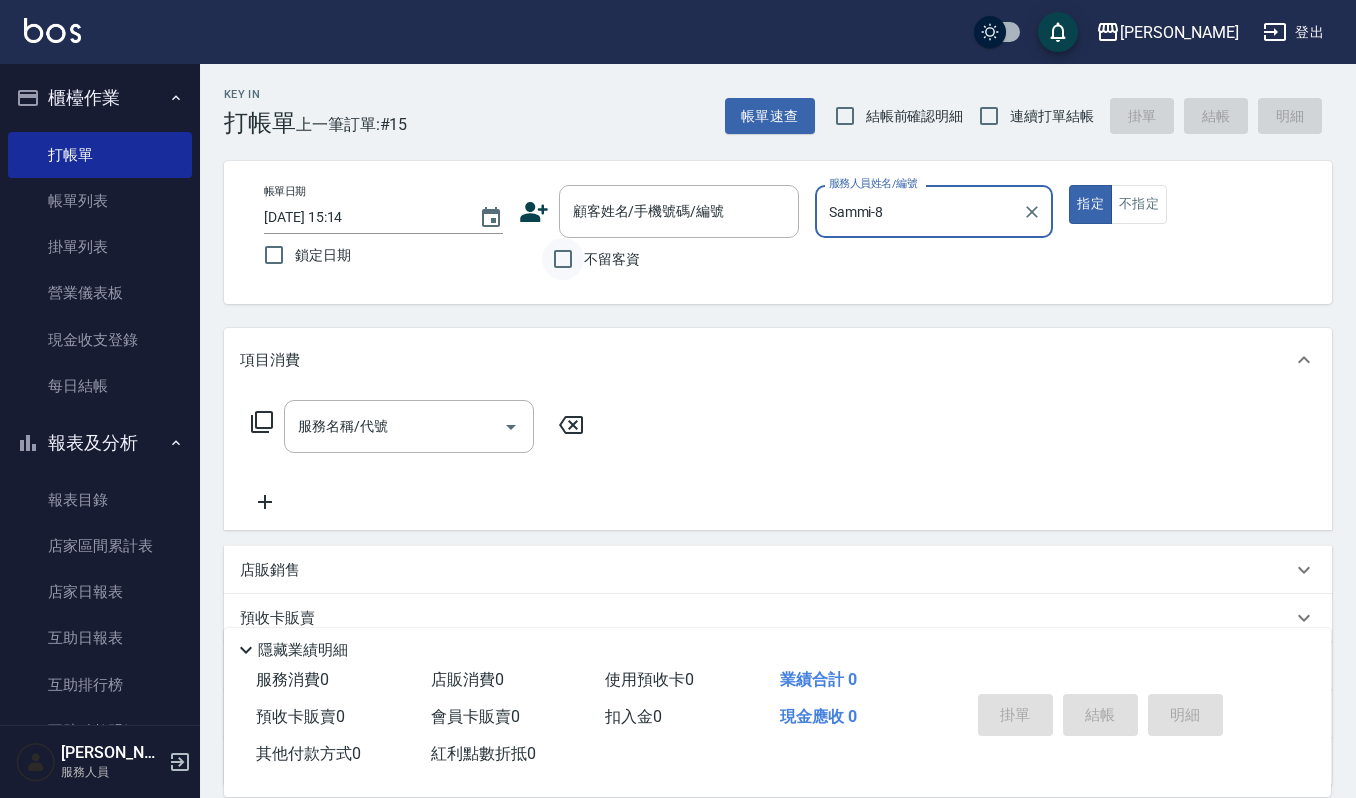 click on "不留客資" at bounding box center (563, 259) 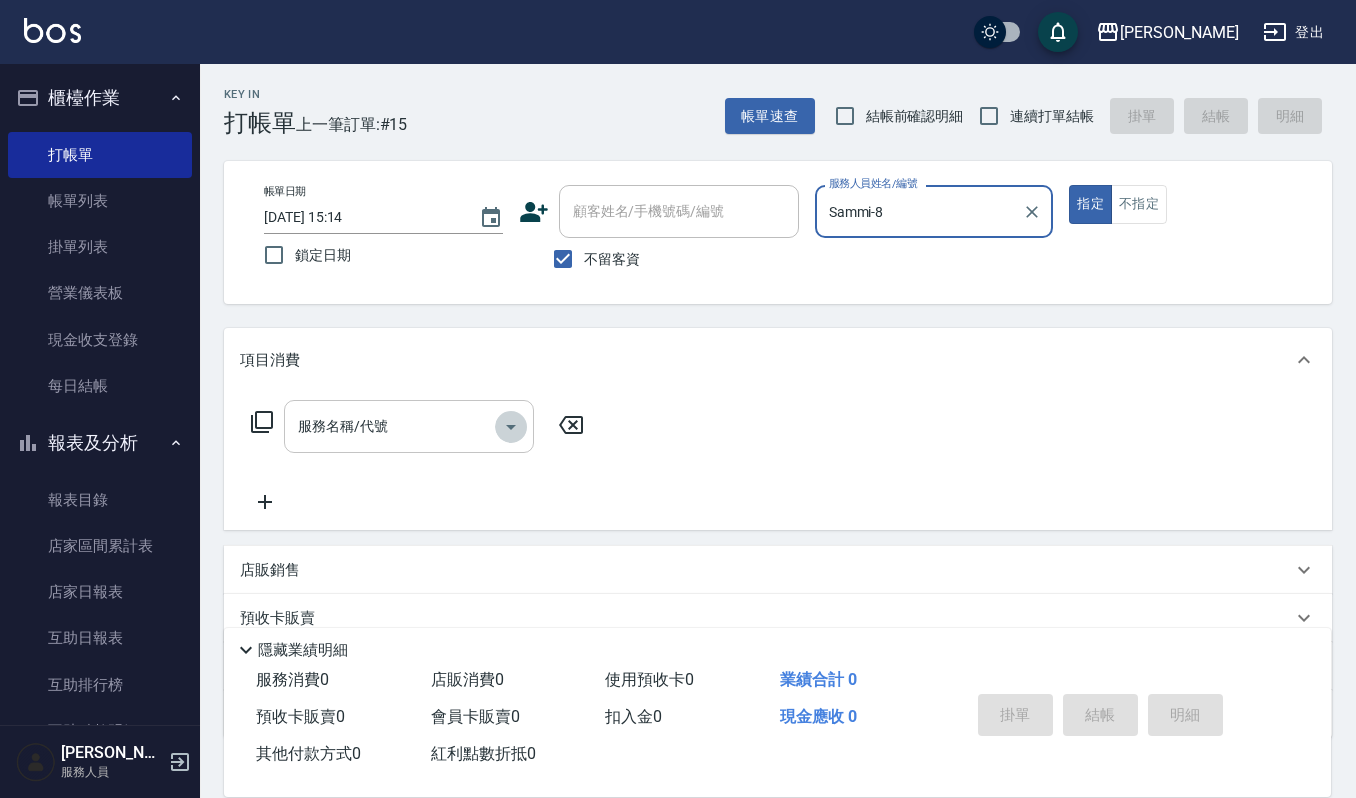 click 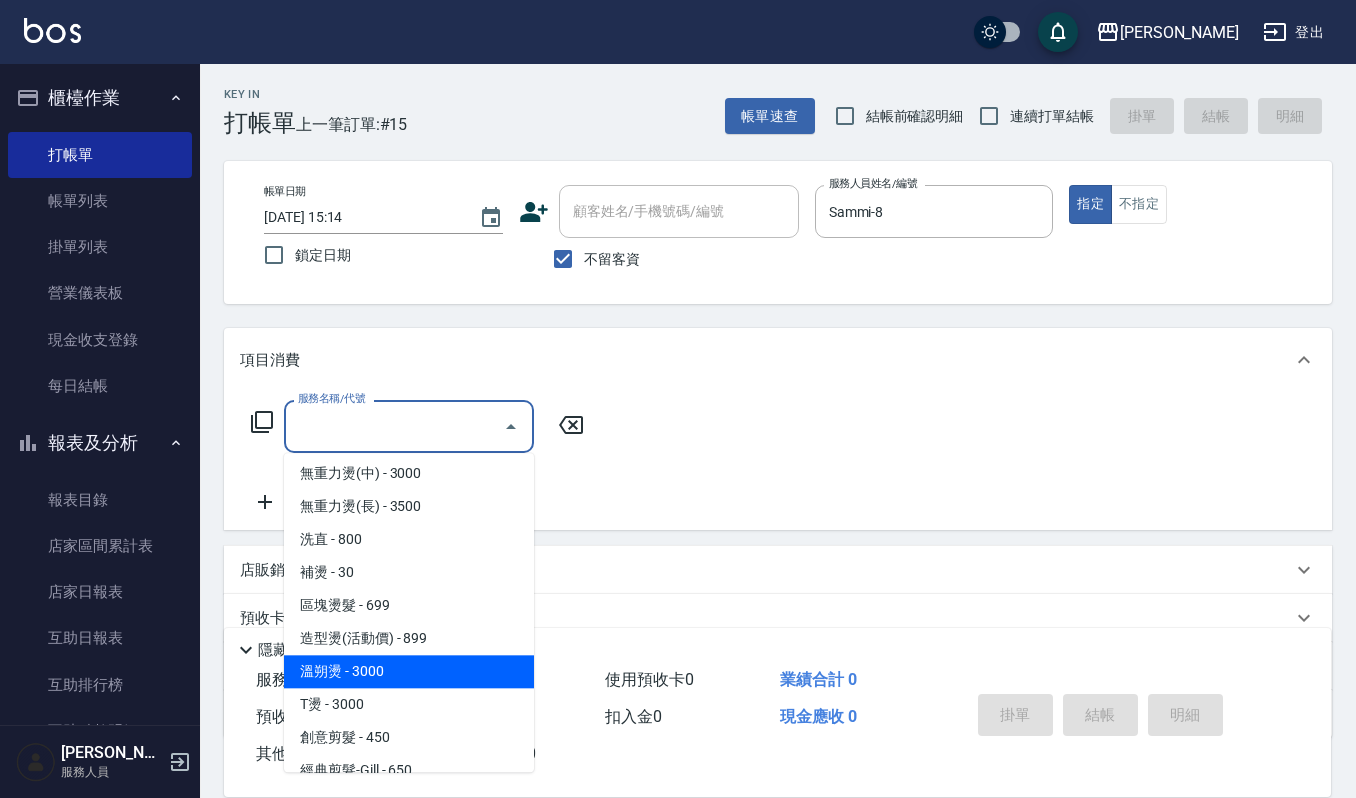 scroll, scrollTop: 533, scrollLeft: 0, axis: vertical 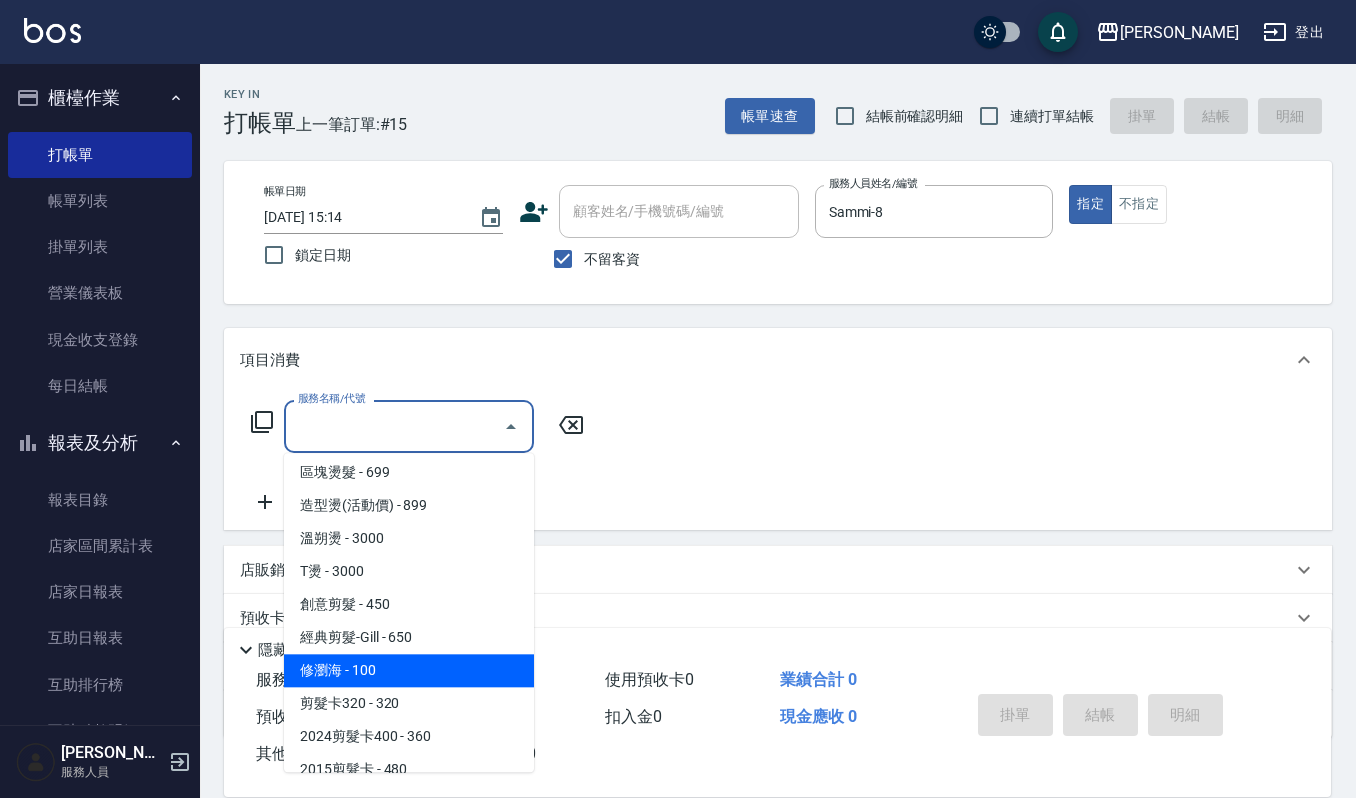 click on "修瀏海 - 100" at bounding box center (409, 670) 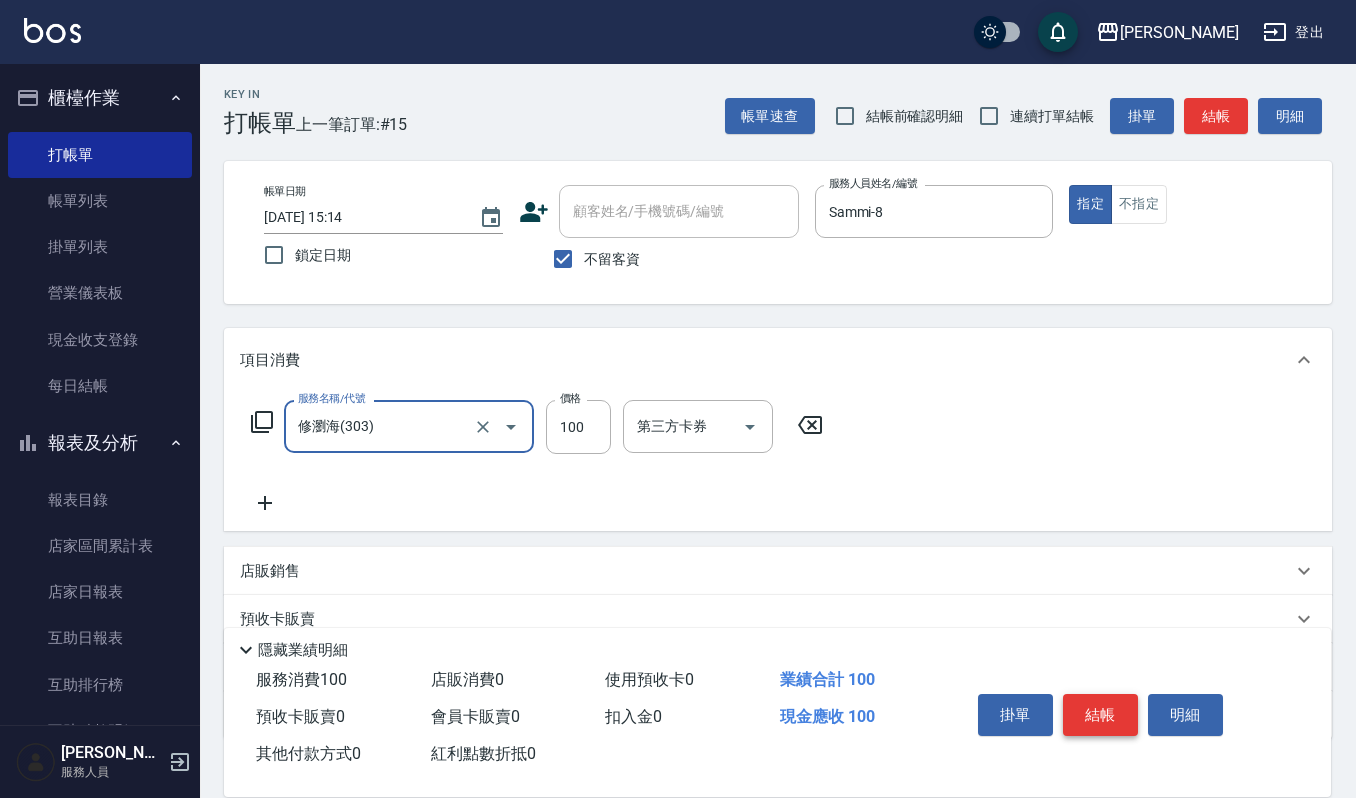 click on "結帳" at bounding box center (1100, 715) 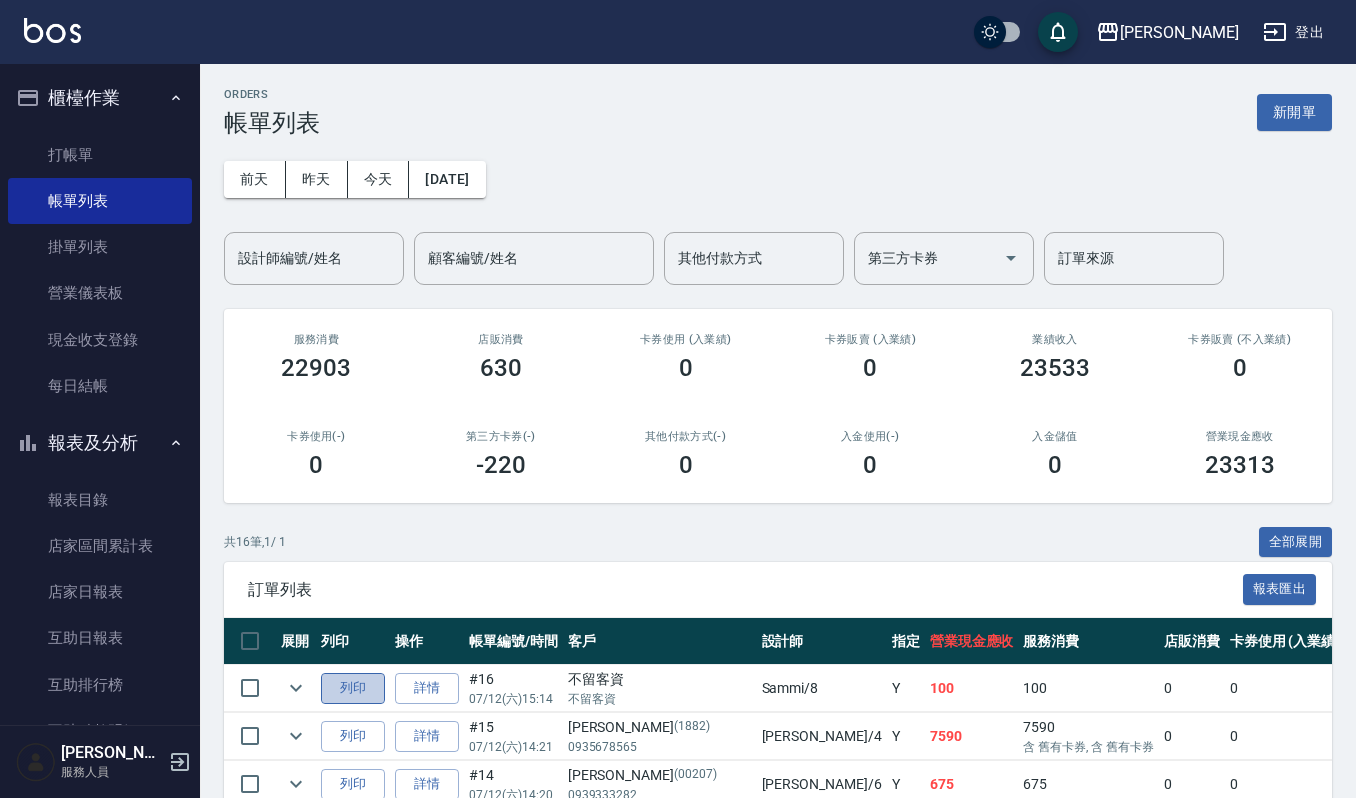 click on "列印" at bounding box center [353, 688] 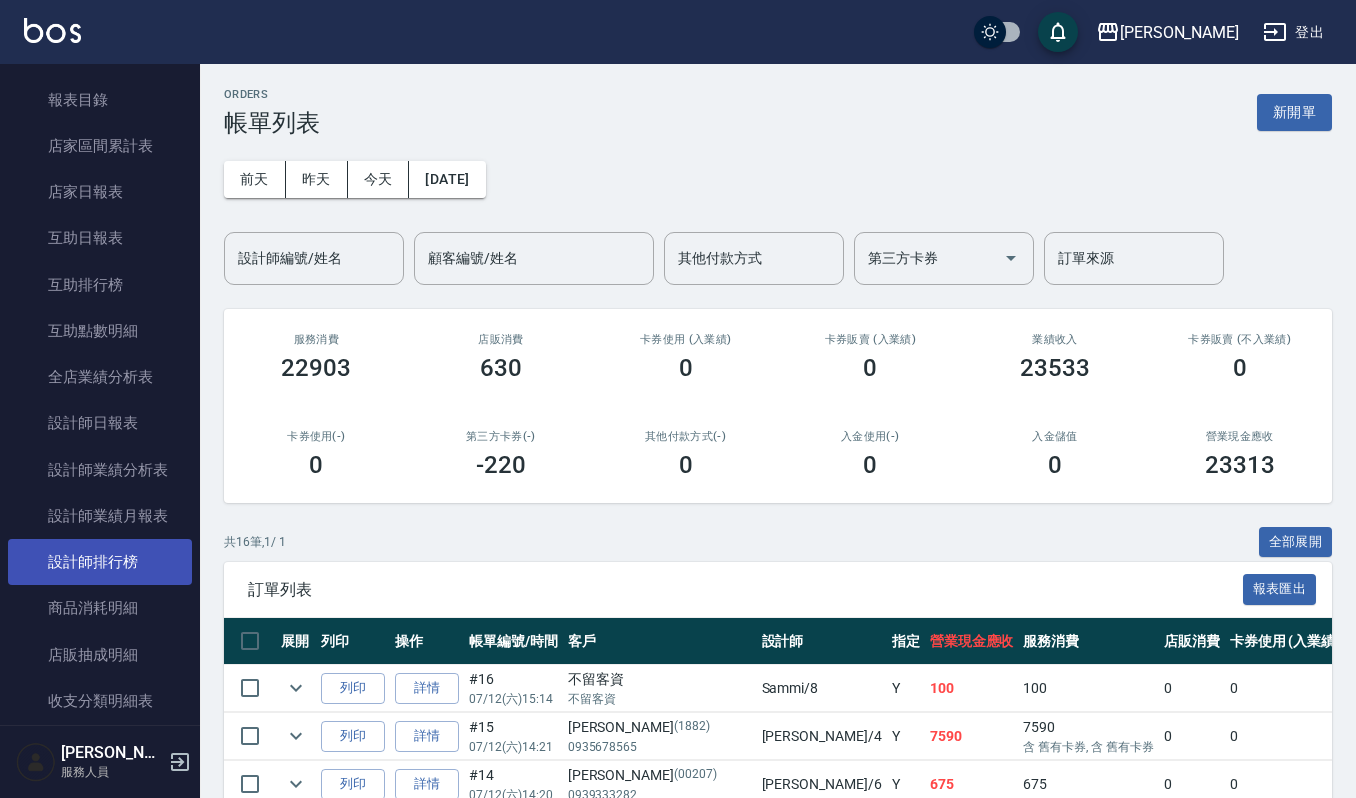 scroll, scrollTop: 637, scrollLeft: 0, axis: vertical 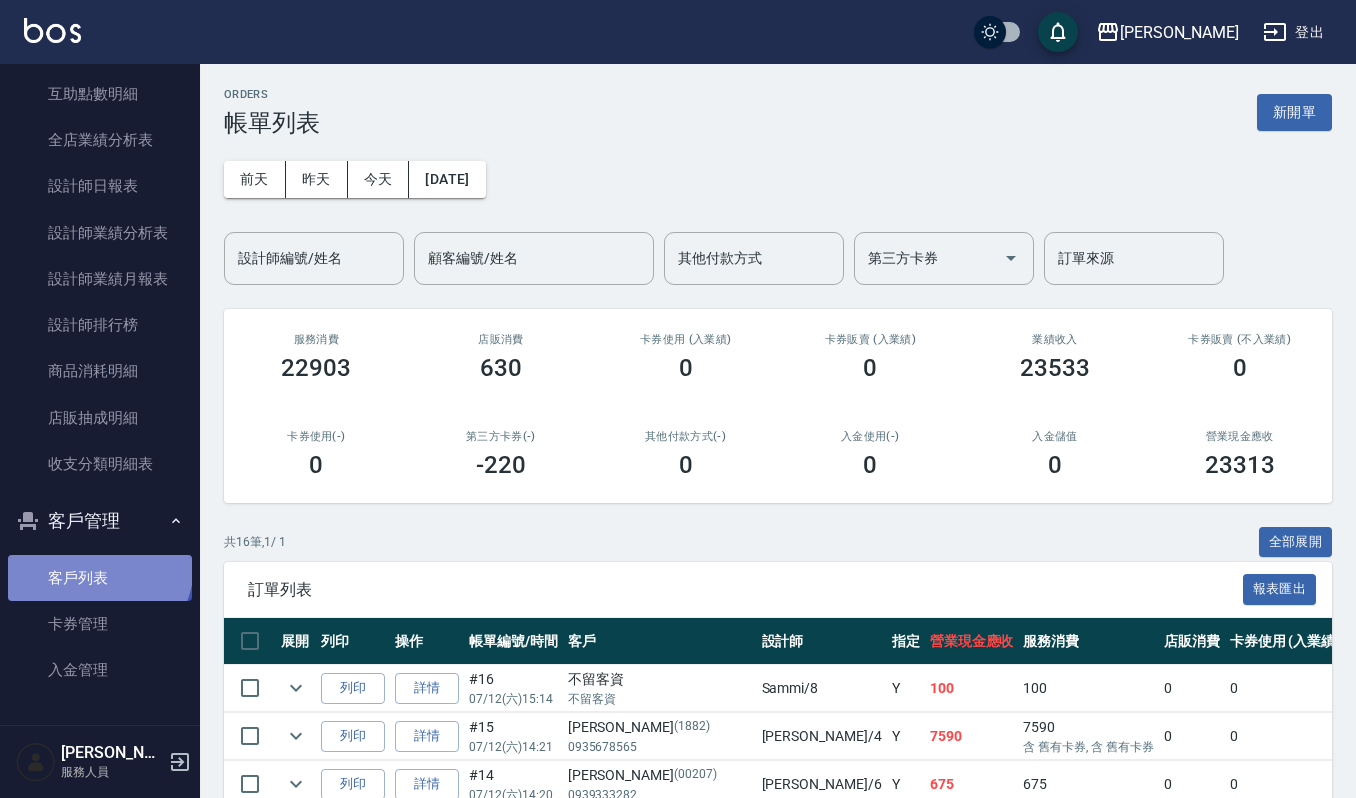 click on "客戶列表" at bounding box center [100, 578] 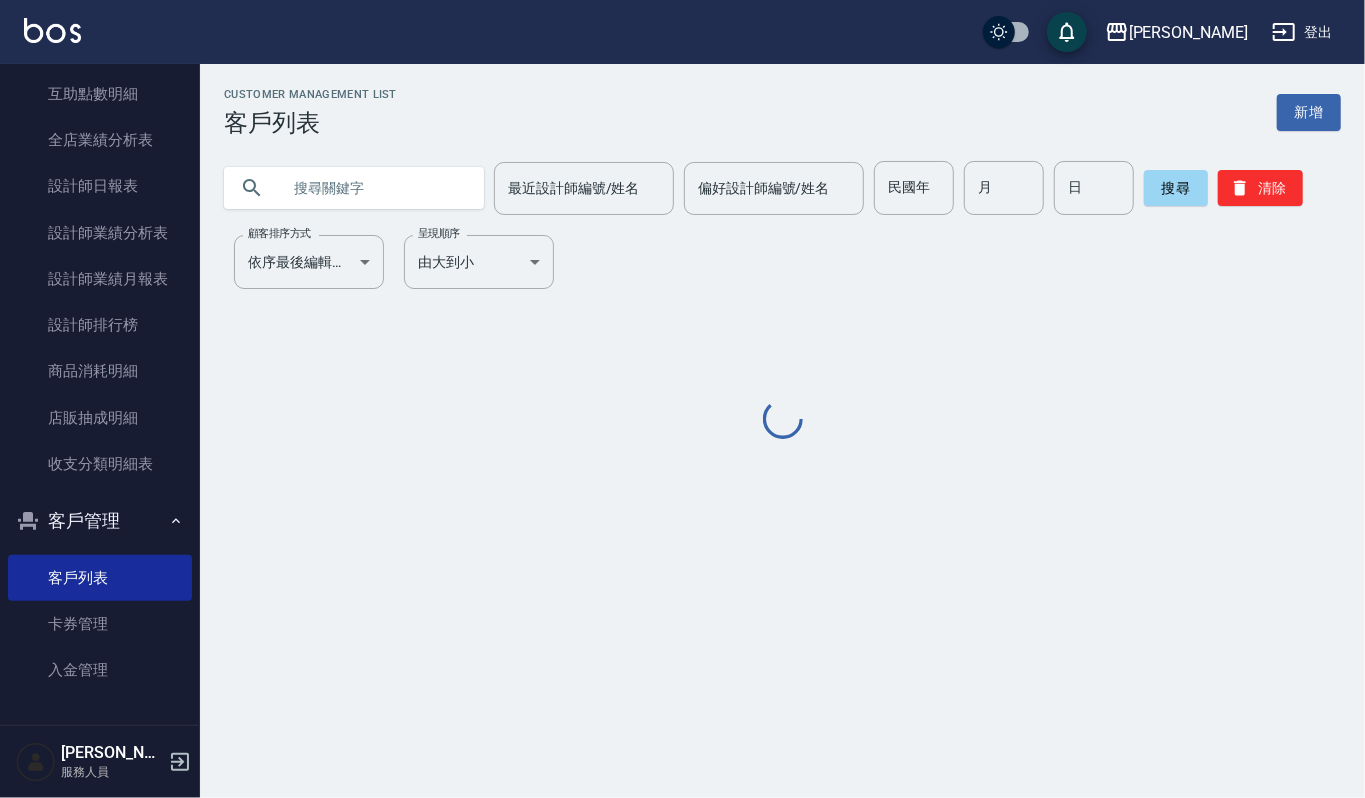 click at bounding box center (374, 188) 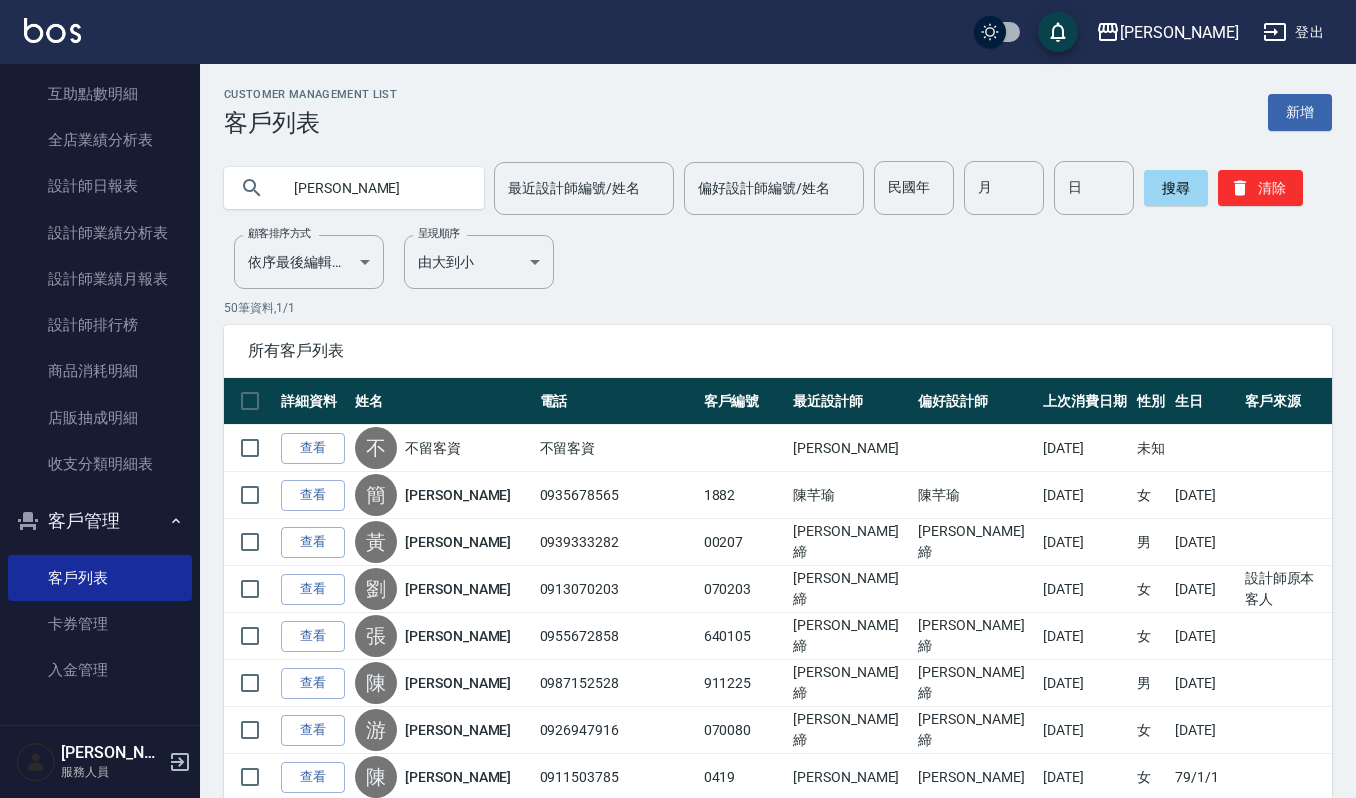 type on "[PERSON_NAME]" 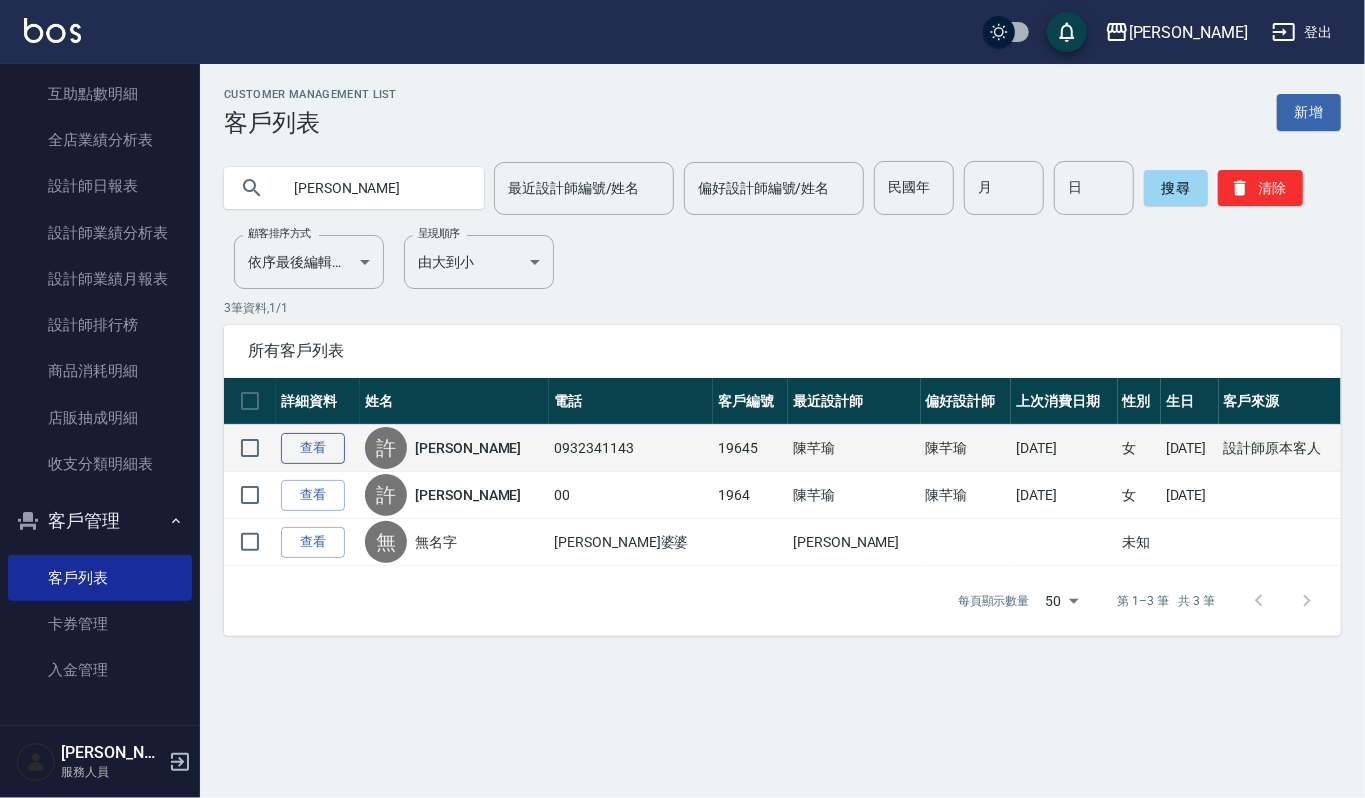 click on "查看" at bounding box center (313, 448) 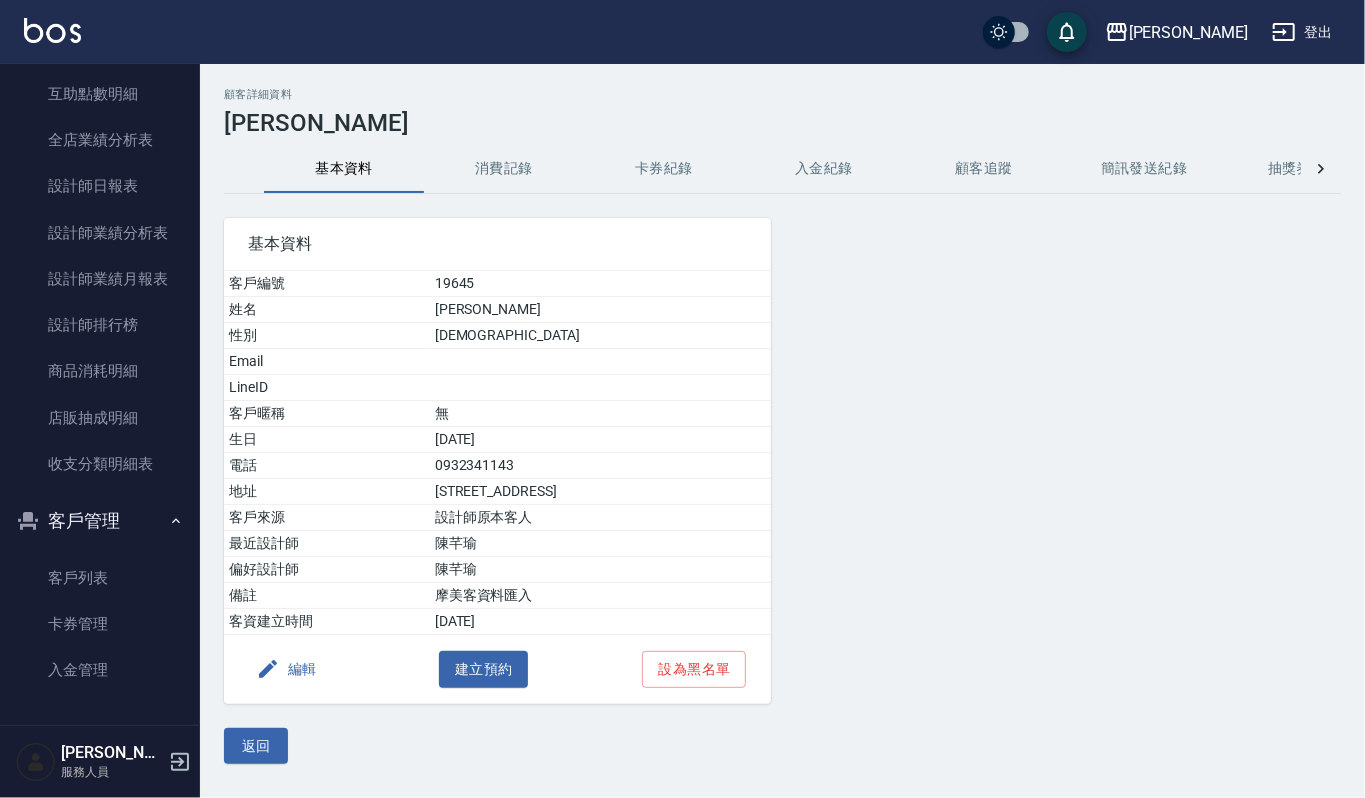 click on "消費記錄" at bounding box center (504, 169) 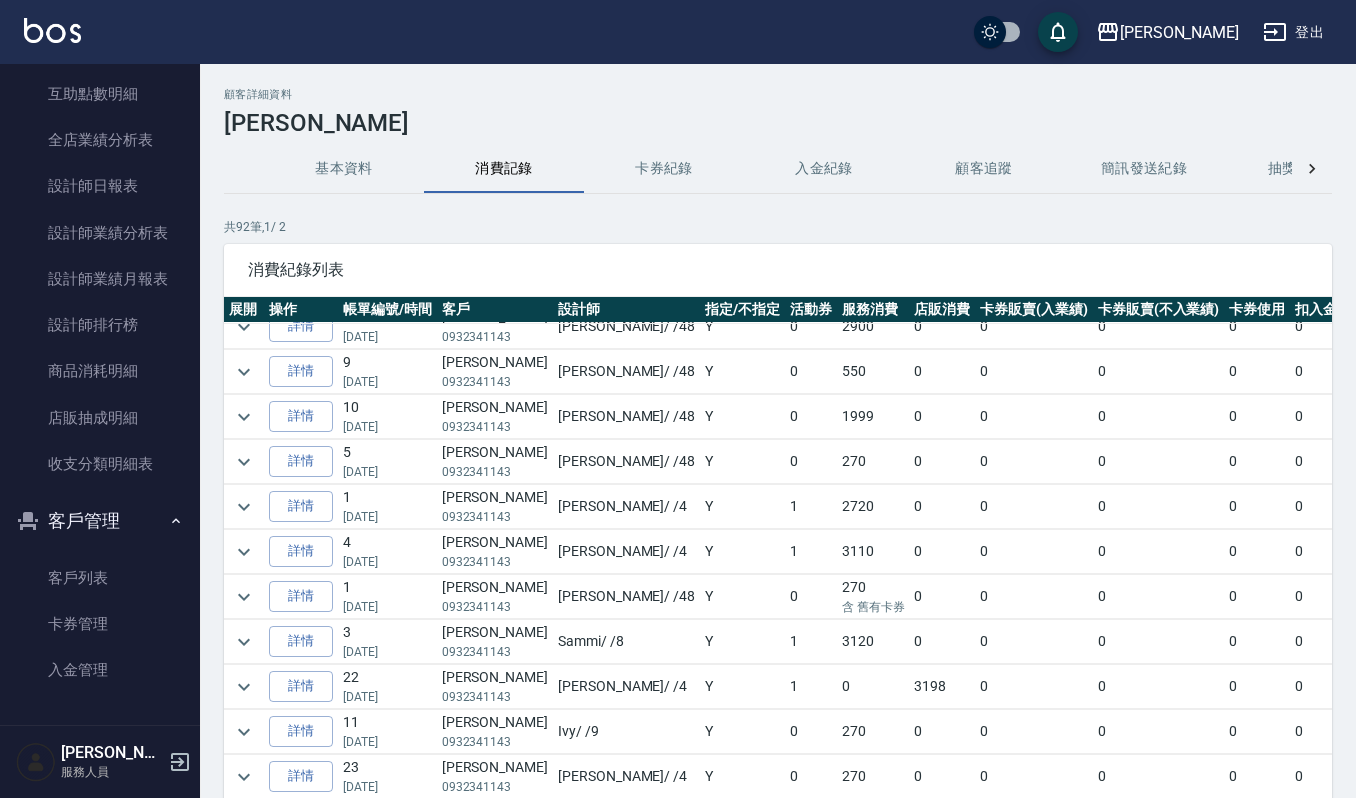 scroll, scrollTop: 1200, scrollLeft: 0, axis: vertical 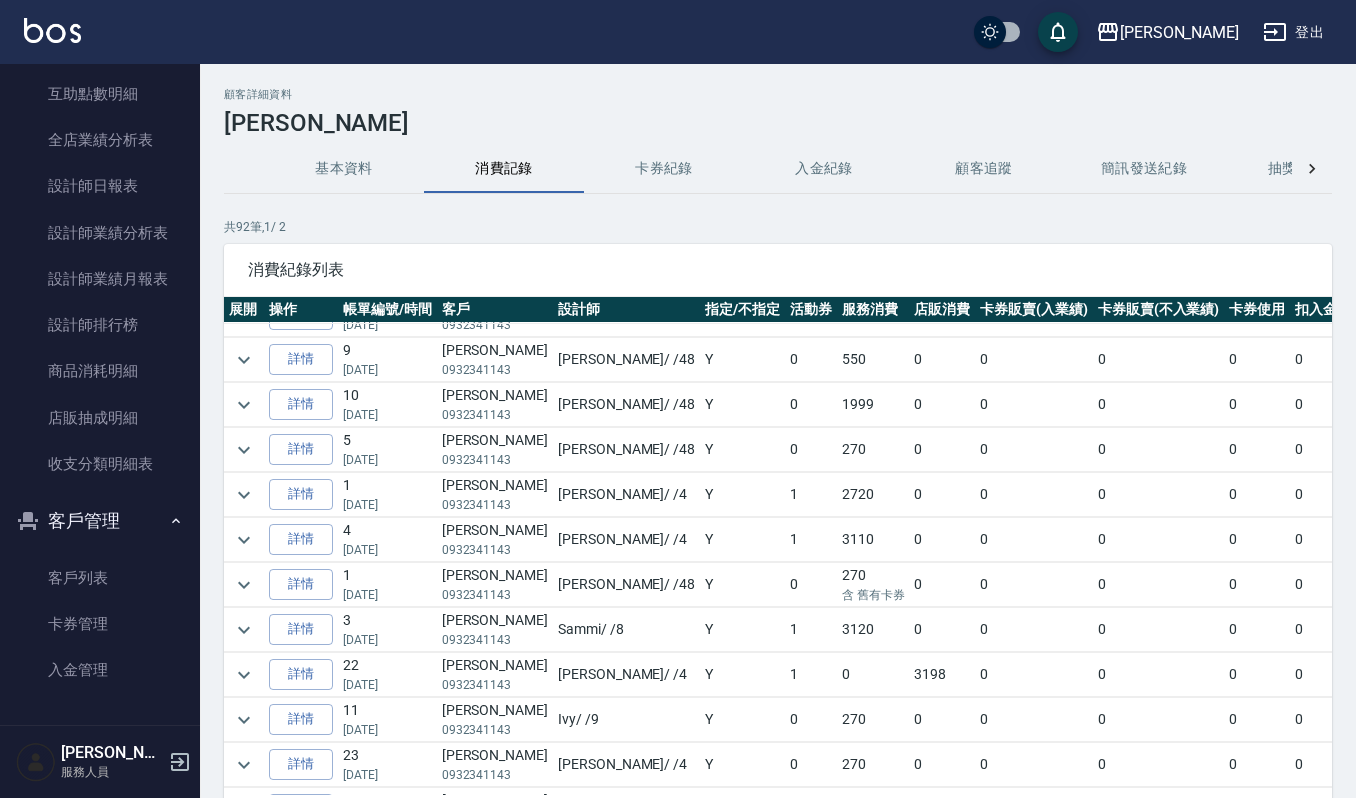 click at bounding box center [244, 585] 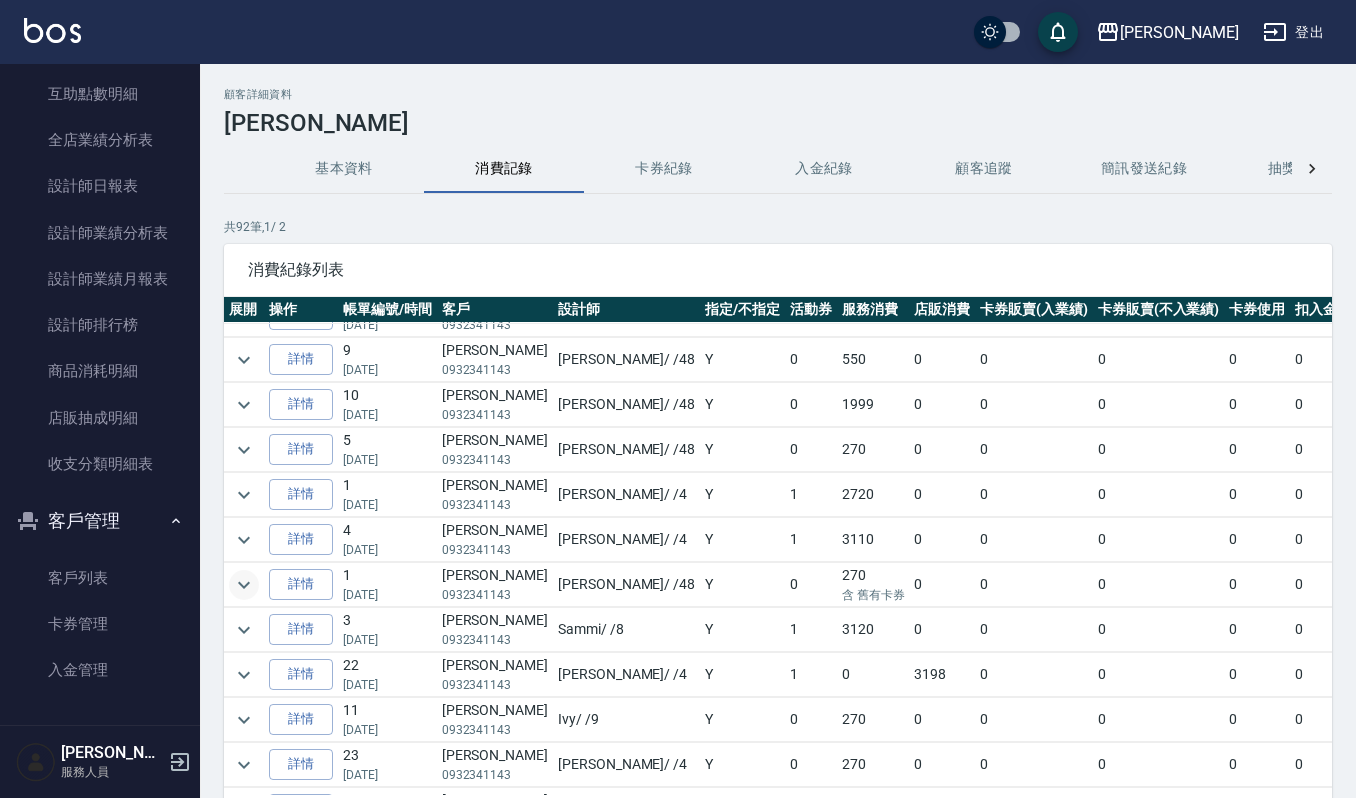 click 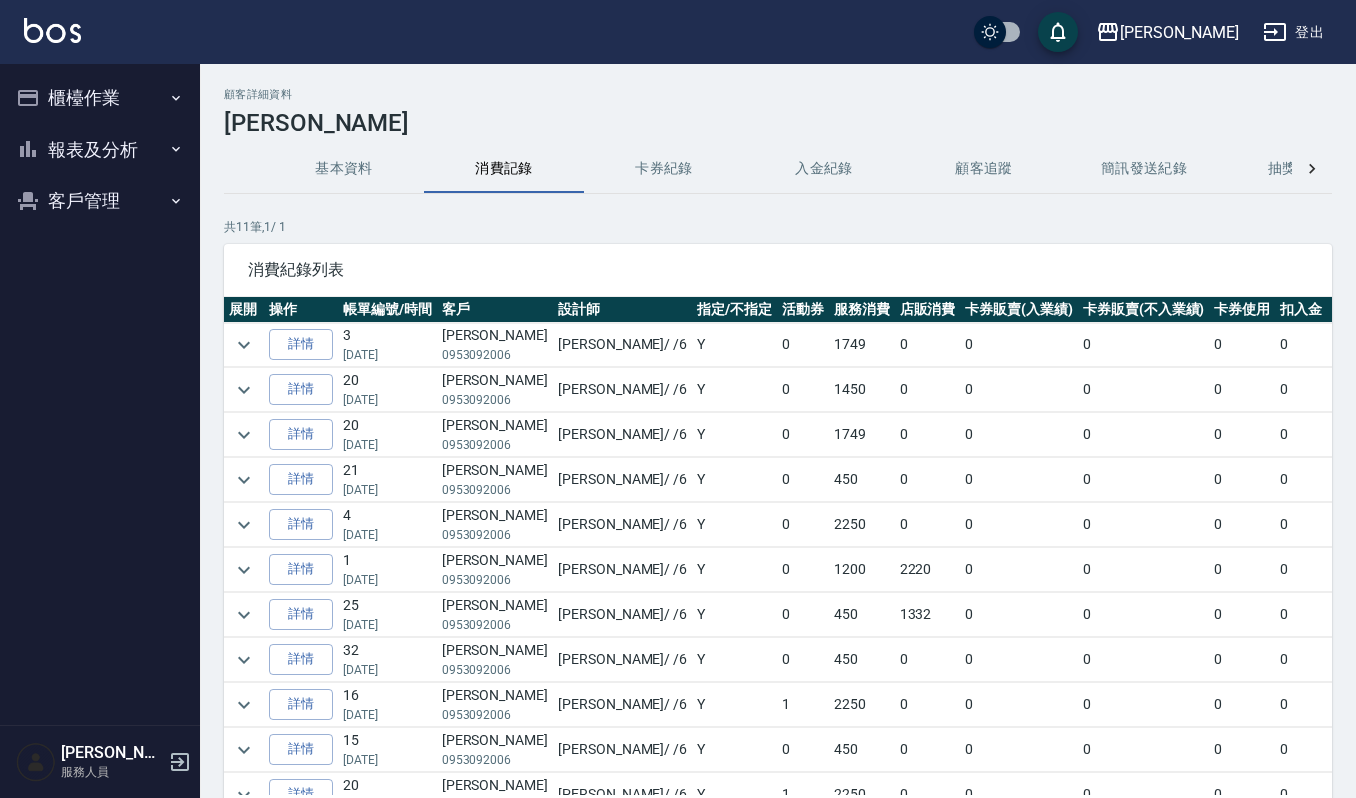 scroll, scrollTop: 0, scrollLeft: 0, axis: both 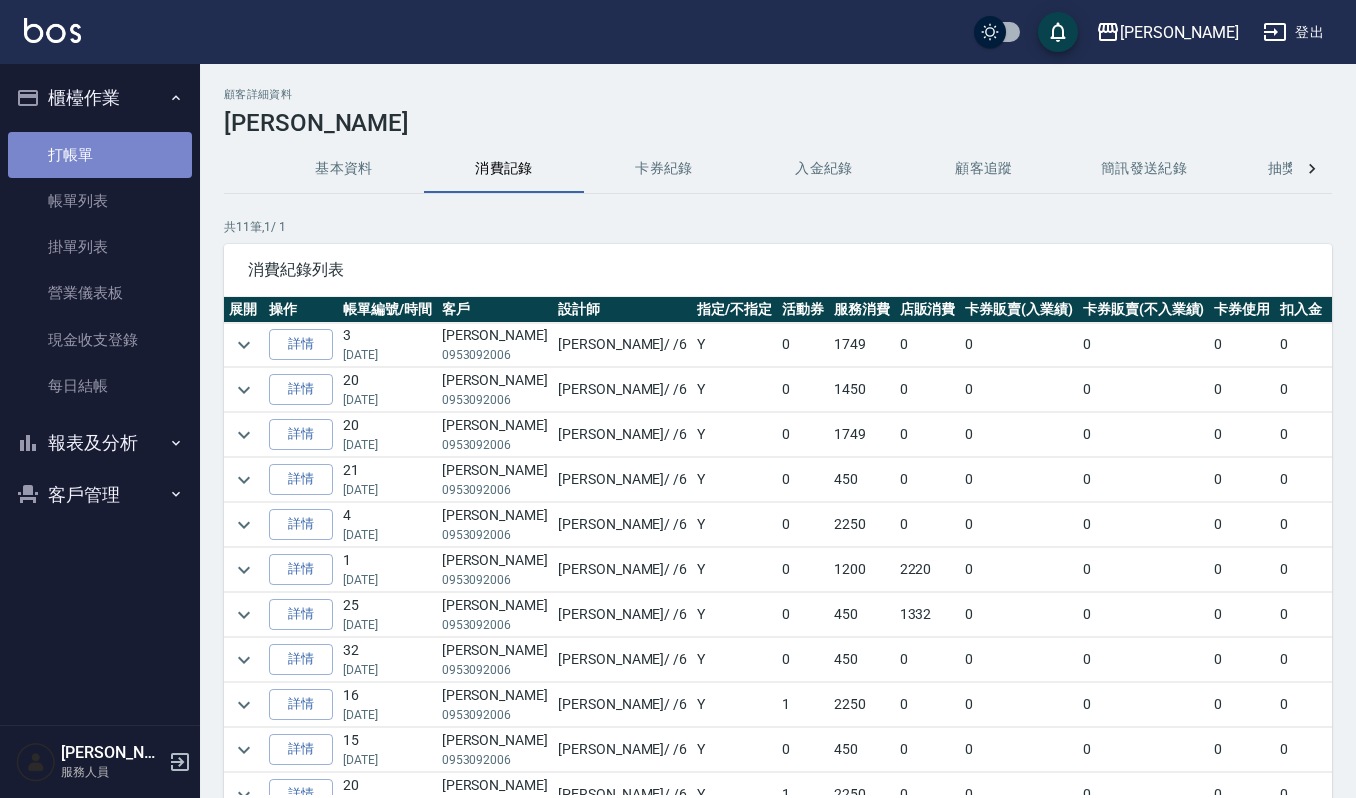 click on "打帳單" at bounding box center [100, 155] 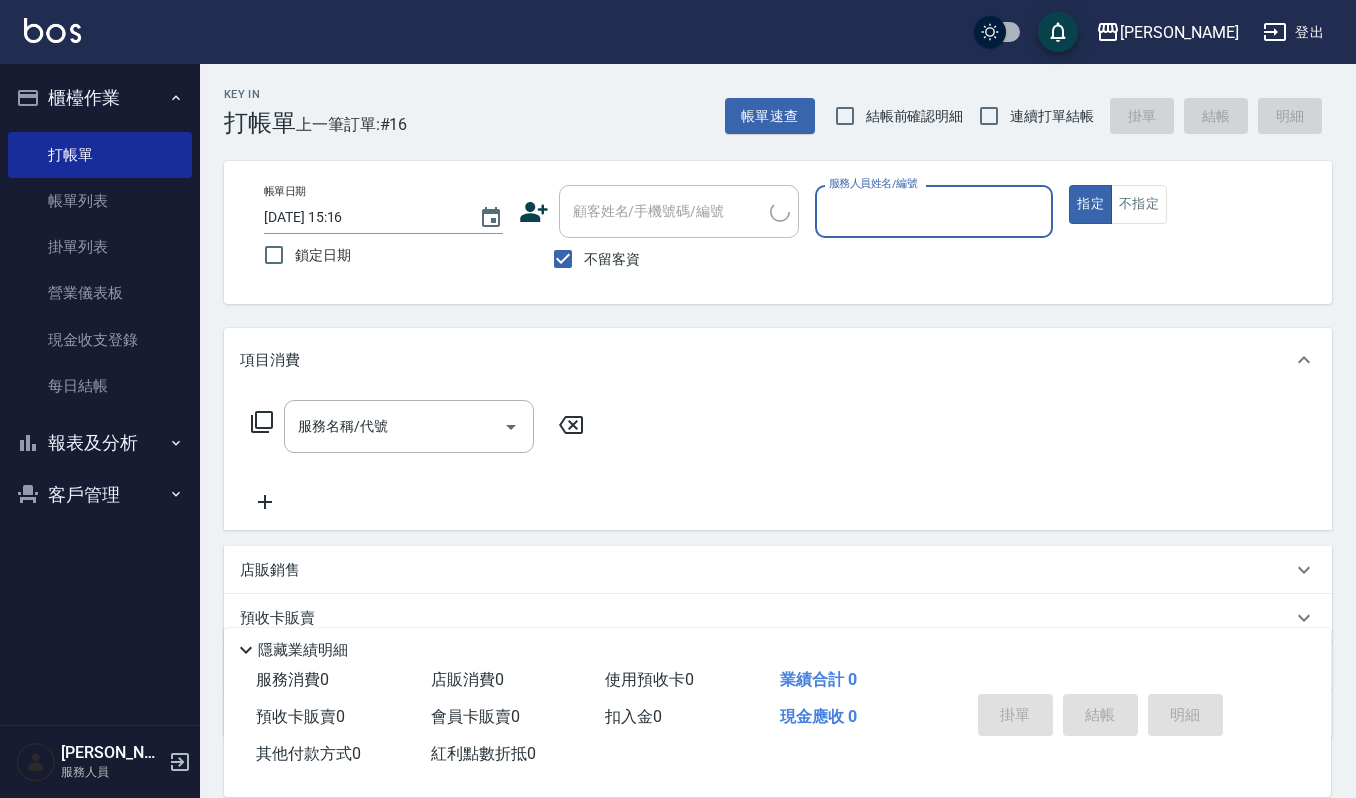 drag, startPoint x: 538, startPoint y: 270, endPoint x: 560, endPoint y: 257, distance: 25.553865 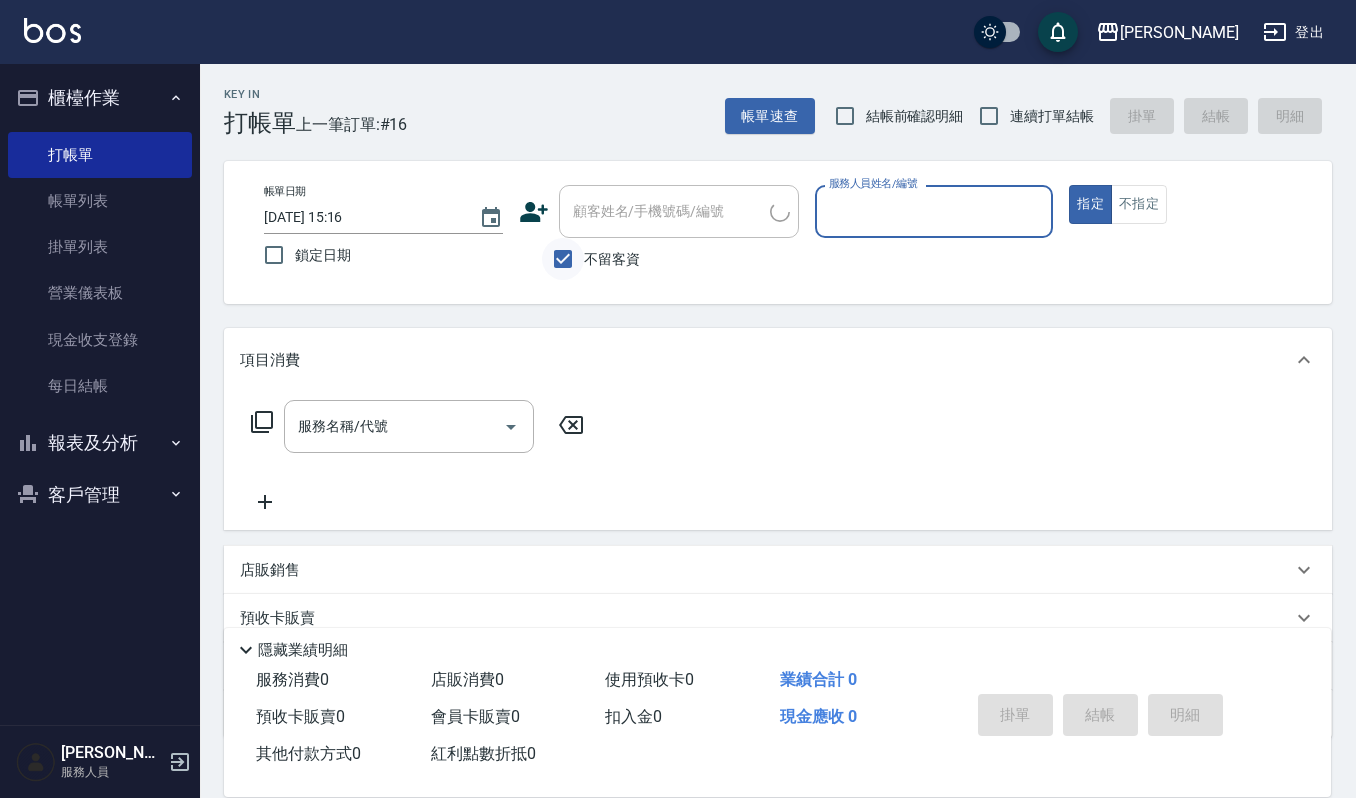 click on "不留客資" at bounding box center [659, 259] 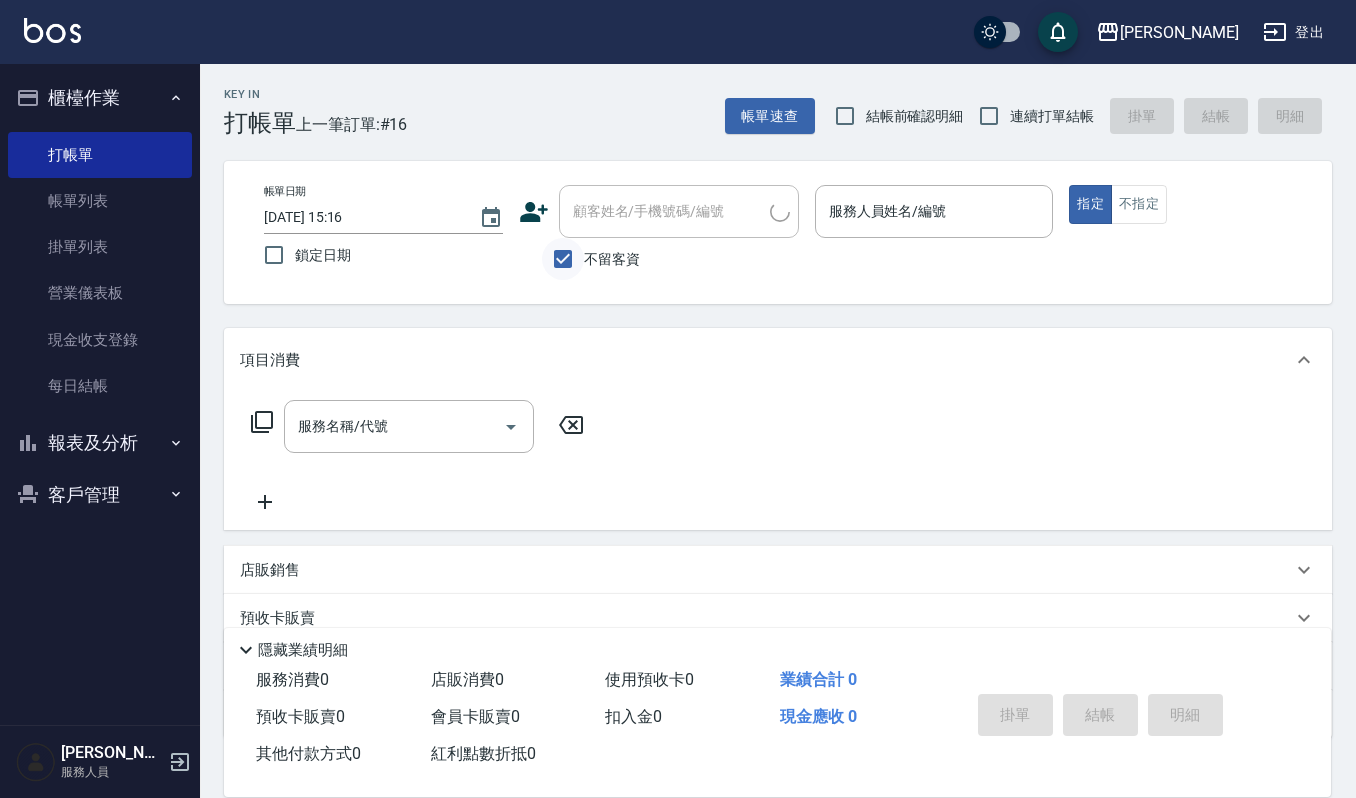 click on "不留客資" at bounding box center [563, 259] 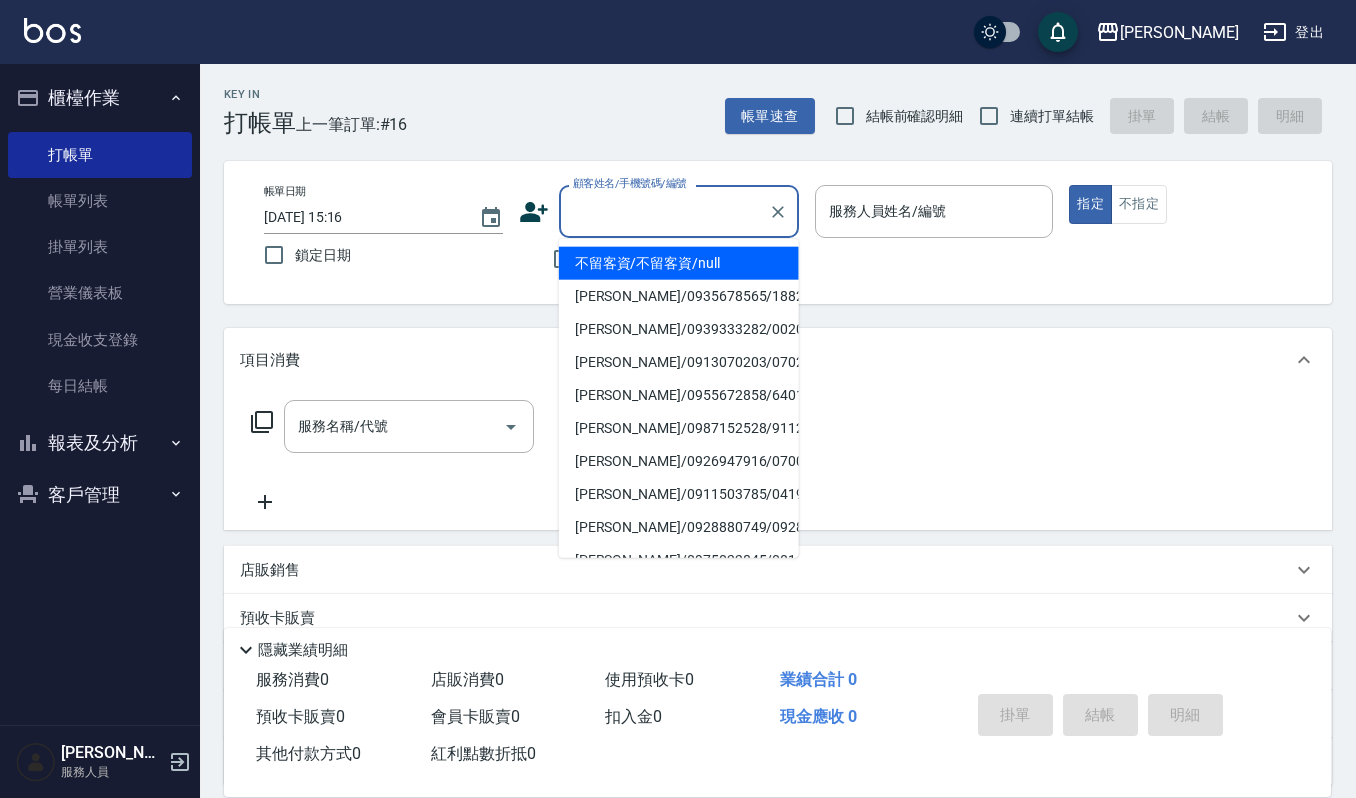 click on "顧客姓名/手機號碼/編號 顧客姓名/手機號碼/編號" at bounding box center [679, 211] 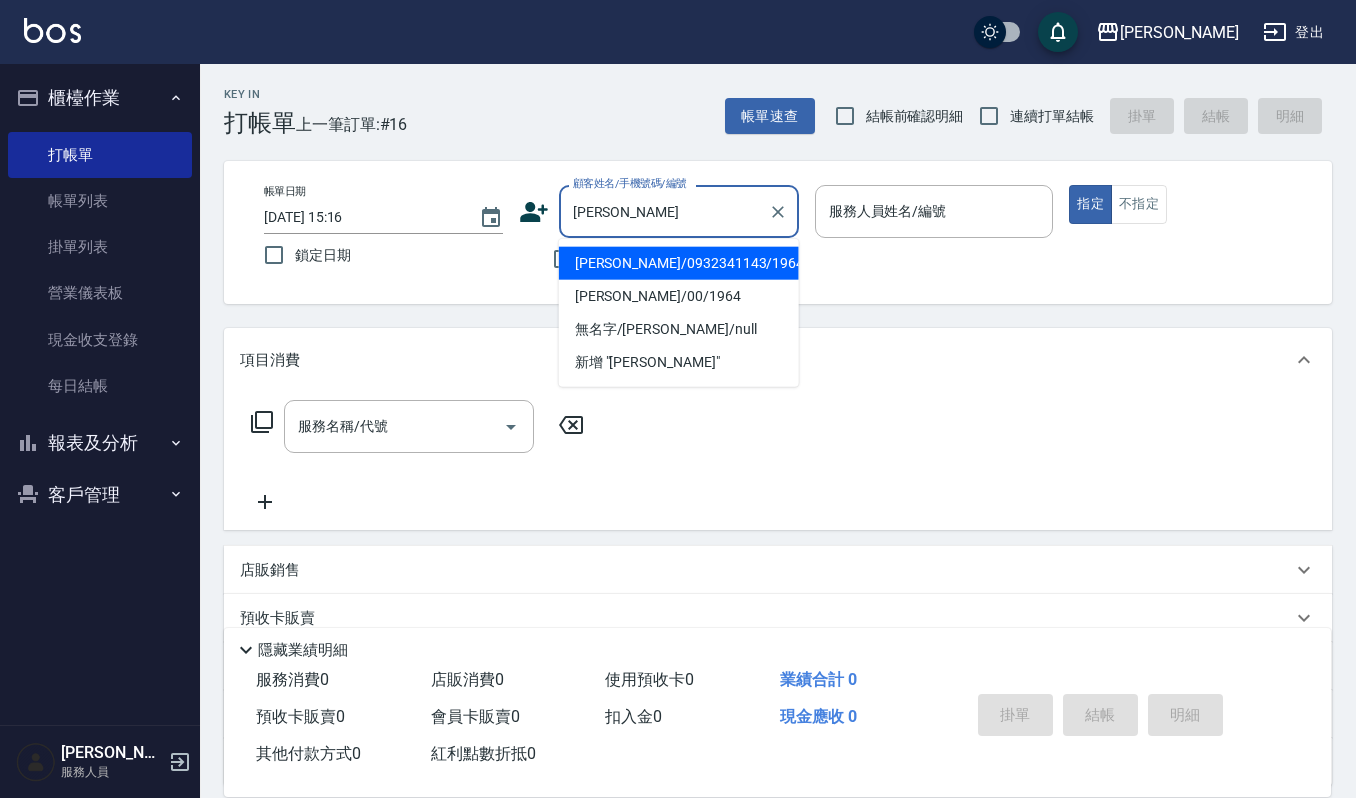 click on "許惠美/0932341143/19645" at bounding box center [679, 263] 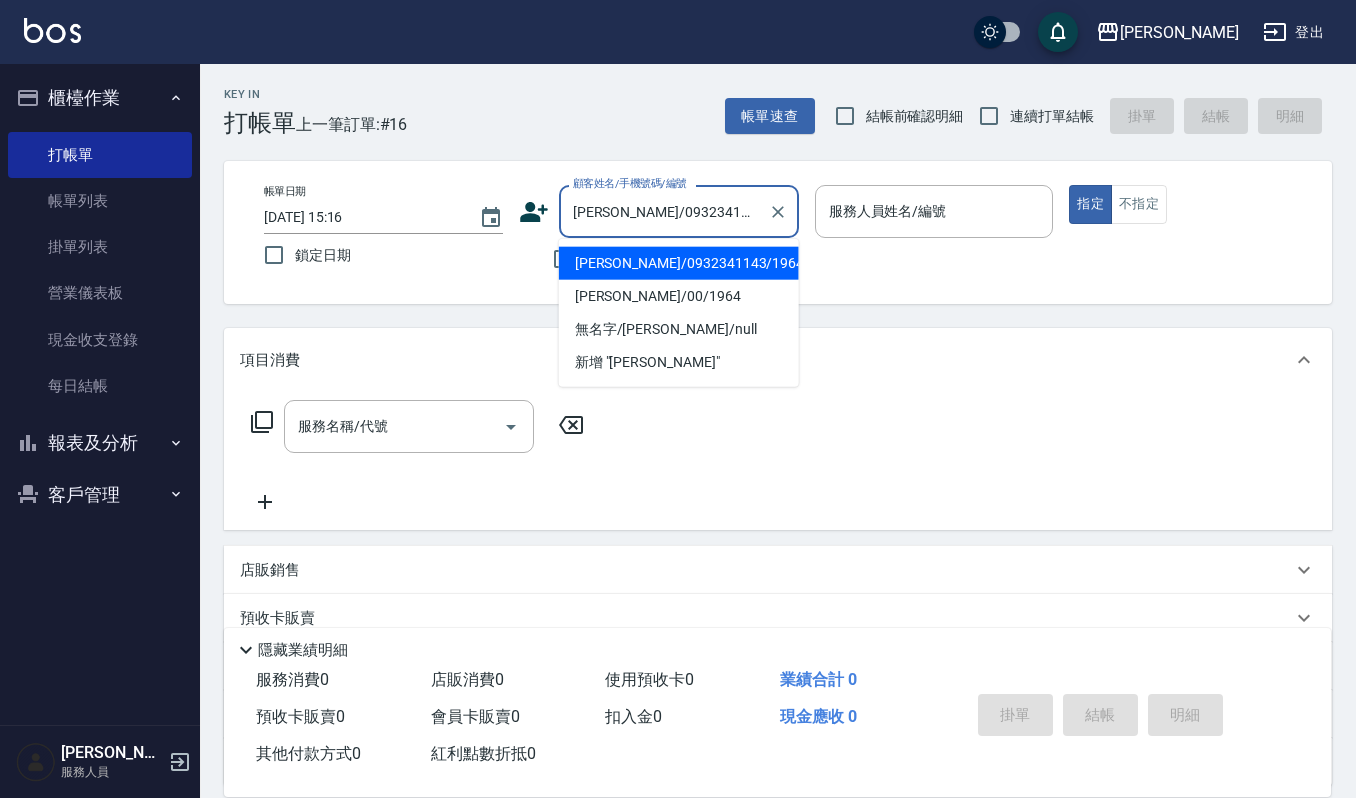 type on "[PERSON_NAME]-4" 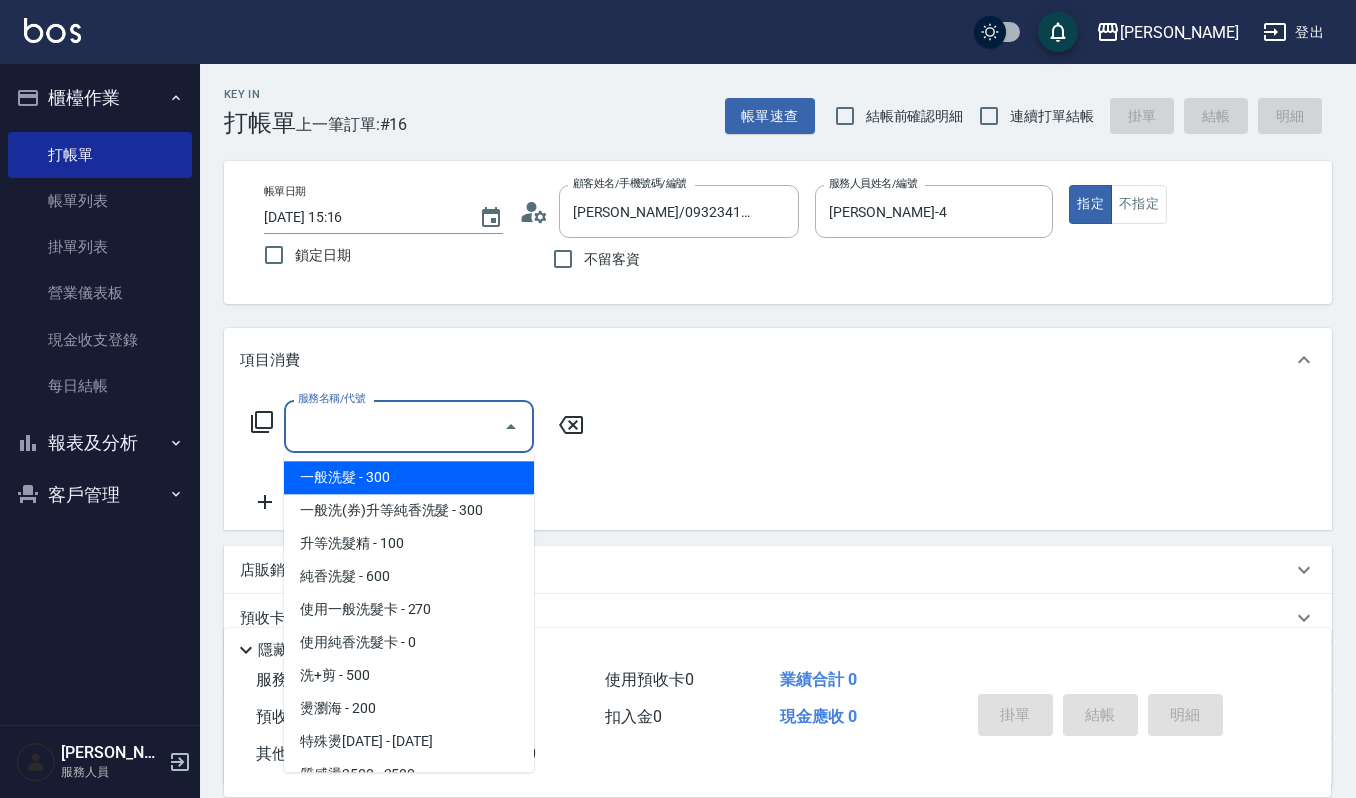 click on "服務名稱/代號" at bounding box center [394, 426] 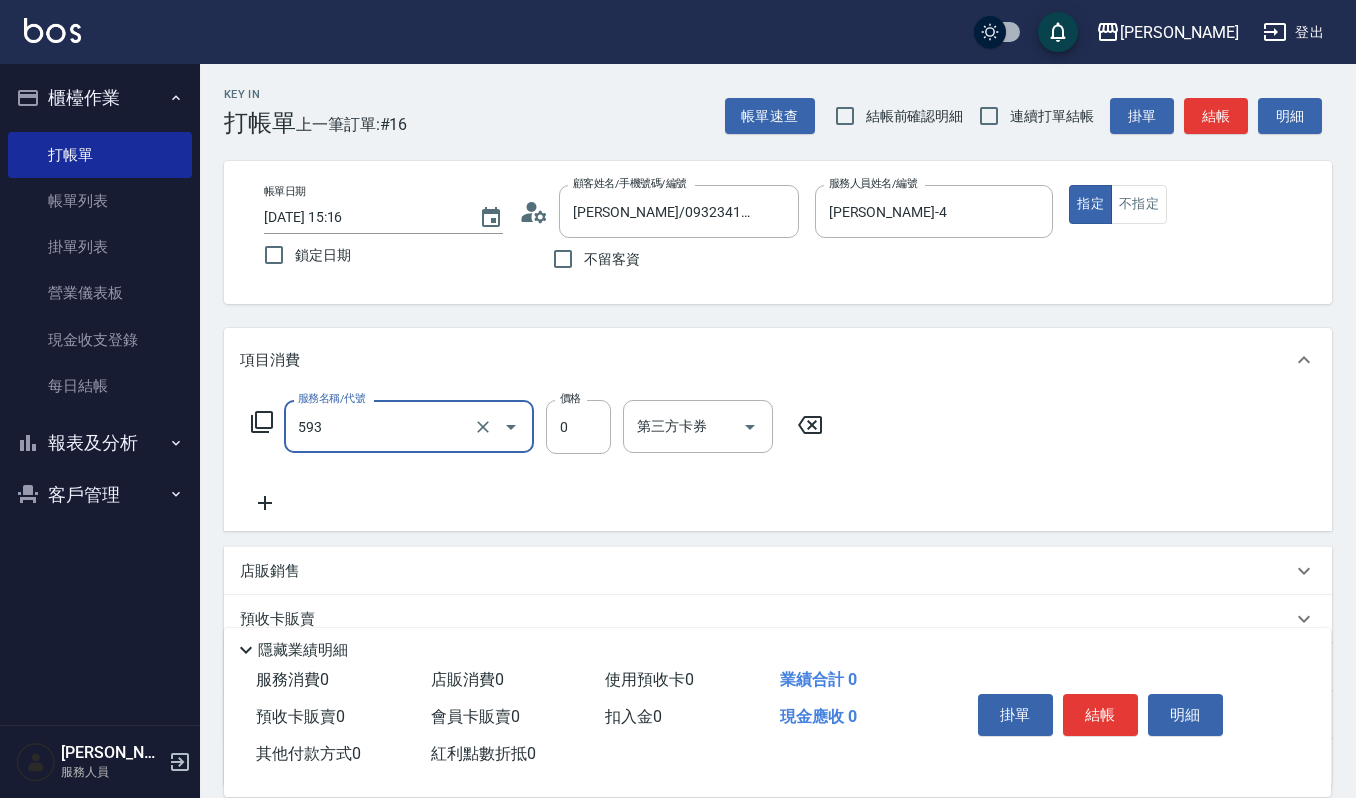 type on "使用頭皮卡卷0(593)" 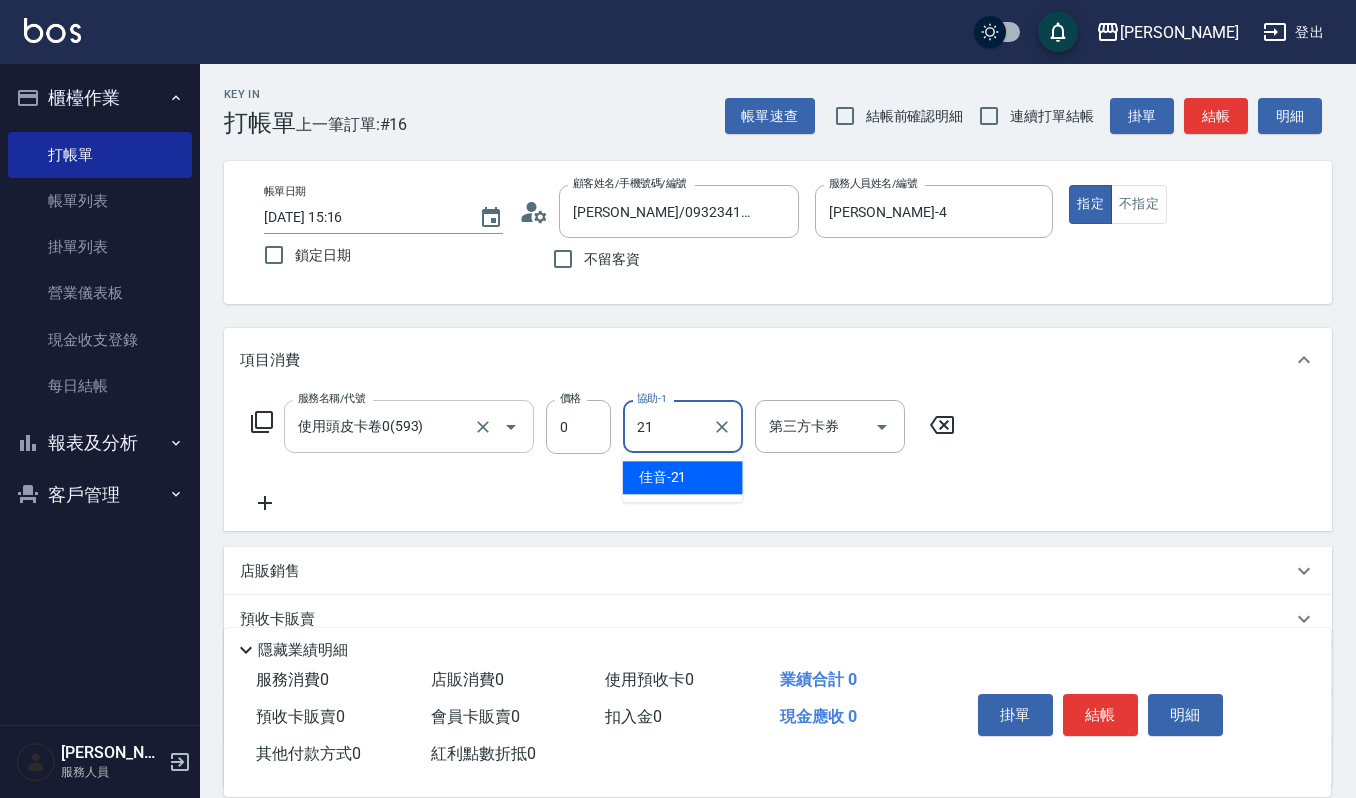 type on "佳音-21" 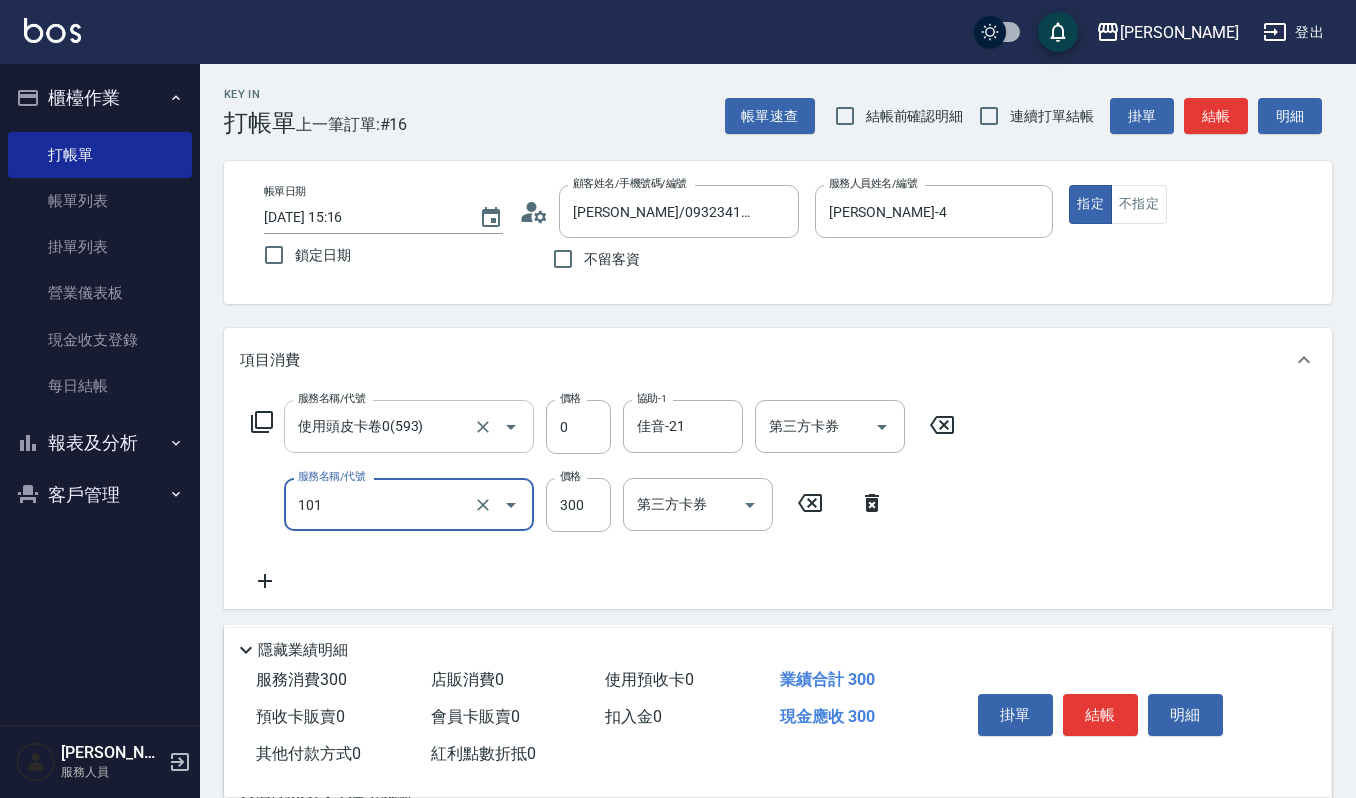 type on "一般洗髮(101)" 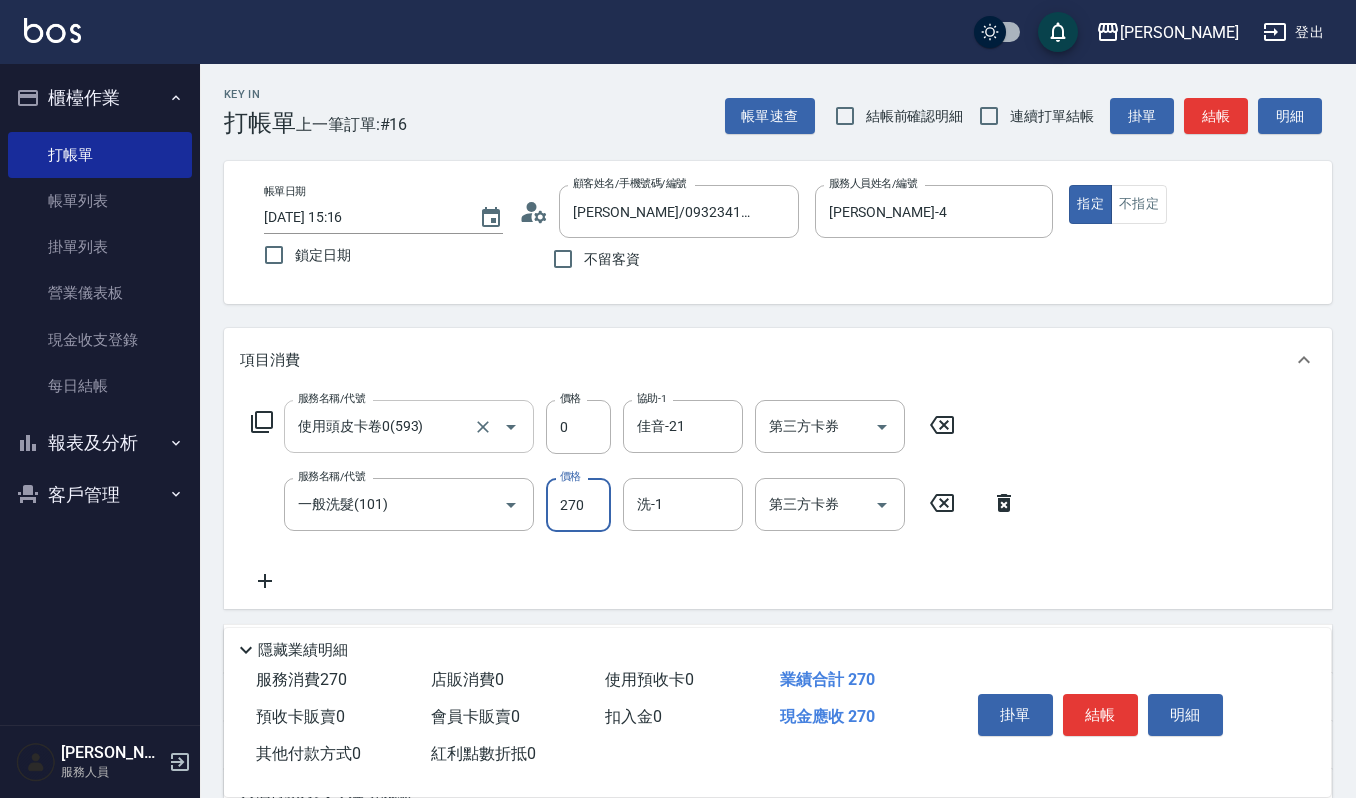 type on "270" 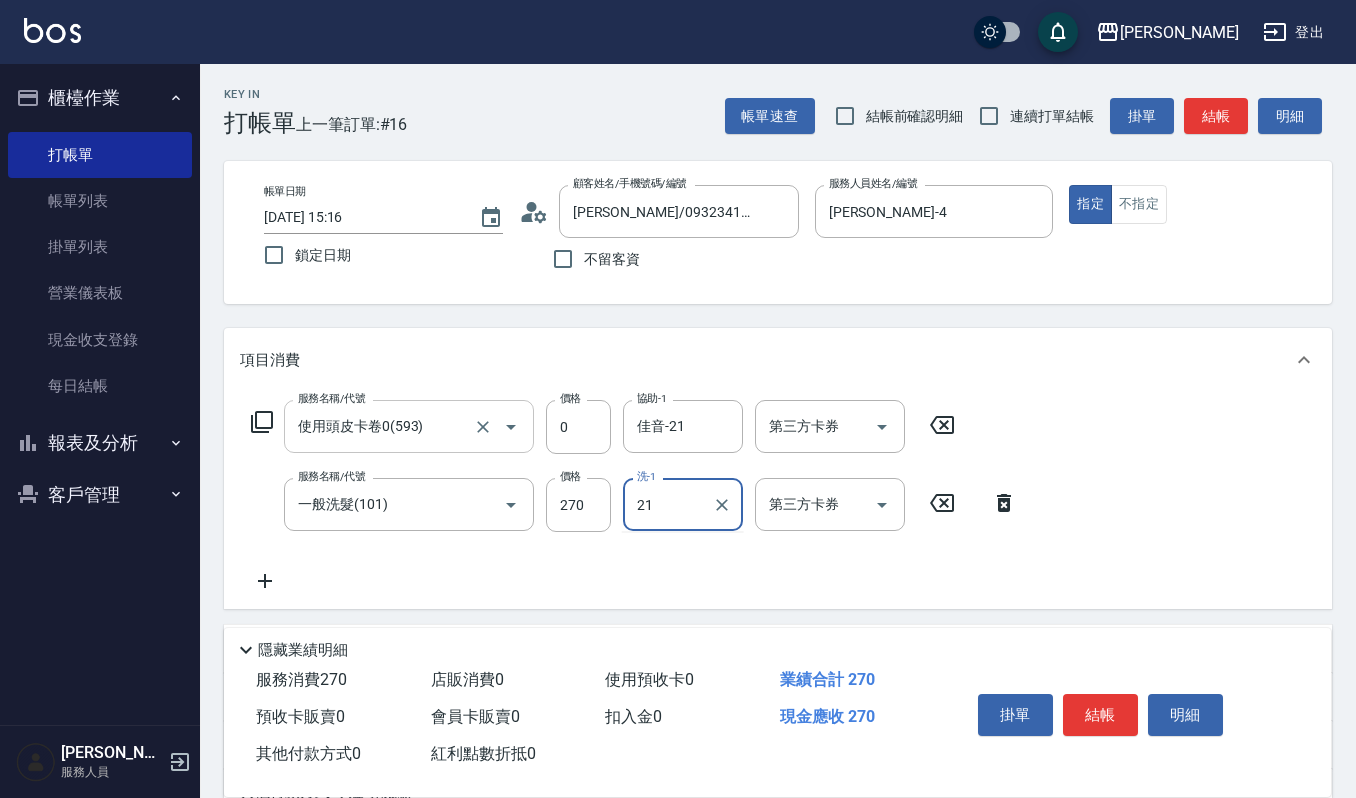 type on "佳音-21" 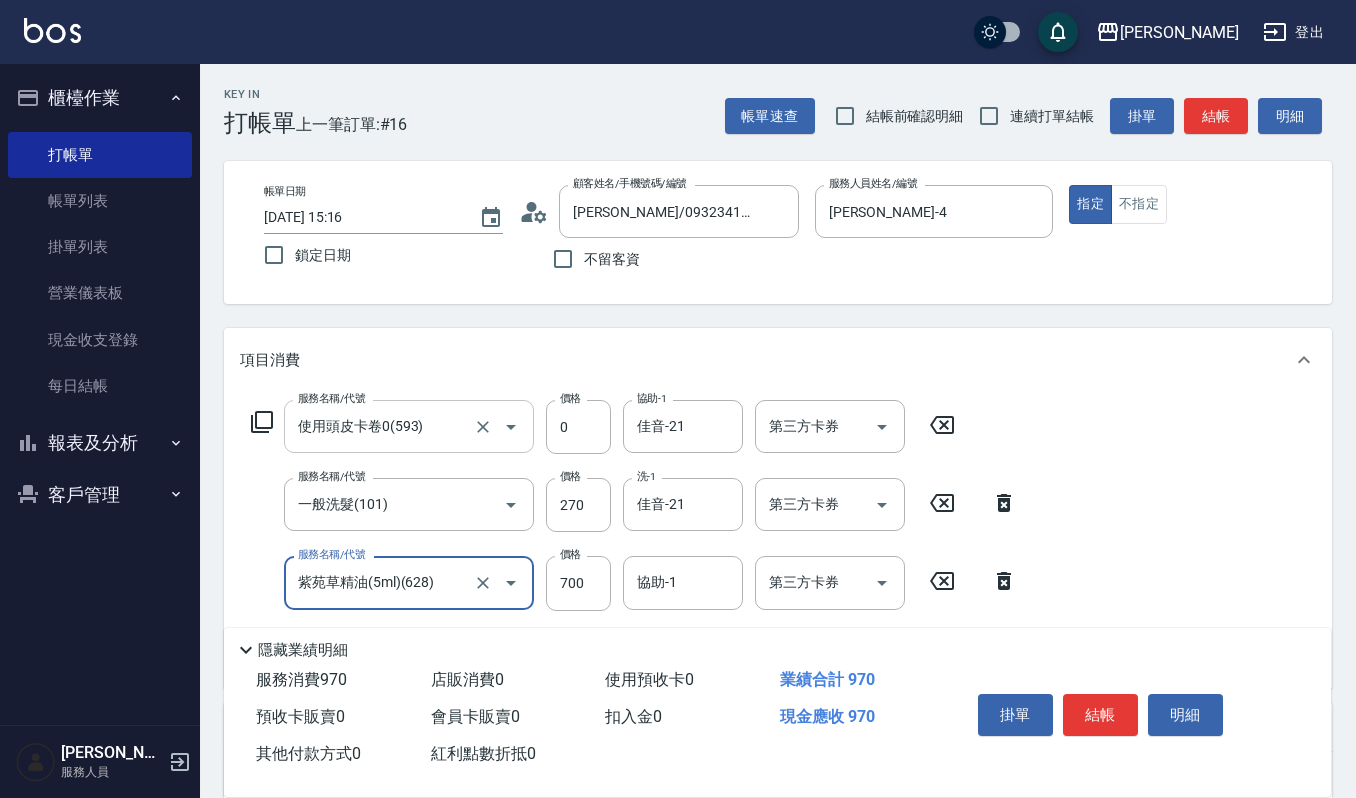 type on "紫苑草精油(5ml)(628)" 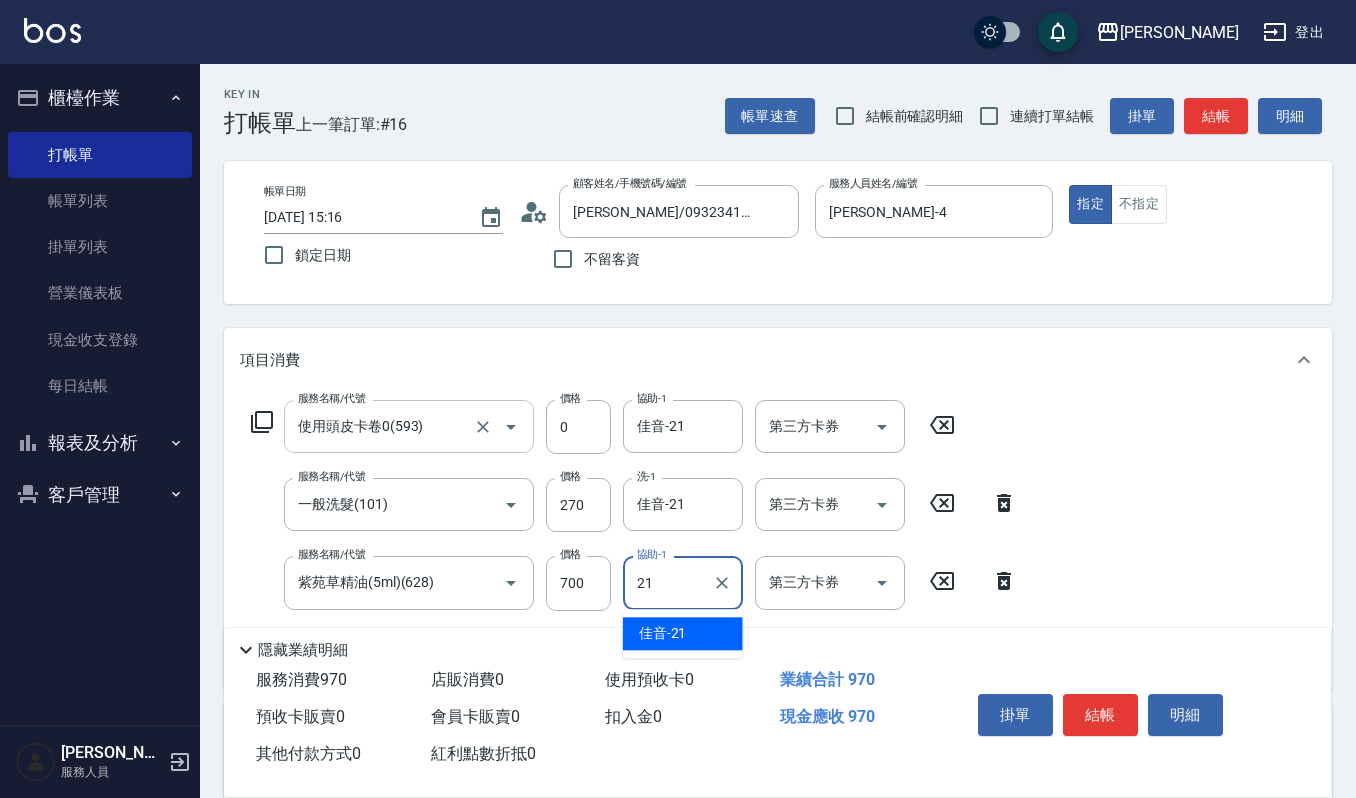 type on "佳音-21" 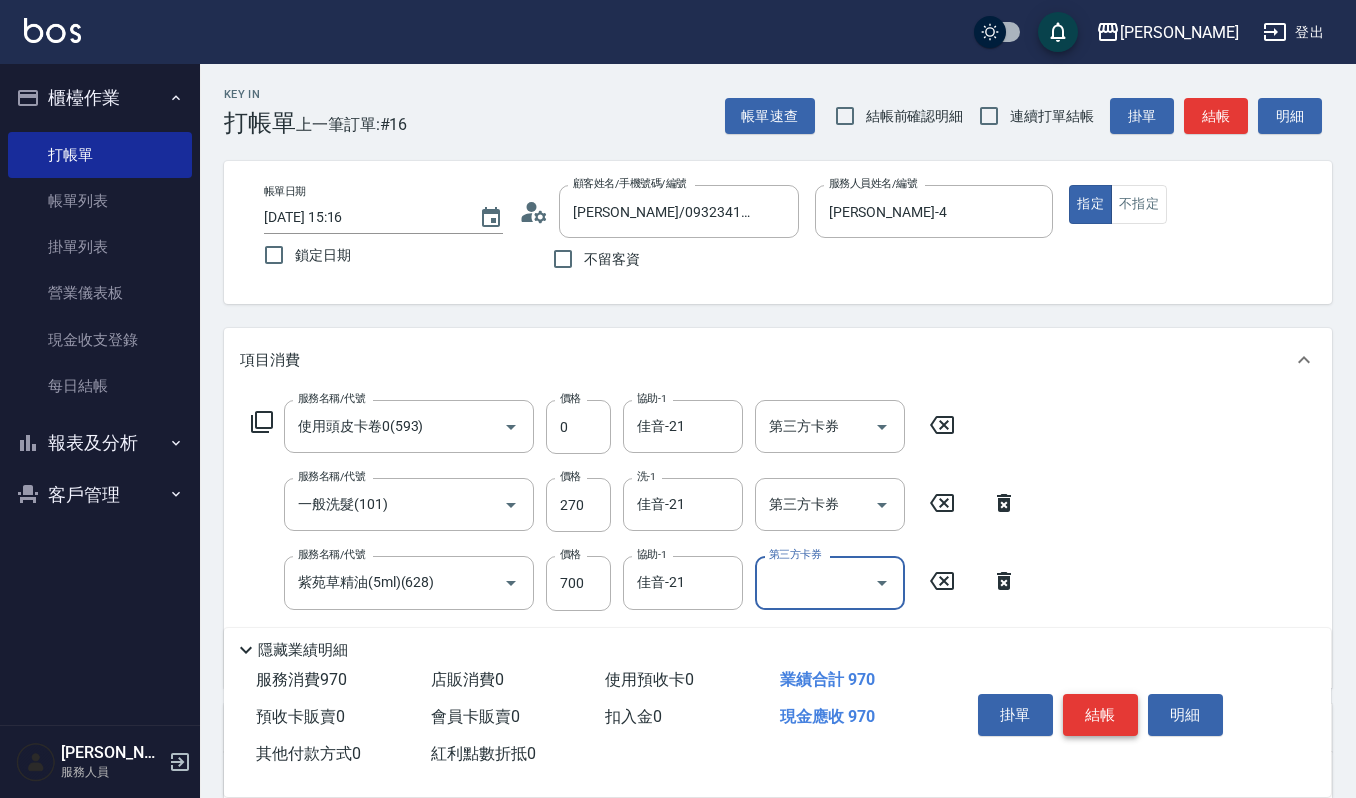click on "結帳" at bounding box center [1100, 715] 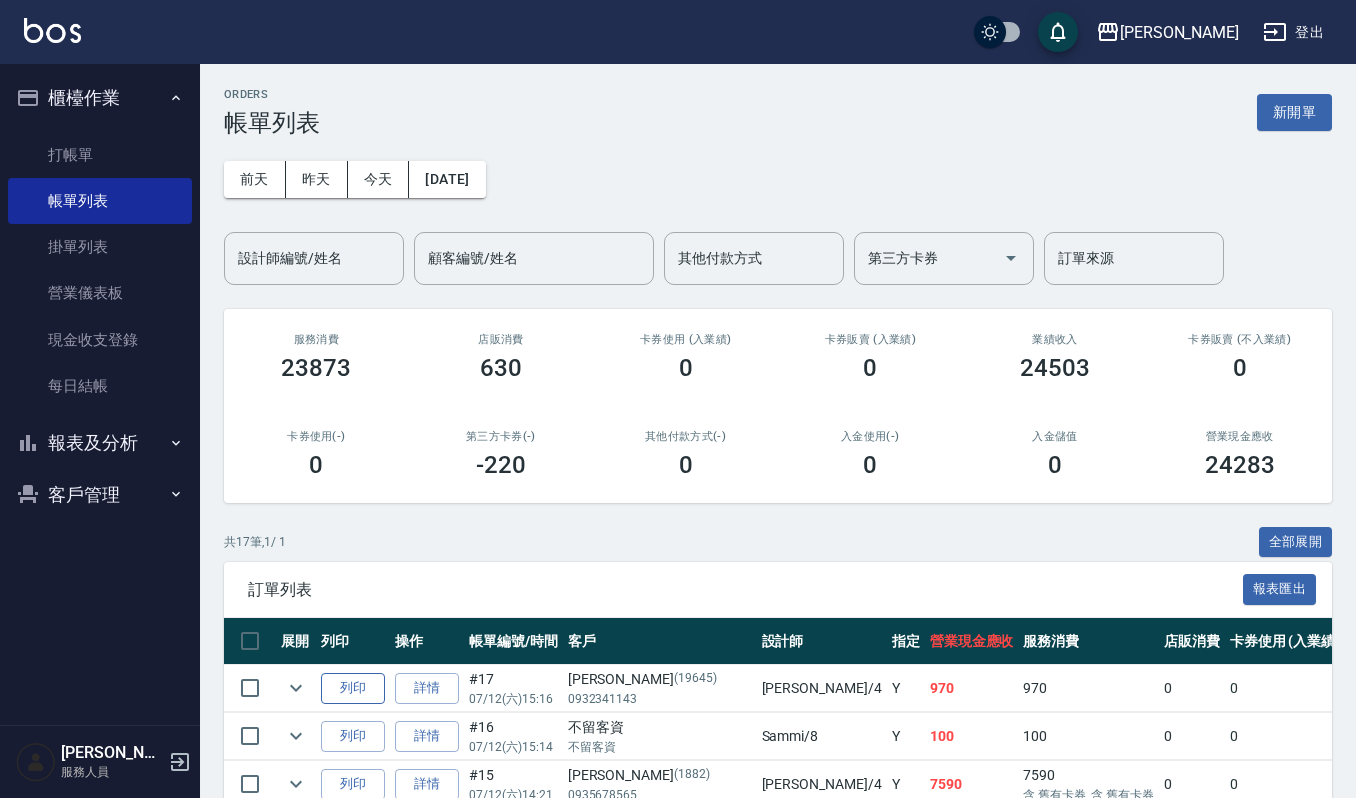click on "列印" at bounding box center [353, 688] 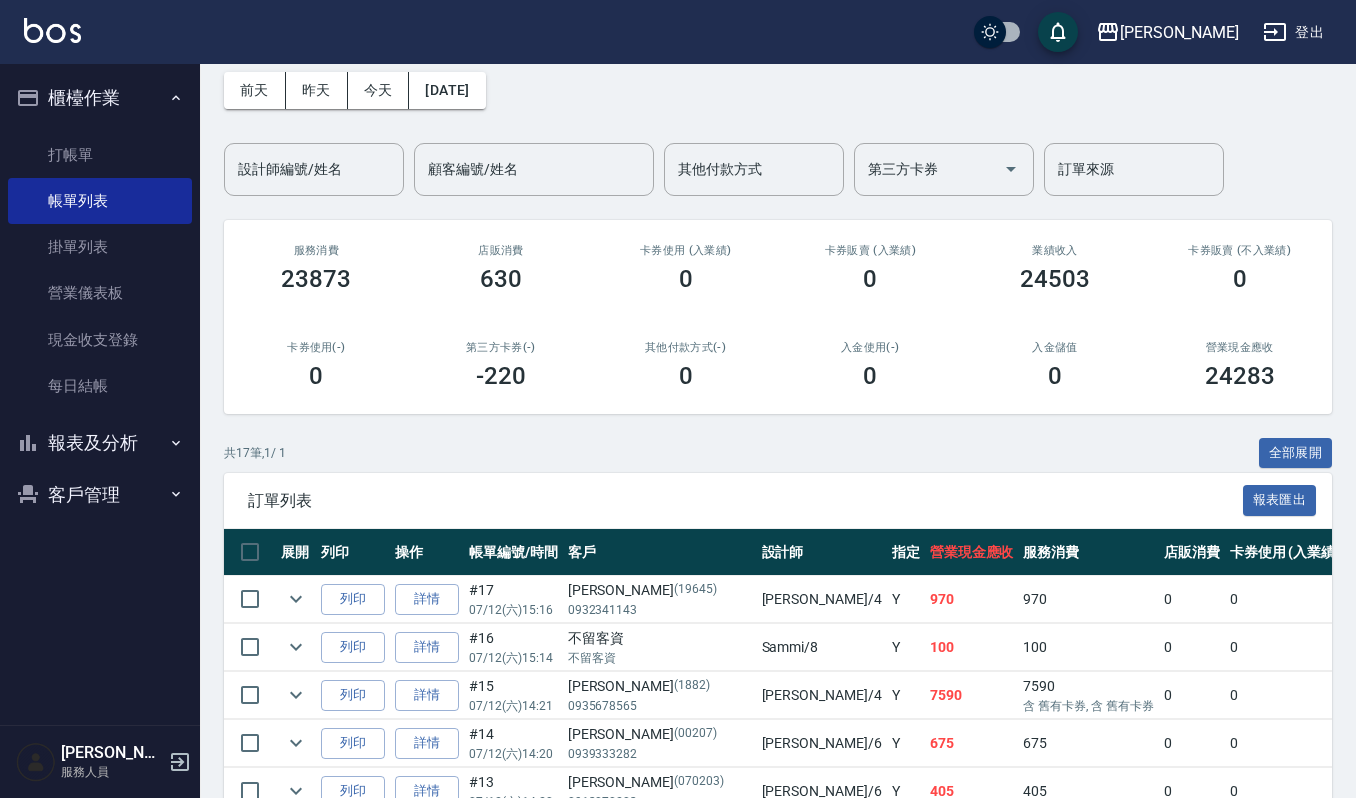 scroll, scrollTop: 133, scrollLeft: 0, axis: vertical 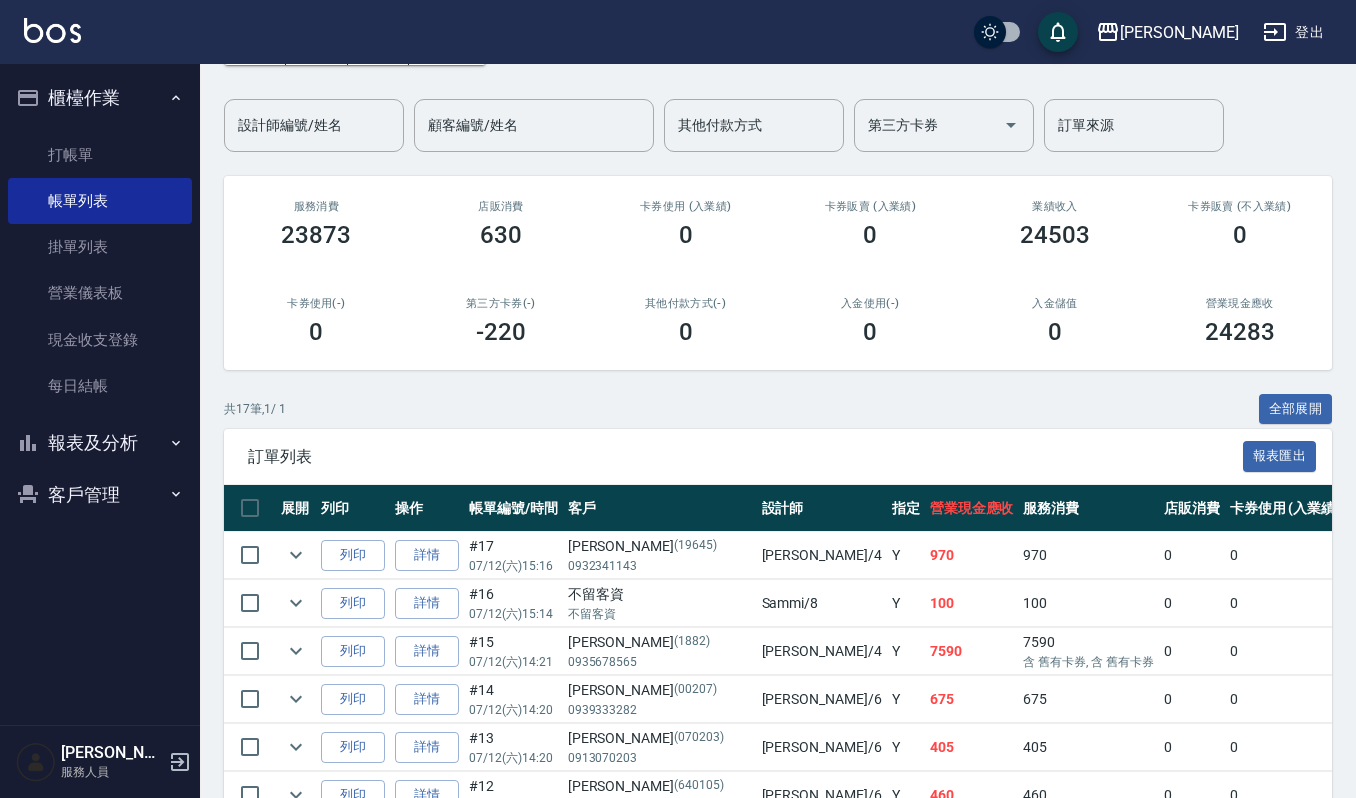 click on "ORDERS 帳單列表 新開單 前天 昨天 今天 2025/07/12 設計師編號/姓名 設計師編號/姓名 顧客編號/姓名 顧客編號/姓名 其他付款方式 其他付款方式 第三方卡券 第三方卡券 訂單來源 訂單來源 服務消費 23873 店販消費 630 卡券使用 (入業績) 0 卡券販賣 (入業績) 0 業績收入 24503 卡券販賣 (不入業績) 0 卡券使用(-) 0 第三方卡券(-) -220 其他付款方式(-) 0 入金使用(-) 0 入金儲值 0 營業現金應收 24283 共  17  筆,  1  /   1 全部展開 訂單列表 報表匯出 展開 列印 操作 帳單編號/時間 客戶 設計師 指定 營業現金應收 服務消費 店販消費 卡券使用 (入業績) 卡券販賣 (入業績) 業績收入 卡券販賣 (不入業績) 卡券使用(-) 第三方卡券(-) 其他付款方式(-) 入金使用(-) 備註 訂單來源 列印 詳情 #17 07/12 (六) 15:16 許惠美 (19645) 0932341143 吉兒 /4 Y 970 970 0 0 0 970 0 0 0 0 0 列印 詳情 #16 07/12 (六) 15:14 不留客資 Sammi" at bounding box center [778, 678] 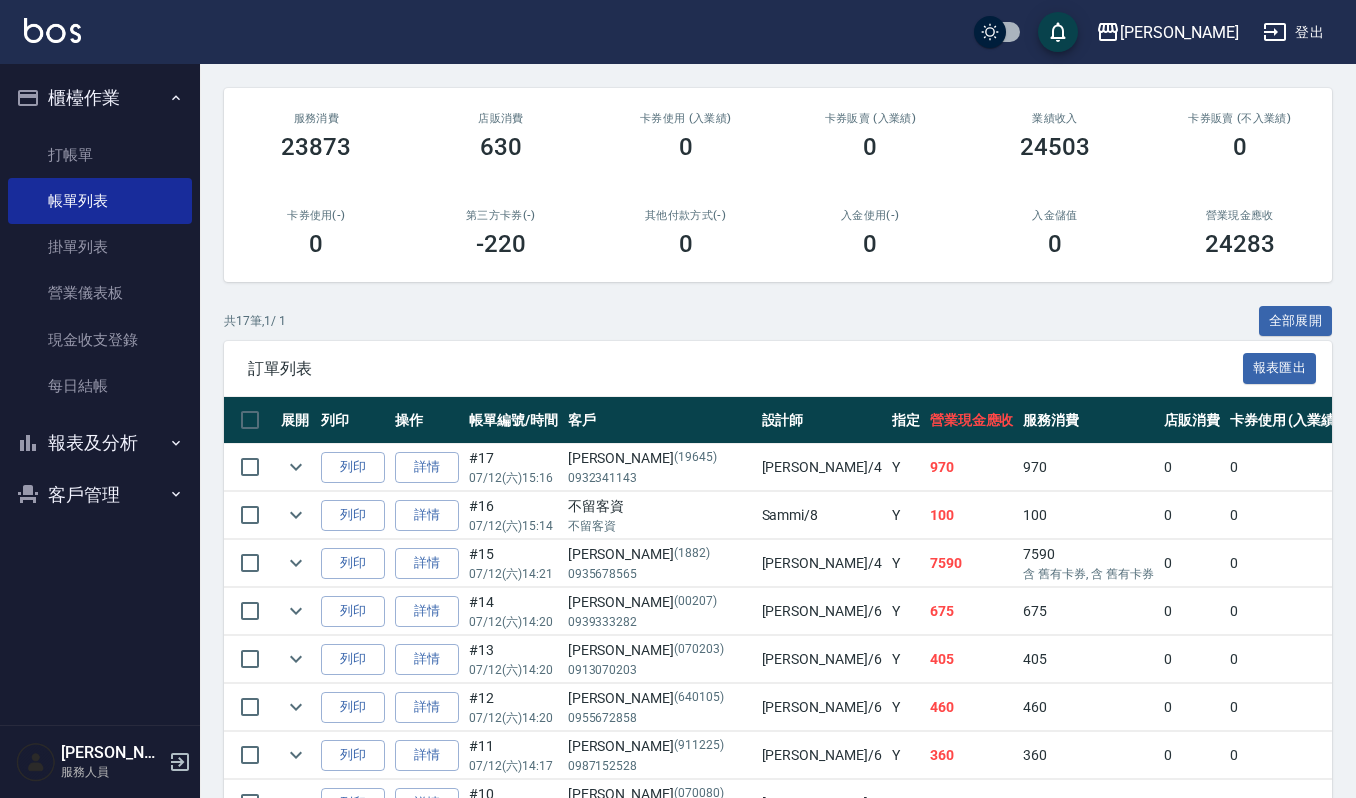 scroll, scrollTop: 266, scrollLeft: 0, axis: vertical 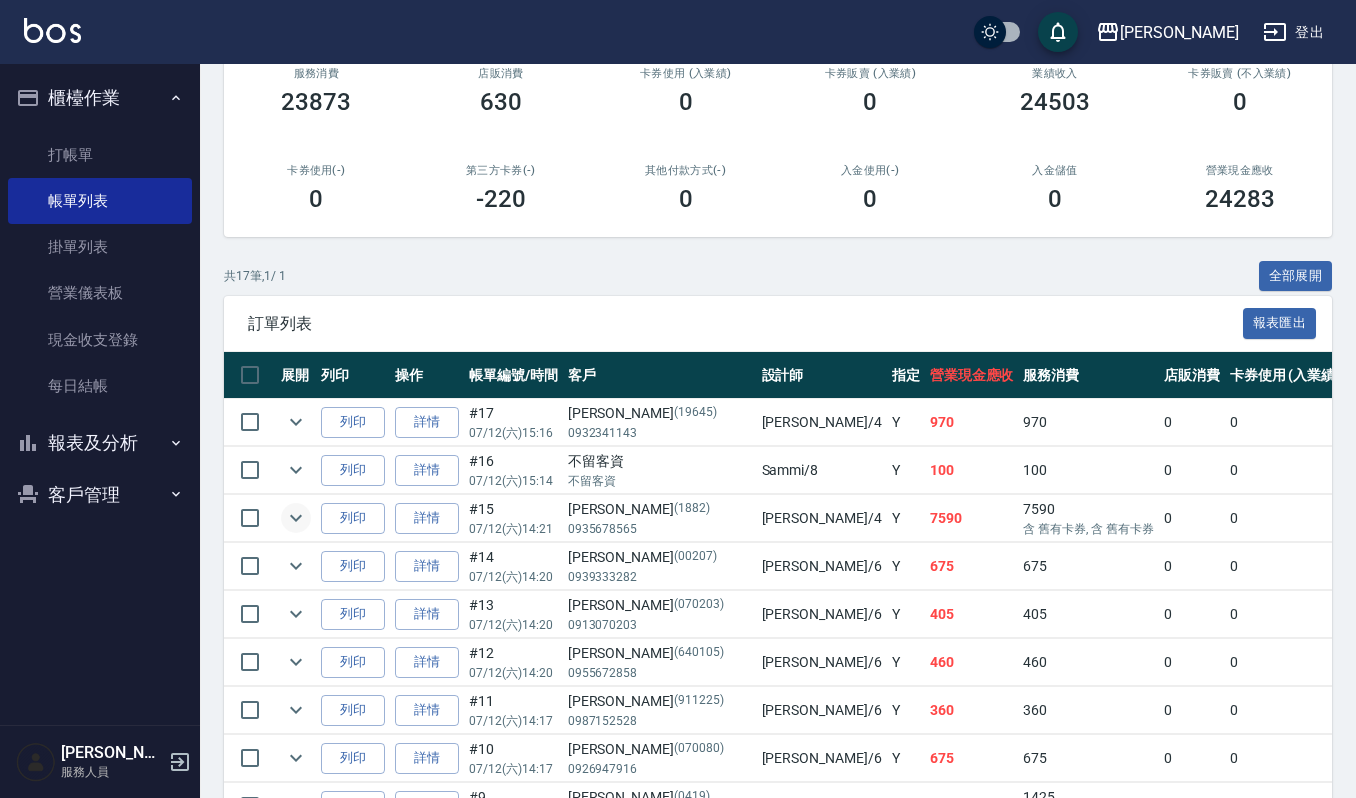 click 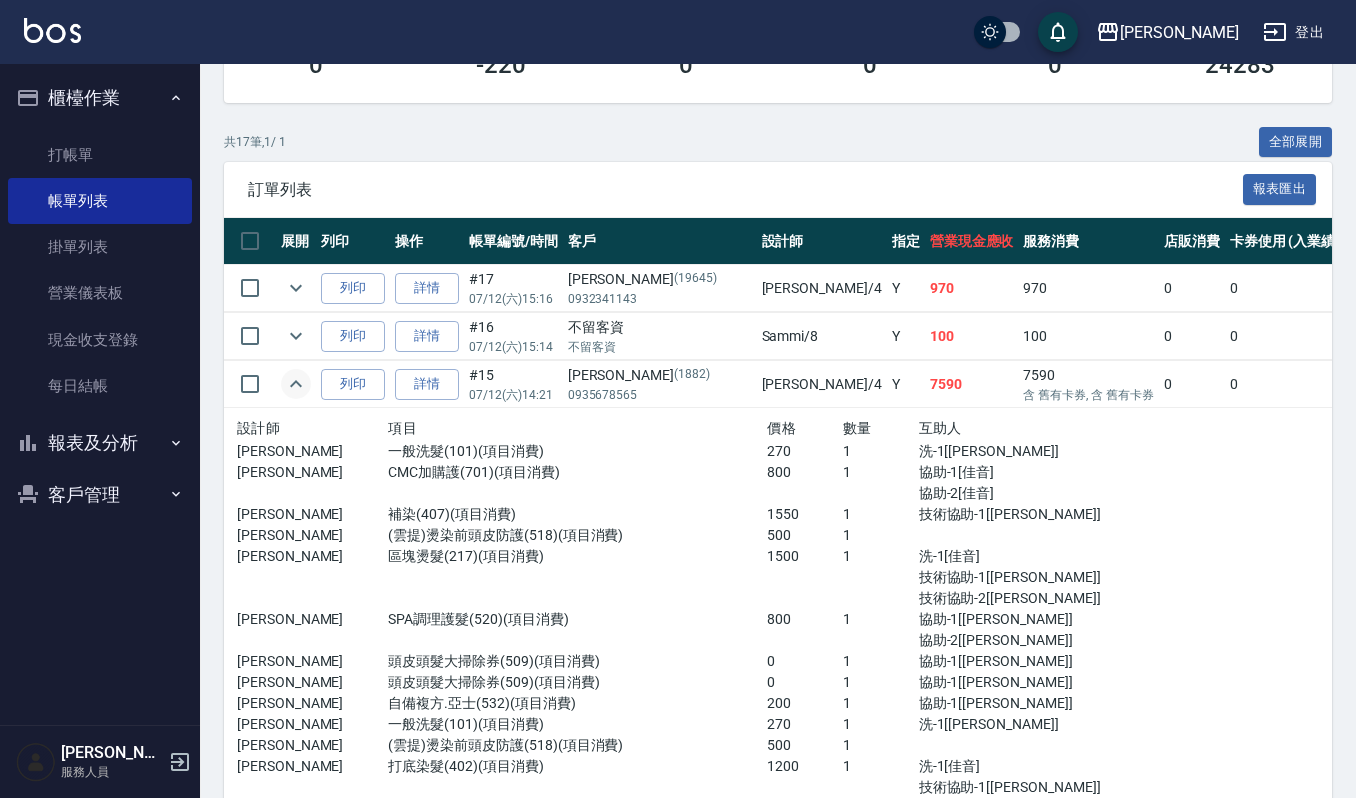 scroll, scrollTop: 533, scrollLeft: 0, axis: vertical 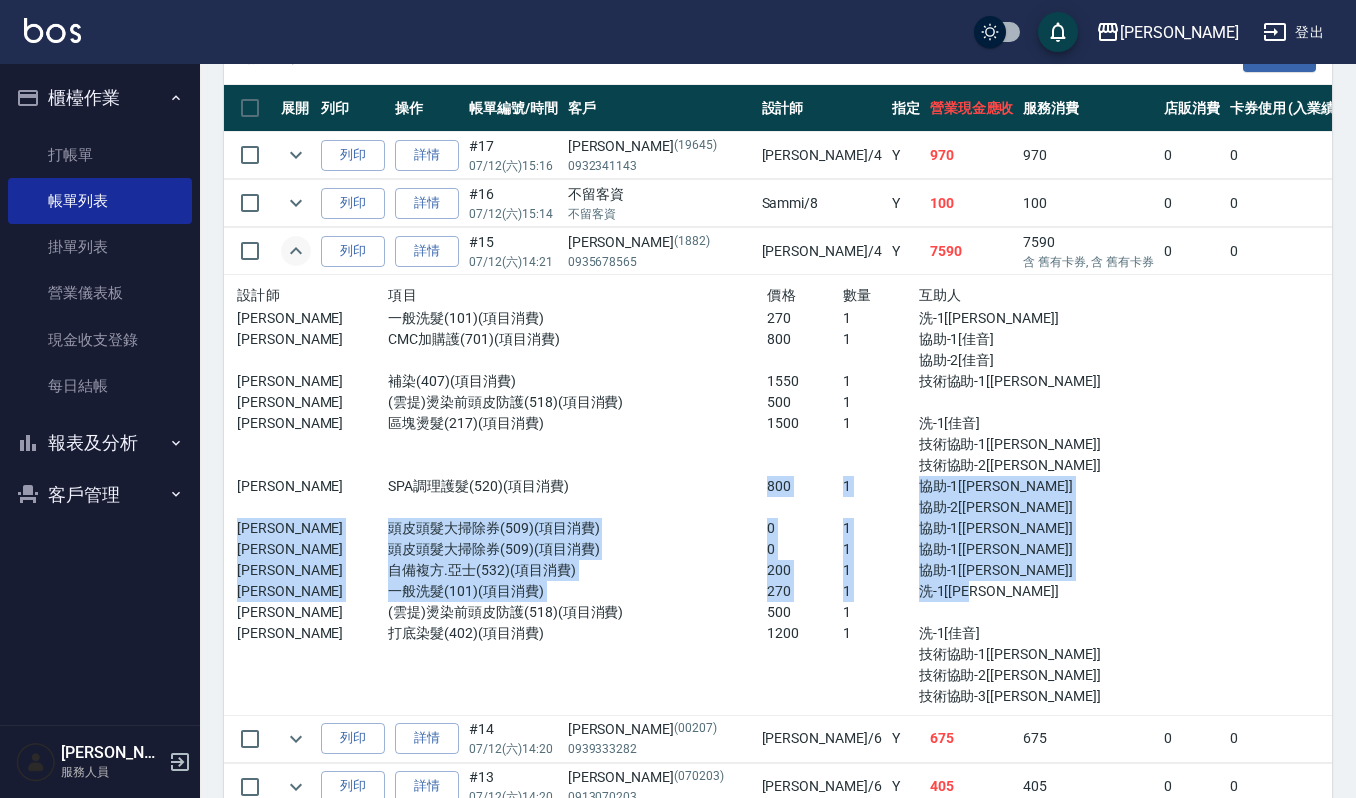 drag, startPoint x: 648, startPoint y: 492, endPoint x: 889, endPoint y: 592, distance: 260.92337 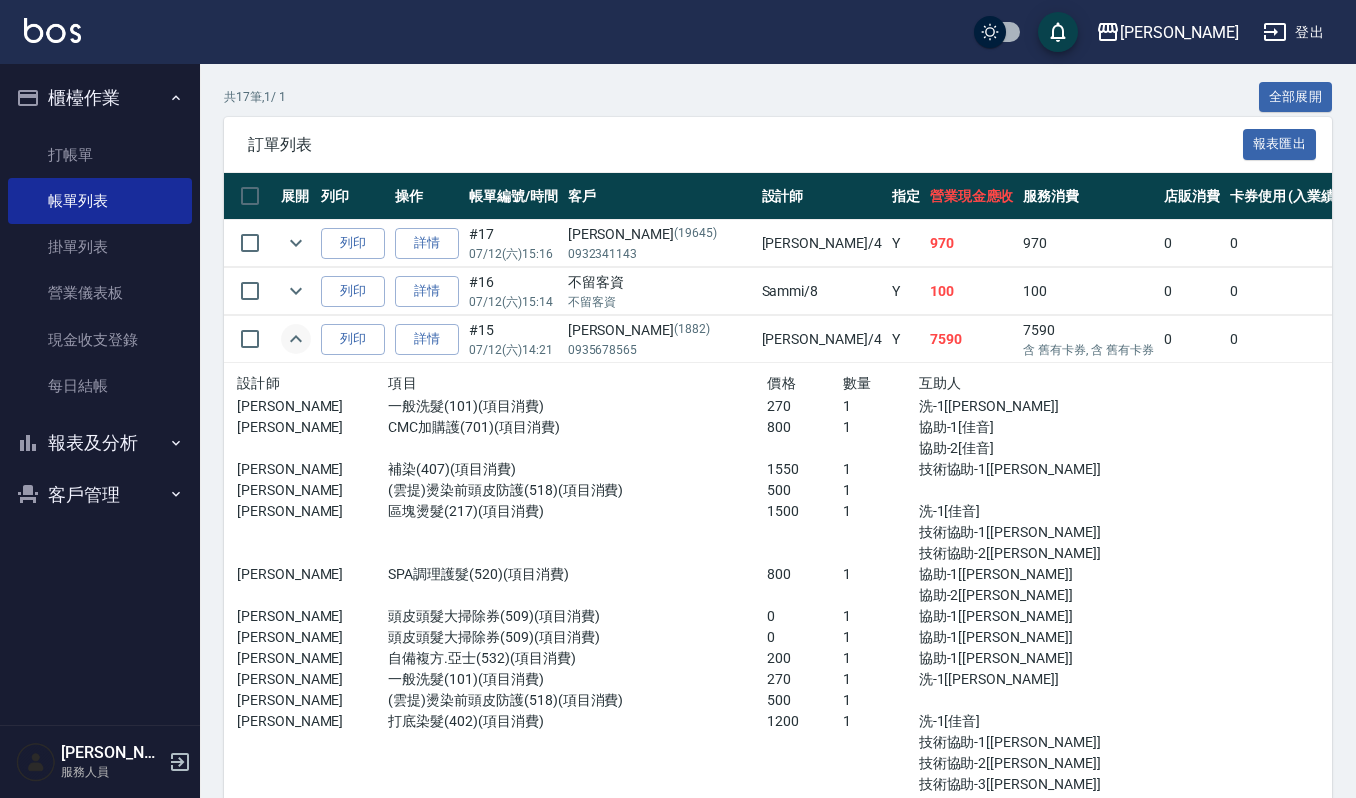 scroll, scrollTop: 400, scrollLeft: 0, axis: vertical 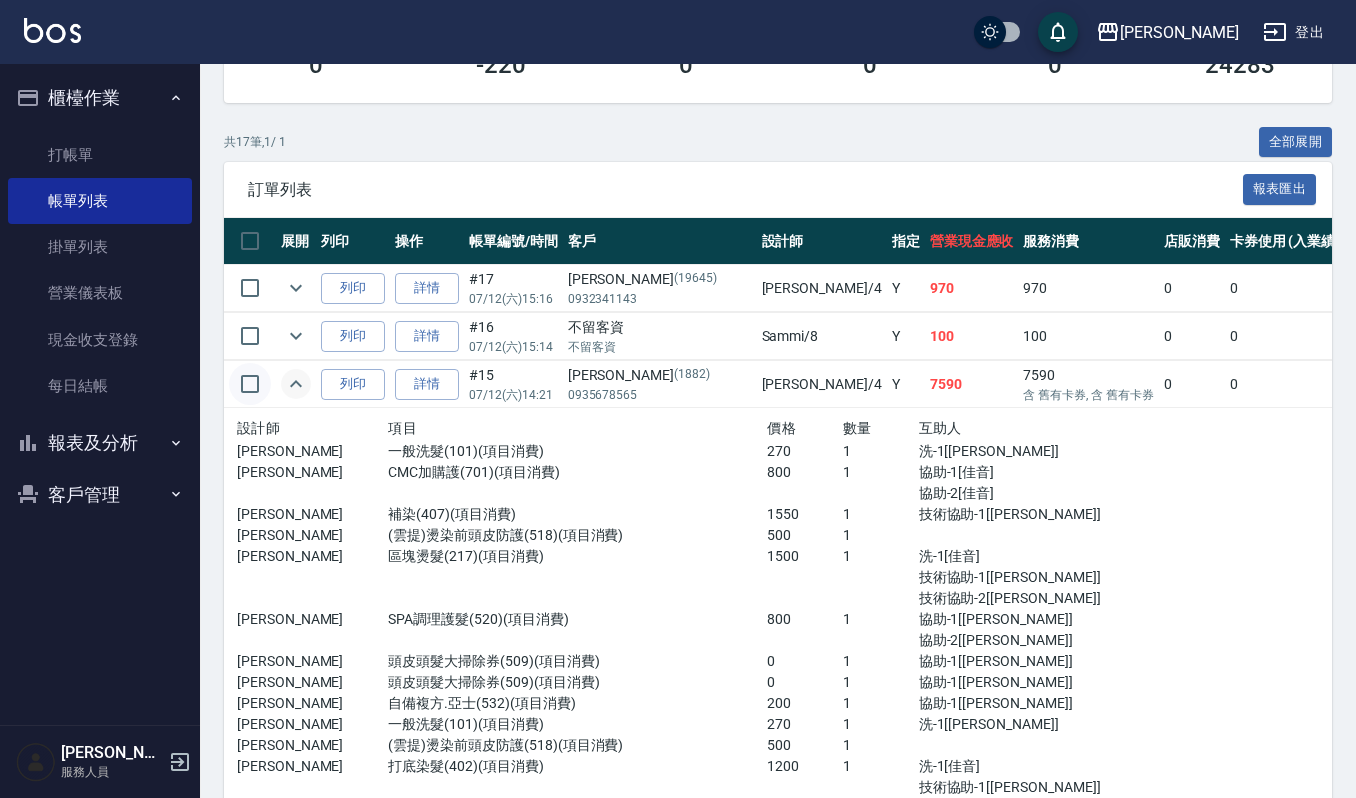 click at bounding box center [250, 384] 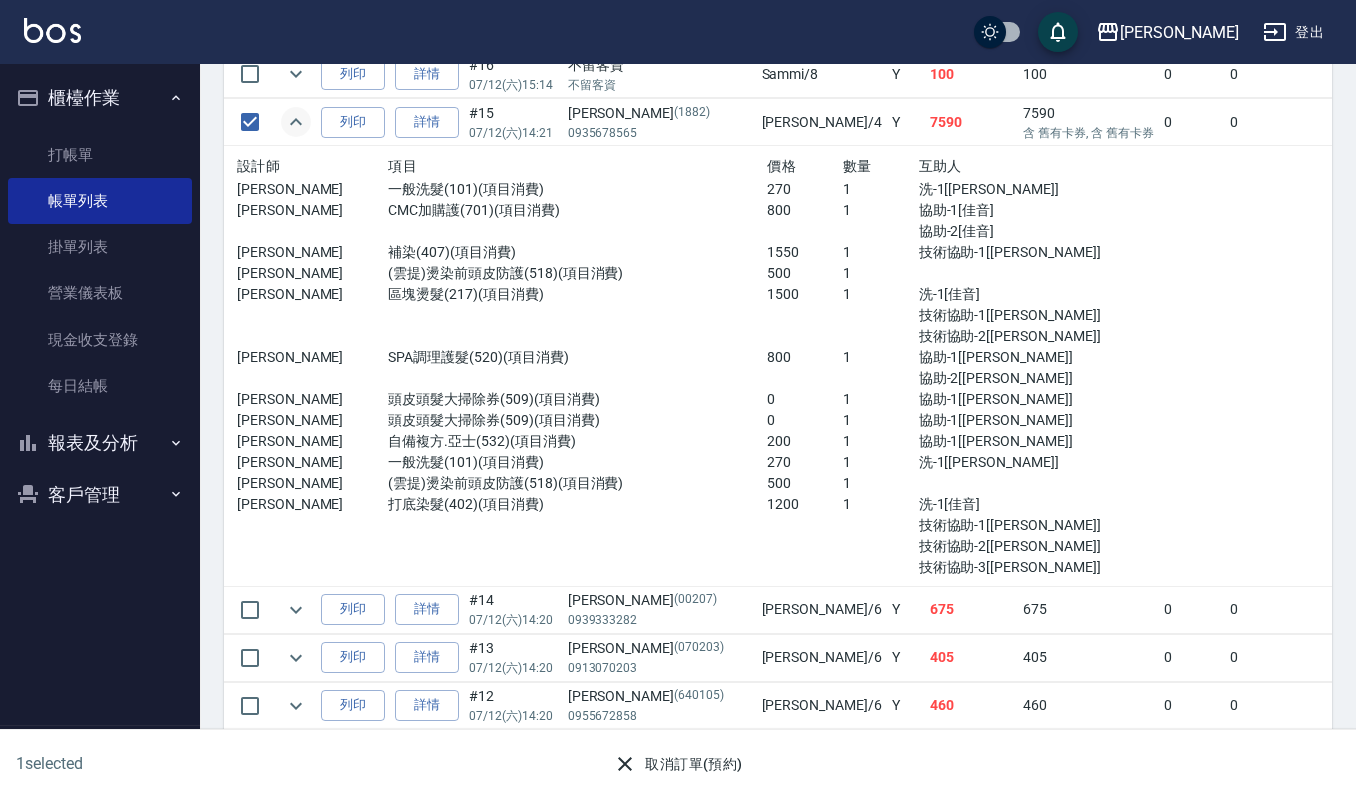 scroll, scrollTop: 666, scrollLeft: 0, axis: vertical 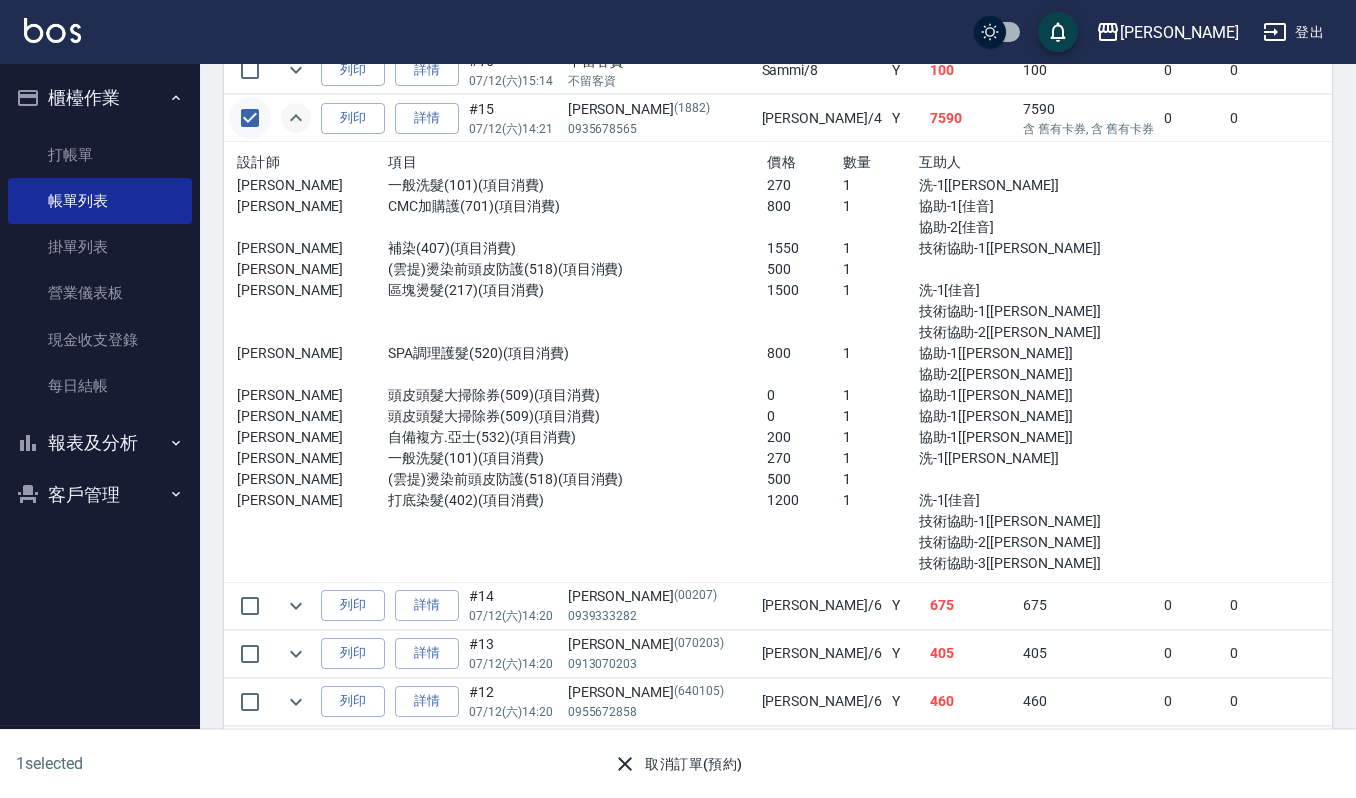 click at bounding box center [250, 118] 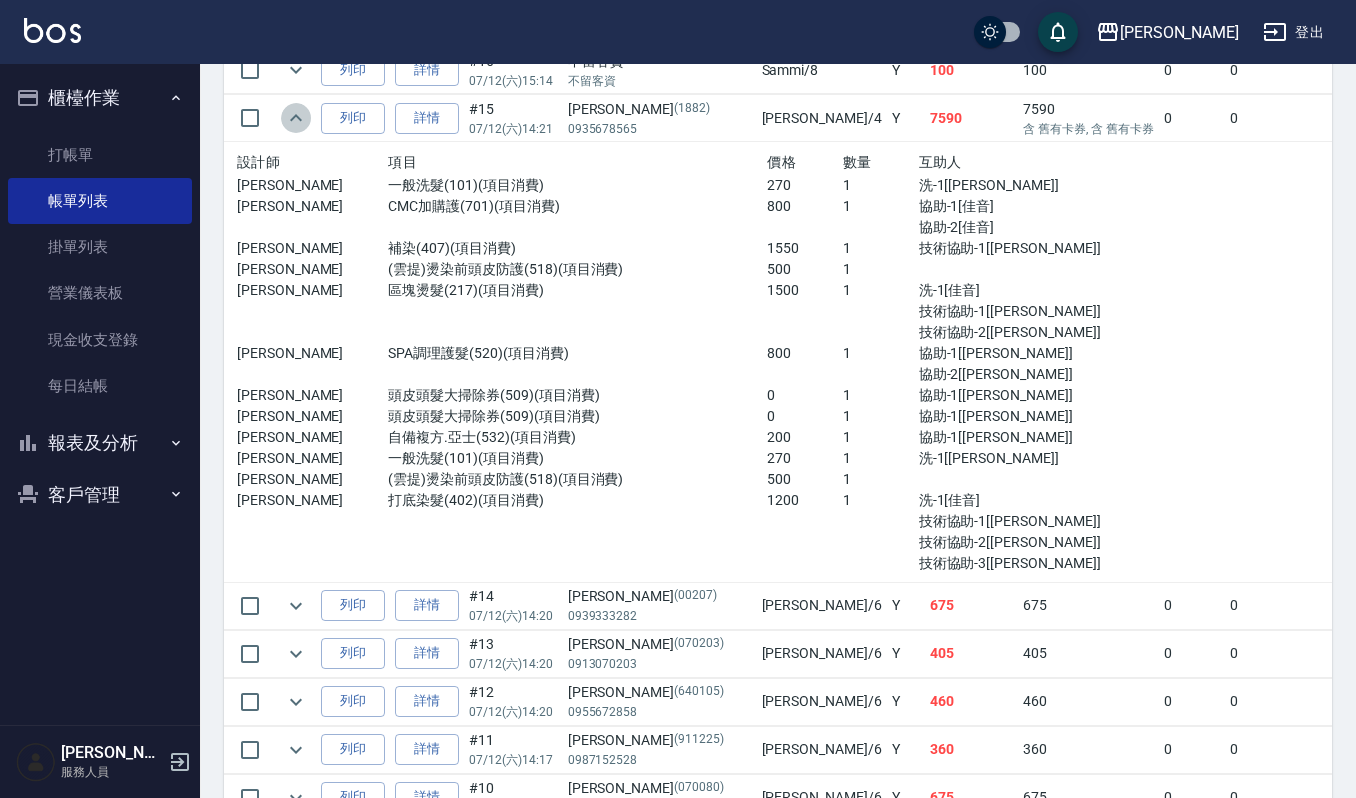 click 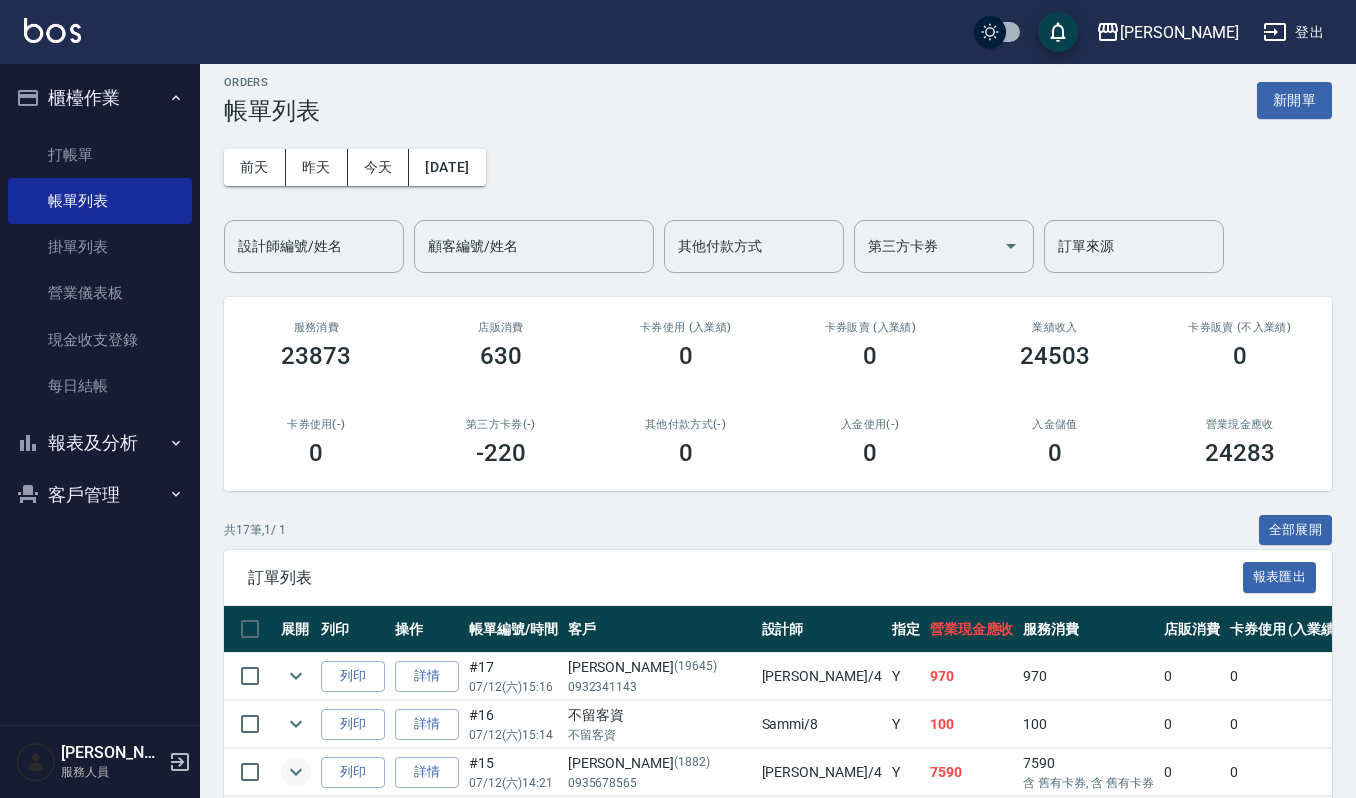 scroll, scrollTop: 0, scrollLeft: 0, axis: both 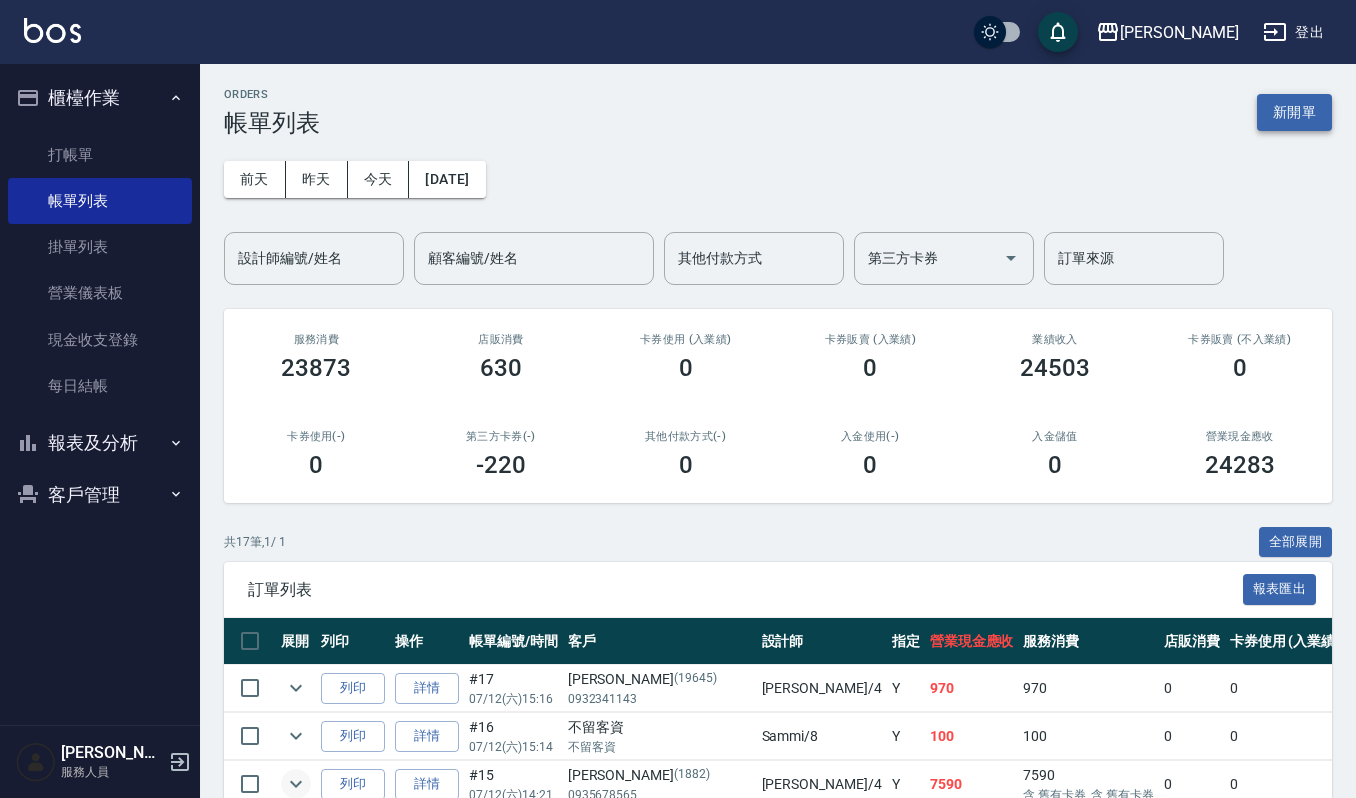 click on "新開單" at bounding box center (1294, 112) 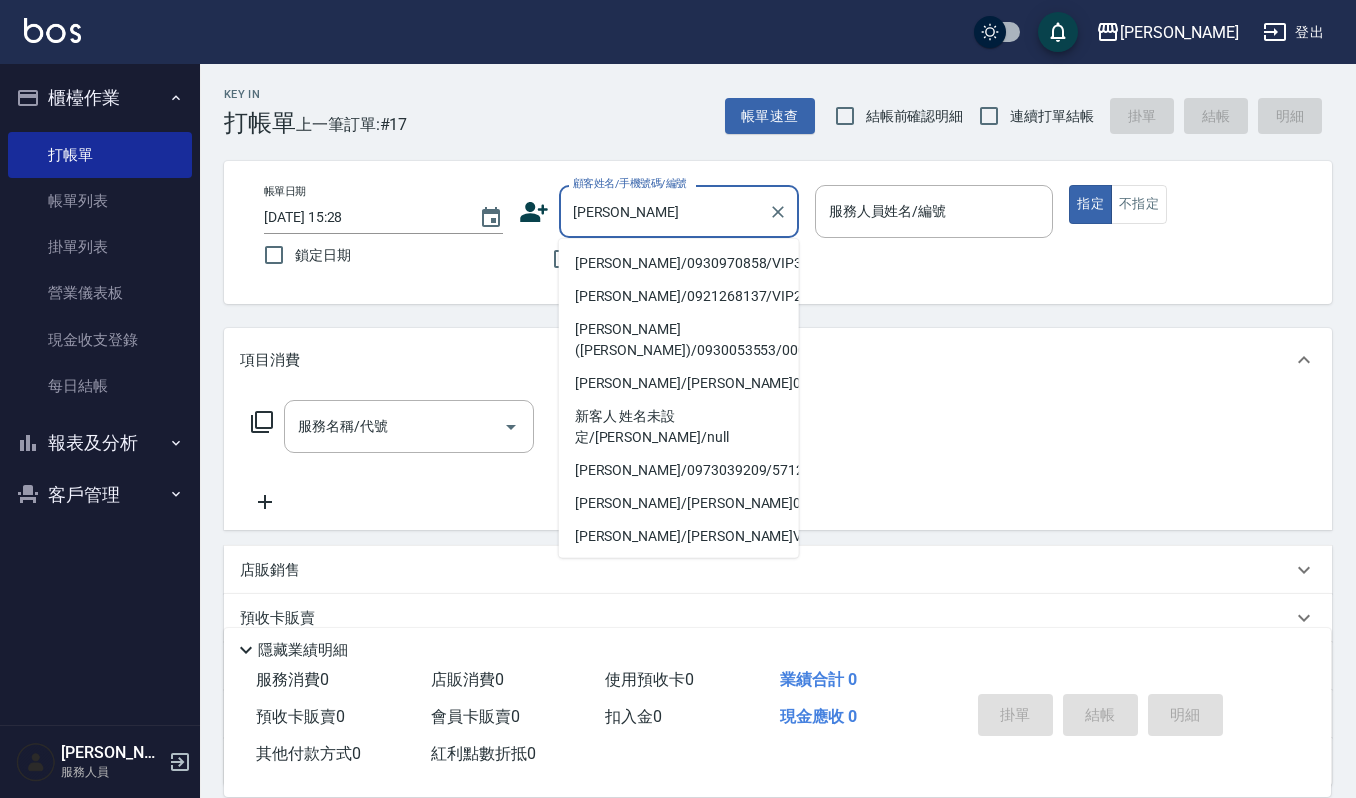 click on "[PERSON_NAME]/0930970858/VIP3411" at bounding box center [679, 263] 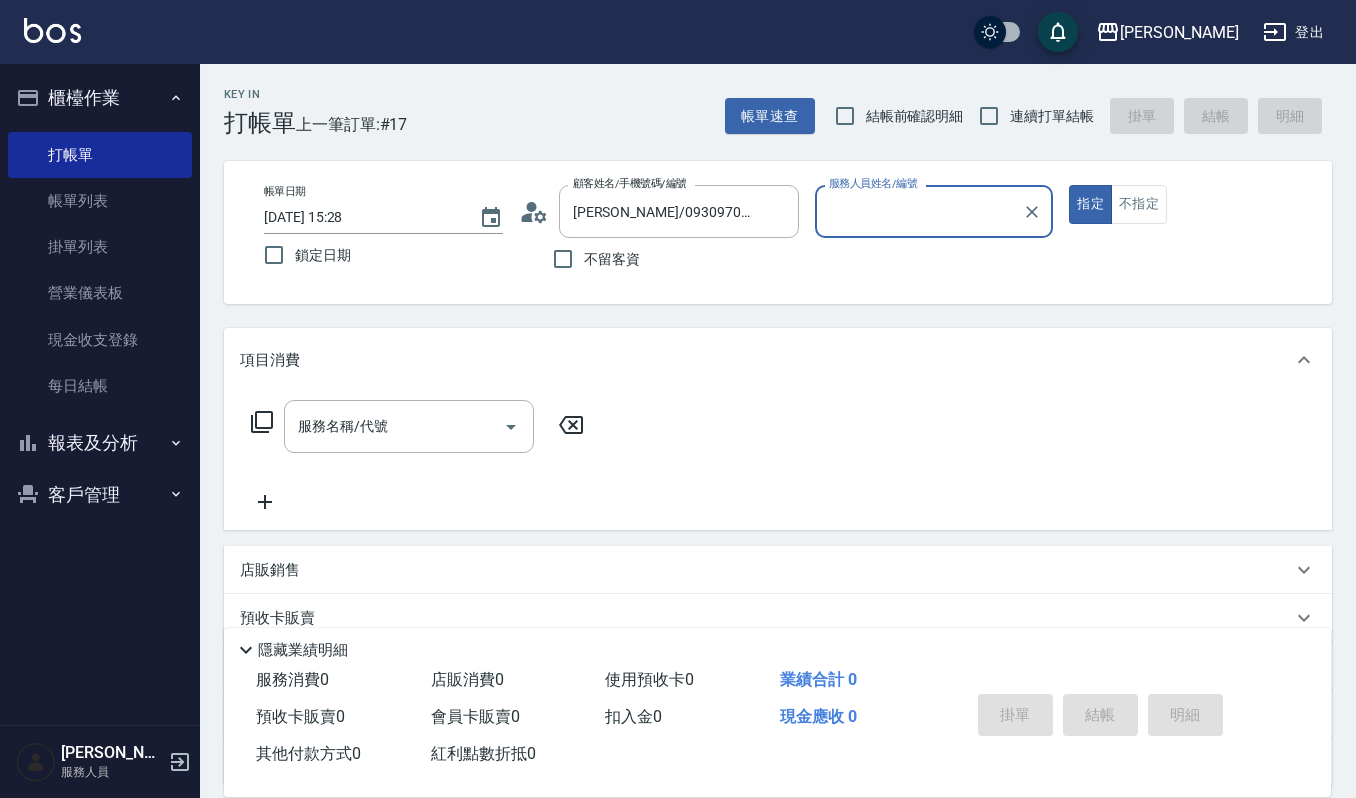 type on "Sammi-8" 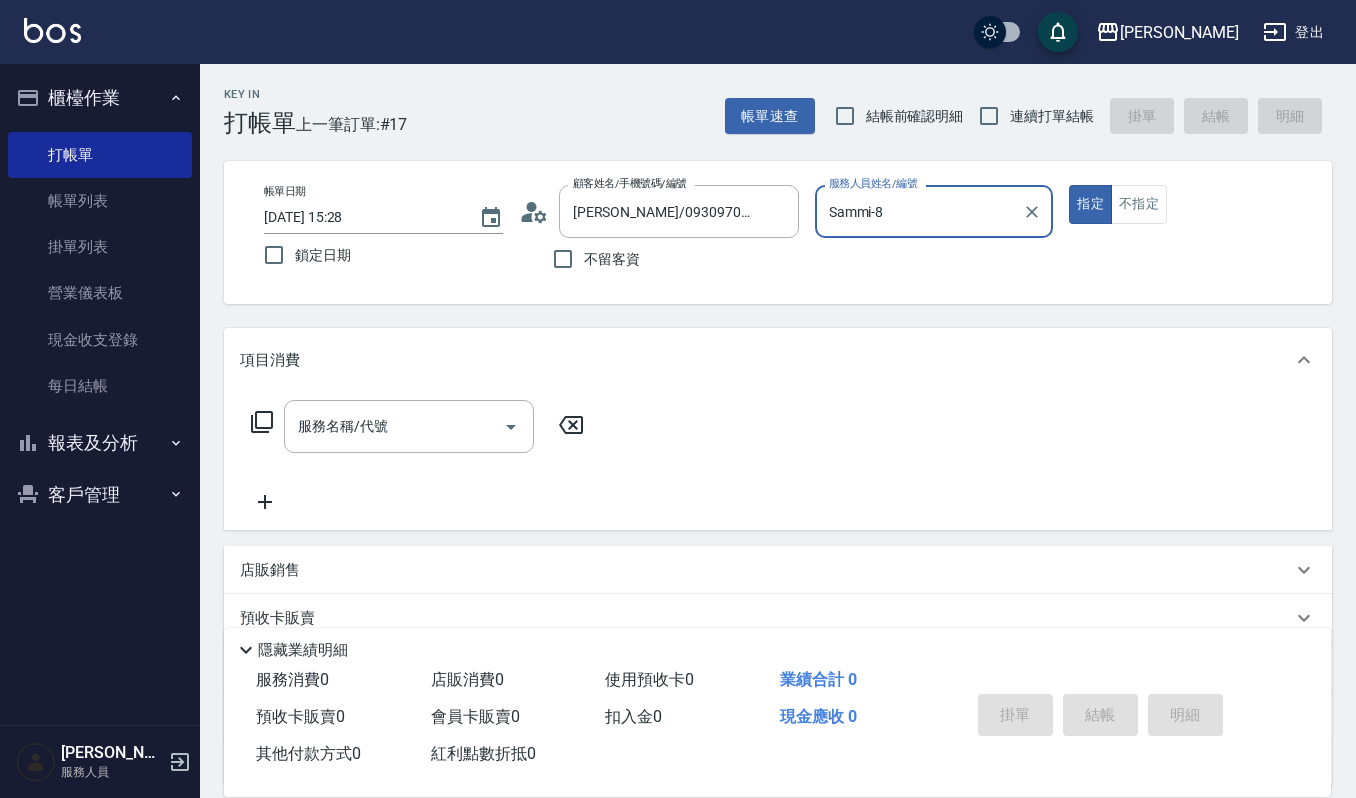 click 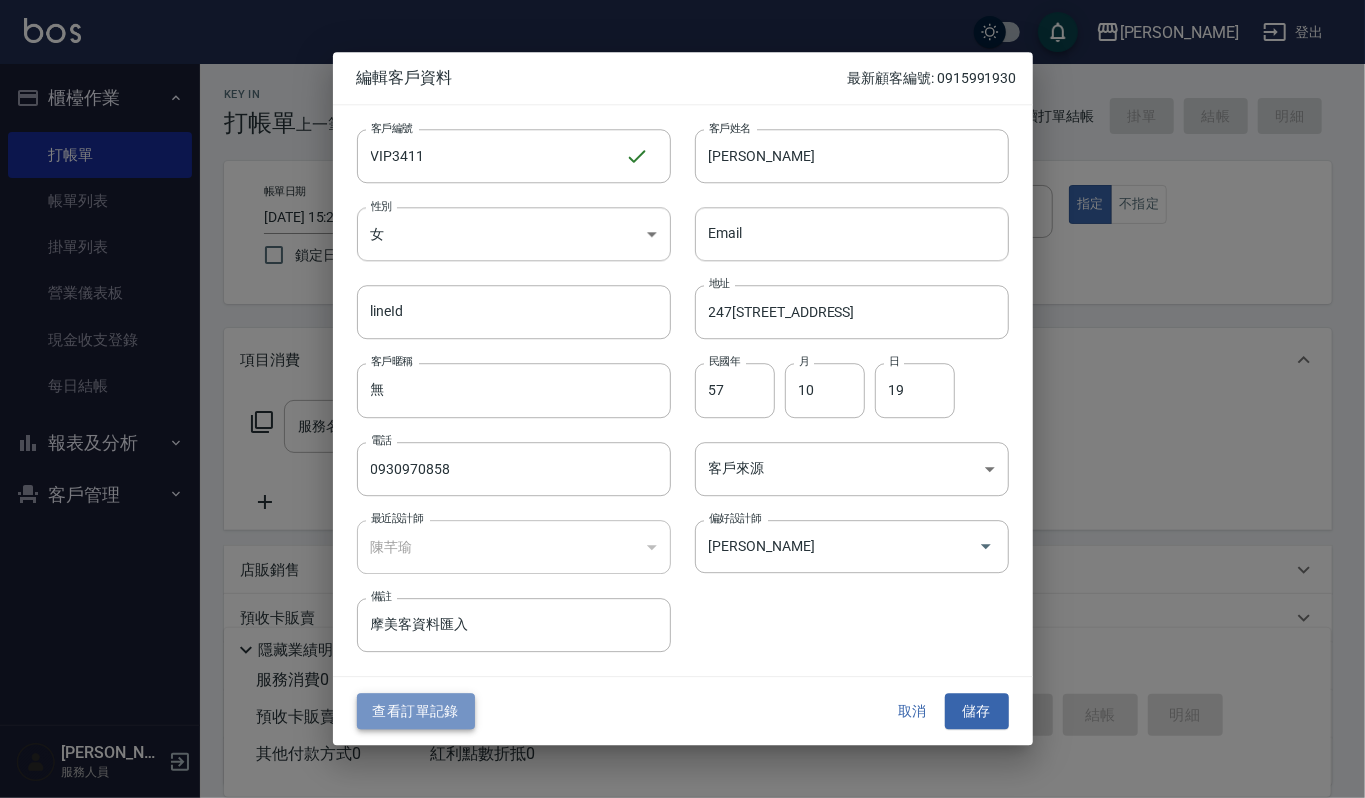click on "查看訂單記錄" at bounding box center [416, 711] 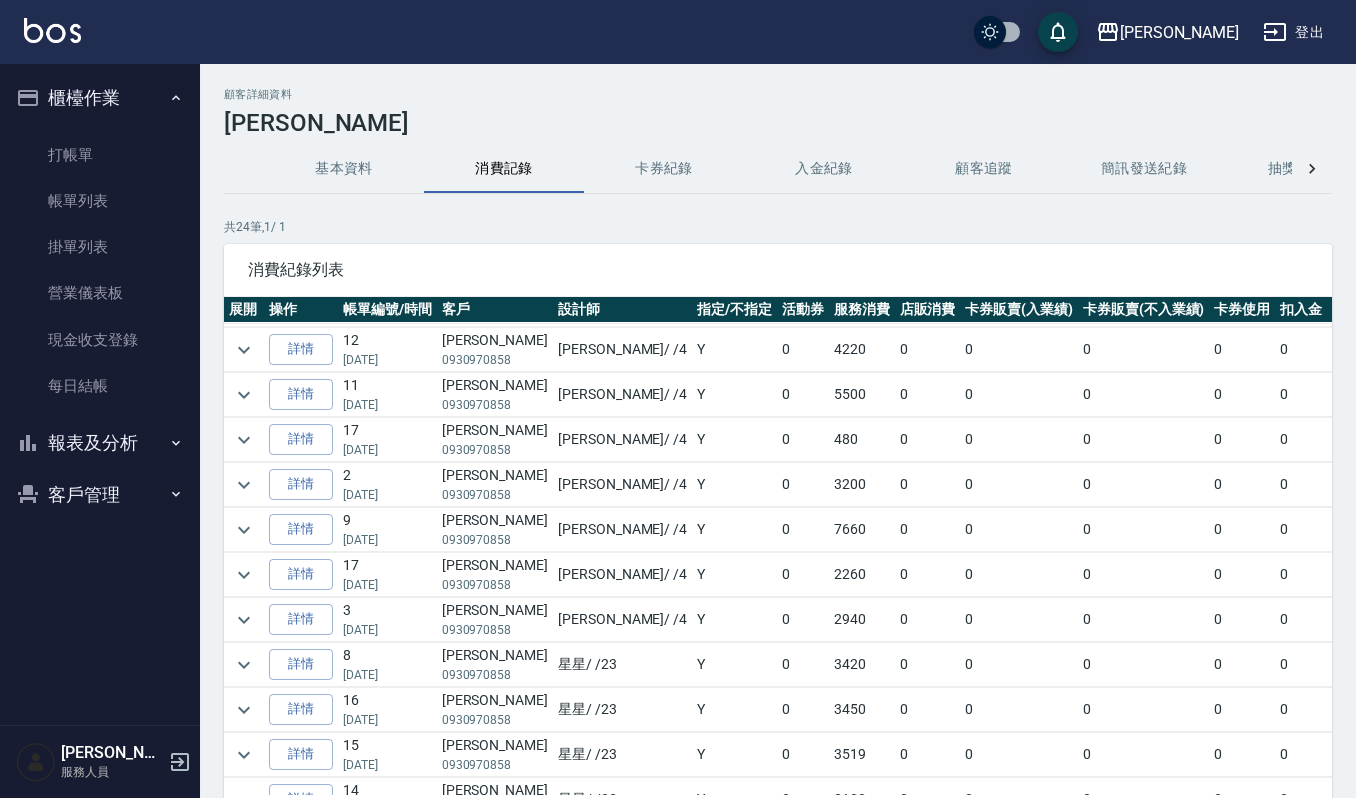 scroll, scrollTop: 0, scrollLeft: 0, axis: both 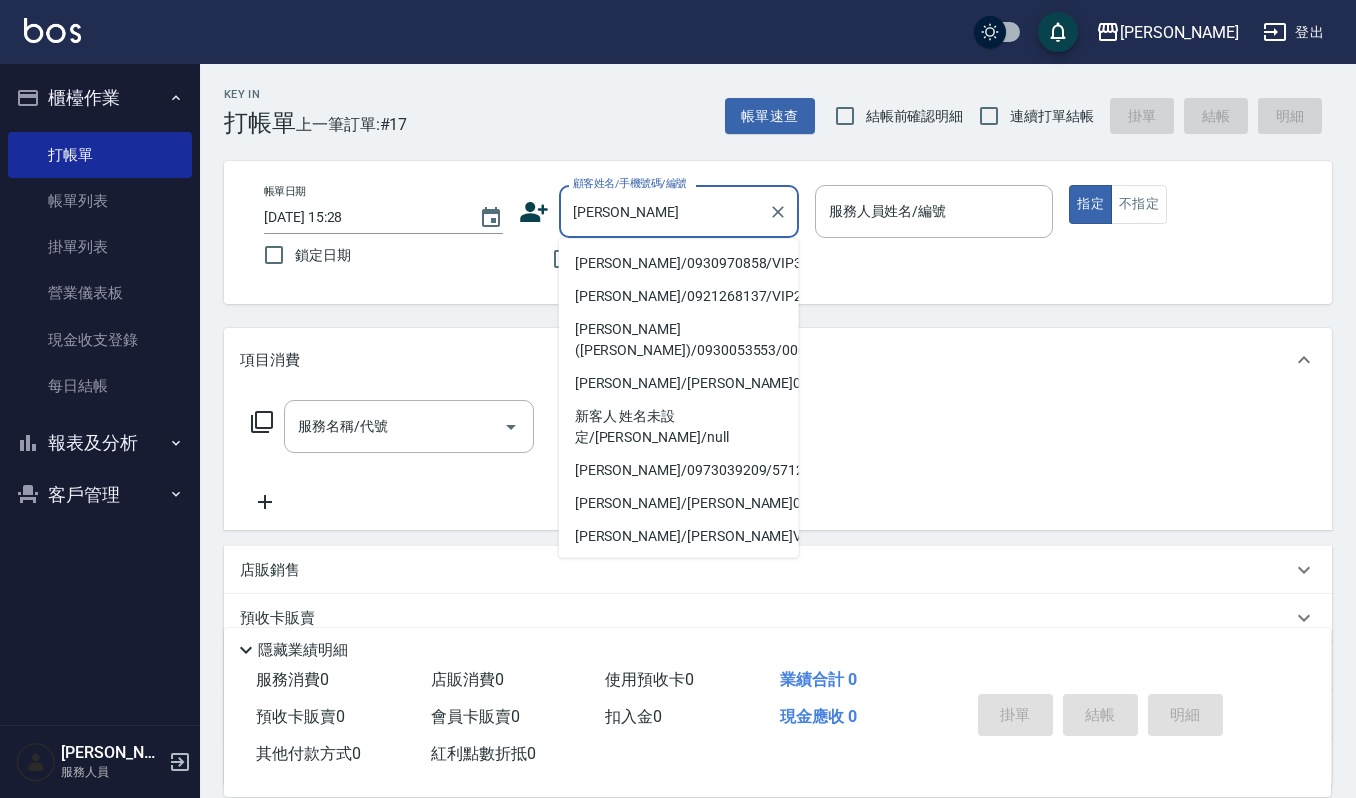 click on "[PERSON_NAME]/0930970858/VIP3411" at bounding box center (679, 263) 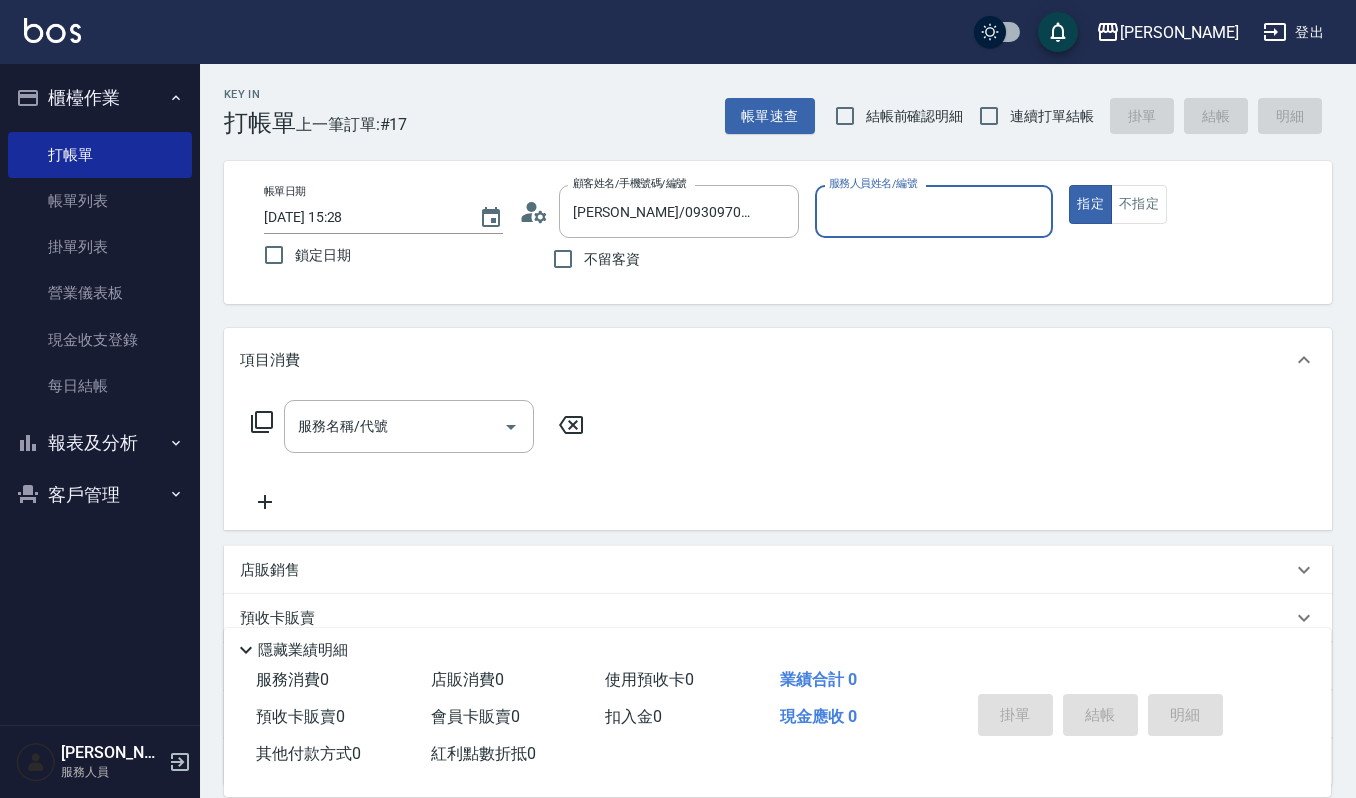 type on "Sammi-8" 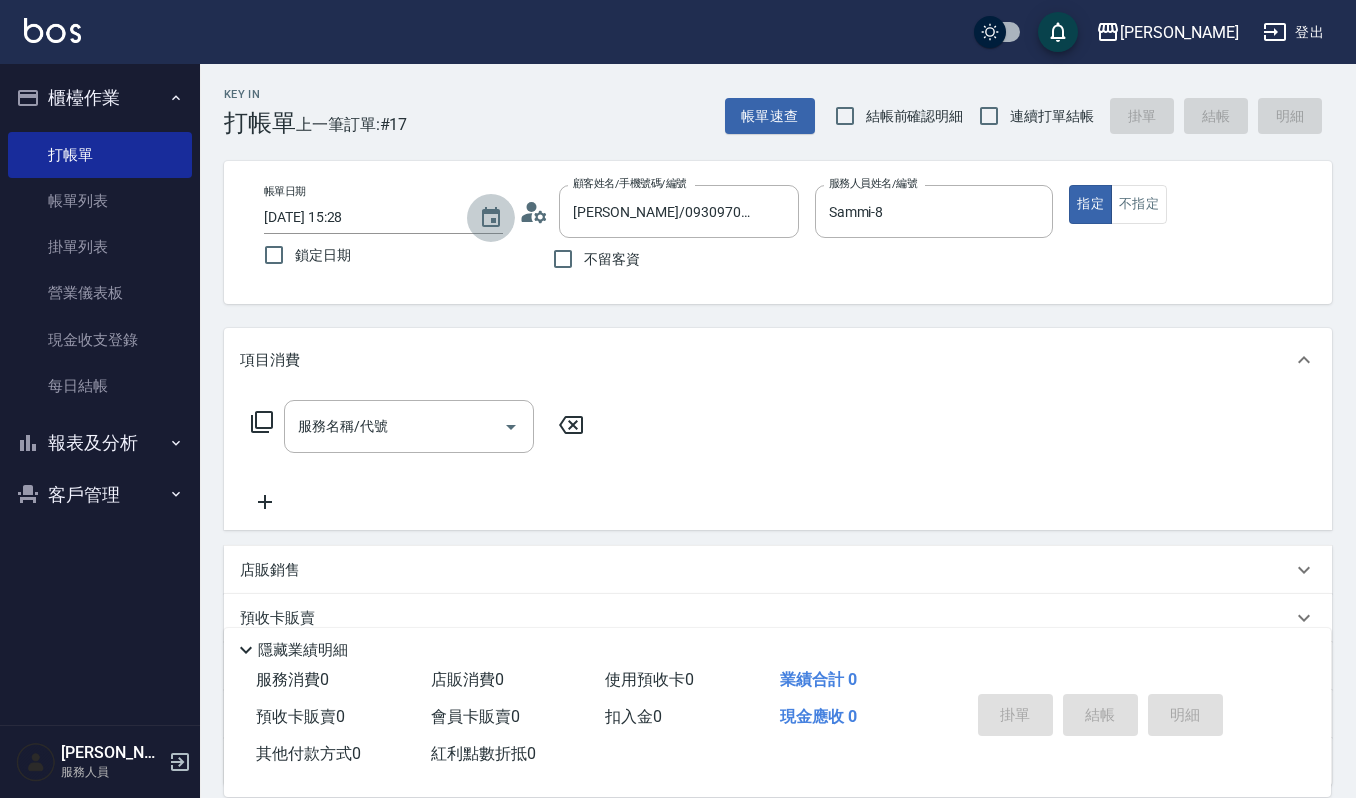 click at bounding box center [491, 218] 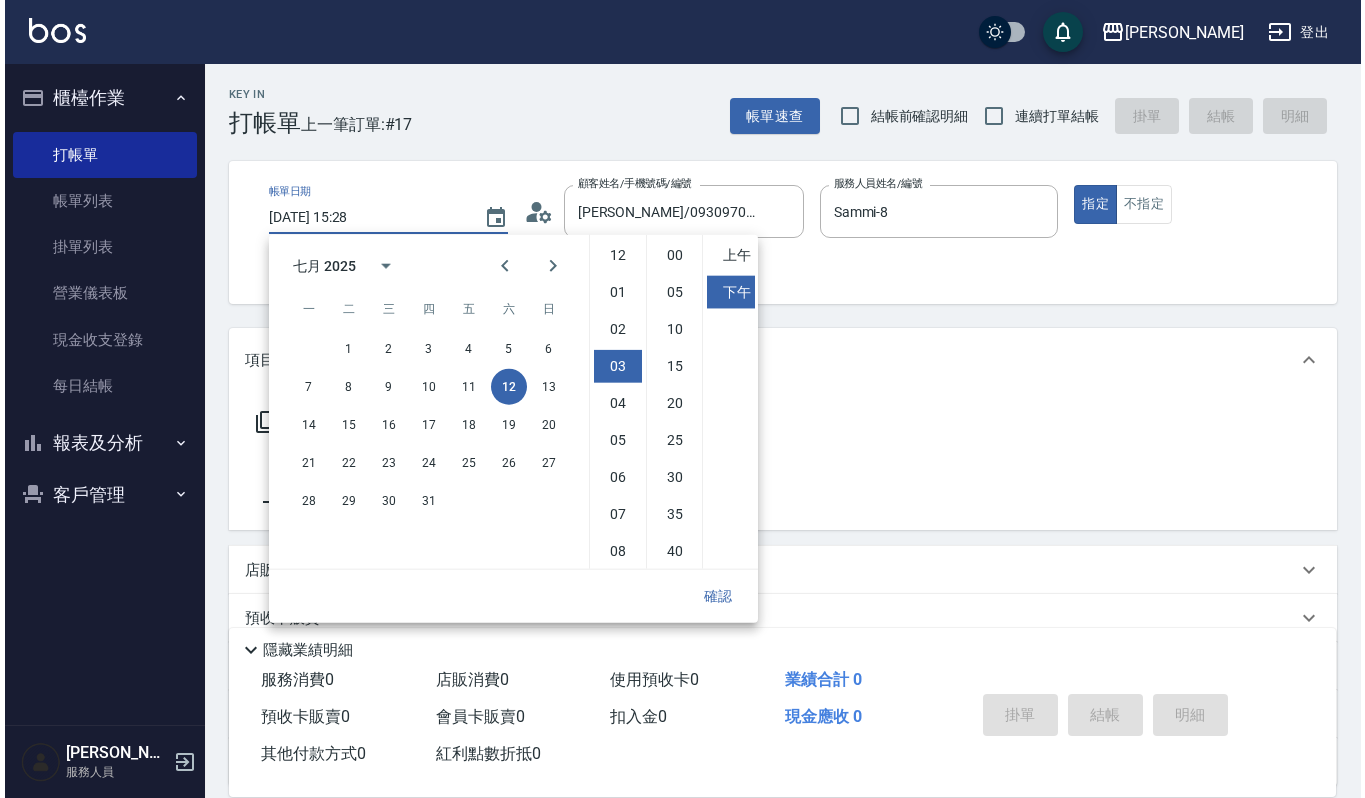 scroll, scrollTop: 110, scrollLeft: 0, axis: vertical 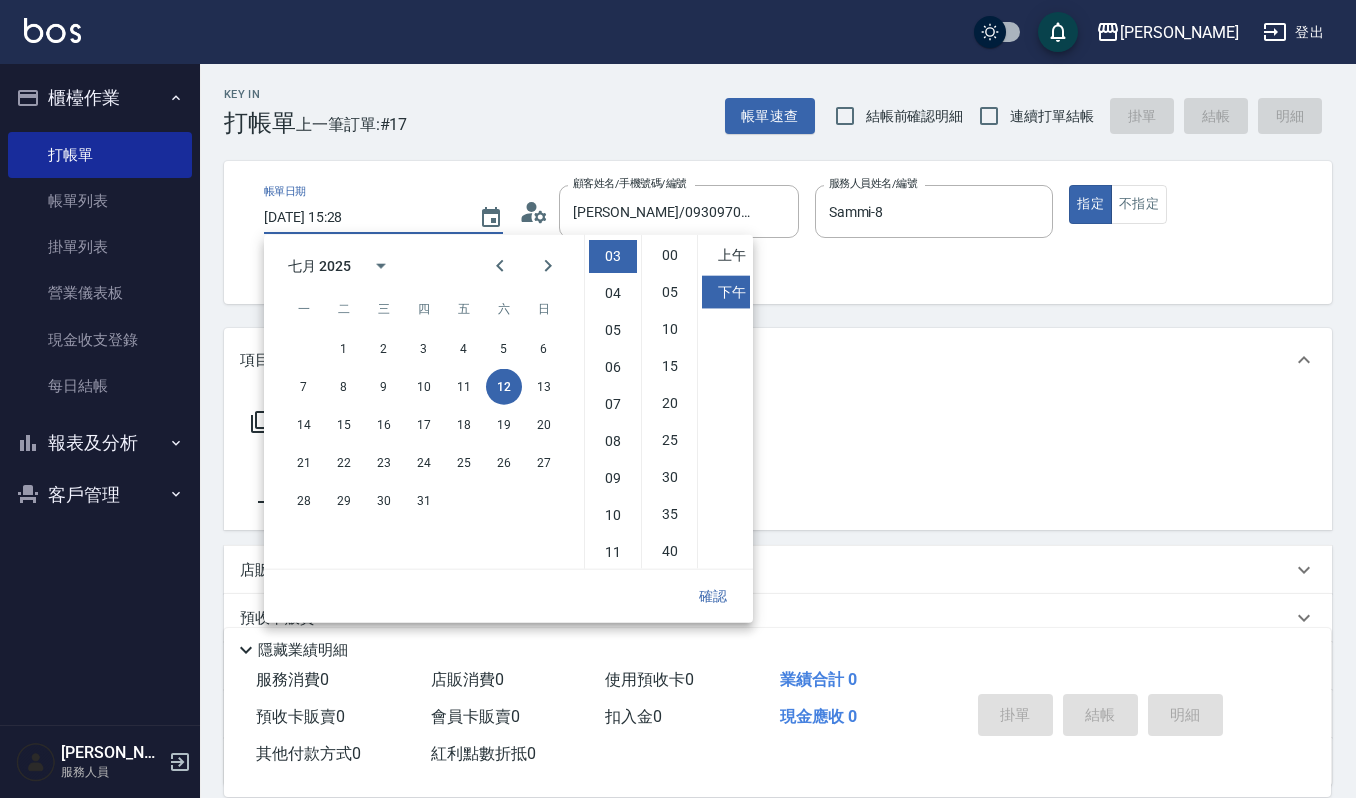 click 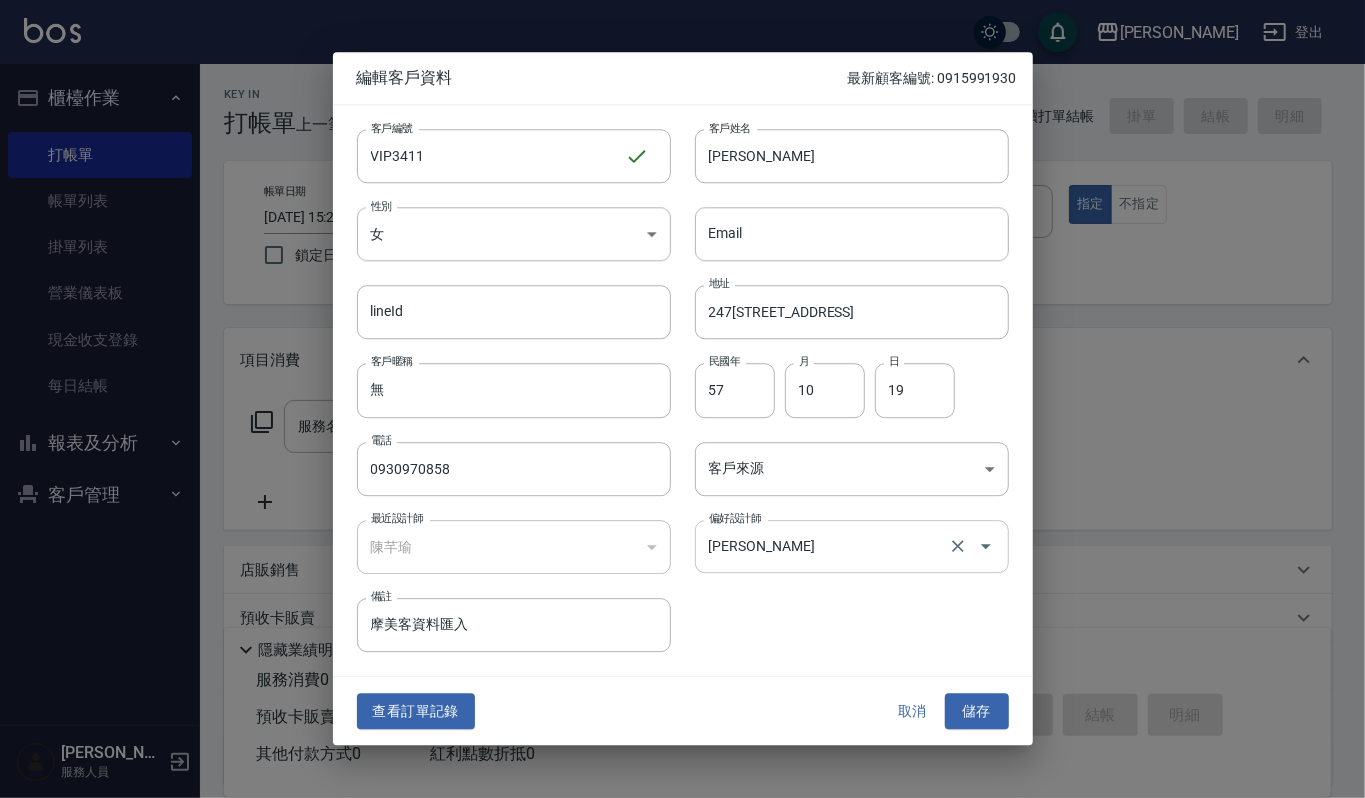 click on "[PERSON_NAME]" at bounding box center [824, 546] 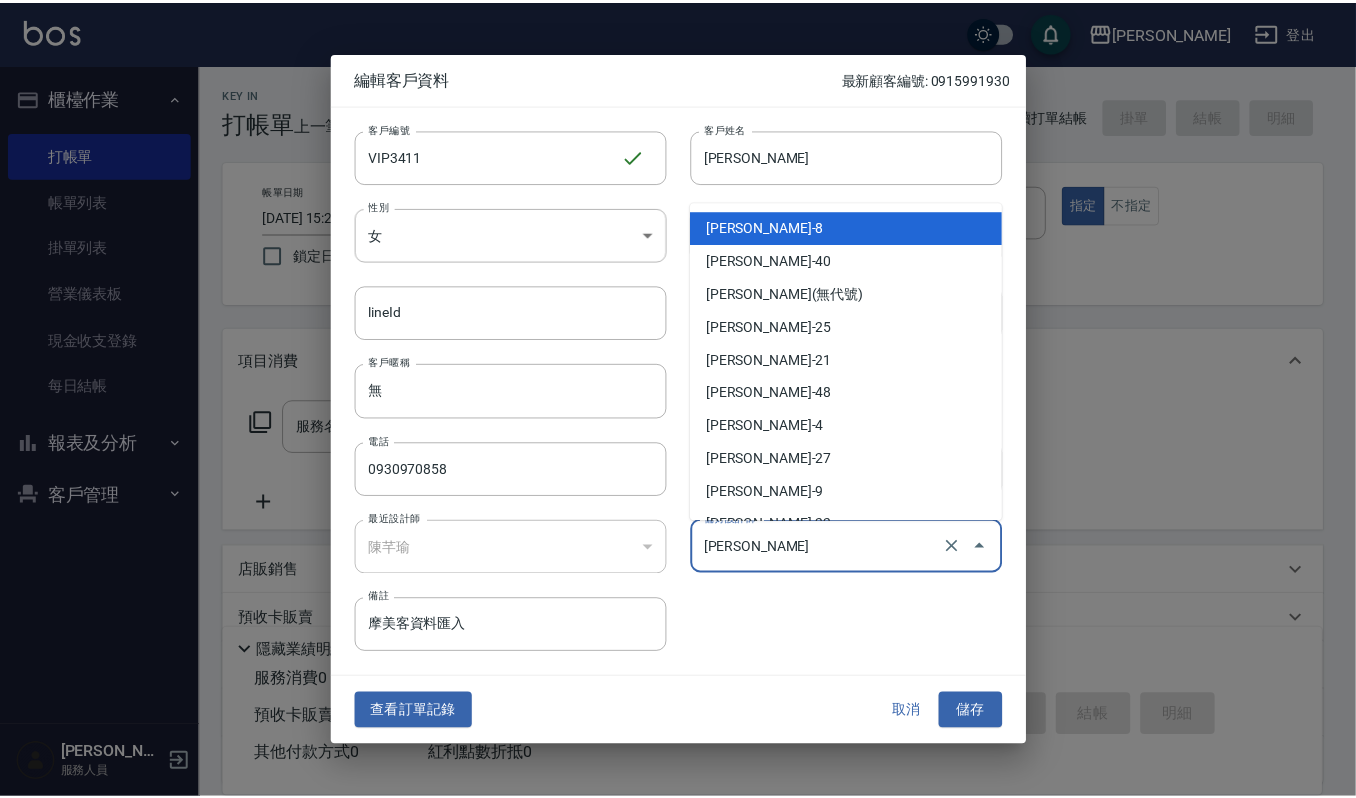 scroll, scrollTop: 224, scrollLeft: 0, axis: vertical 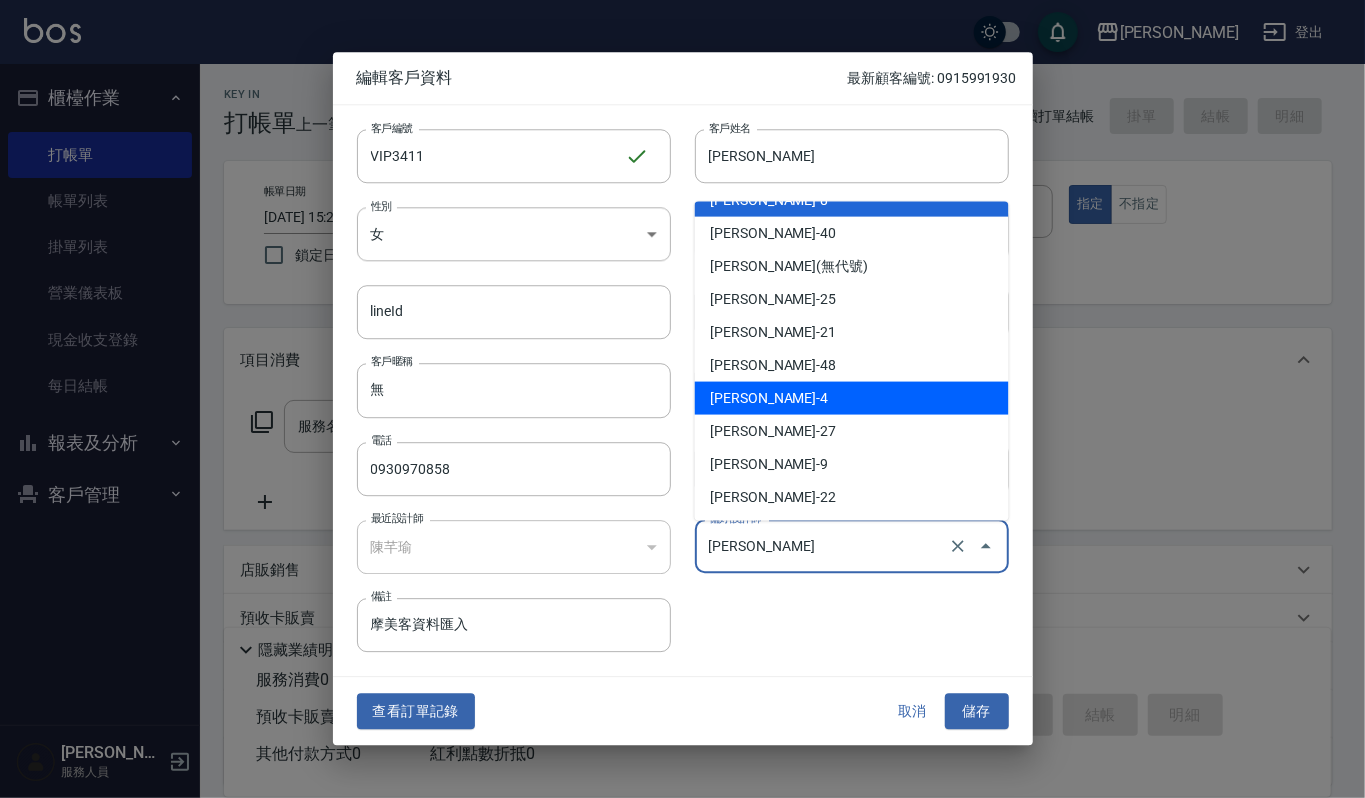 click on "陳芊瑜-4" at bounding box center [852, 397] 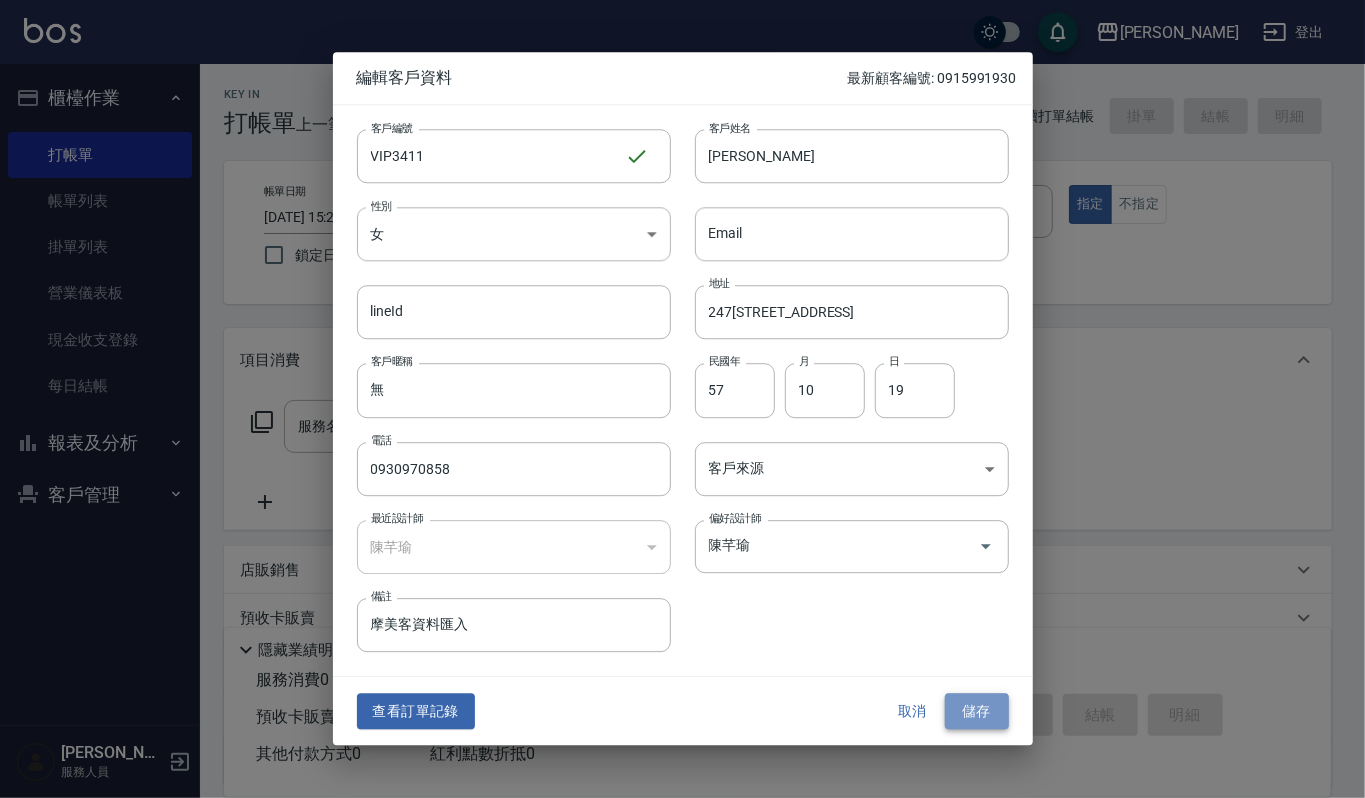 click on "儲存" at bounding box center (977, 711) 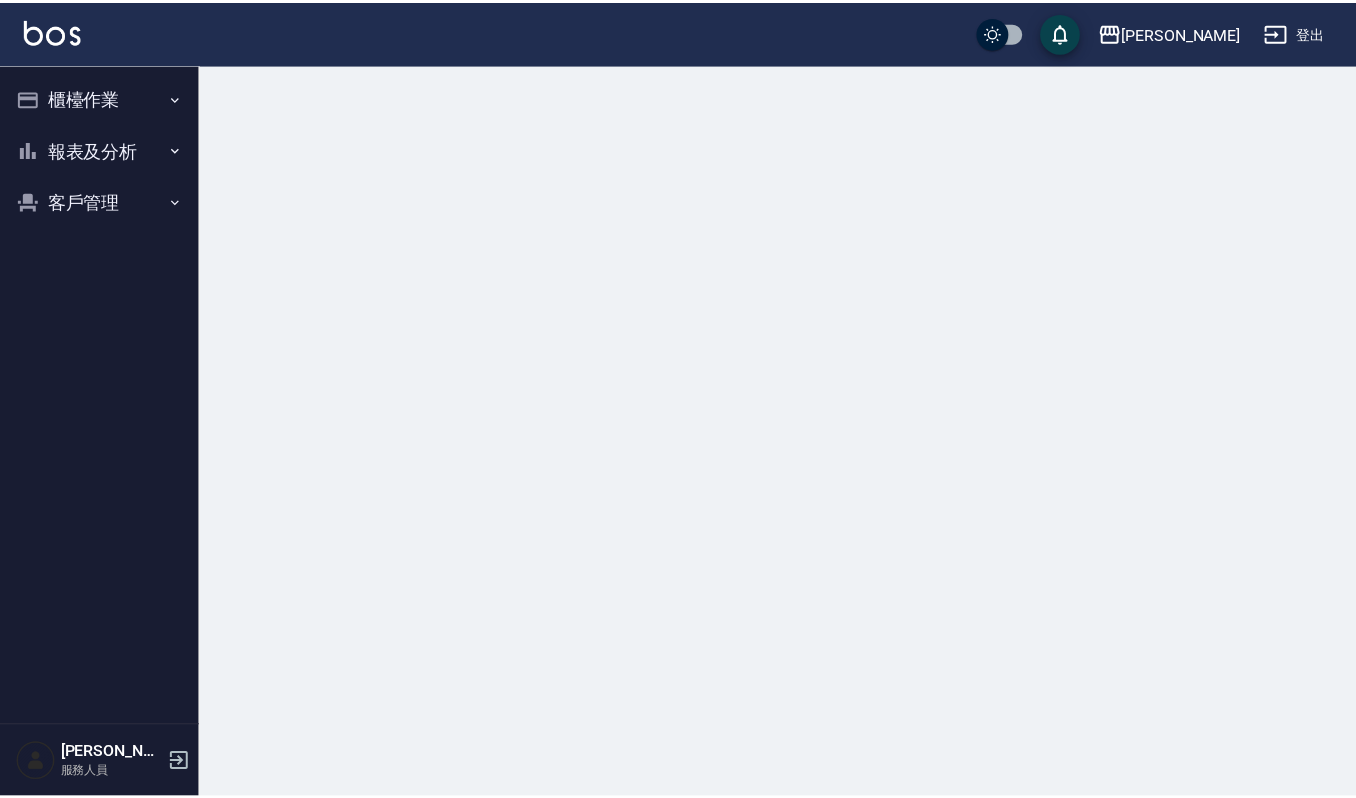scroll, scrollTop: 0, scrollLeft: 0, axis: both 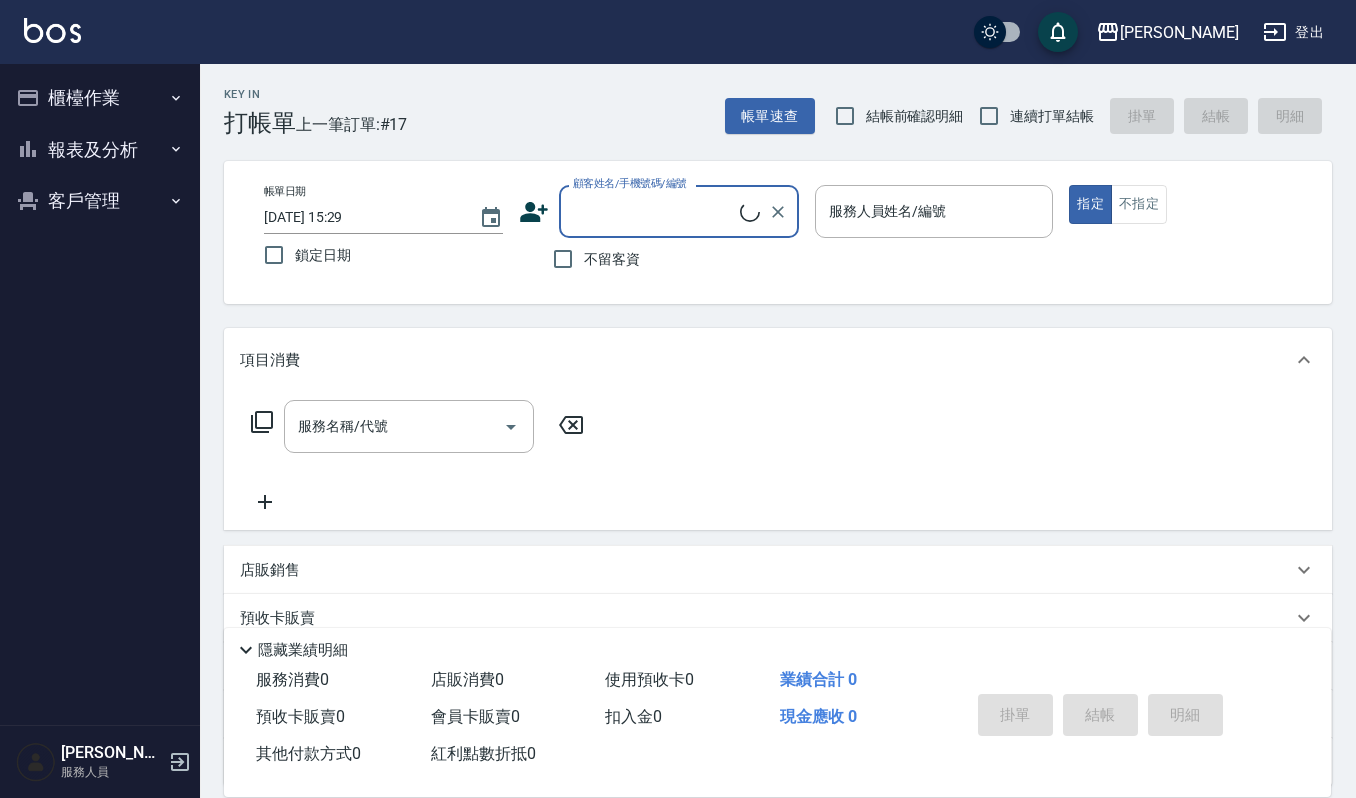 click on "顧客姓名/手機號碼/編號" at bounding box center (654, 211) 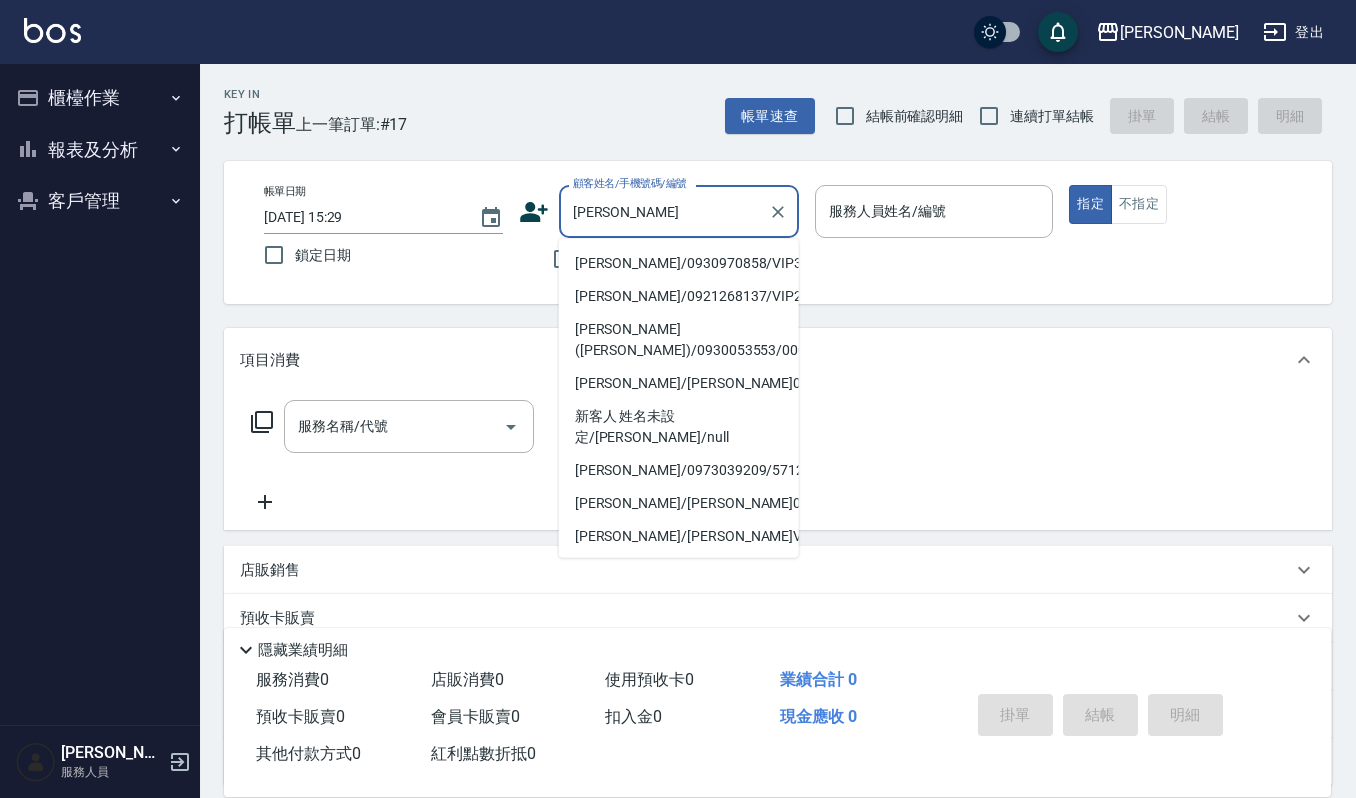 click on "[PERSON_NAME]/0930970858/VIP3411" at bounding box center [679, 263] 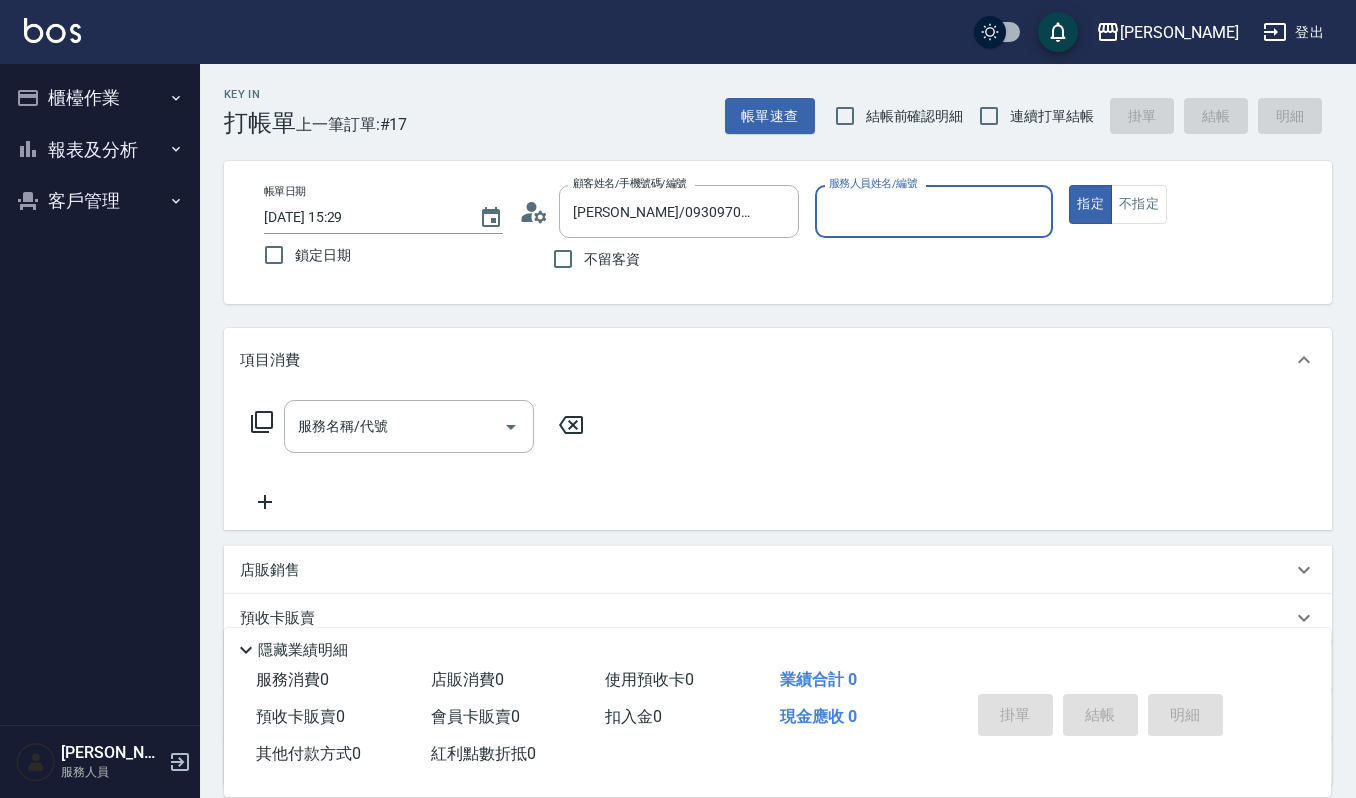type on "[PERSON_NAME]-4" 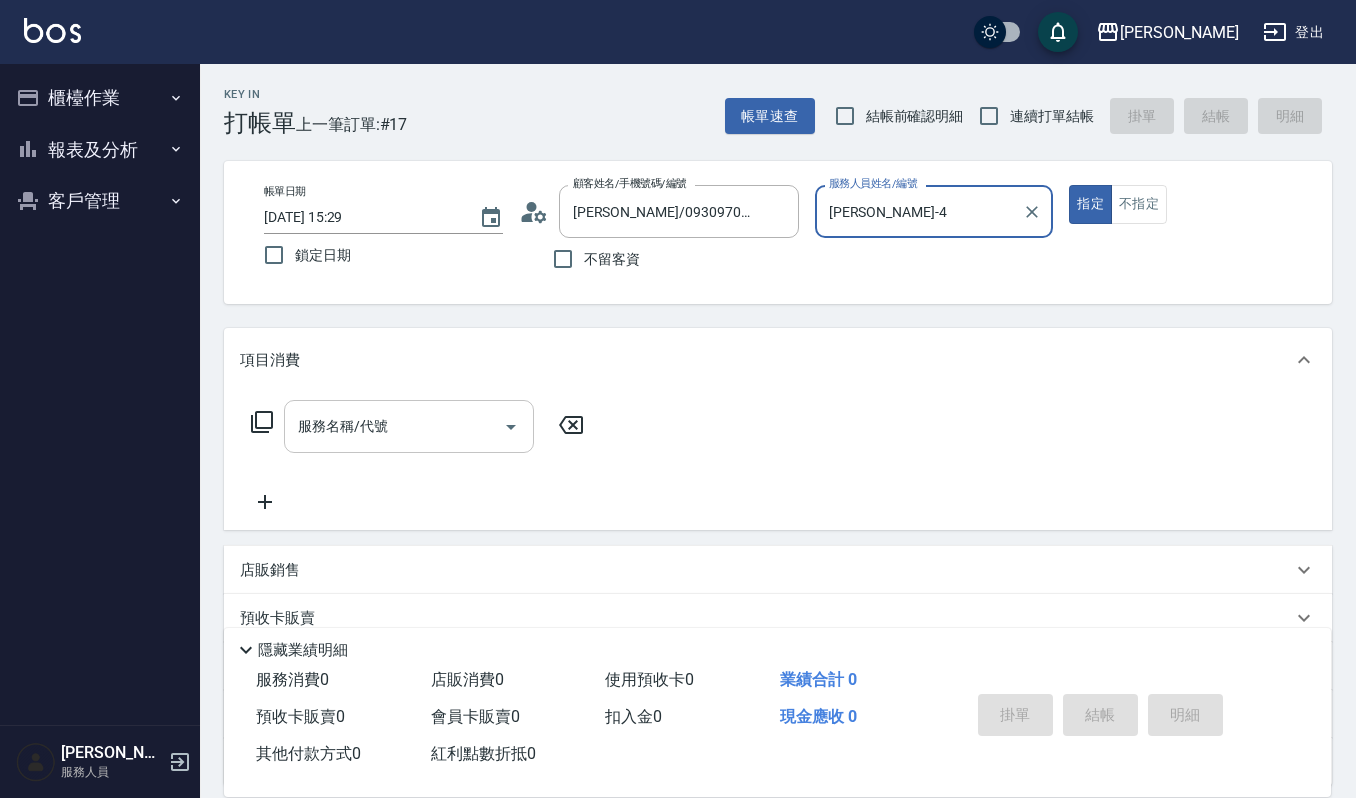 click on "服務名稱/代號" at bounding box center [409, 426] 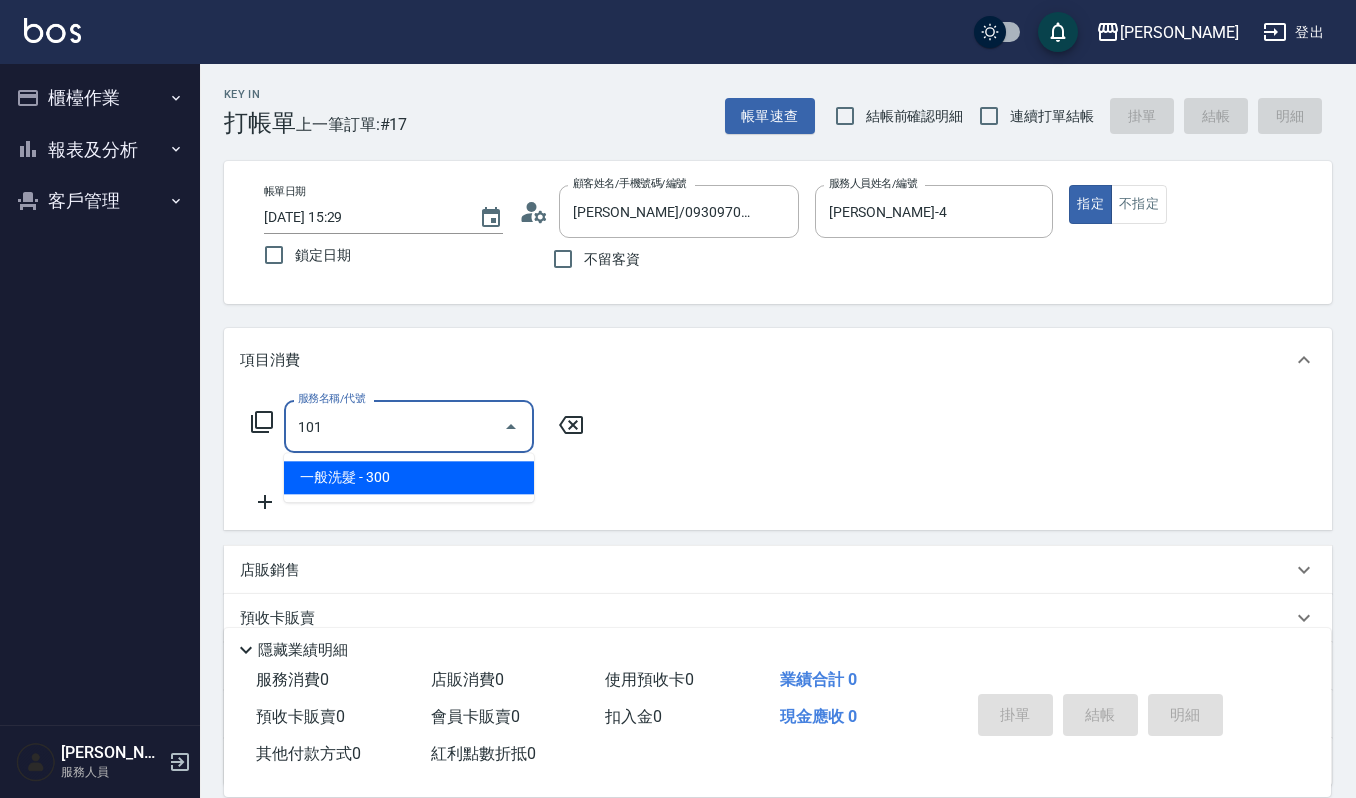 type on "一般洗髮(101)" 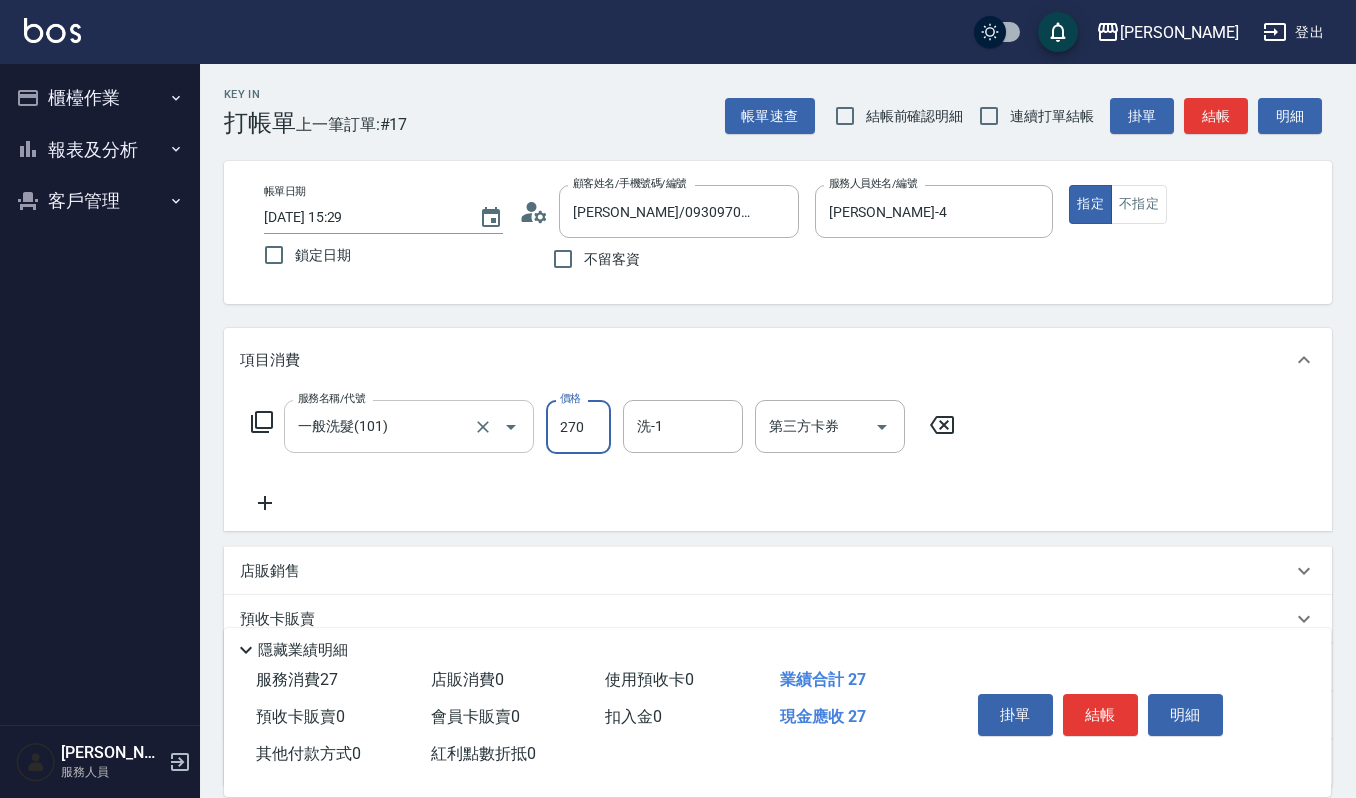 type on "270" 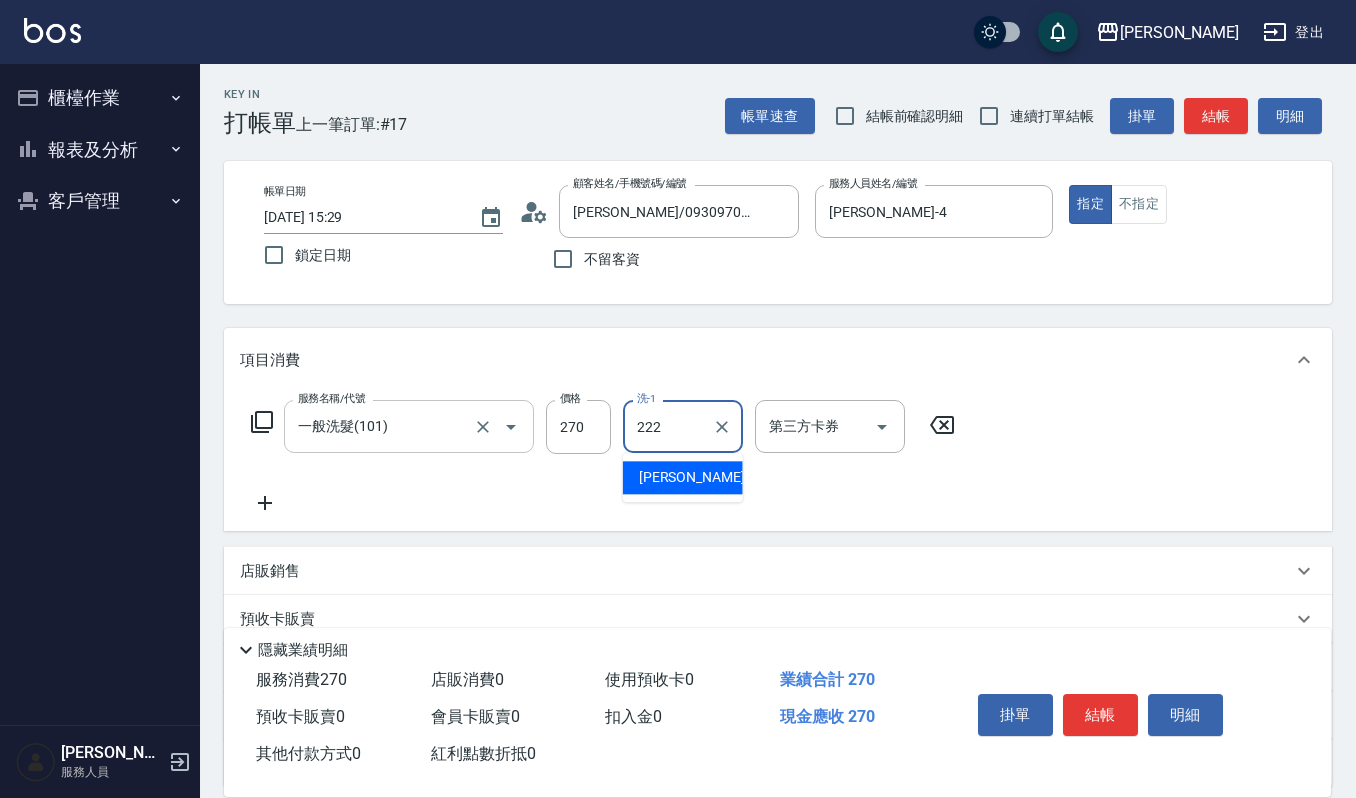 type on "222" 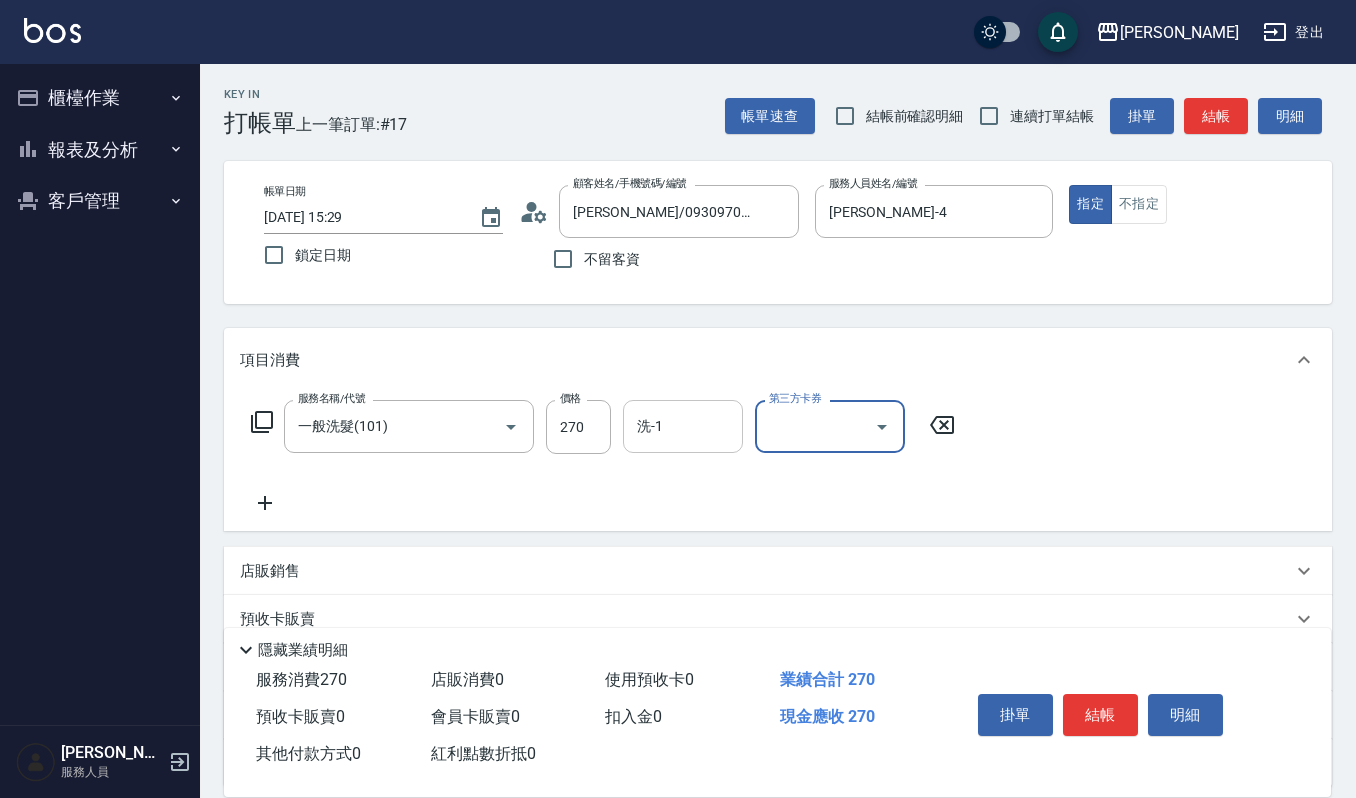 click on "洗-1 洗-1" at bounding box center (683, 426) 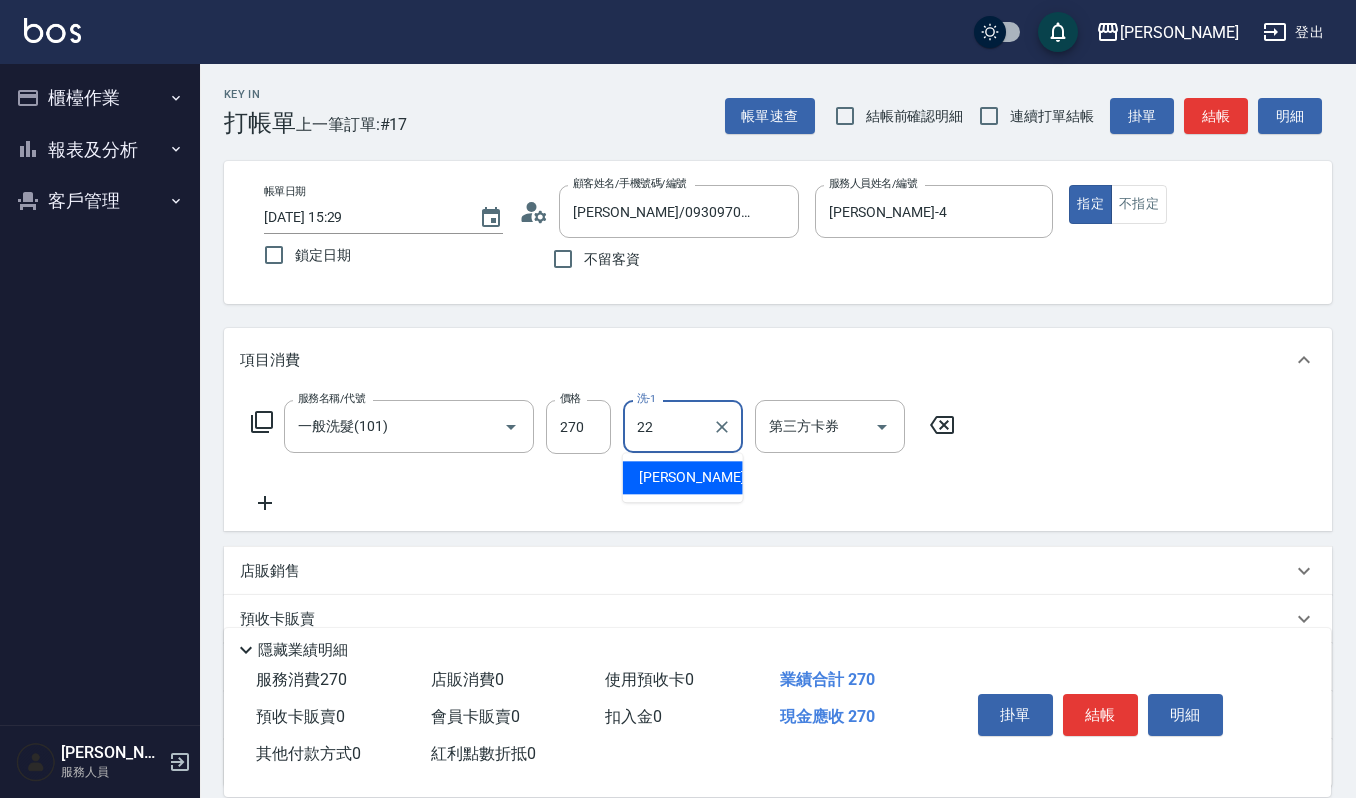 type on "宜芳-22" 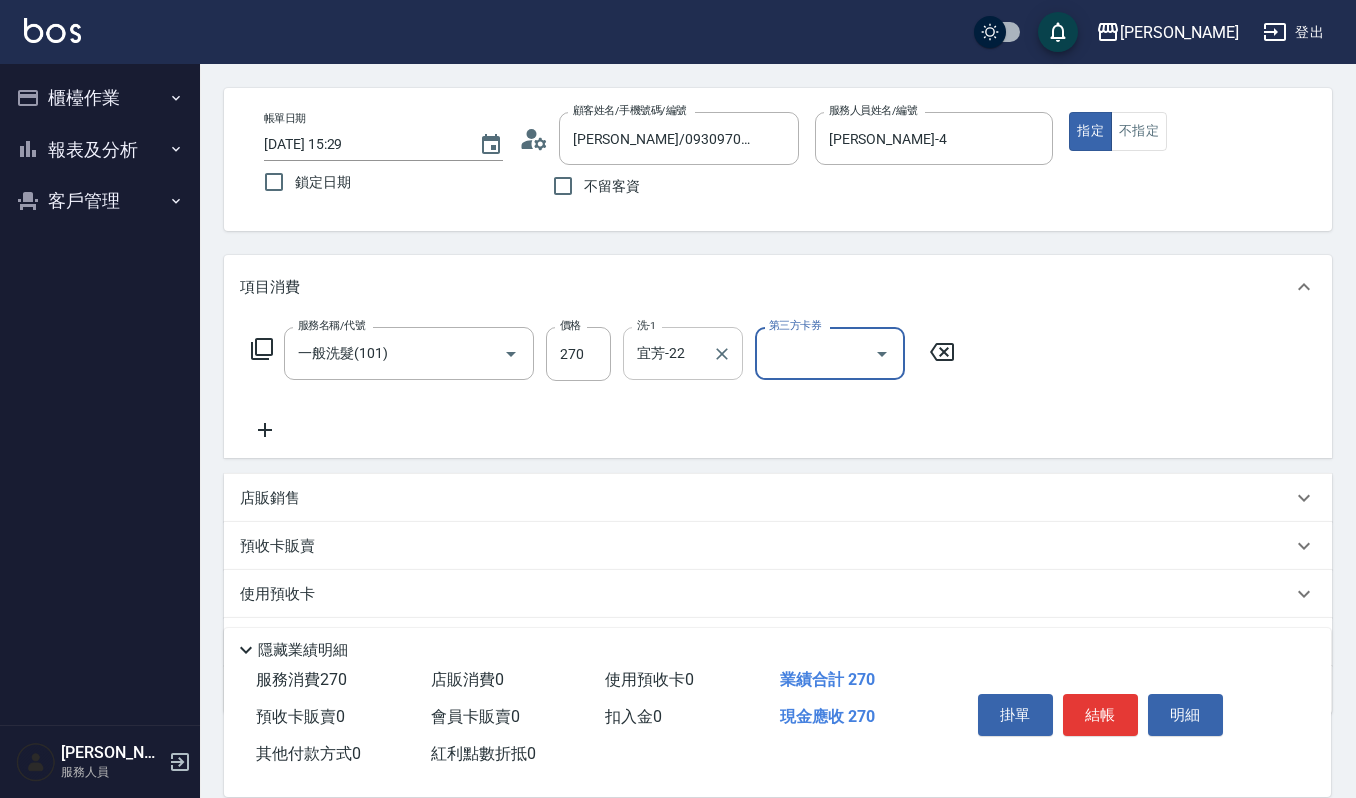 scroll, scrollTop: 133, scrollLeft: 0, axis: vertical 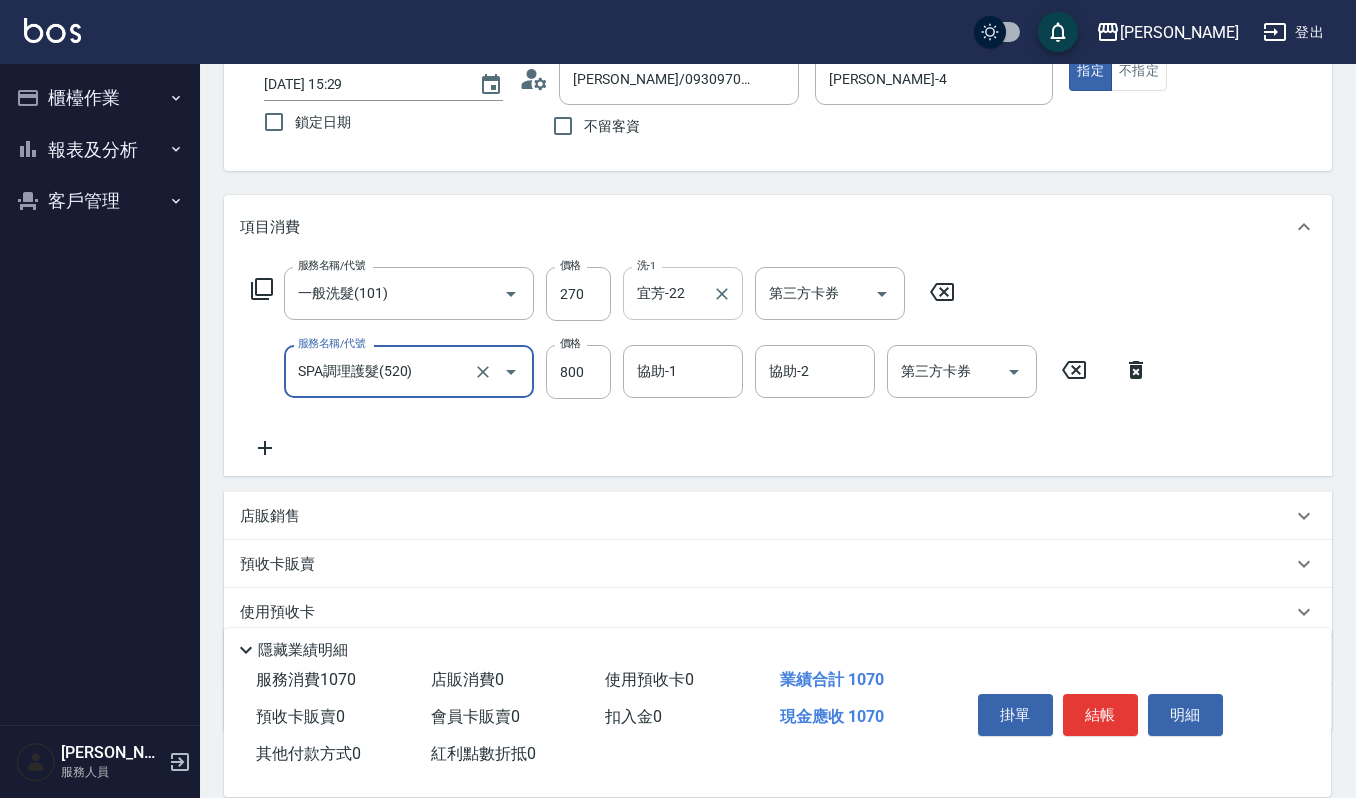 type on "SPA調理護髮(520)" 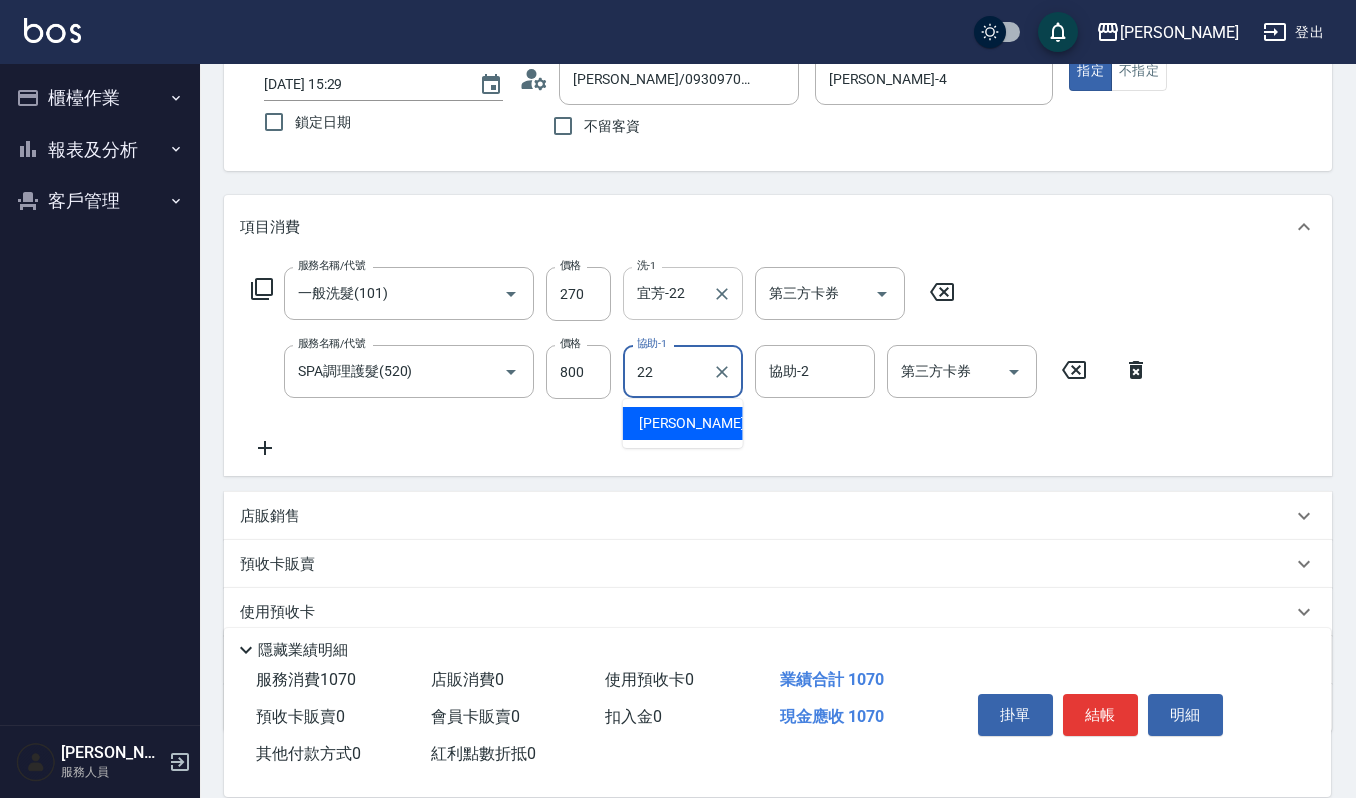 type on "宜芳-22" 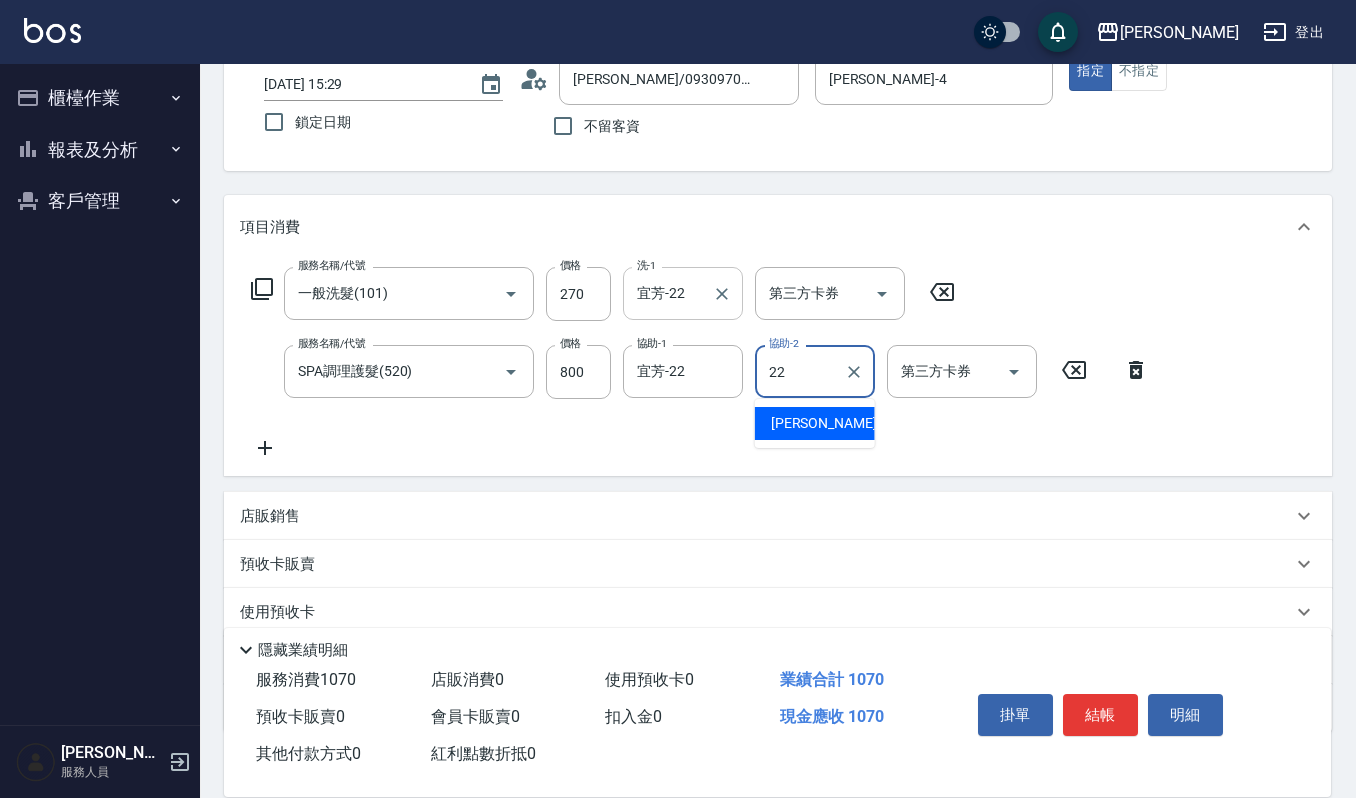 type on "宜芳-22" 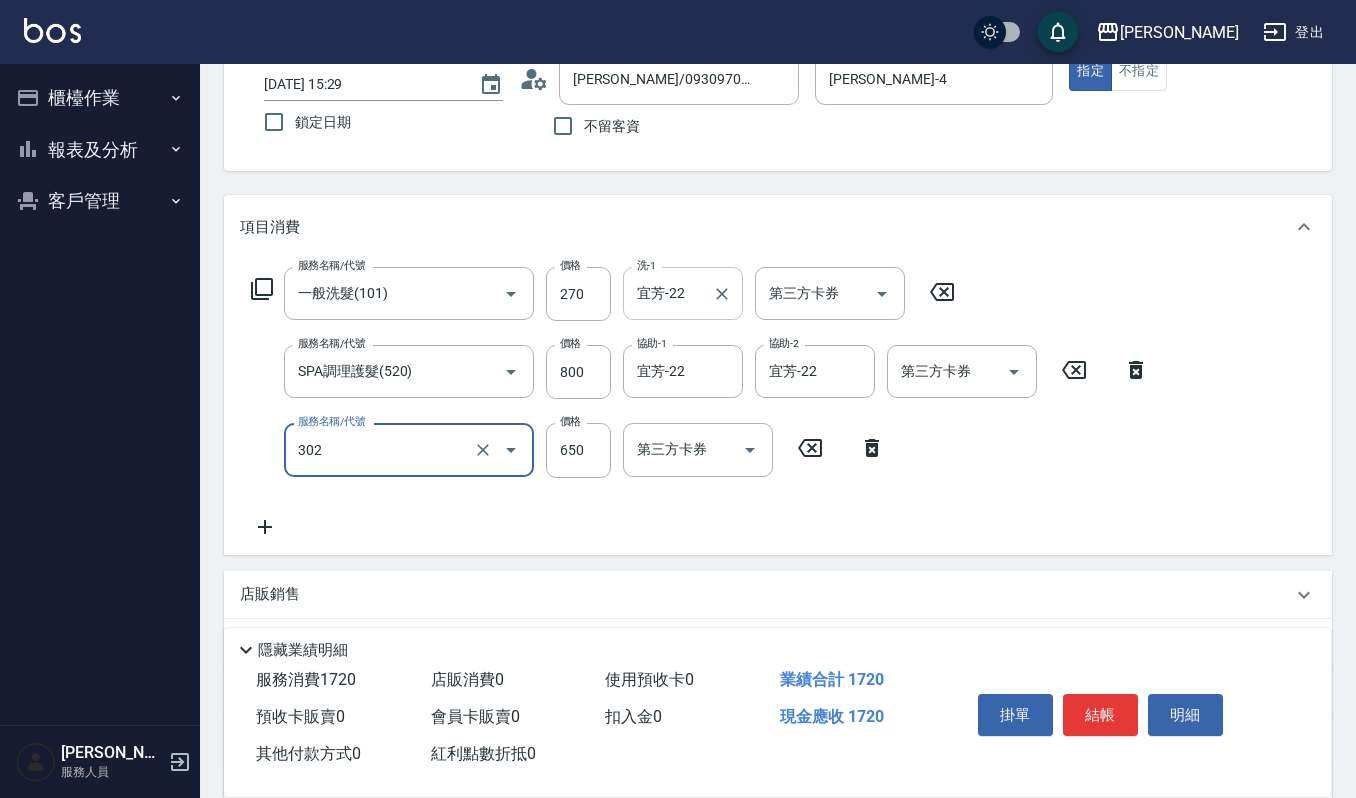 type on "經典剪髮-Gill(302)" 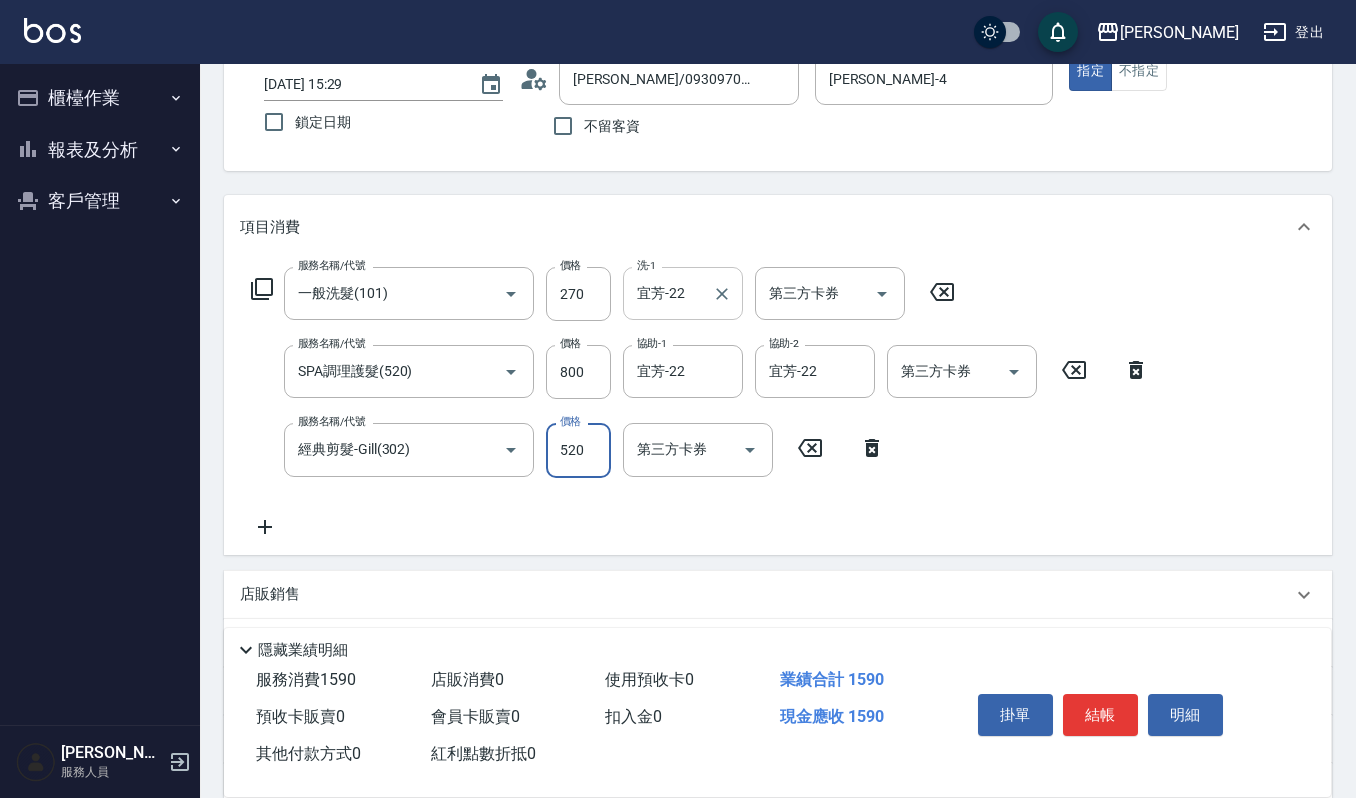 type on "520" 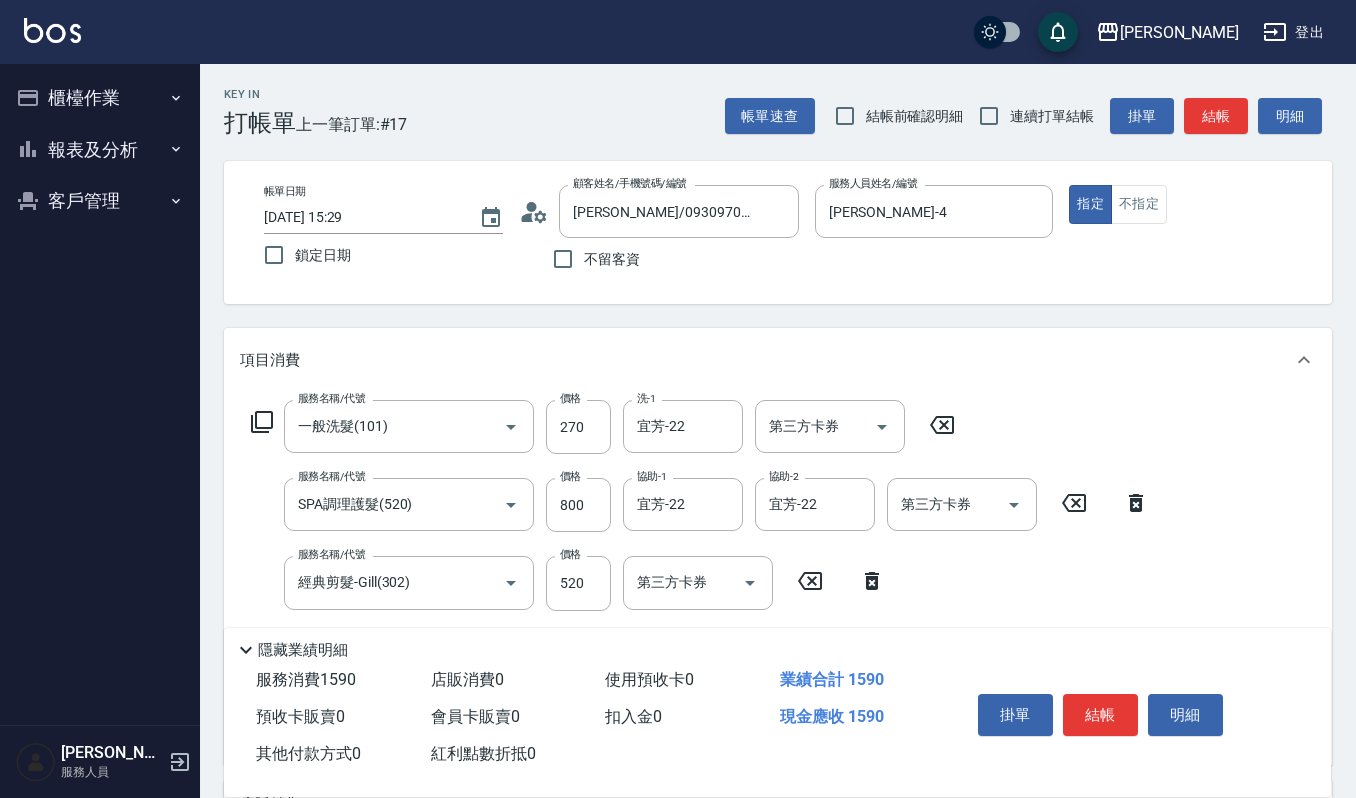 scroll, scrollTop: 133, scrollLeft: 0, axis: vertical 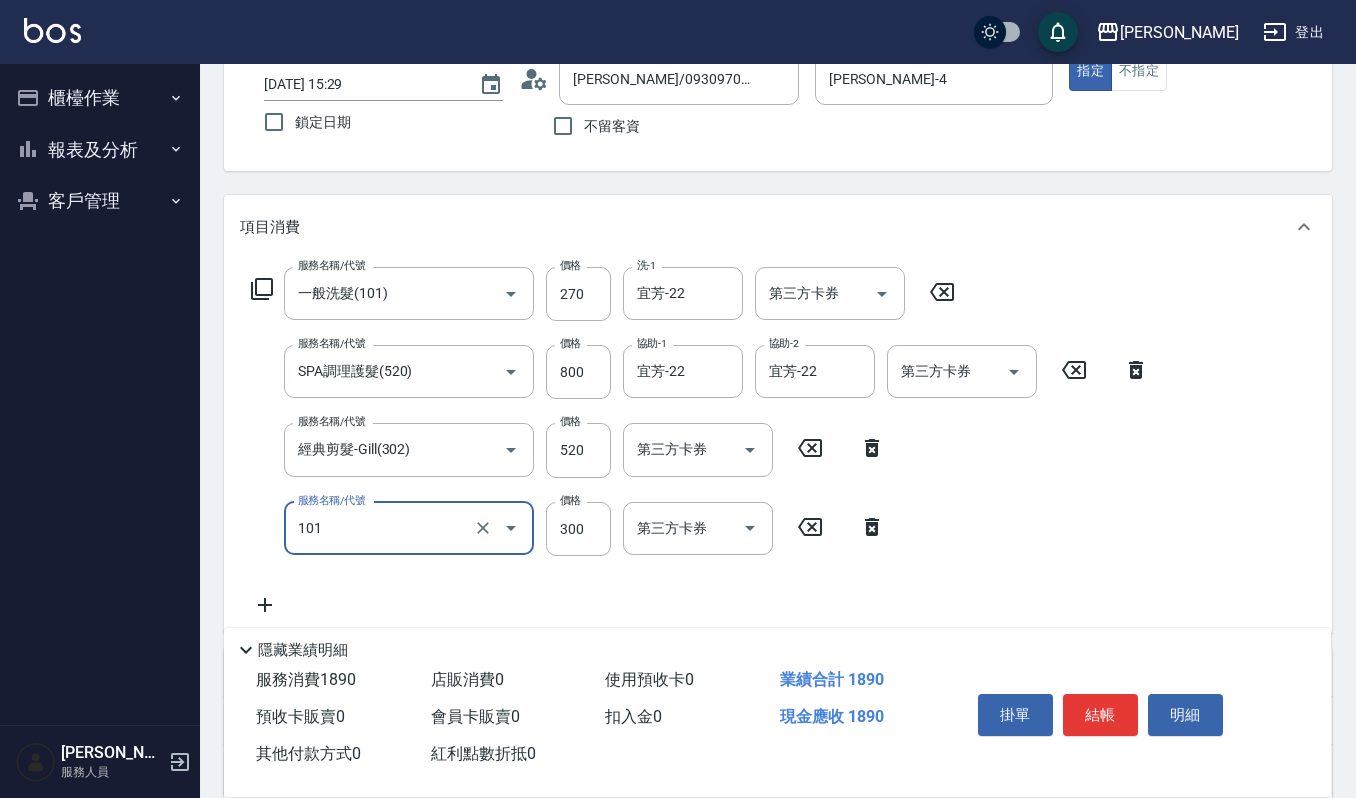 type on "一般洗髮(101)" 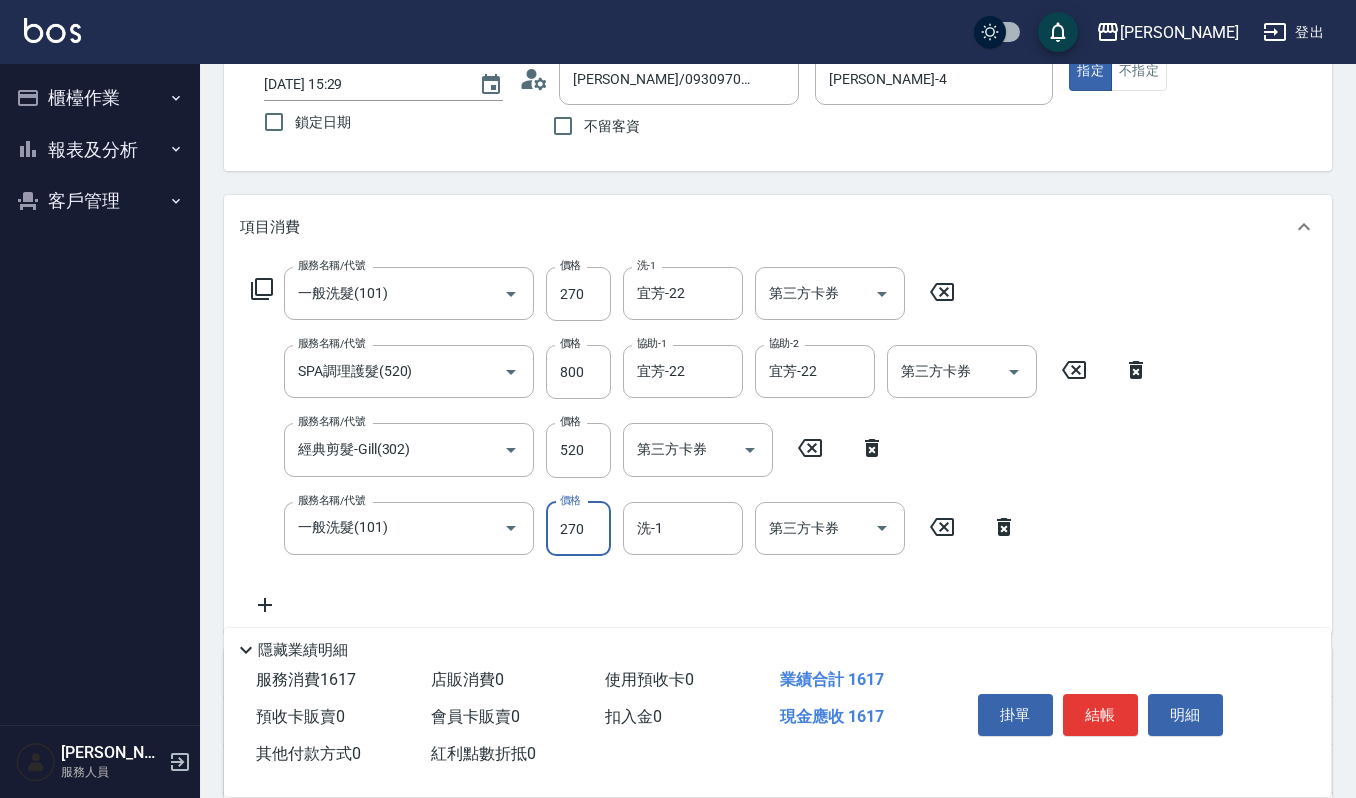 type on "270" 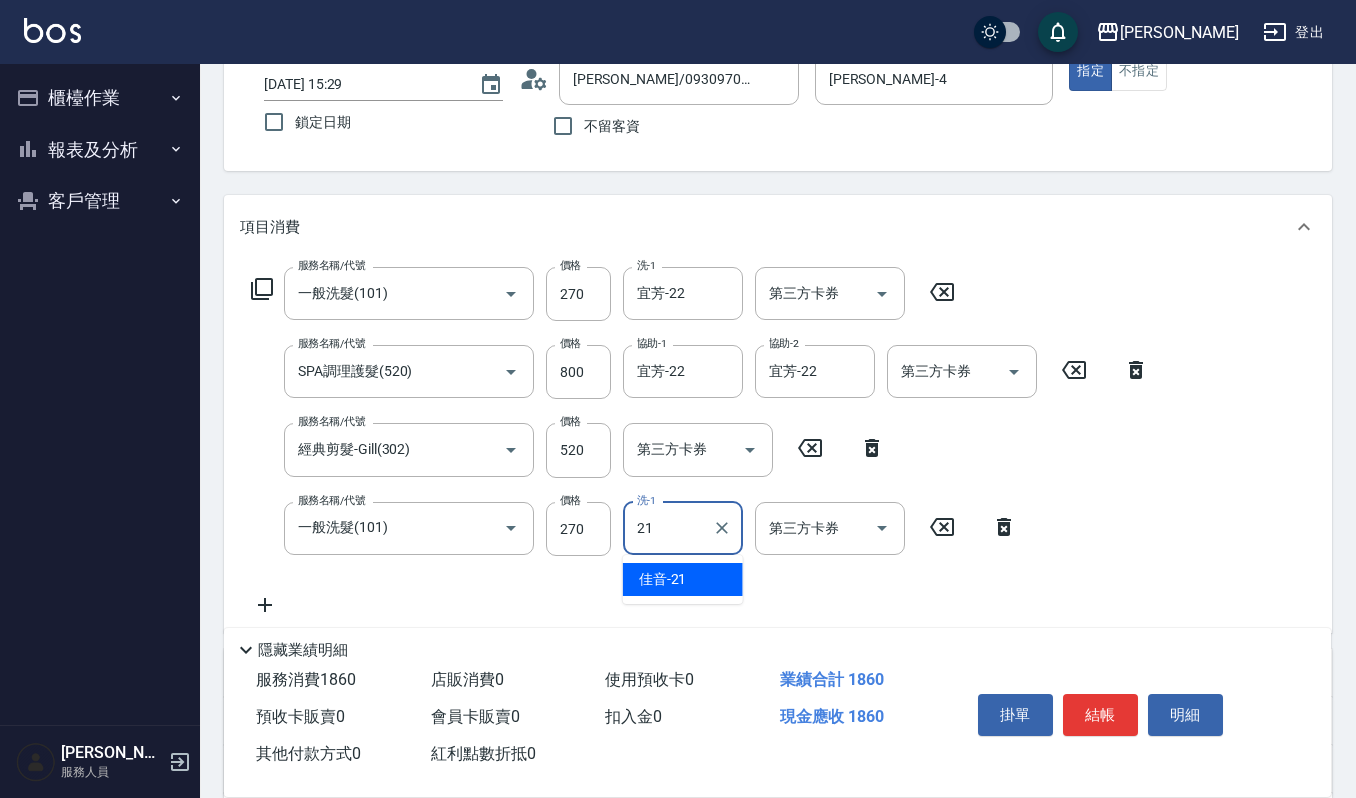 type on "佳音-21" 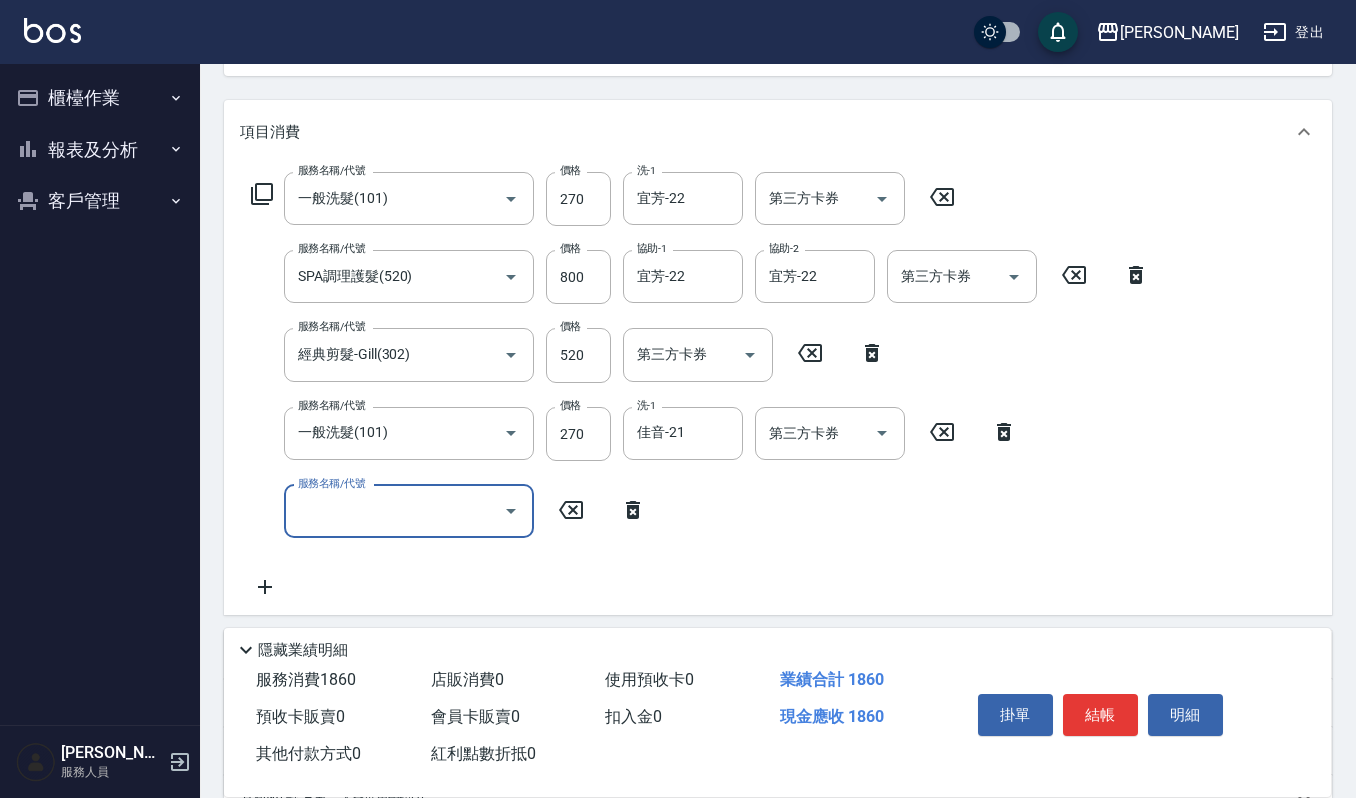 scroll, scrollTop: 266, scrollLeft: 0, axis: vertical 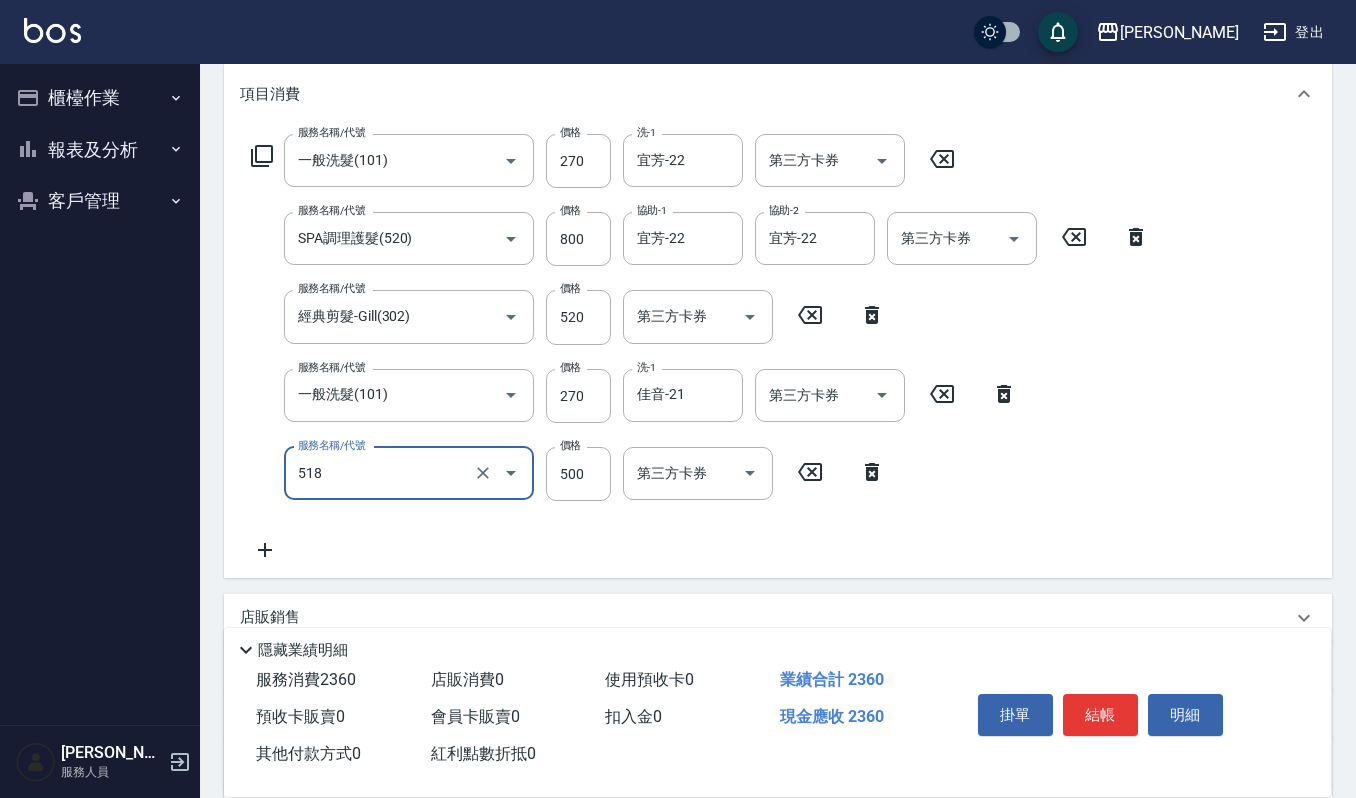 type on "(雲提)燙染前頭皮防護(518)" 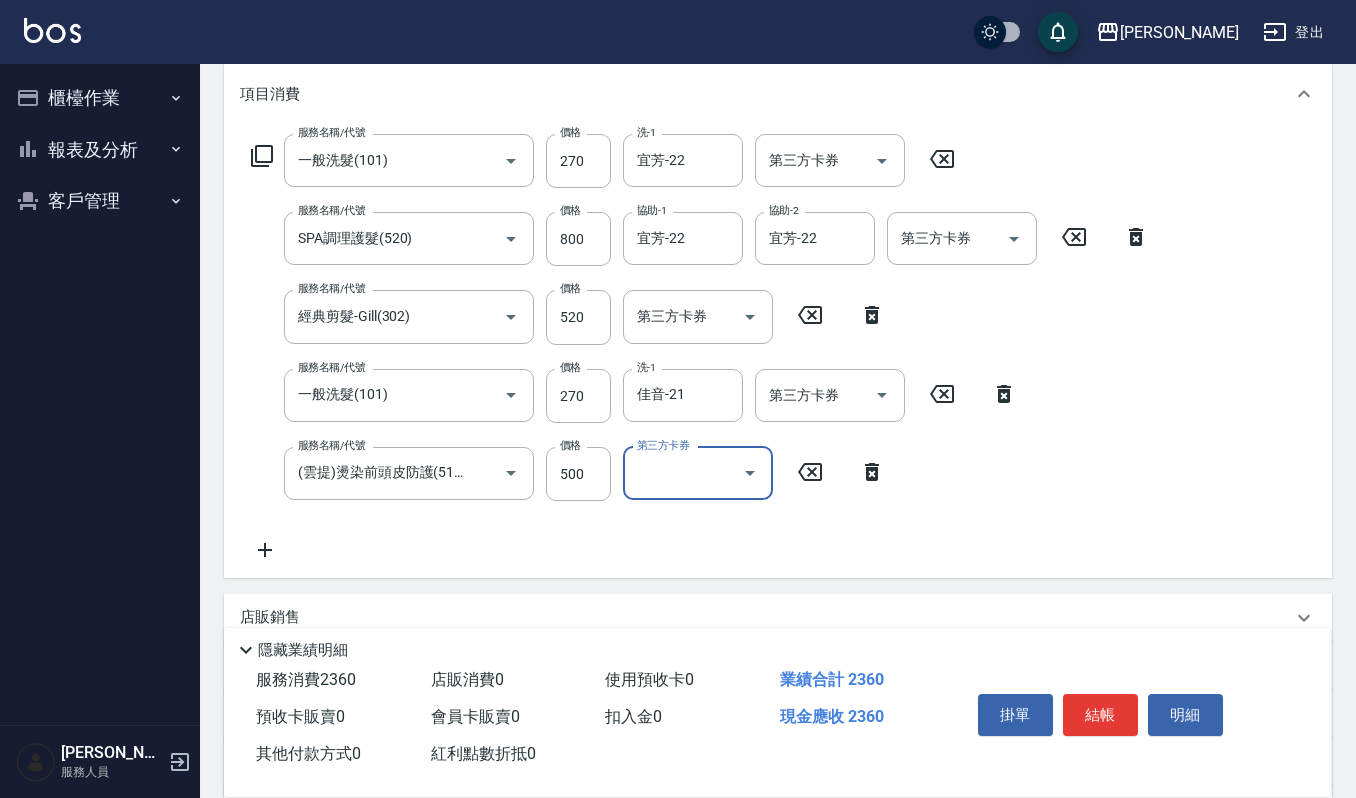 scroll, scrollTop: 0, scrollLeft: 0, axis: both 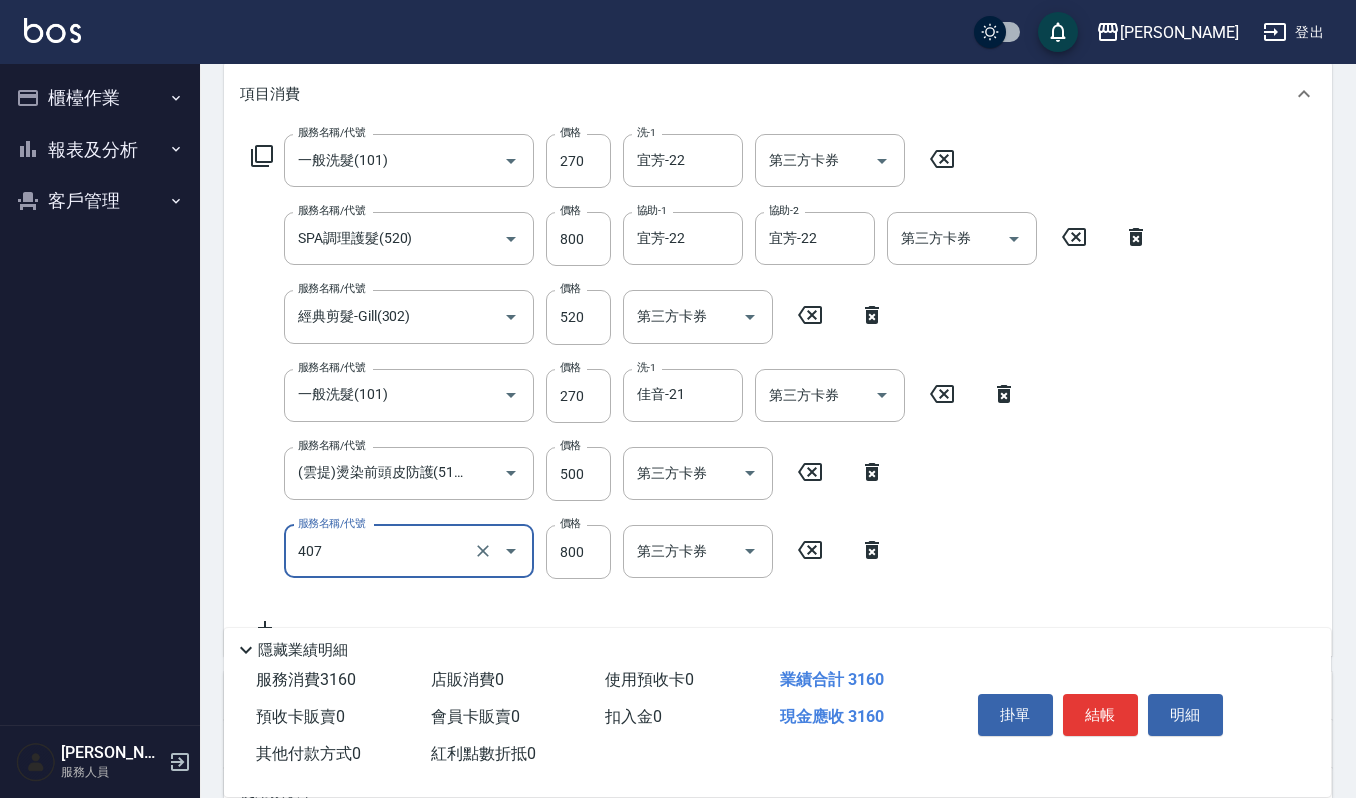 type on "補染(407)" 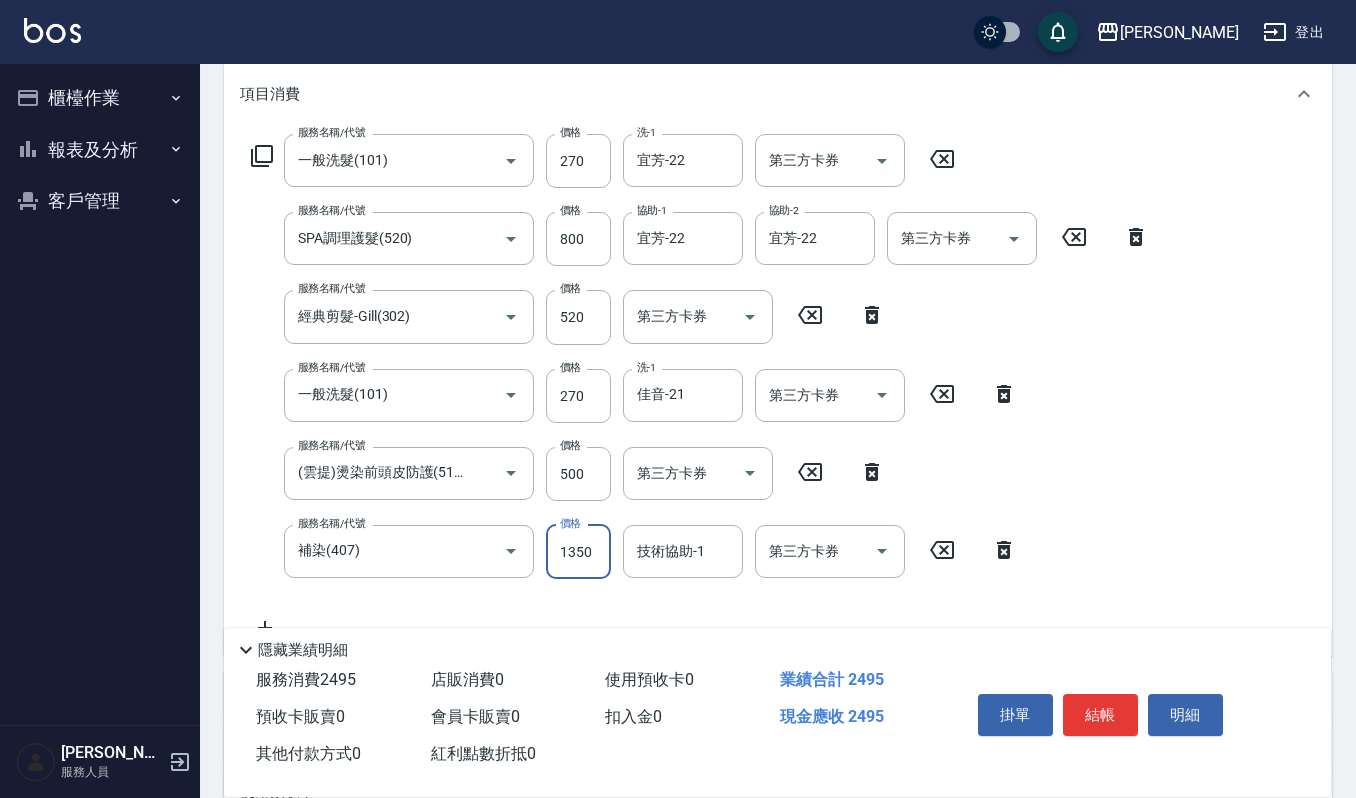 type on "1350" 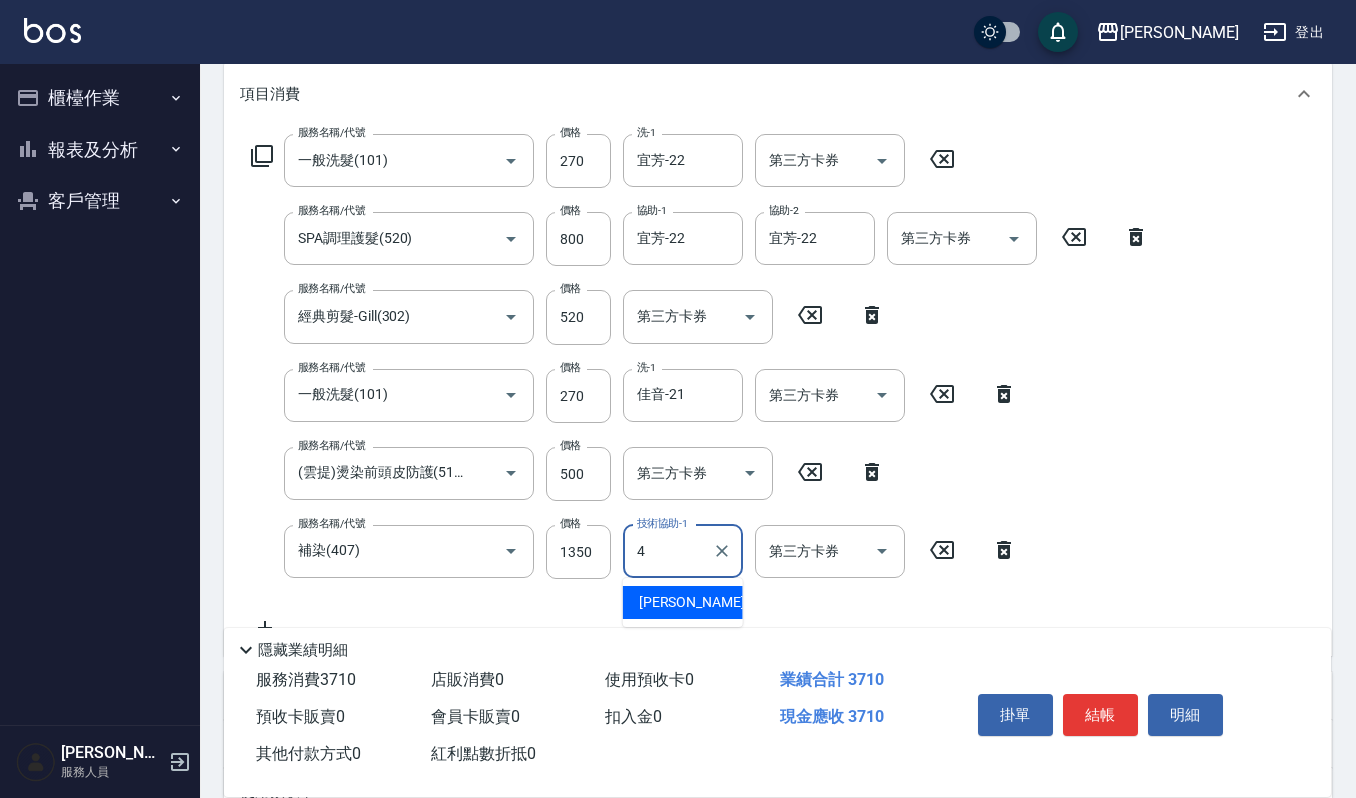 type on "[PERSON_NAME]-4" 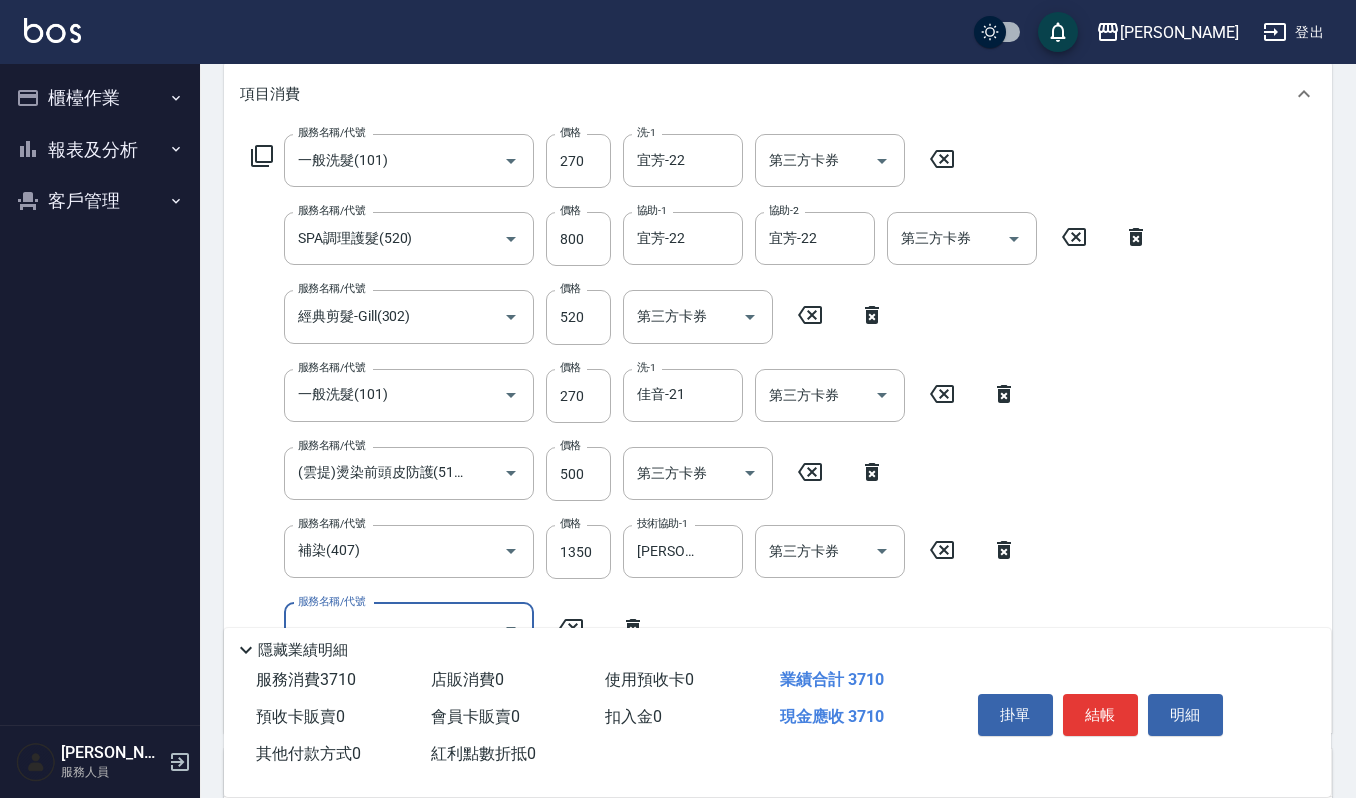 scroll, scrollTop: 0, scrollLeft: 0, axis: both 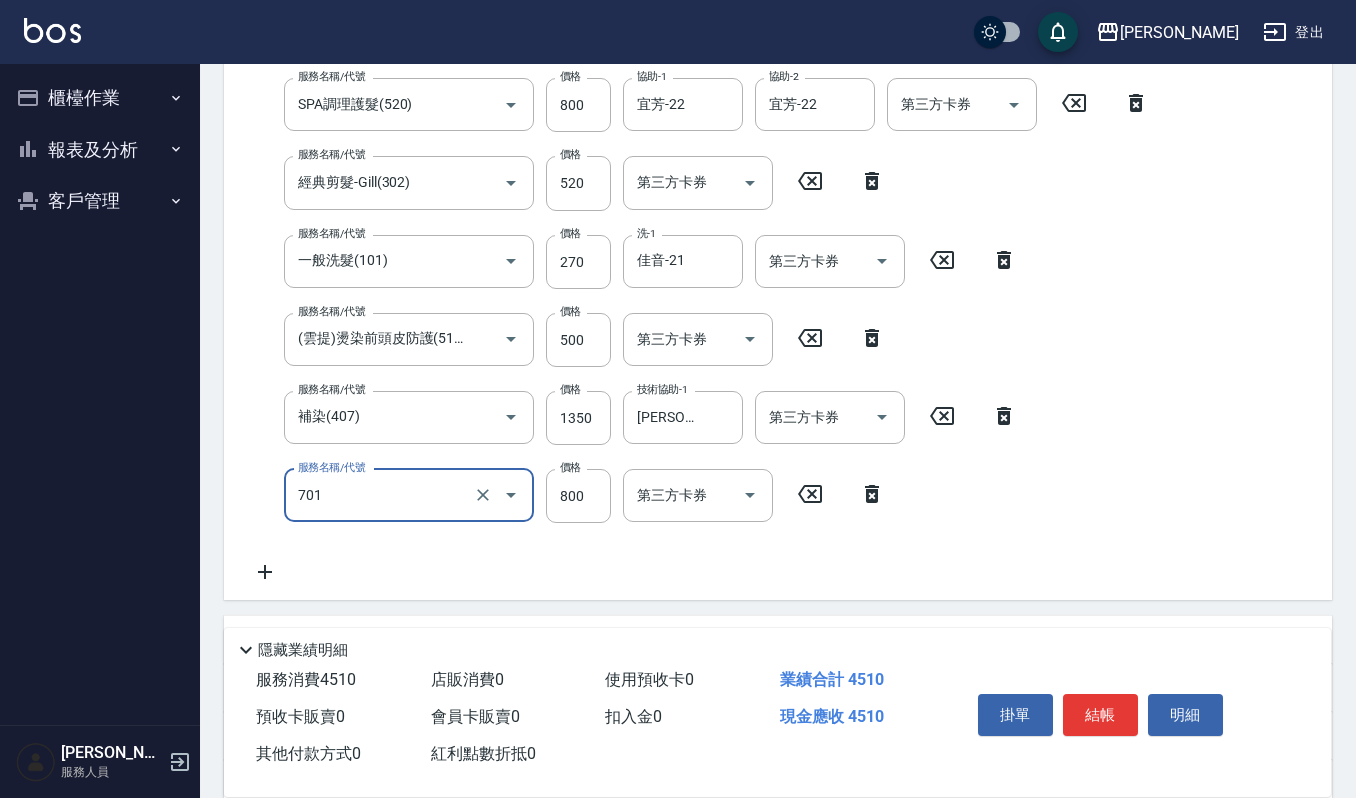 type on "CMC加購護(701)" 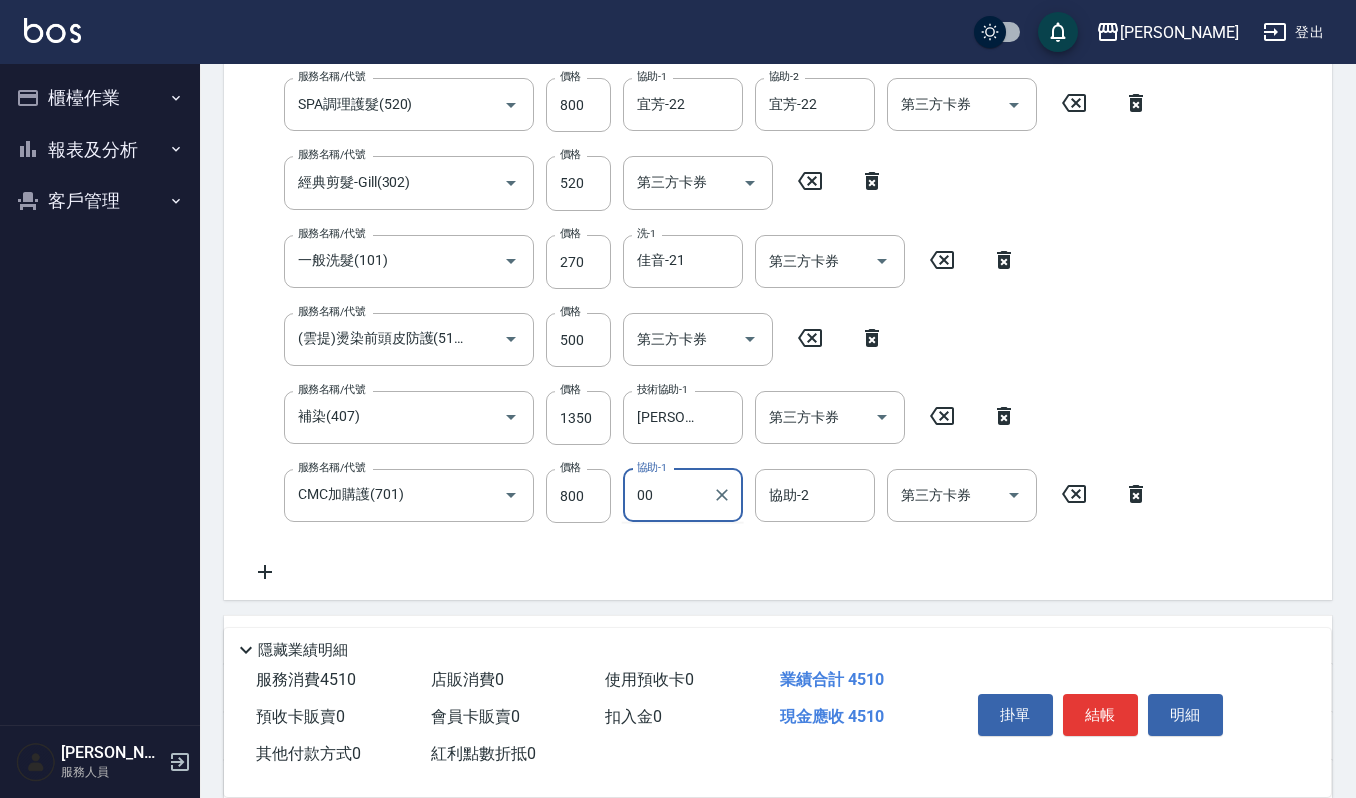 type on "0" 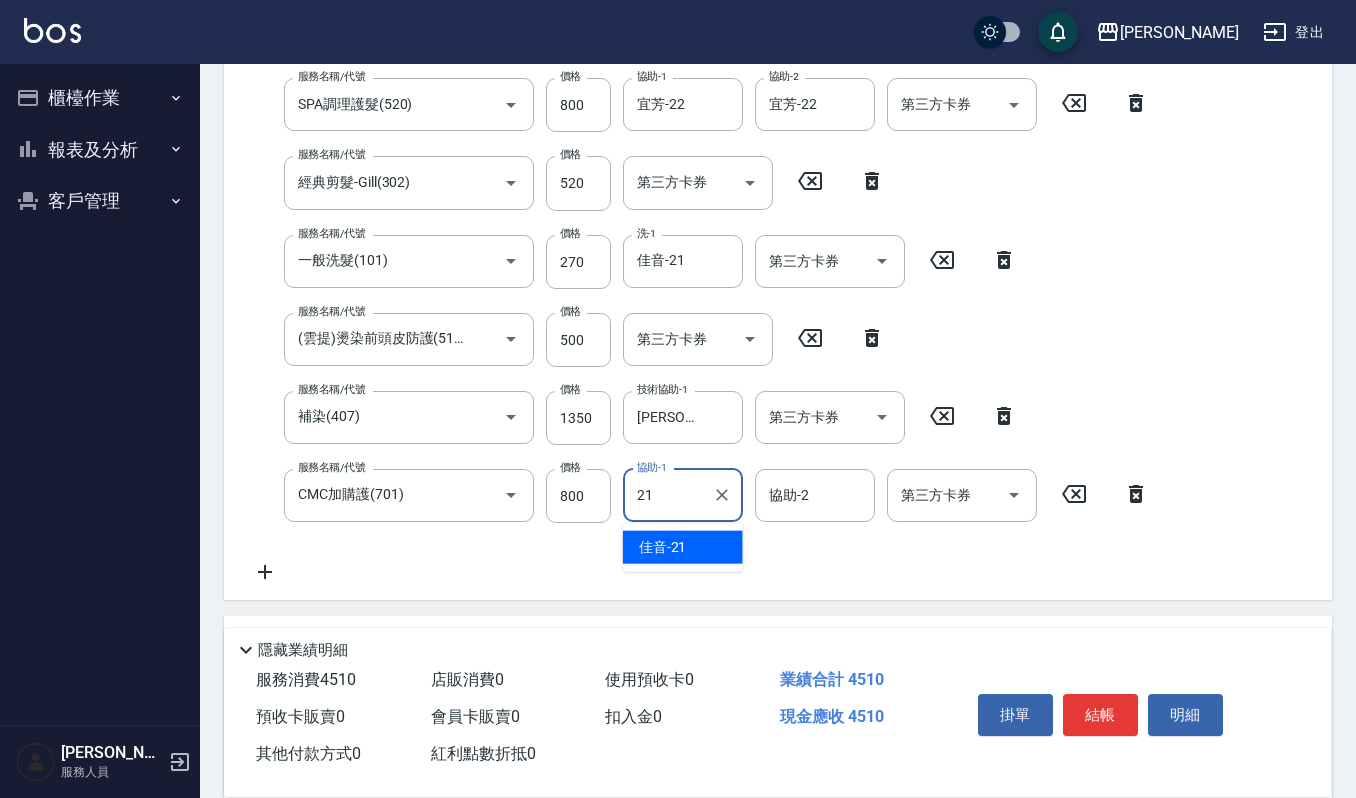 type on "佳音-21" 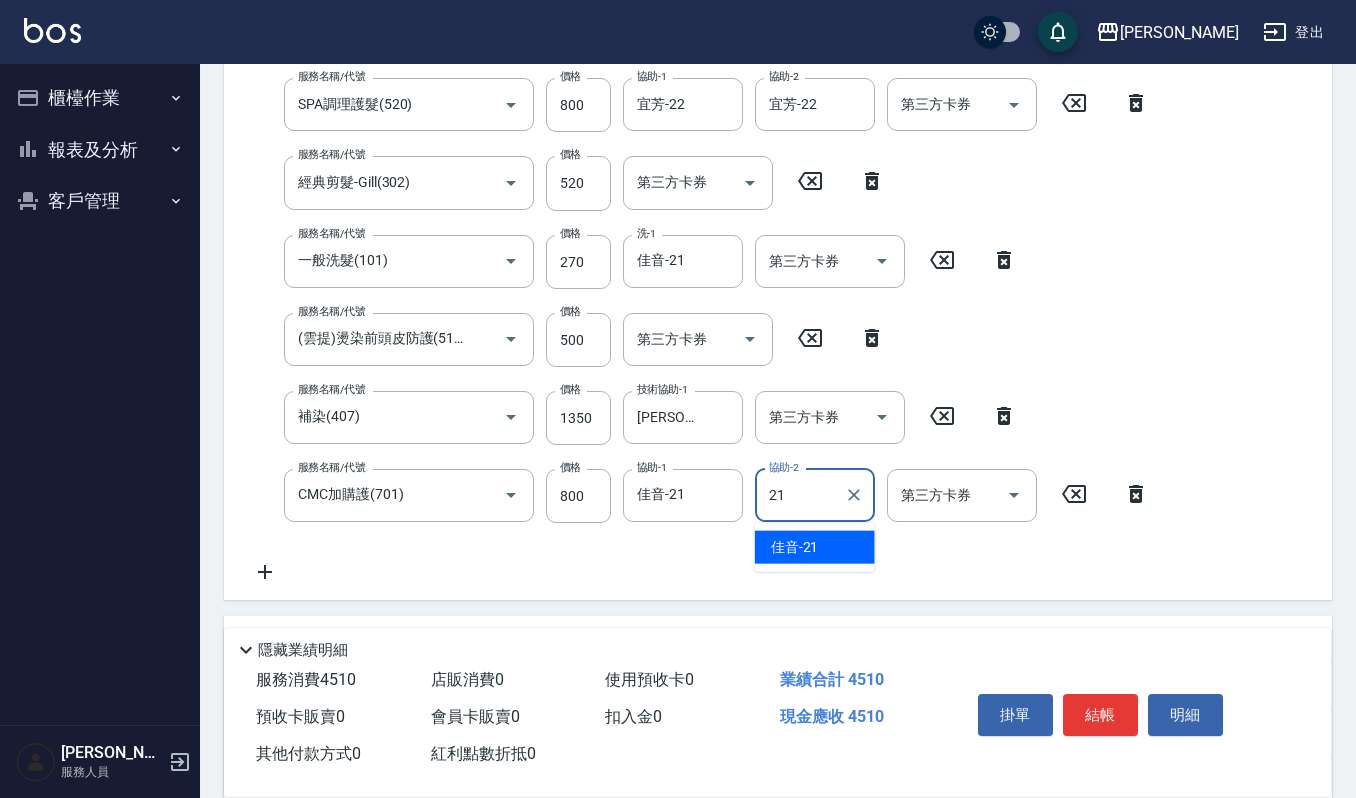 type on "佳音-21" 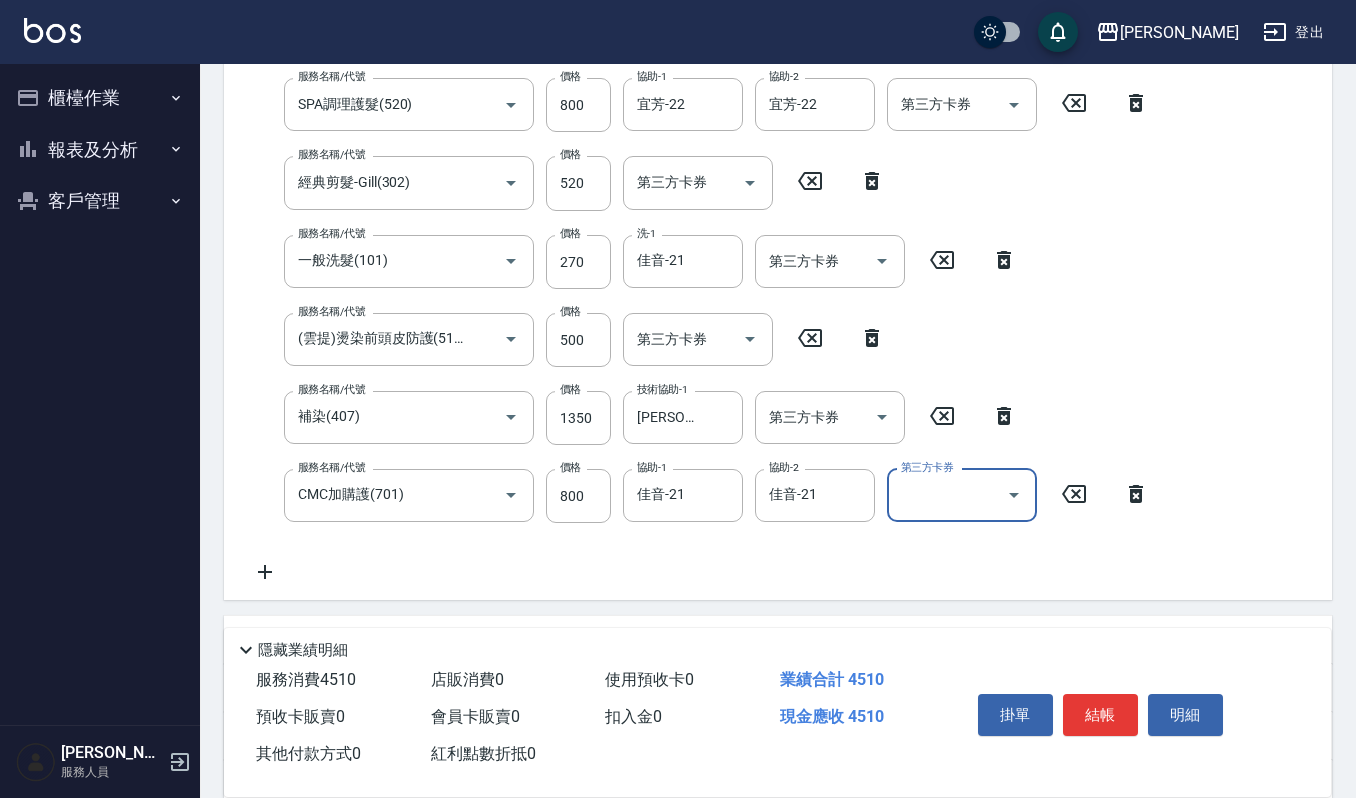 scroll, scrollTop: 0, scrollLeft: 0, axis: both 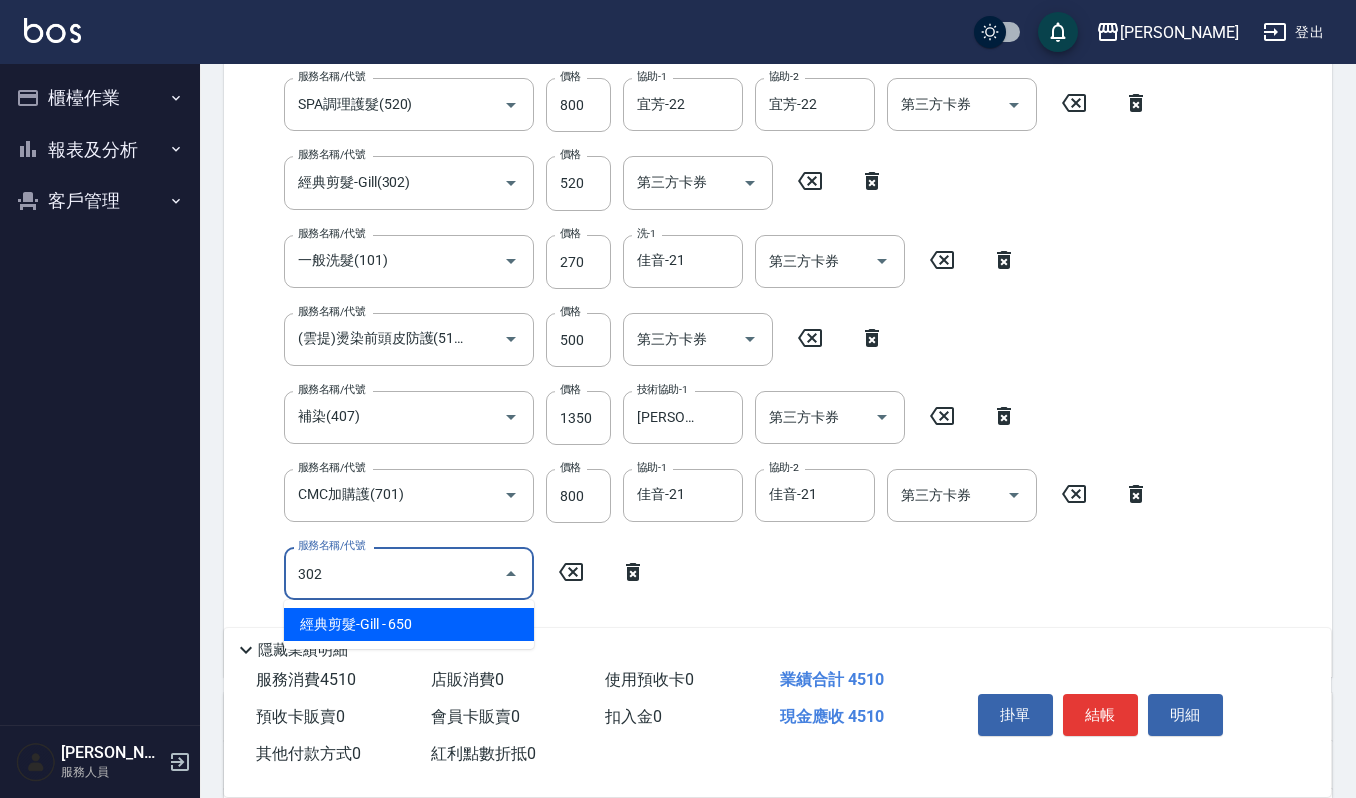 type on "經典剪髮-Gill(302)" 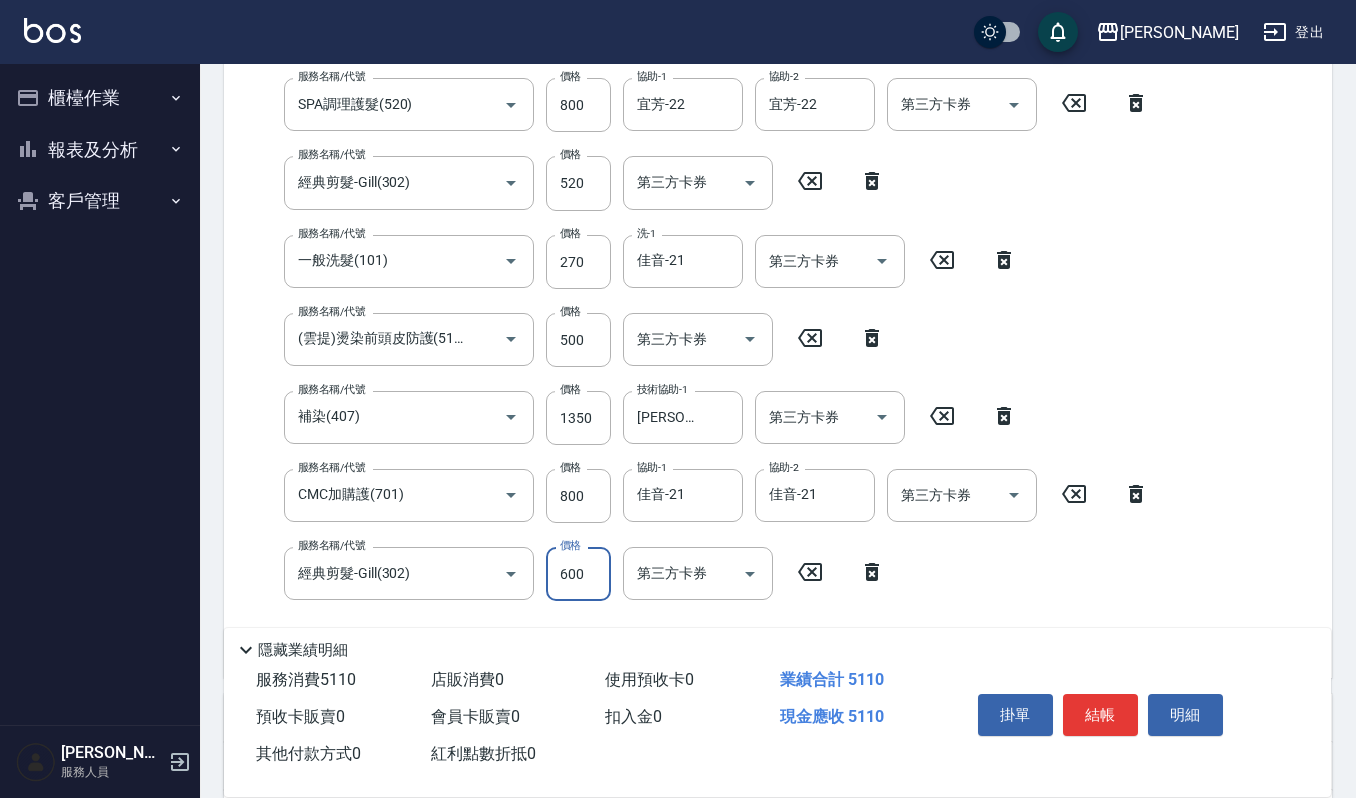 type on "600" 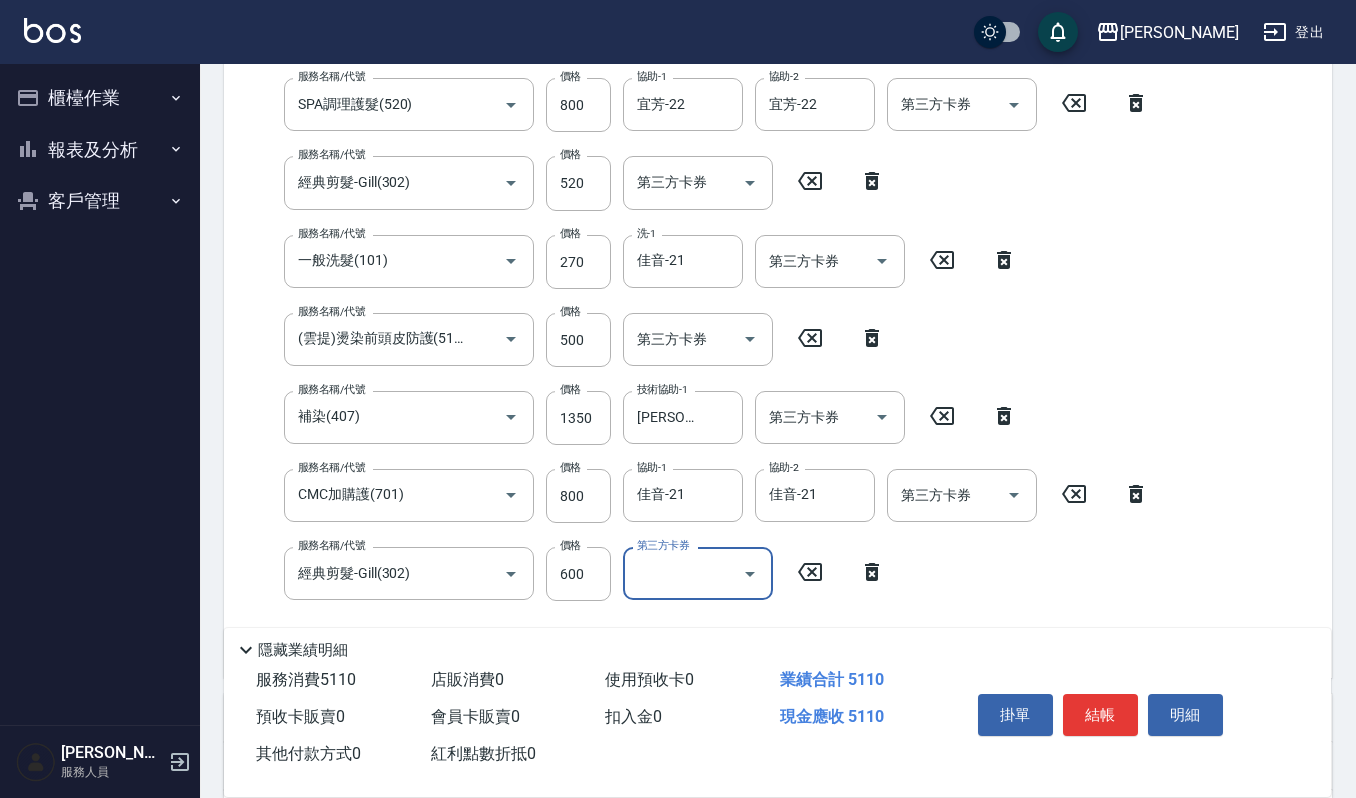 click on "服務名稱/代號 一般洗髮(101) 服務名稱/代號 價格 270 價格 洗-1 宜芳-22 洗-1 第三方卡券 第三方卡券 服務名稱/代號 SPA調理護髮(520) 服務名稱/代號 價格 800 價格 協助-1 宜芳-22 協助-1 協助-2 宜芳-22 協助-2 第三方卡券 第三方卡券 服務名稱/代號 經典剪髮-Gill(302) 服務名稱/代號 價格 520 價格 第三方卡券 第三方卡券 服務名稱/代號 一般洗髮(101) 服務名稱/代號 價格 270 價格 洗-1 佳音-21 洗-1 第三方卡券 第三方卡券 服務名稱/代號 (雲提)燙染前頭皮防護(518) 服務名稱/代號 價格 500 價格 第三方卡券 第三方卡券 服務名稱/代號 補染(407) 服務名稱/代號 價格 1350 價格 技術協助-1 [PERSON_NAME]-4 技術協助-1 第三方卡券 第三方卡券 服務名稱/代號 CMC加購護(701) 服務名稱/代號 價格 800 價格 協助-1 佳音-21 協助-1 協助-2 佳音-21 協助-2 第三方卡券 第三方卡券 服務名稱/代號 經典剪髮-Gill(302) 價格 600" at bounding box center [700, 331] 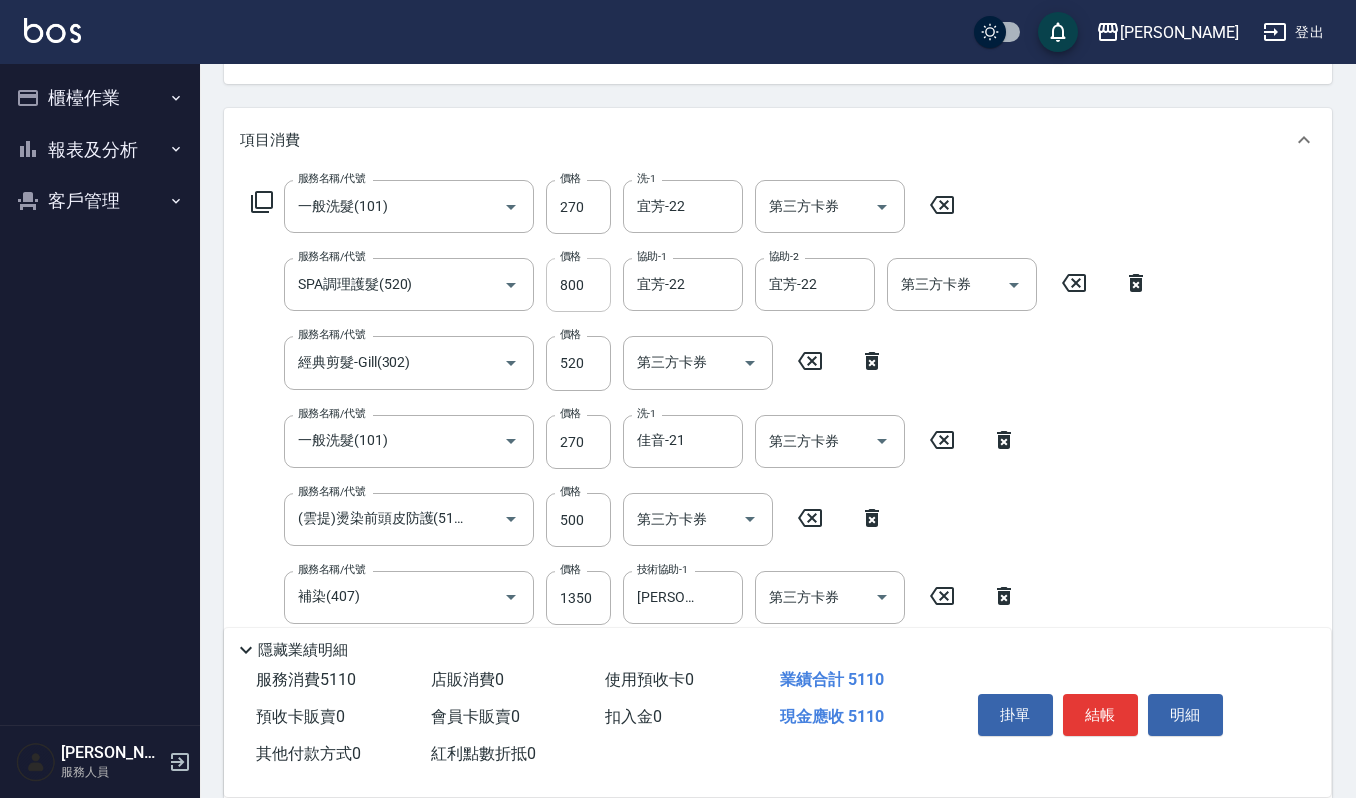 scroll, scrollTop: 266, scrollLeft: 0, axis: vertical 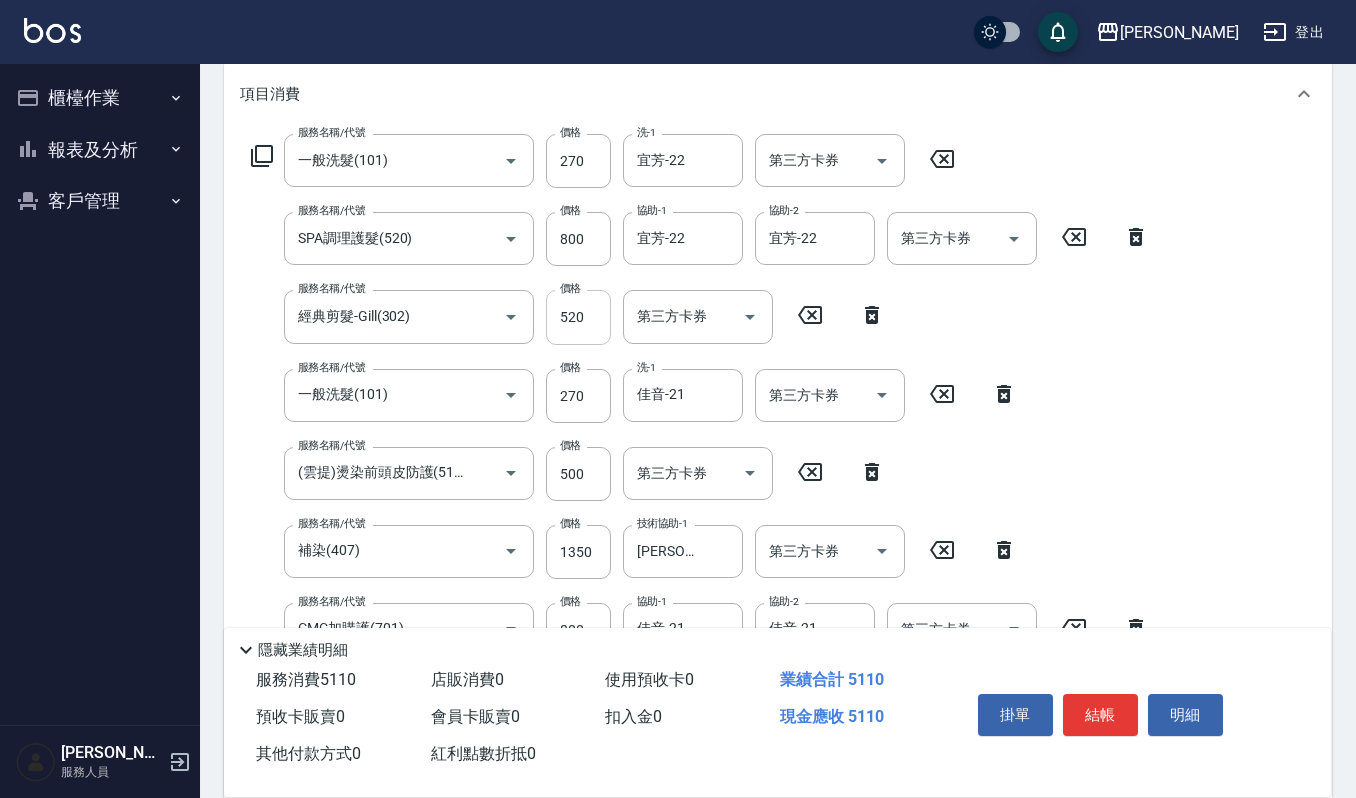 click on "520" at bounding box center [578, 317] 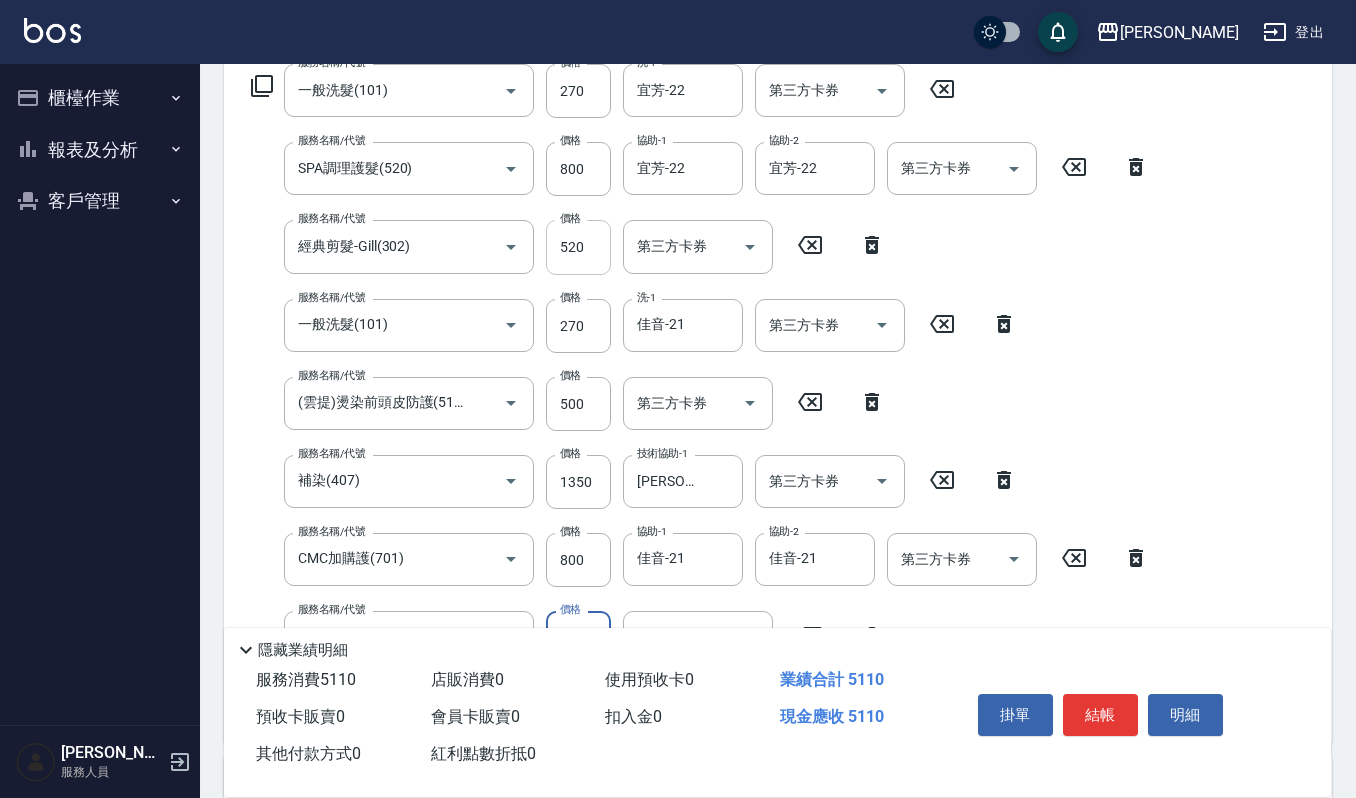 scroll, scrollTop: 400, scrollLeft: 0, axis: vertical 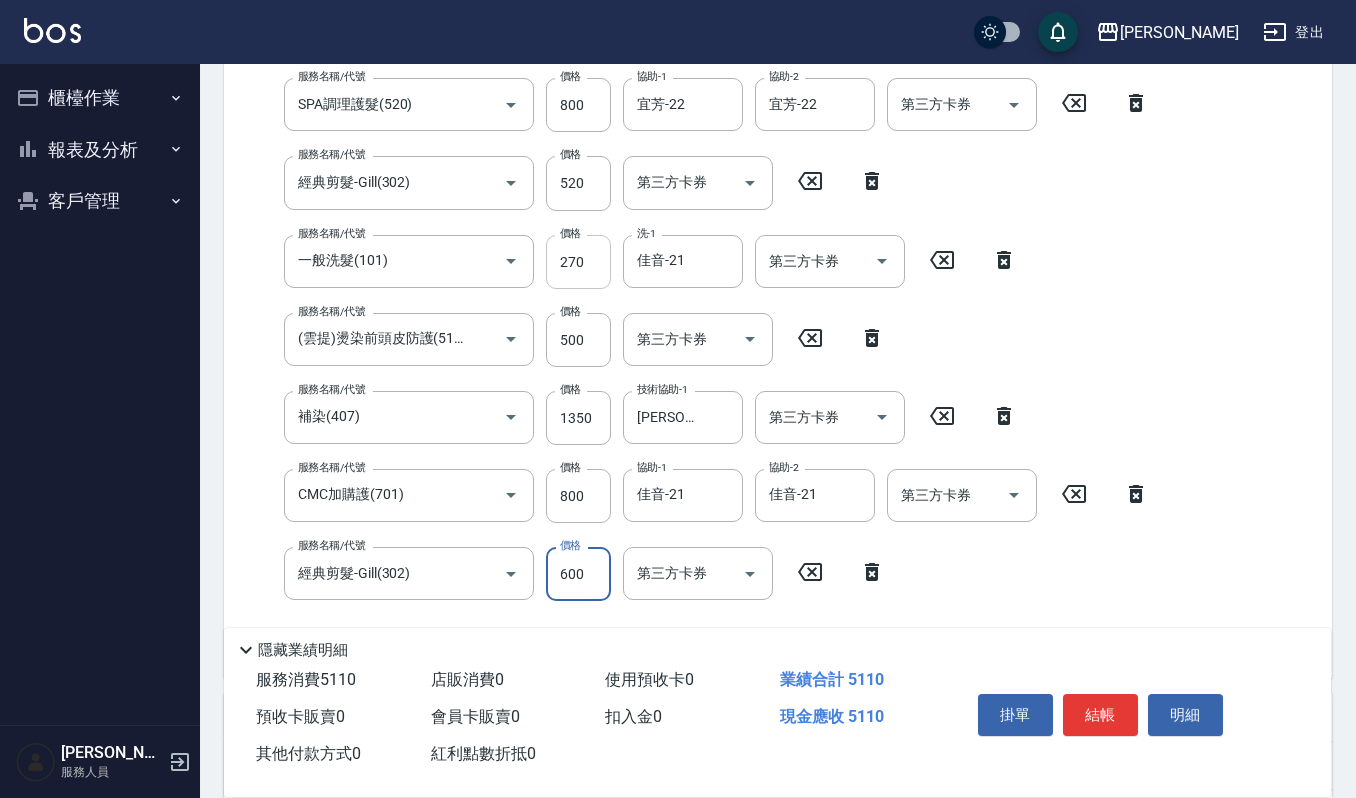 click on "270" at bounding box center (578, 262) 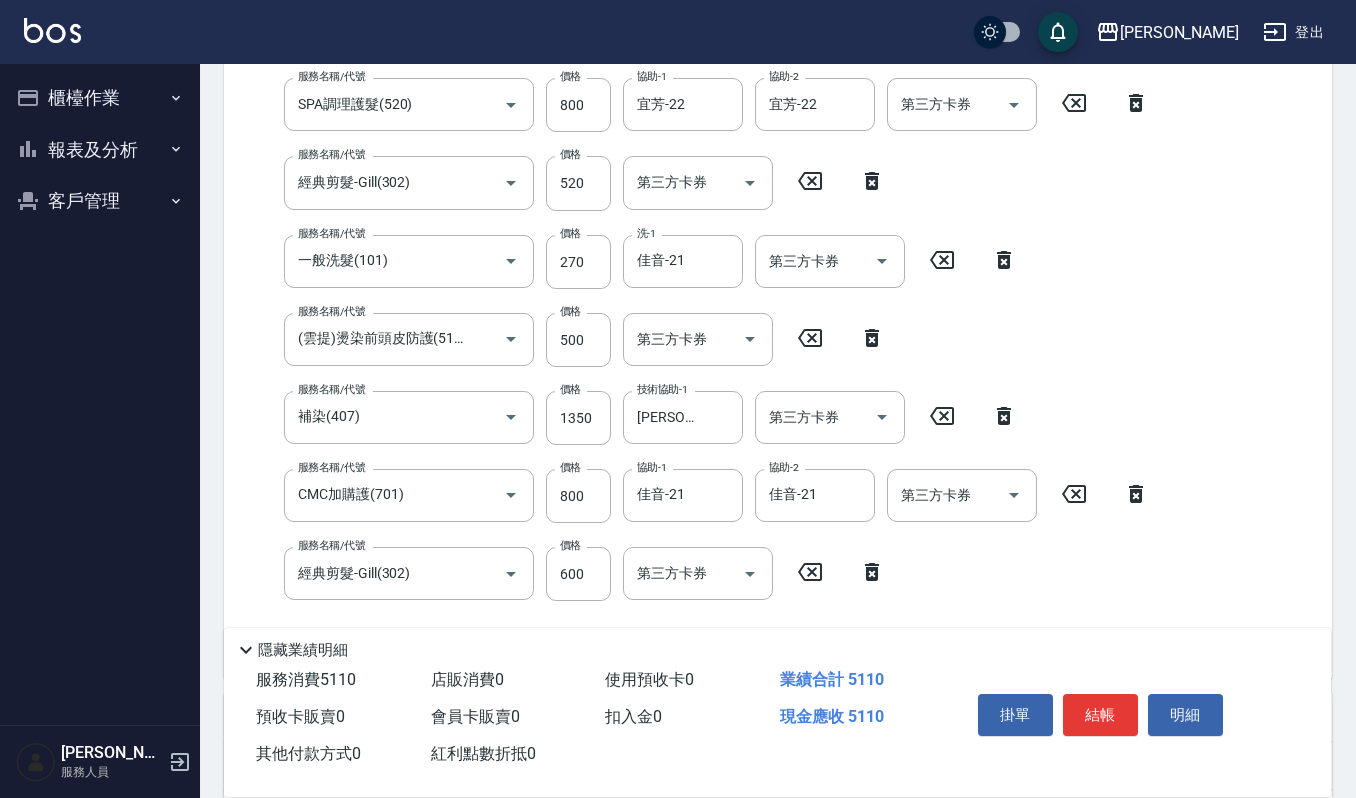 click on "服務名稱/代號 (雲提)燙染前頭皮防護(518) 服務名稱/代號 價格 500 價格 第三方卡券 第三方卡券" at bounding box center (568, 340) 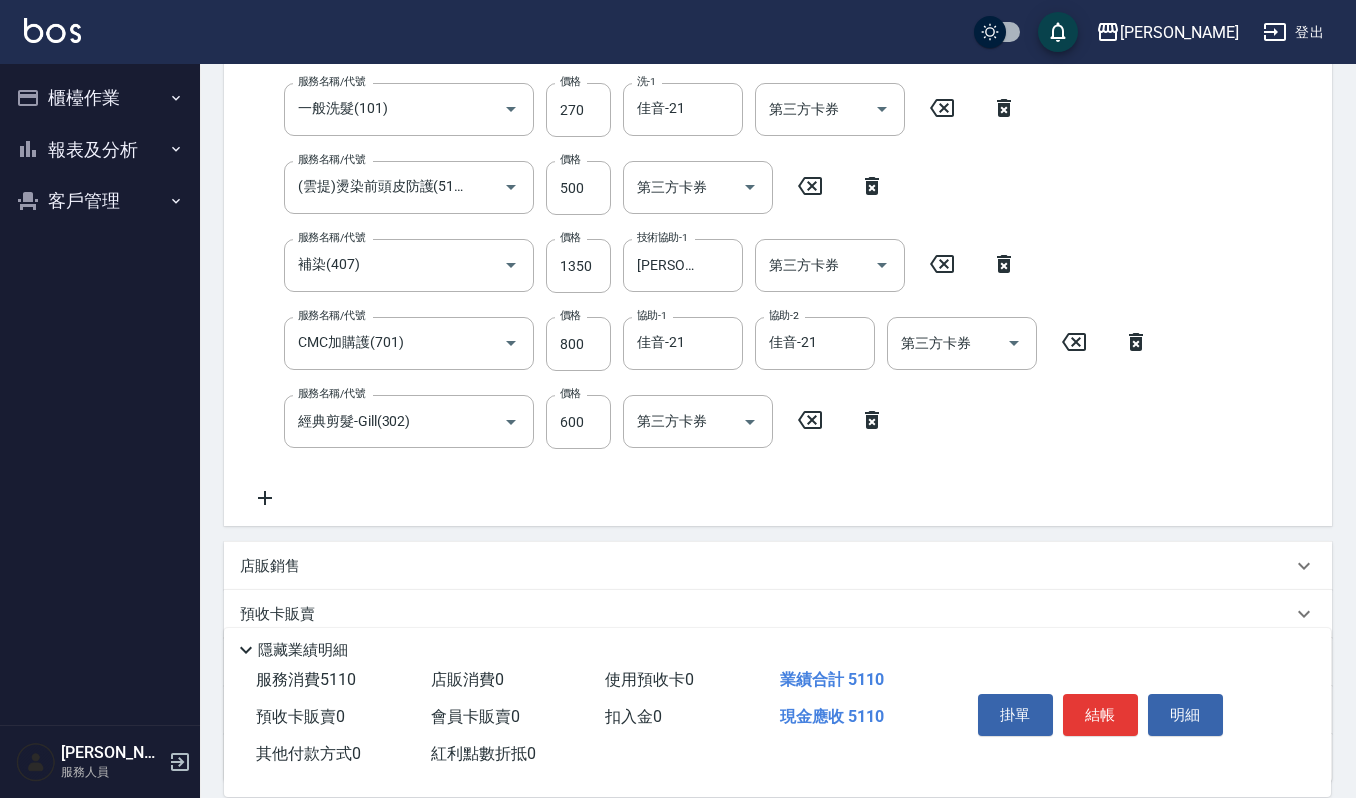 scroll, scrollTop: 666, scrollLeft: 0, axis: vertical 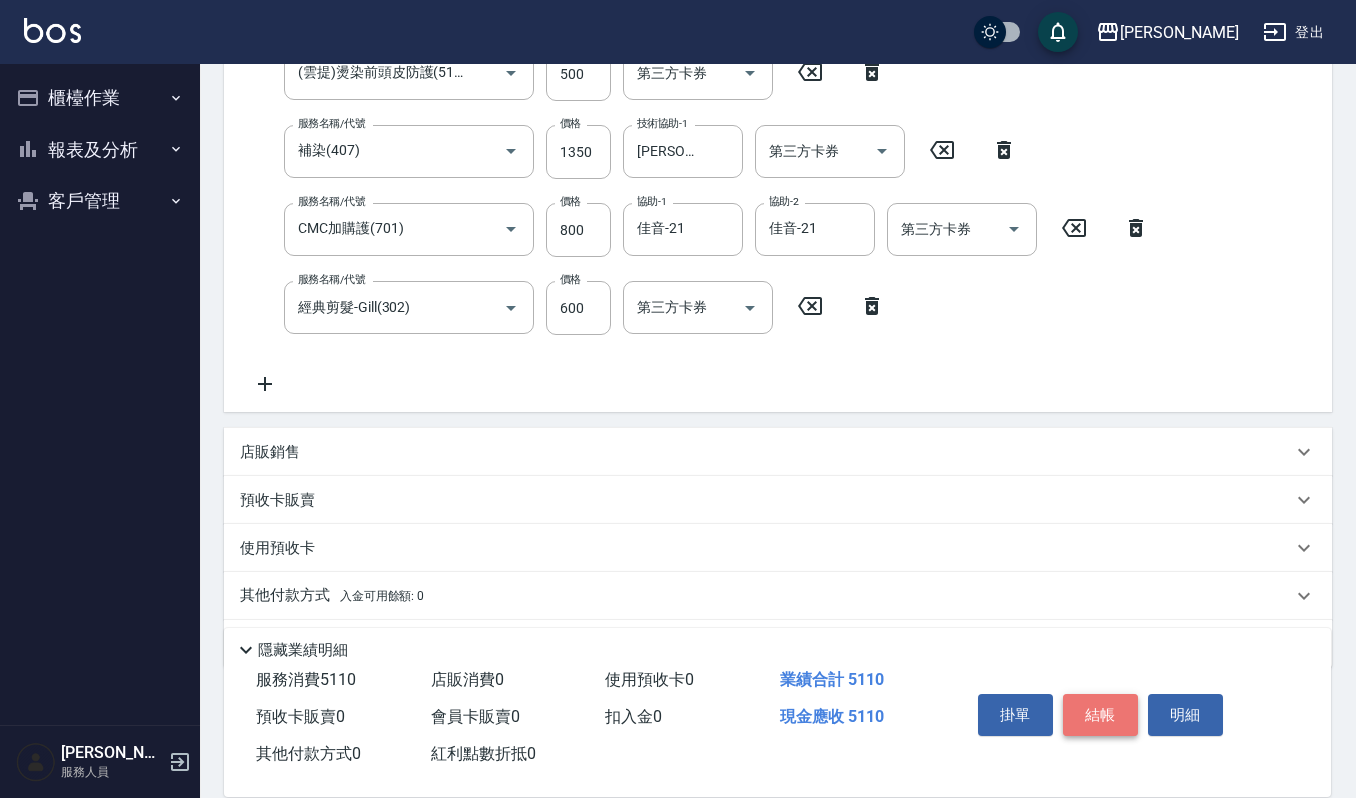 click on "結帳" at bounding box center [1100, 715] 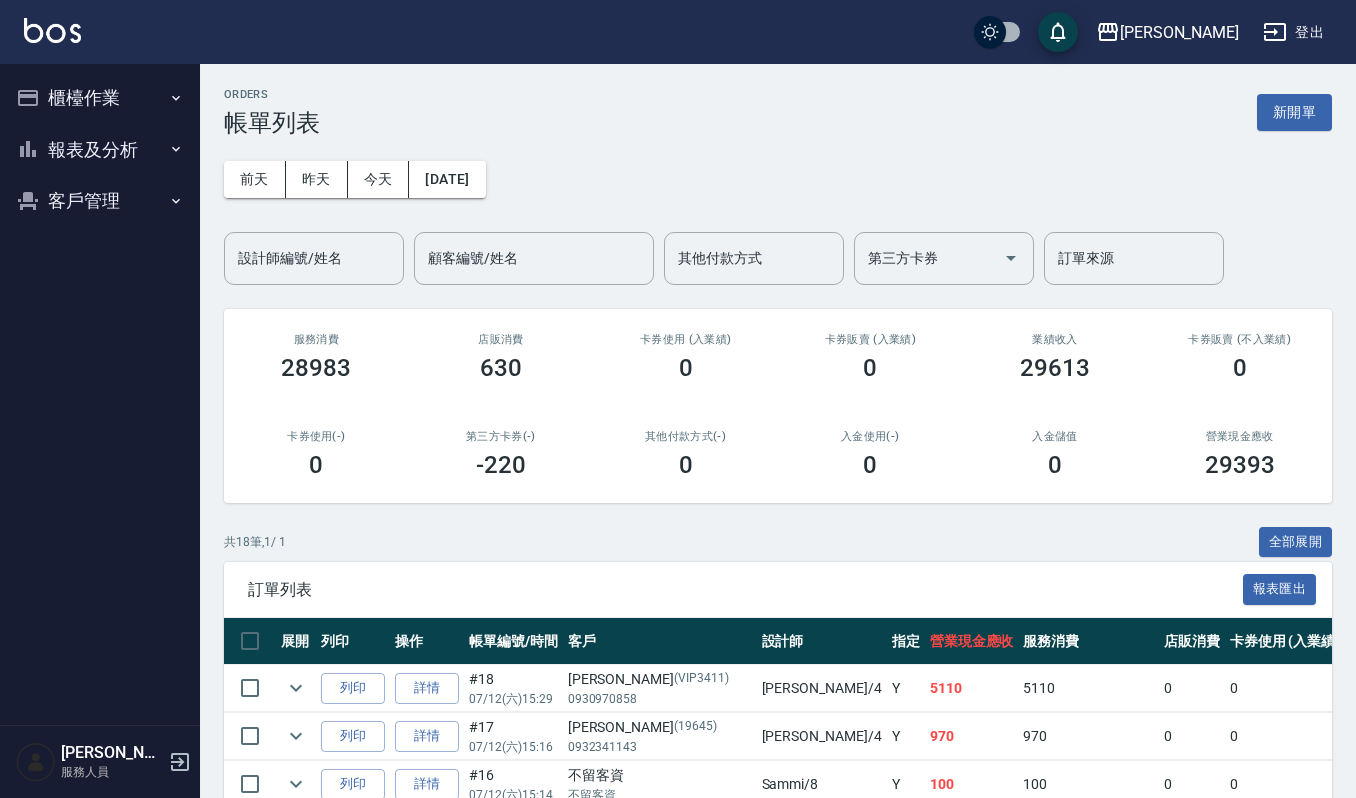scroll, scrollTop: 133, scrollLeft: 0, axis: vertical 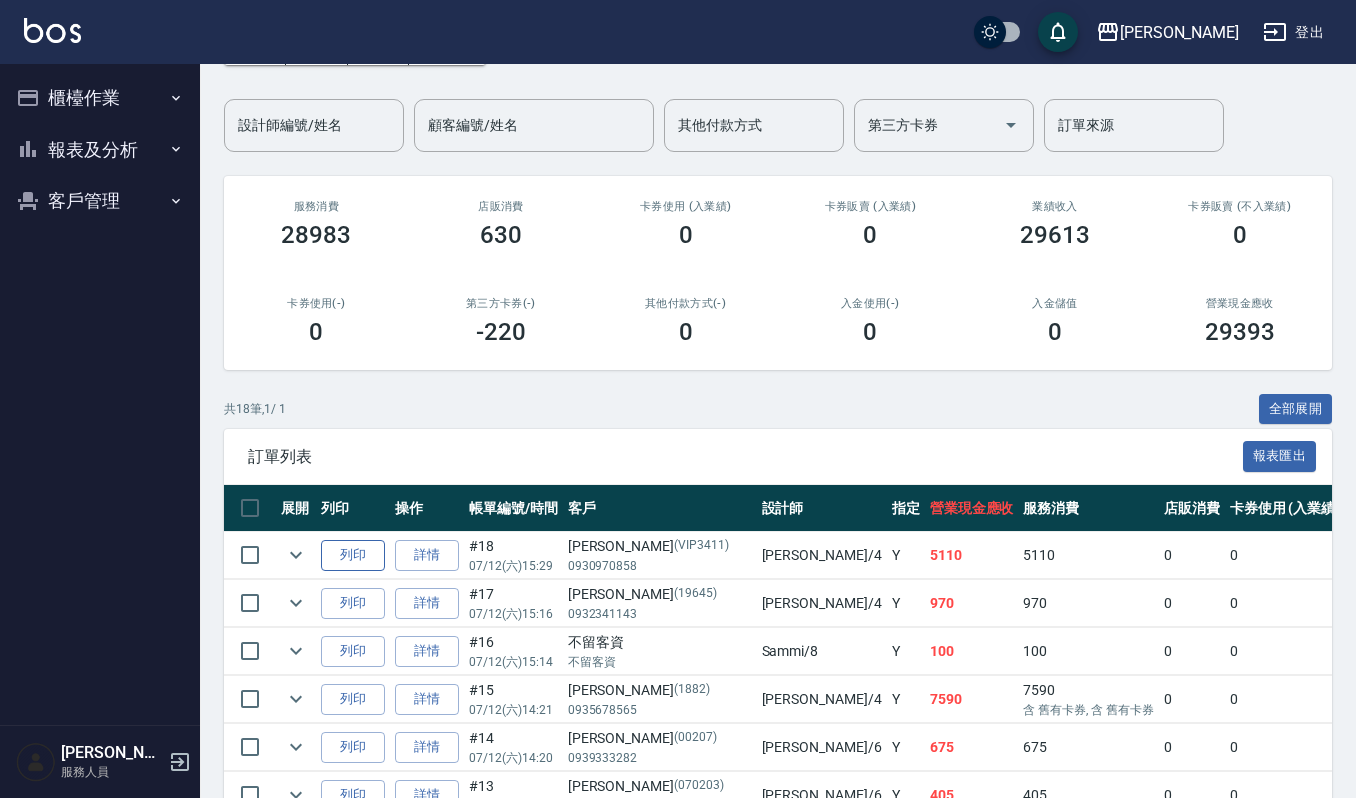 click on "列印" at bounding box center (353, 555) 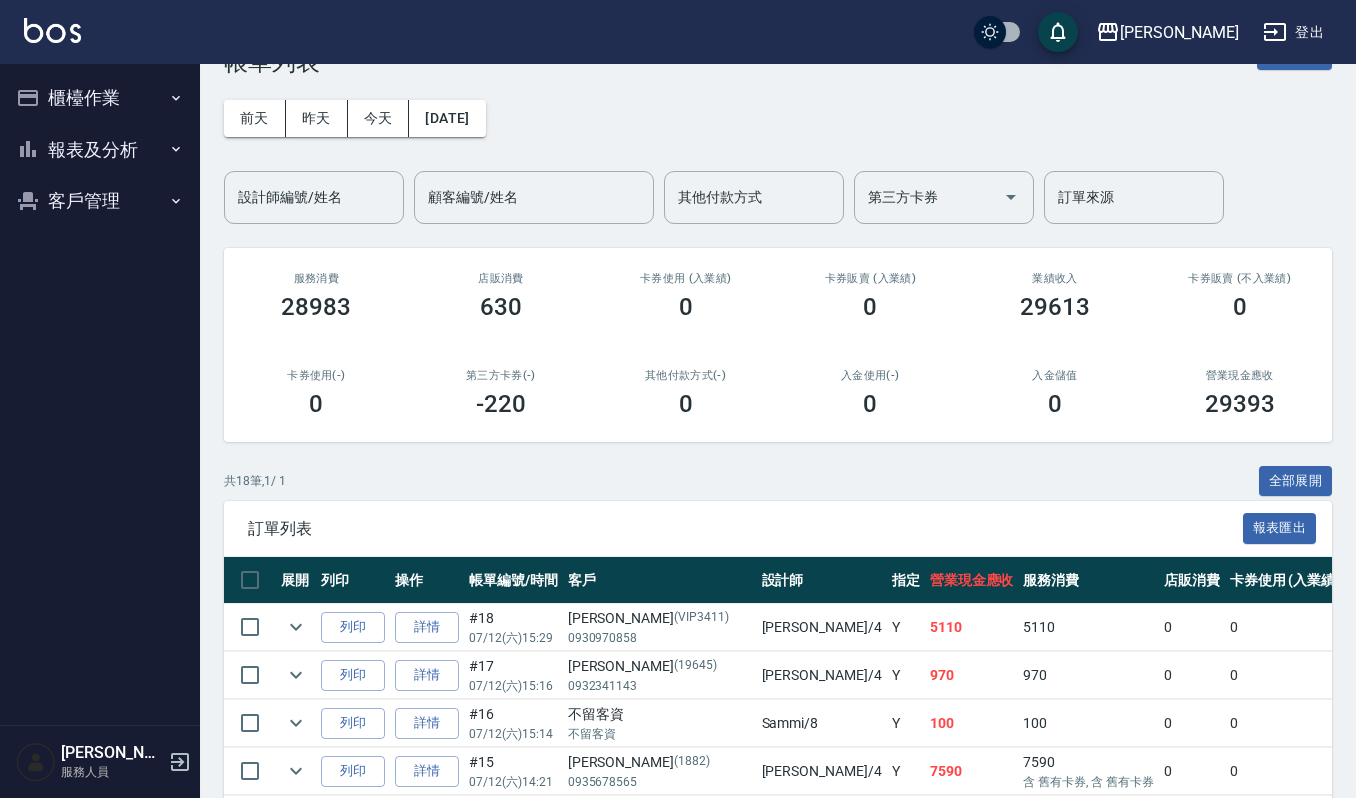 scroll, scrollTop: 0, scrollLeft: 0, axis: both 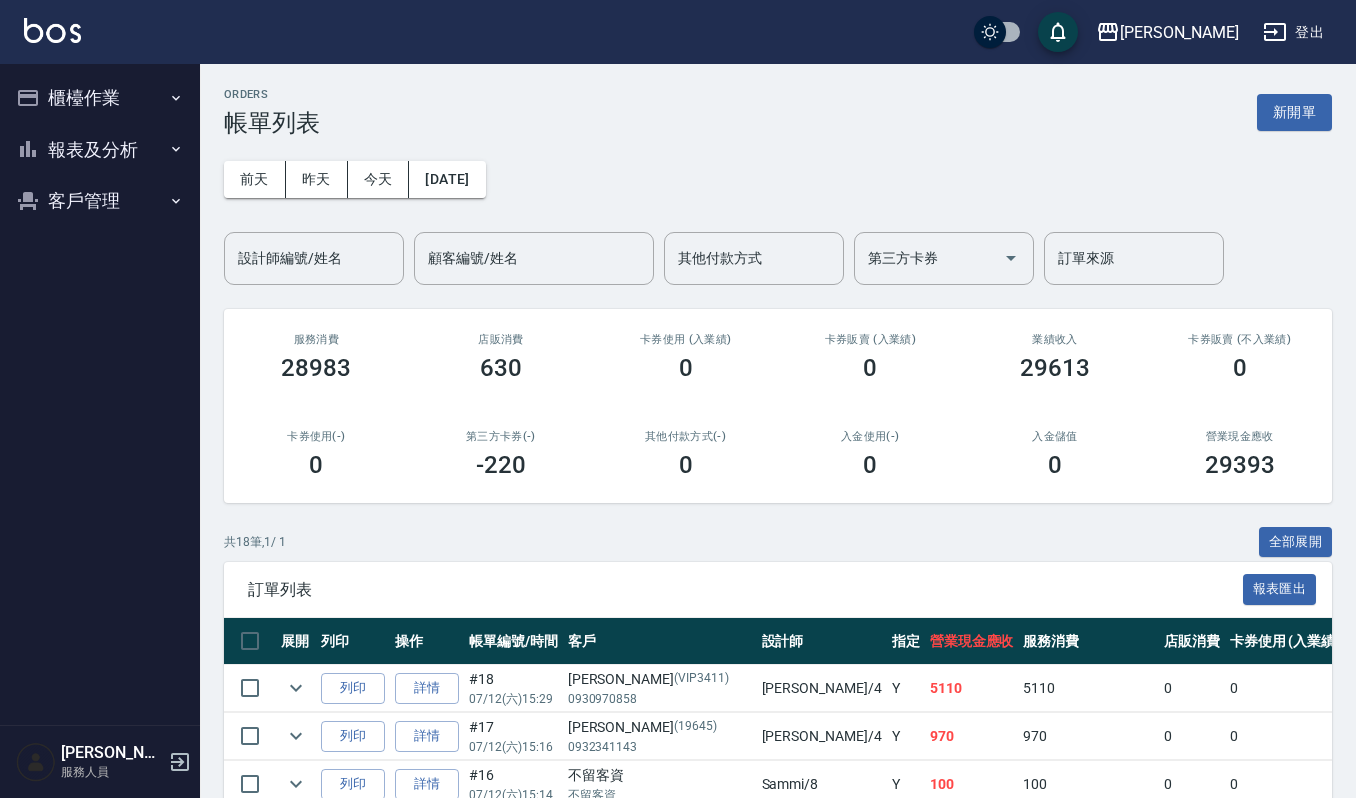 click on "ORDERS 帳單列表 新開單 [DATE] [DATE] [DATE] [DATE] 設計師編號/姓名 設計師編號/姓名 顧客編號/姓名 顧客編號/姓名 其他付款方式 其他付款方式 第三方卡券 第三方卡券 訂單來源 訂單來源 服務消費 28983 店販消費 630 卡券使用 (入業績) 0 卡券販賣 (入業績) 0 業績收入 29613 卡券販賣 (不入業績) 0 卡券使用(-) 0 第三方卡券(-) -220 其他付款方式(-) 0 入金使用(-) 0 入金儲值 0 營業現金應收 29393 共  18  筆,  1  /   1 全部展開 訂單列表 報表匯出 展開 列印 操作 帳單編號/時間 客戶 設計師 指定 營業現金應收 服務消費 店販消費 卡券使用 (入業績) 卡券販賣 (入業績) 業績收入 卡券販賣 (不入業績) 卡券使用(-) 第三方卡券(-) 其他付款方式(-) 入金使用(-) 備註 訂單來源 列印 詳情 #18 07/12 (六) 15:29 [PERSON_NAME](VIP3411) 0930970858 [PERSON_NAME] /4 Y 5110 5110 0 0 0 5110 0 0 0 0 0 列印 詳情 #17 07/12 (六) 15:16 [PERSON_NAME]/4 Y" at bounding box center [778, 835] 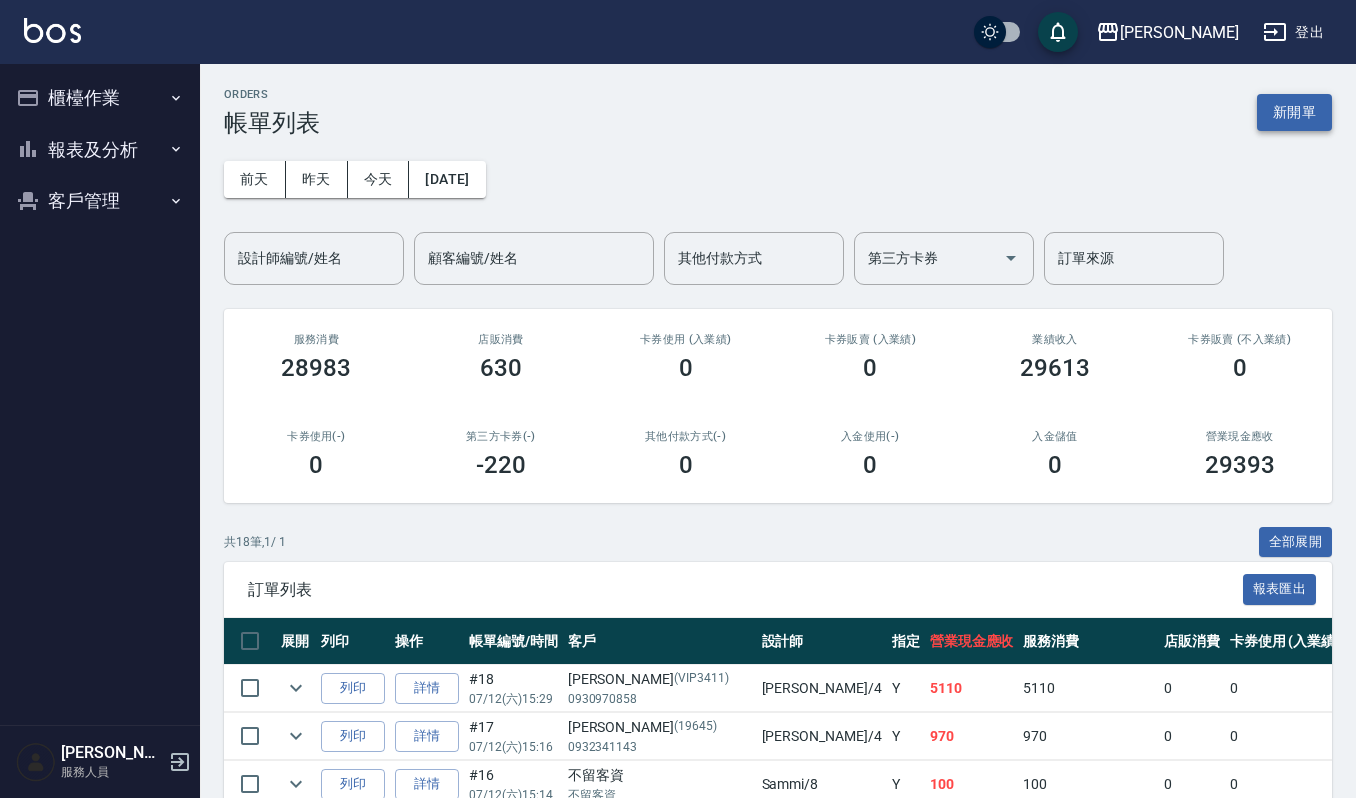 click on "新開單" at bounding box center [1294, 112] 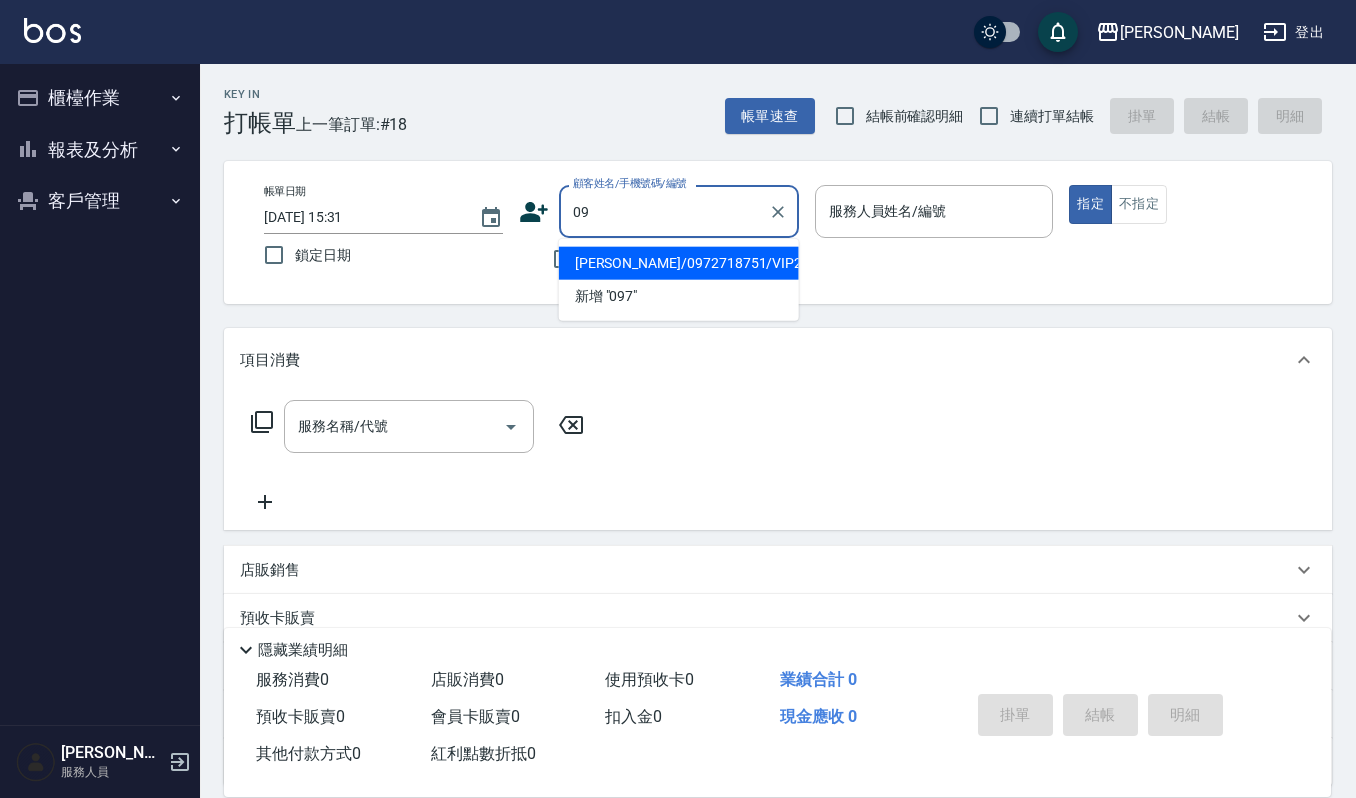 type on "0" 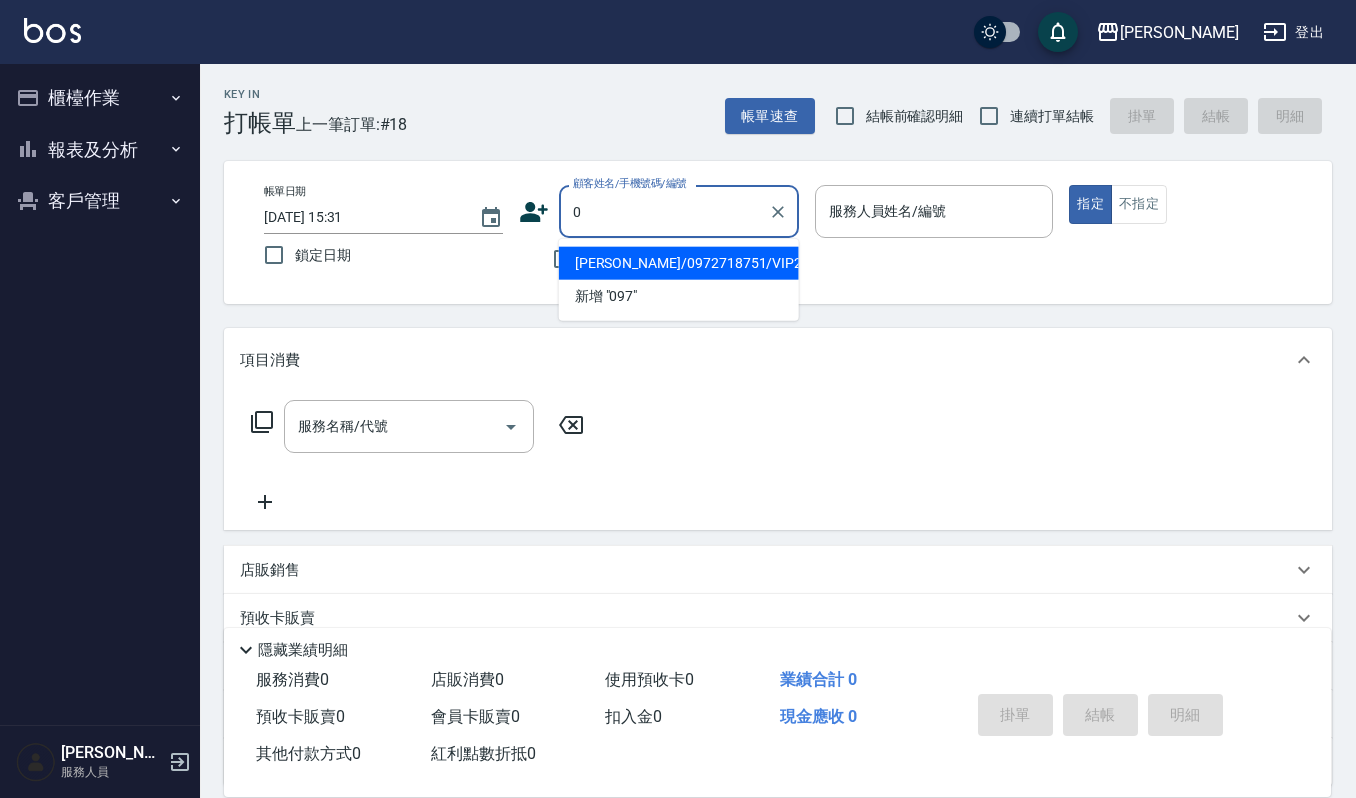 type 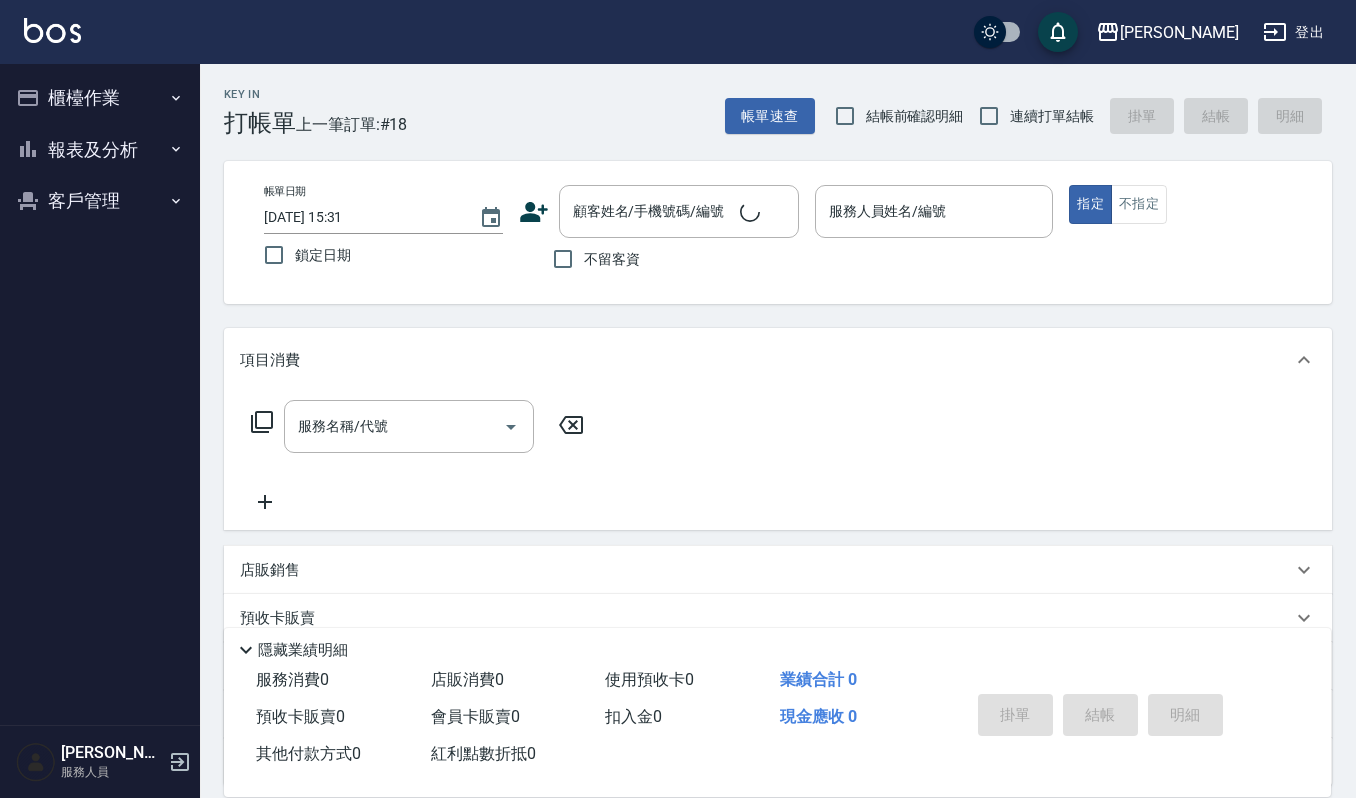 click on "項目消費" at bounding box center (778, 360) 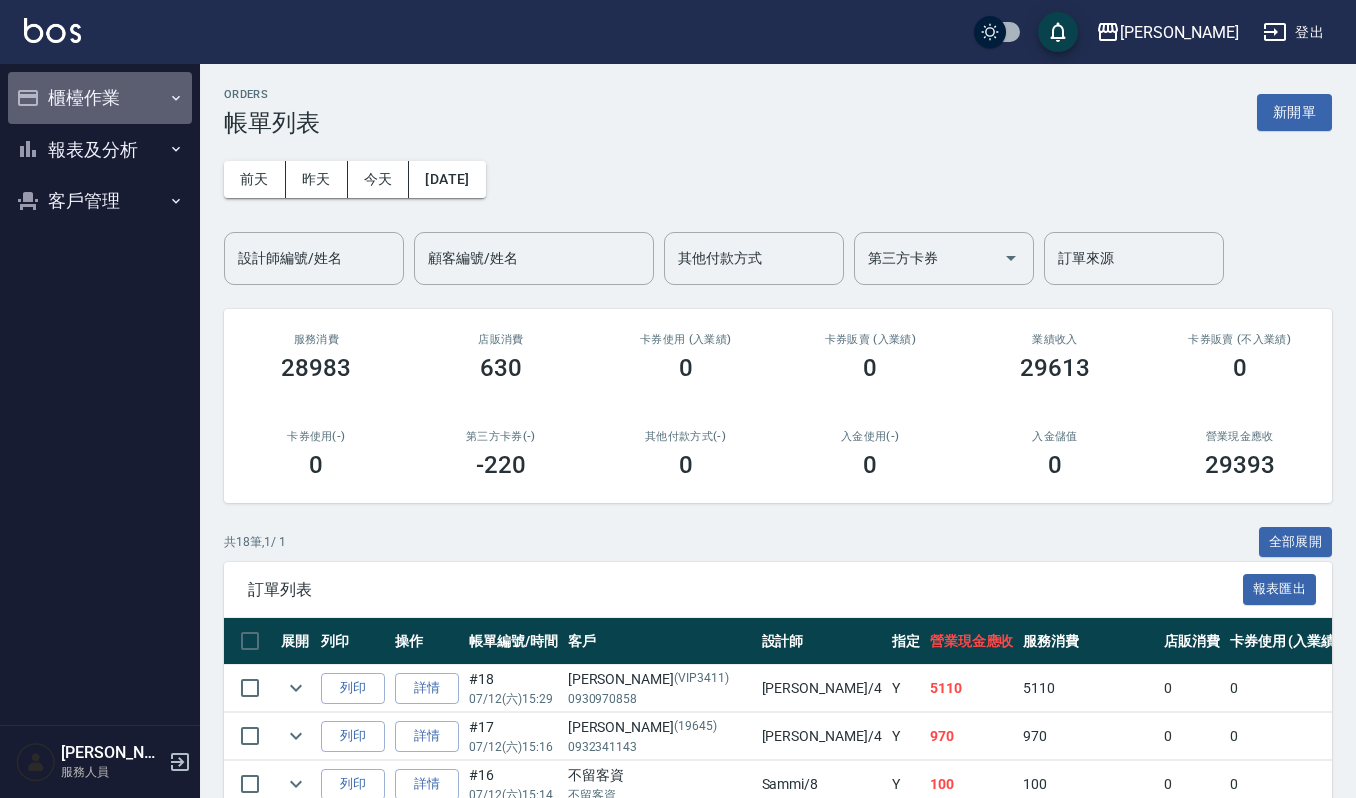 click on "櫃檯作業" at bounding box center (100, 98) 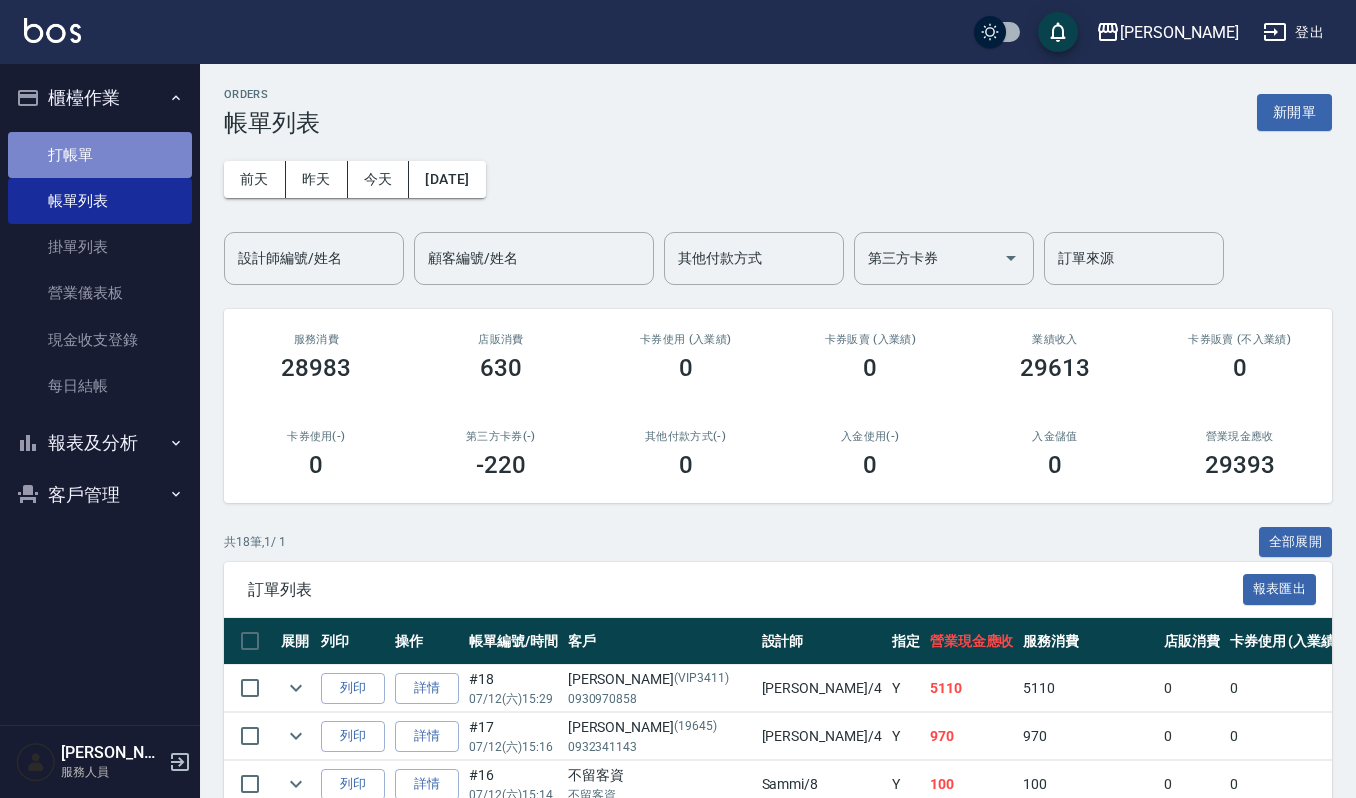 click on "打帳單" at bounding box center (100, 155) 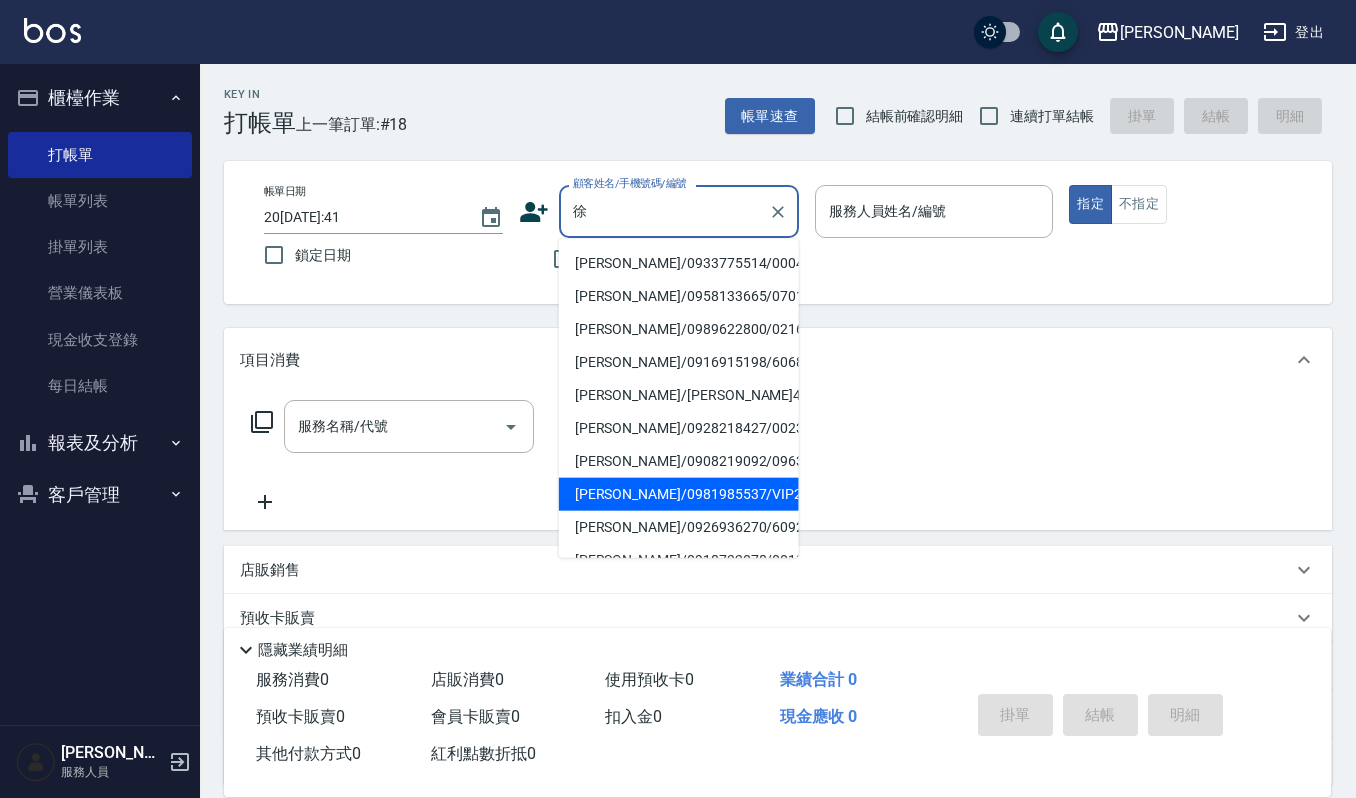 type on "[PERSON_NAME]/0981985537/VIP2491" 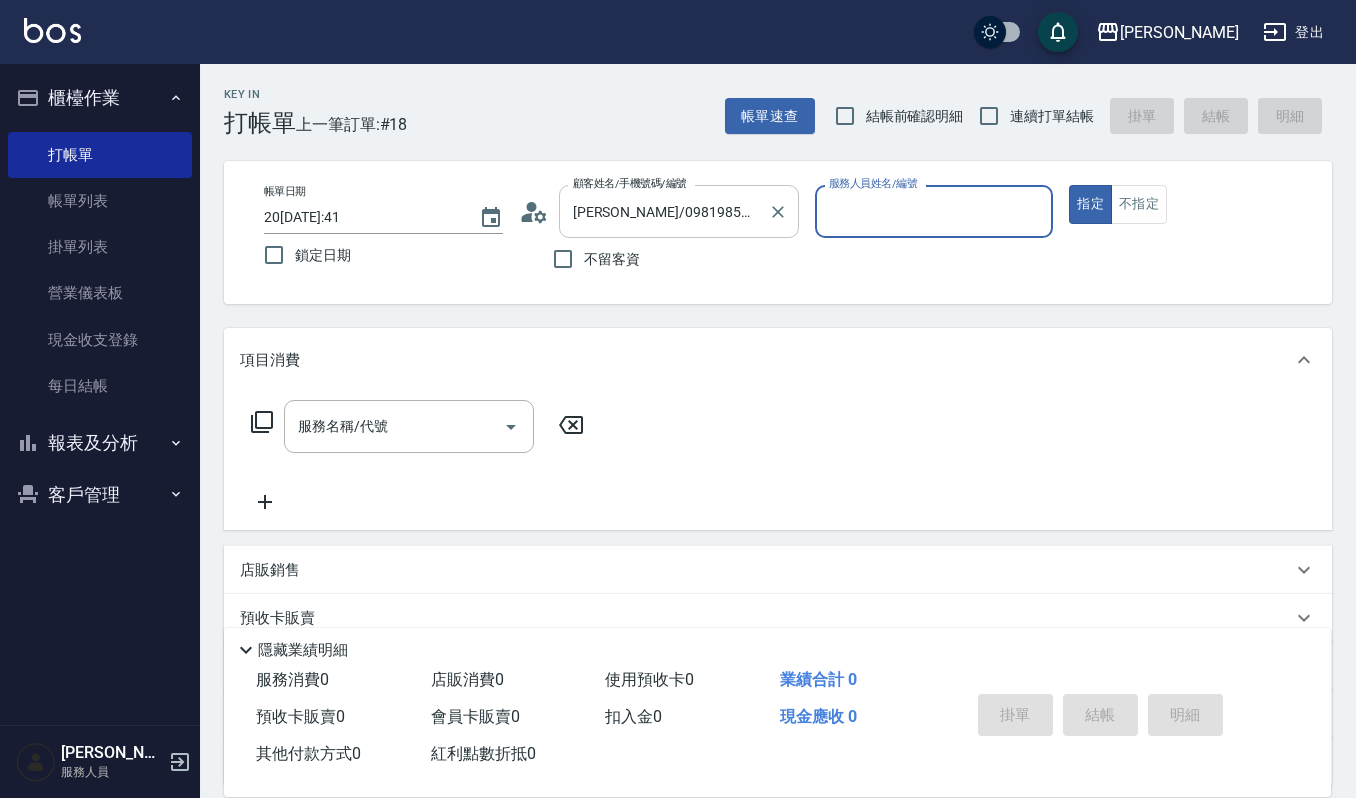 type on "Ruby-17" 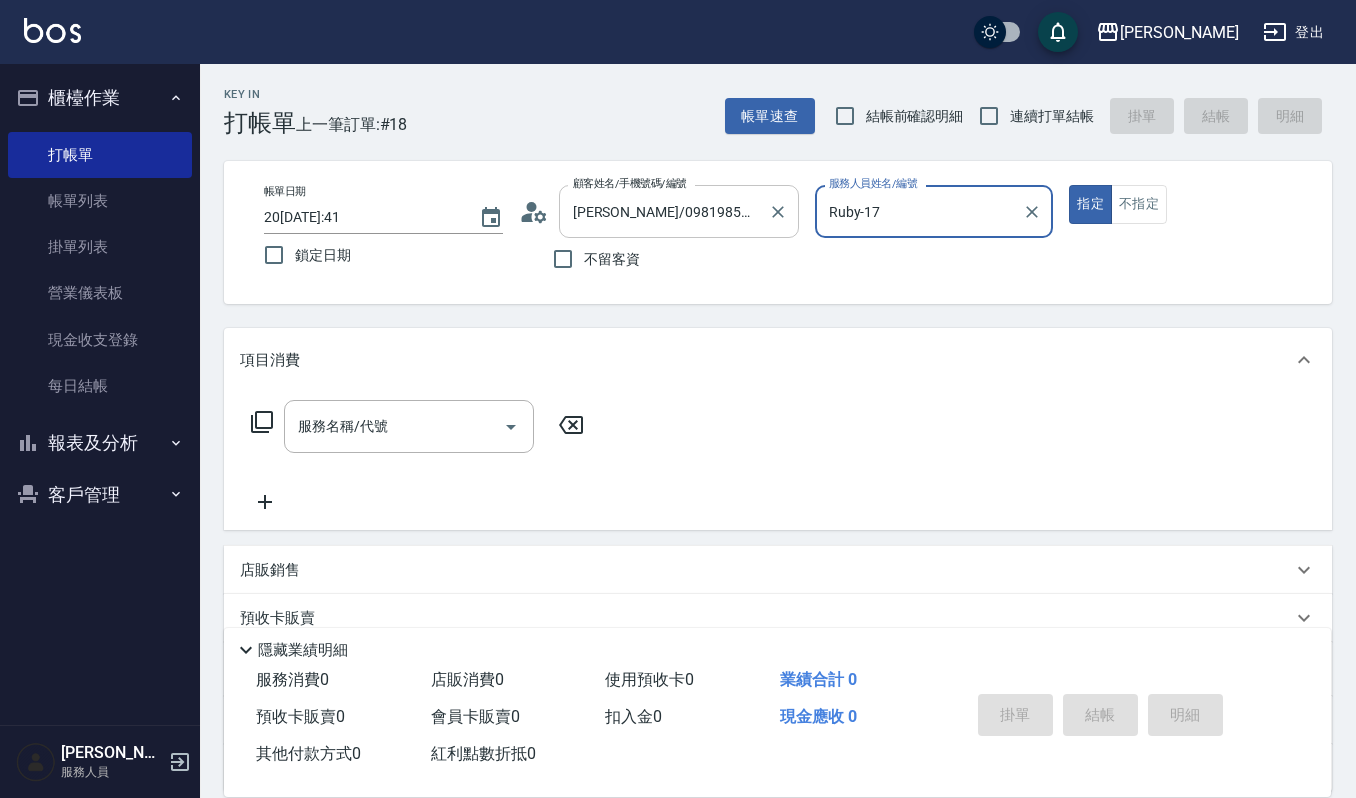 click on "指定" at bounding box center (1090, 204) 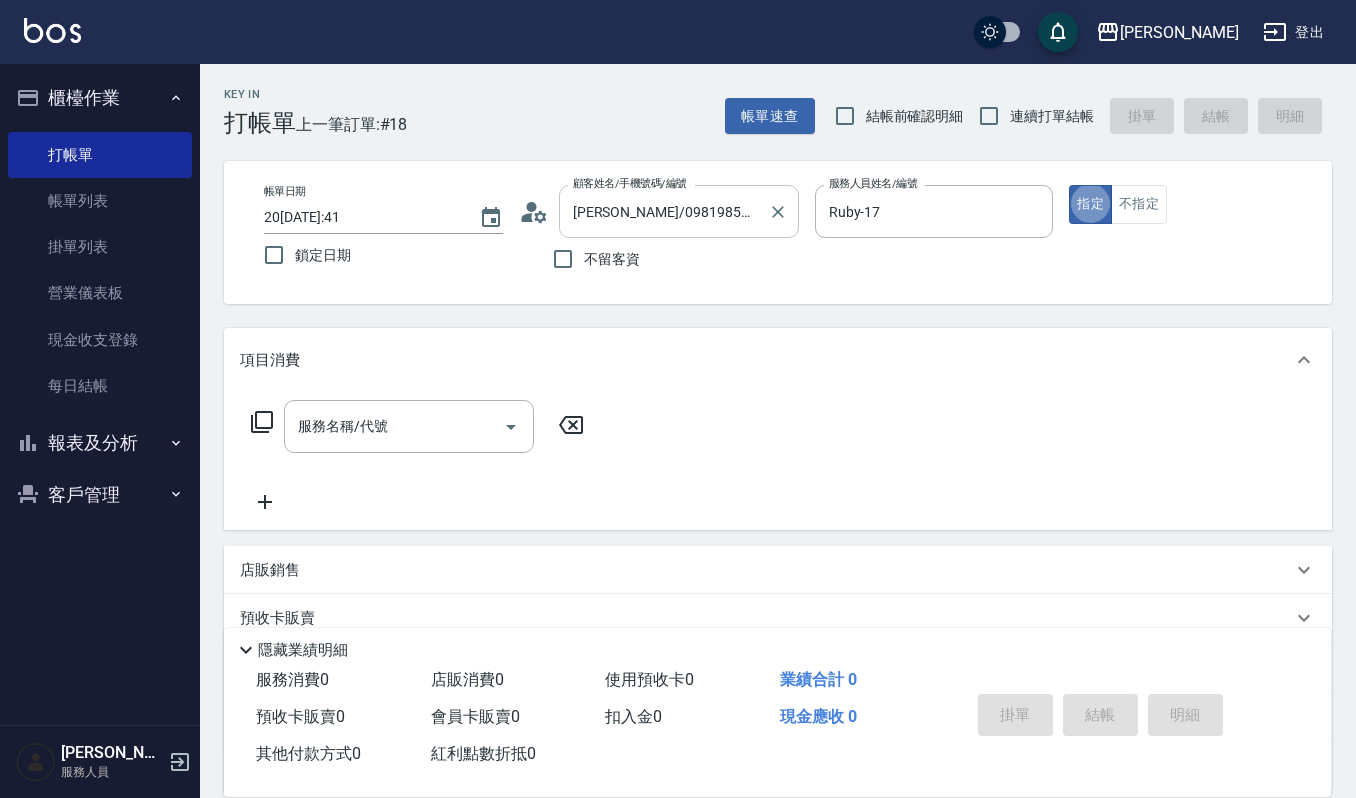 type on "true" 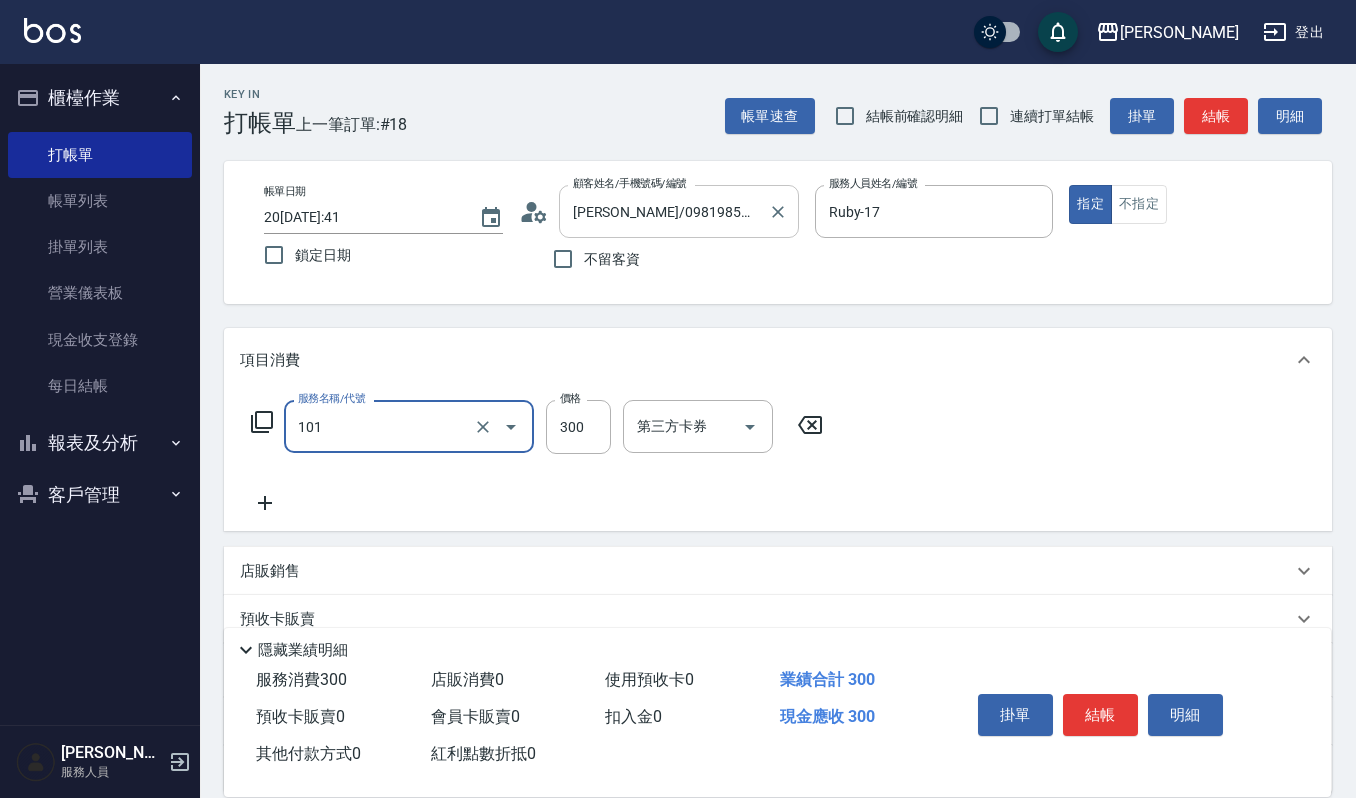 type on "一般洗髮(101)" 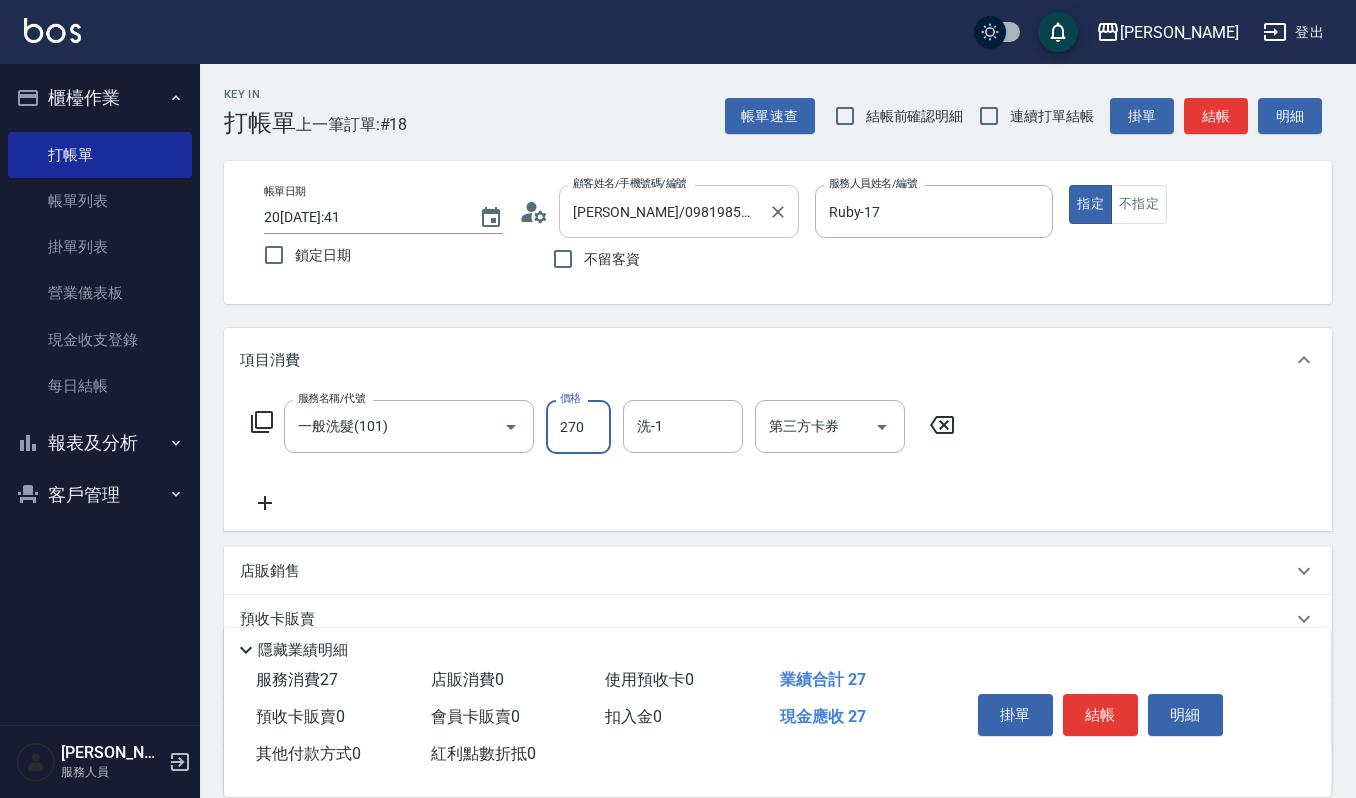 type on "270" 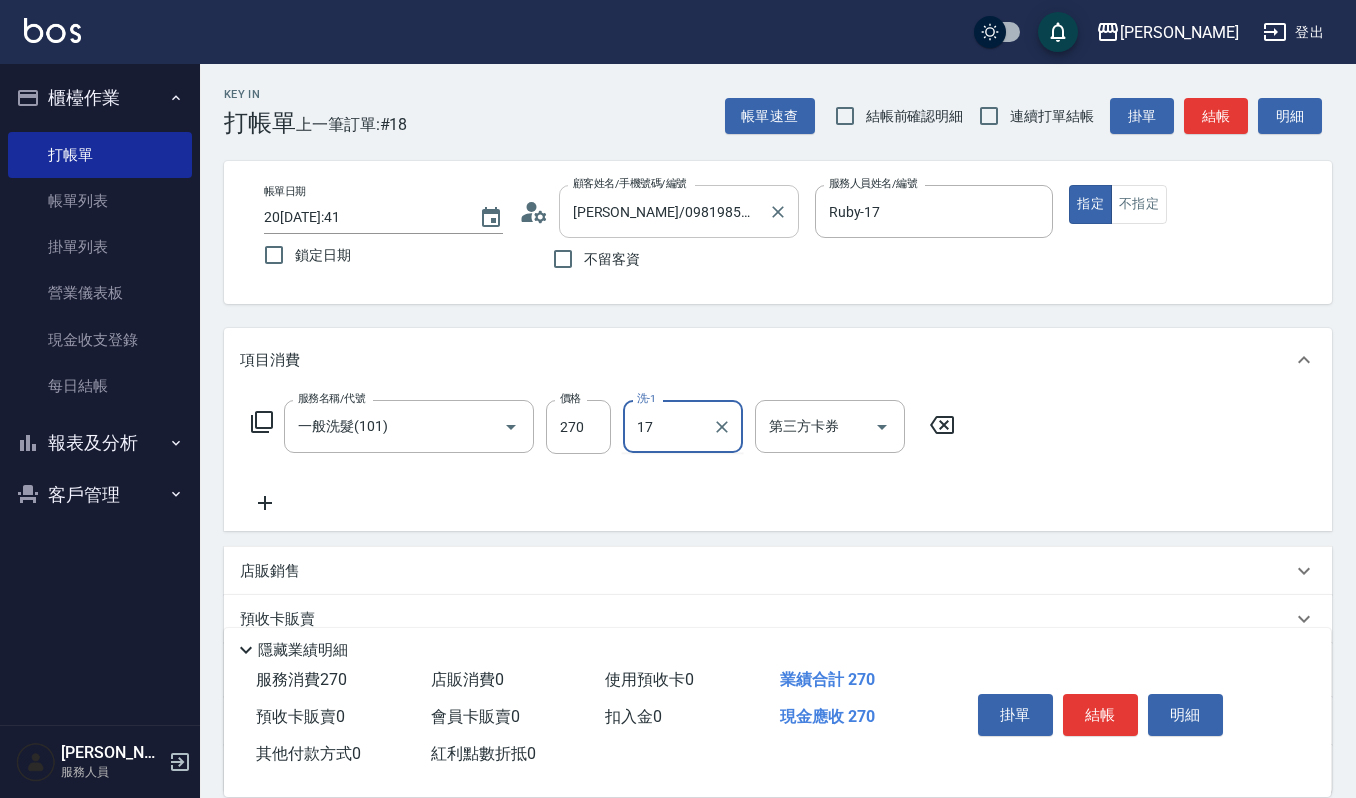 type on "Ruby-17" 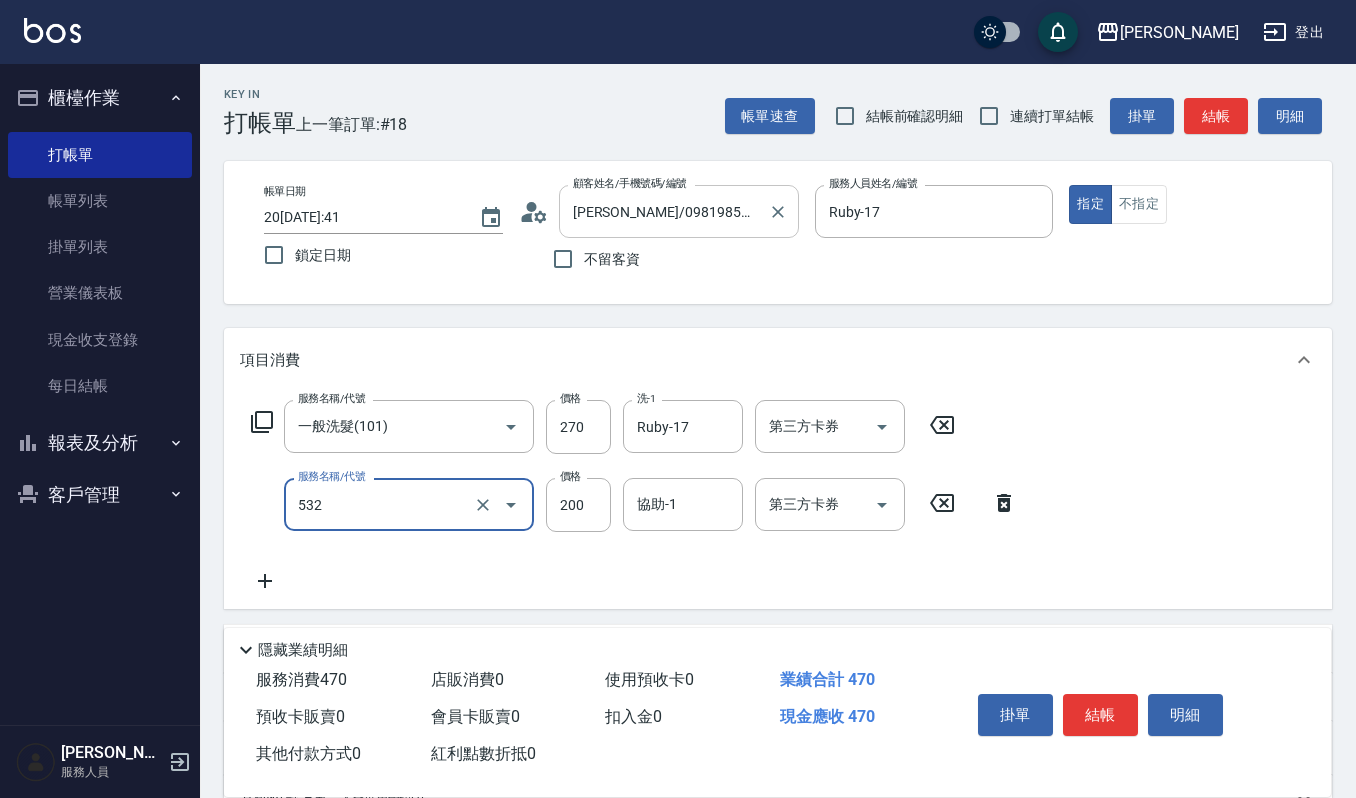 type on "自備複方.亞士(532)" 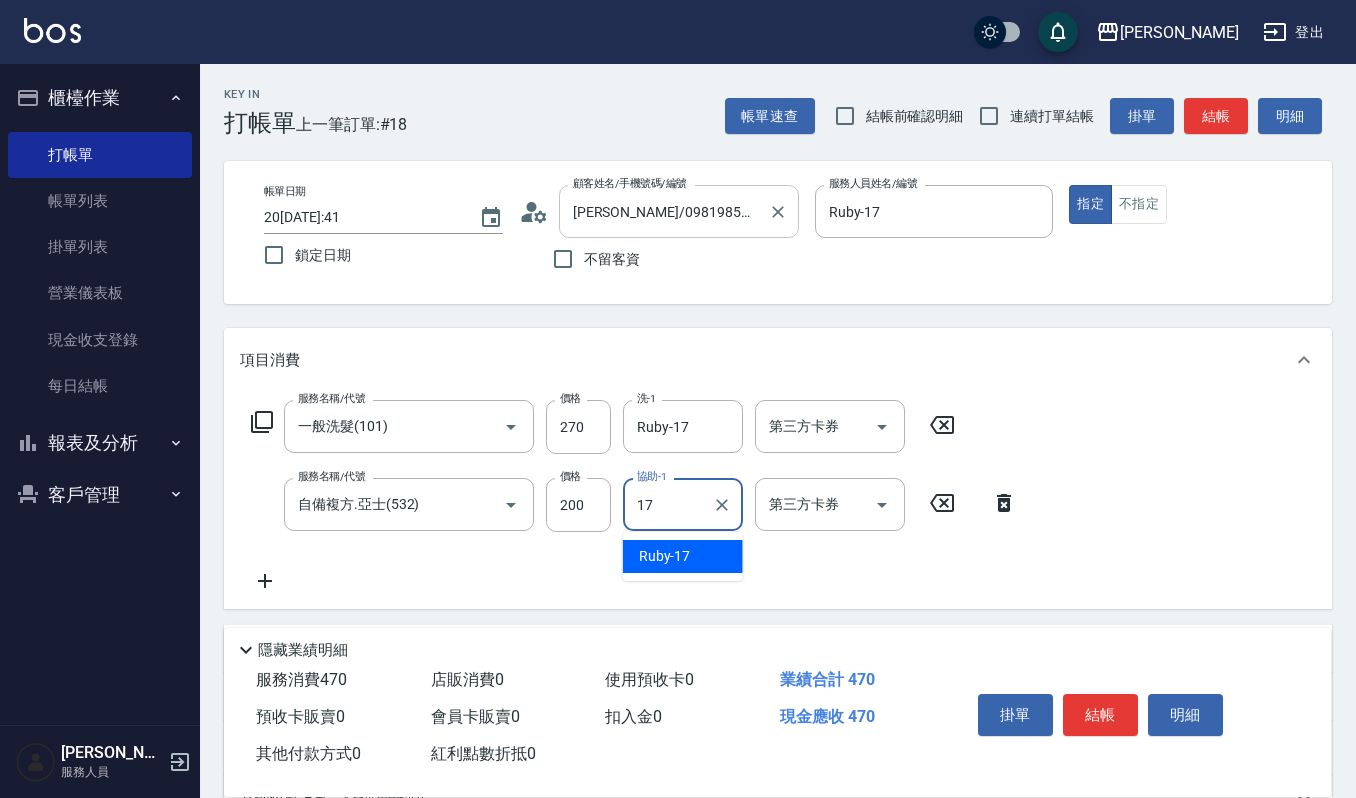 type on "Ruby-17" 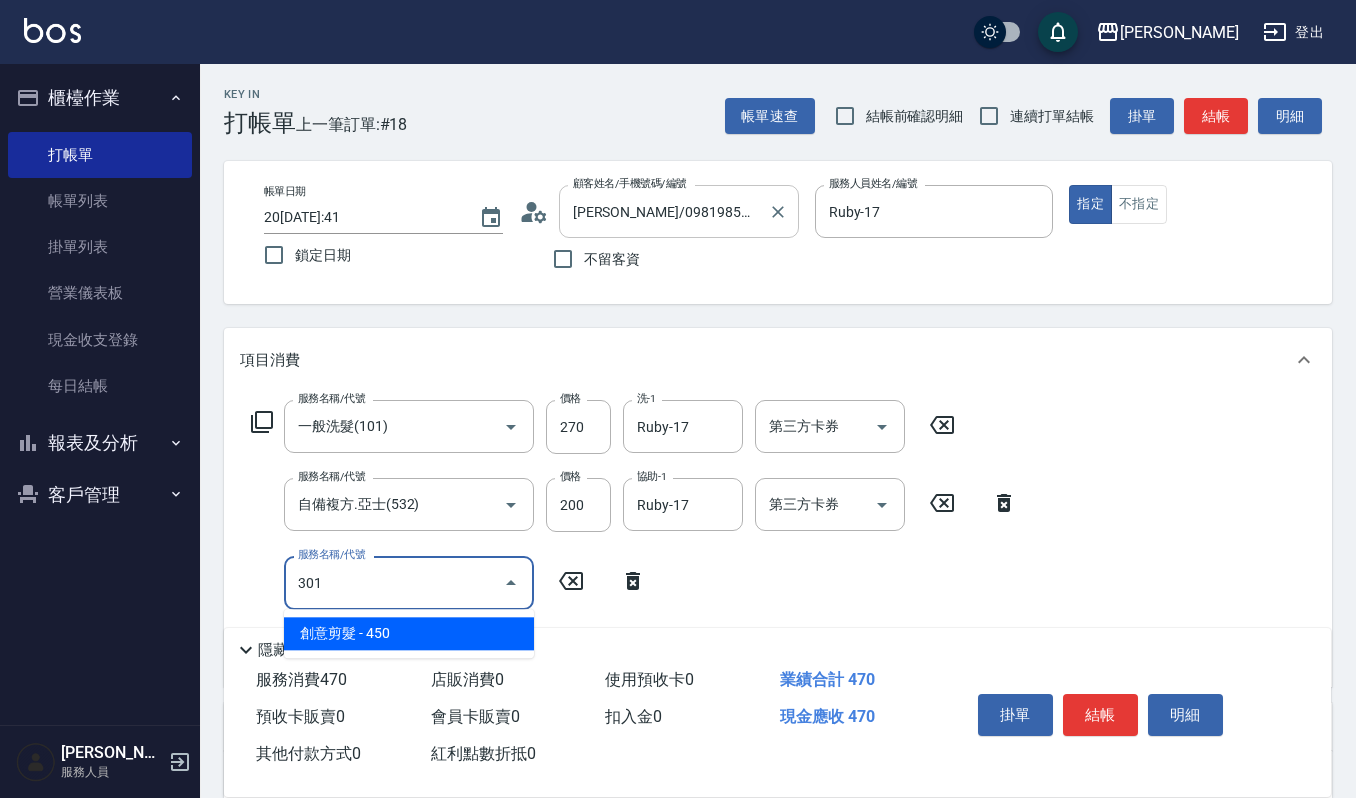 type on "創意剪髮(301)" 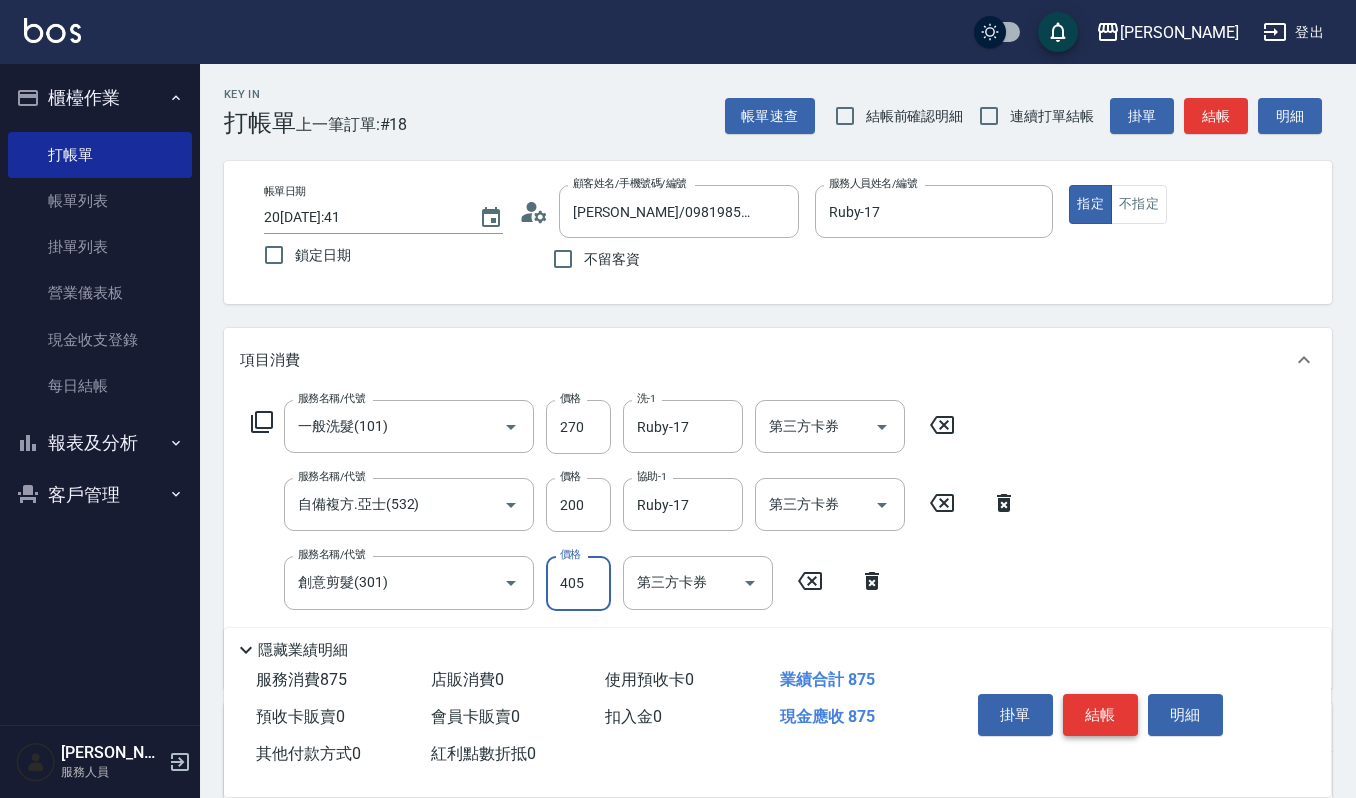 type on "405" 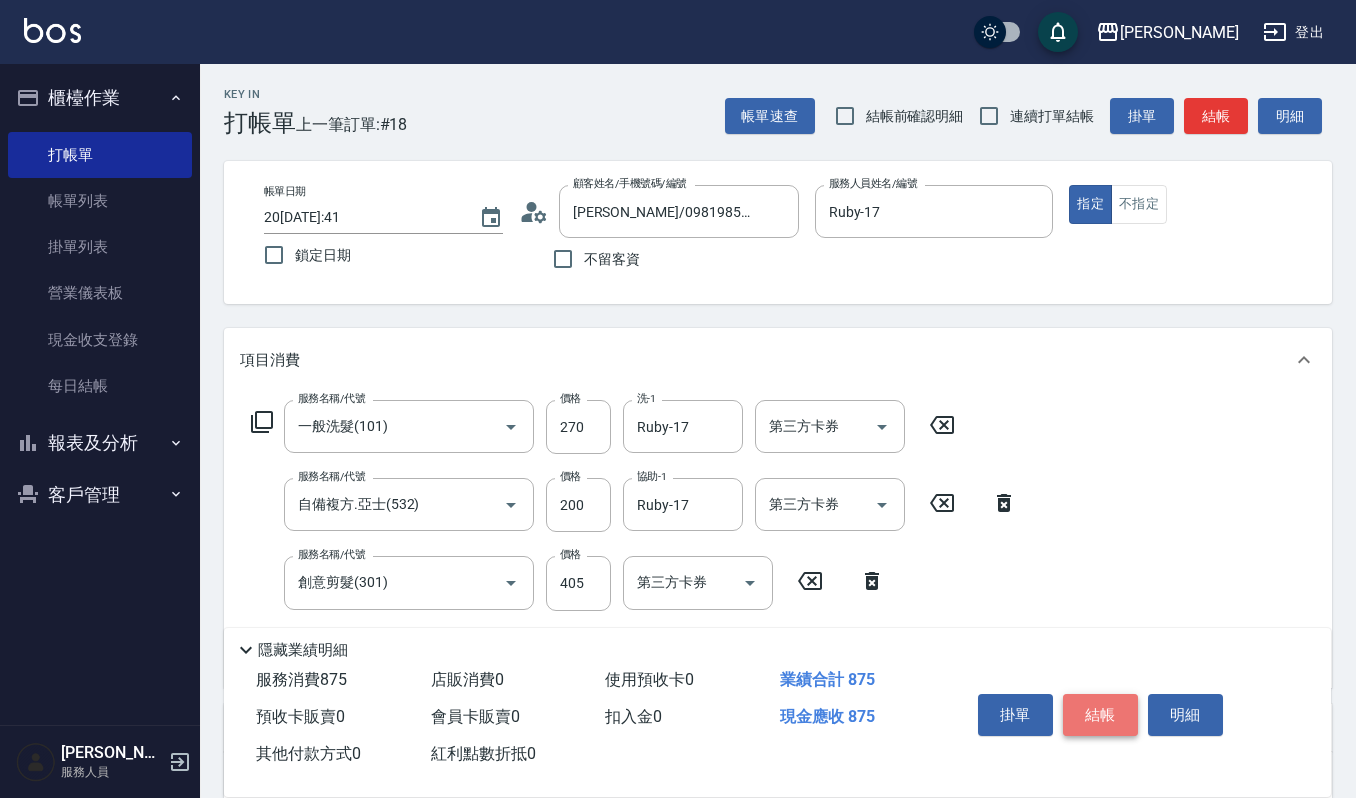 click on "結帳" at bounding box center [1100, 715] 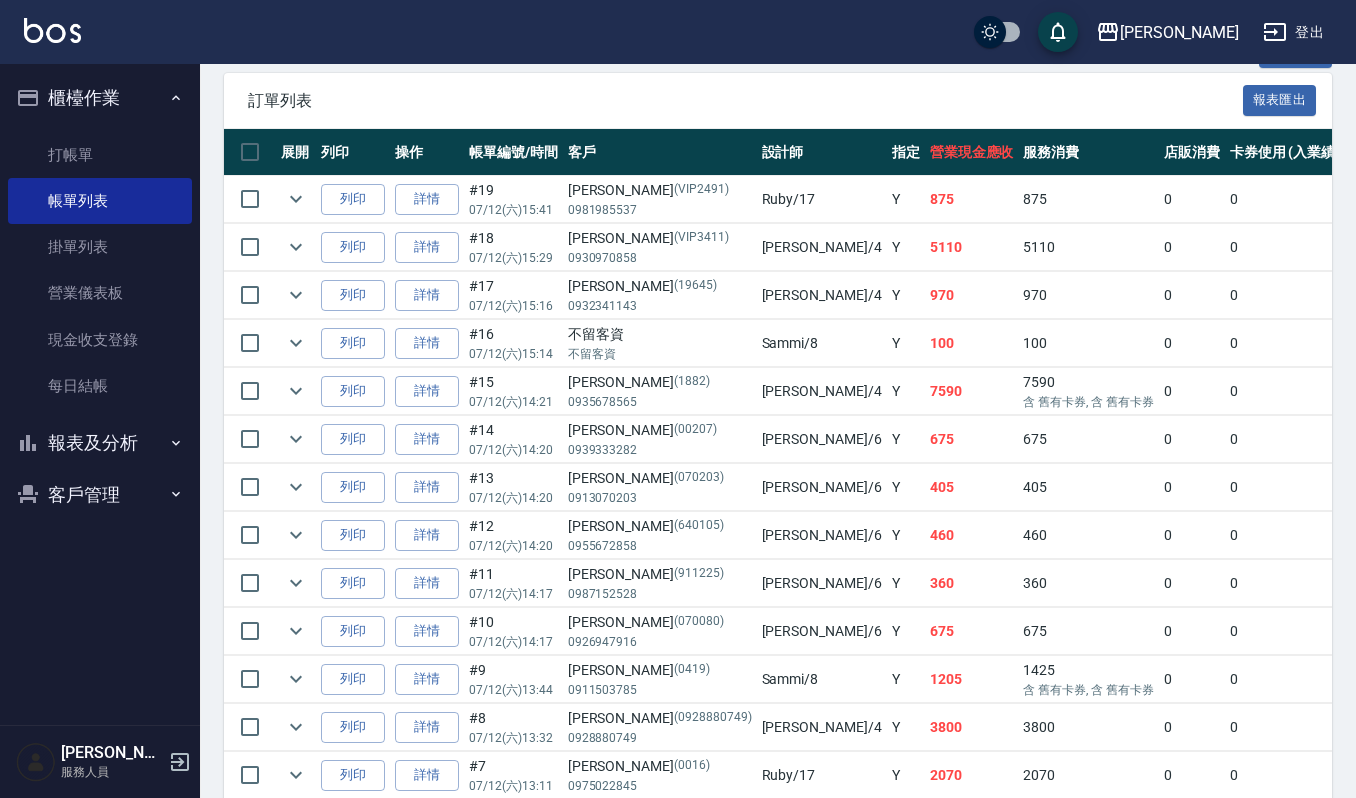 scroll, scrollTop: 0, scrollLeft: 0, axis: both 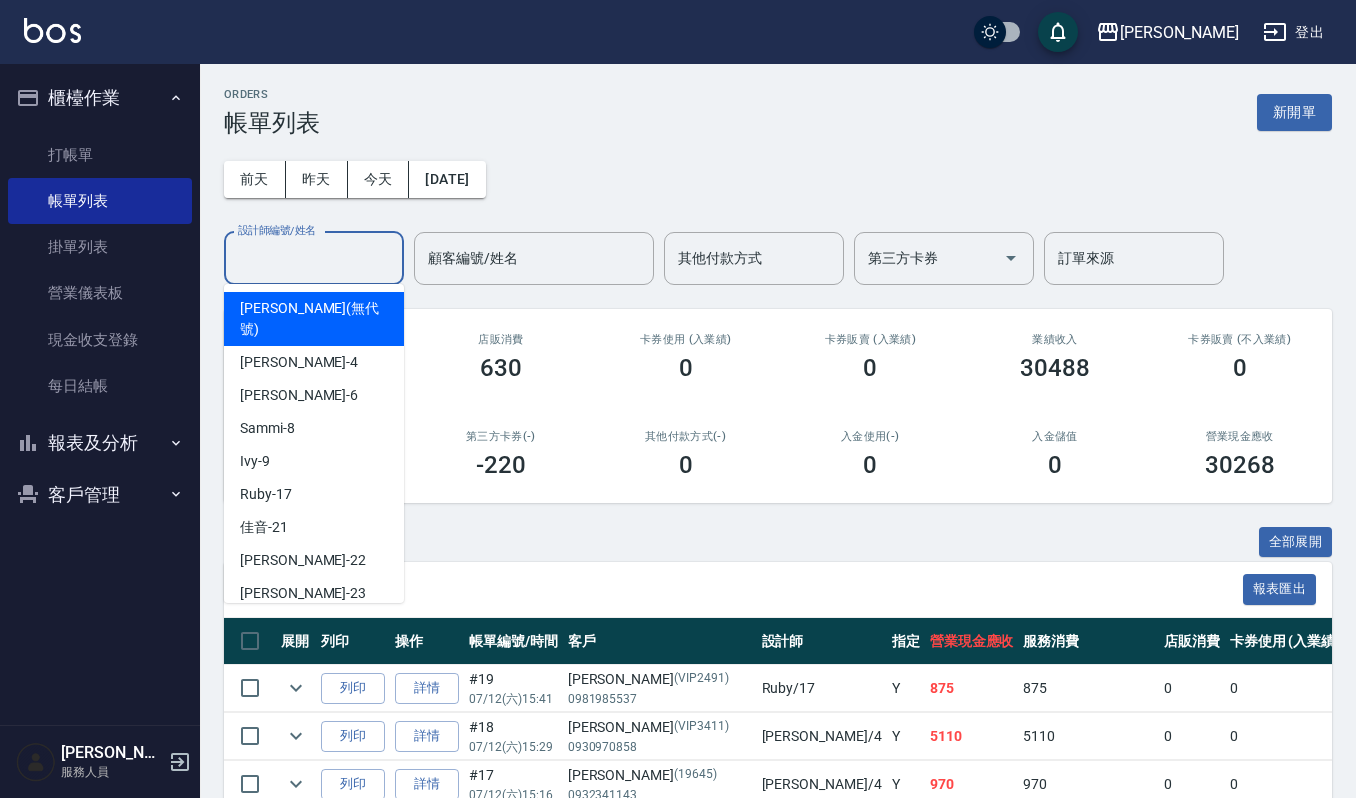 click on "設計師編號/姓名" at bounding box center (314, 258) 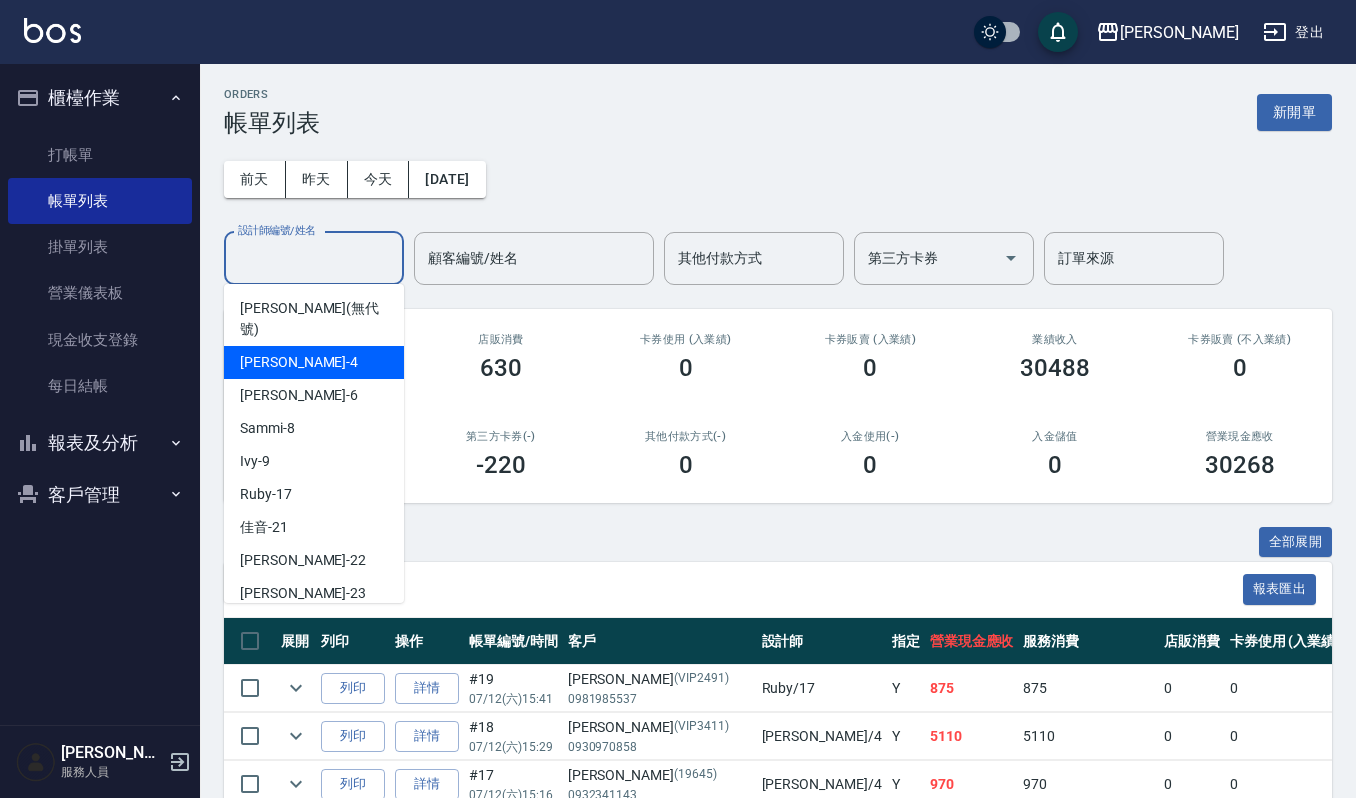 click on "[PERSON_NAME] -4" at bounding box center [314, 362] 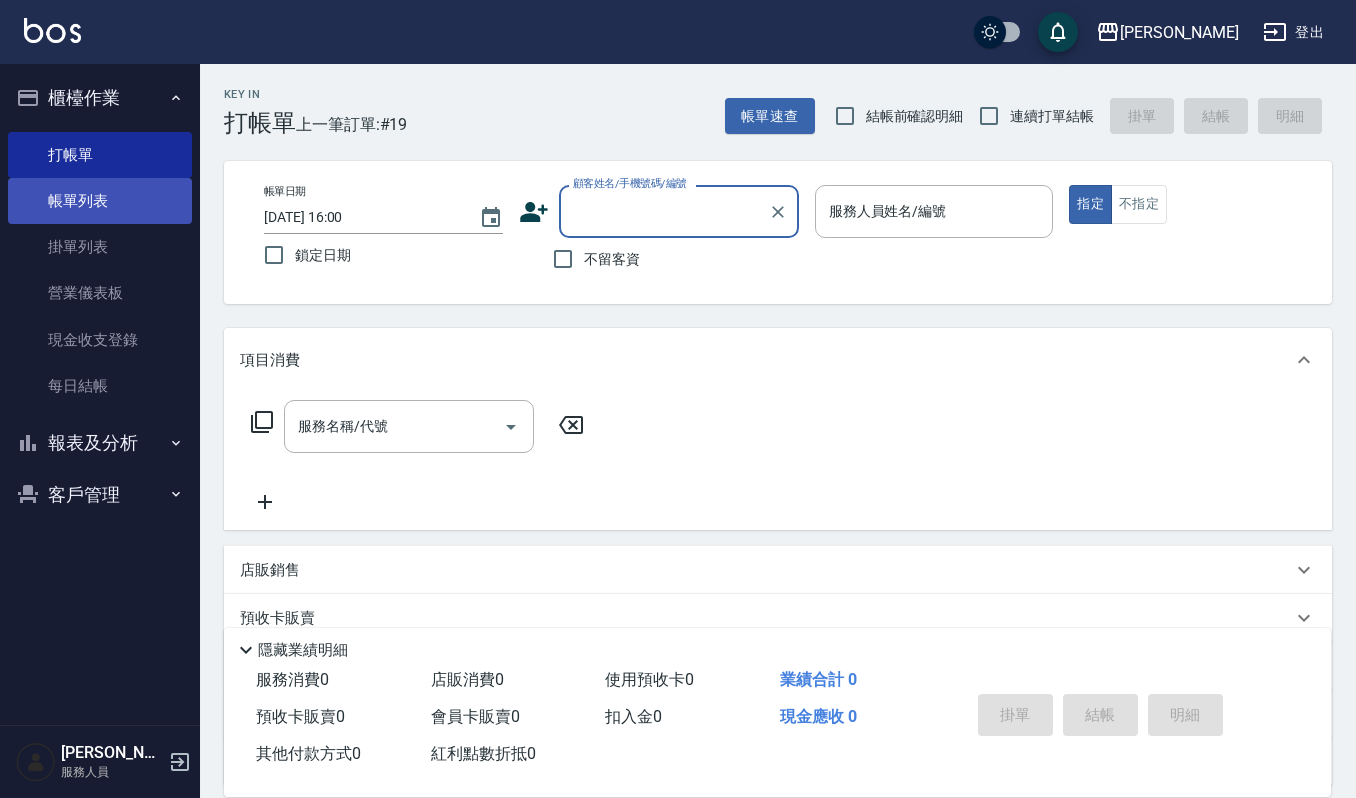 click on "帳單列表" at bounding box center [100, 201] 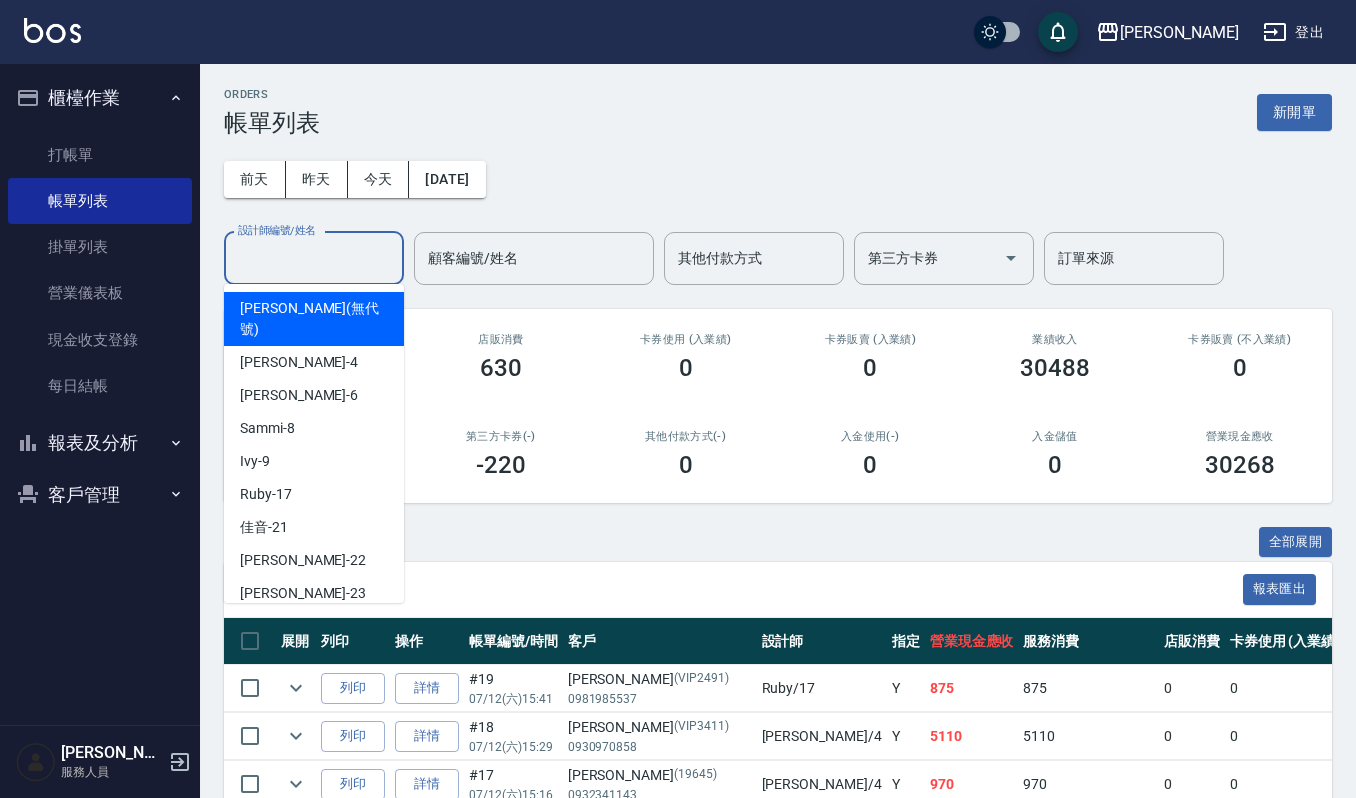 click on "設計師編號/姓名" at bounding box center (314, 258) 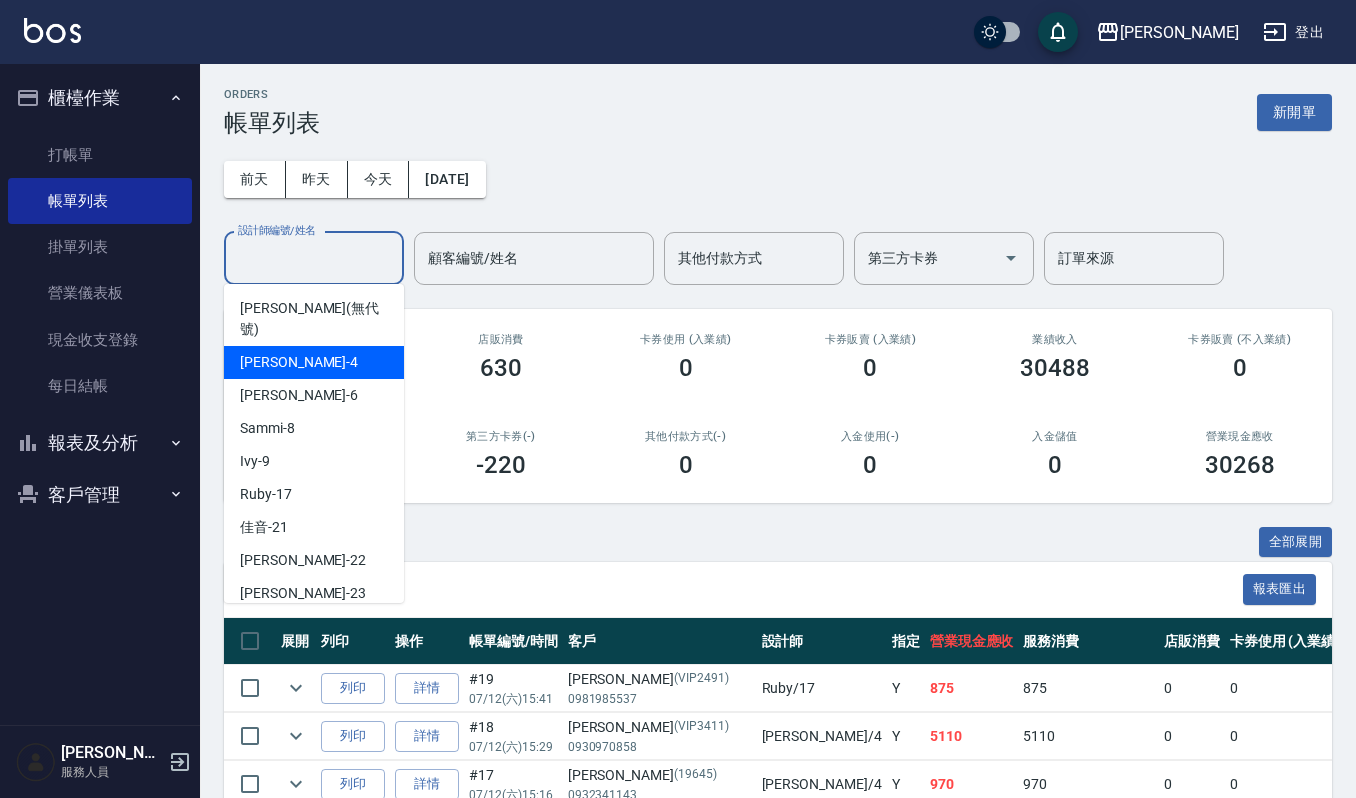 click on "[PERSON_NAME] -4" at bounding box center [299, 362] 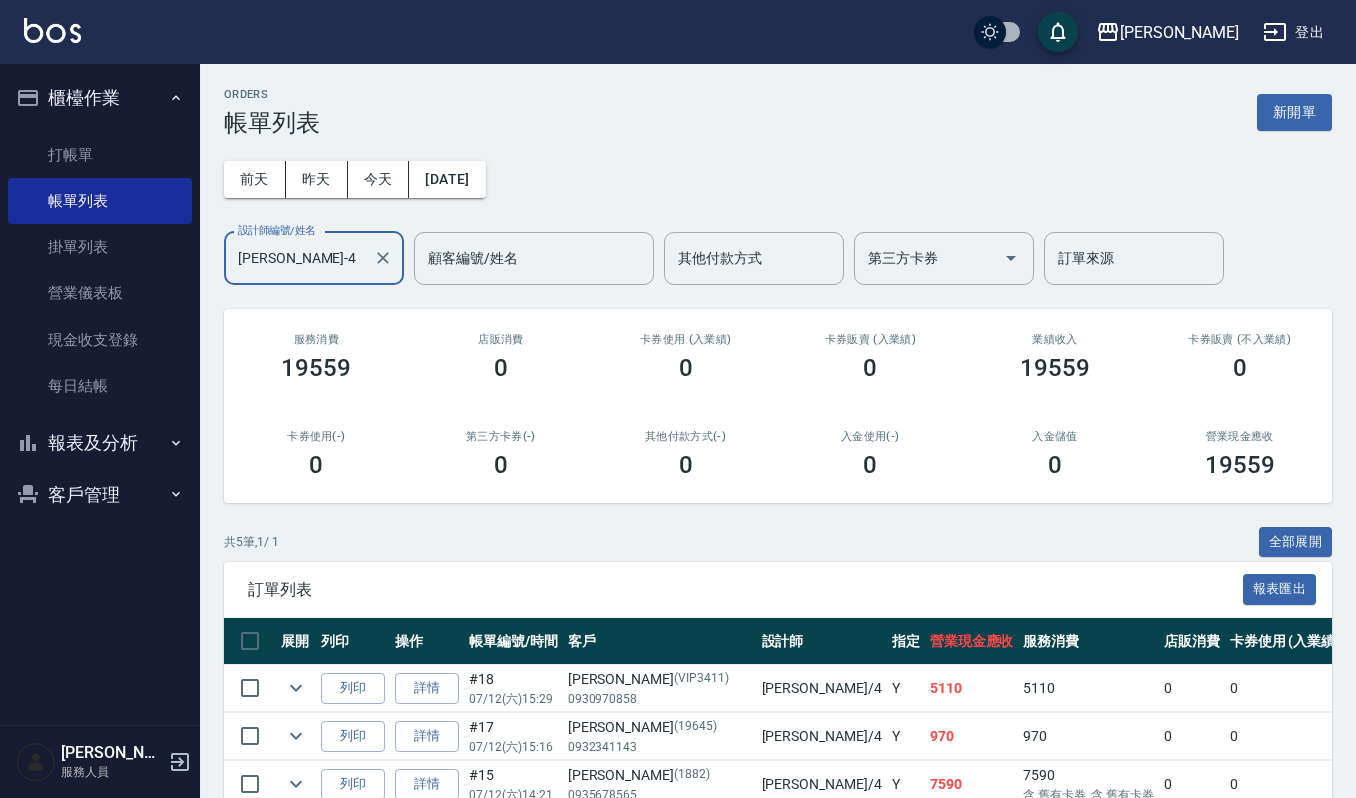 scroll, scrollTop: 133, scrollLeft: 0, axis: vertical 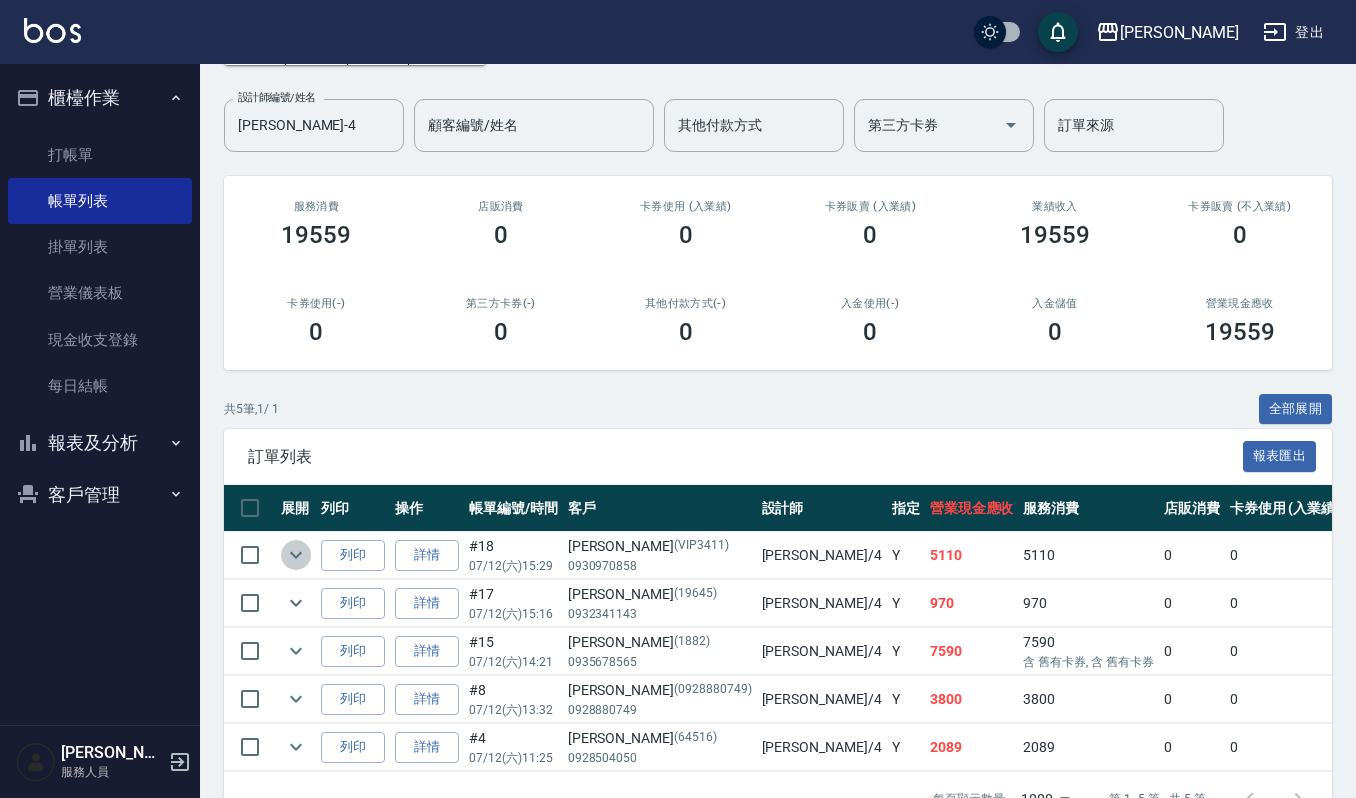 click at bounding box center [296, 555] 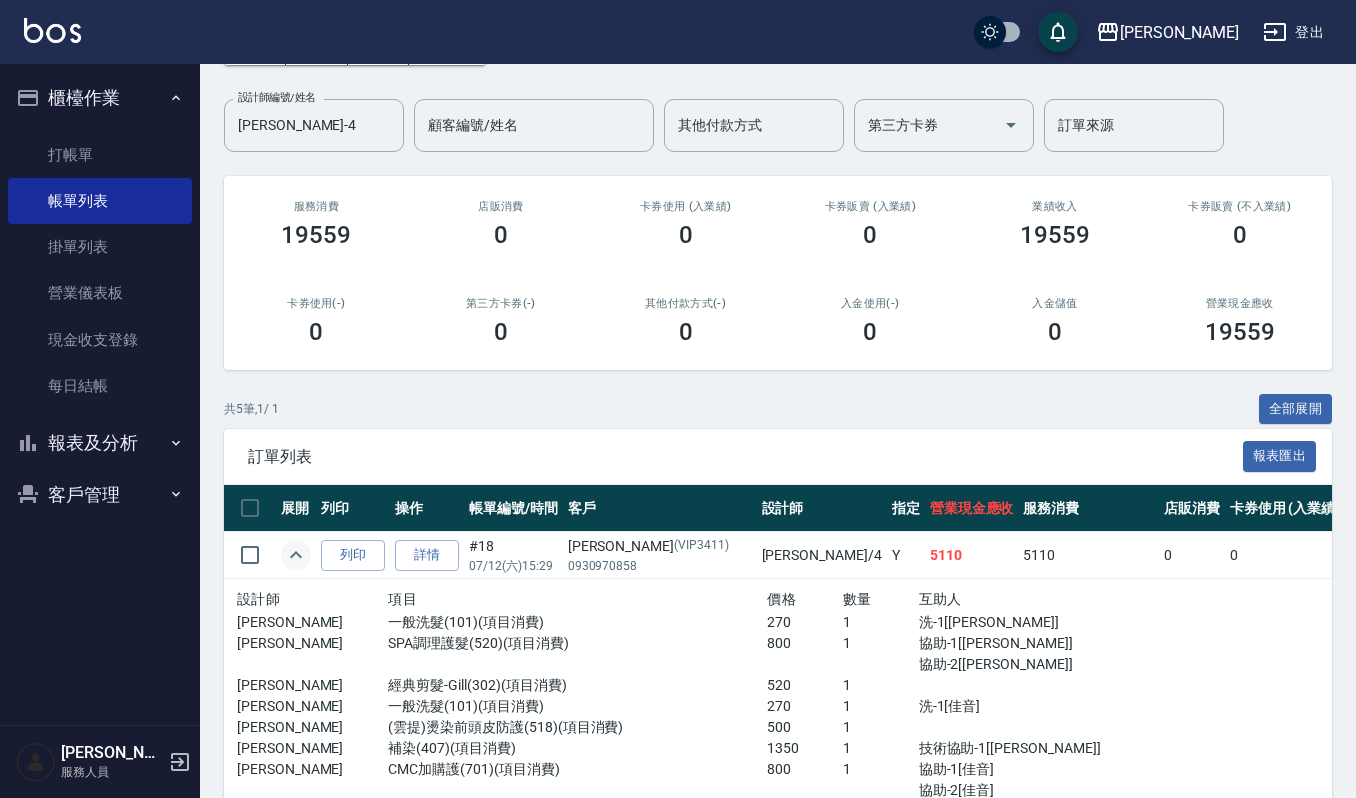 scroll, scrollTop: 266, scrollLeft: 0, axis: vertical 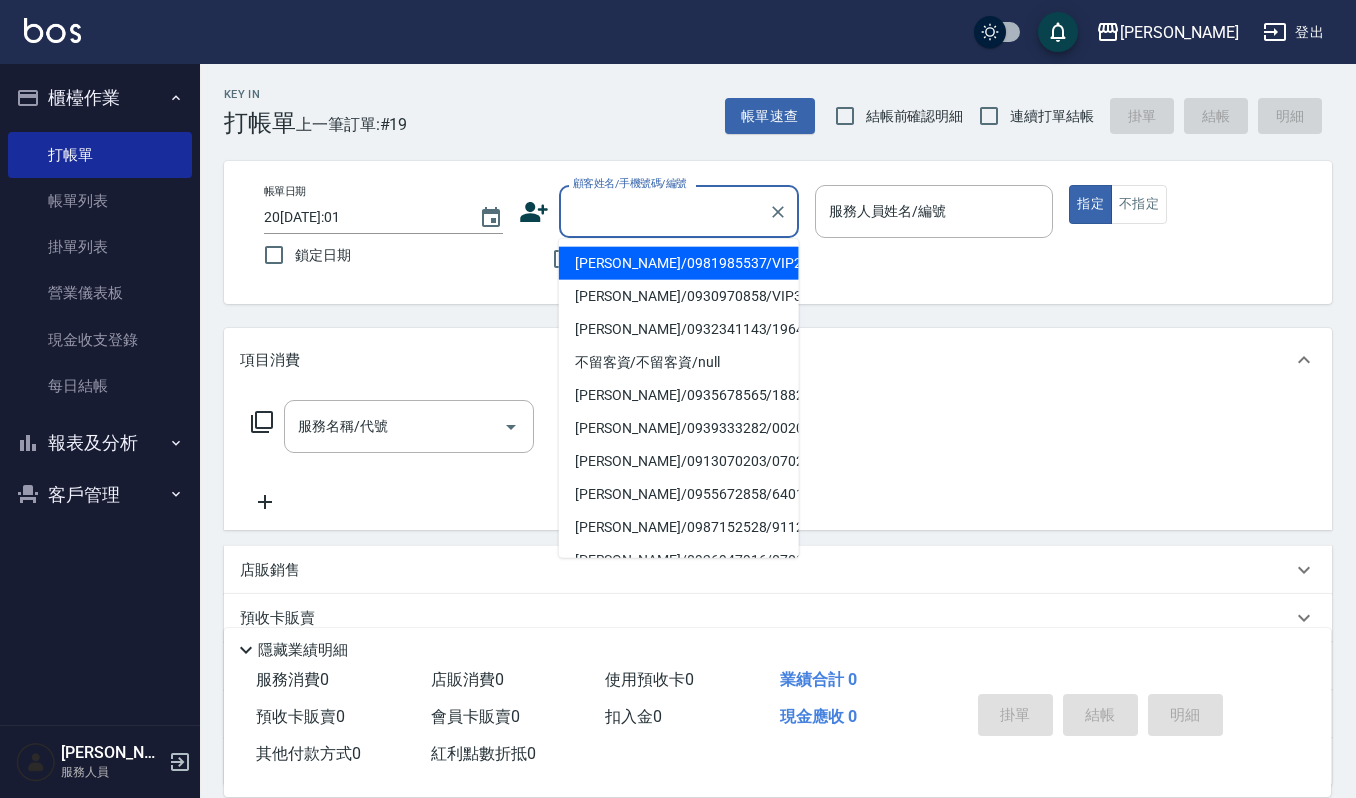 click on "顧客姓名/手機號碼/編號" at bounding box center (664, 211) 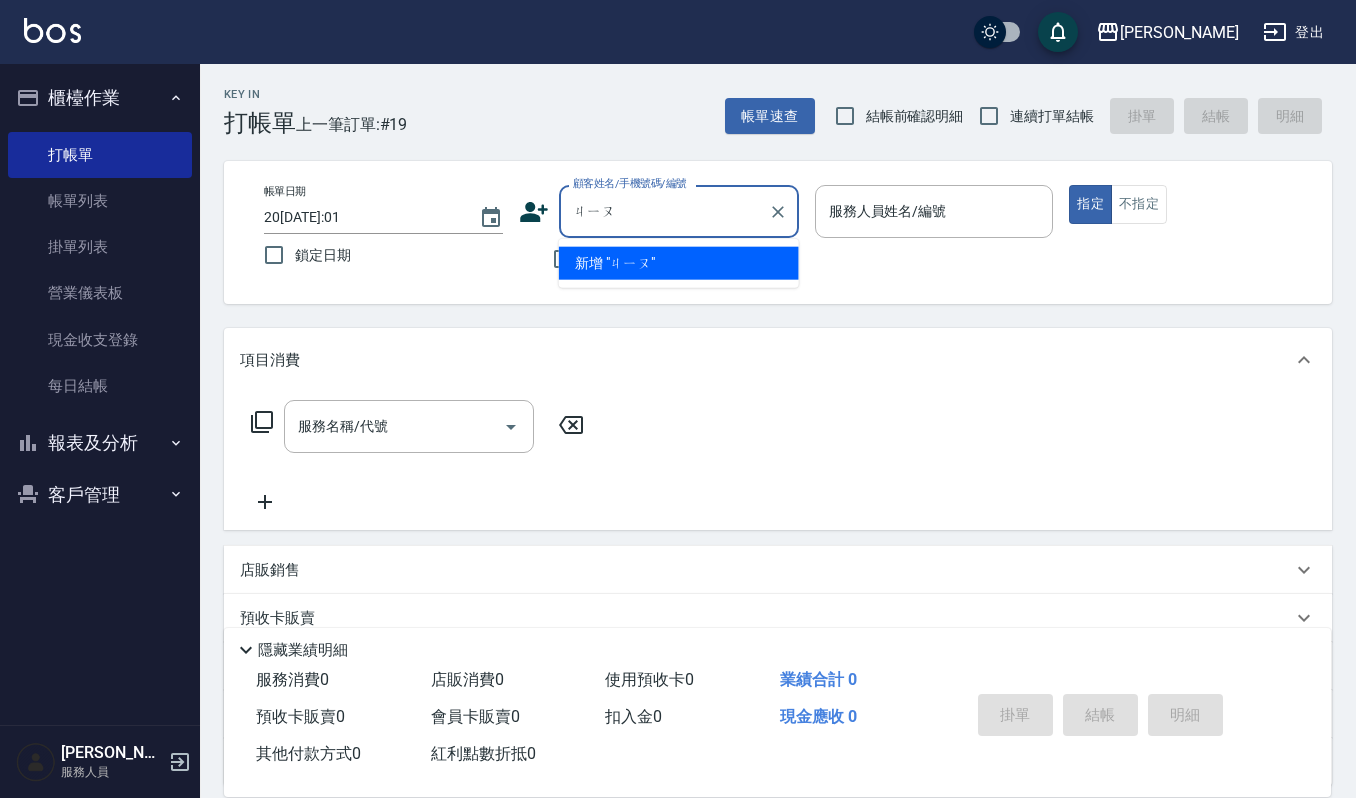 type on "糾" 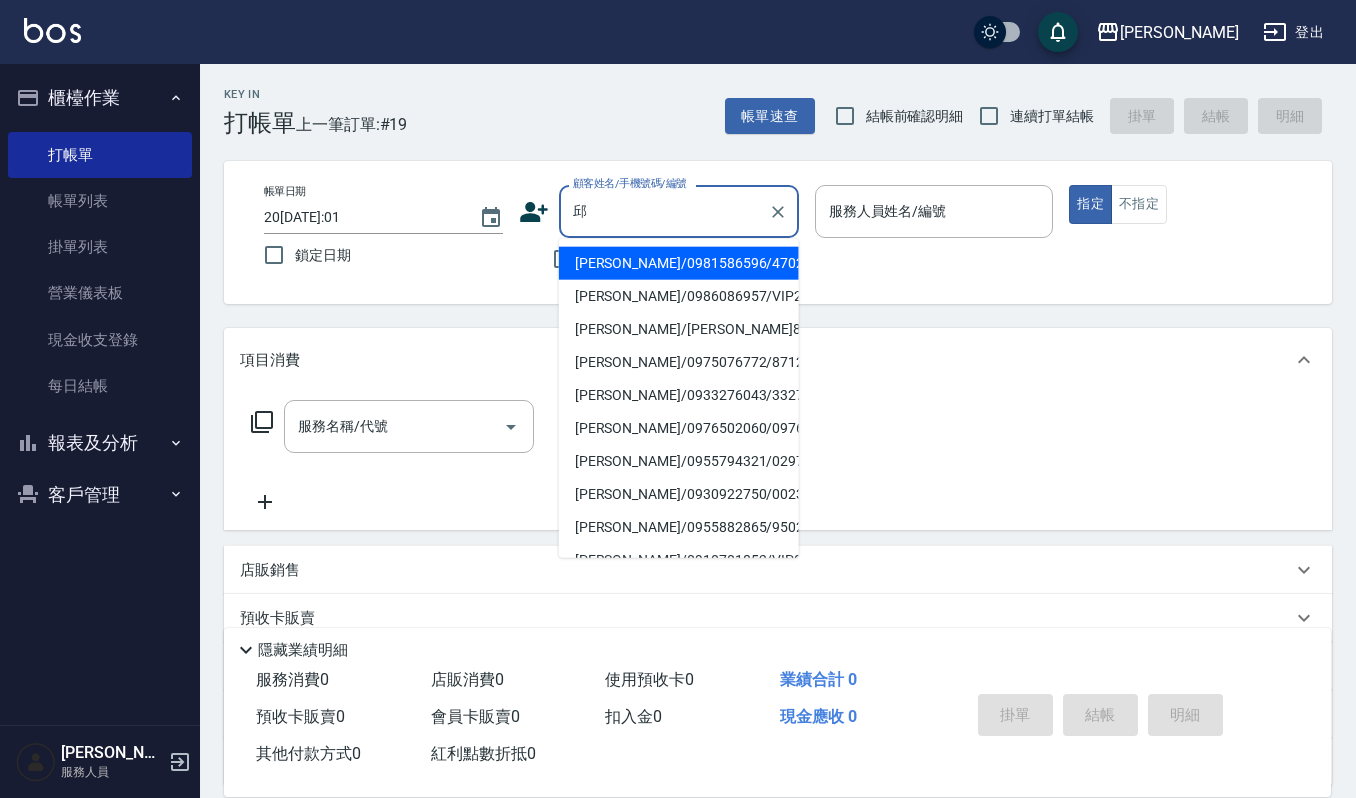 click on "[PERSON_NAME]/0933276043/33276" at bounding box center (679, 395) 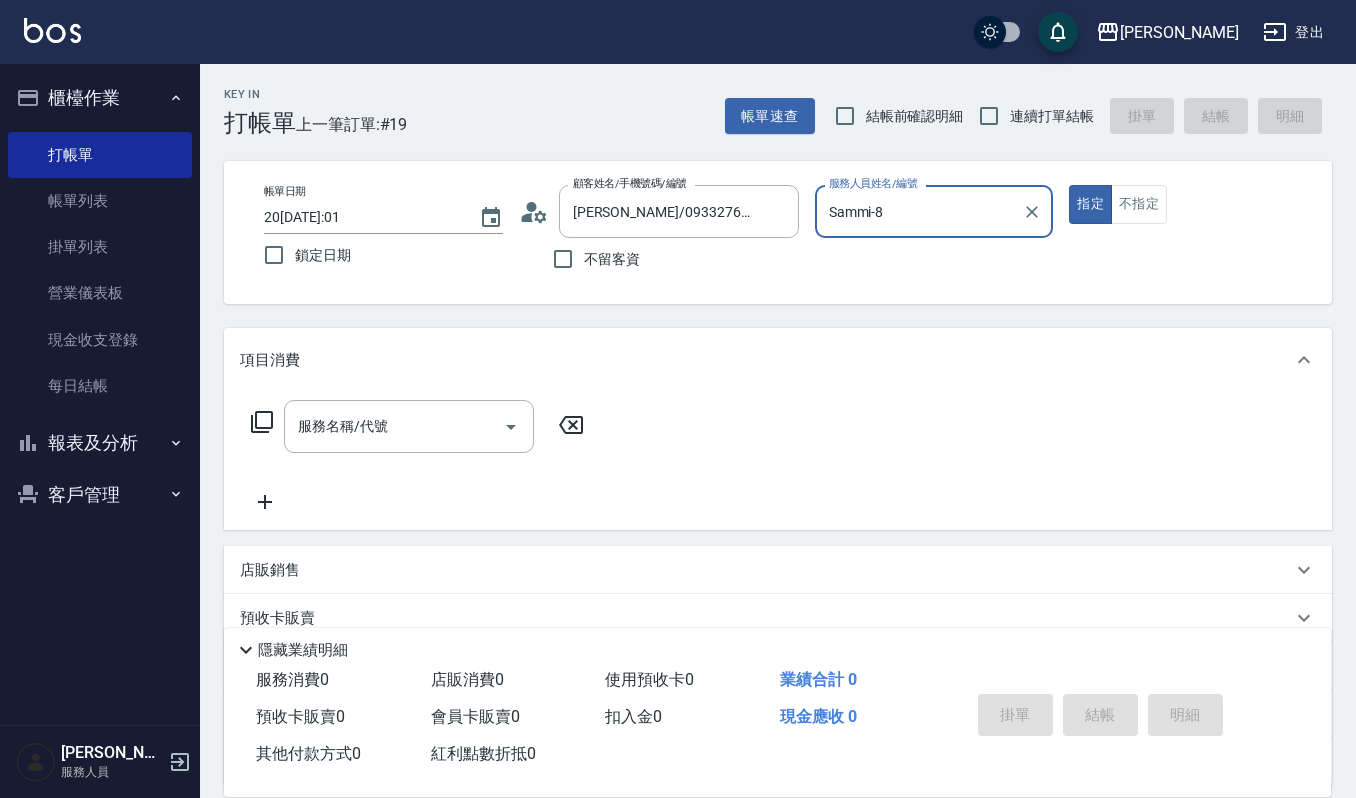 type on "Sammi-8" 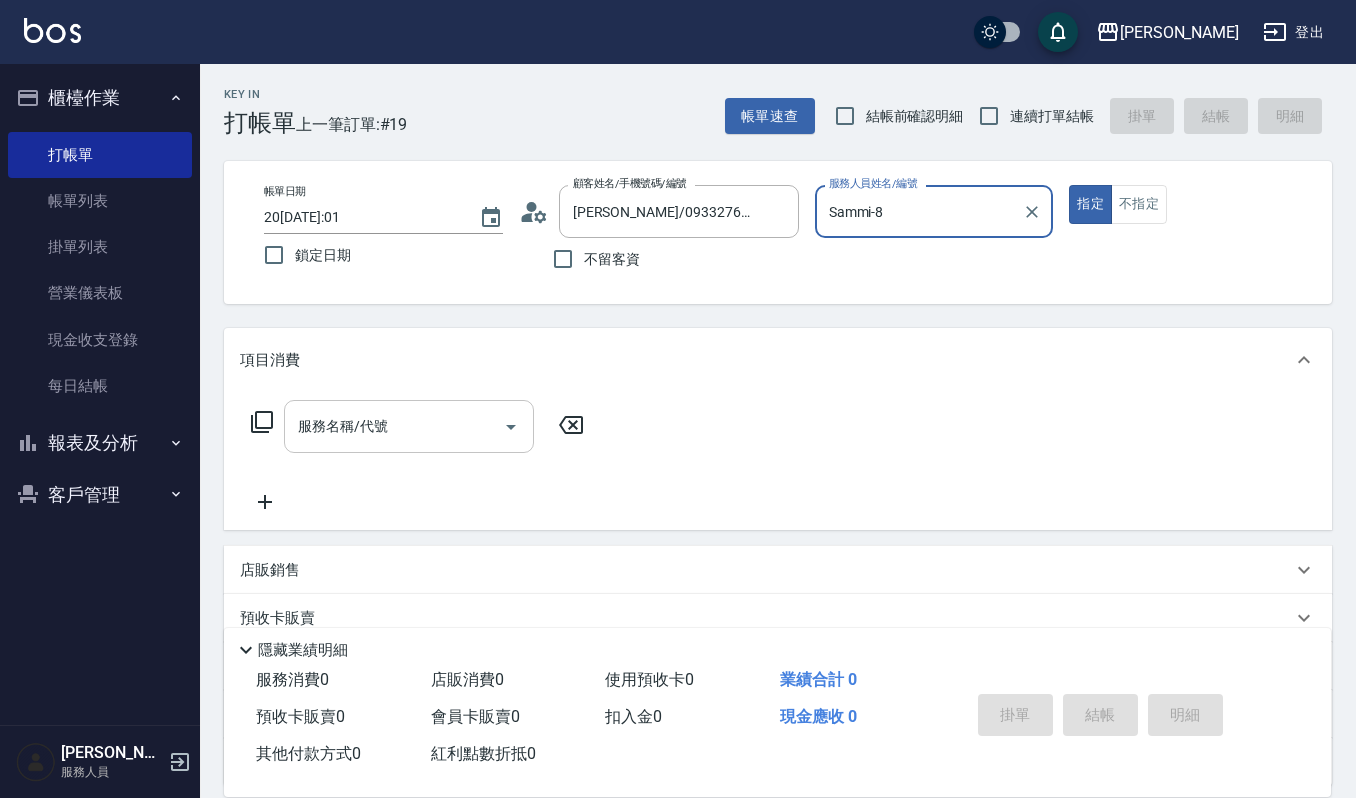 click 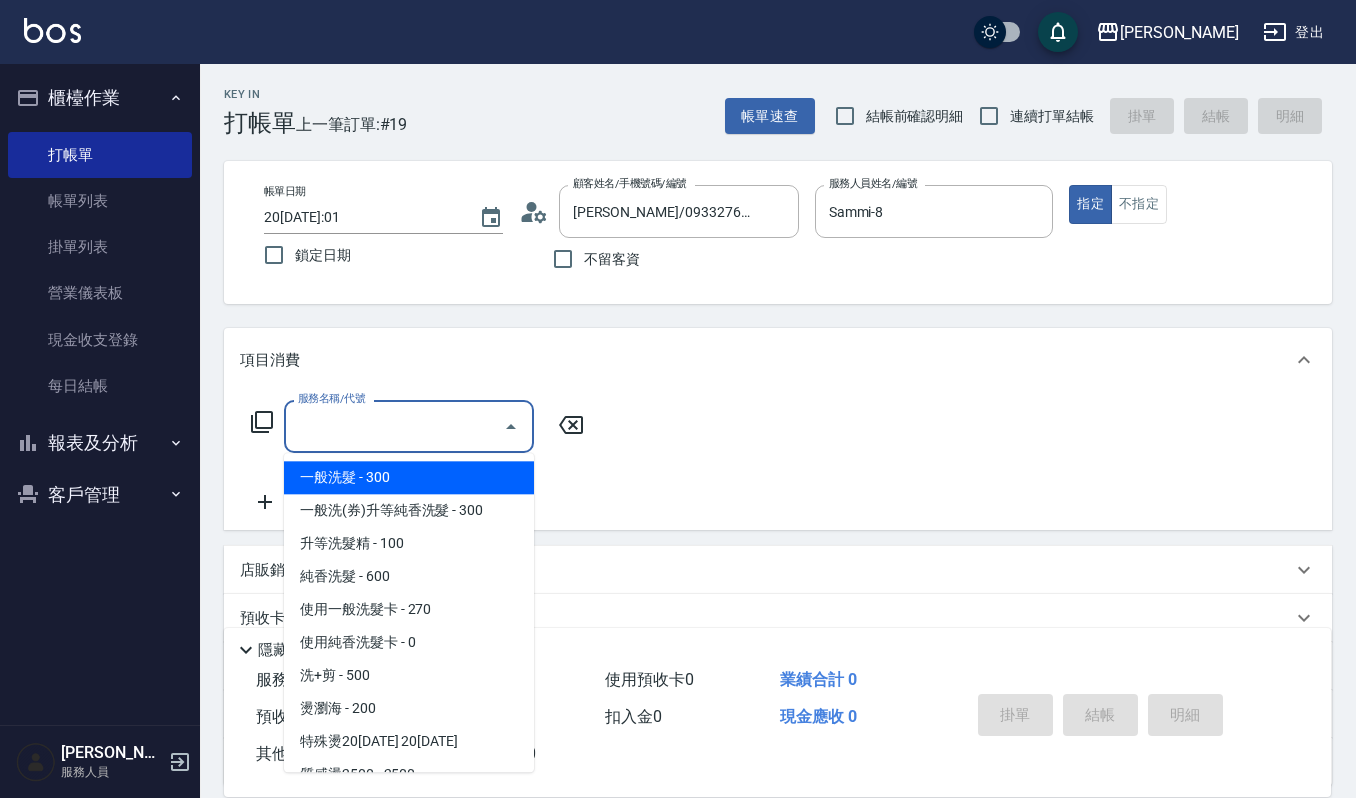 click on "一般洗髮 - 300" at bounding box center [409, 477] 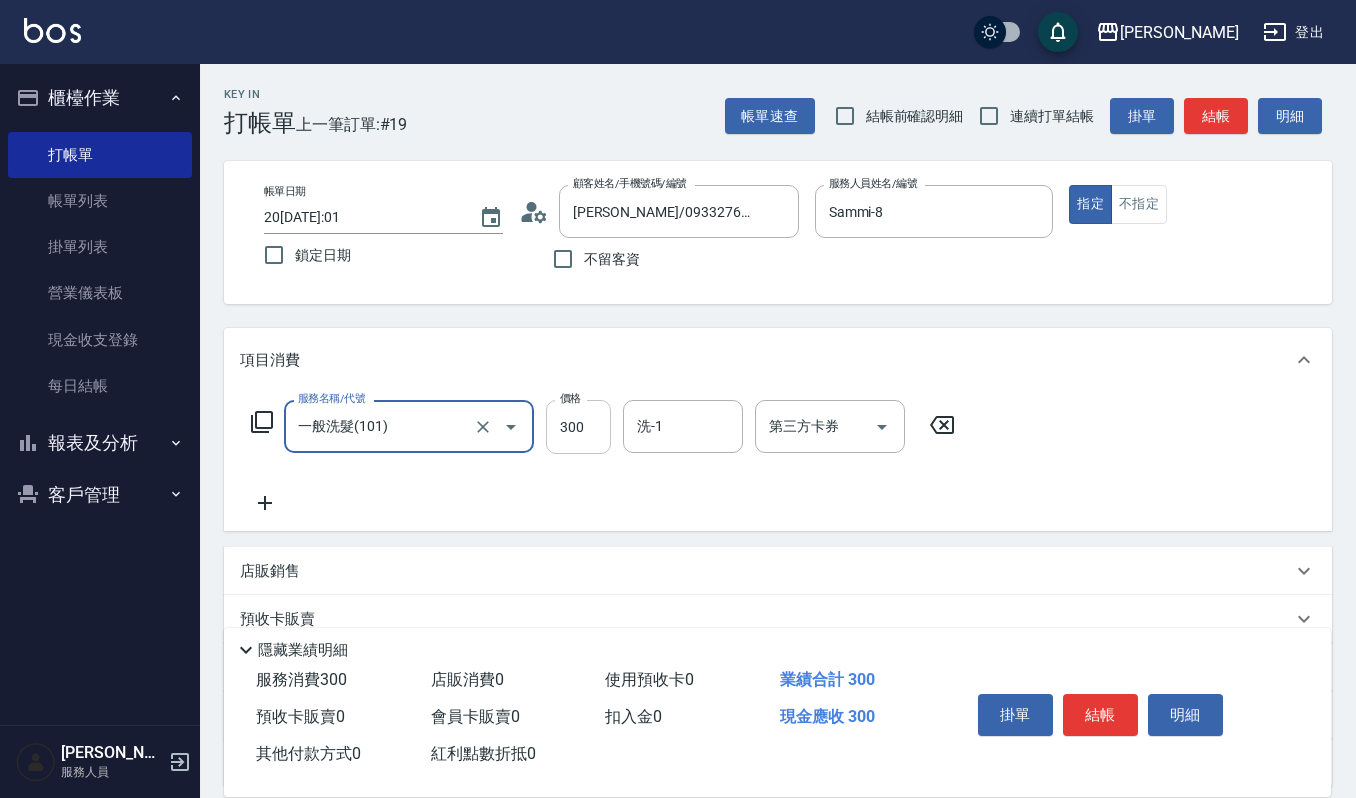 click on "300" at bounding box center [578, 427] 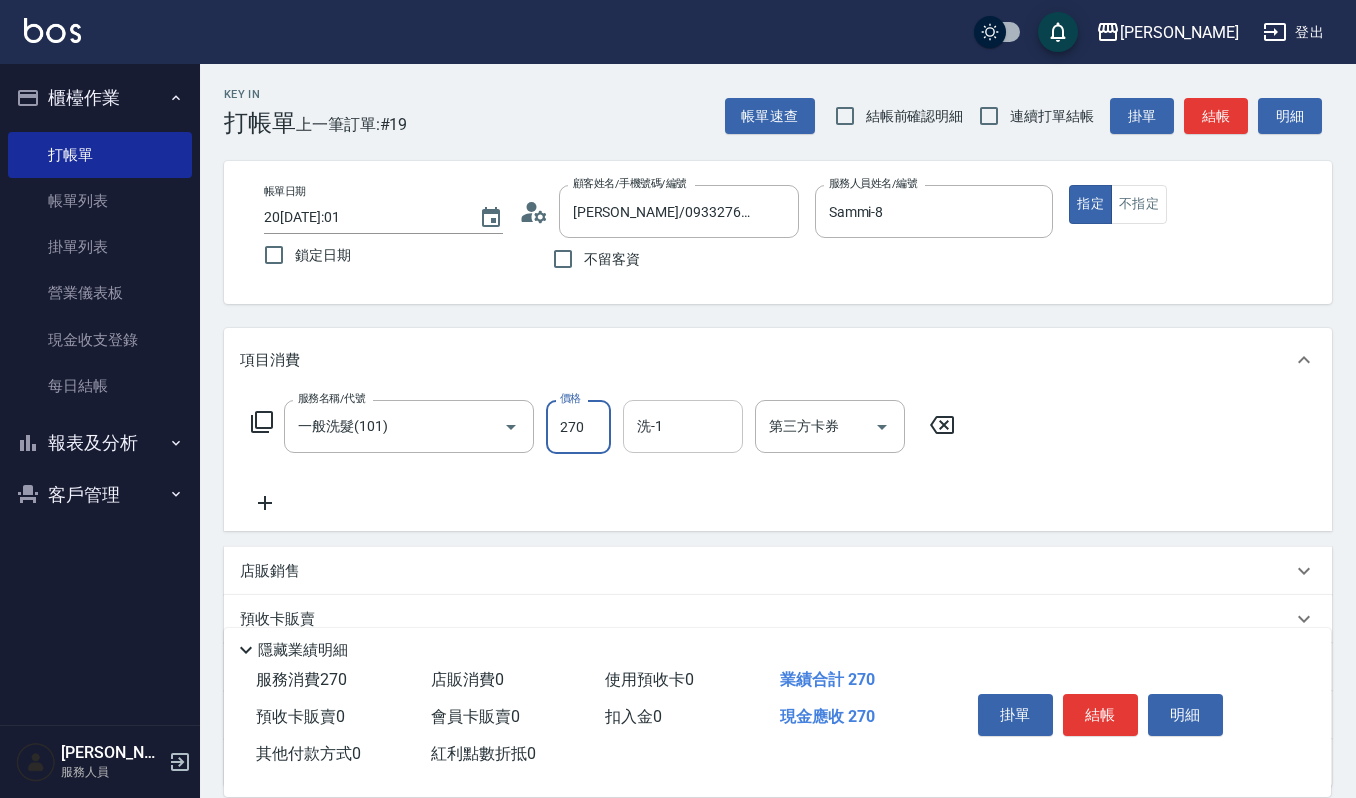 type on "270" 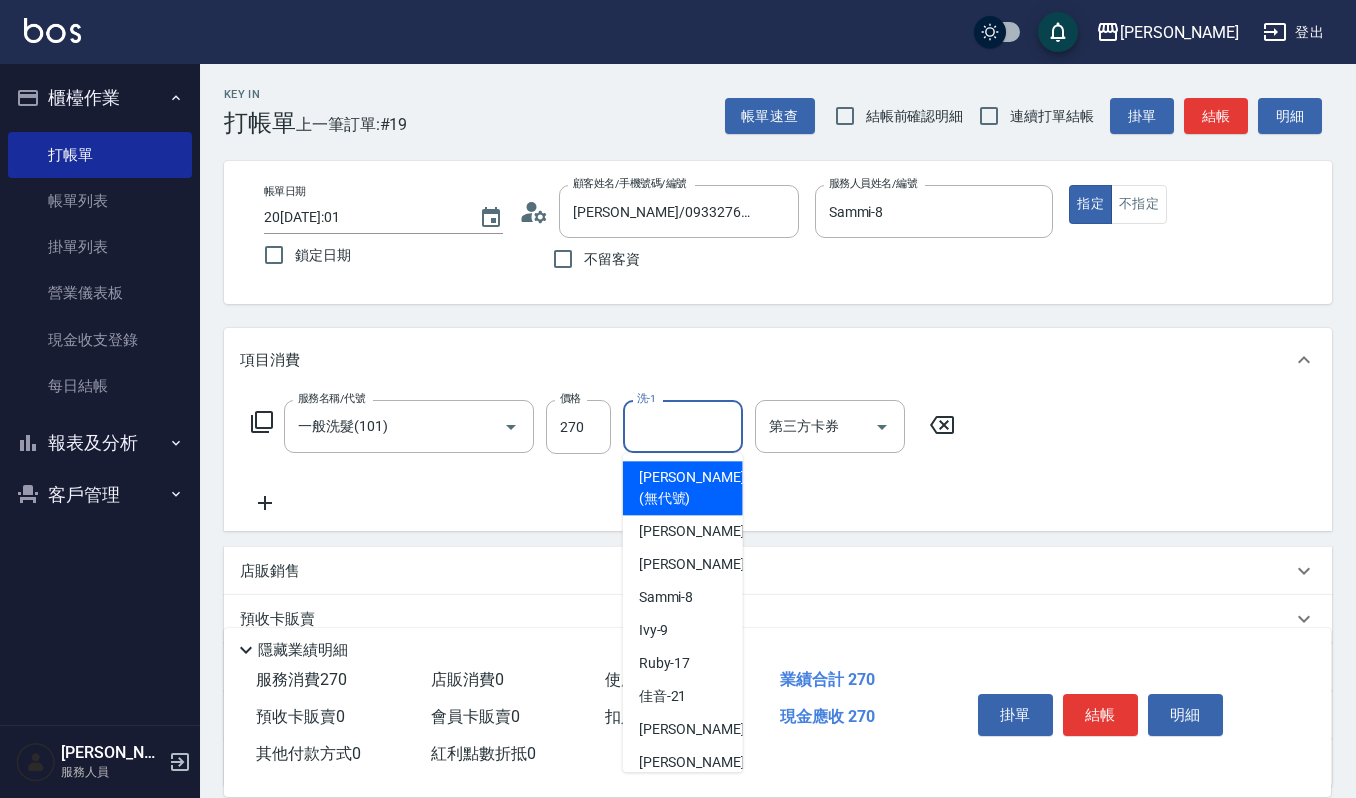 click on "洗-1" at bounding box center (683, 426) 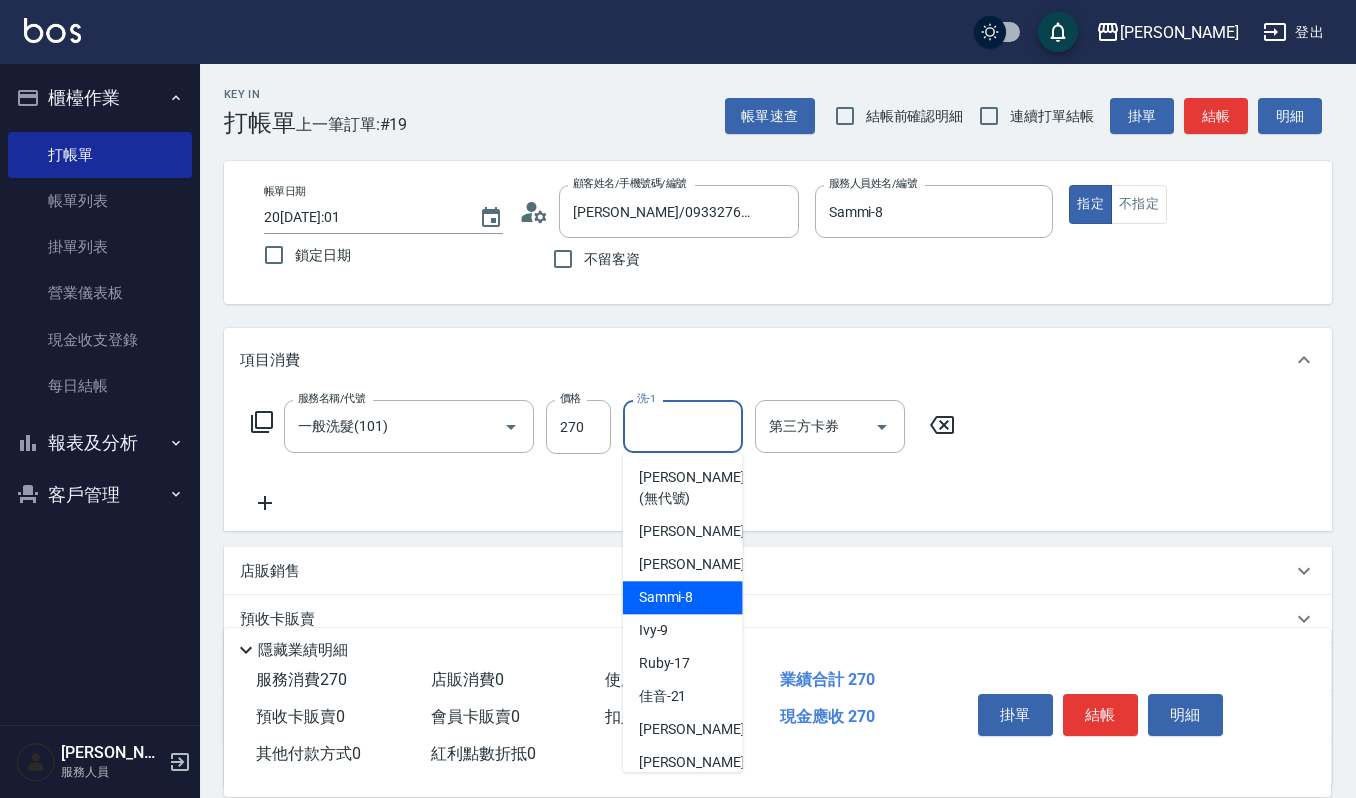 click on "Sammi -8" at bounding box center (666, 597) 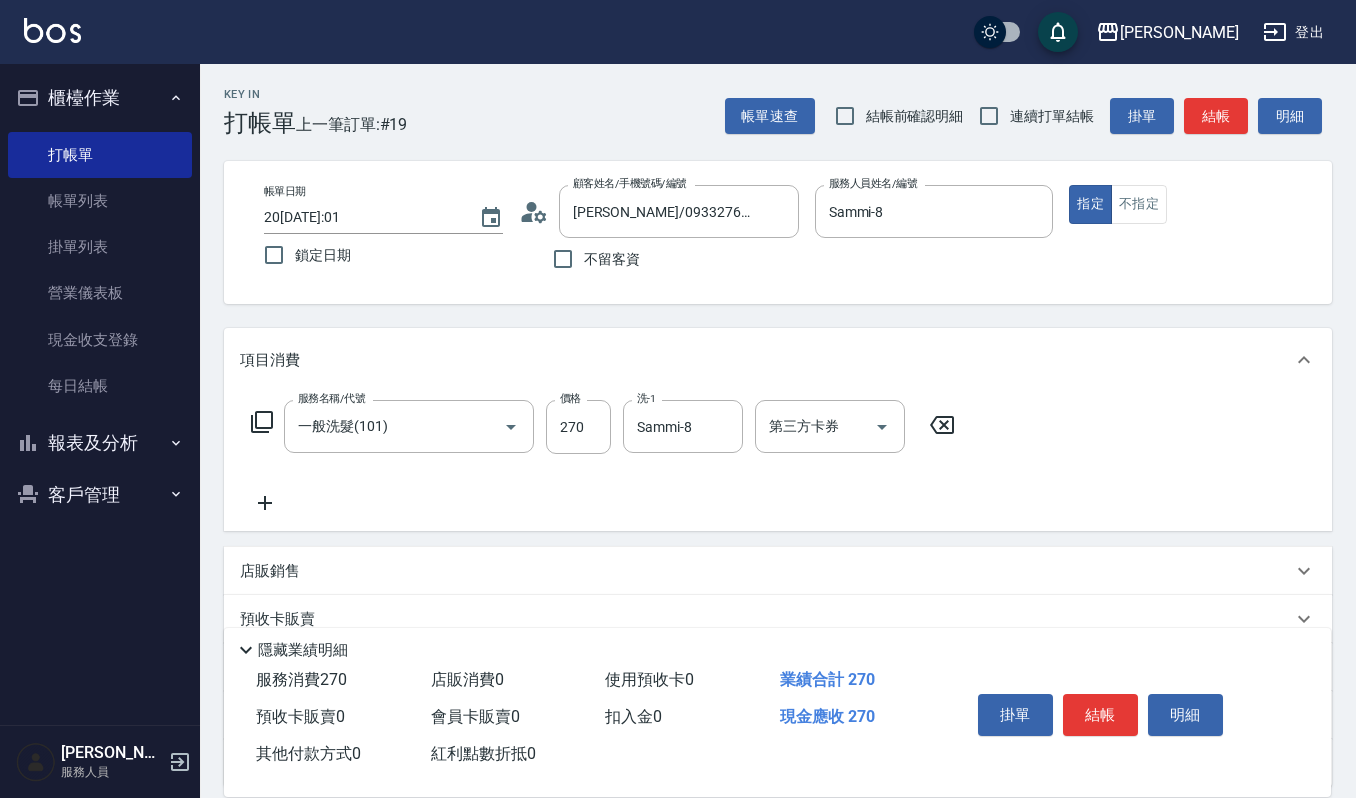 click 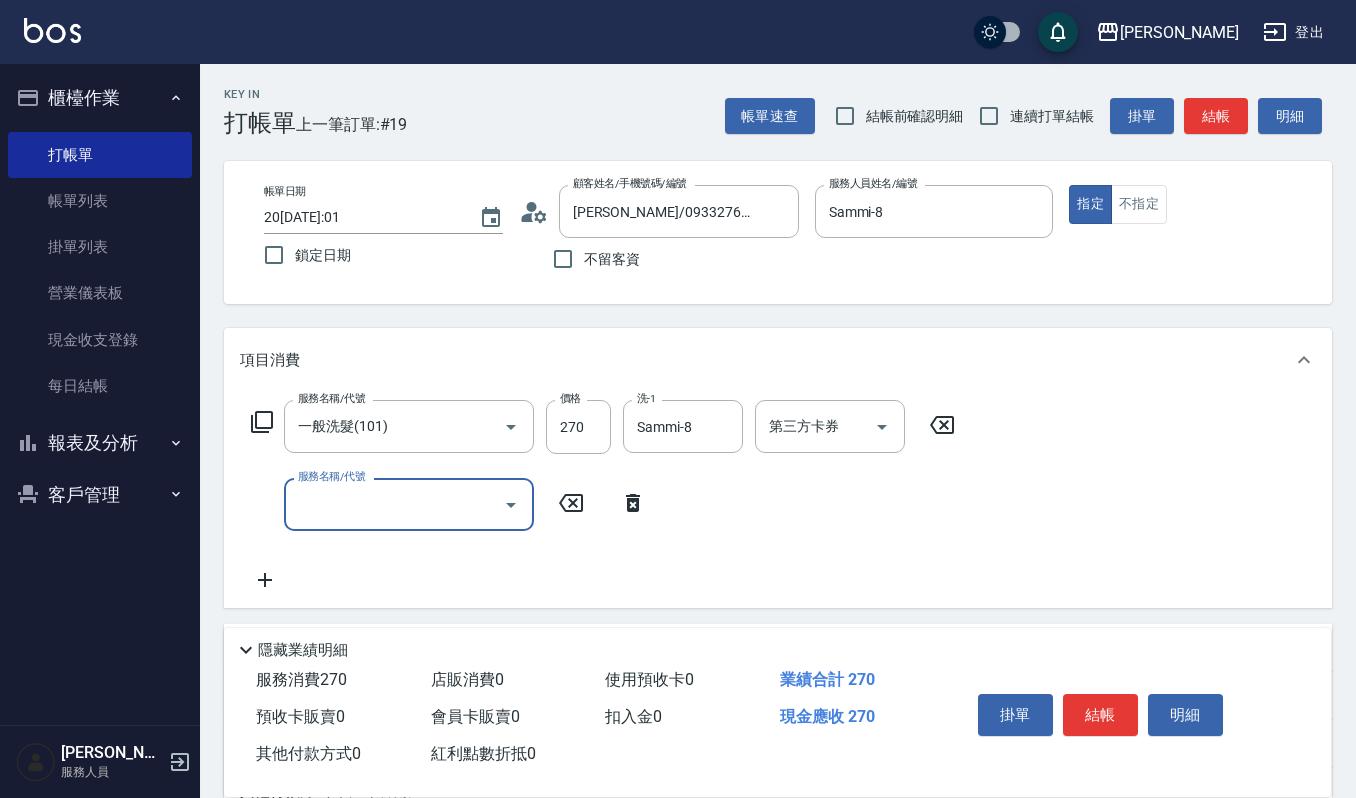 click 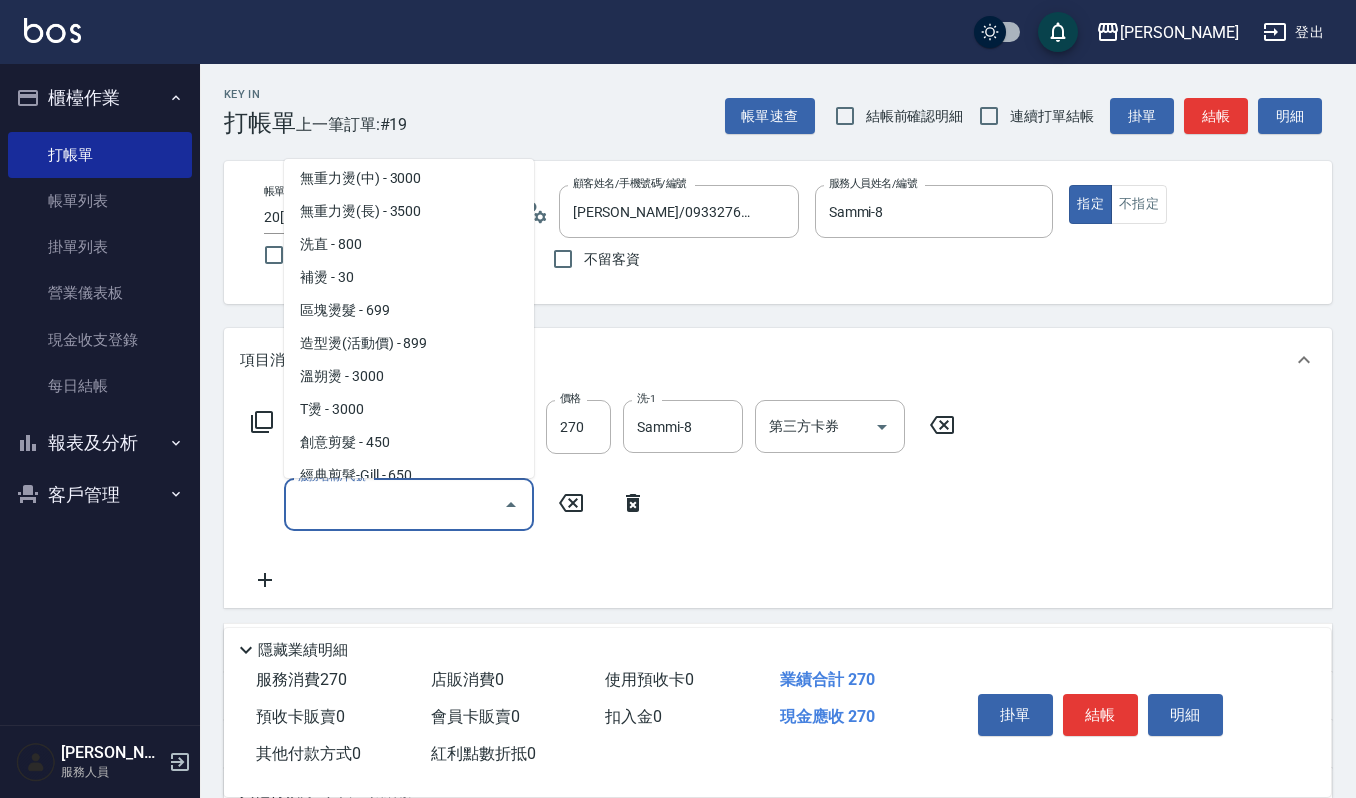 scroll, scrollTop: 666, scrollLeft: 0, axis: vertical 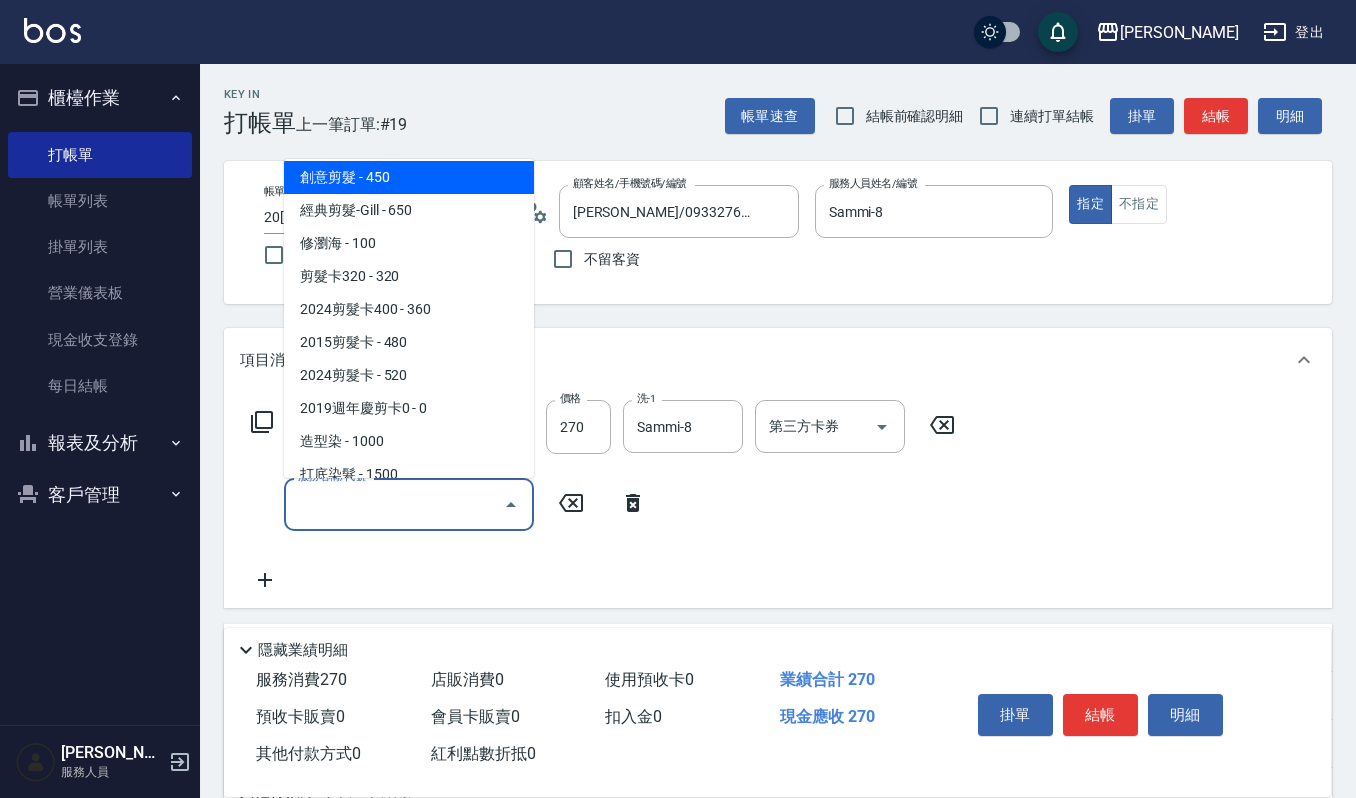 click on "創意剪髮 - 450" at bounding box center [409, 177] 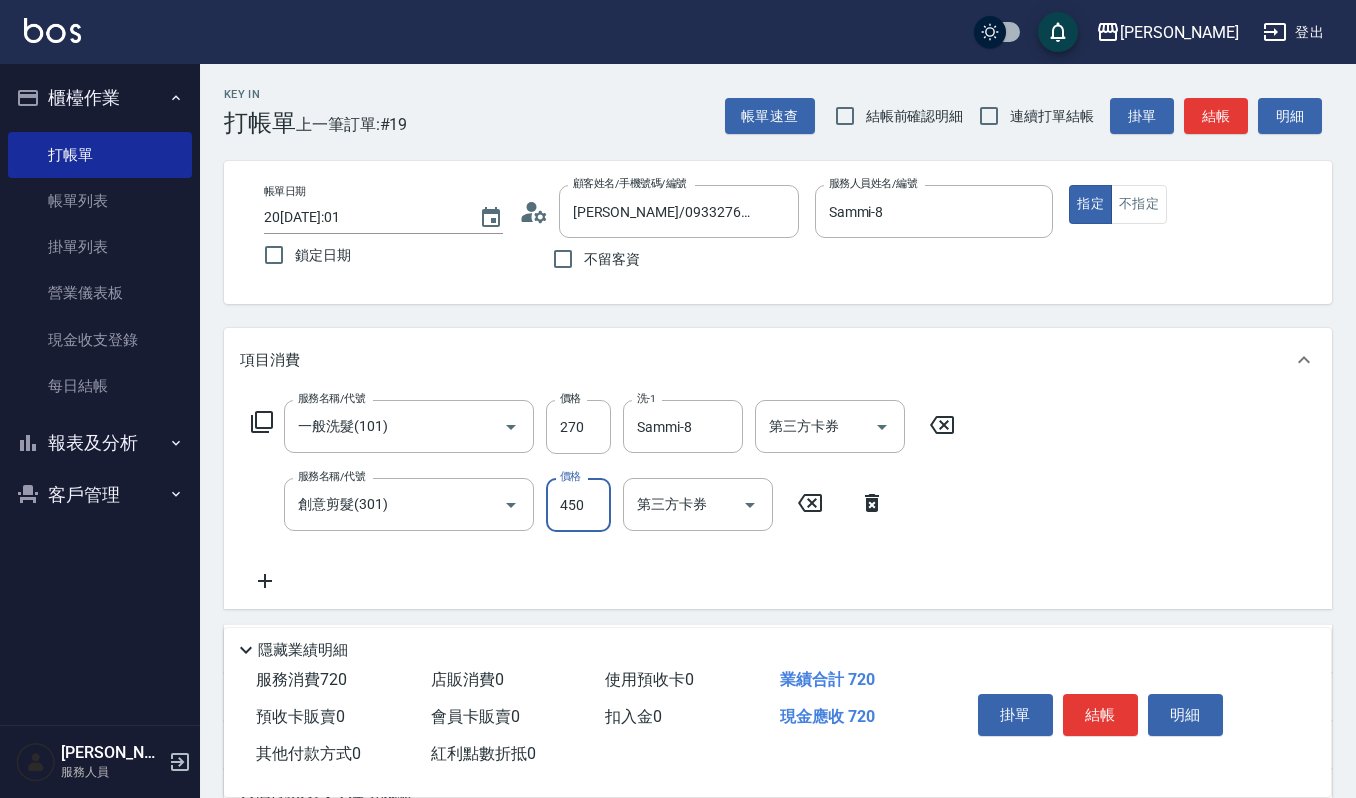 click on "450" at bounding box center [578, 505] 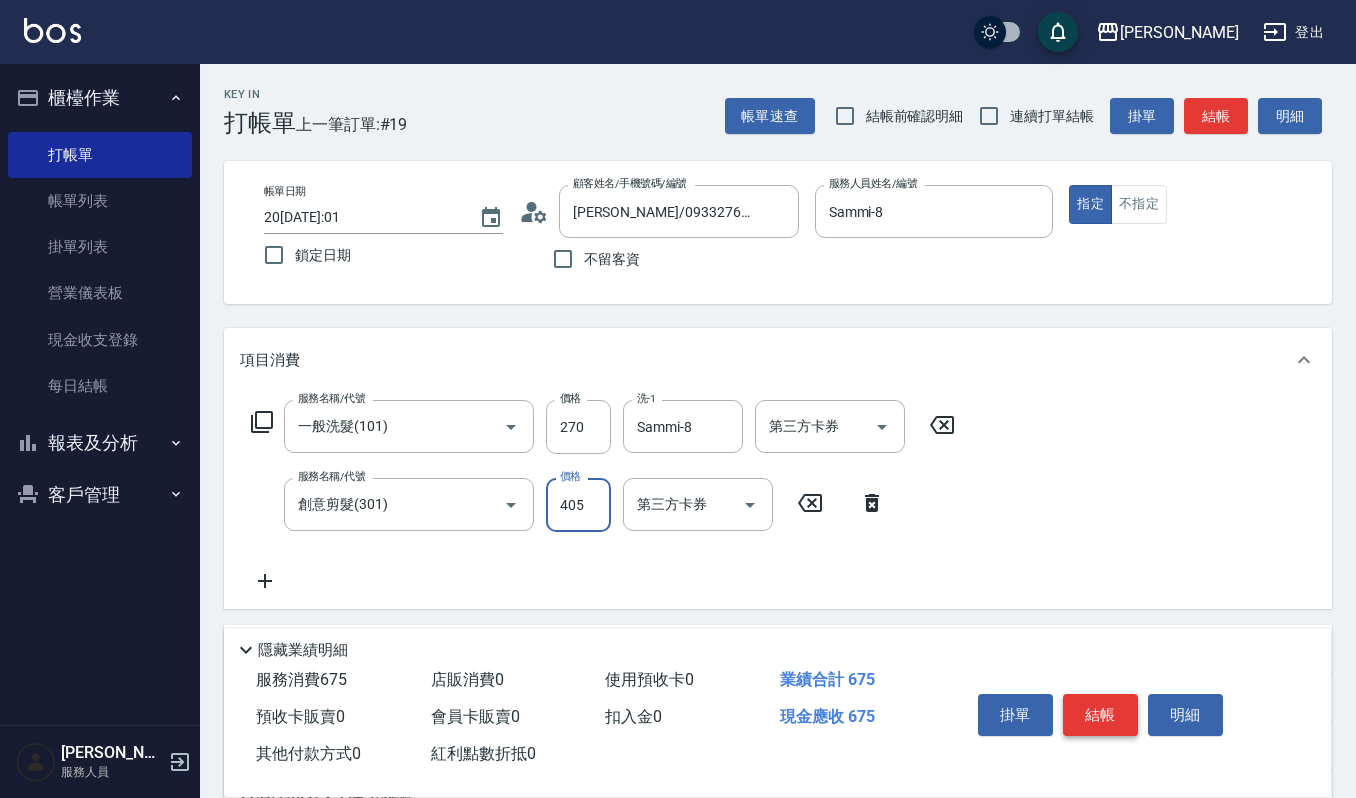 type on "405" 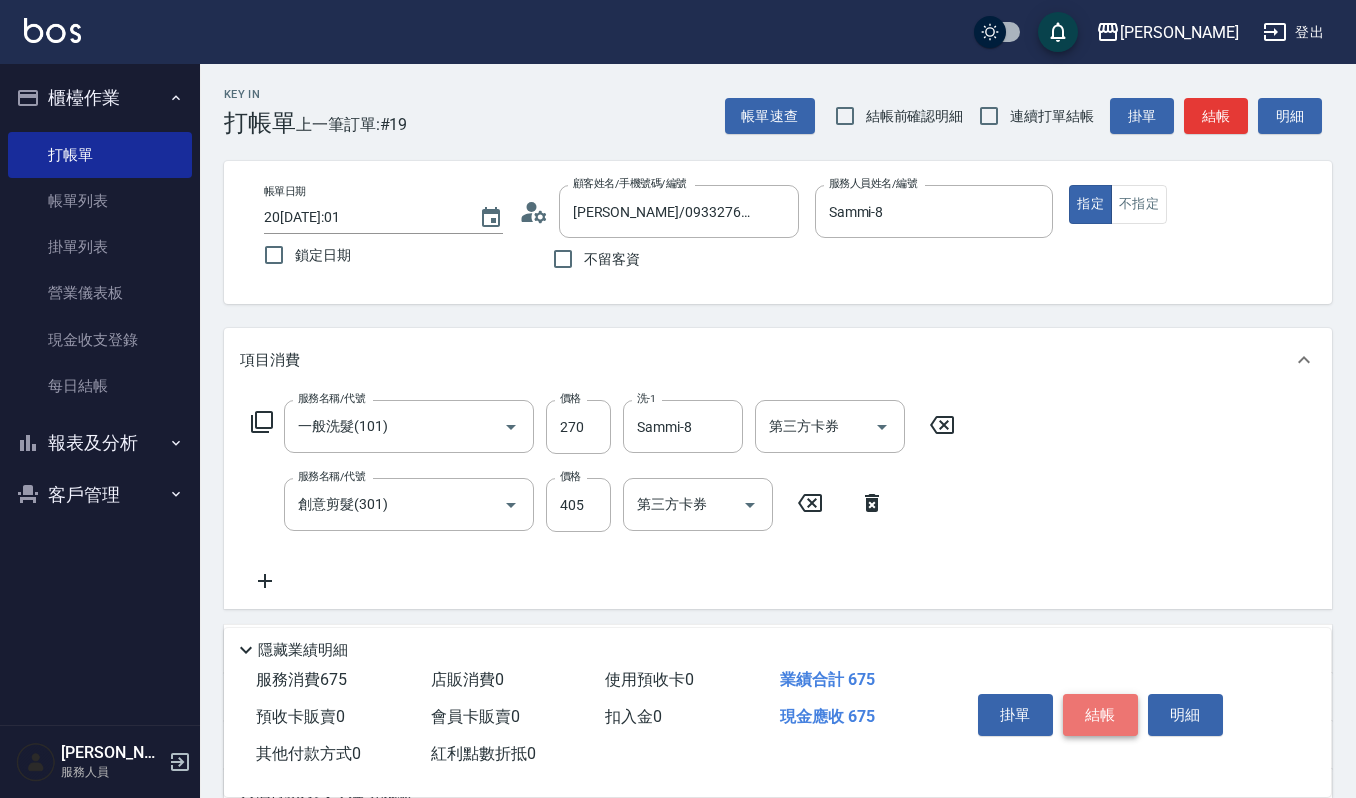 click on "結帳" at bounding box center (1100, 715) 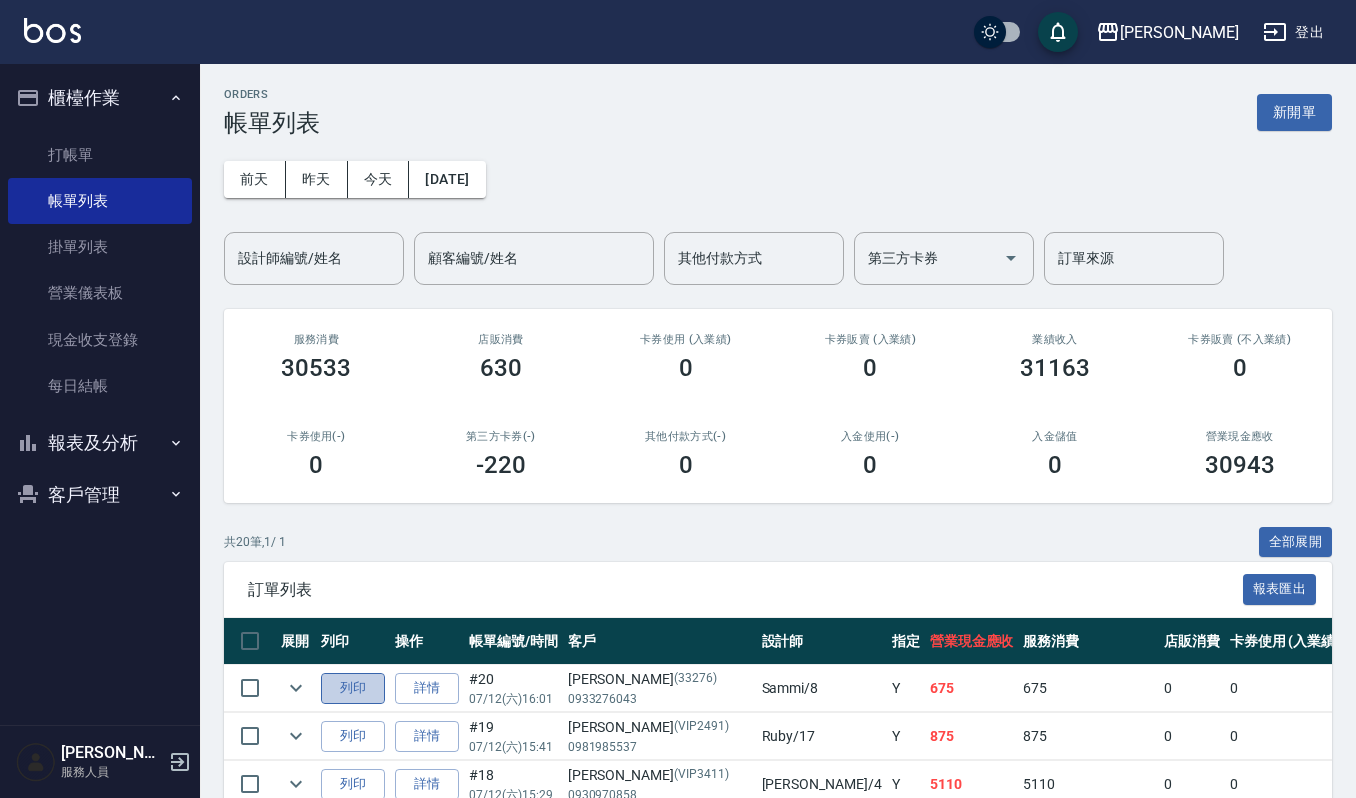 click on "列印" at bounding box center (353, 688) 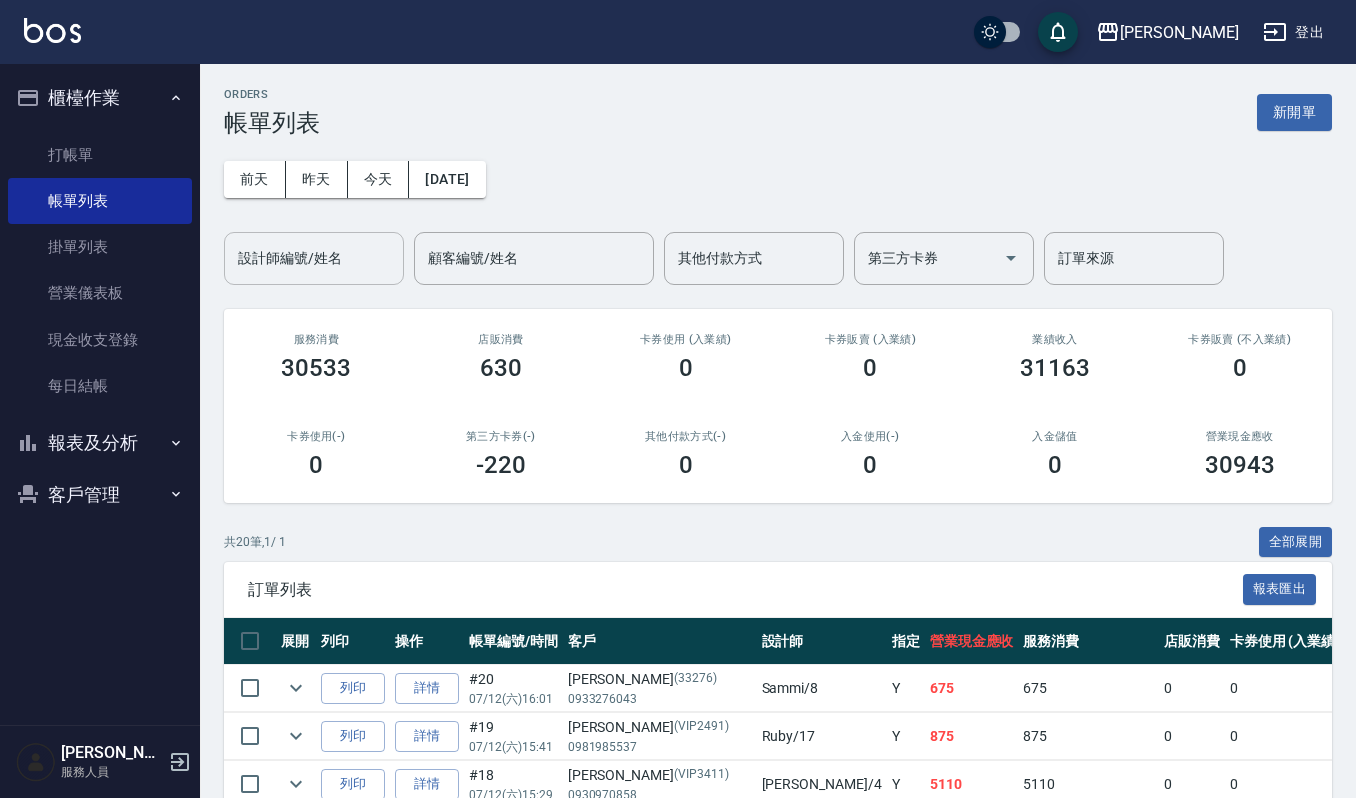 click on "設計師編號/姓名" at bounding box center (314, 258) 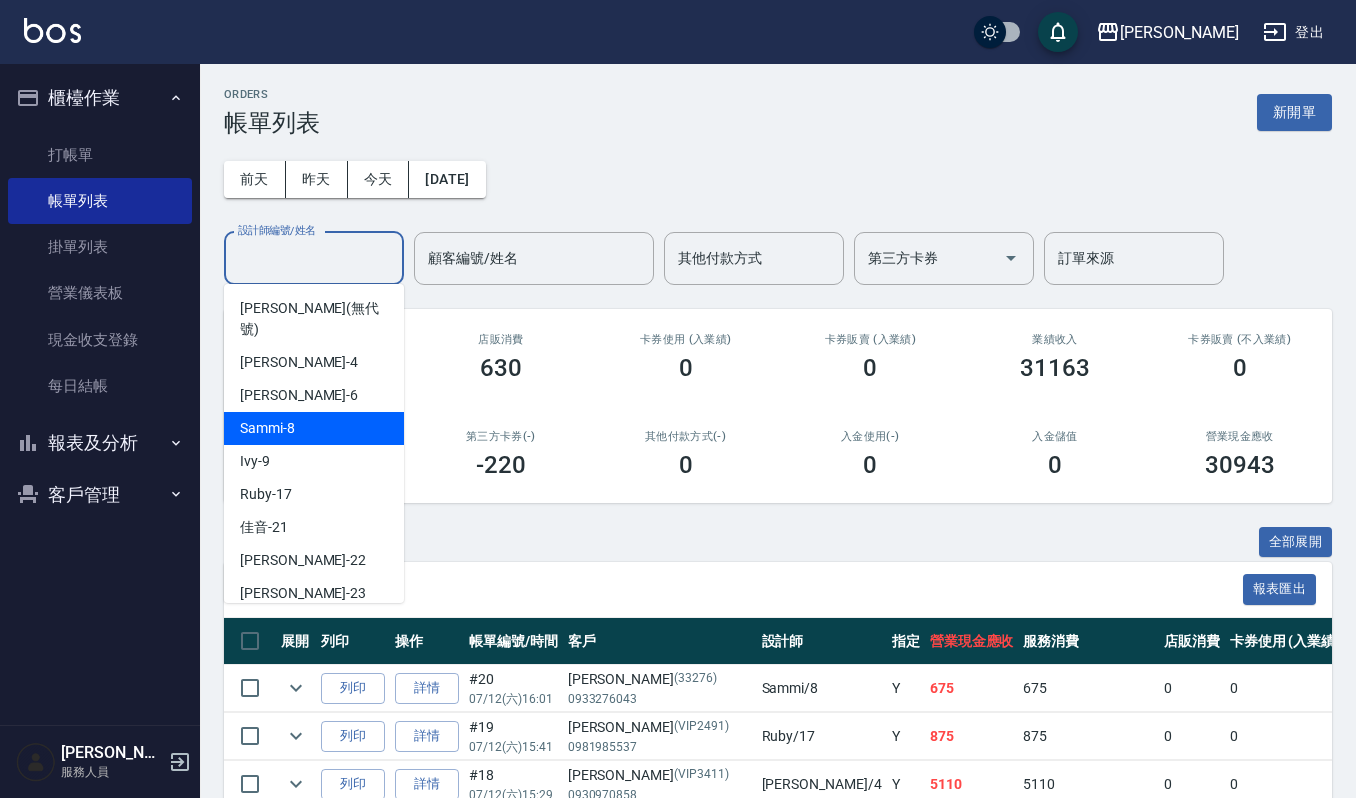 click on "Sammi -8" at bounding box center [314, 428] 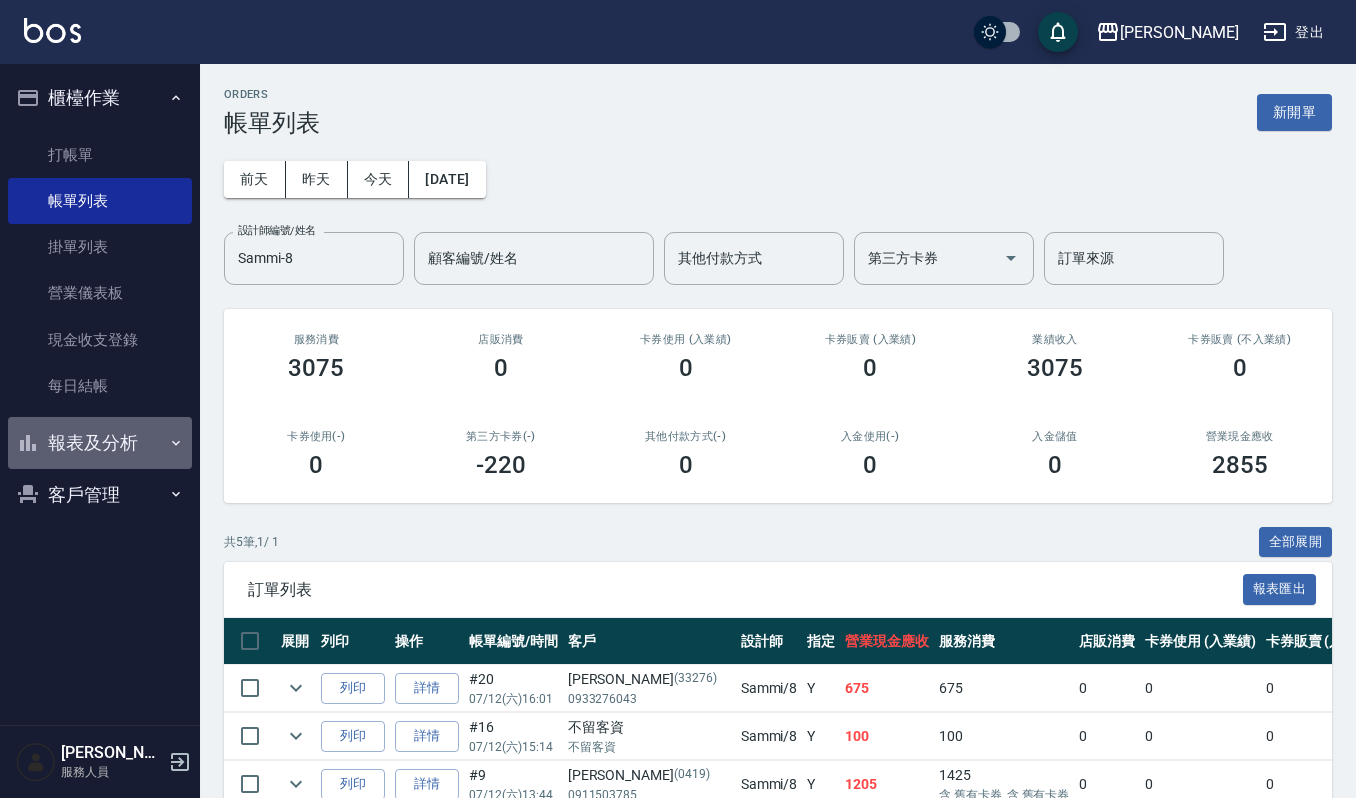 click on "報表及分析" at bounding box center (100, 443) 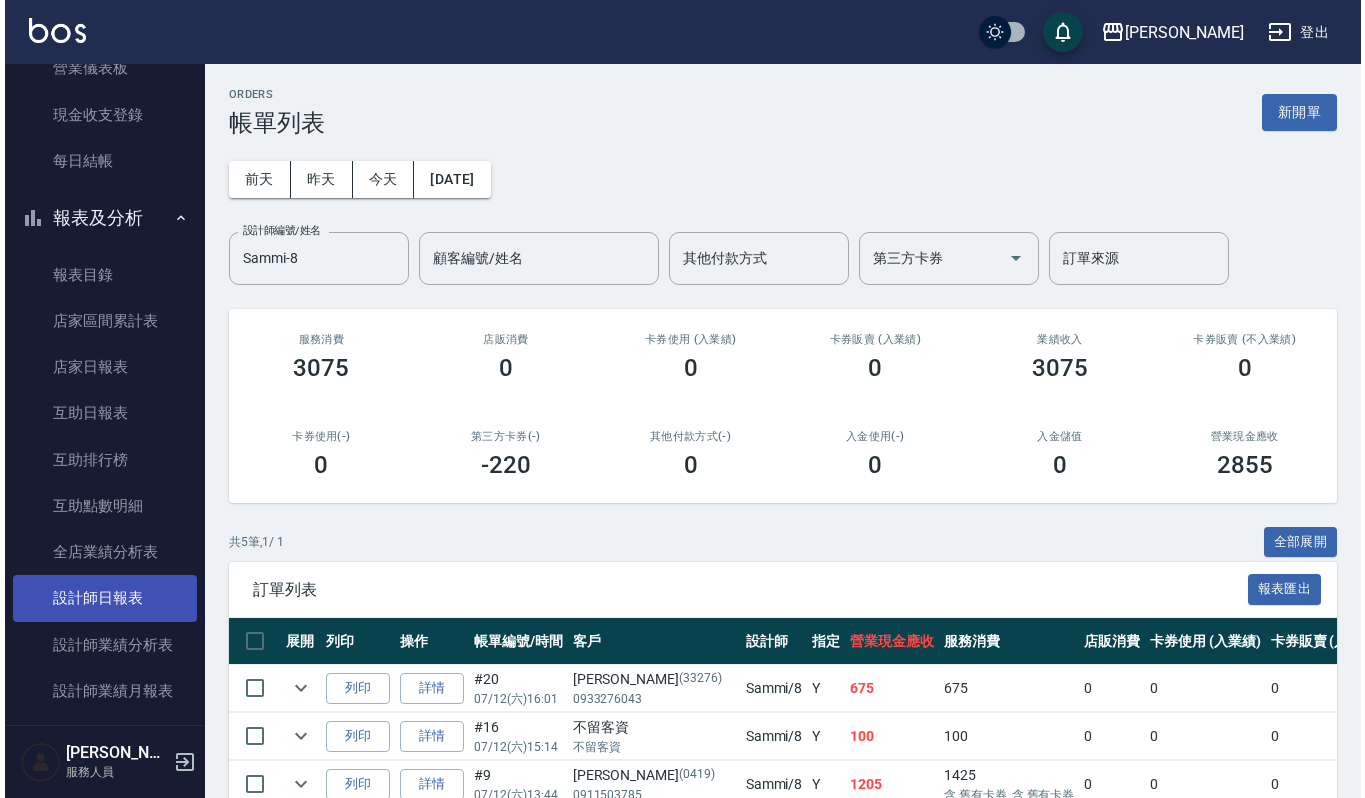 scroll, scrollTop: 482, scrollLeft: 0, axis: vertical 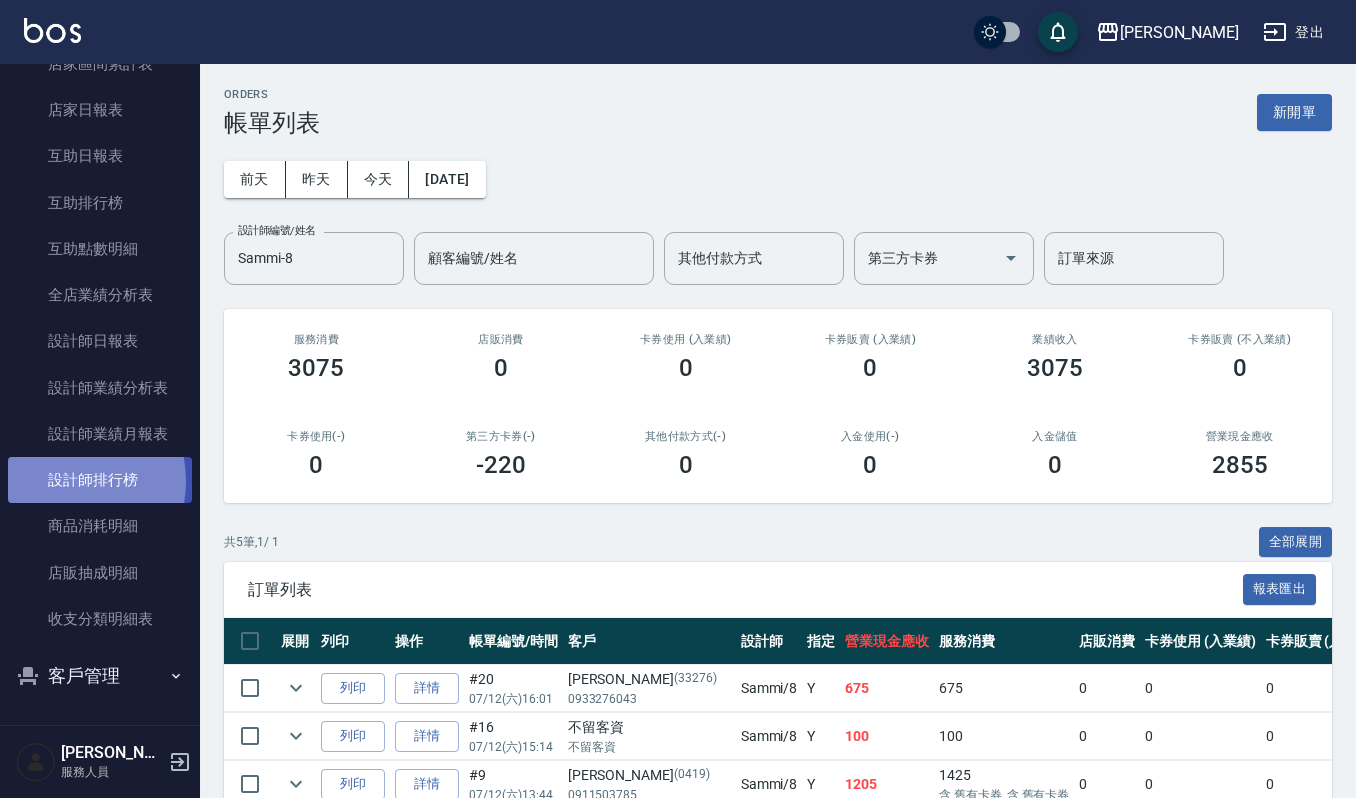 click on "設計師排行榜" at bounding box center [100, 480] 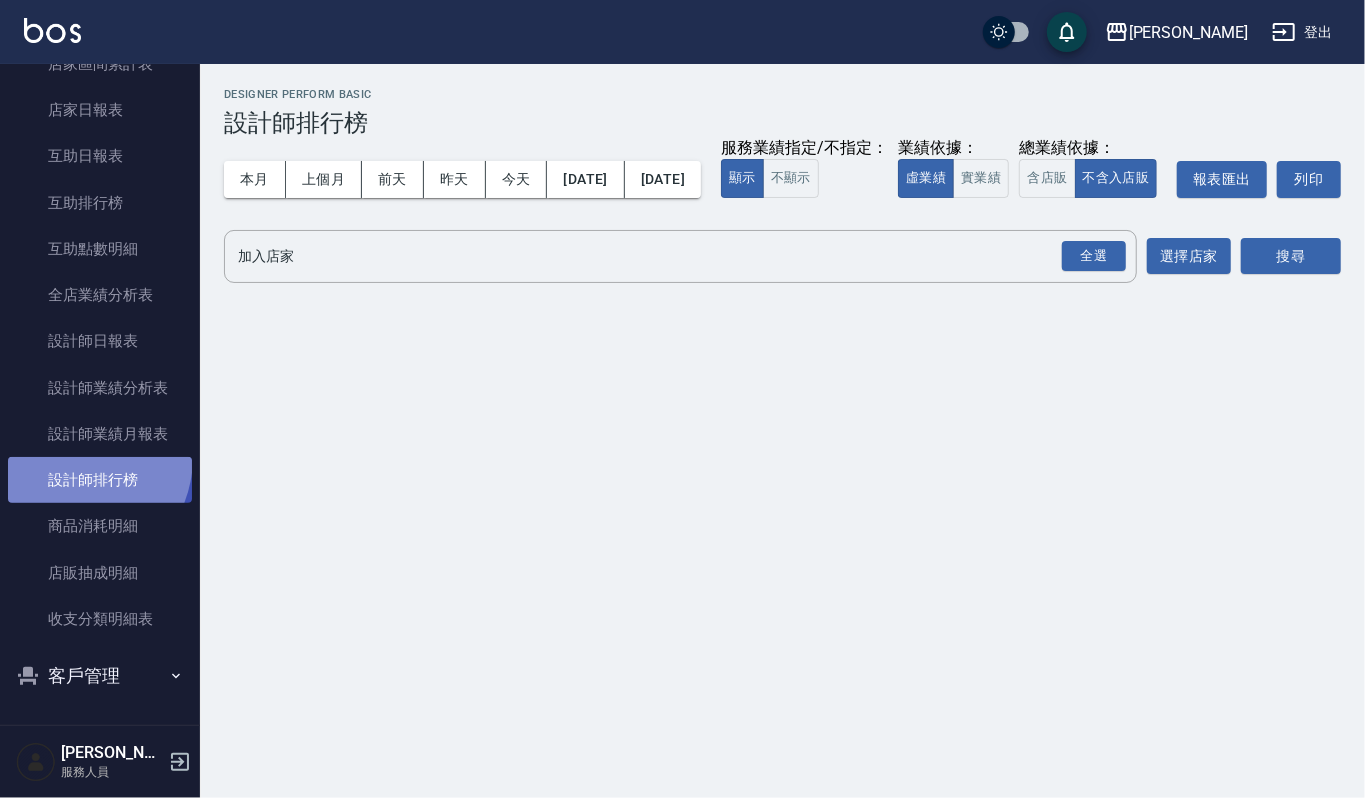 click on "設計師排行榜" at bounding box center [100, 480] 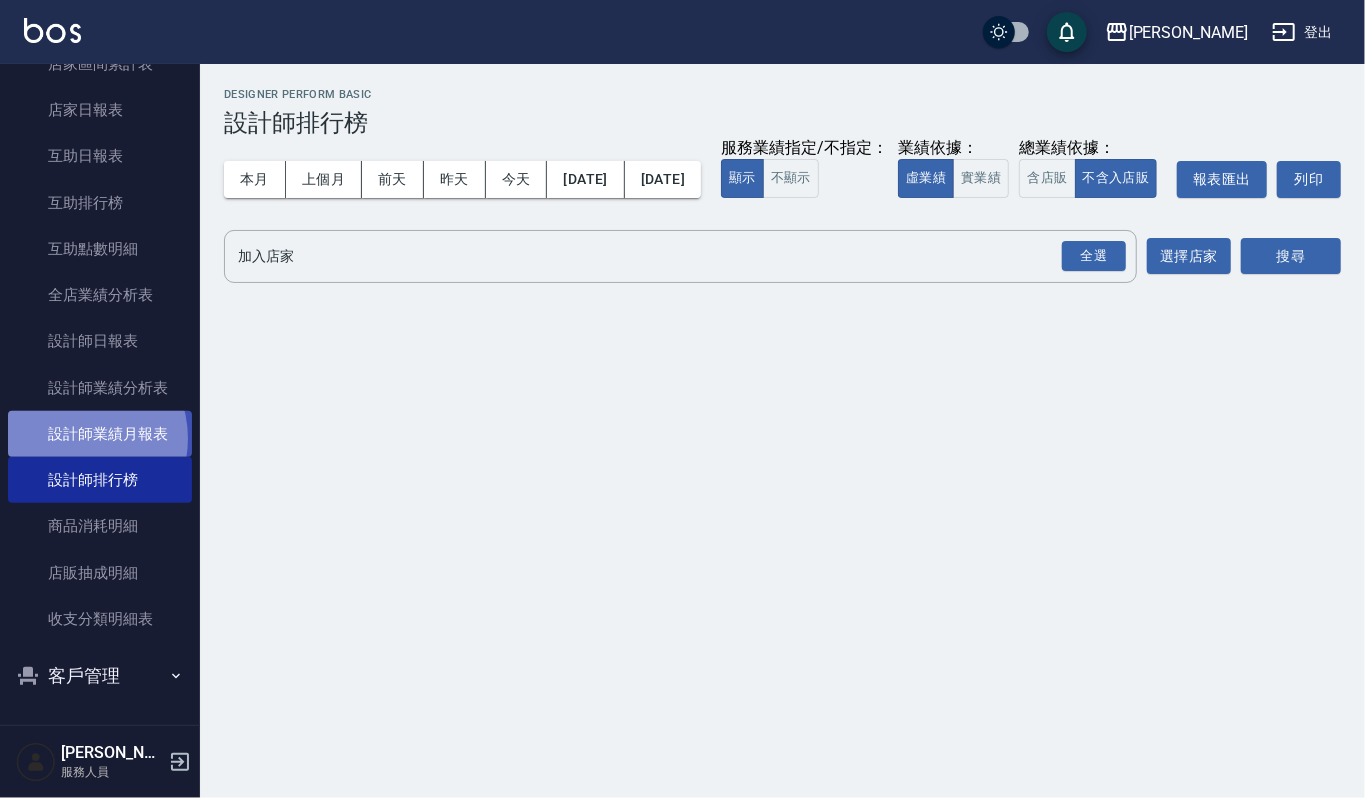 click on "設計師業績月報表" at bounding box center [100, 434] 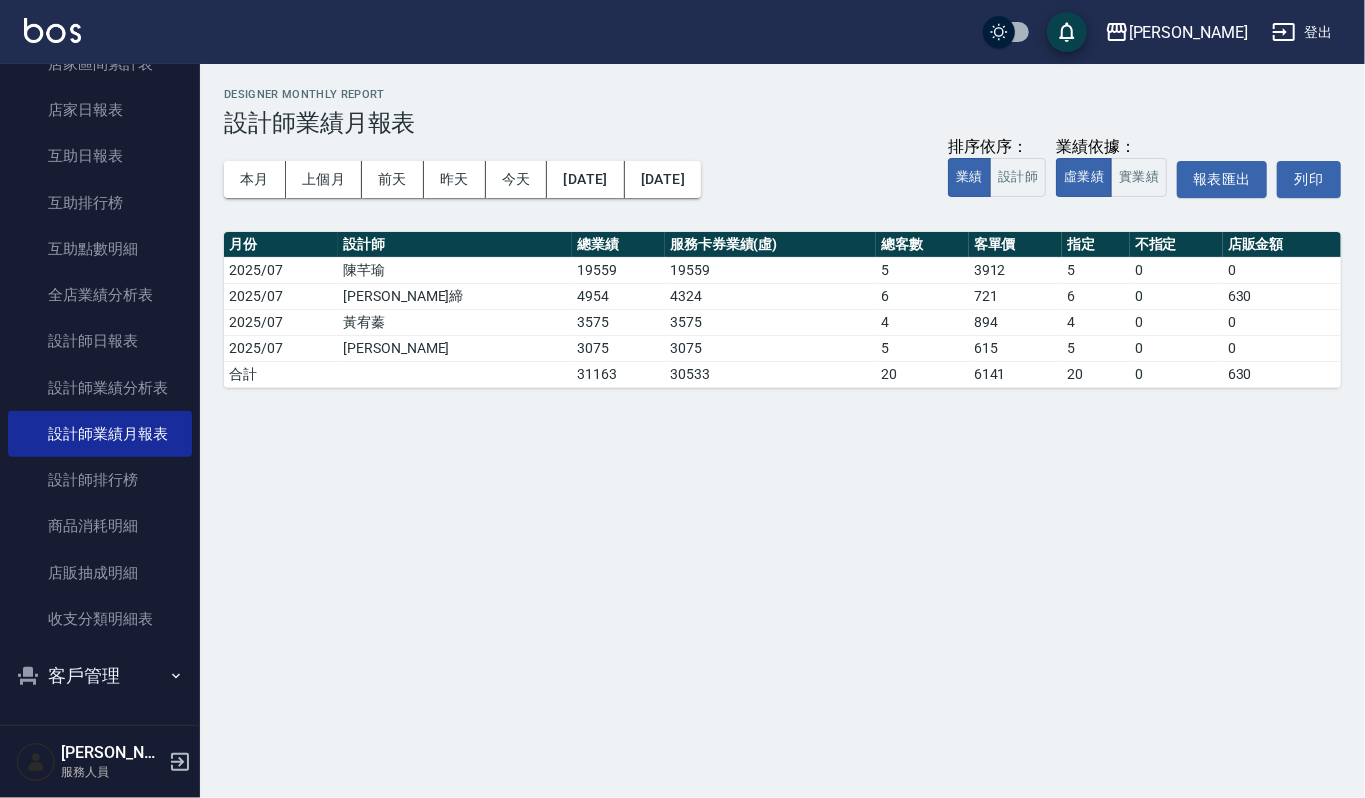 click on "本月 上個月 [DATE] [DATE] [DATE] [DATE] [DATE] 排序依序： 業績 設計師 業績依據： 虛業績 實業績 報表匯出 列印" at bounding box center [782, 179] 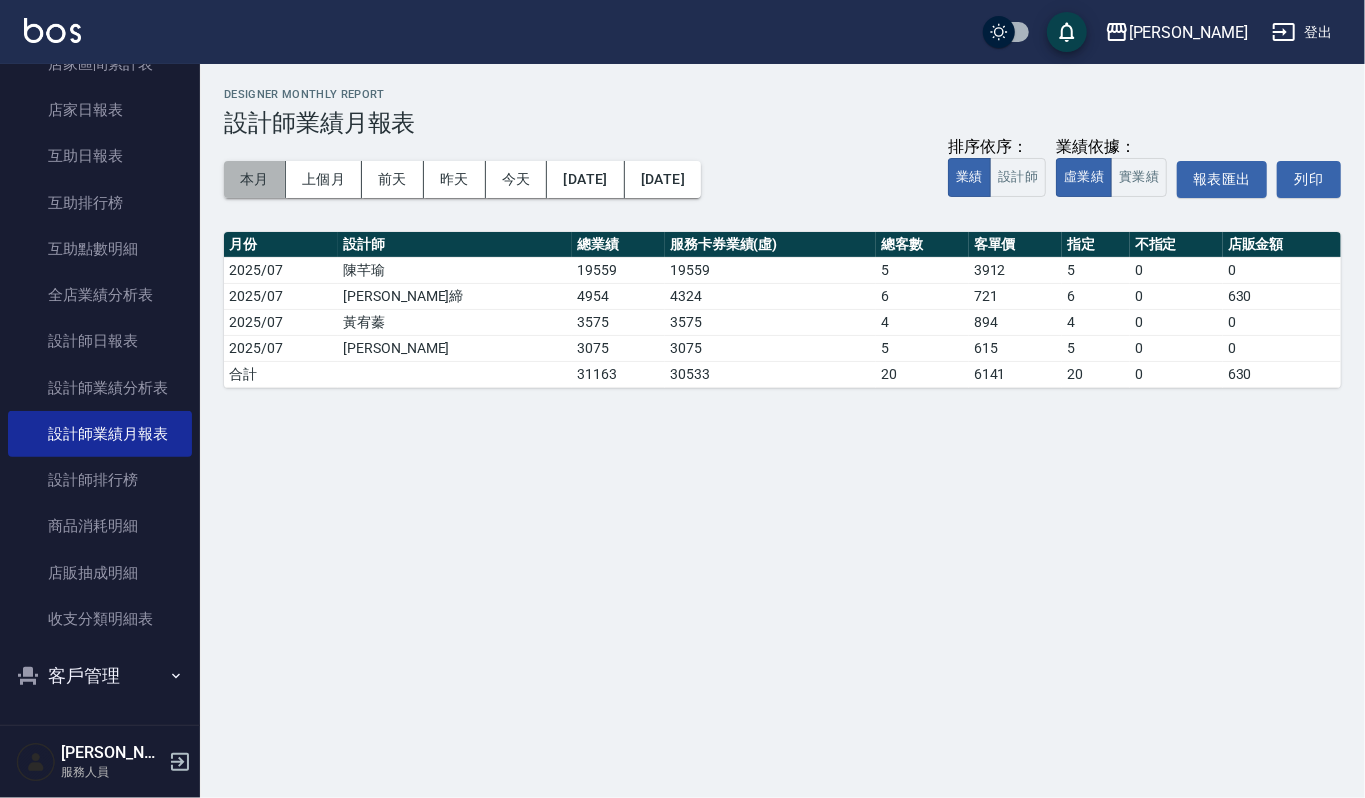 click on "本月" at bounding box center (255, 179) 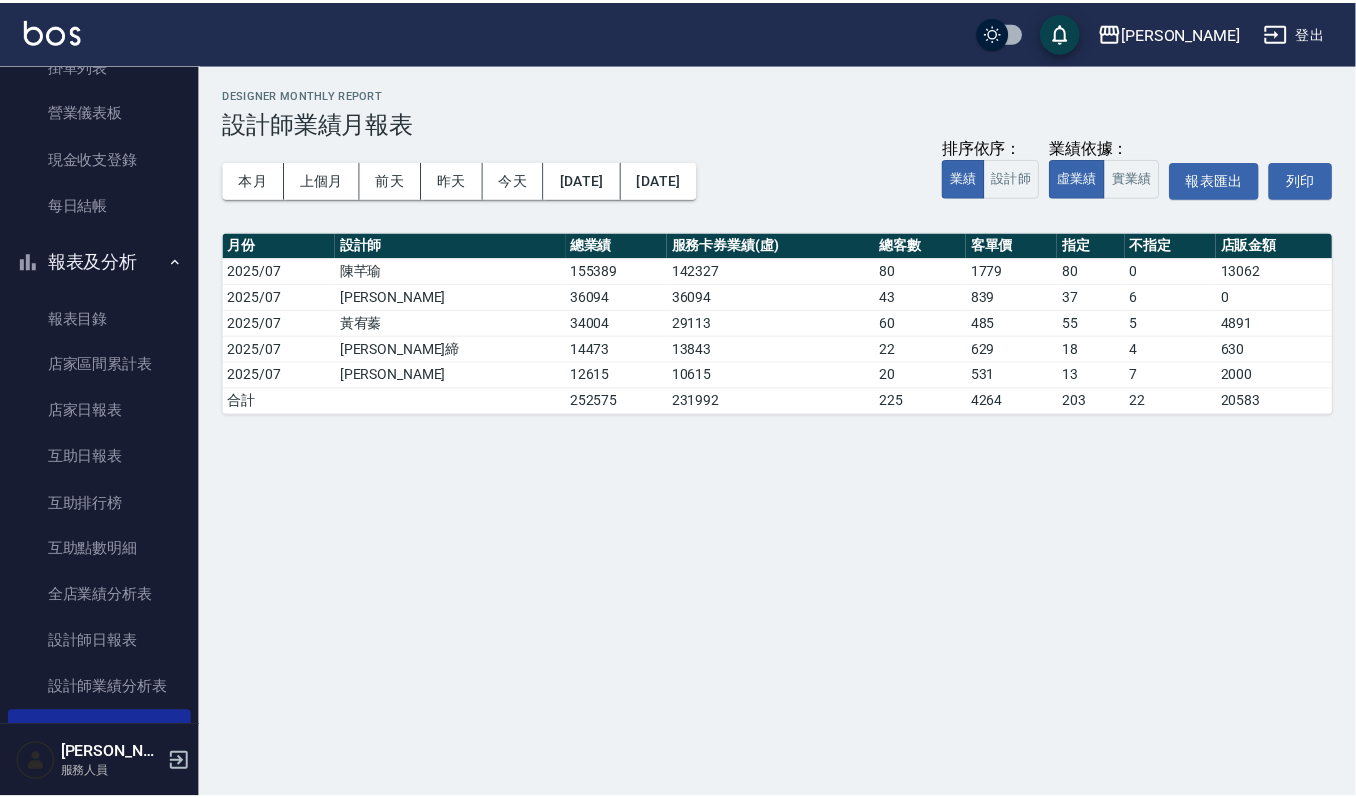 scroll, scrollTop: 0, scrollLeft: 0, axis: both 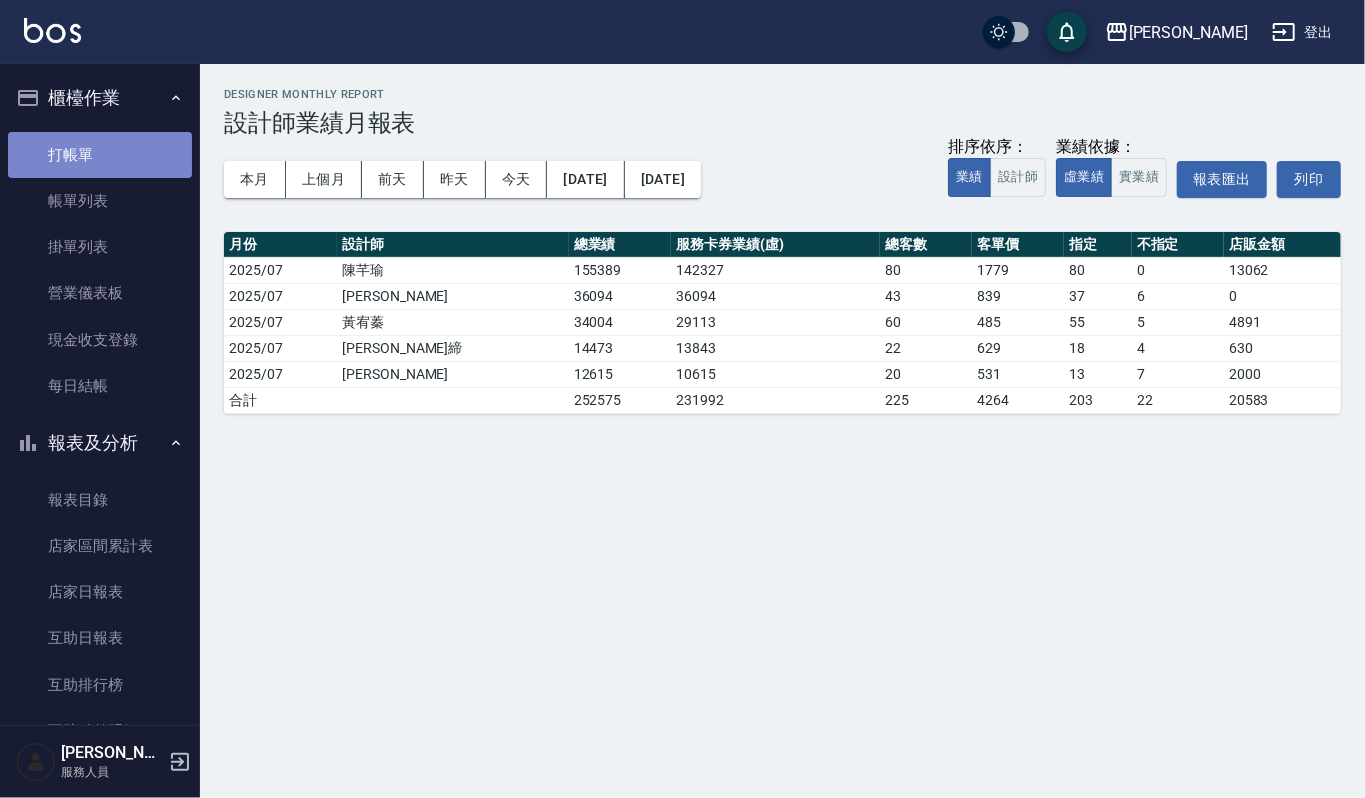 click on "打帳單" at bounding box center (100, 155) 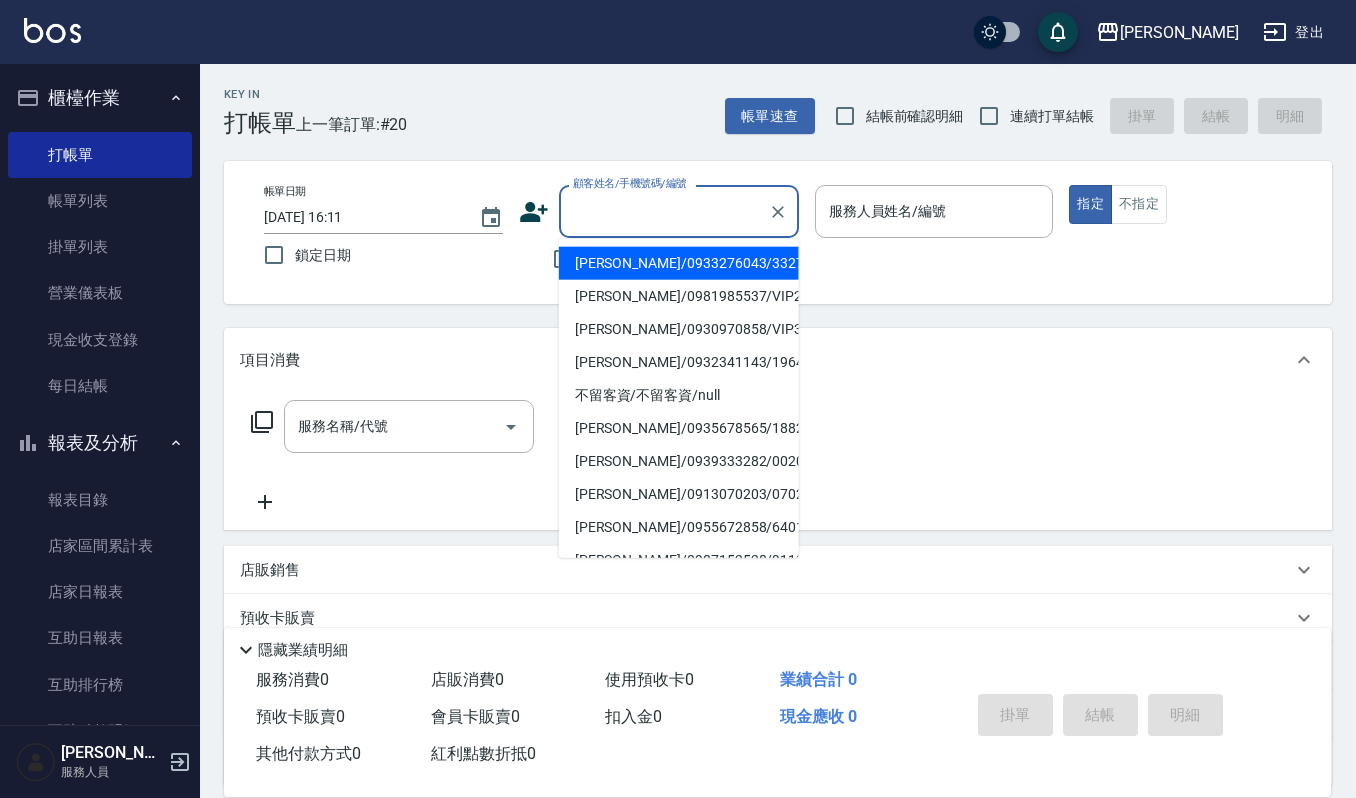 click on "顧客姓名/手機號碼/編號" at bounding box center [664, 211] 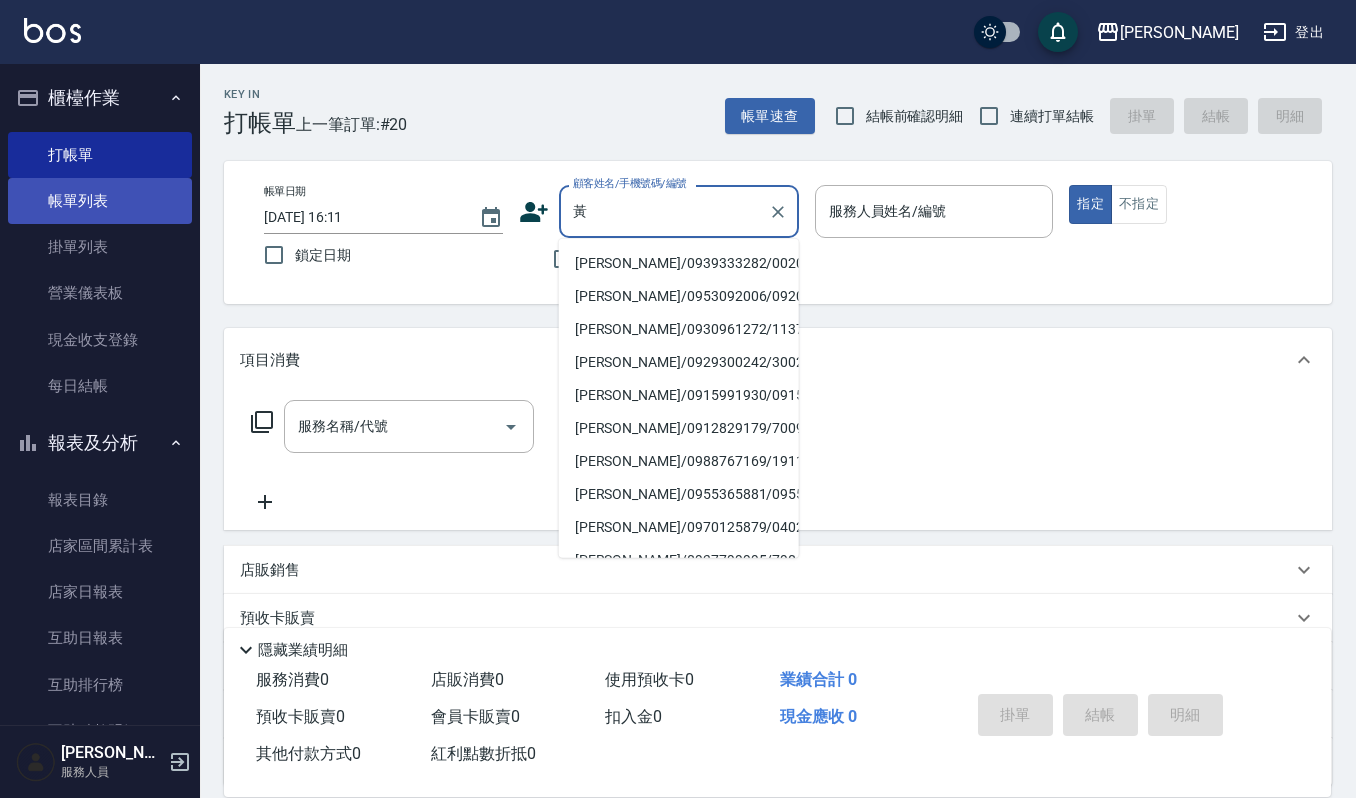 type on "黃" 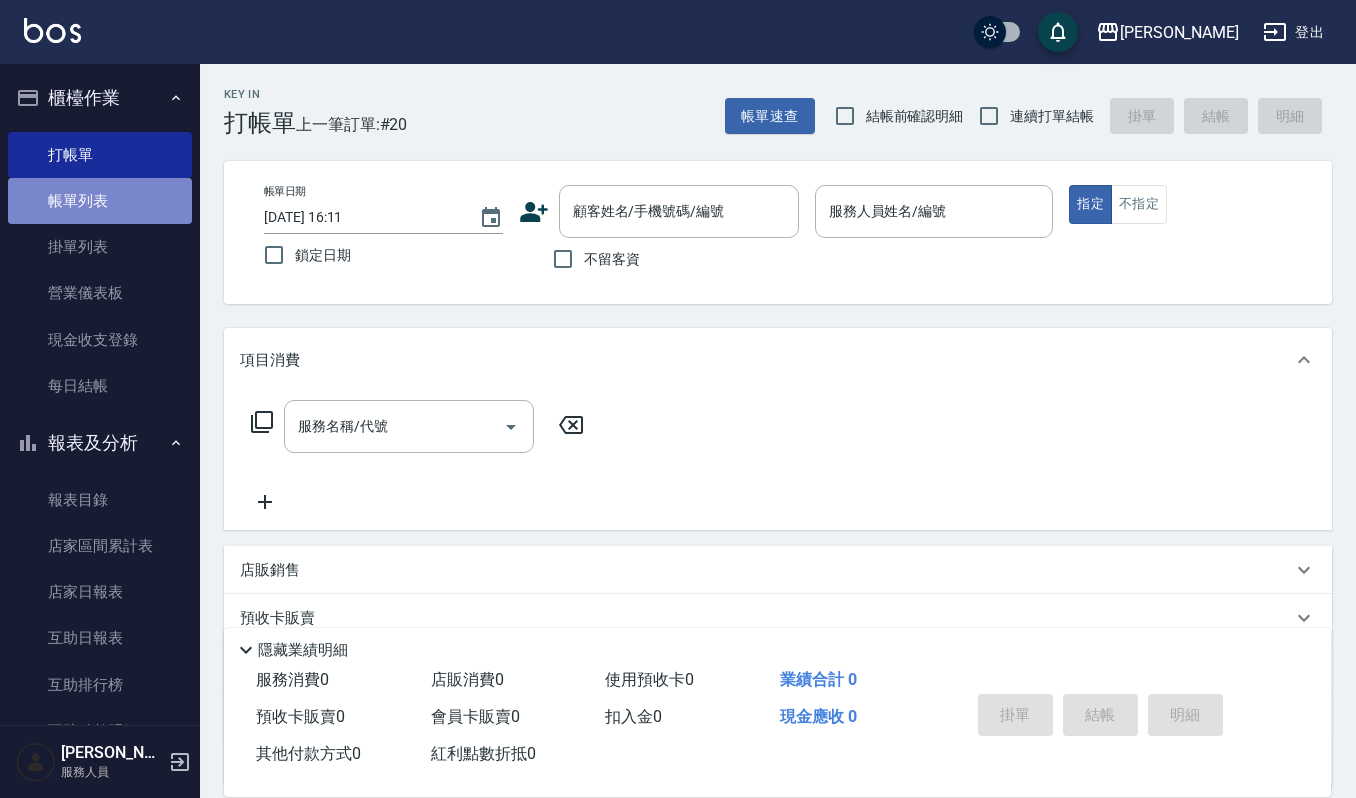 click on "帳單列表" at bounding box center (100, 201) 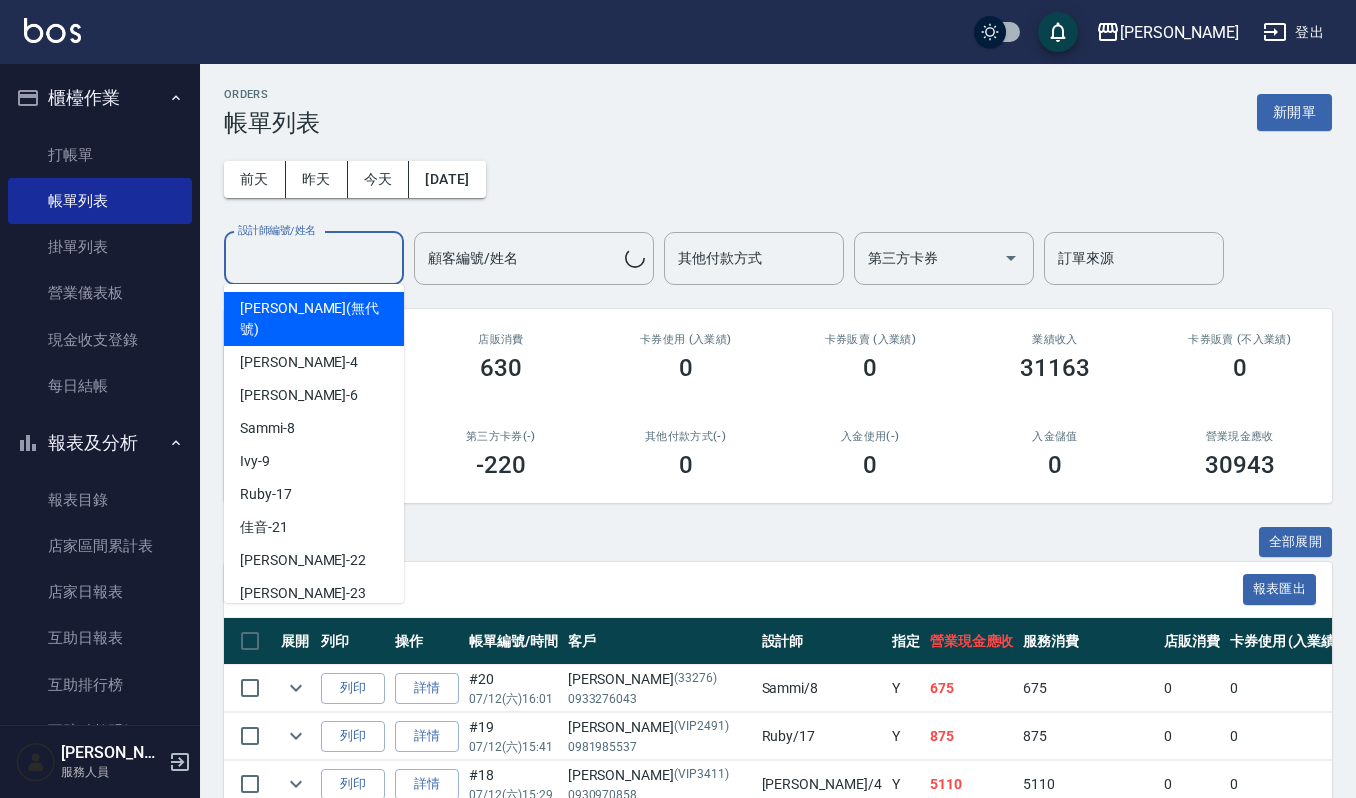 click on "設計師編號/姓名" at bounding box center [314, 258] 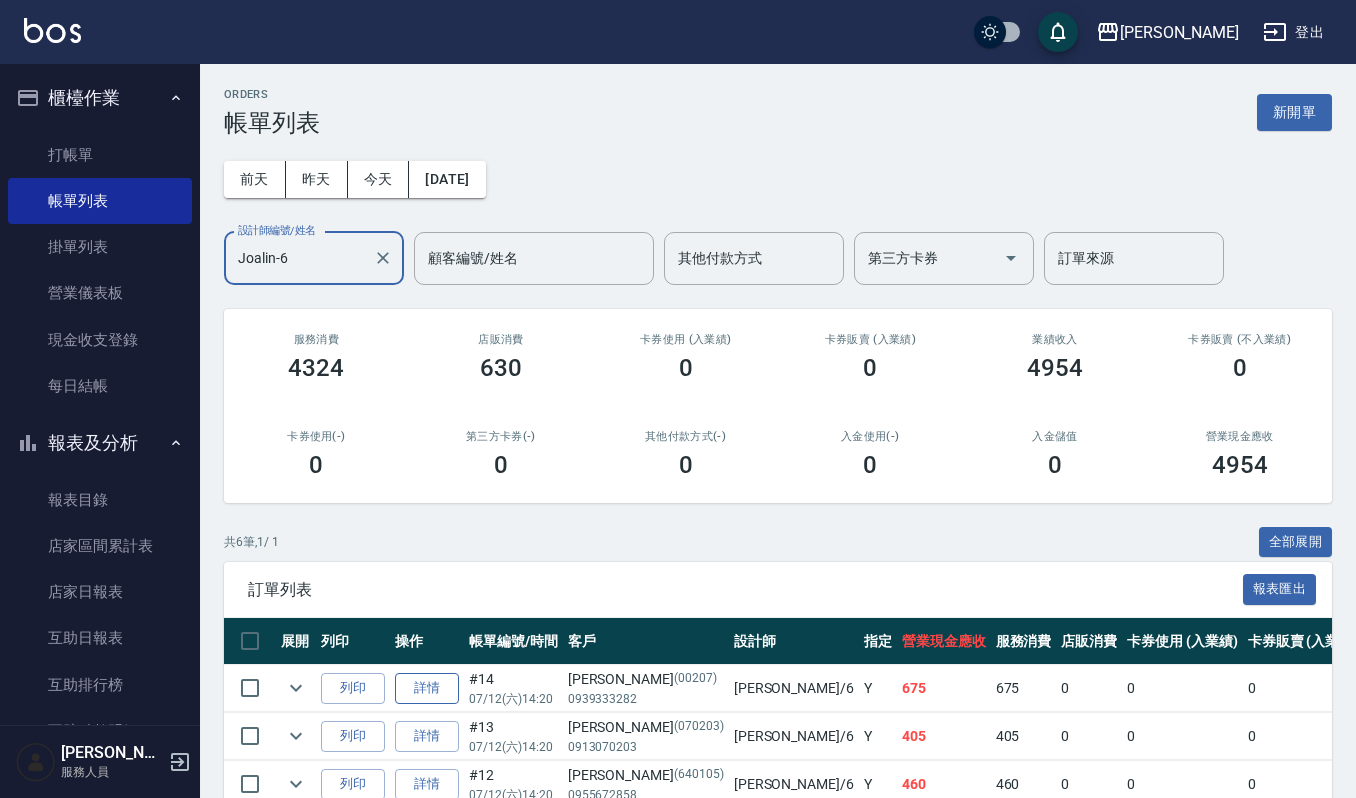 type on "Joalin-6" 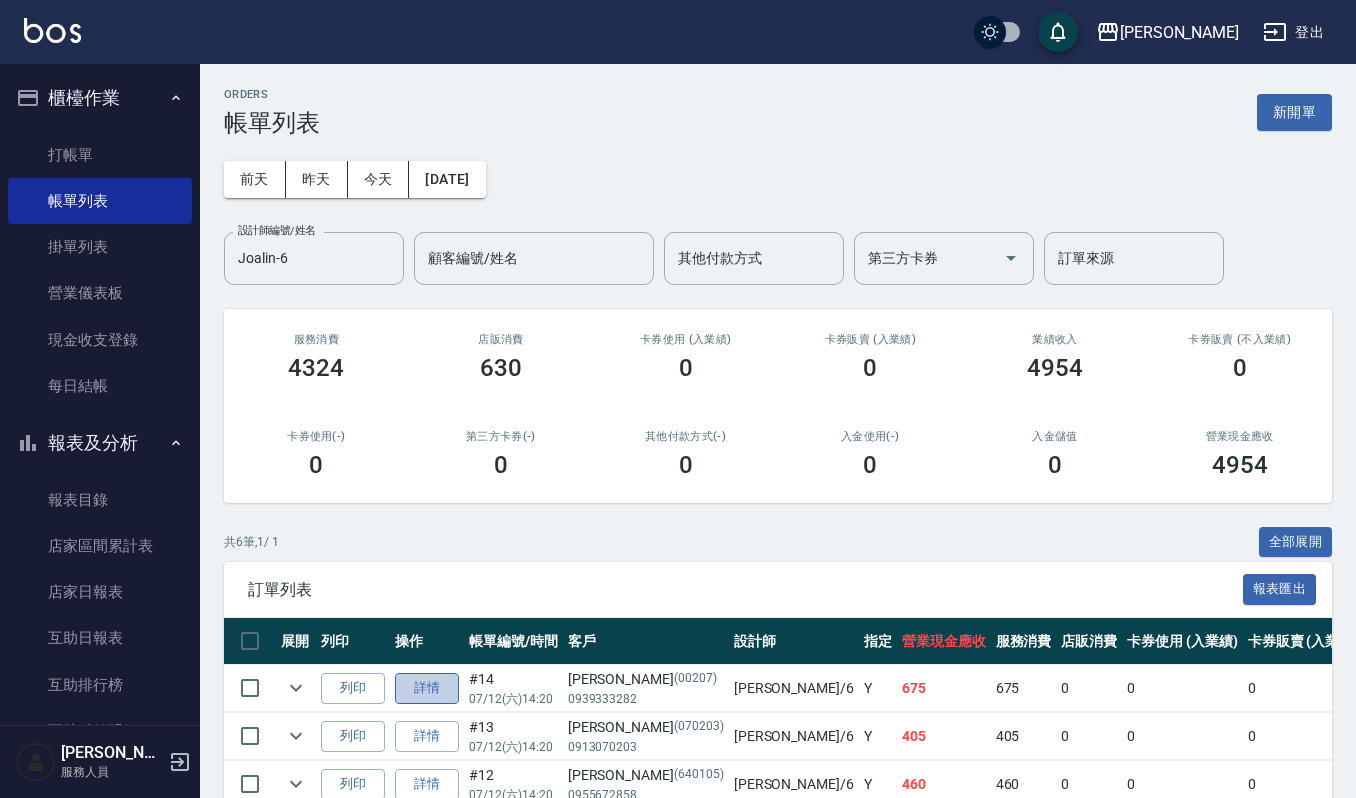 click on "詳情" at bounding box center (427, 688) 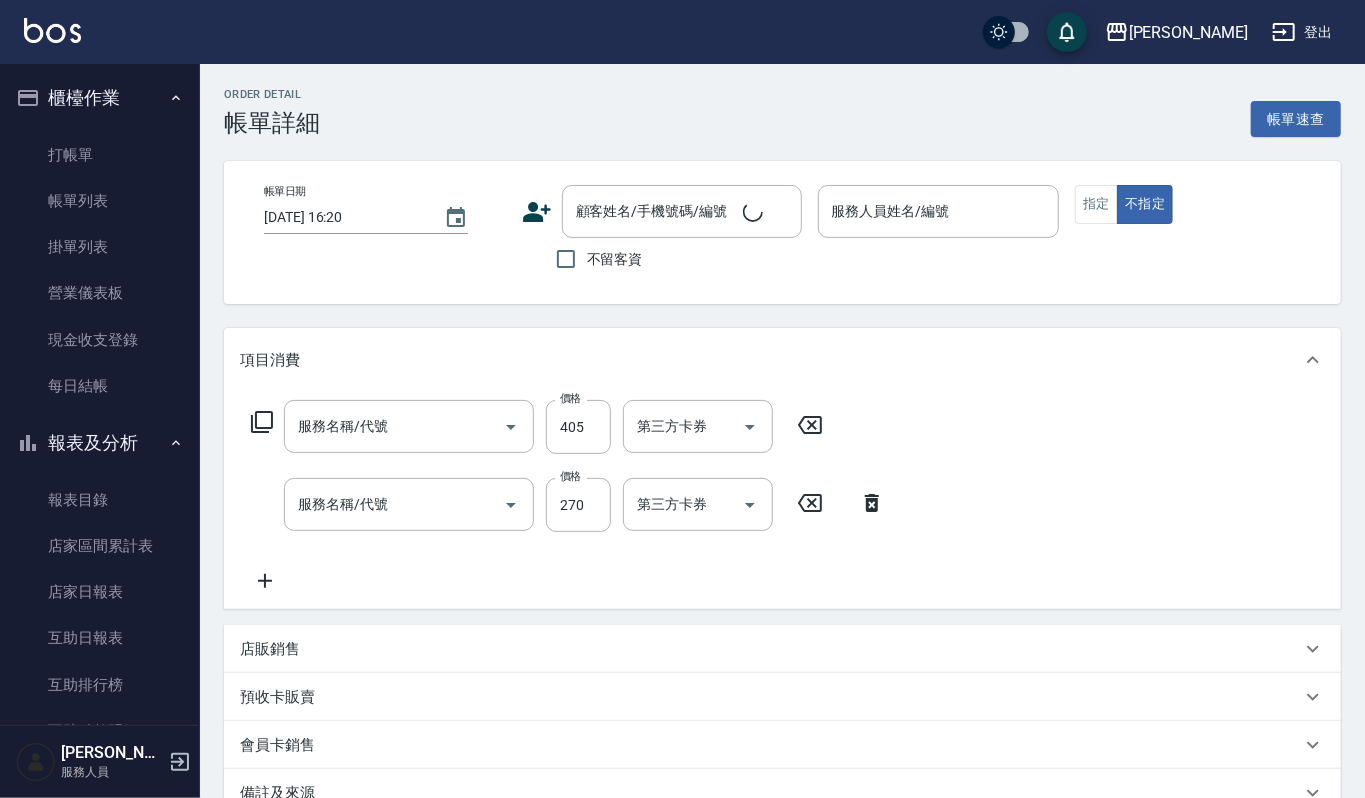 type on "[DATE] 14:20" 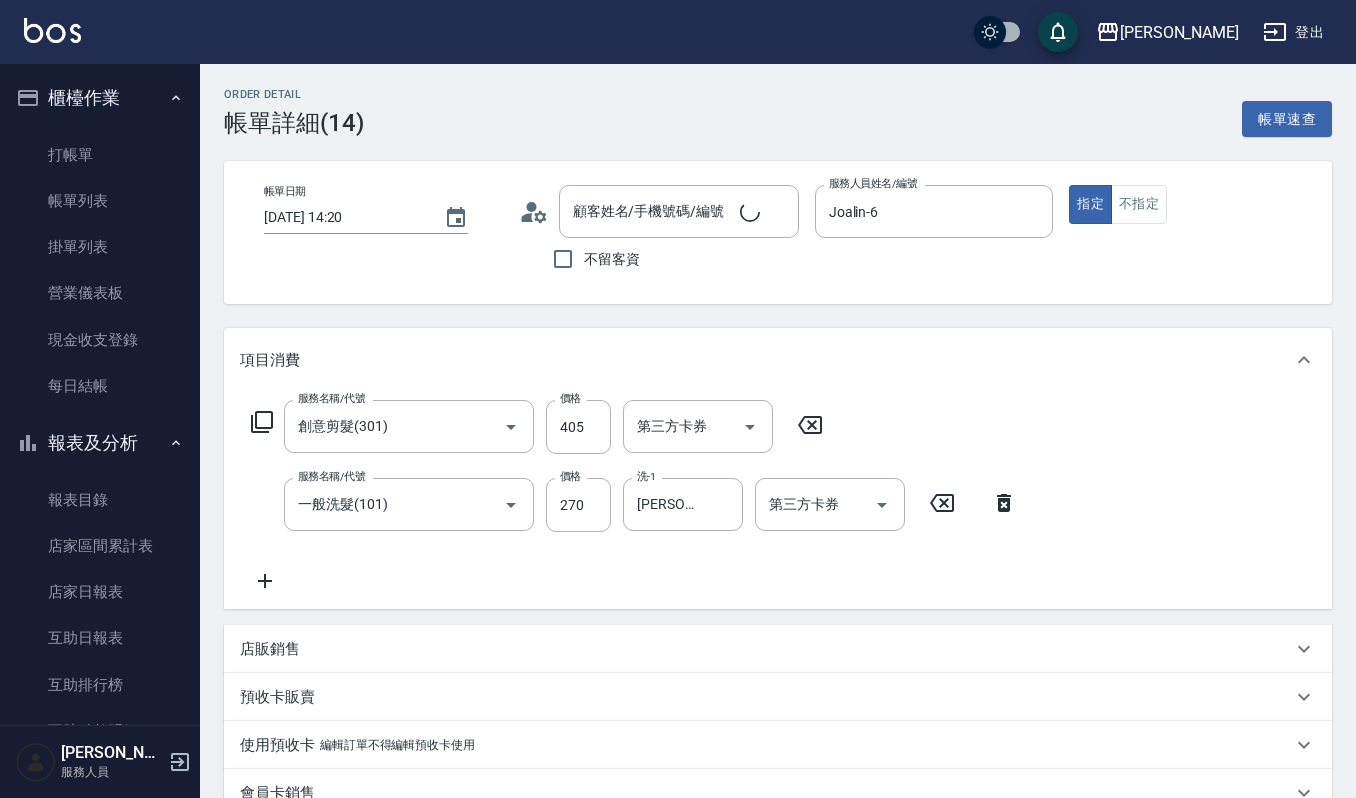 type on "創意剪髮(301)" 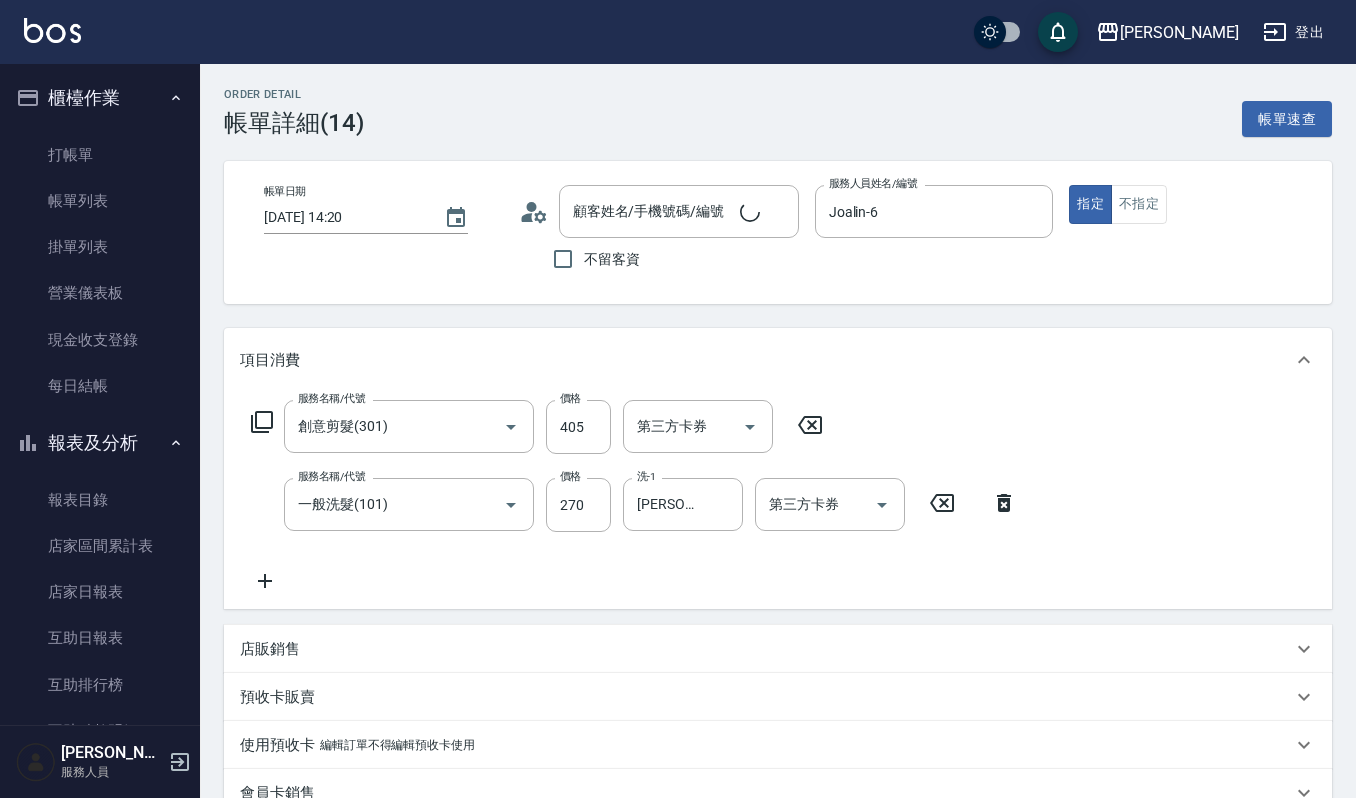 type on "一般洗髮(101)" 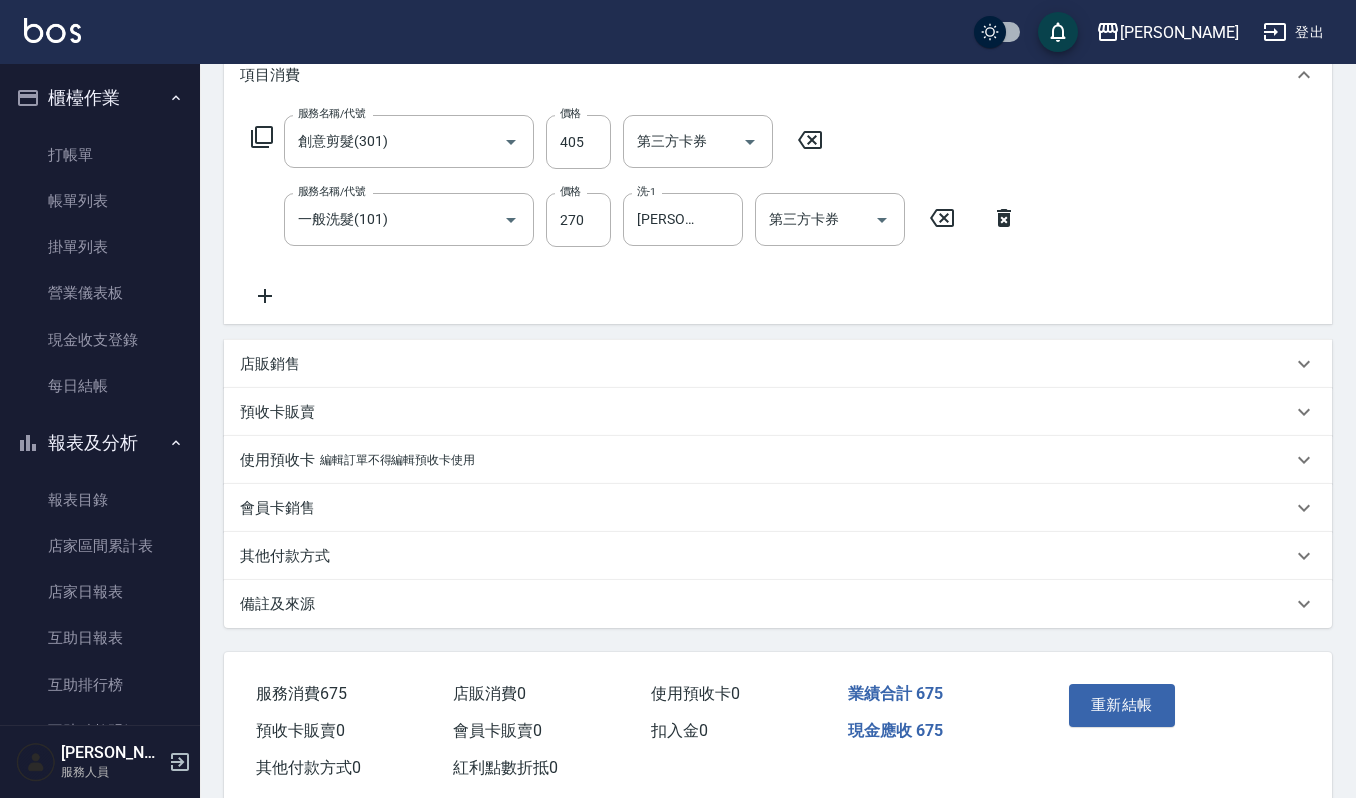 scroll, scrollTop: 326, scrollLeft: 0, axis: vertical 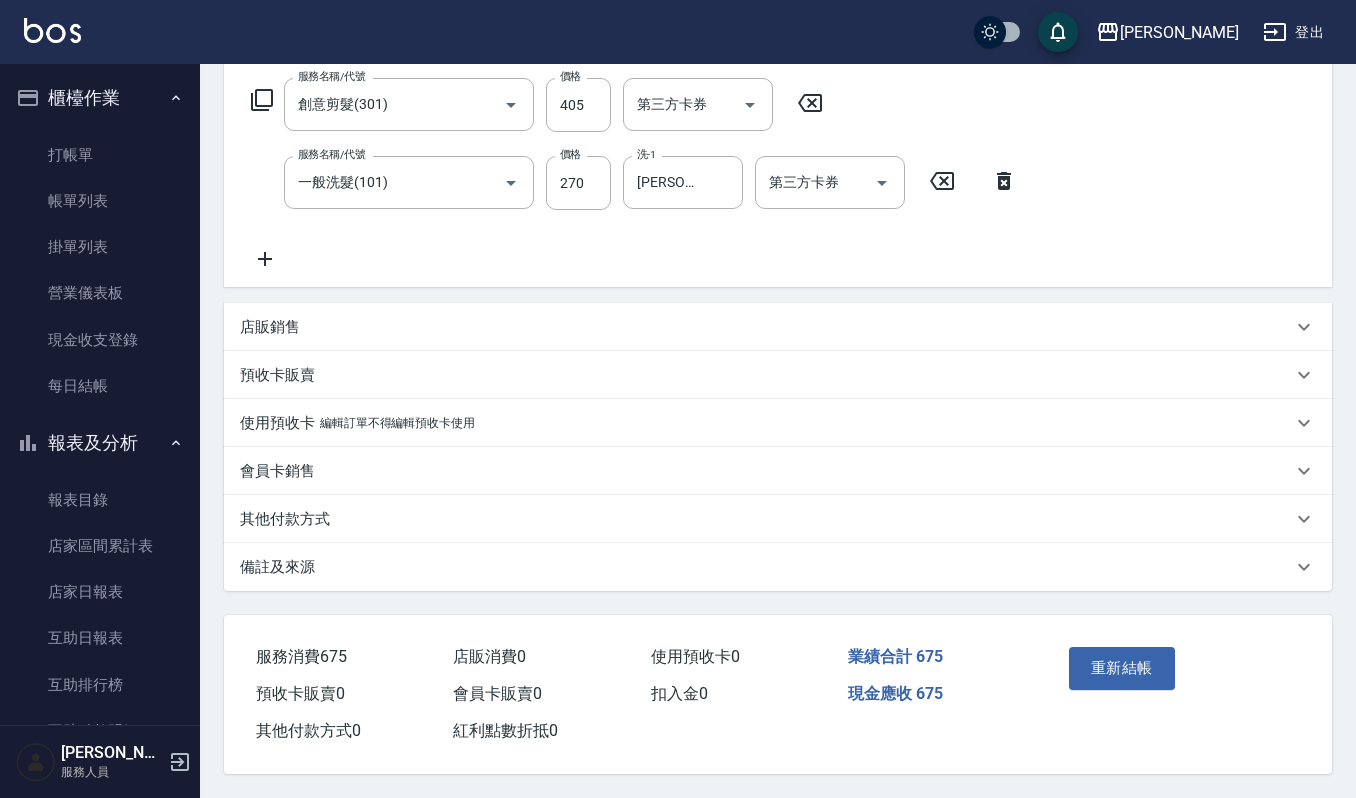 click on "店販銷售" at bounding box center (270, 327) 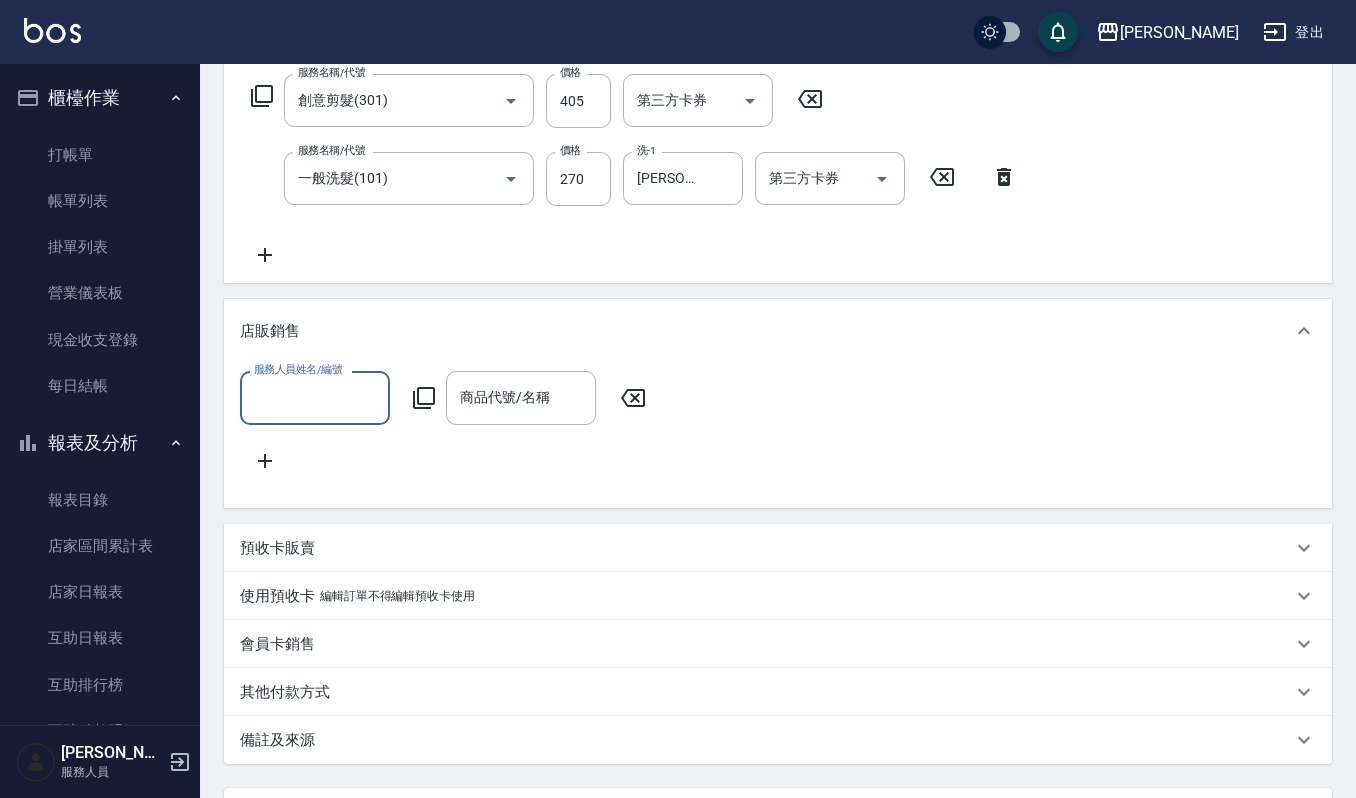 scroll, scrollTop: 0, scrollLeft: 0, axis: both 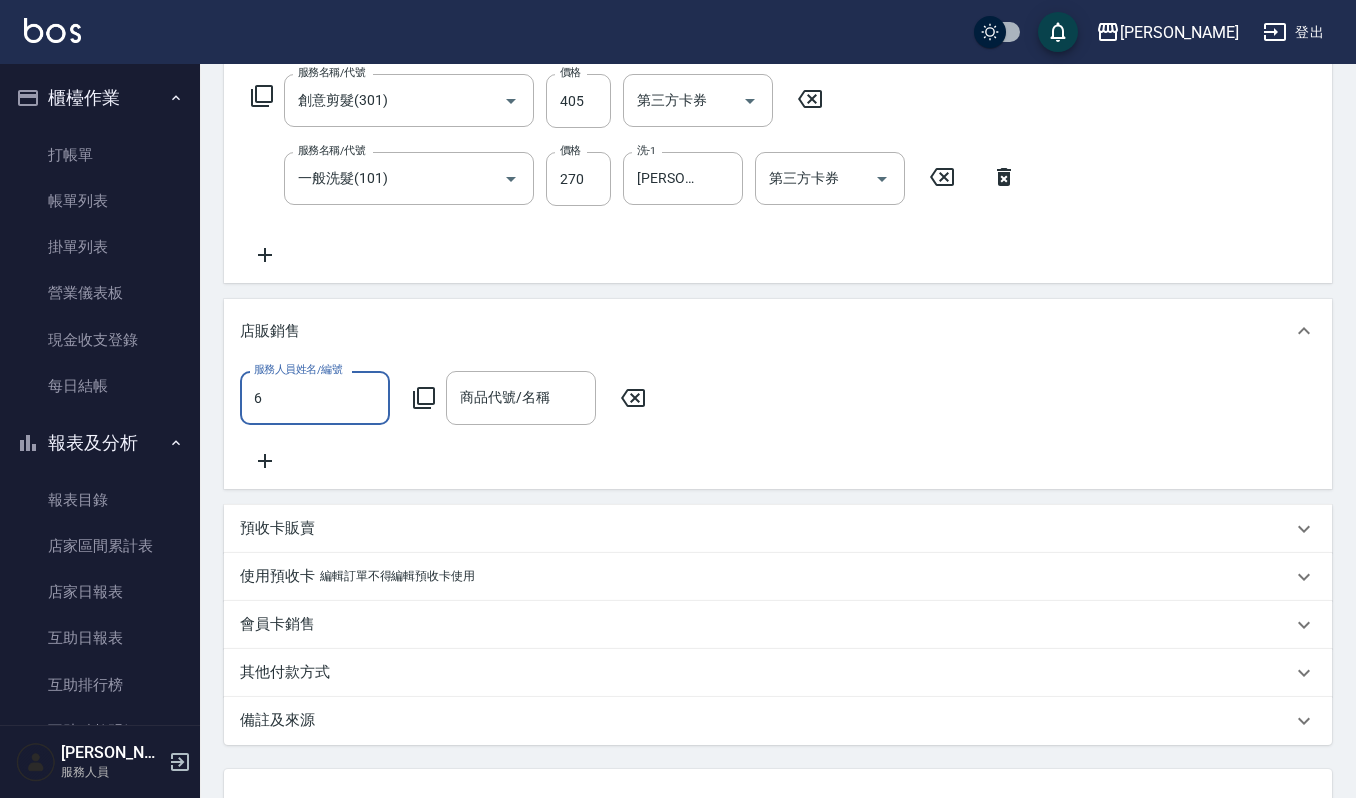 type on "Joalin-6" 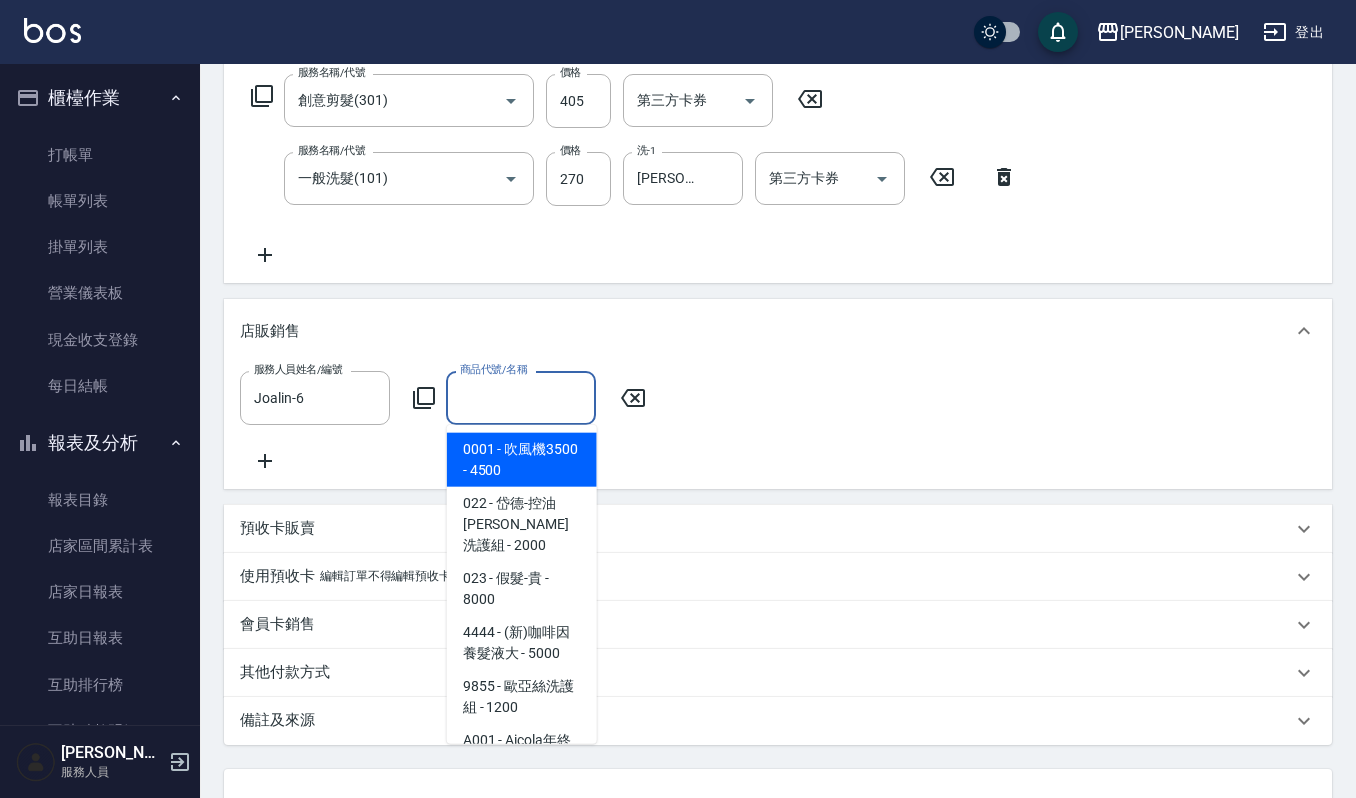 click on "商品代號/名稱" at bounding box center [521, 397] 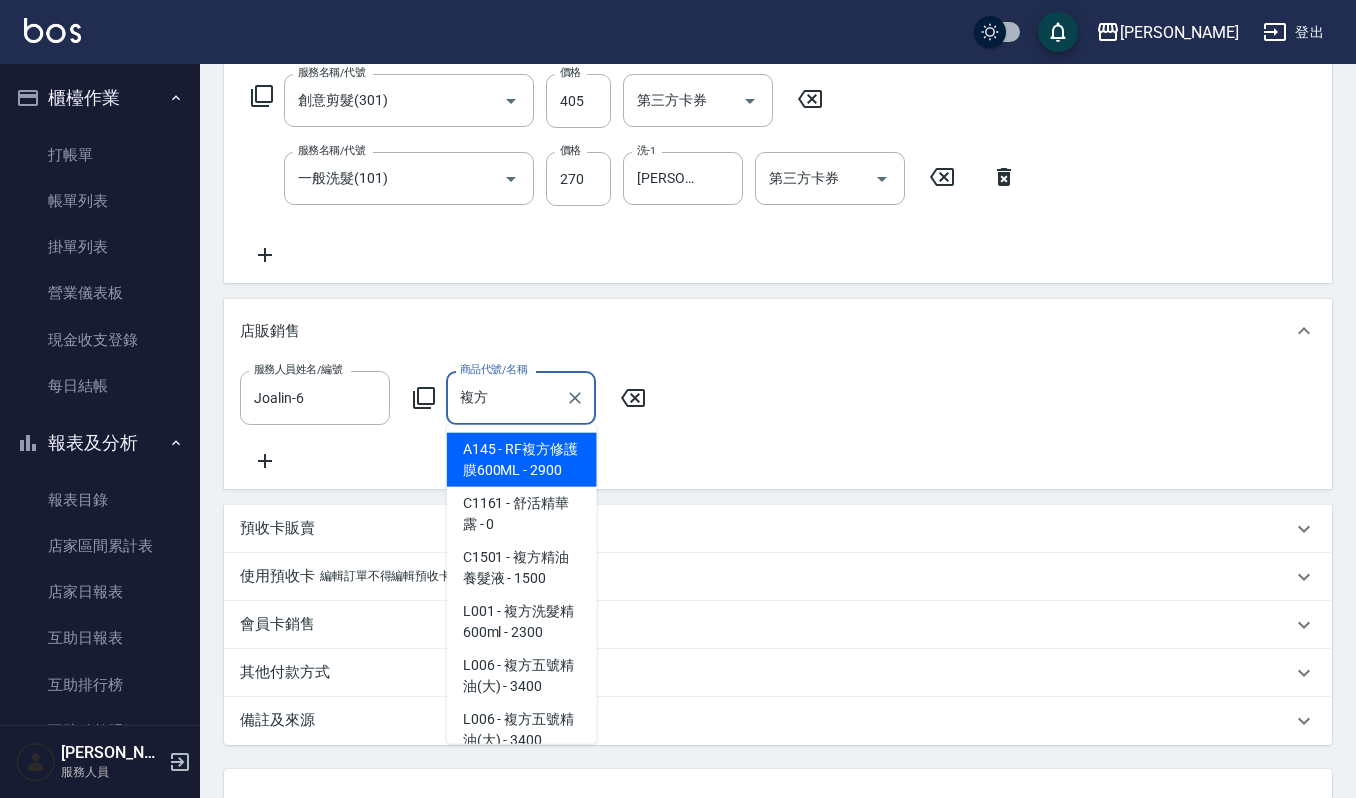 click on "C1501 - 複方精油養髮液 - 1500" at bounding box center [522, 568] 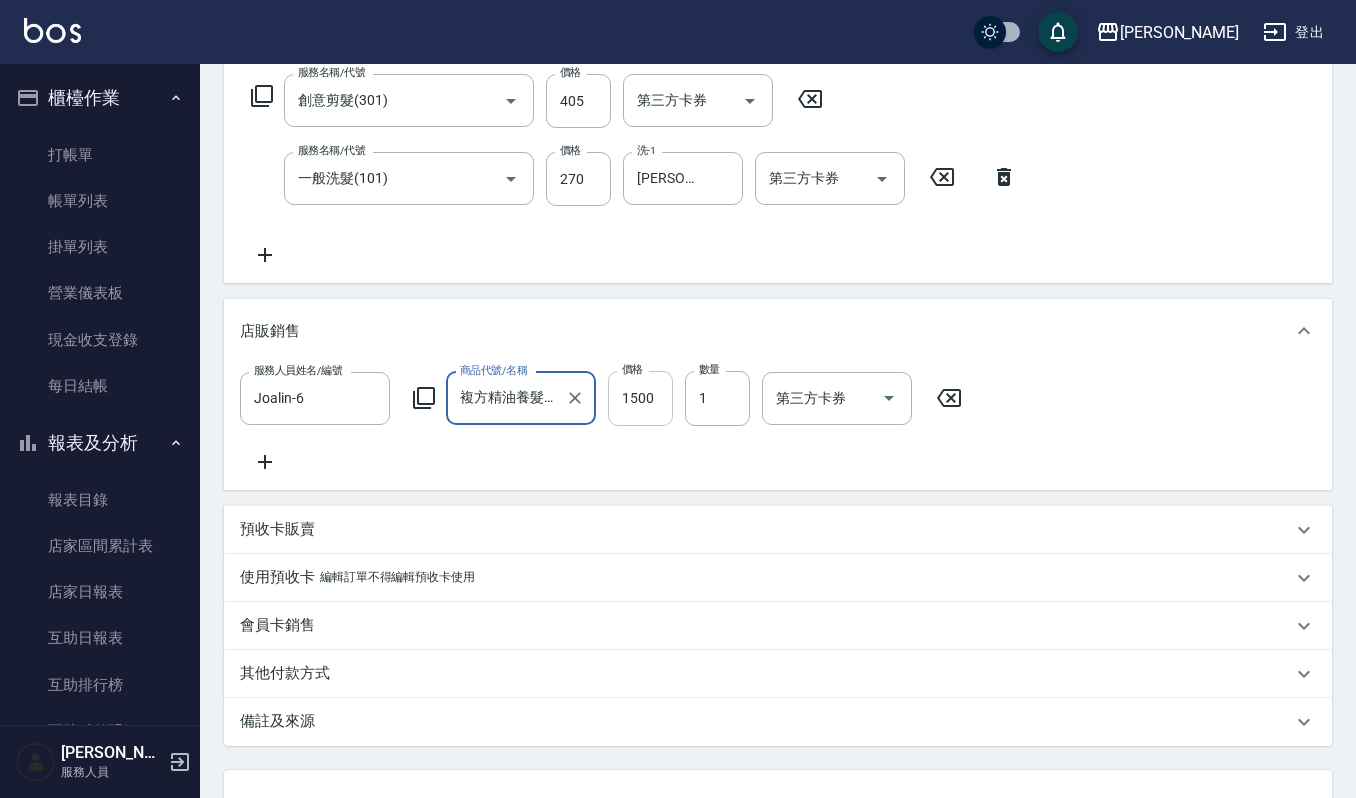 type on "複方精油養髮液" 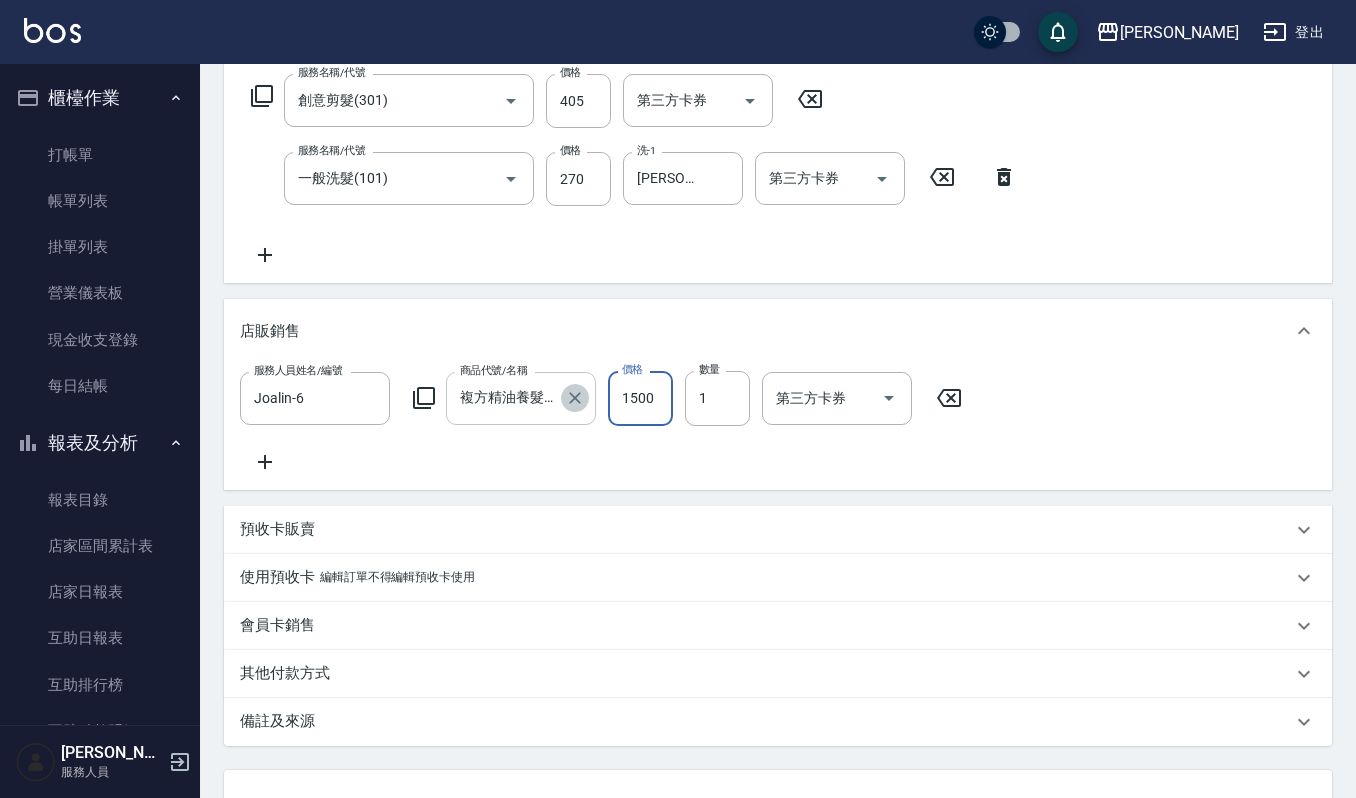 click 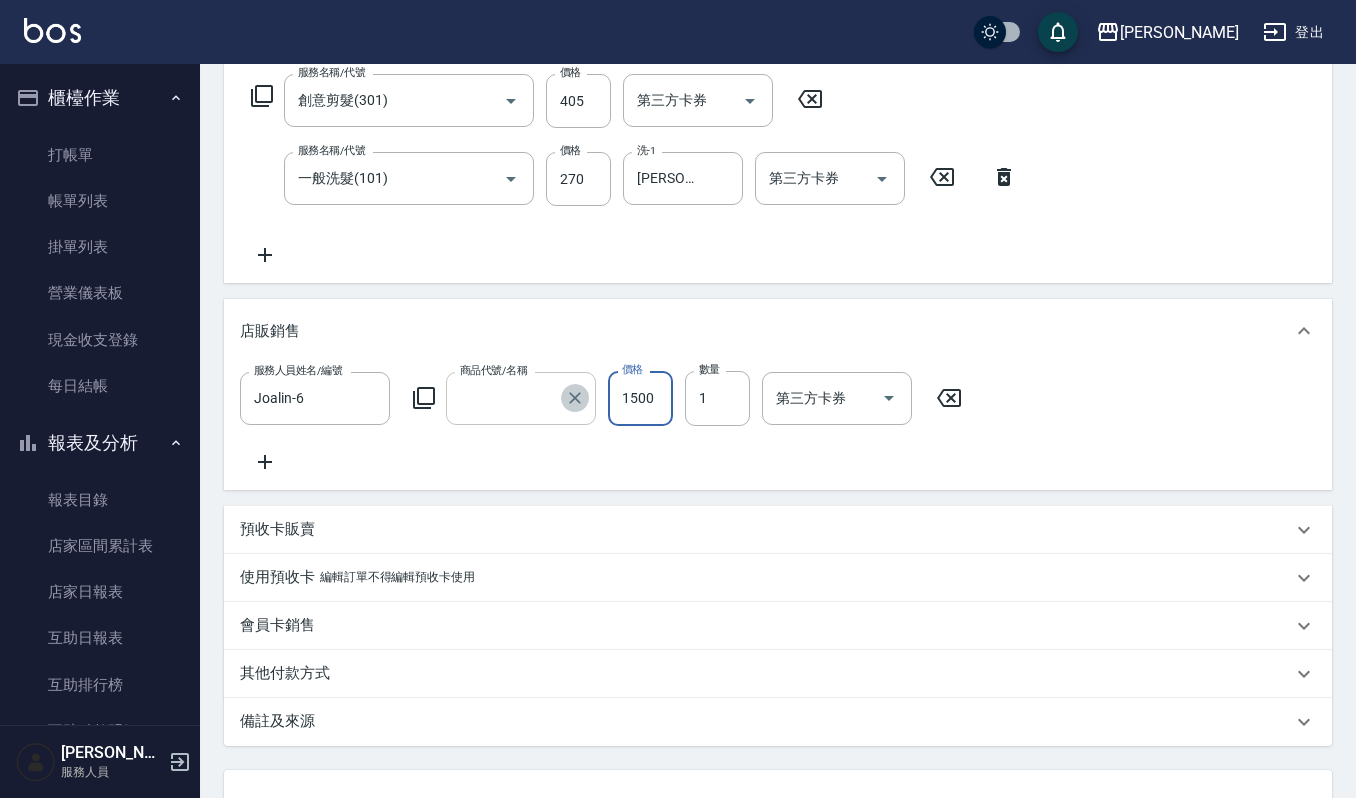 scroll, scrollTop: 0, scrollLeft: 0, axis: both 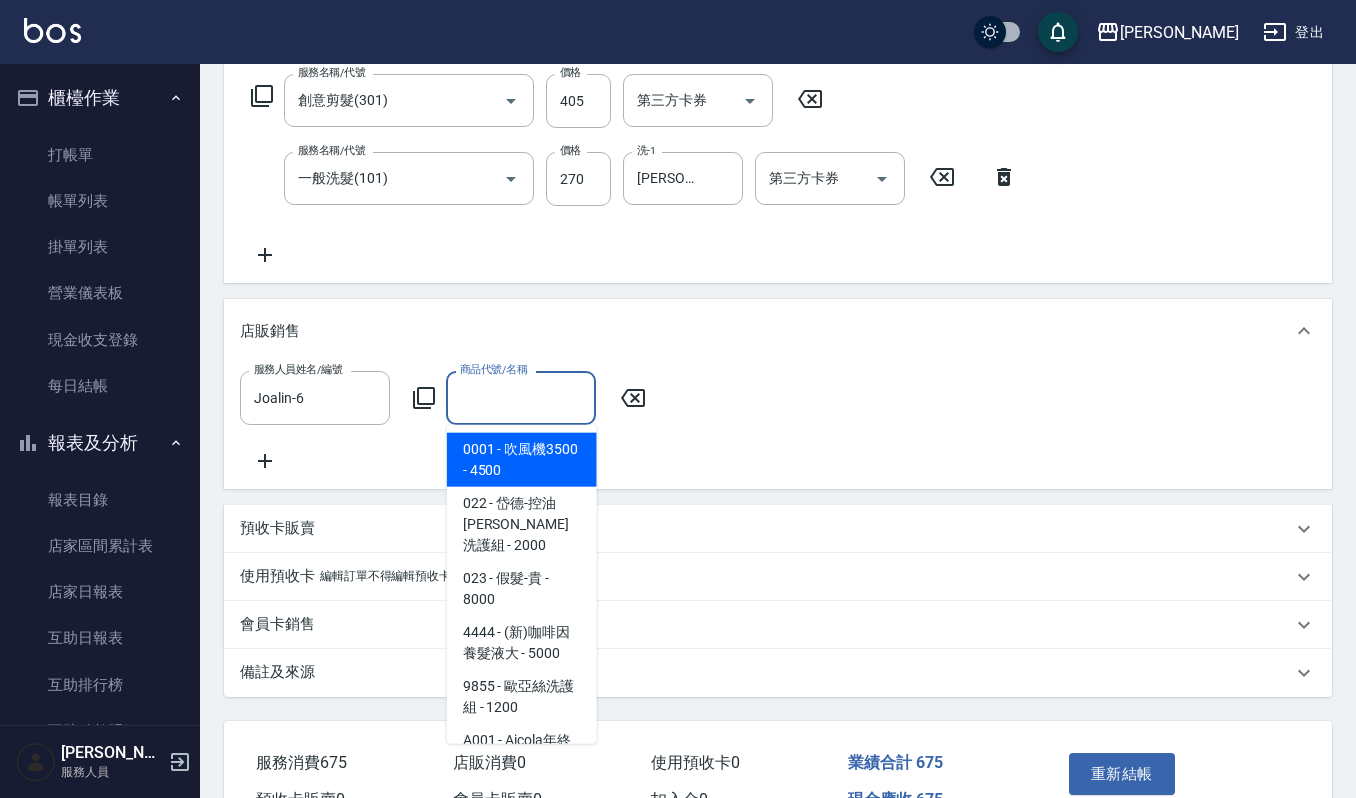 click on "商品代號/名稱" at bounding box center (521, 397) 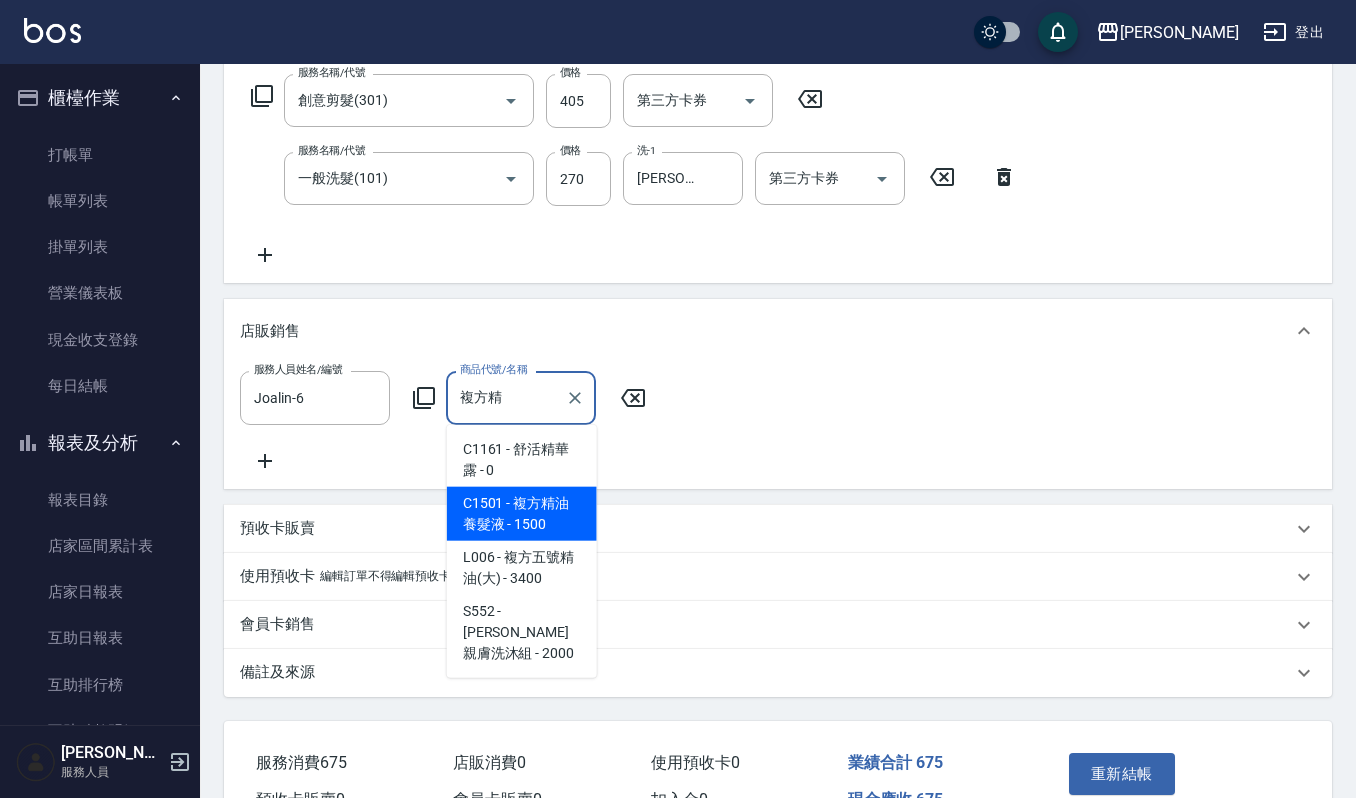 click on "複方精" at bounding box center (506, 397) 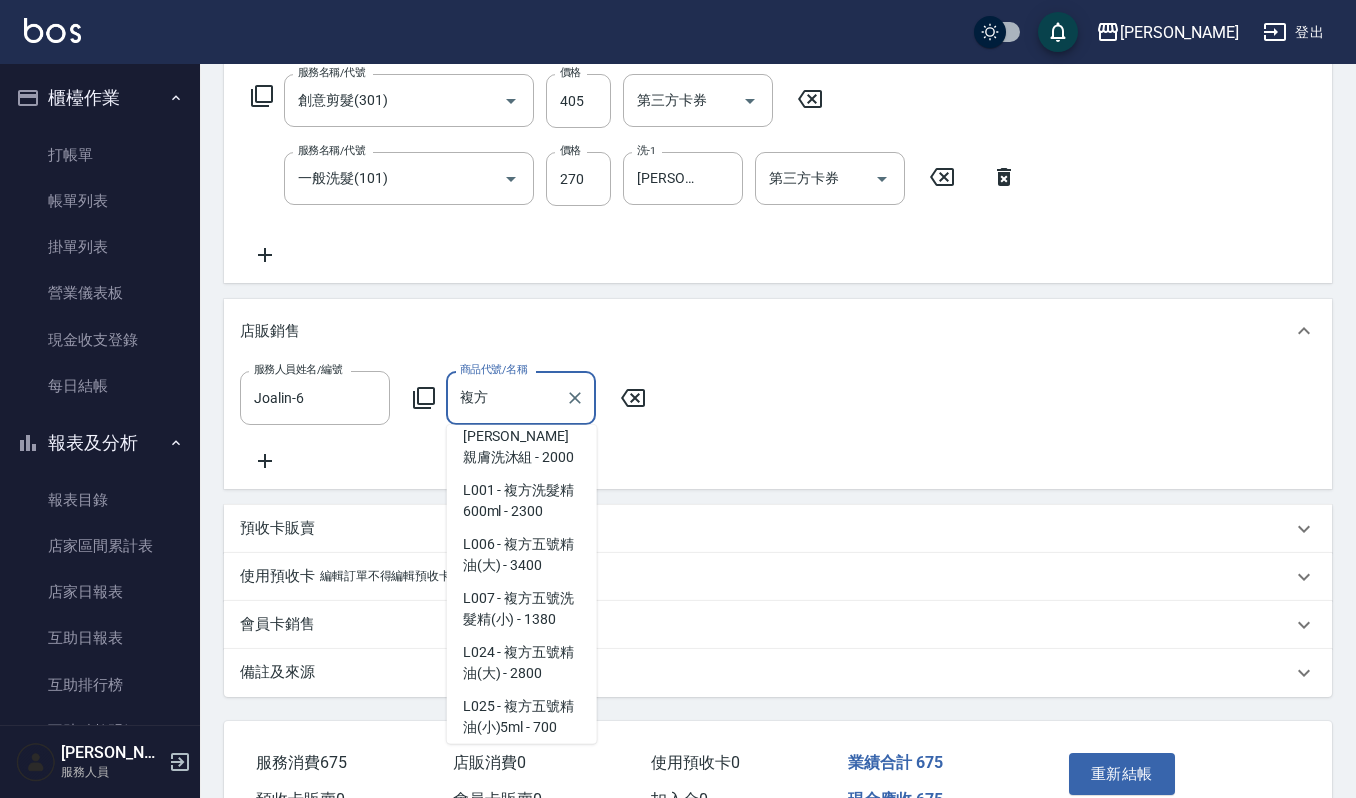 scroll, scrollTop: 253, scrollLeft: 0, axis: vertical 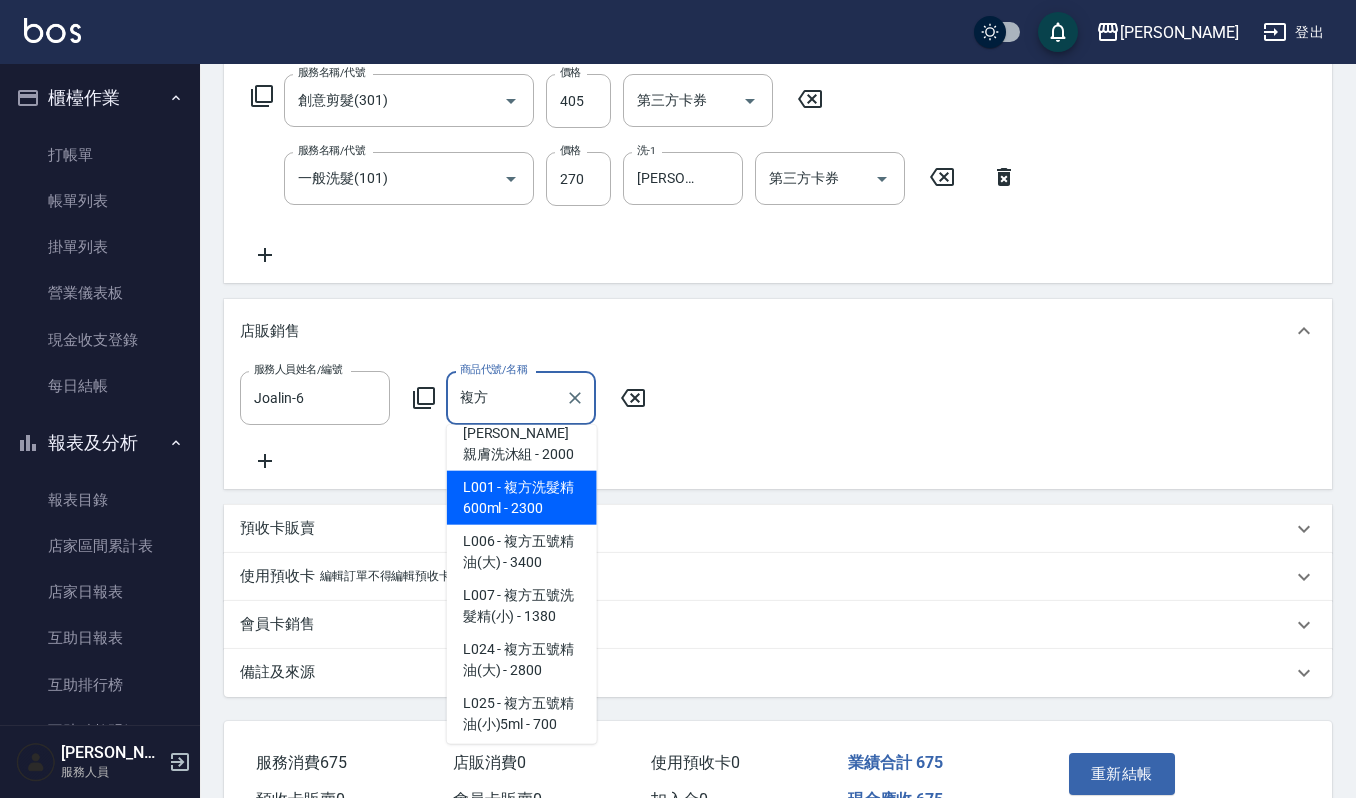 click on "L001 - 複方洗髮精600ml - 2300" at bounding box center [522, 498] 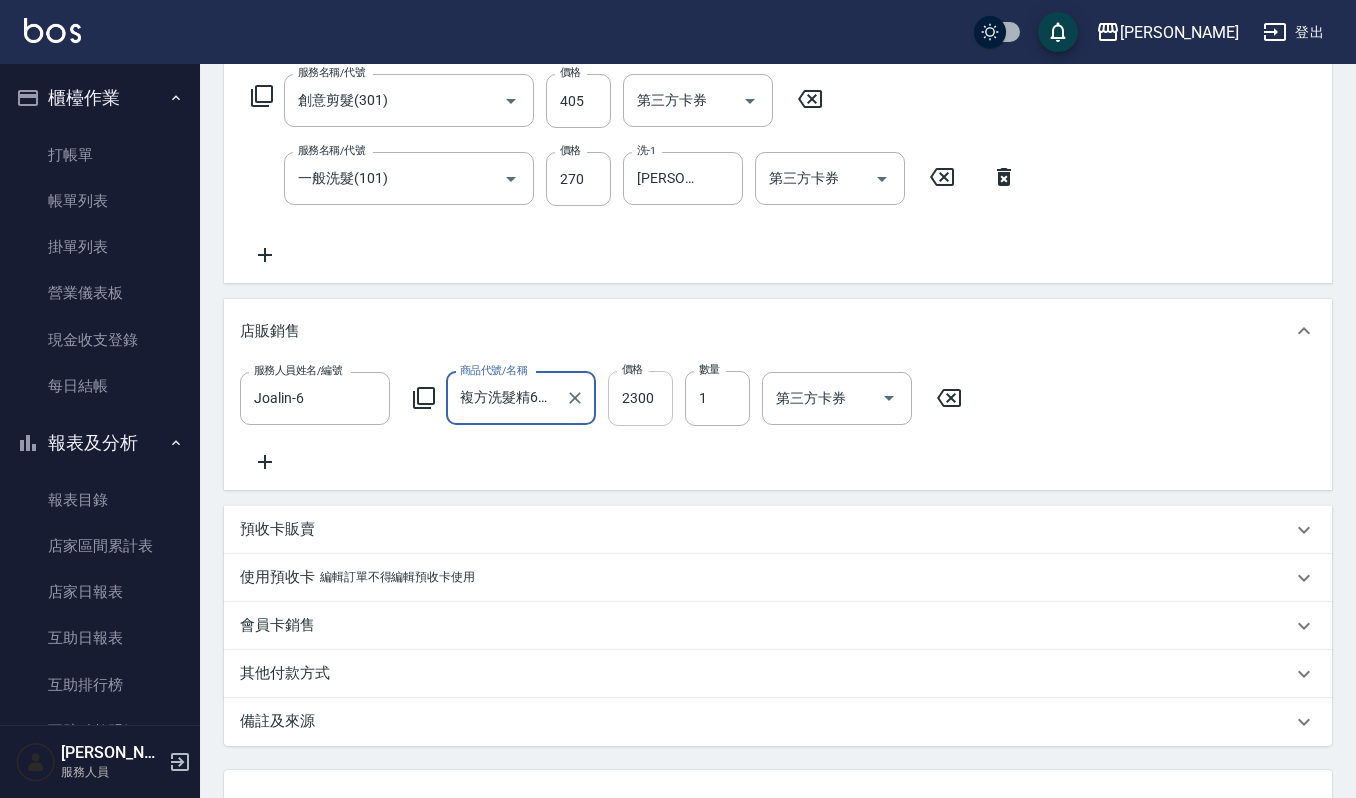 type on "複方洗髮精600ml" 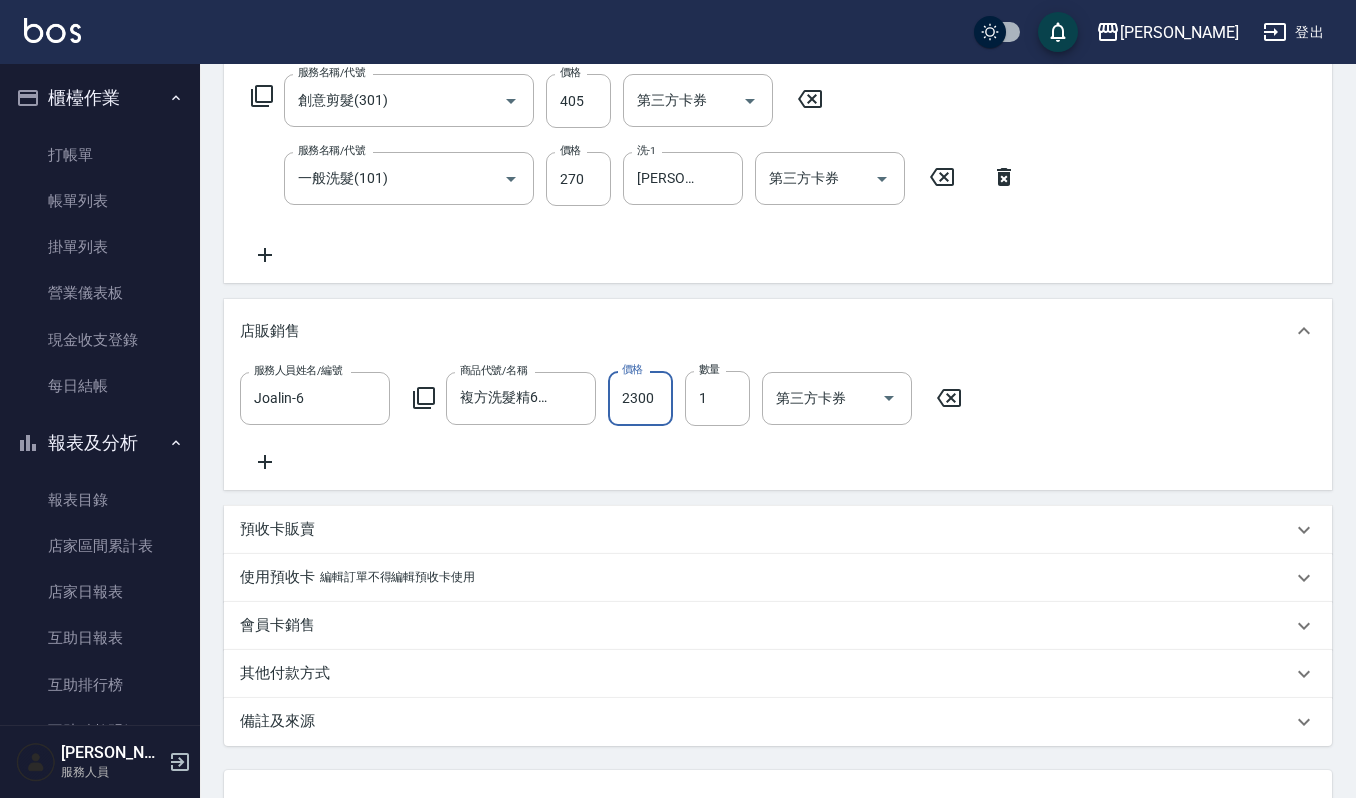 click on "2300" at bounding box center (640, 398) 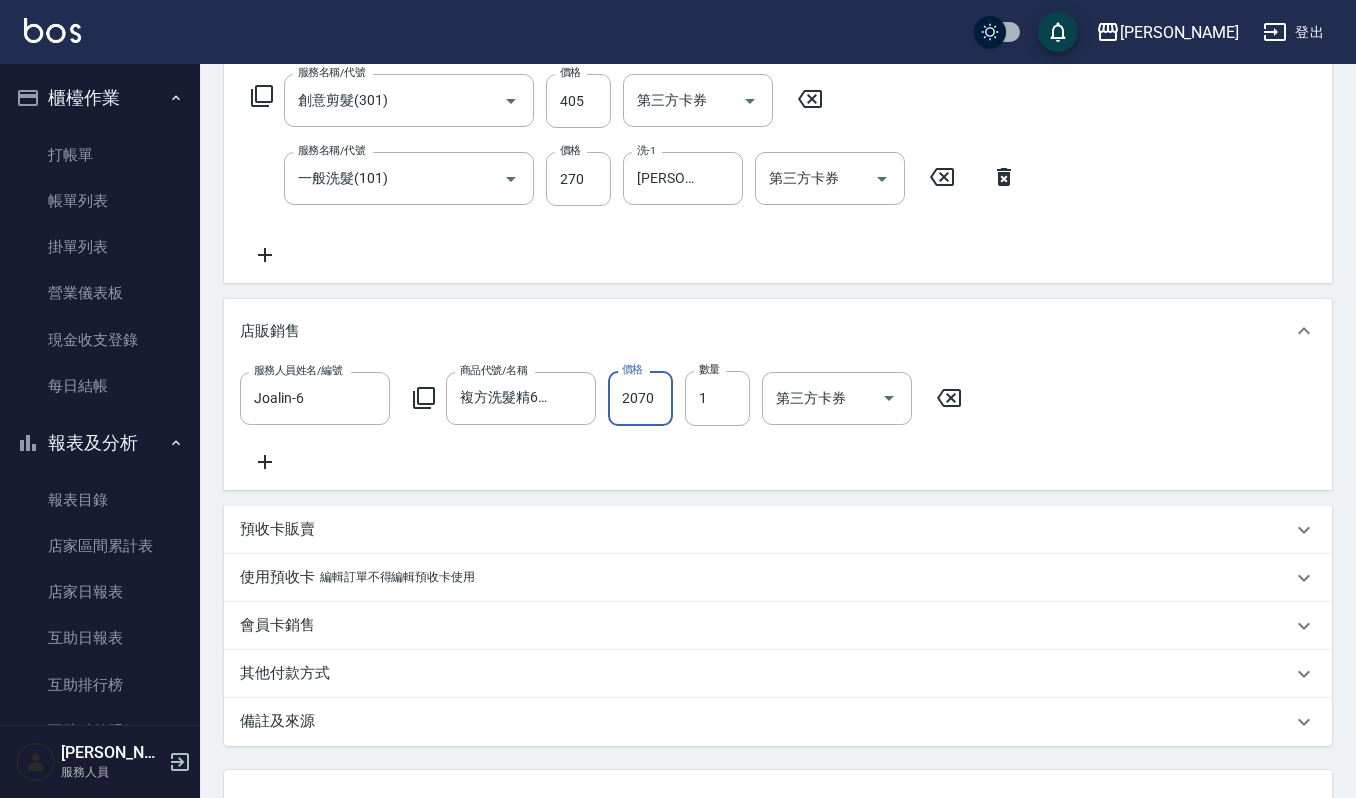 type on "2070" 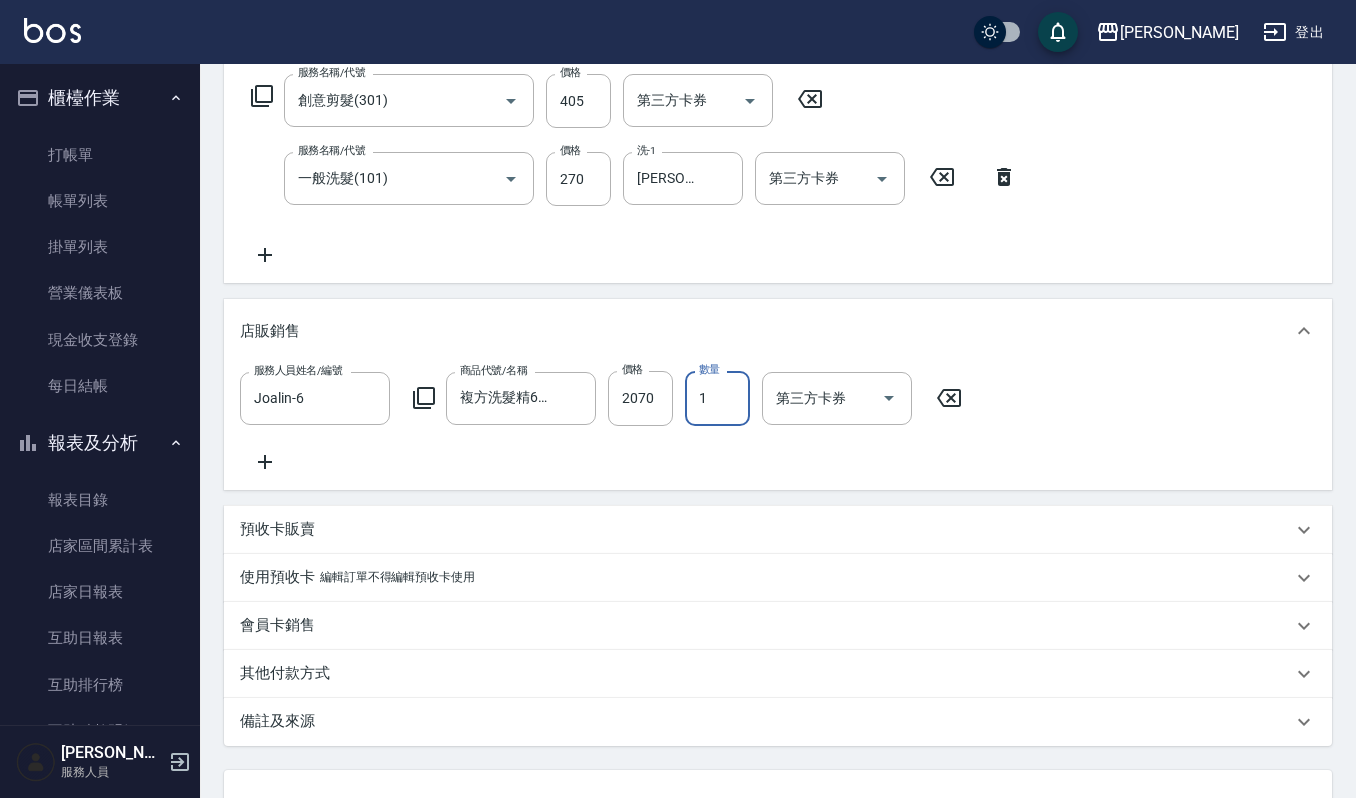 scroll, scrollTop: 505, scrollLeft: 0, axis: vertical 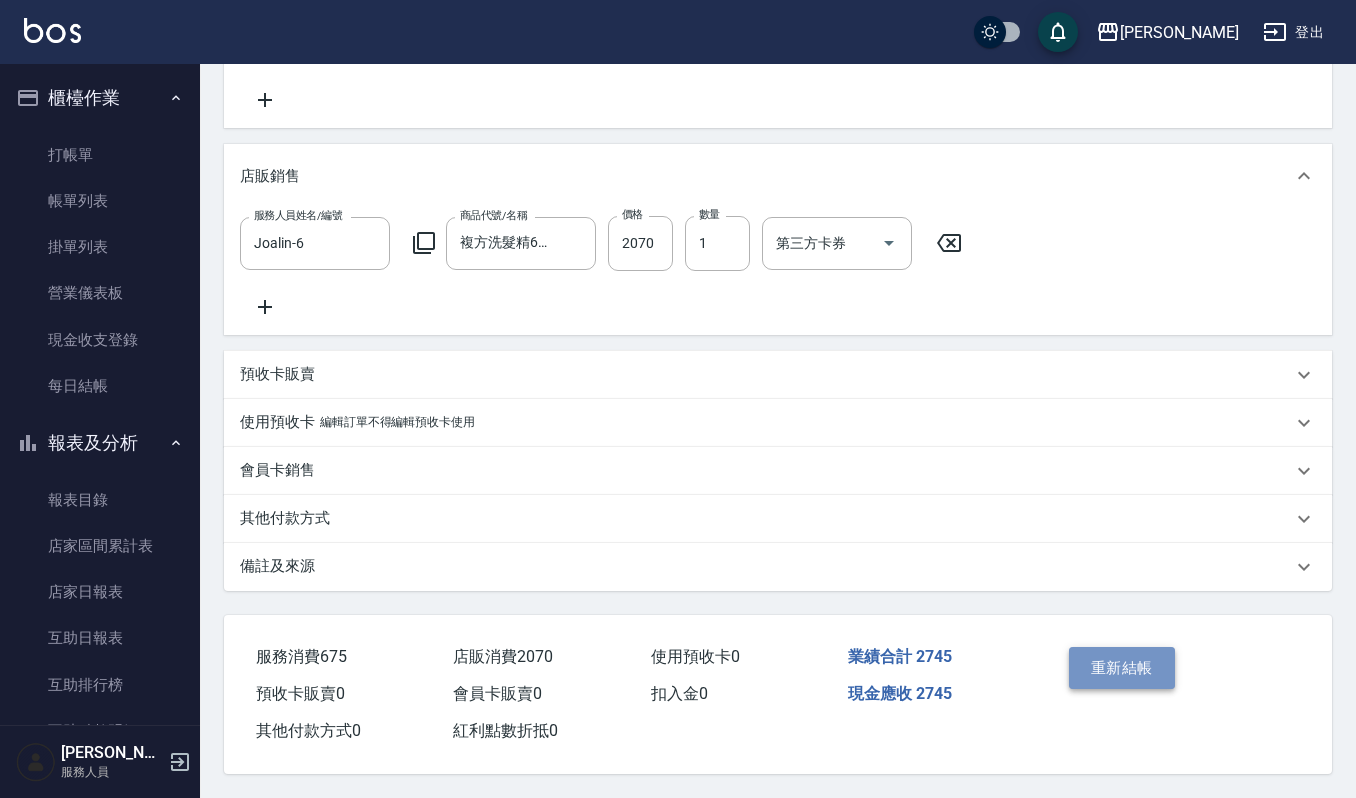 click on "重新結帳" at bounding box center [1122, 668] 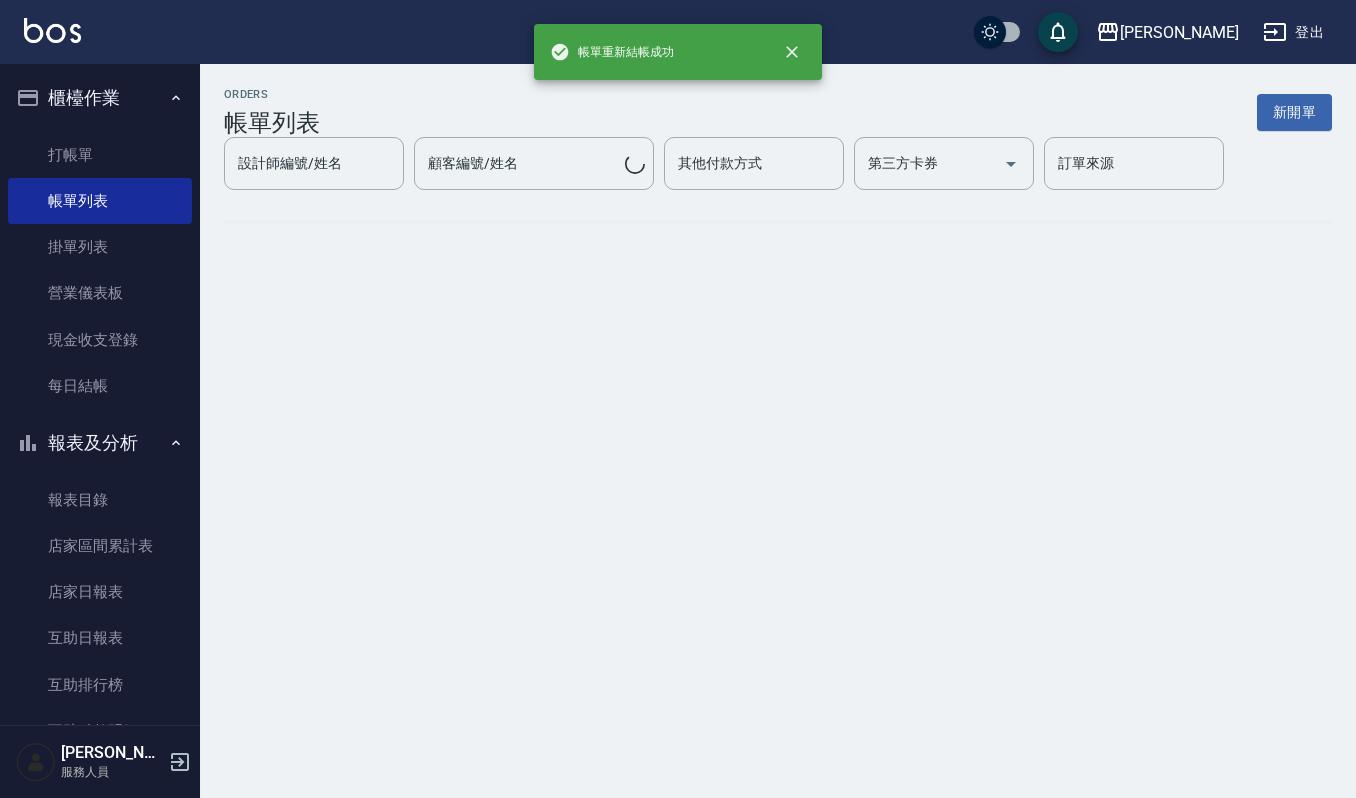 scroll, scrollTop: 0, scrollLeft: 0, axis: both 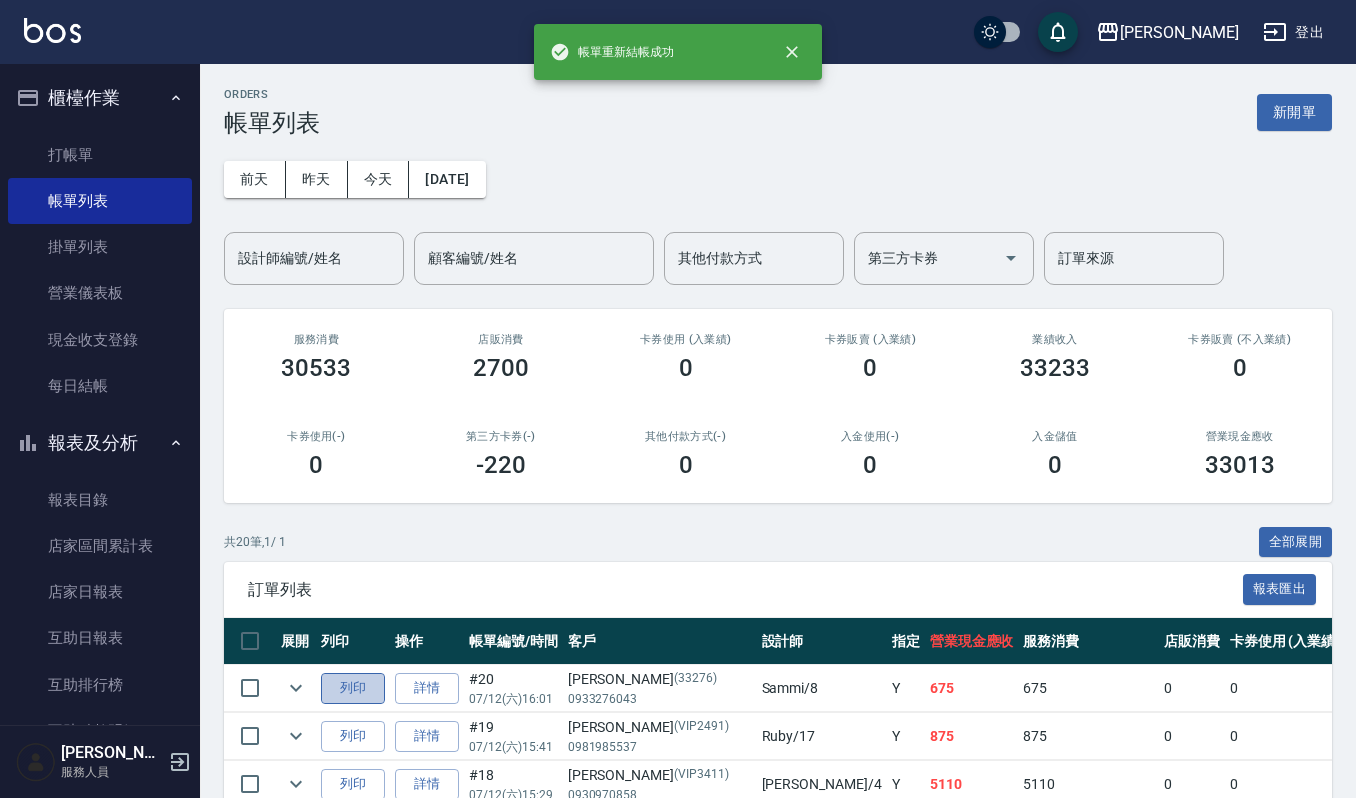 click on "列印" at bounding box center [353, 688] 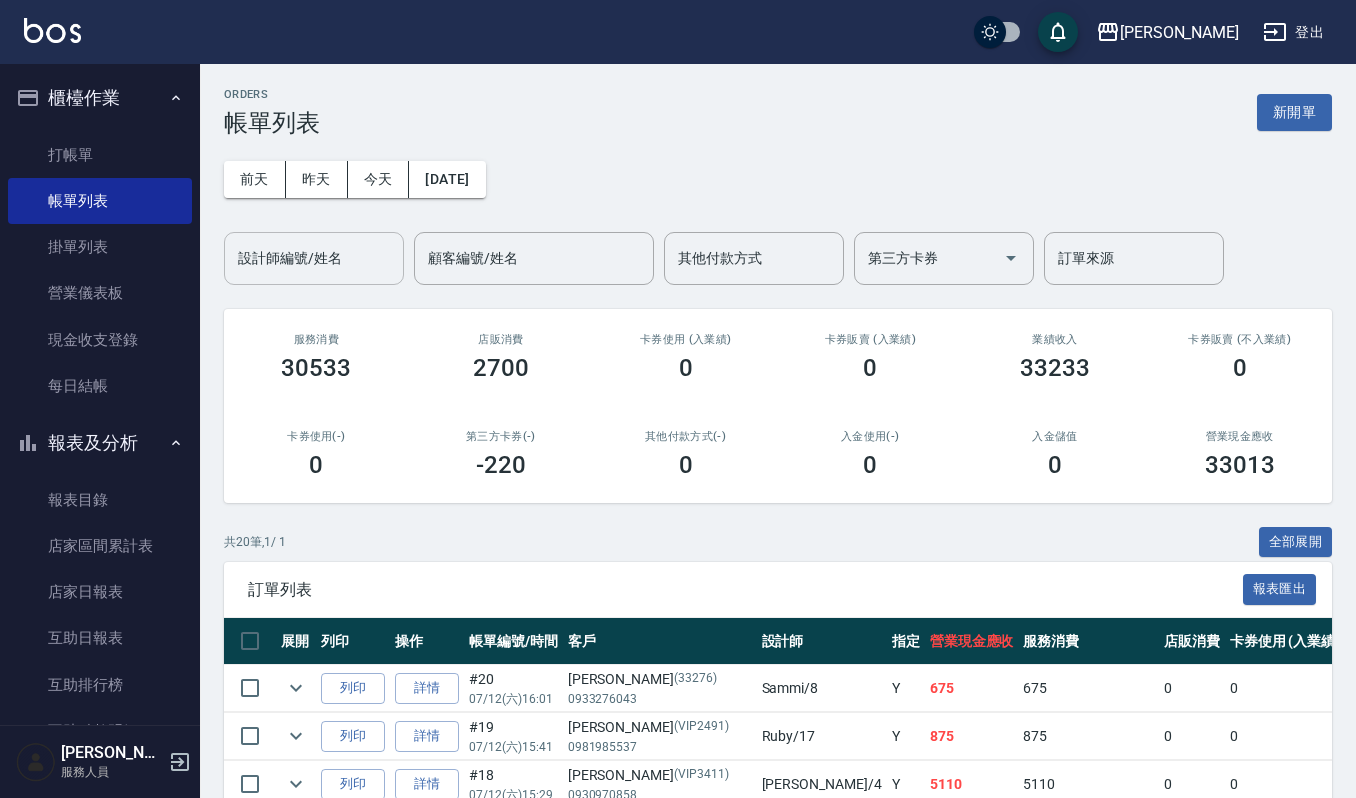 click on "設計師編號/姓名" at bounding box center (314, 258) 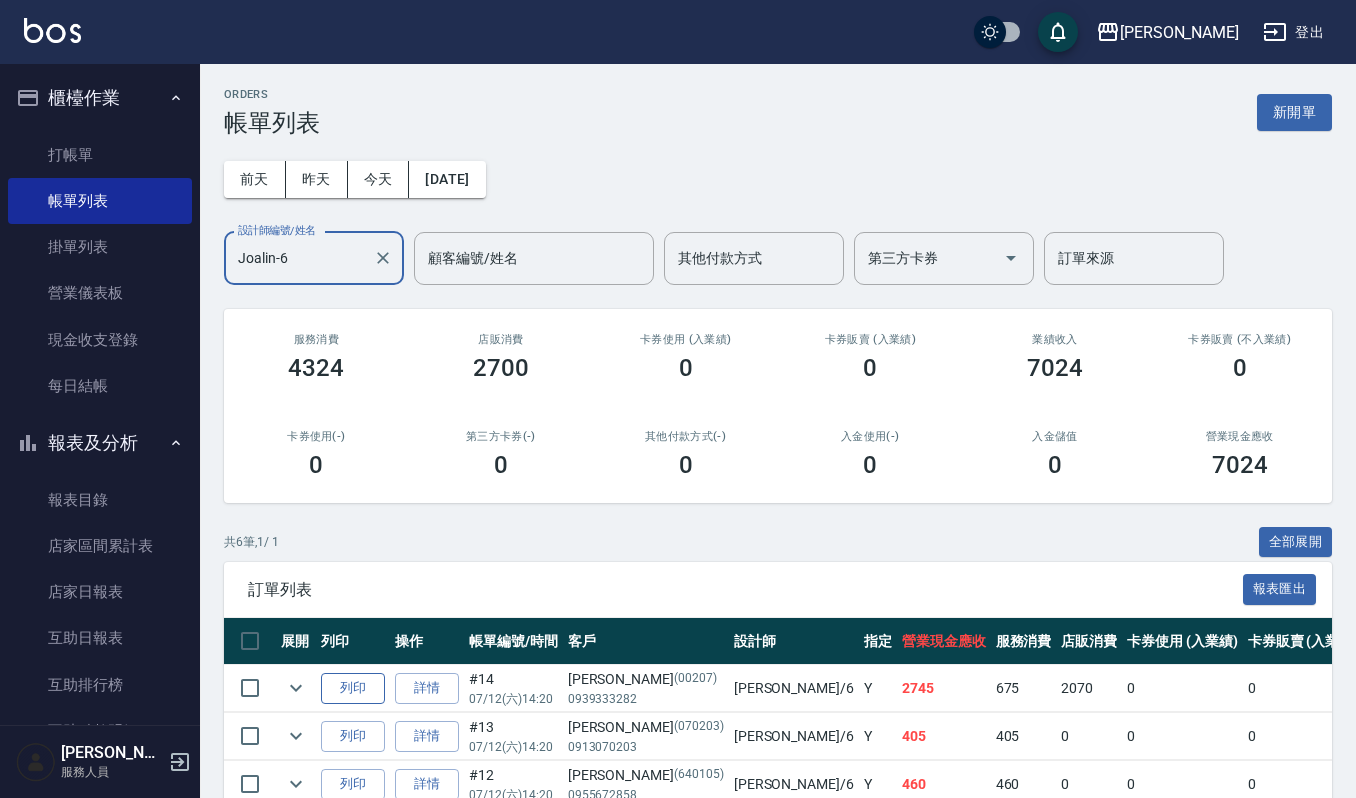 type on "Joalin-6" 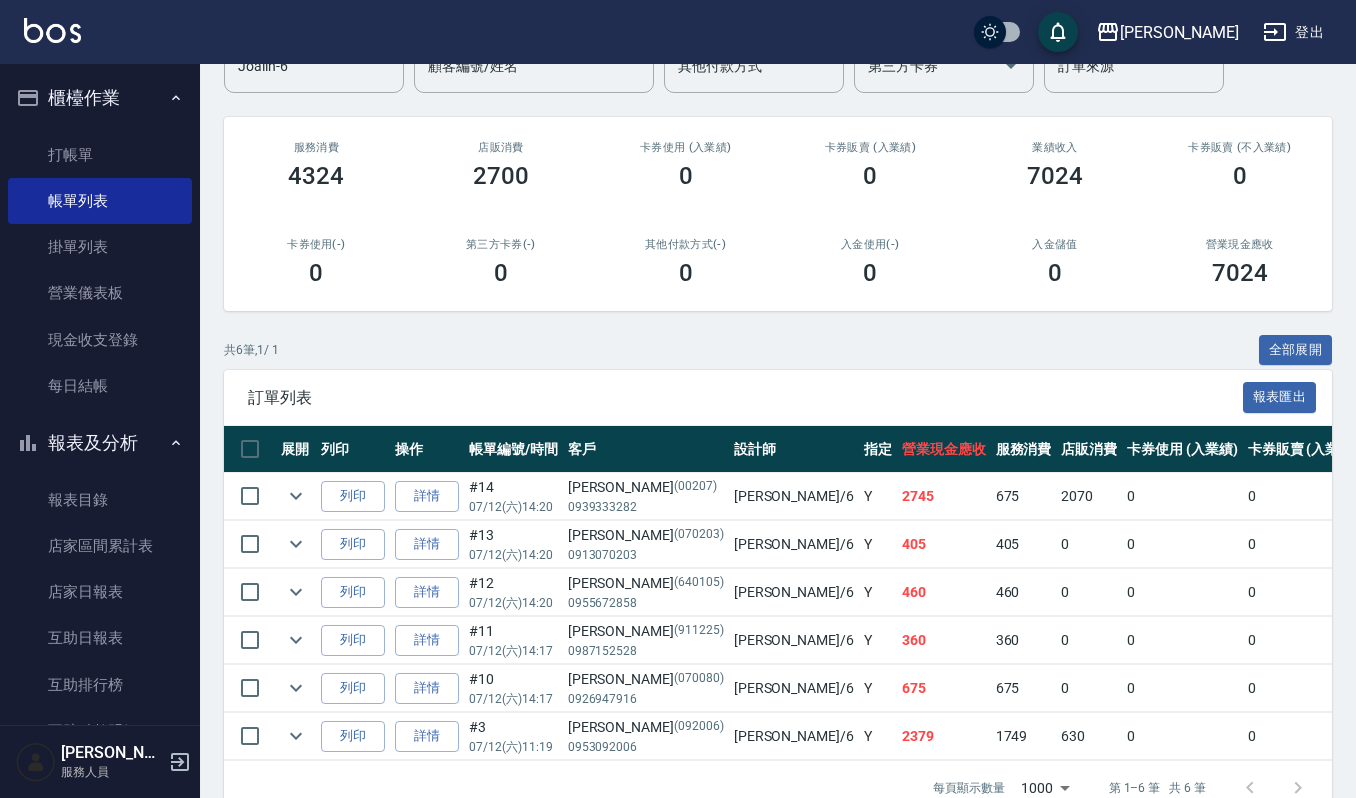 scroll, scrollTop: 257, scrollLeft: 0, axis: vertical 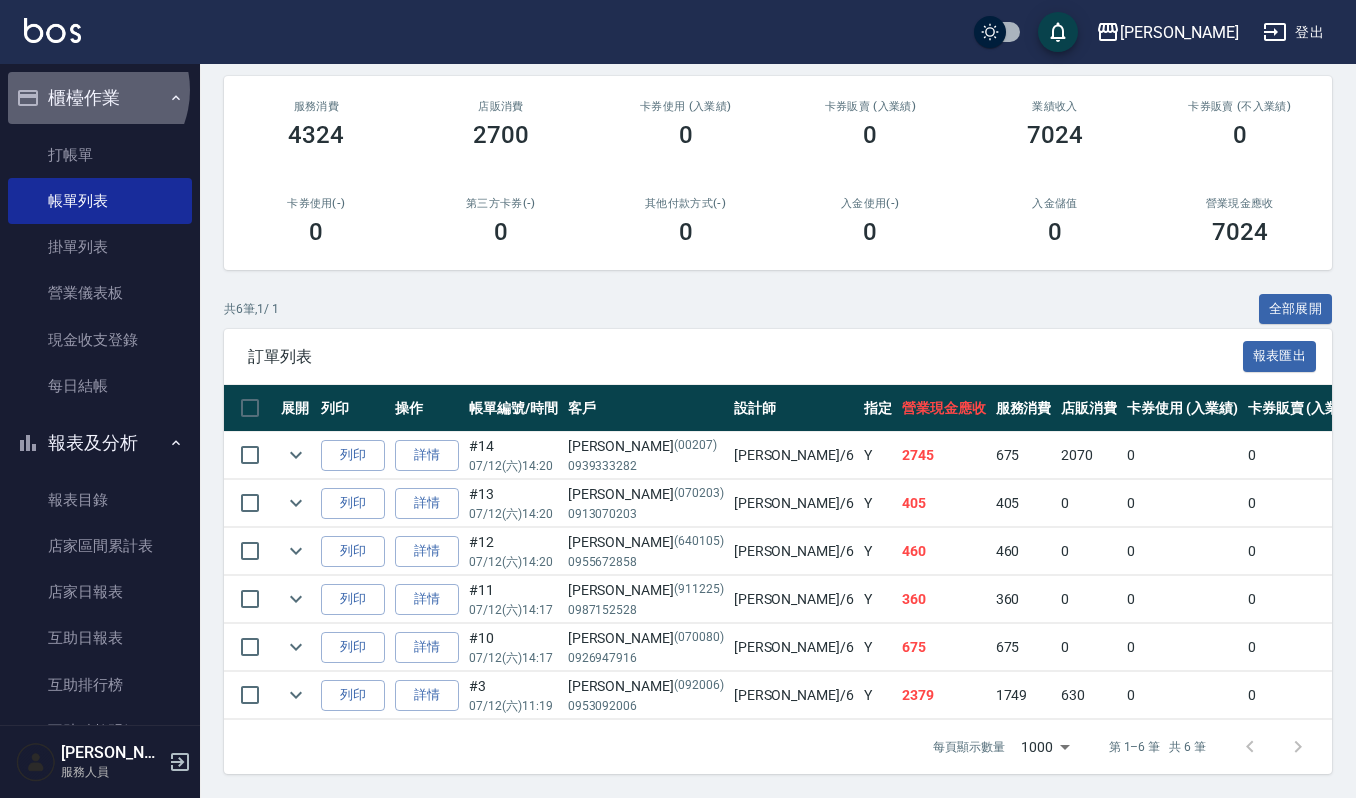 click on "櫃檯作業" at bounding box center [100, 98] 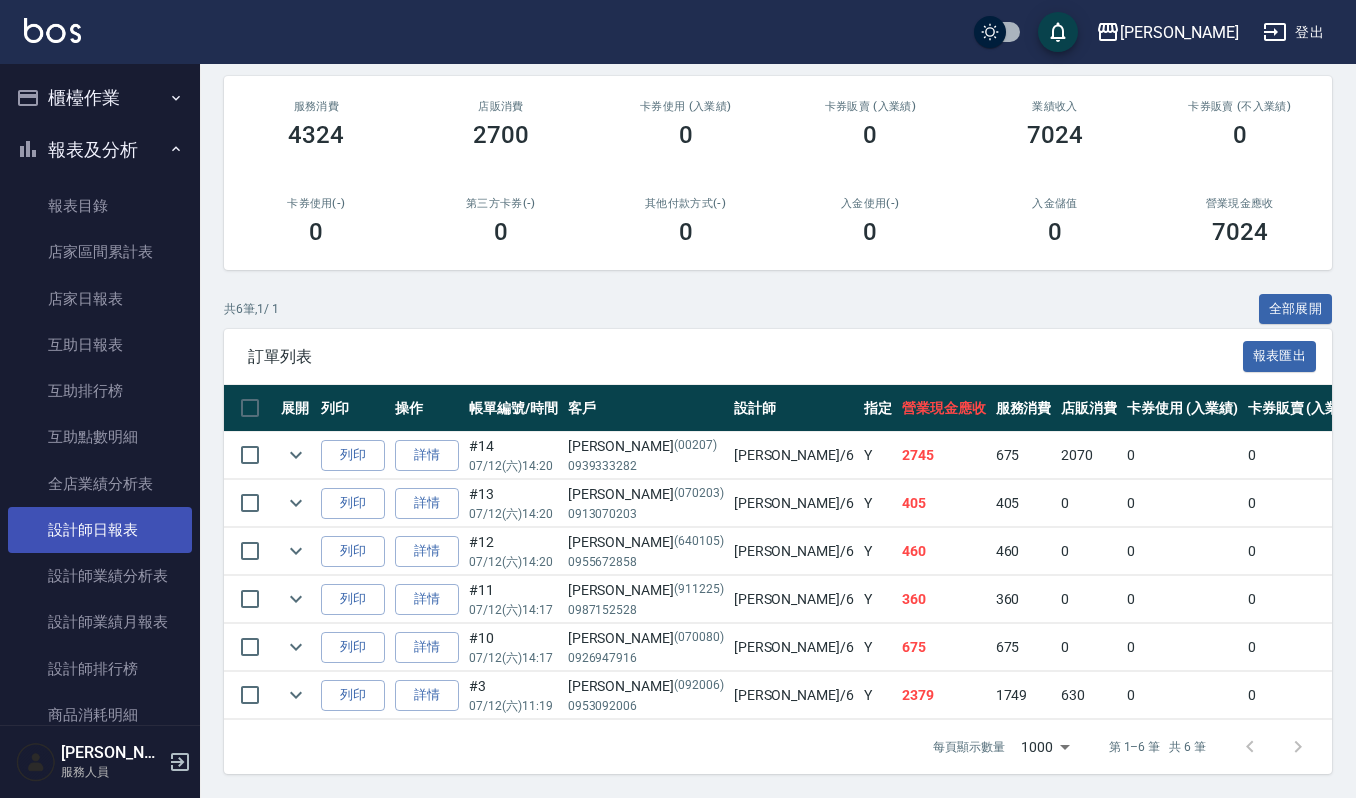 click on "設計師日報表" at bounding box center [100, 530] 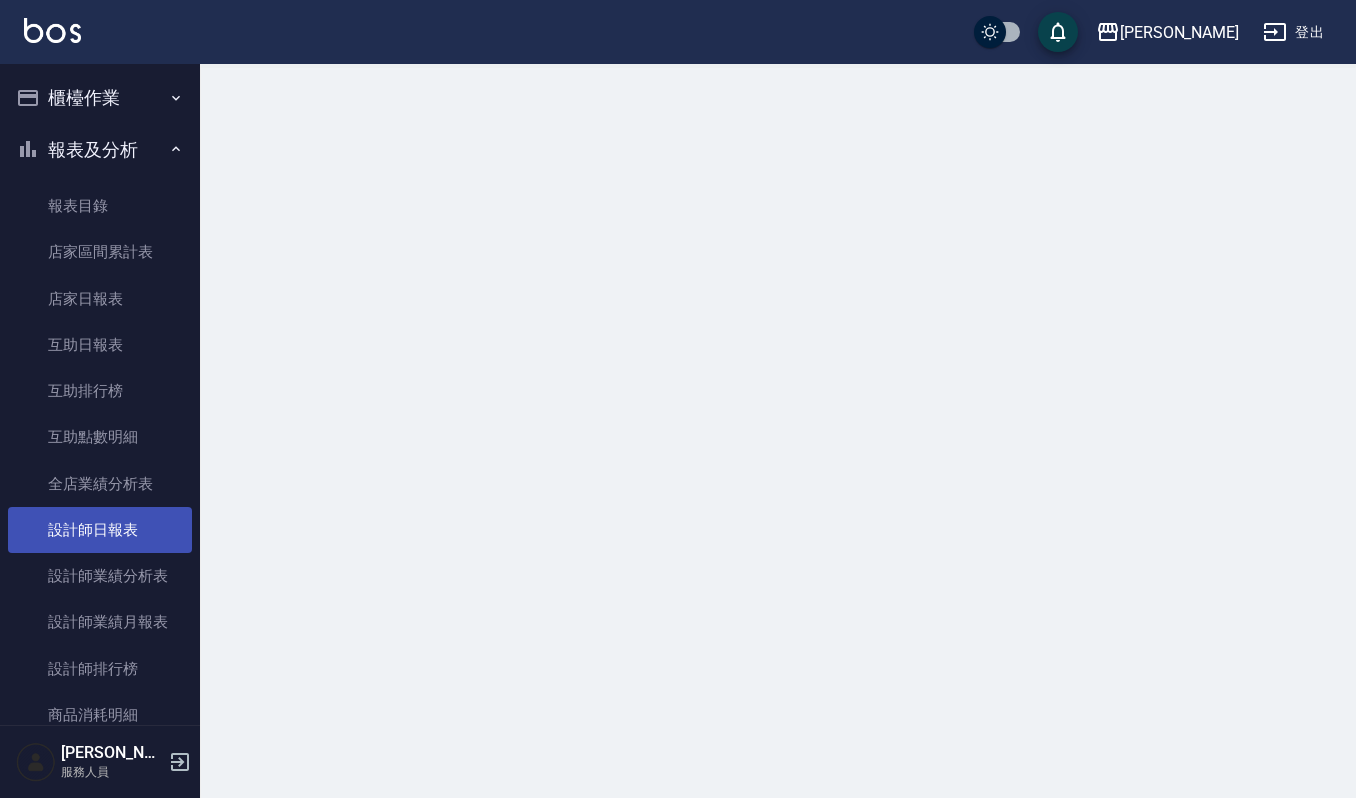 scroll, scrollTop: 0, scrollLeft: 0, axis: both 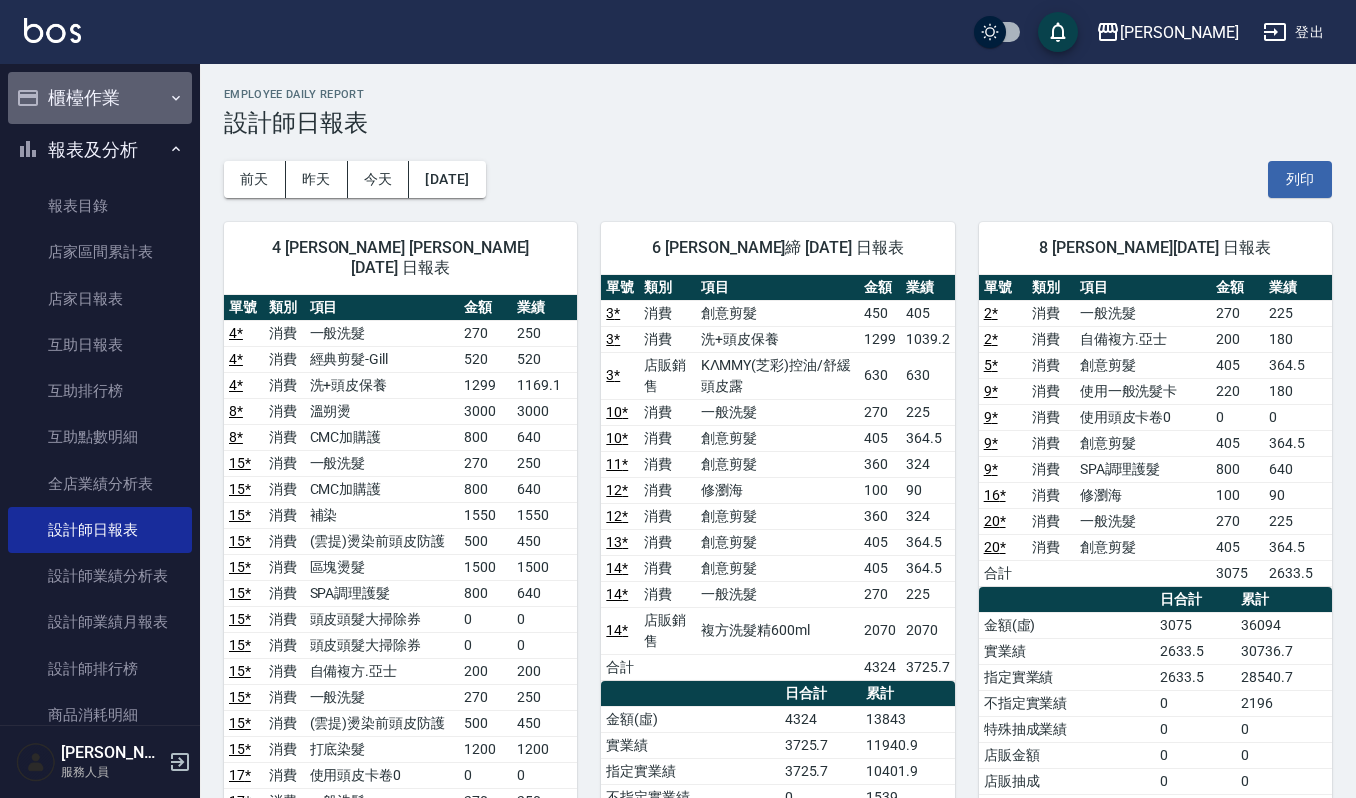 click on "櫃檯作業" at bounding box center (100, 98) 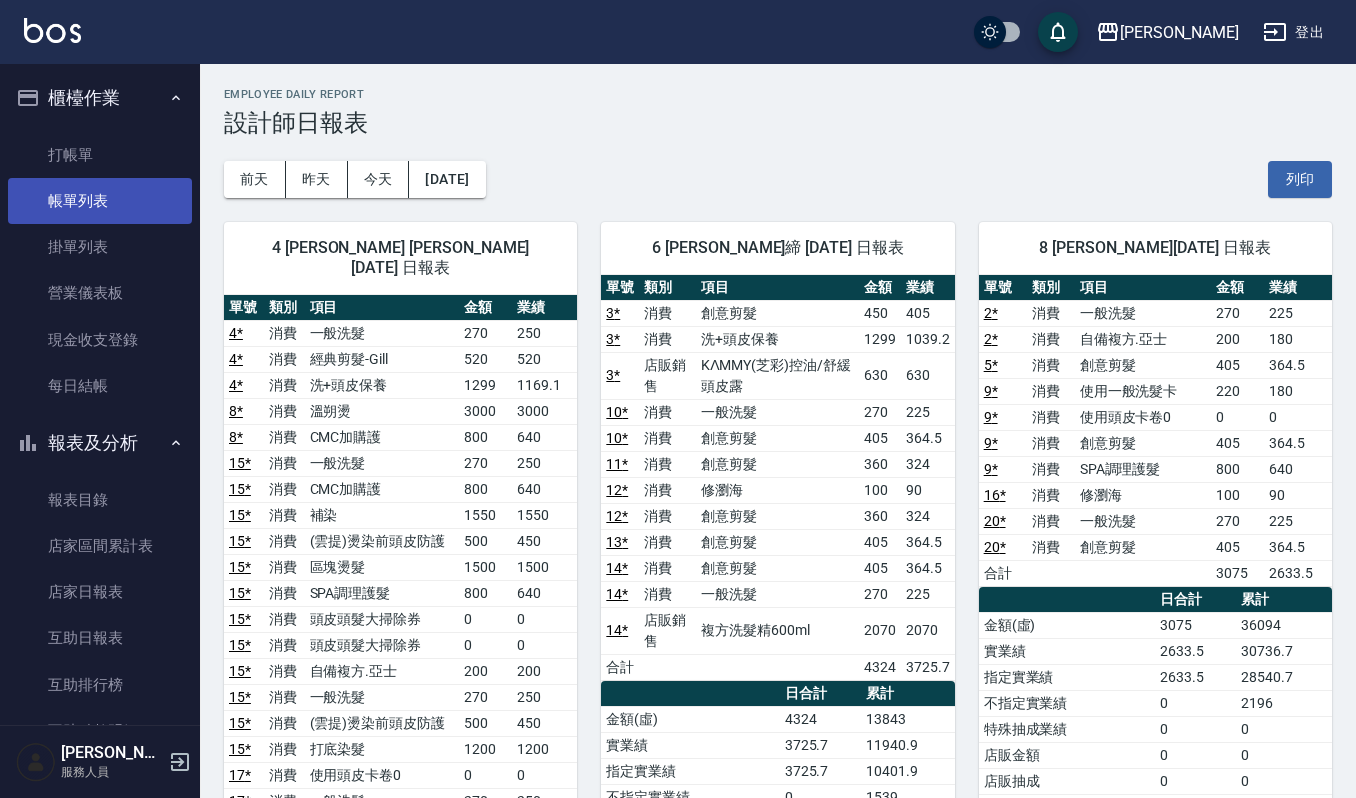 click on "帳單列表" at bounding box center (100, 201) 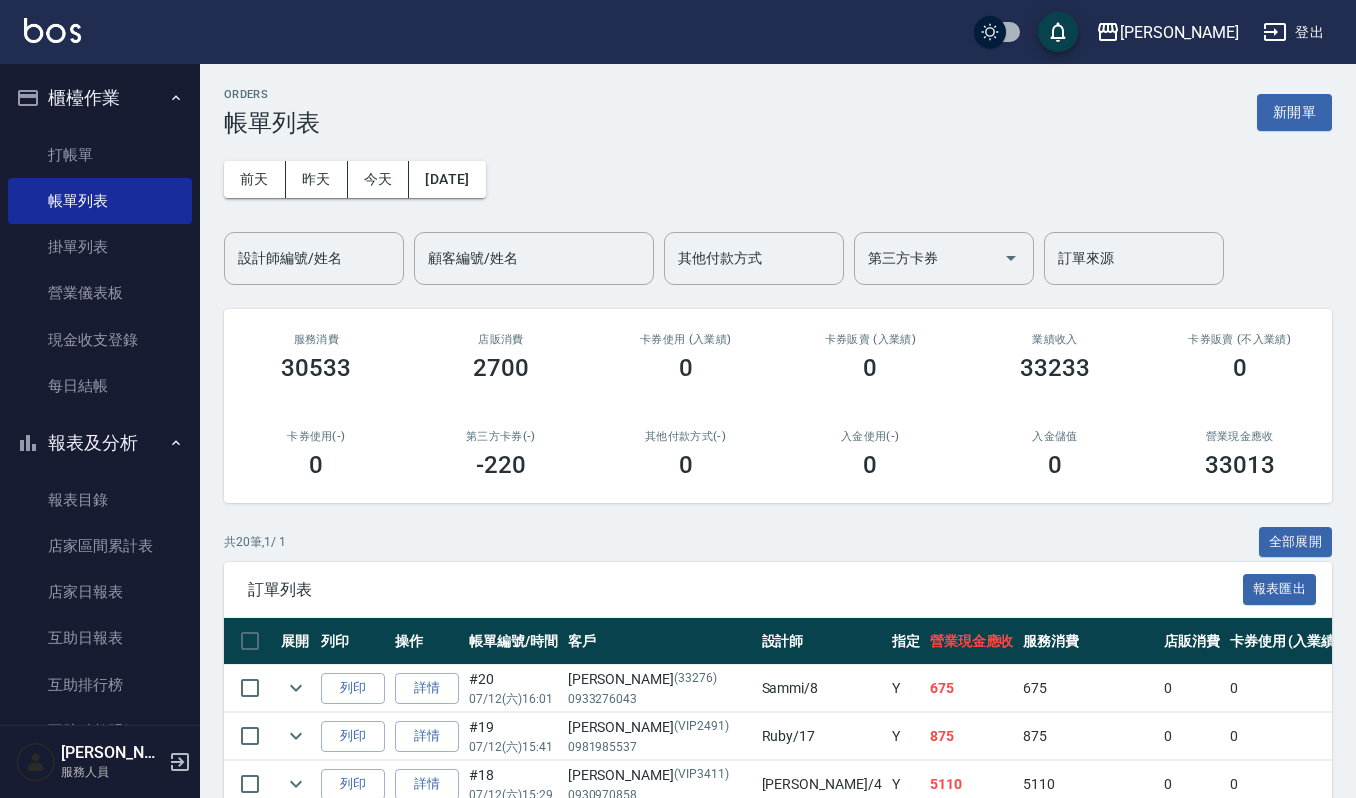 click on "櫃檯作業" at bounding box center (100, 98) 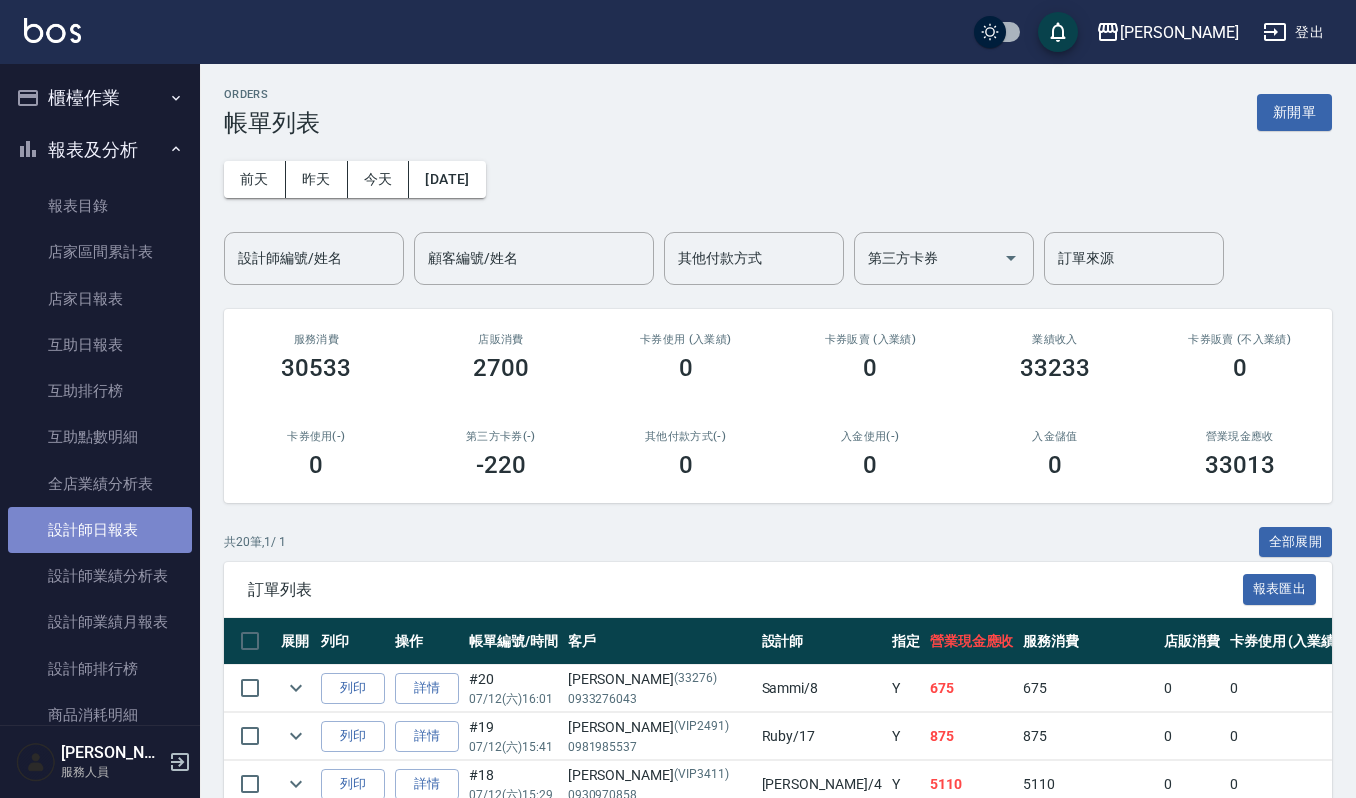click on "設計師日報表" at bounding box center (100, 530) 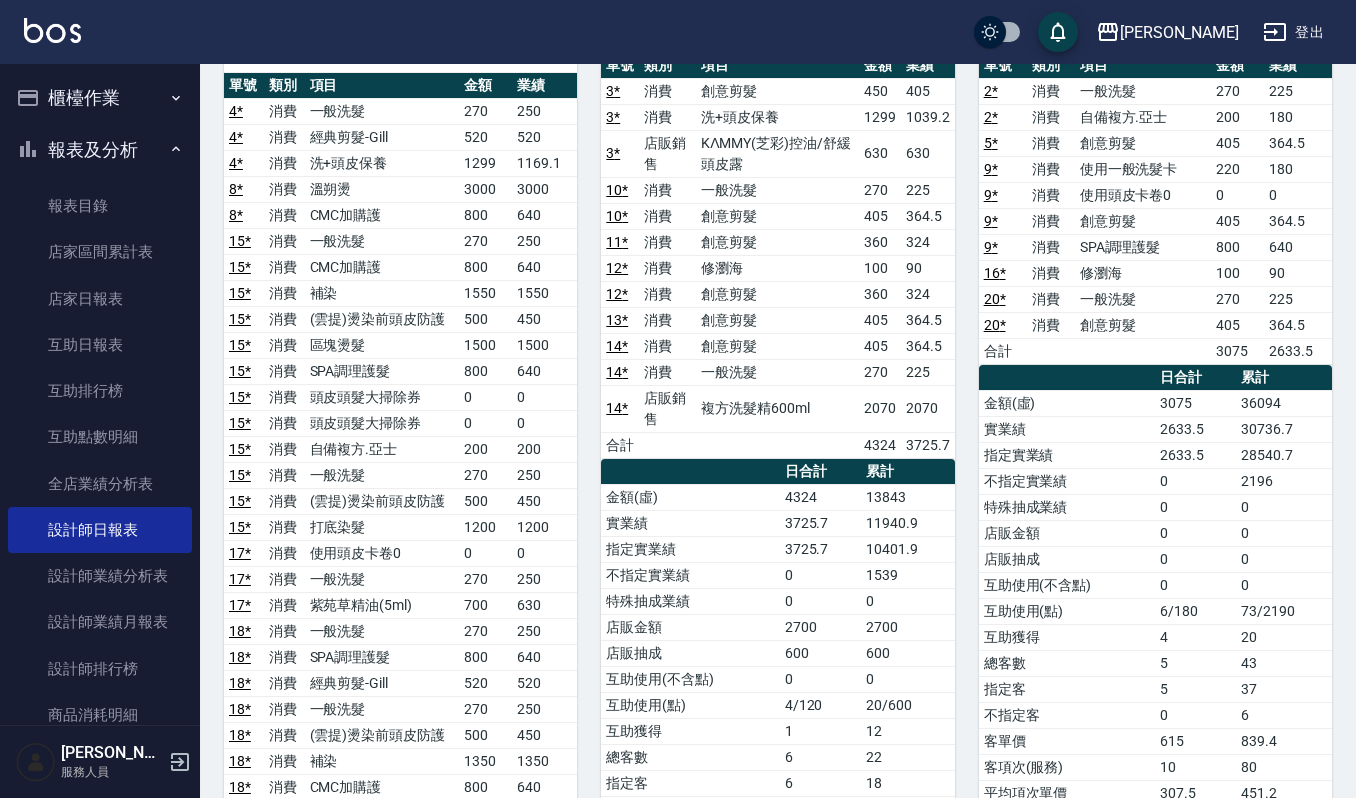scroll, scrollTop: 250, scrollLeft: 0, axis: vertical 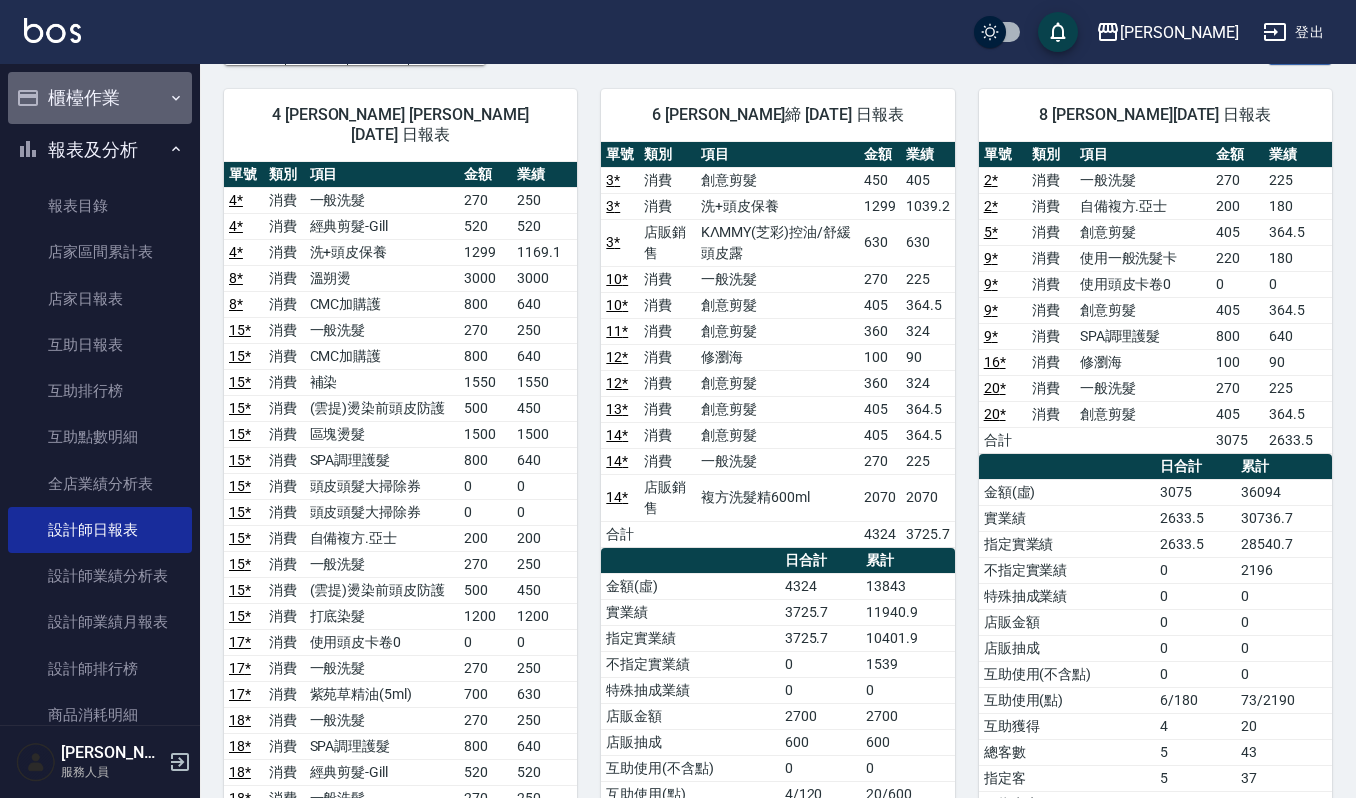 click on "櫃檯作業" at bounding box center [100, 98] 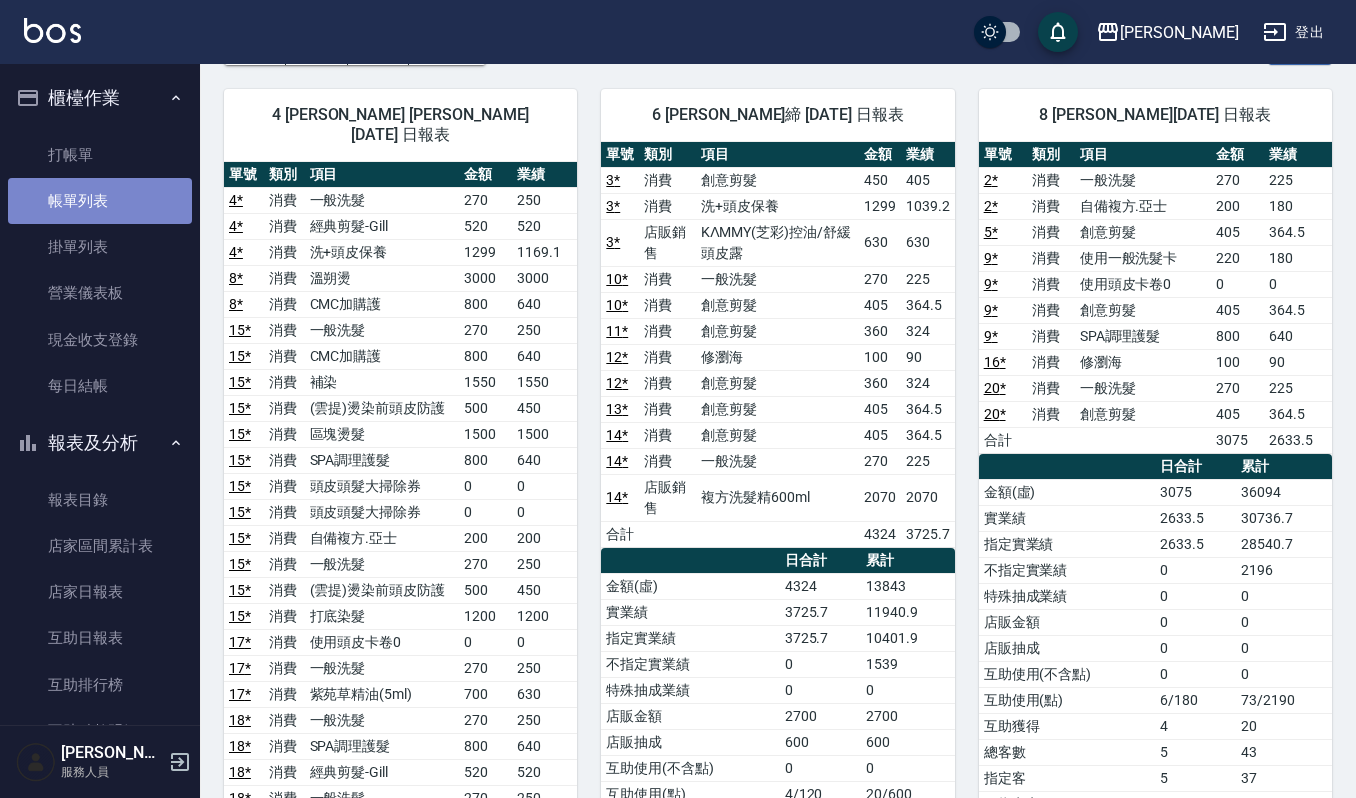 click on "帳單列表" at bounding box center [100, 201] 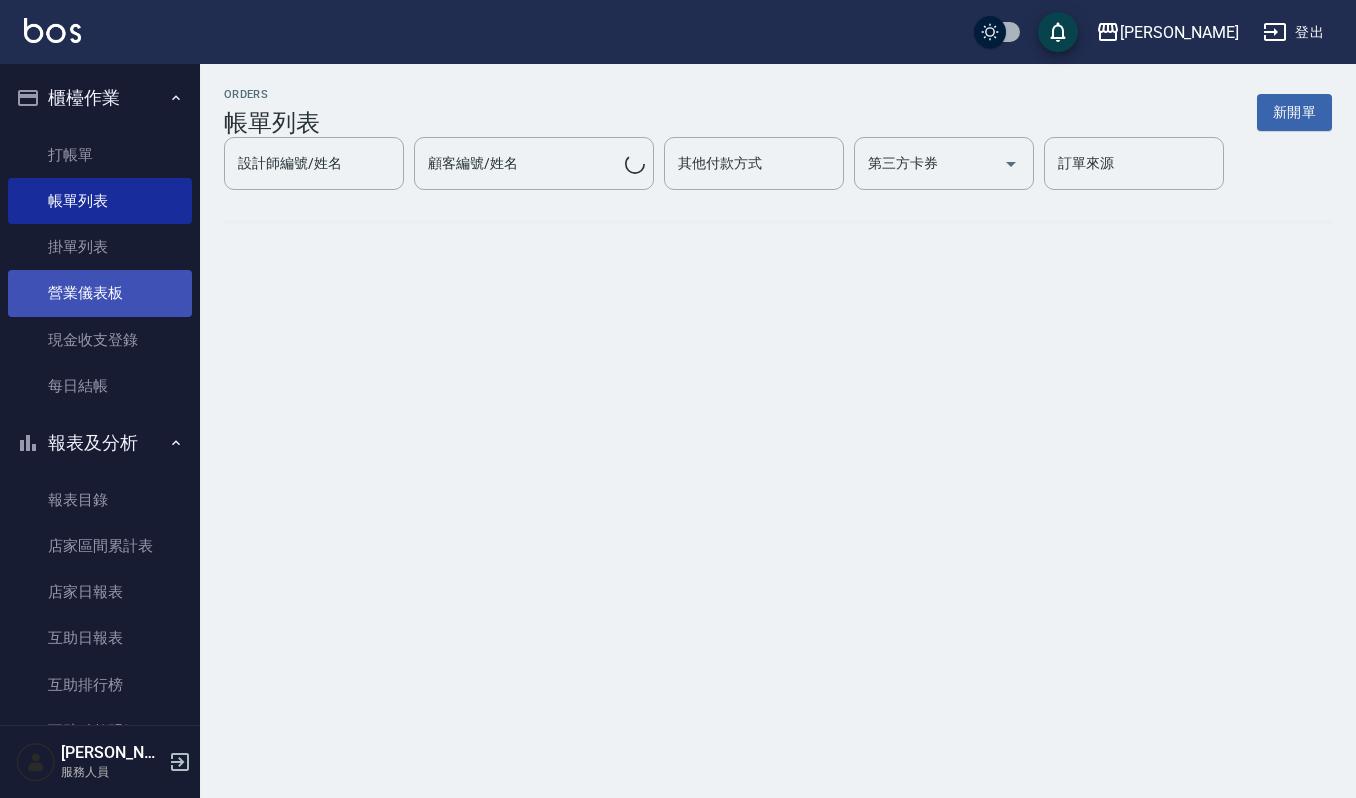 scroll, scrollTop: 0, scrollLeft: 0, axis: both 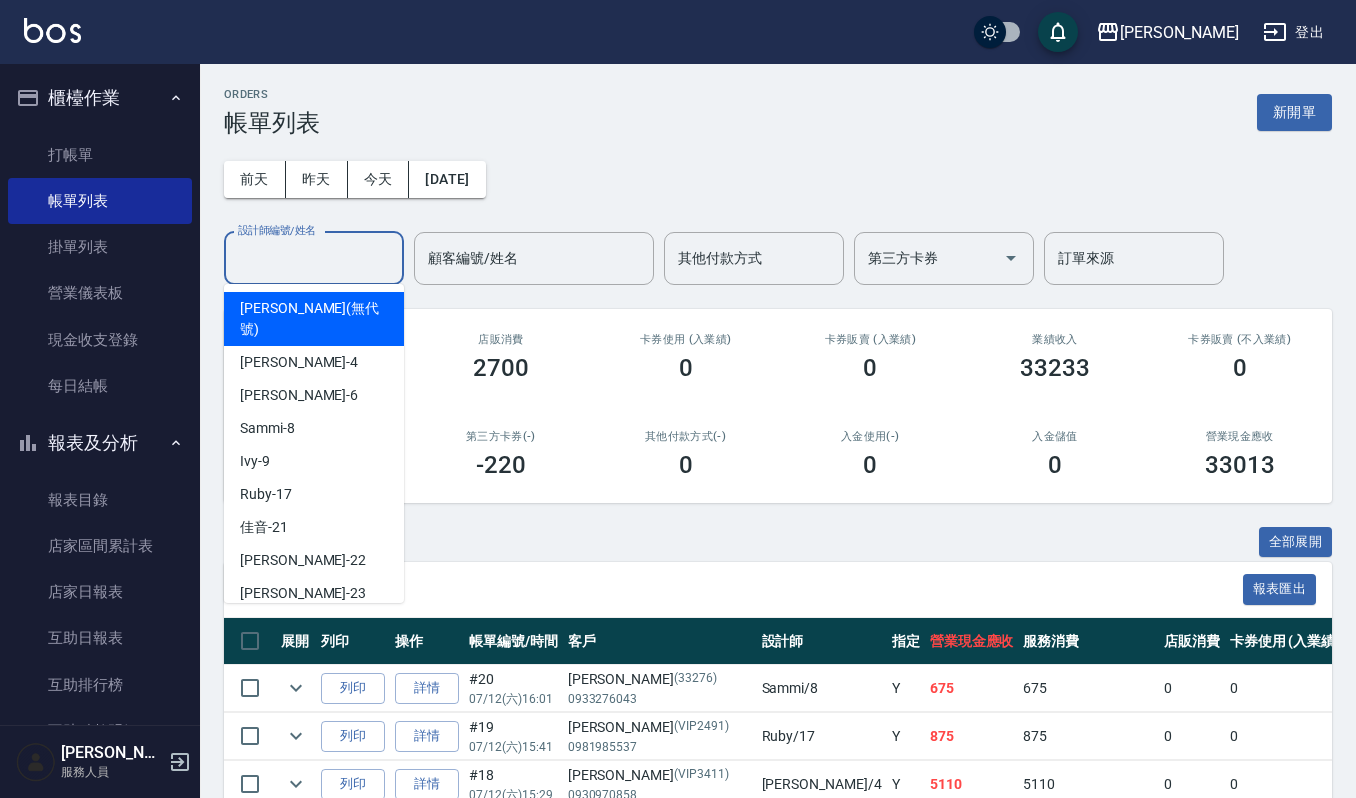 click on "設計師編號/姓名" at bounding box center (314, 258) 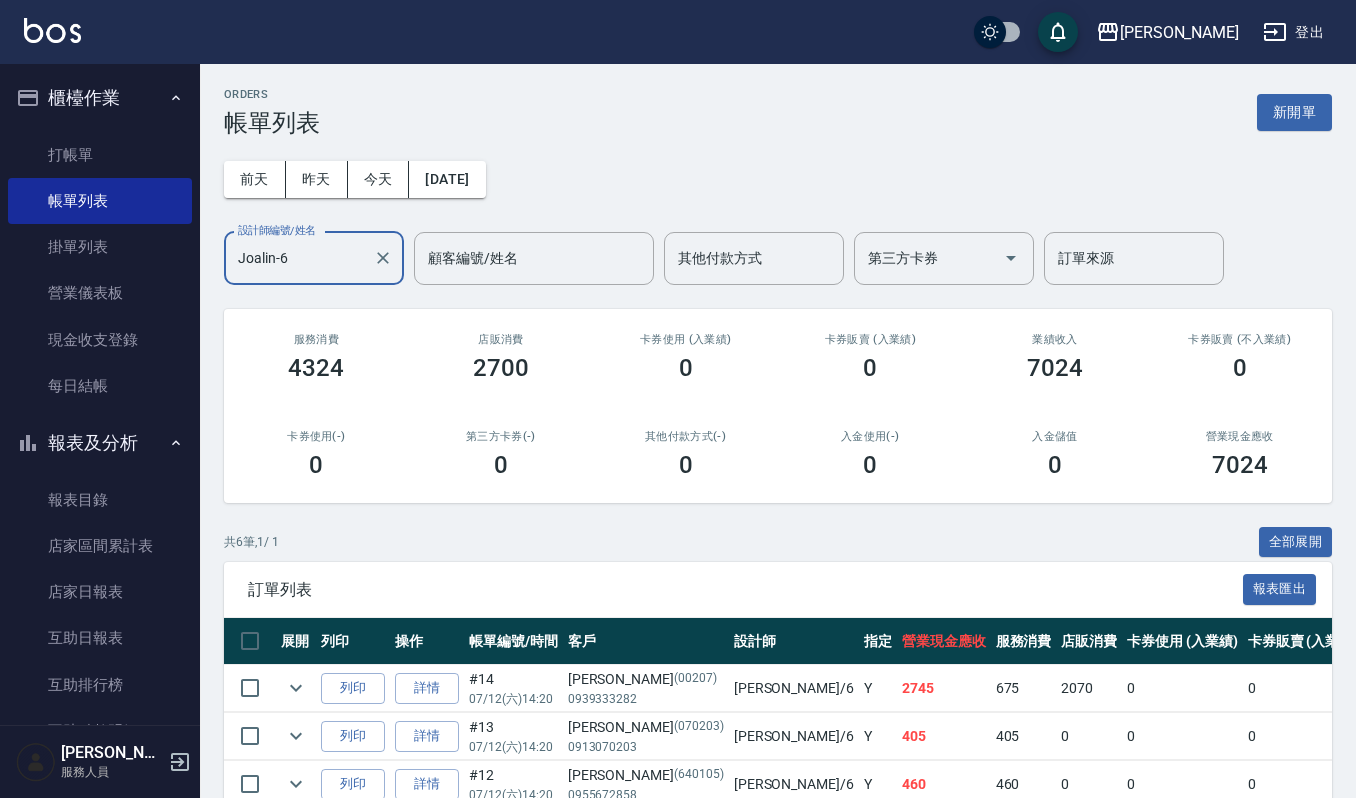 scroll, scrollTop: 257, scrollLeft: 0, axis: vertical 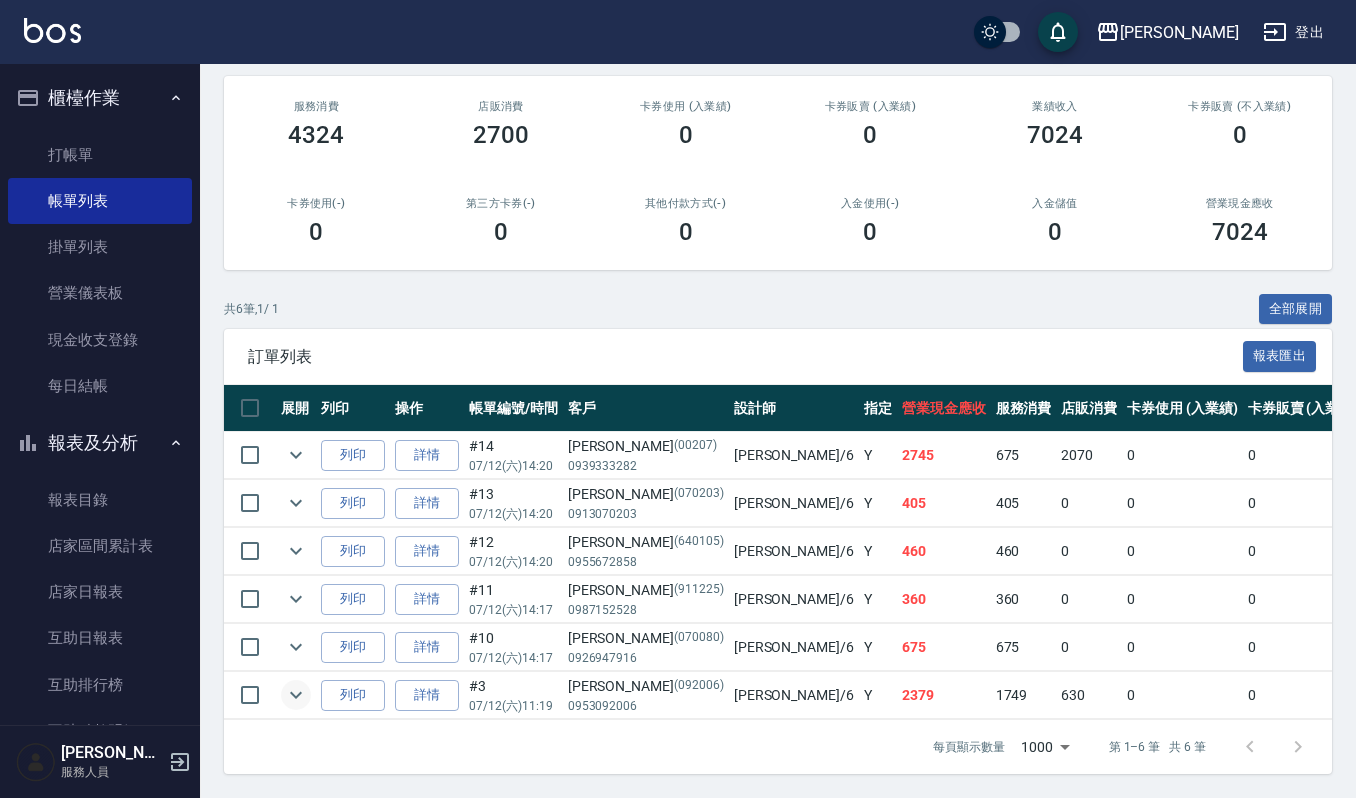 type on "Joalin-6" 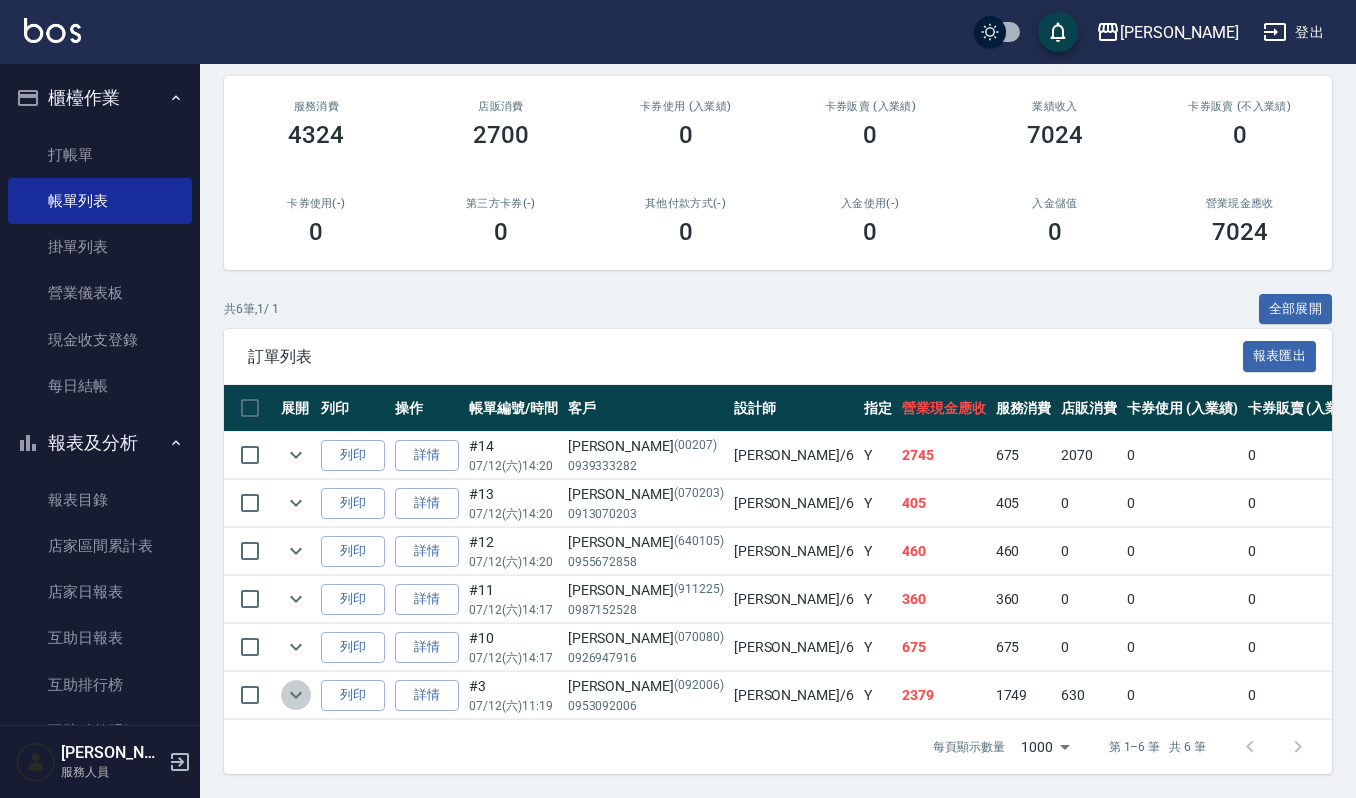 click 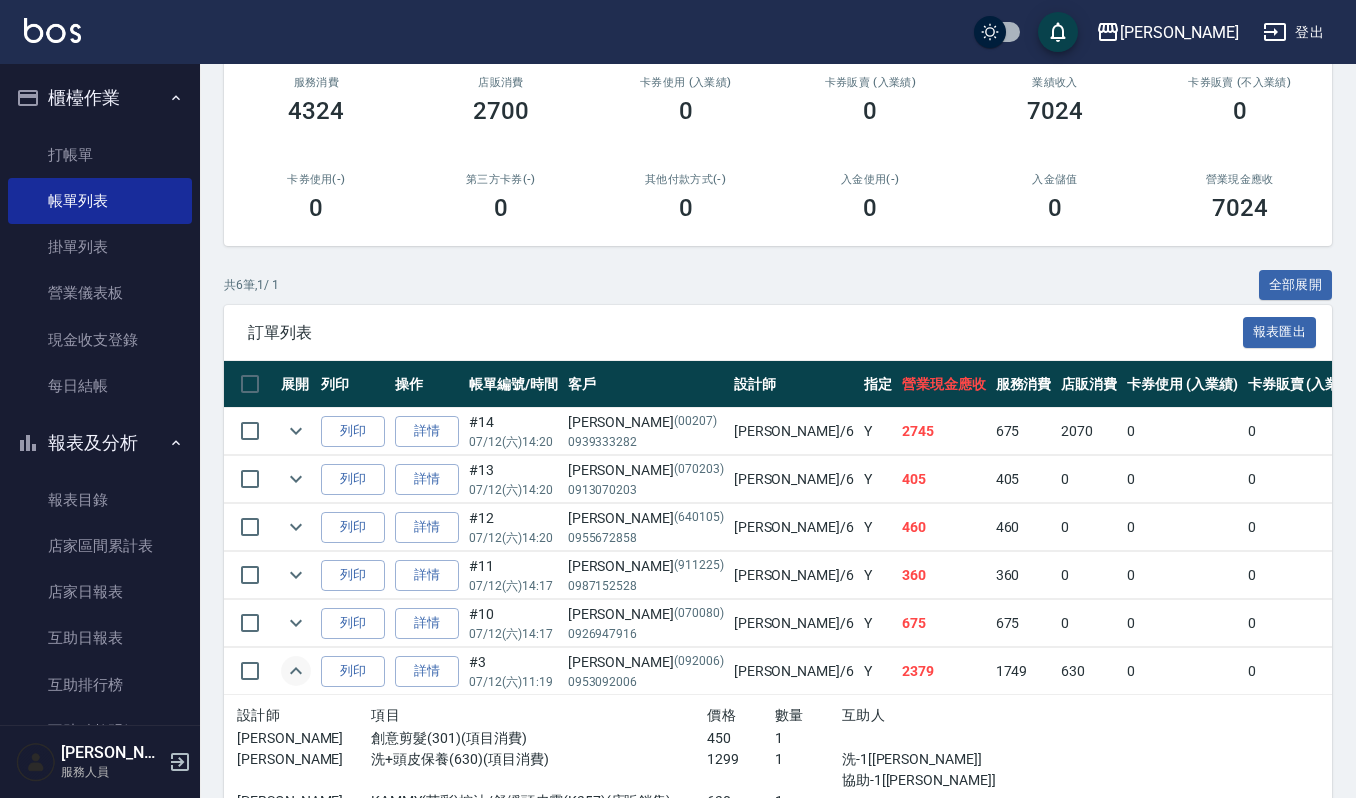 scroll, scrollTop: 381, scrollLeft: 0, axis: vertical 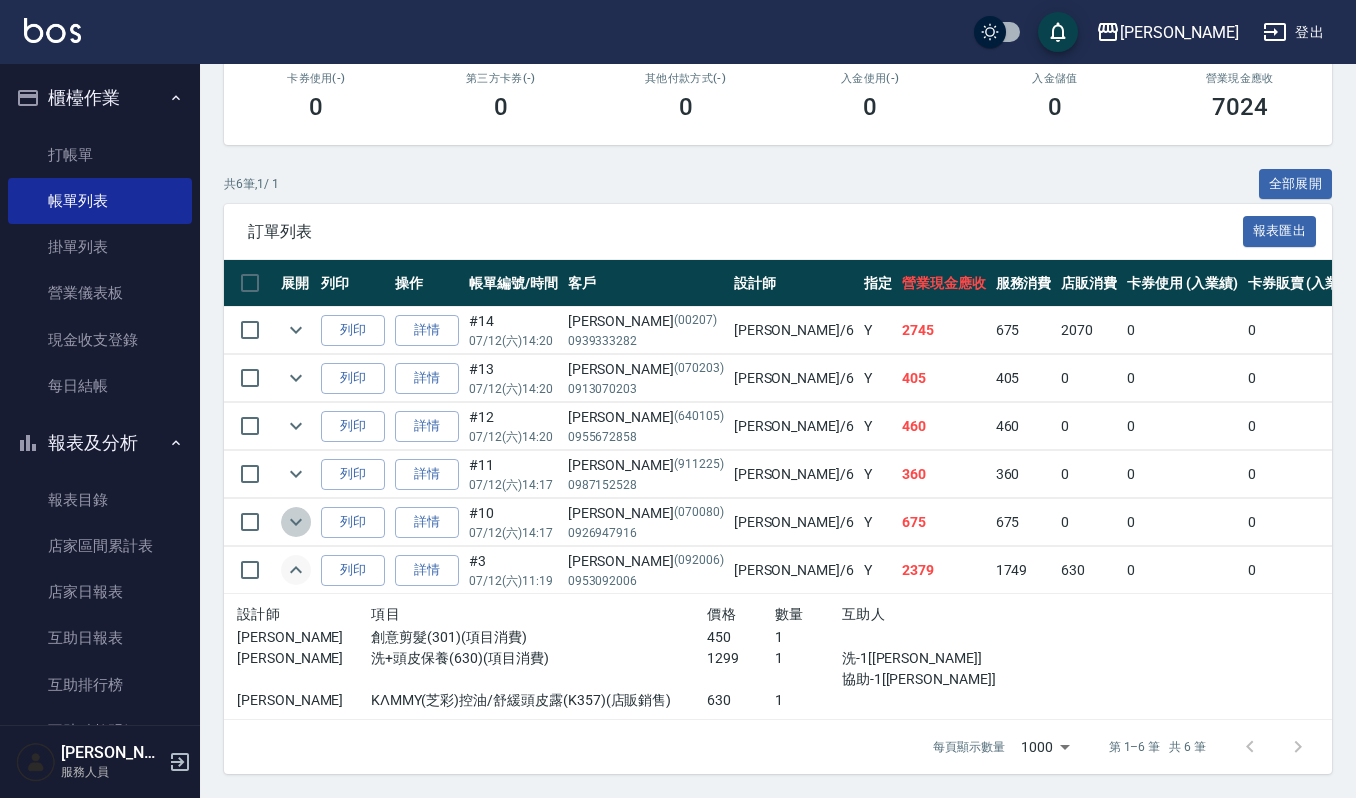 click 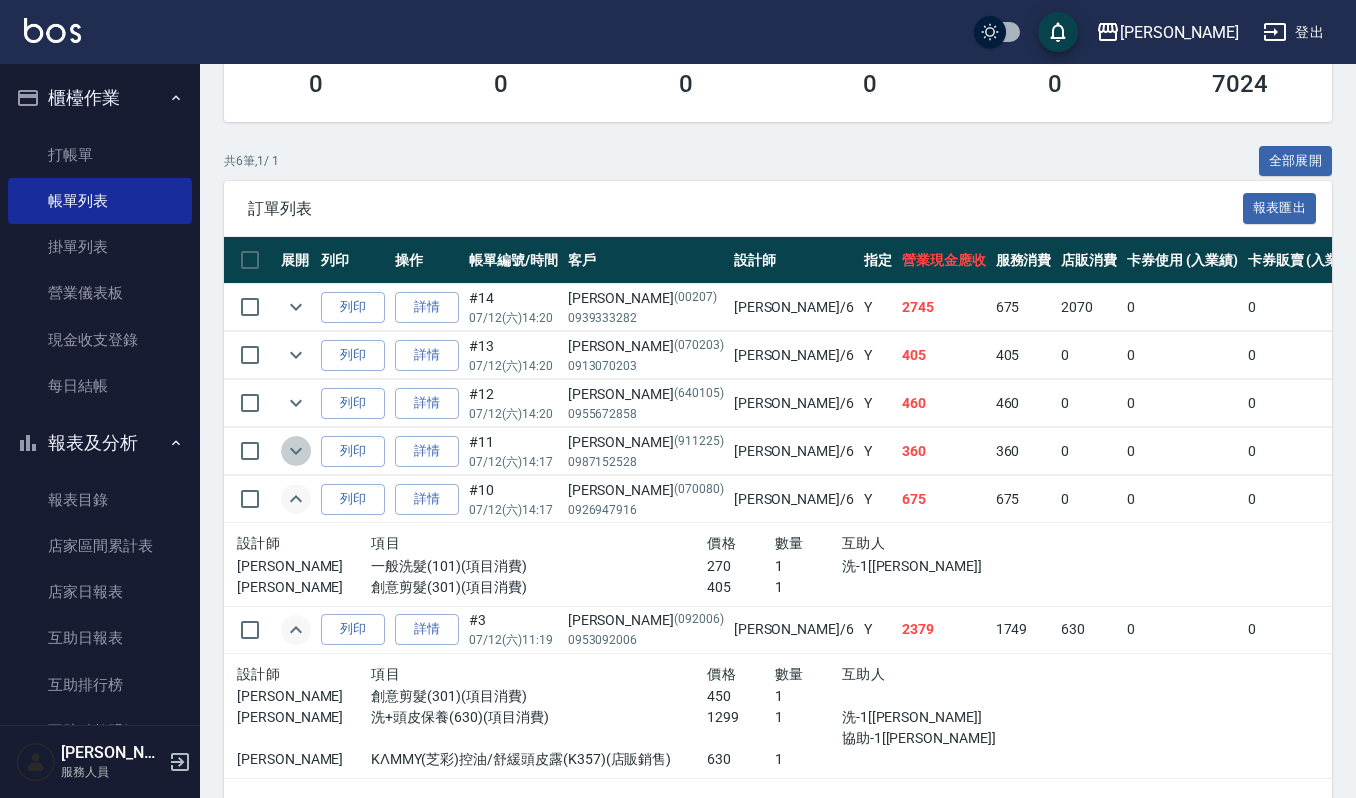 click 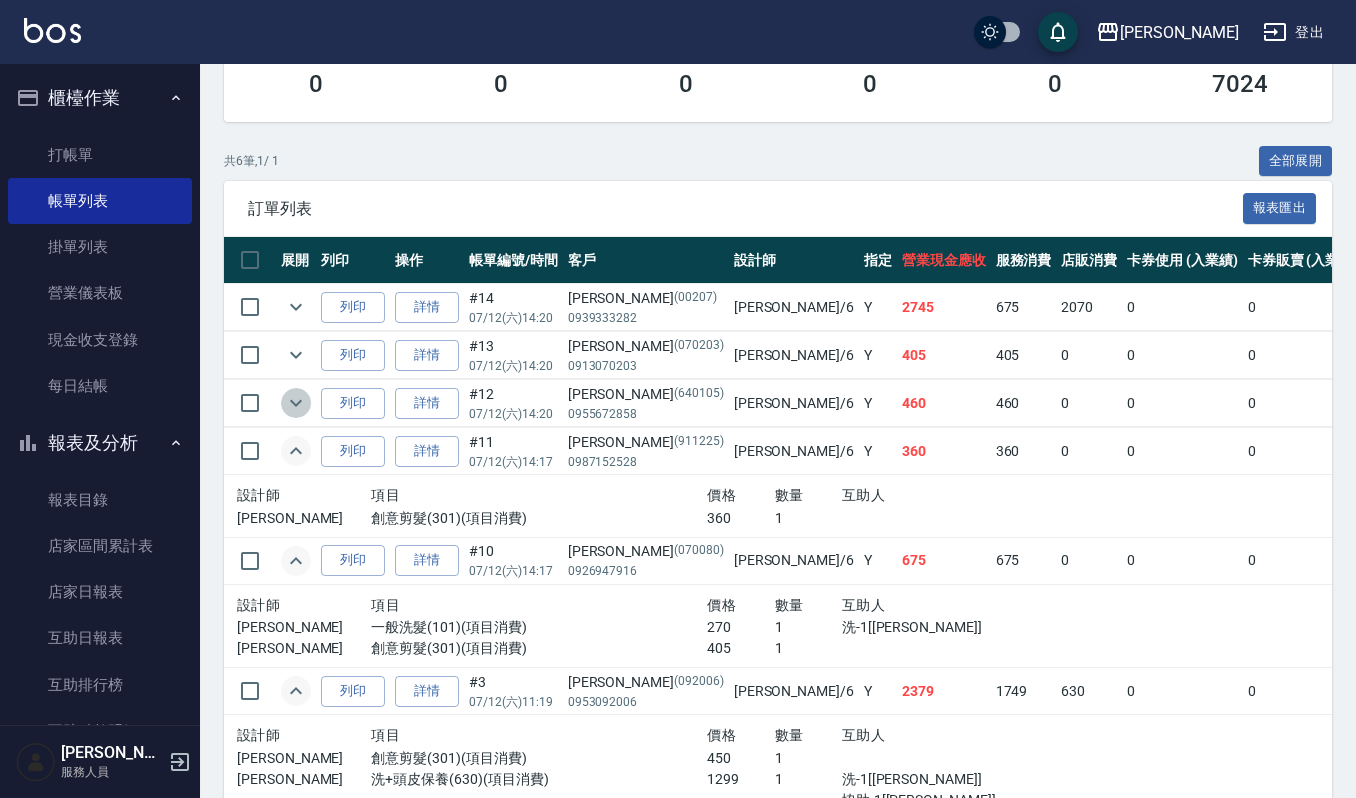 click 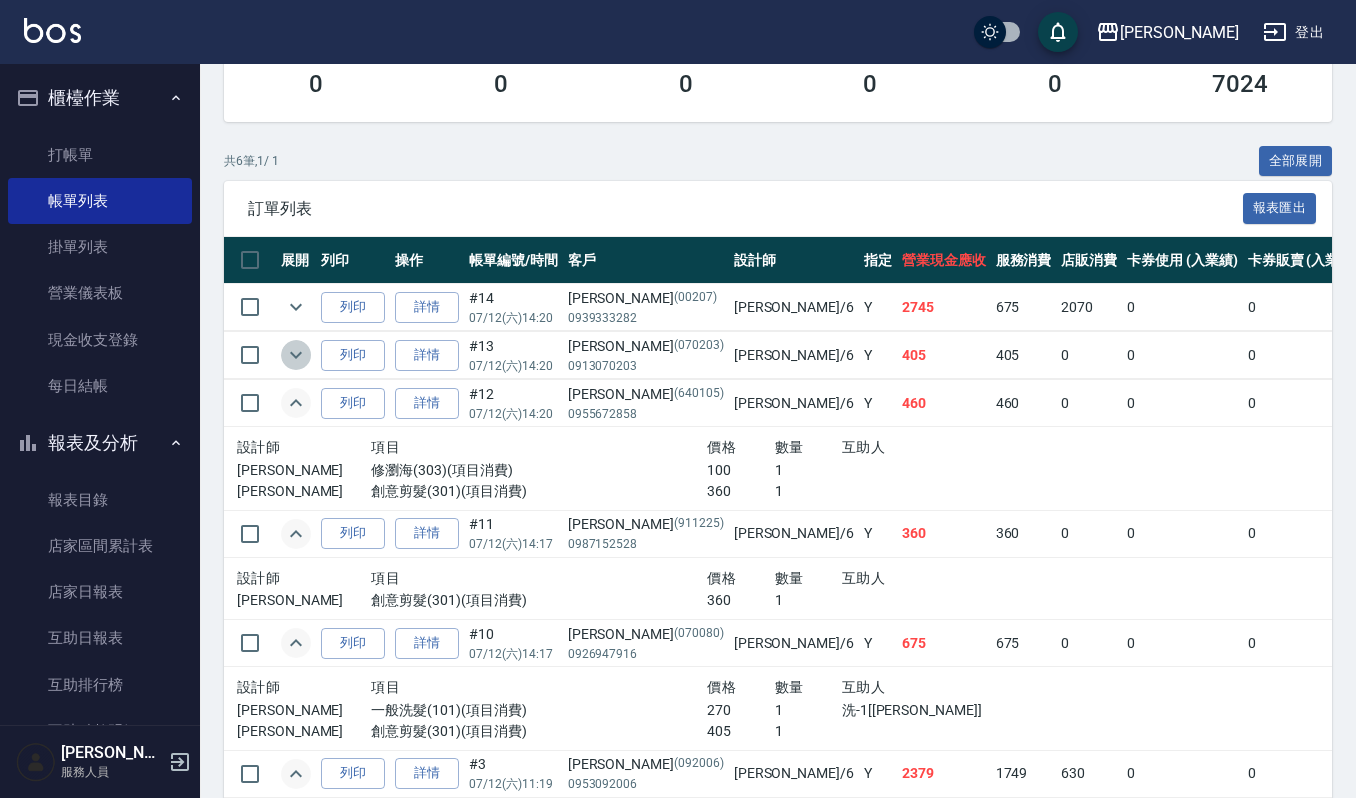 click 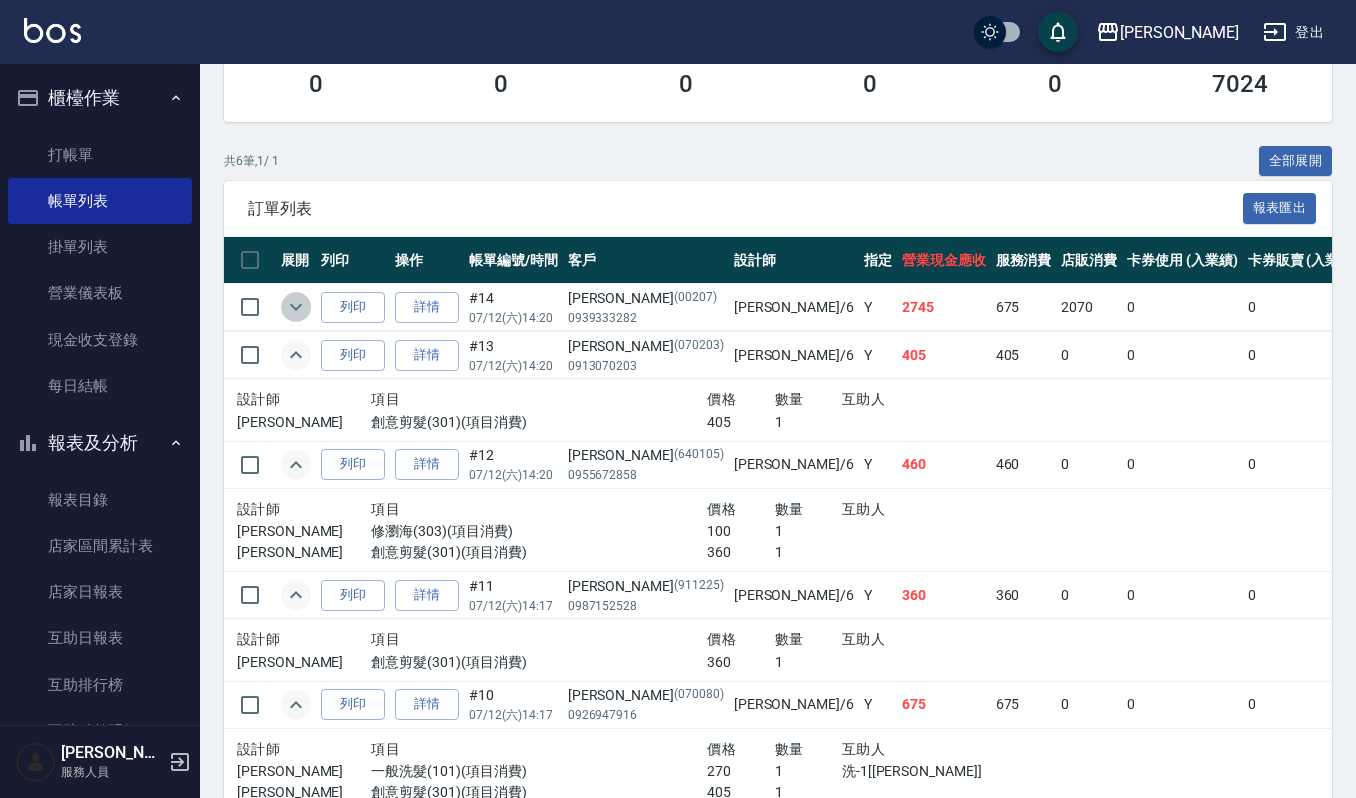 click 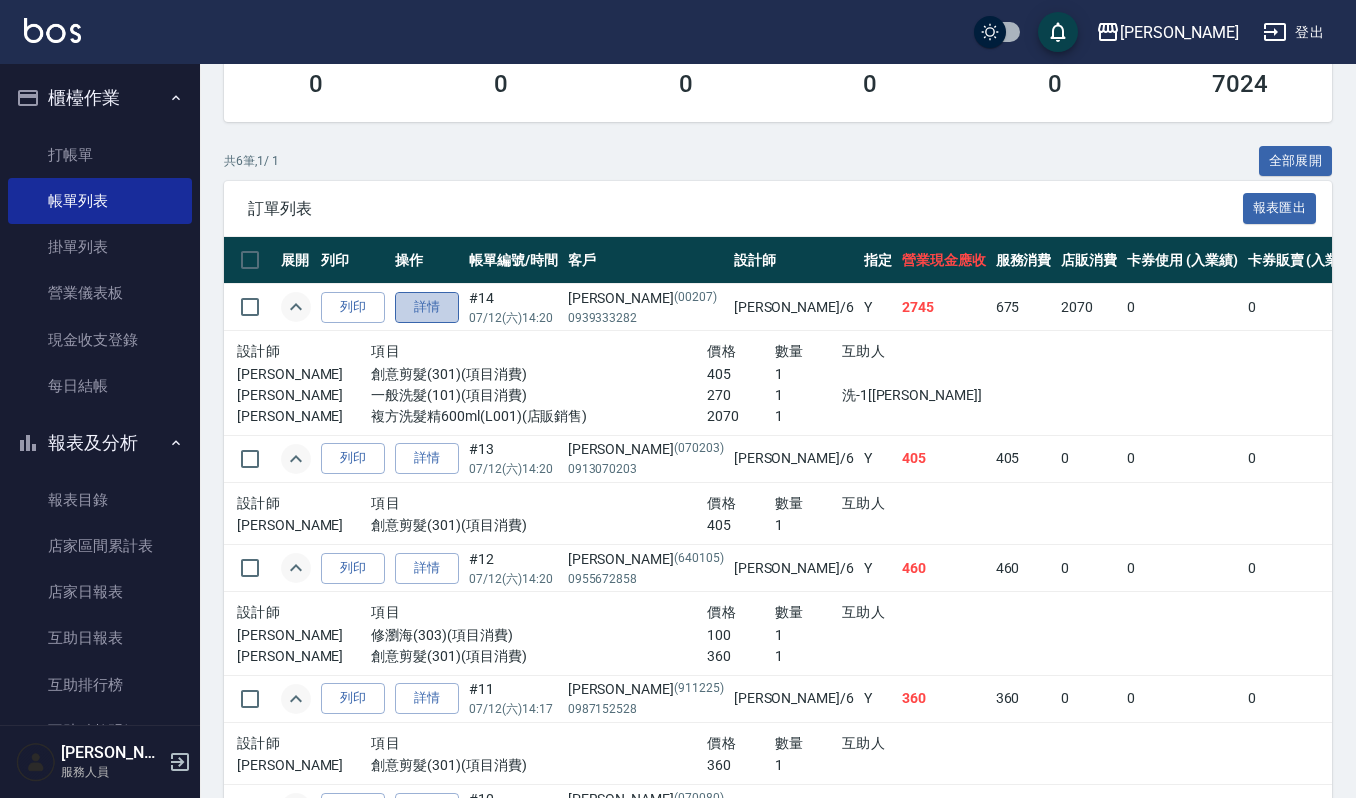 click on "詳情" at bounding box center (427, 307) 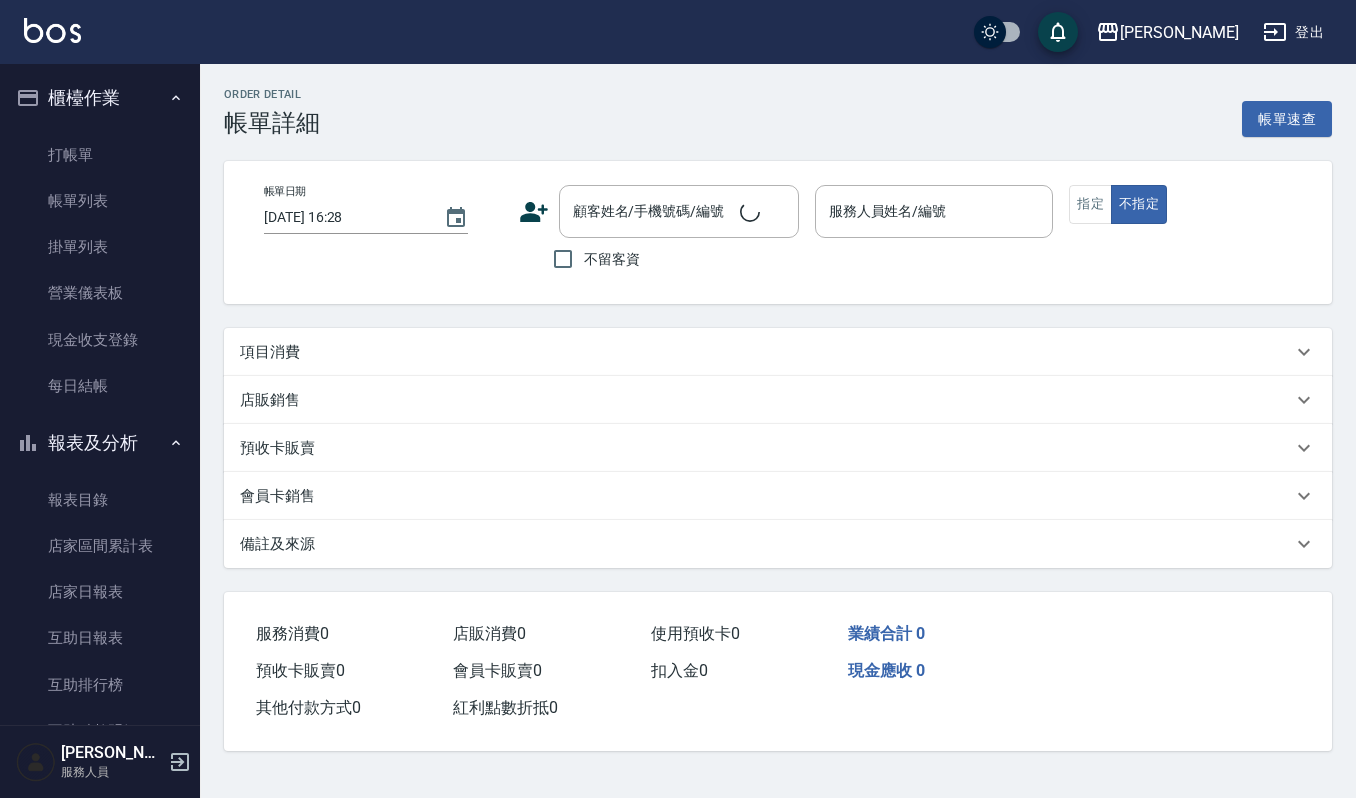 scroll, scrollTop: 0, scrollLeft: 0, axis: both 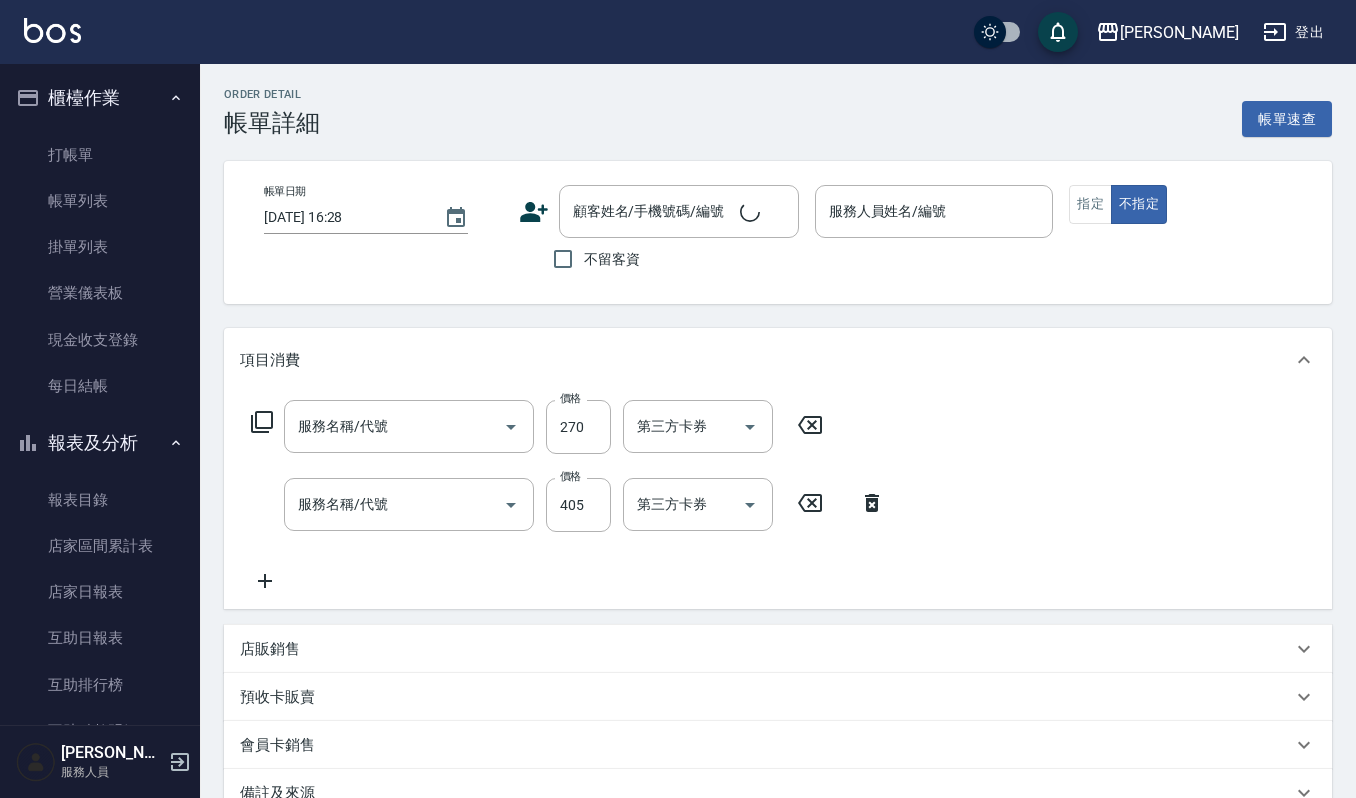 type on "[DATE] 14:20" 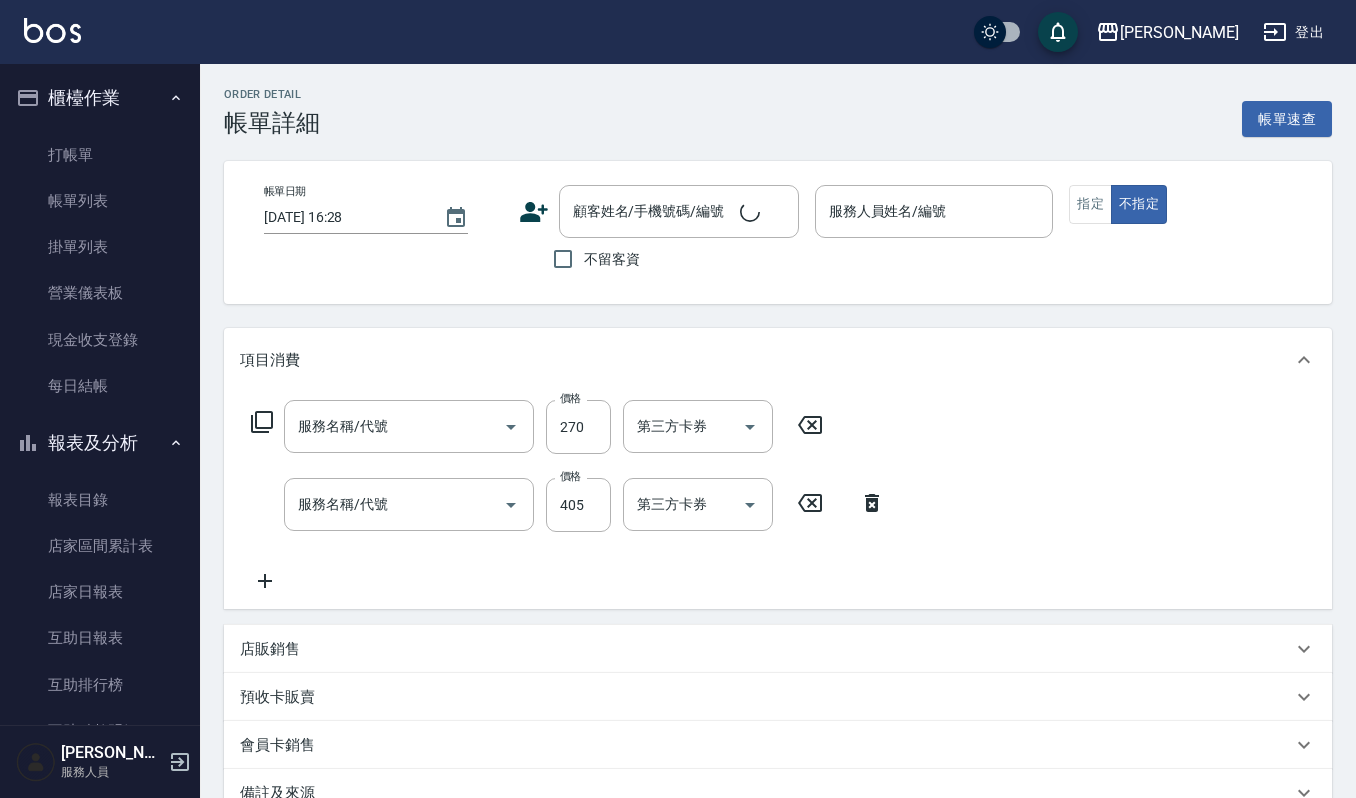 type on "Joalin-6" 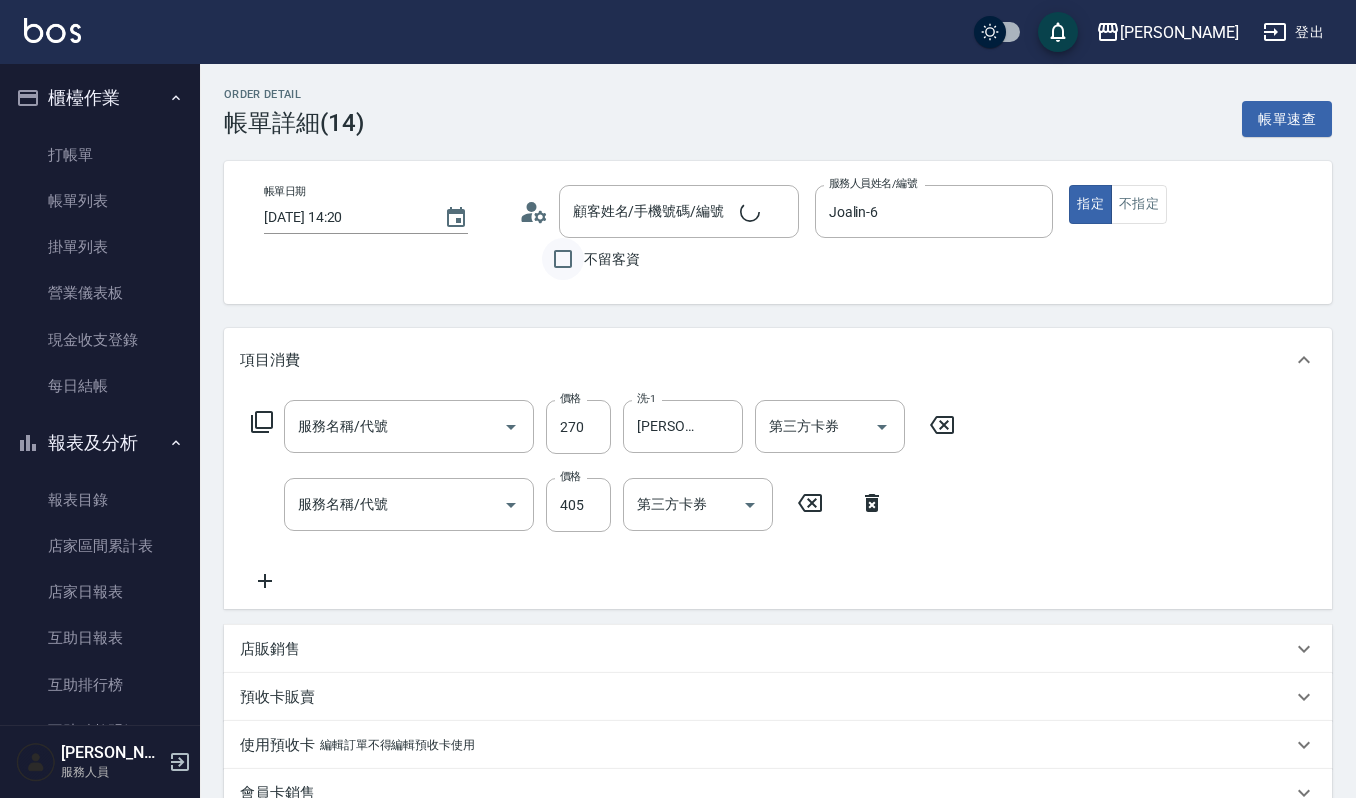 type on "[PERSON_NAME]/0939333282/00207" 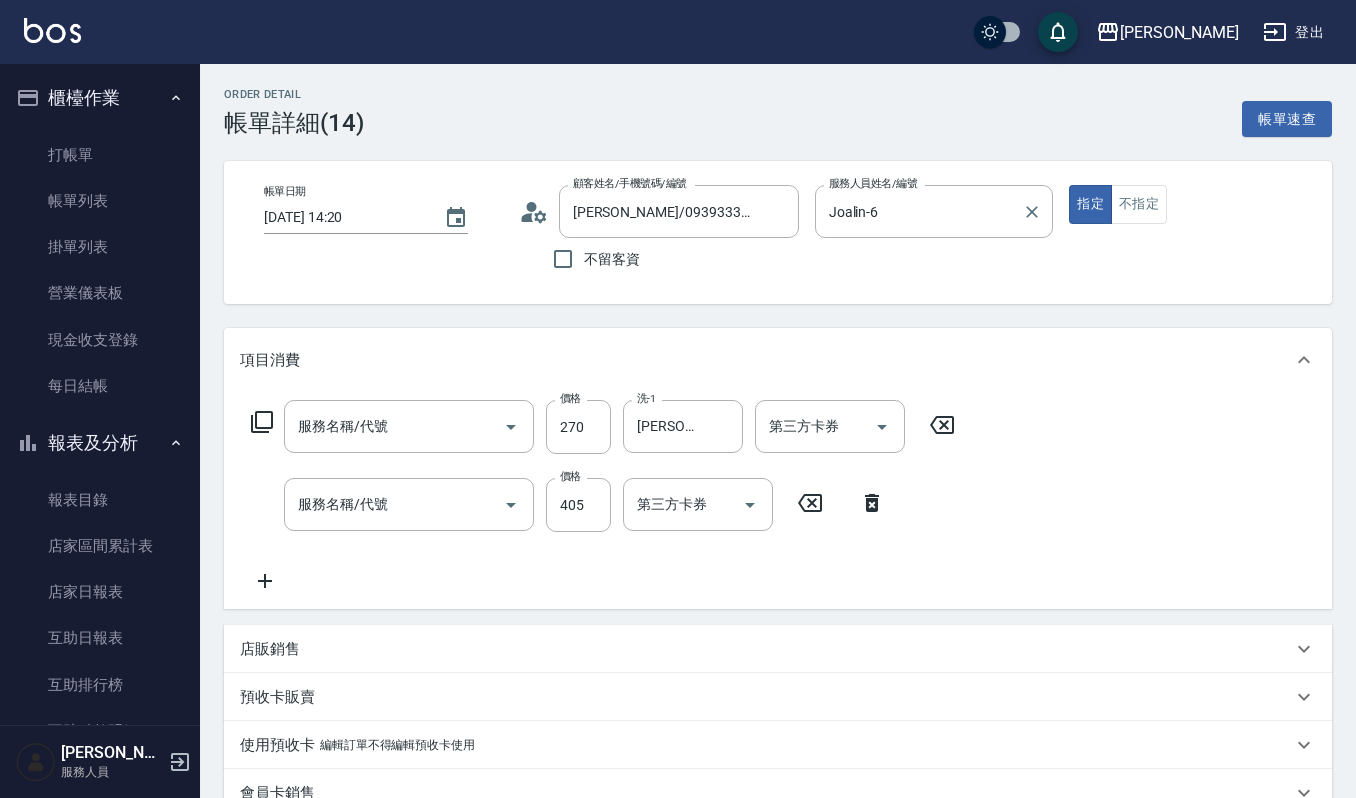 type on "一般洗髮(101)" 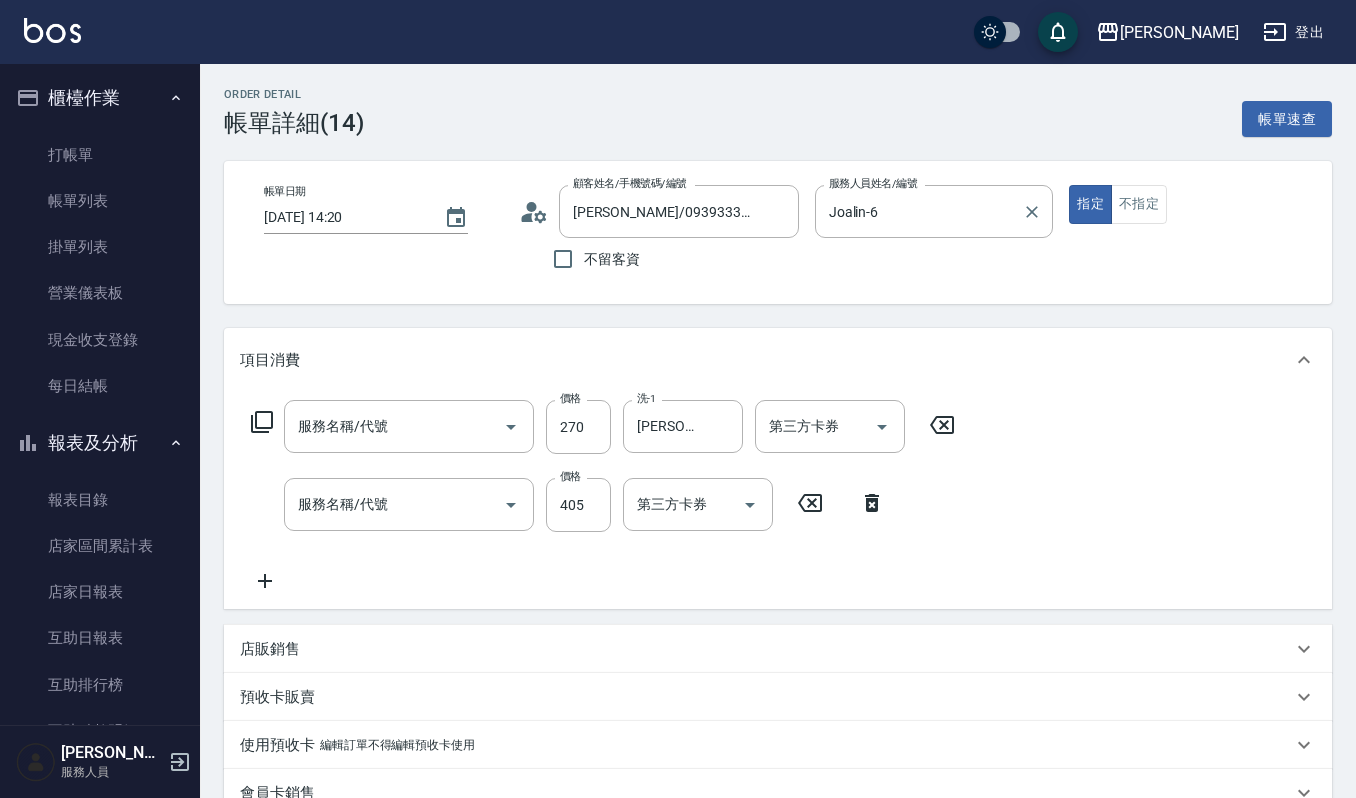 type on "創意剪髮(301)" 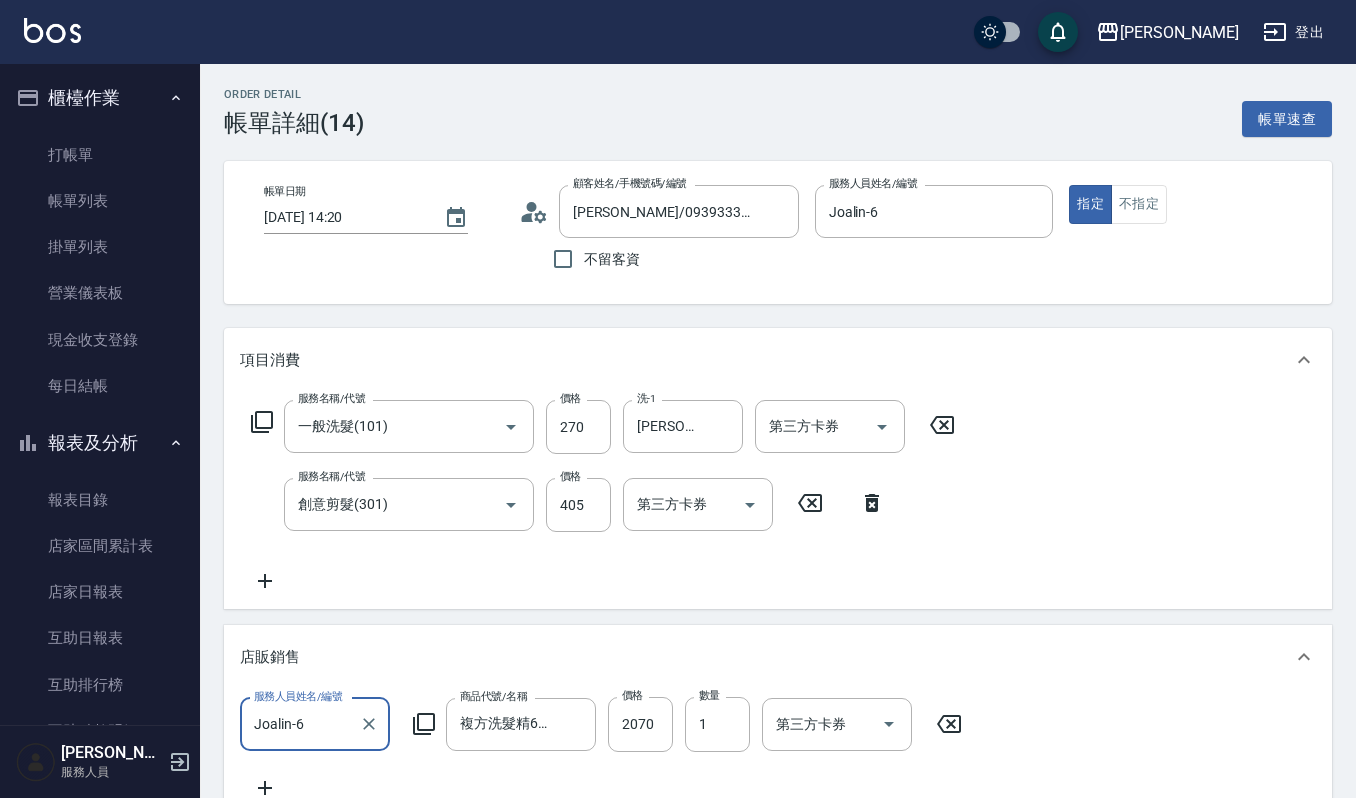 scroll, scrollTop: 0, scrollLeft: 0, axis: both 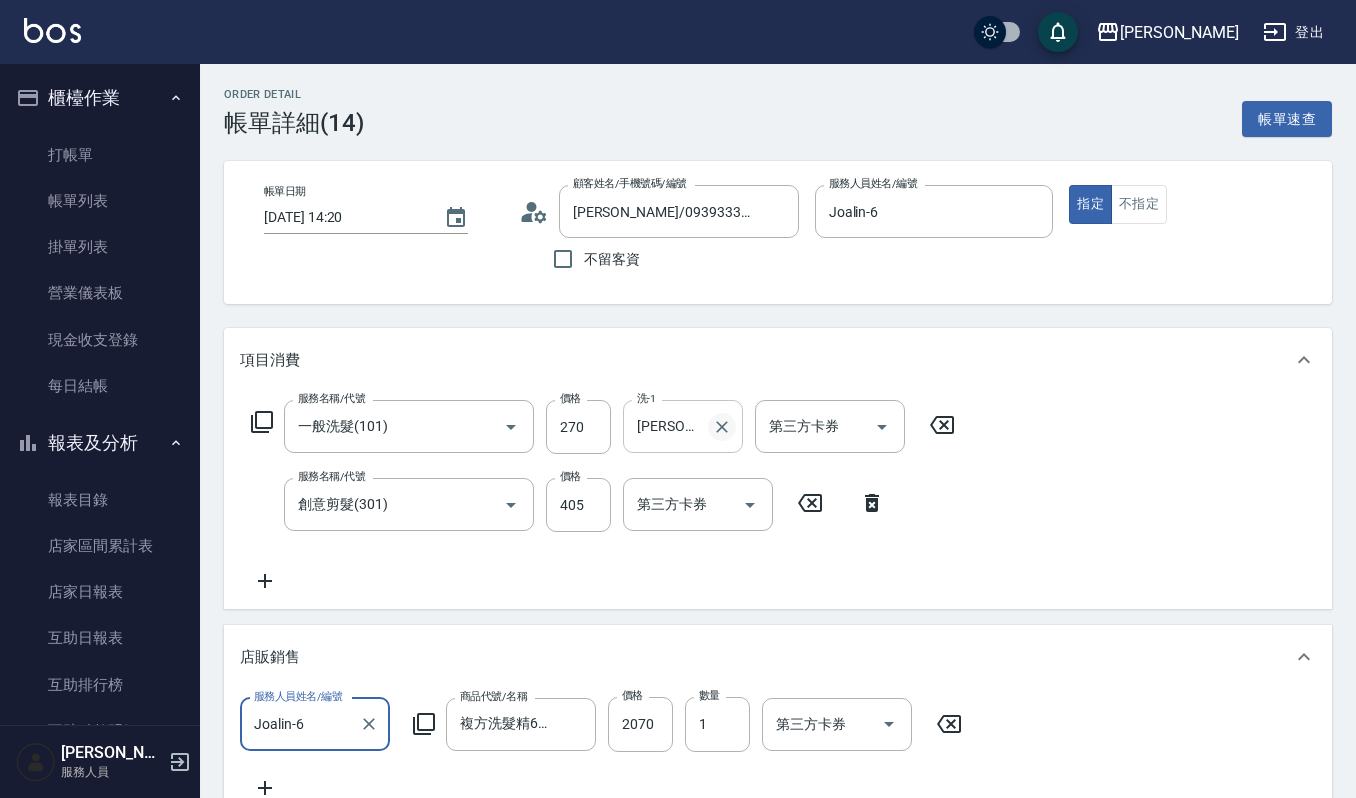 click 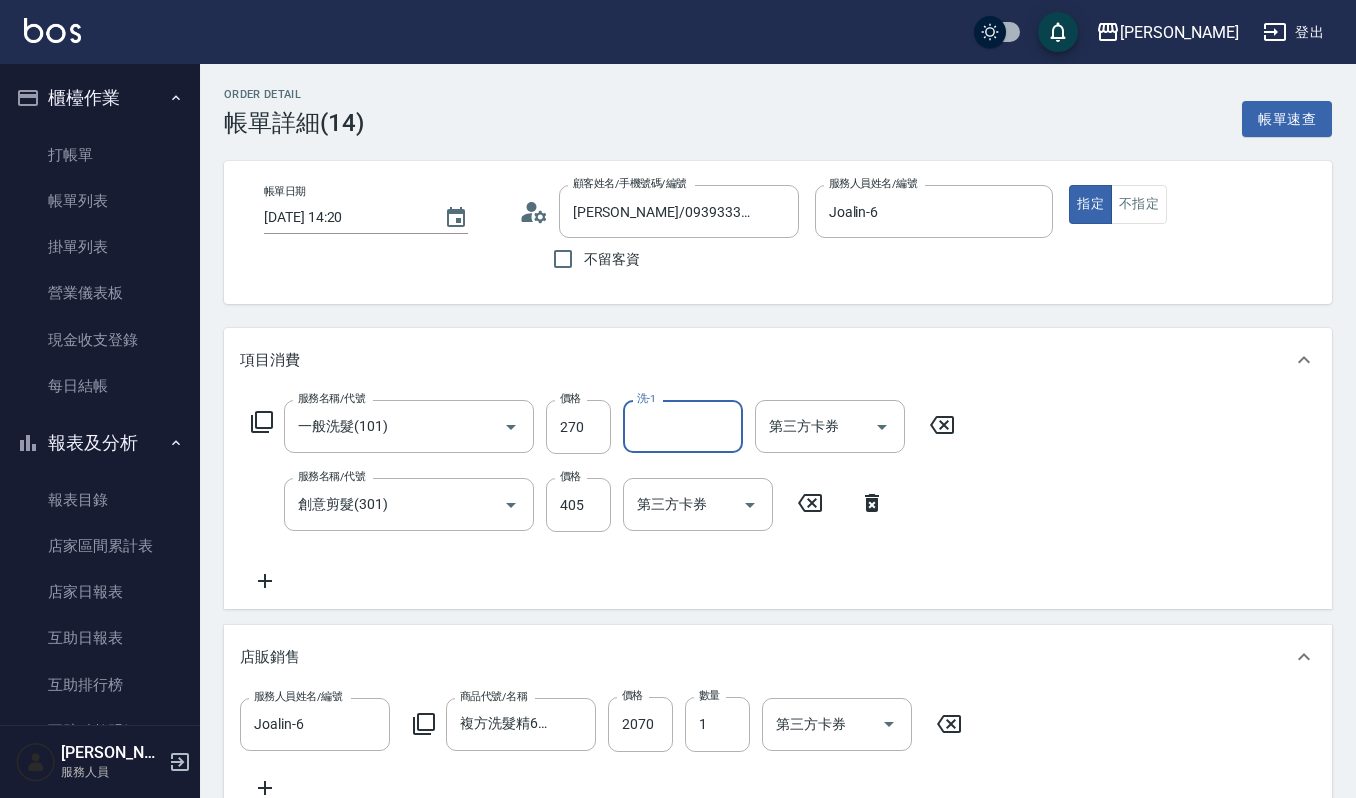 scroll, scrollTop: 0, scrollLeft: 0, axis: both 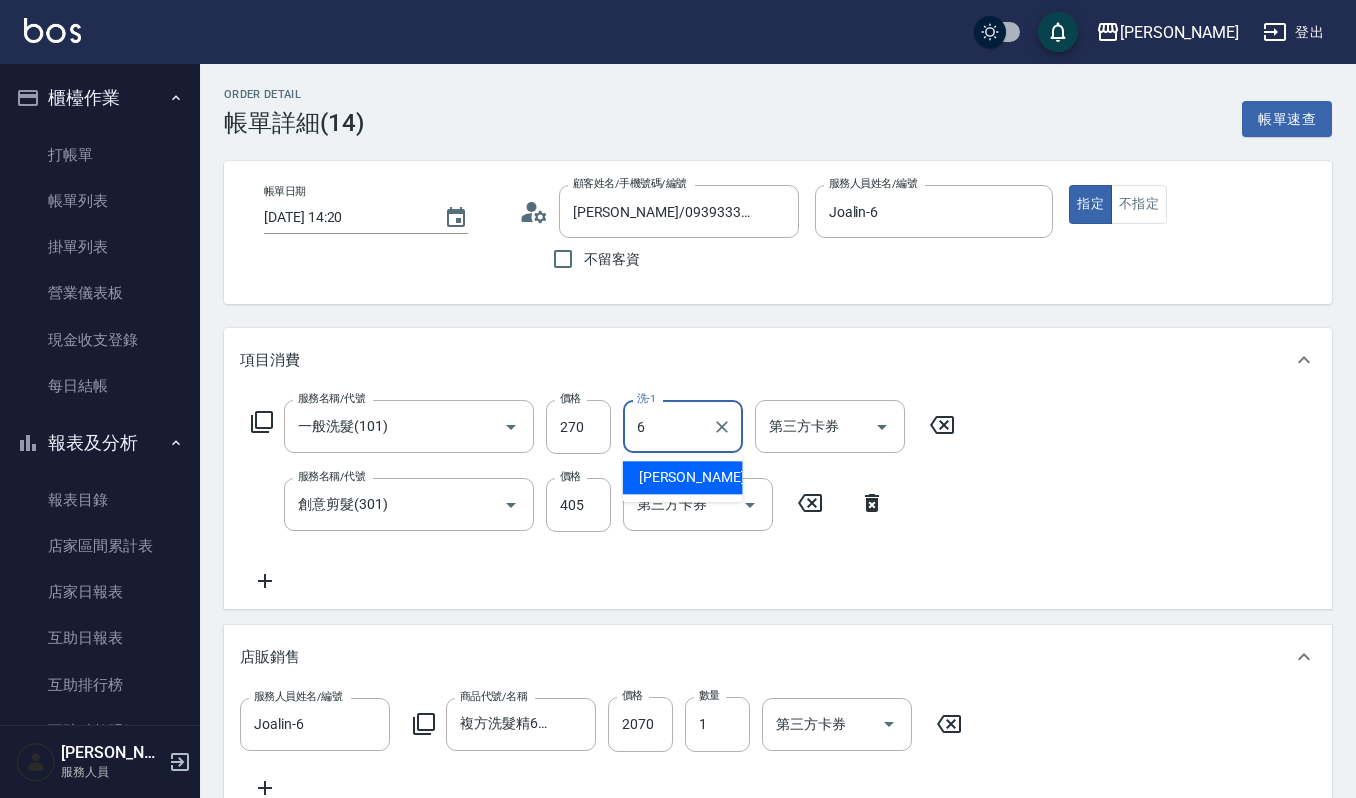 type on "Joalin-6" 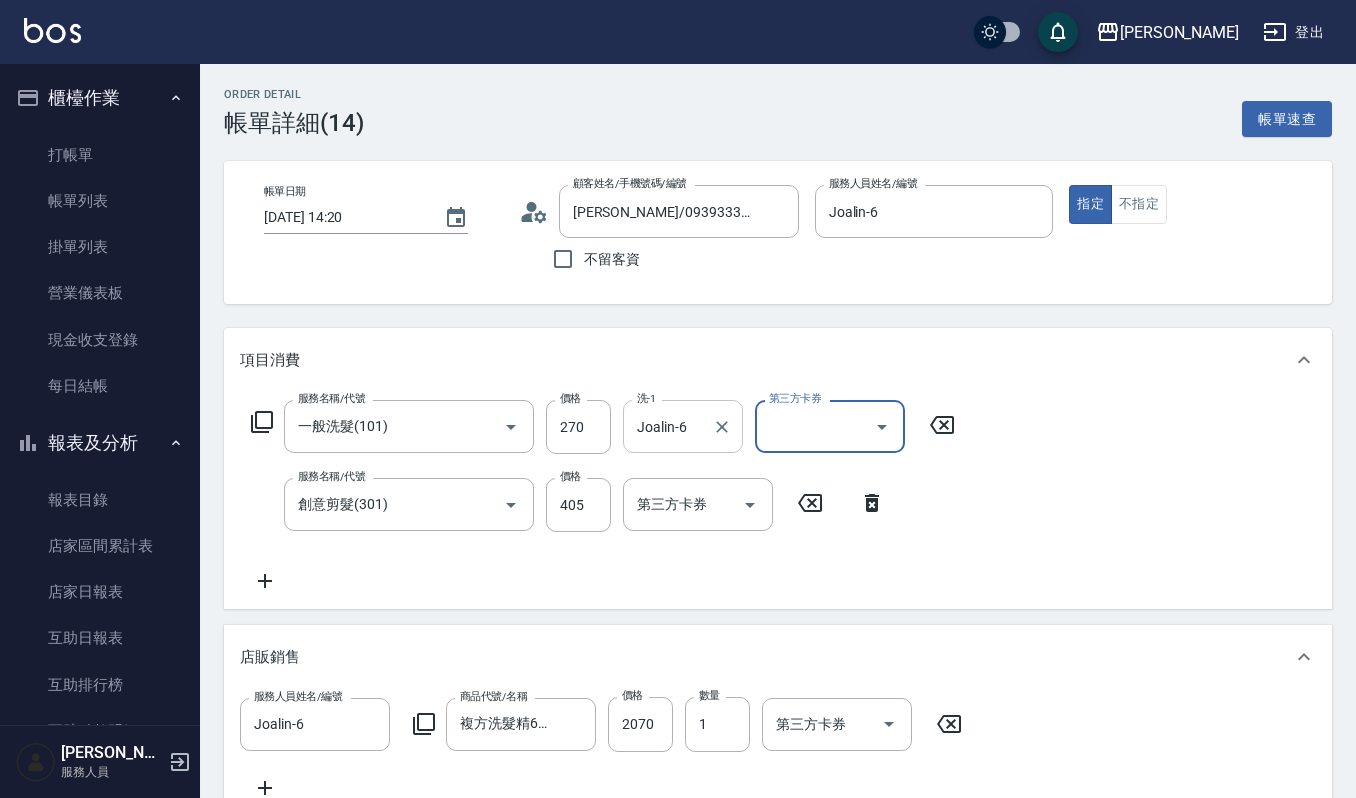 scroll, scrollTop: 505, scrollLeft: 0, axis: vertical 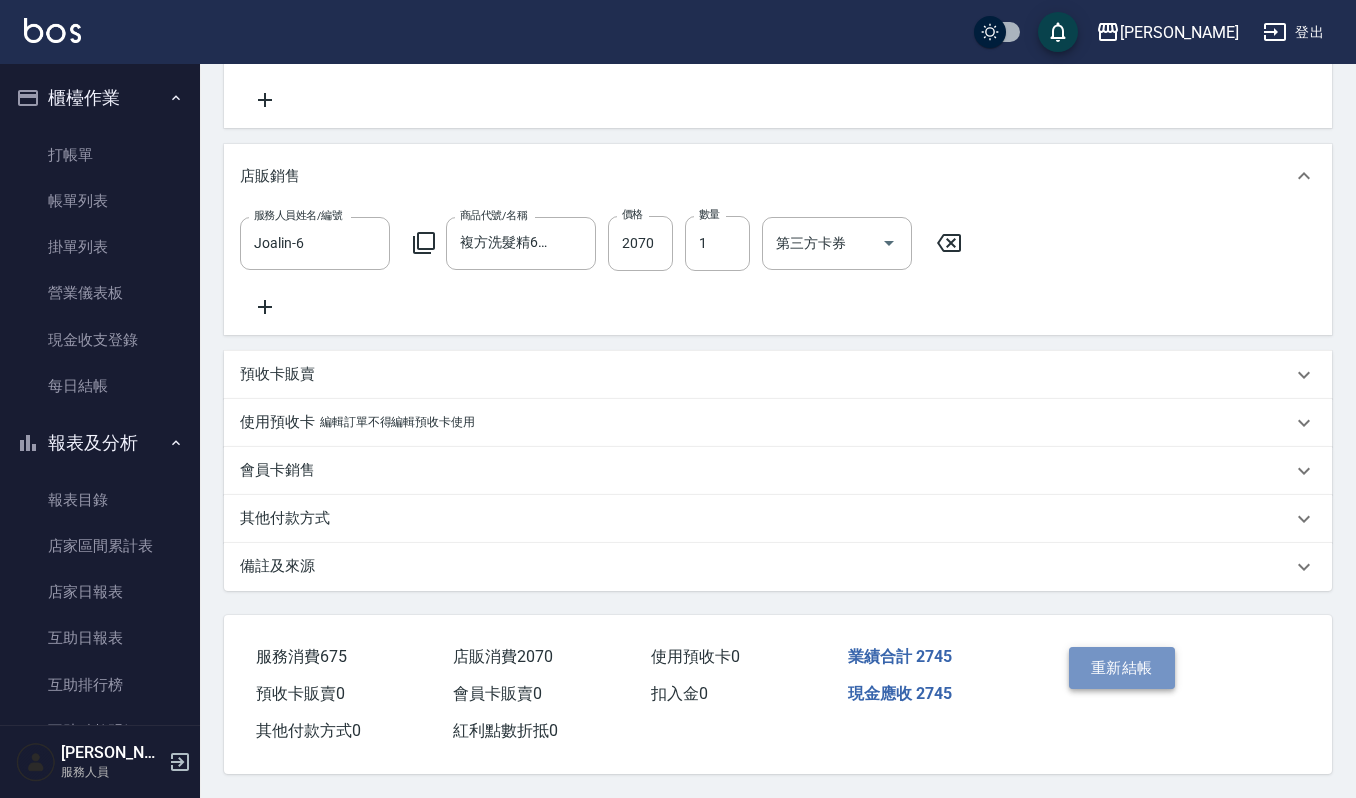 click on "重新結帳" at bounding box center (1122, 668) 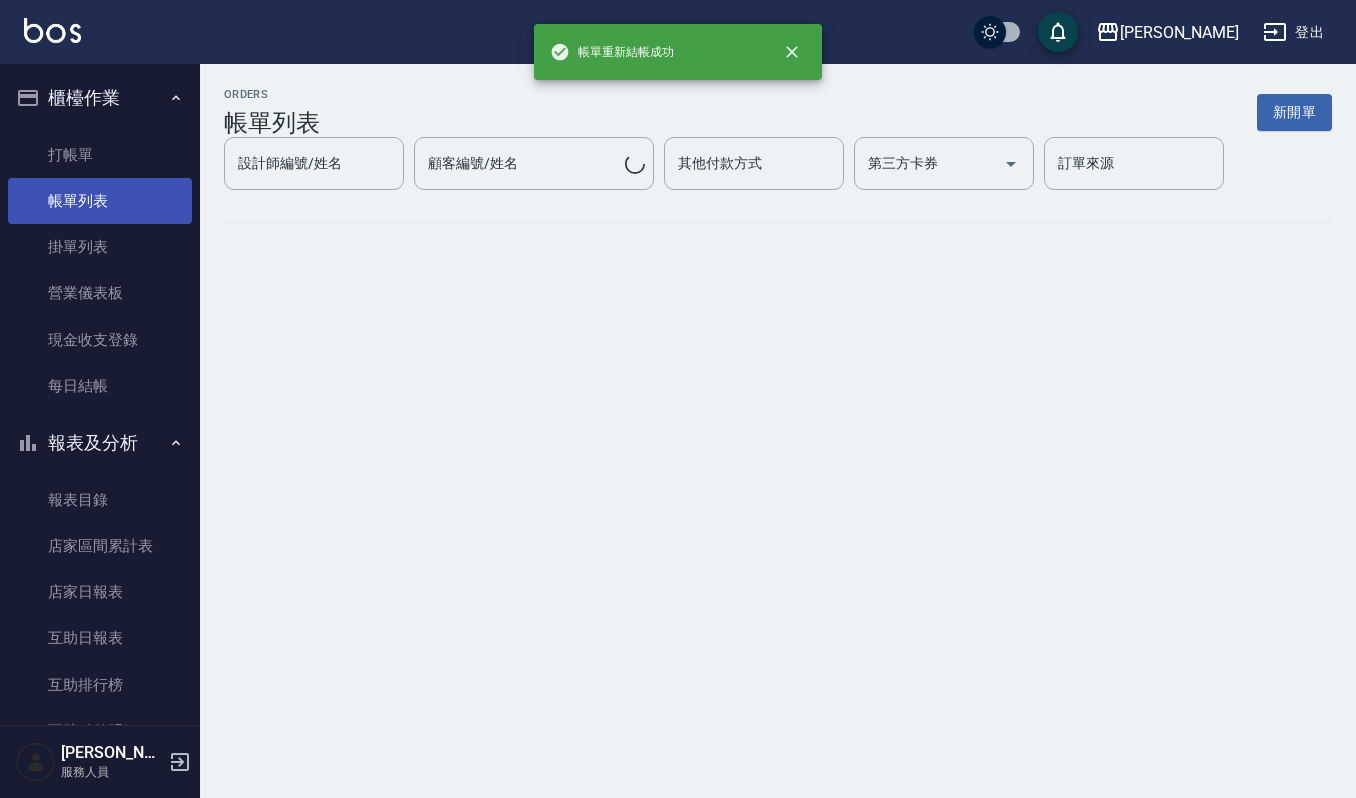 scroll, scrollTop: 0, scrollLeft: 0, axis: both 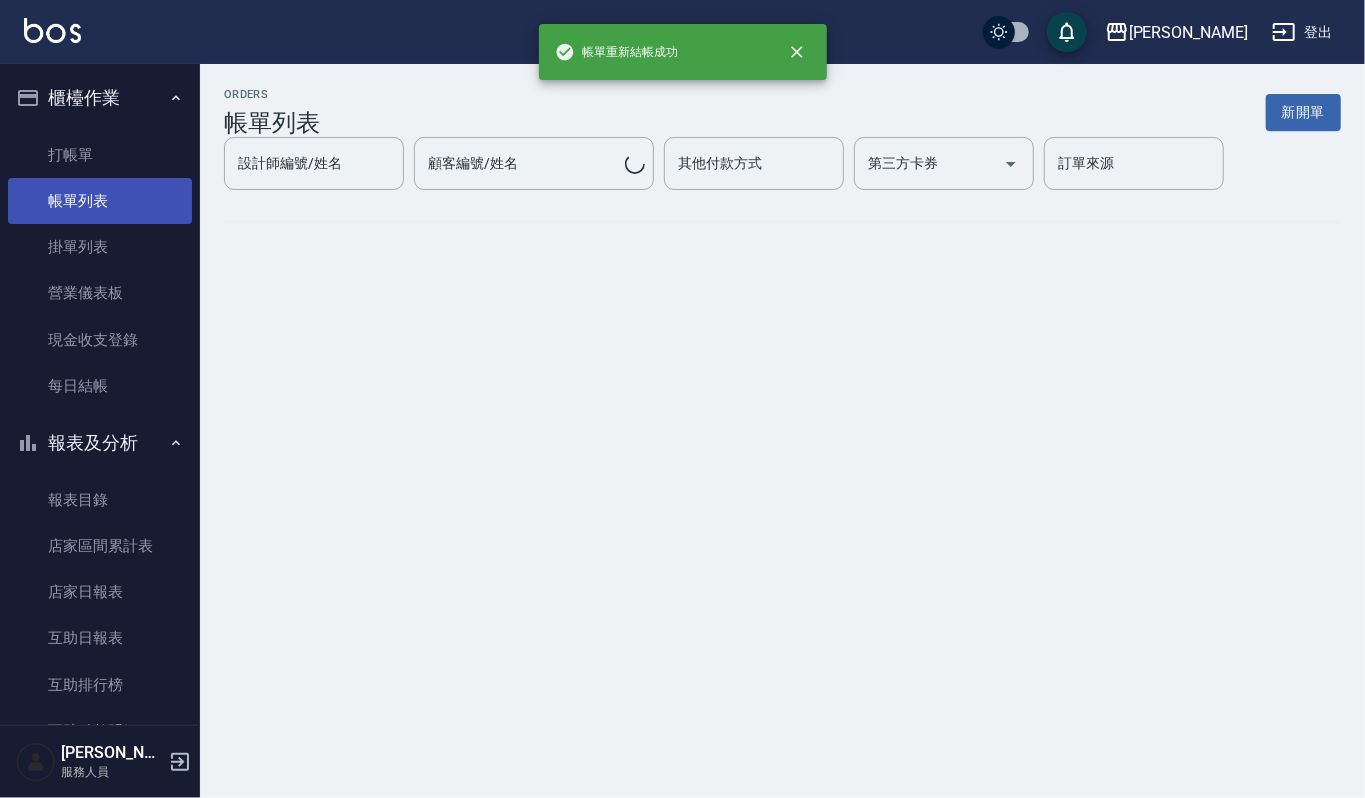 click on "帳單列表" at bounding box center [100, 201] 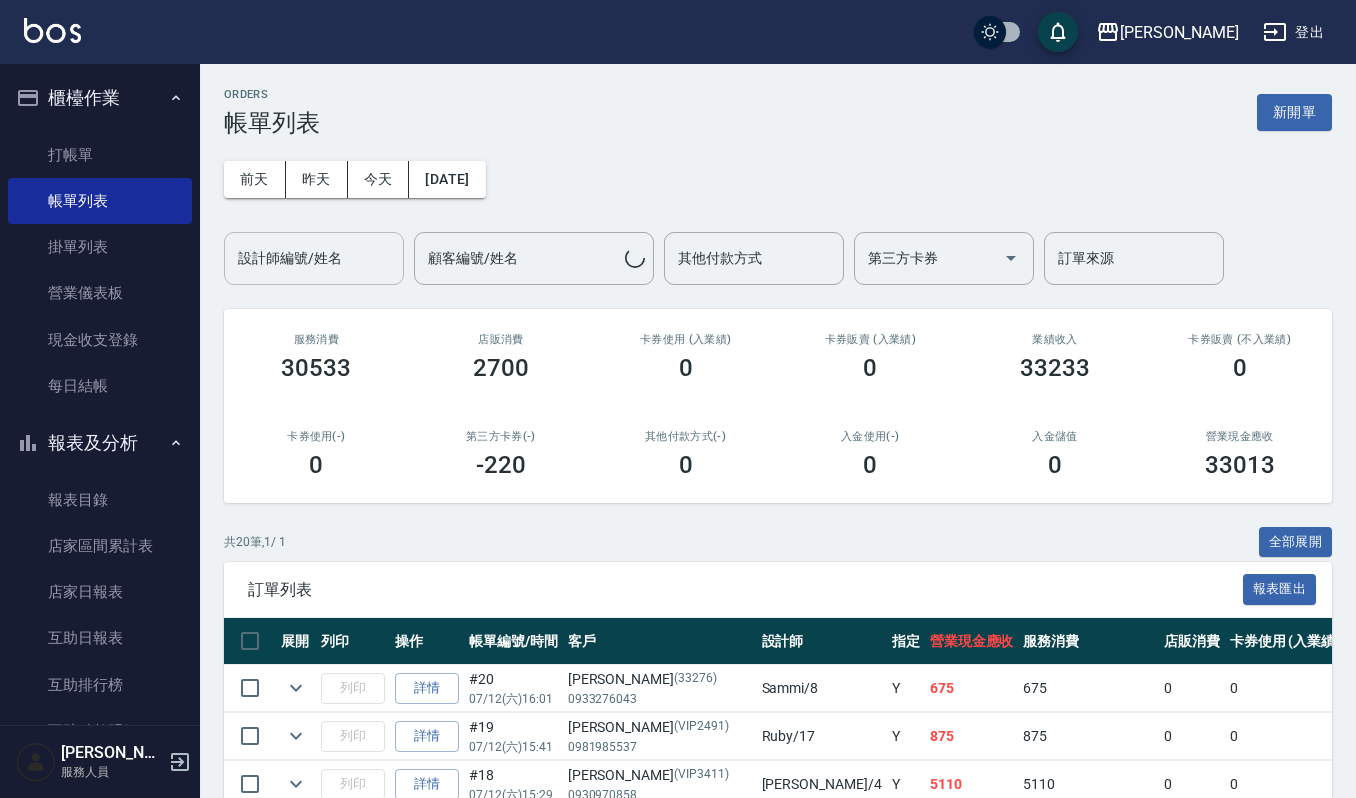 click on "設計師編號/姓名" at bounding box center [314, 258] 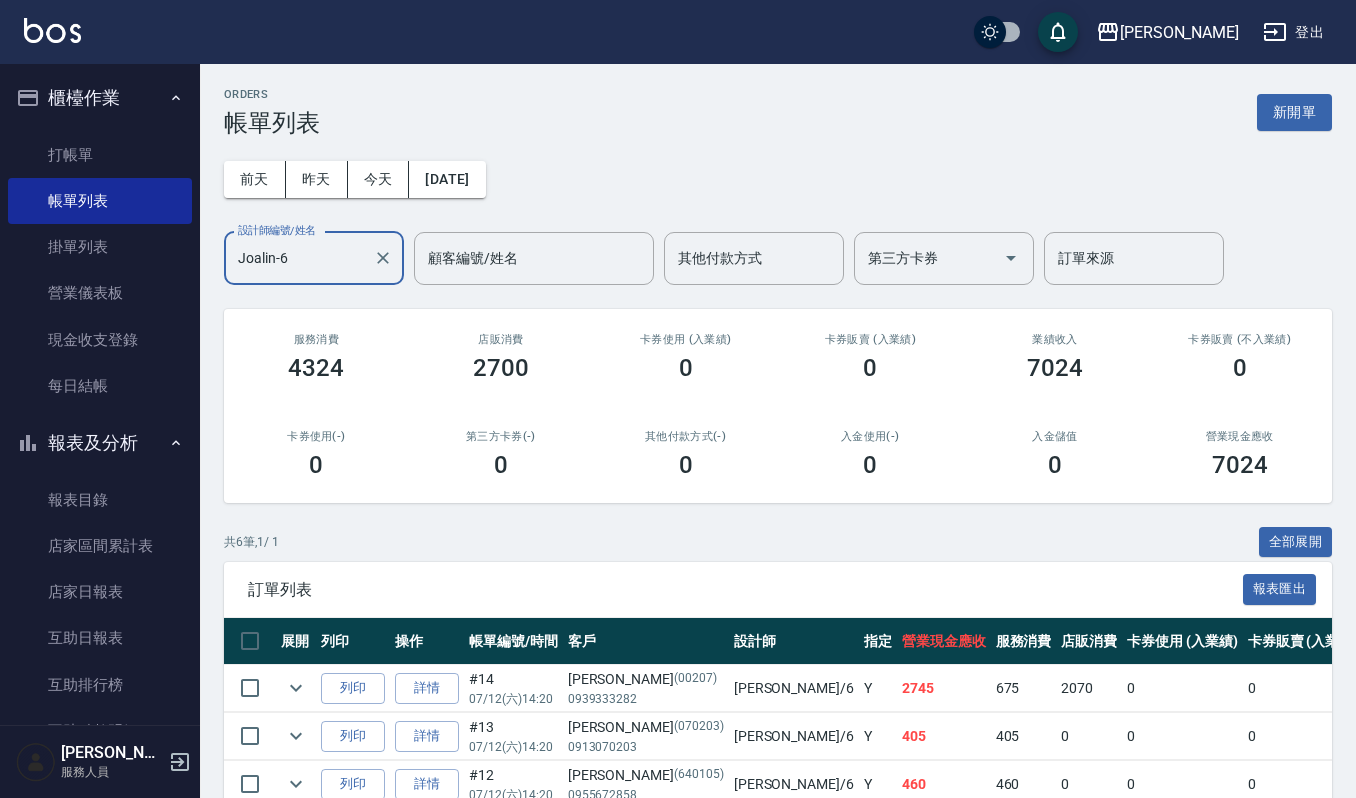 scroll, scrollTop: 257, scrollLeft: 0, axis: vertical 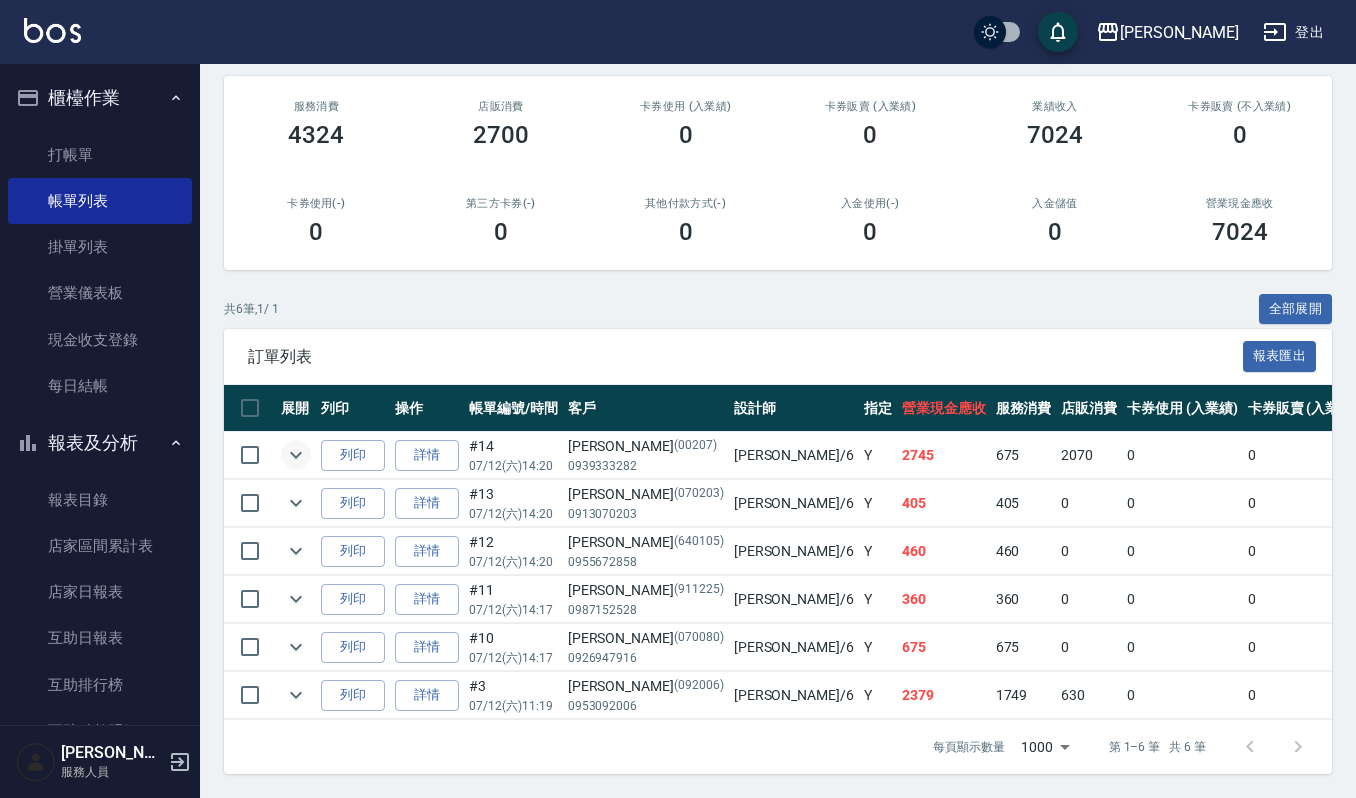 type on "Joalin-6" 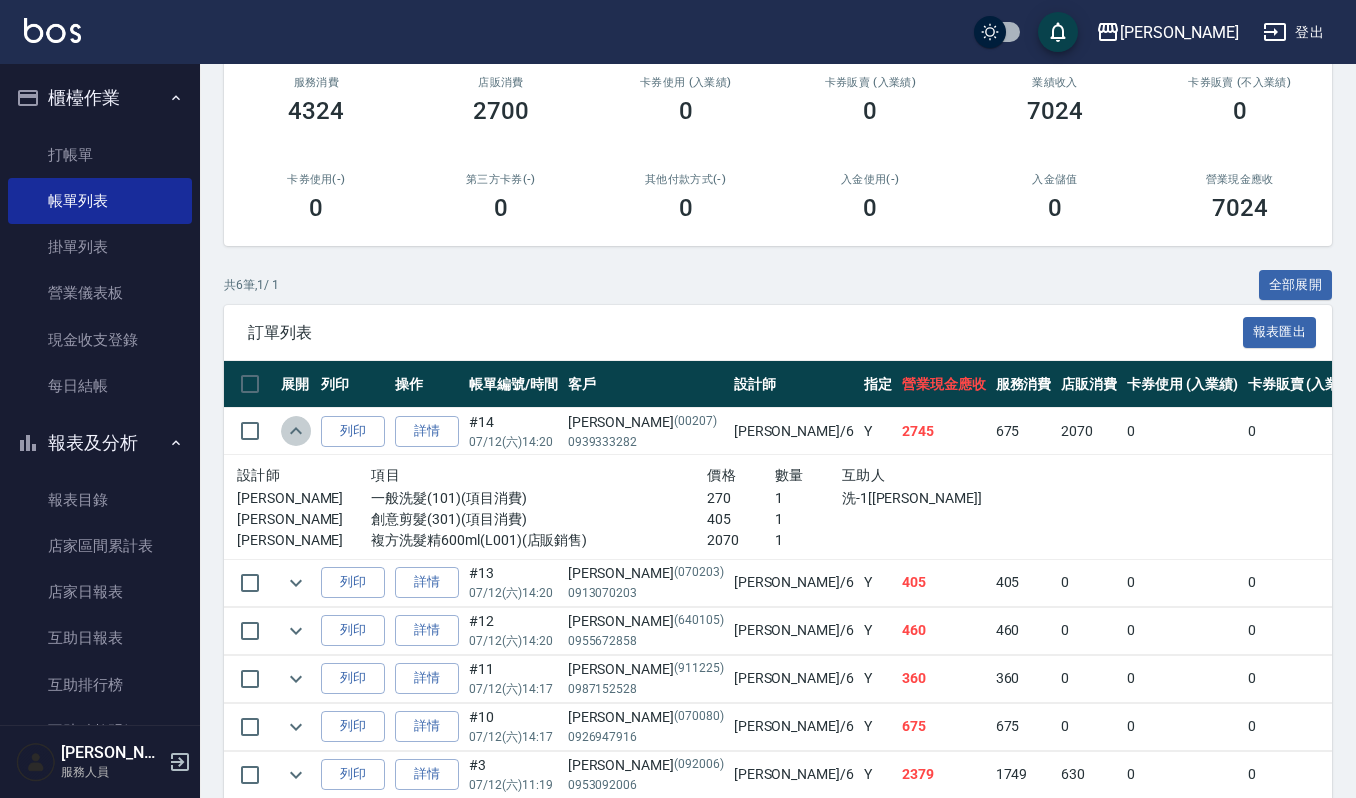 click 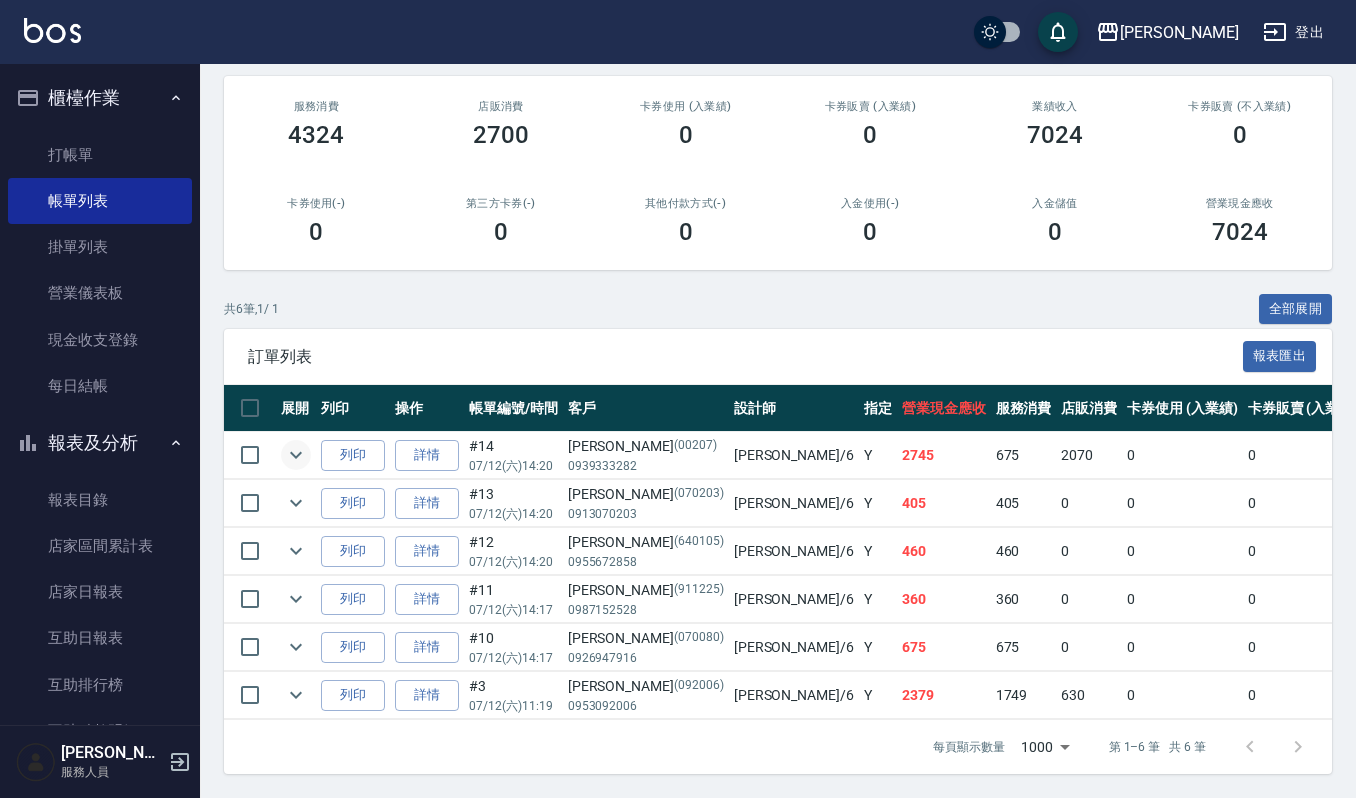 click 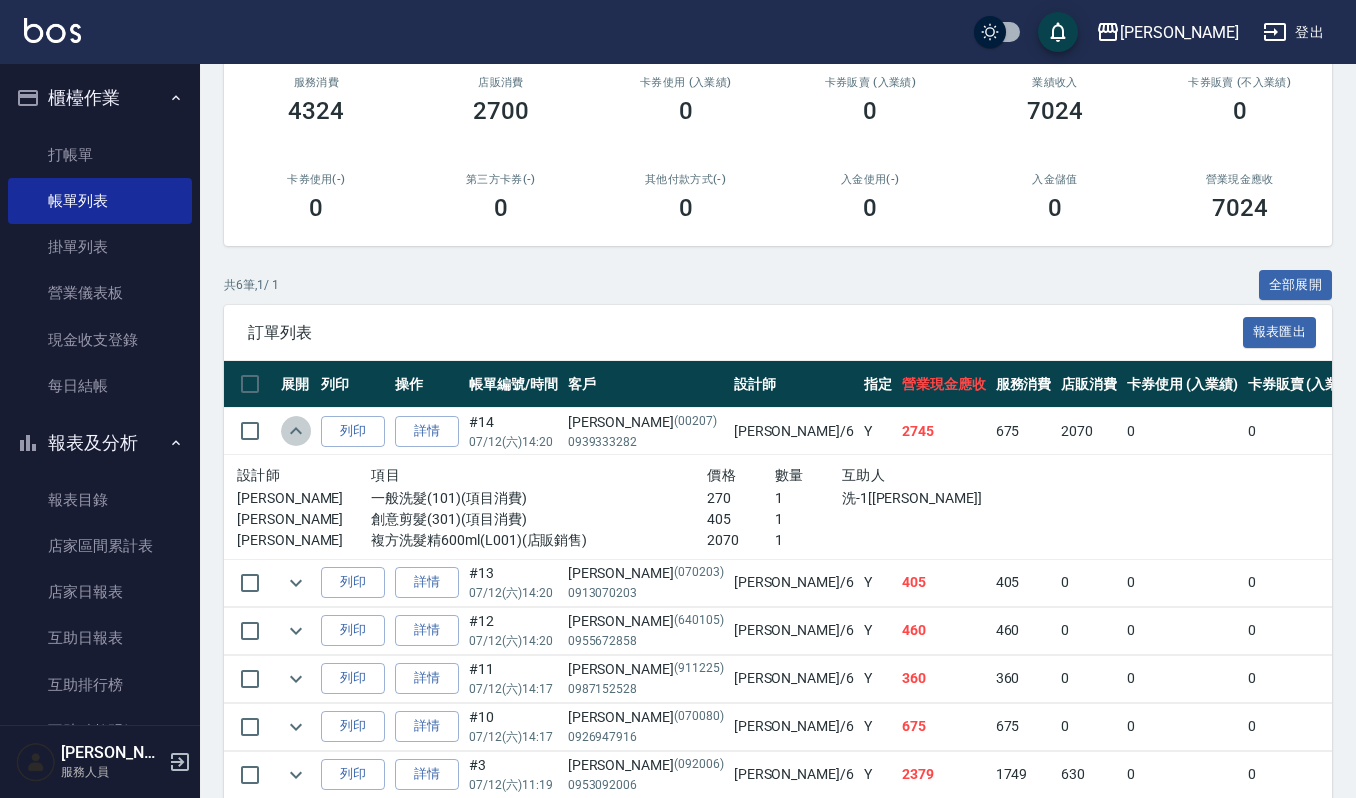 click 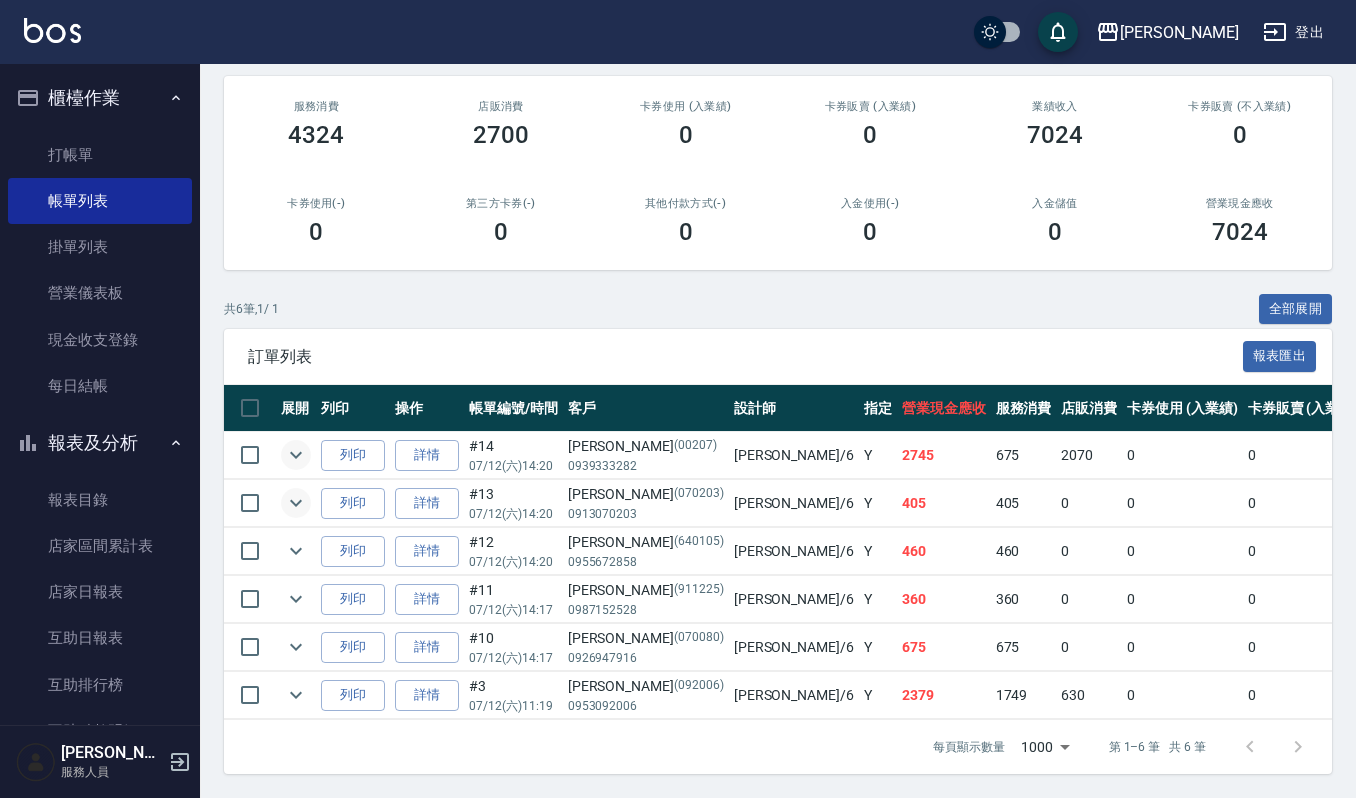 click 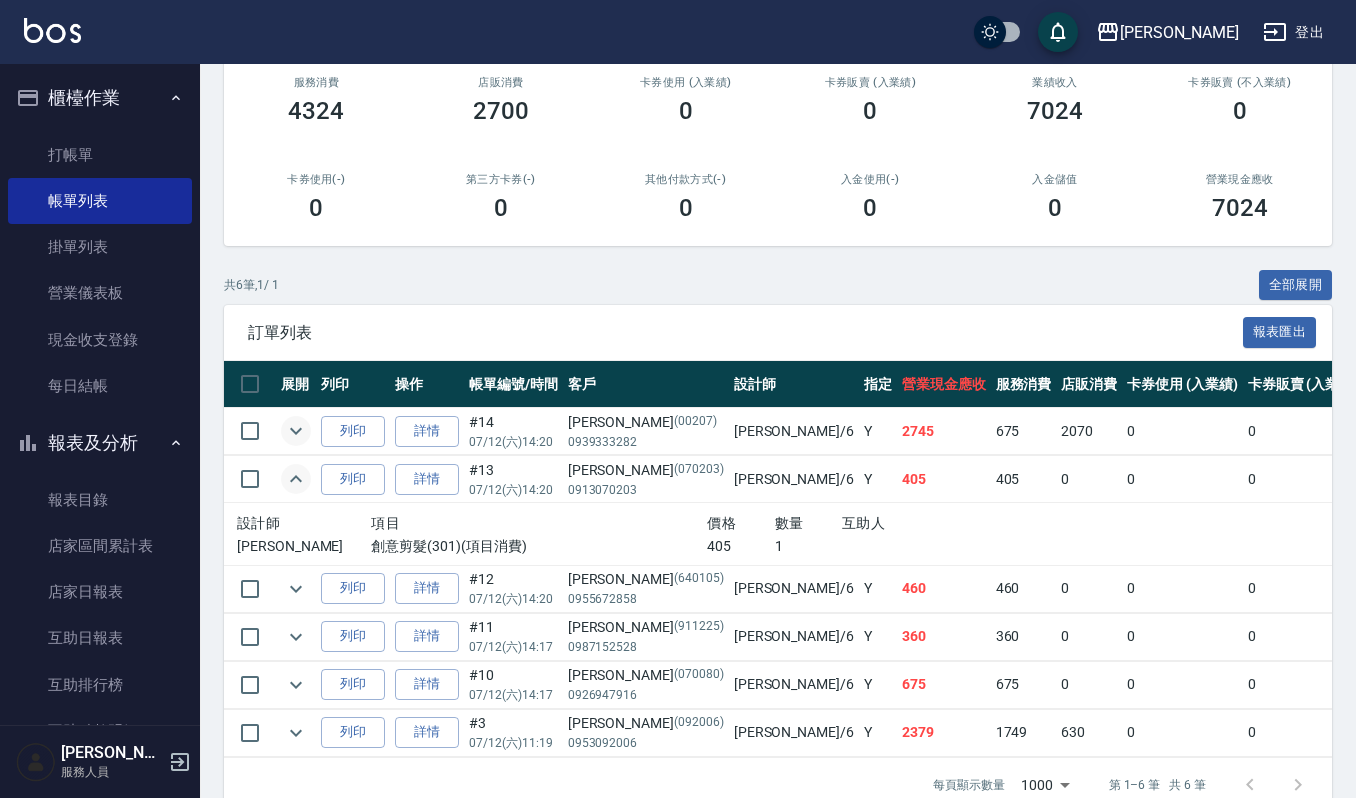 click 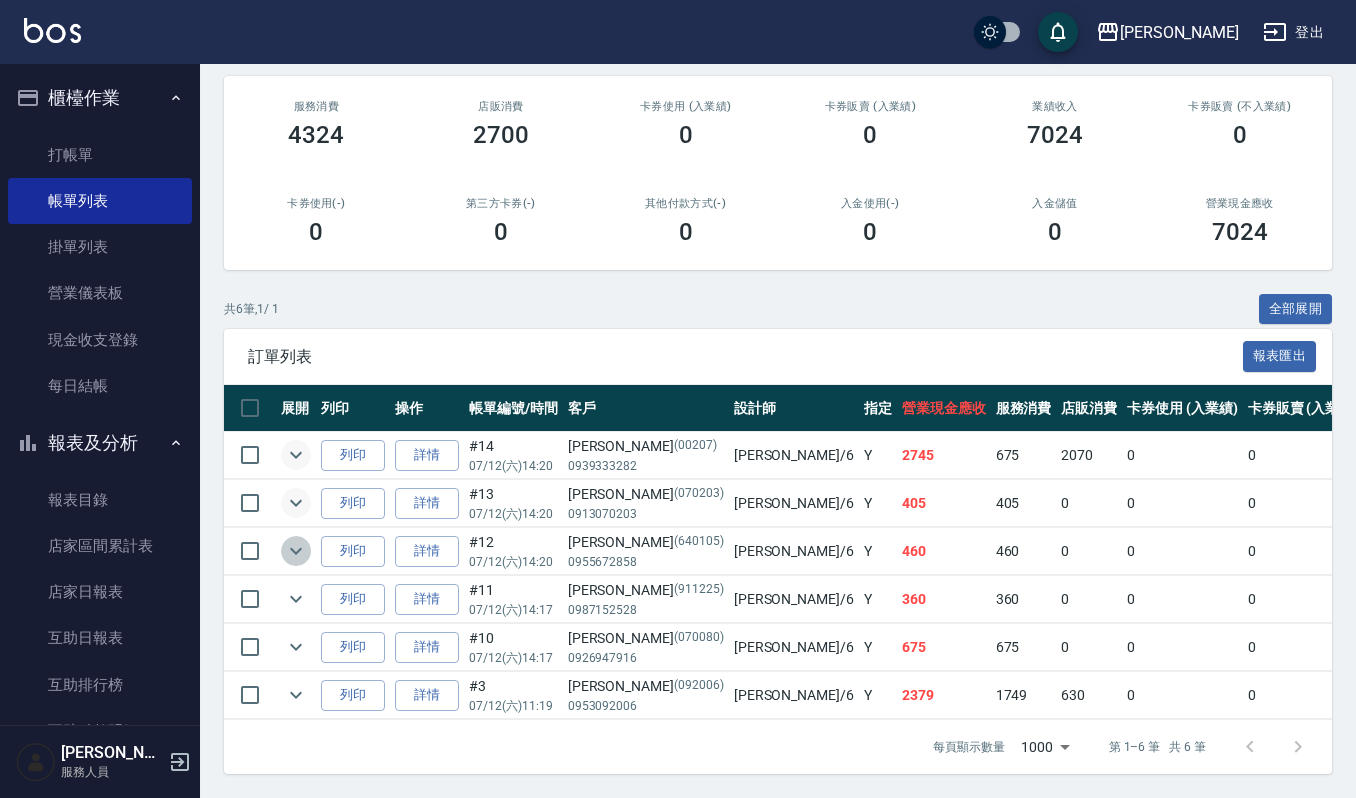 click 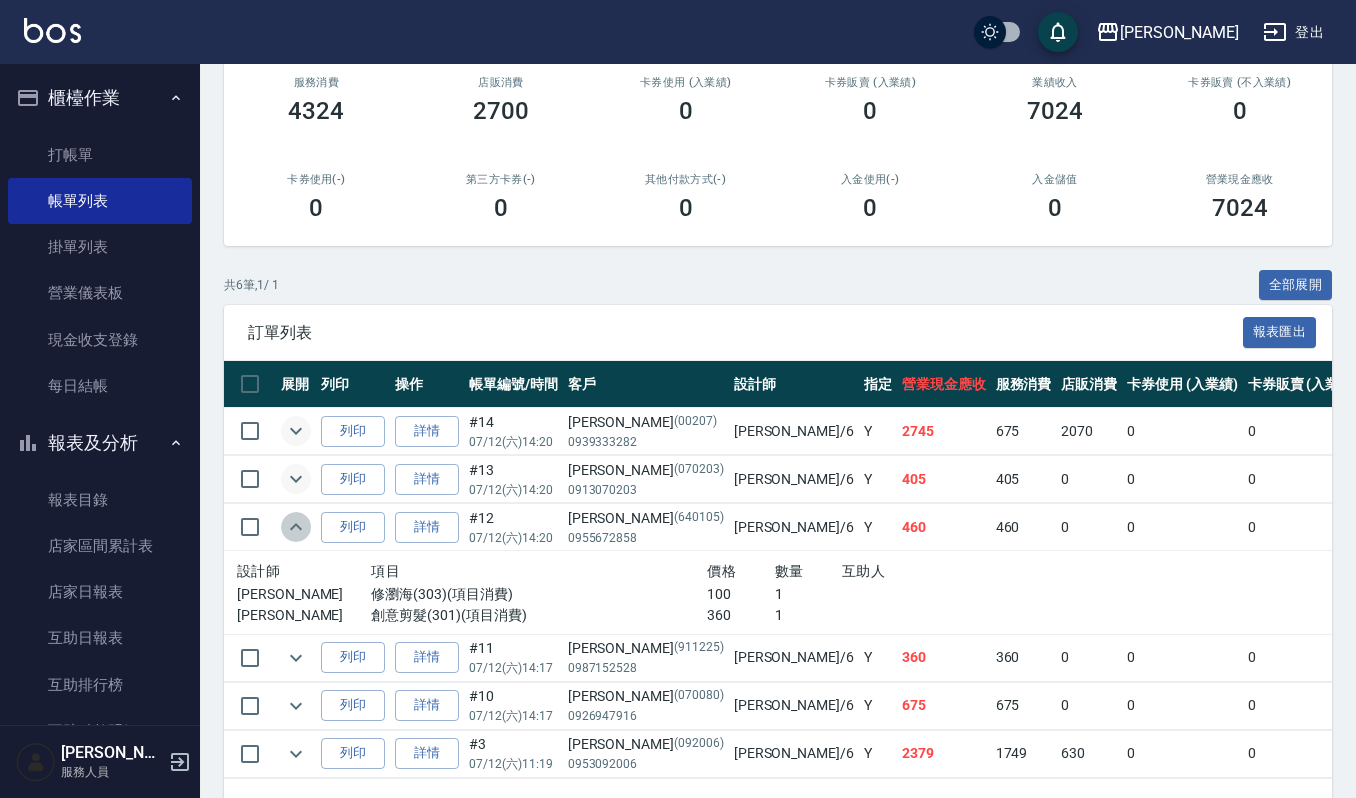 click 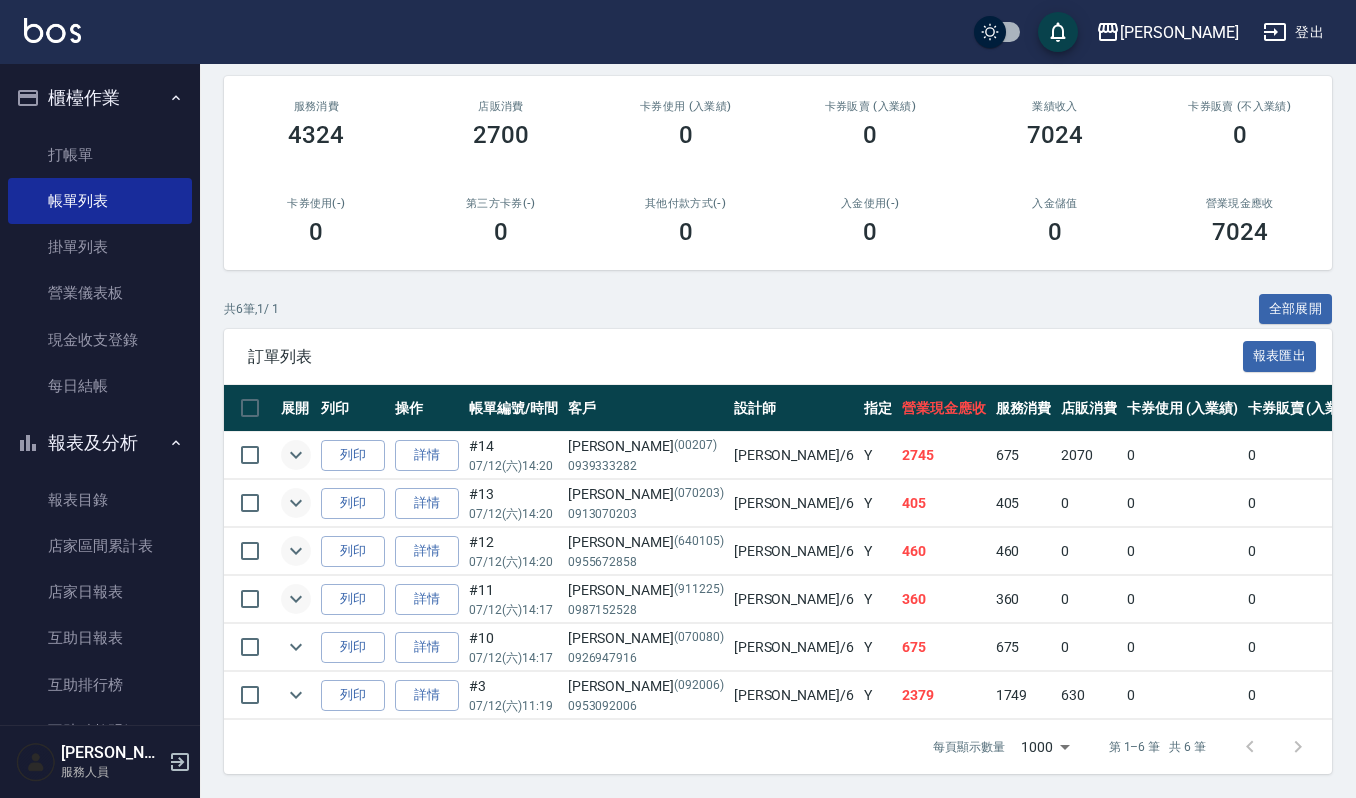 click 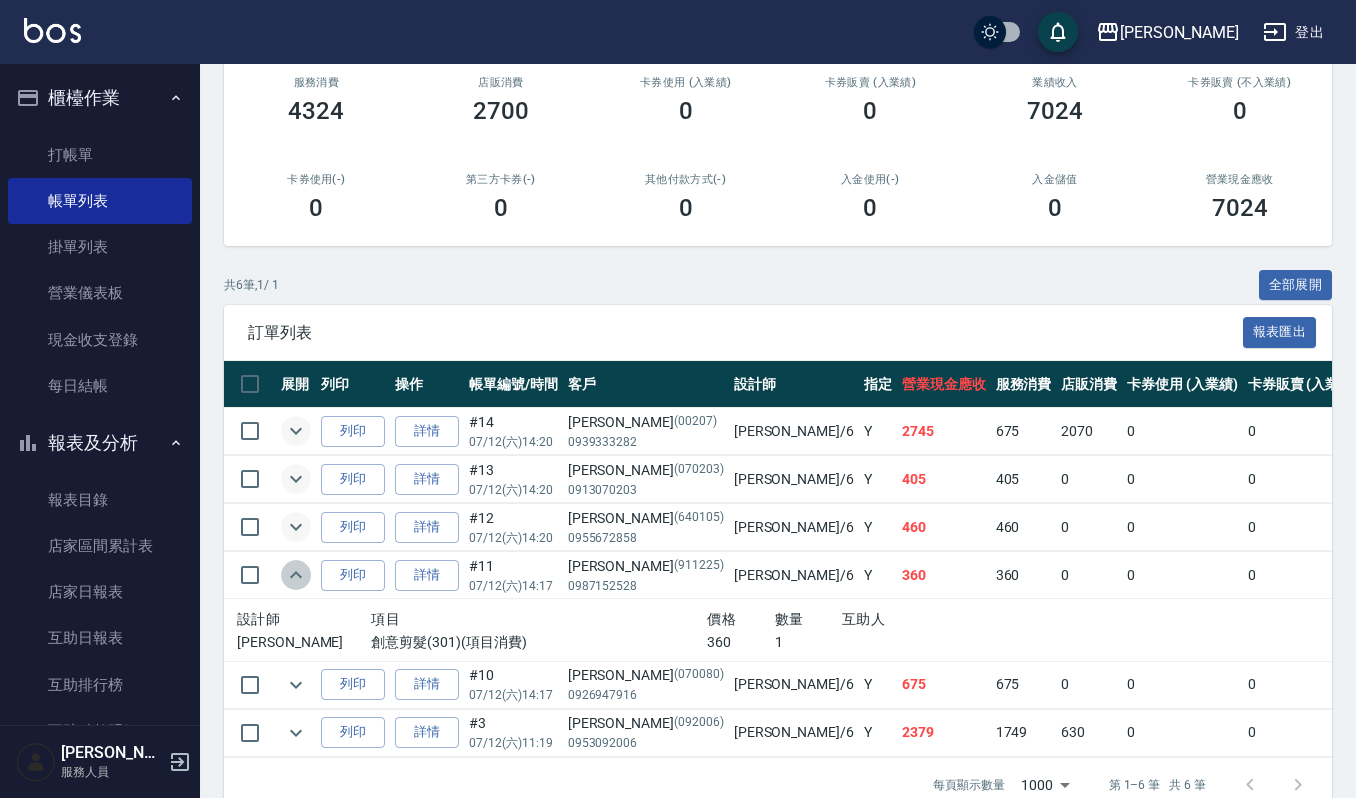 click 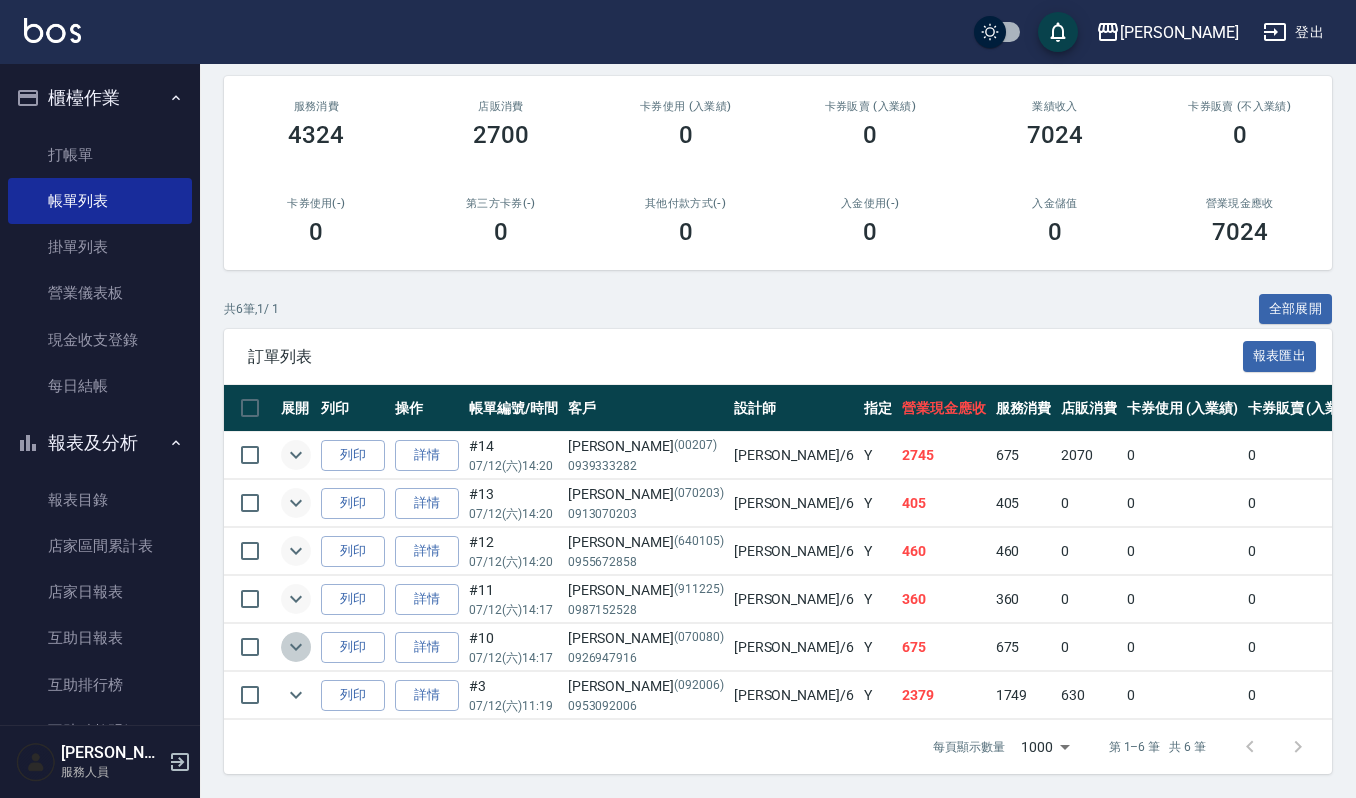 click 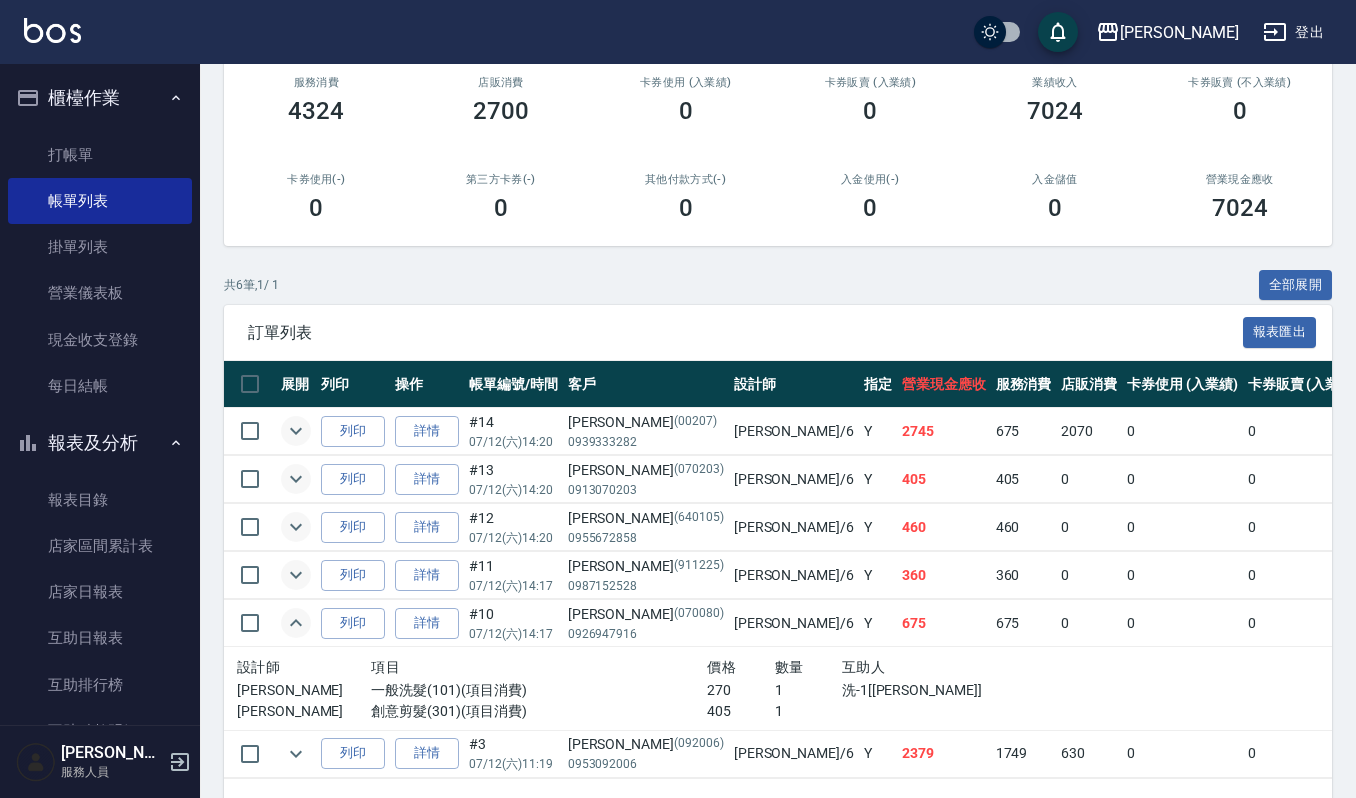 click 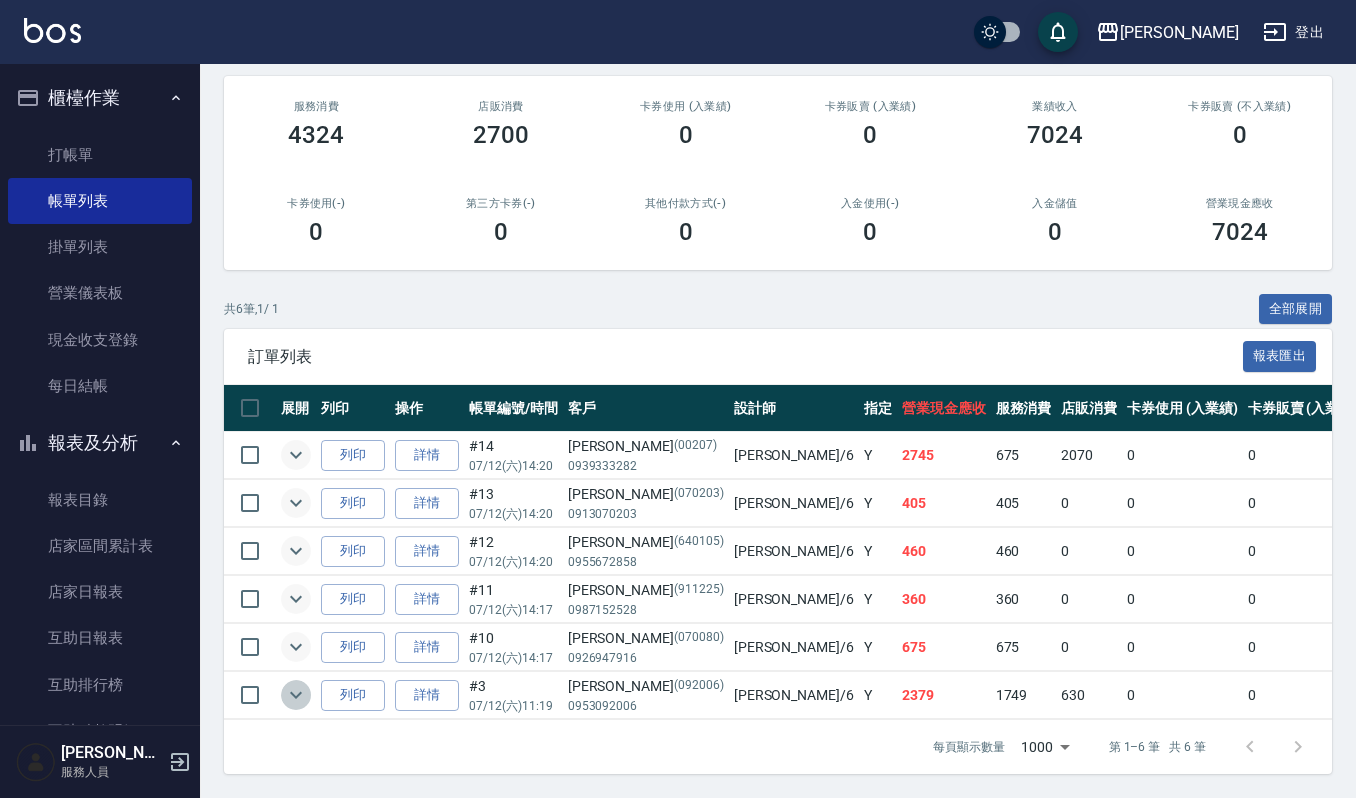 click 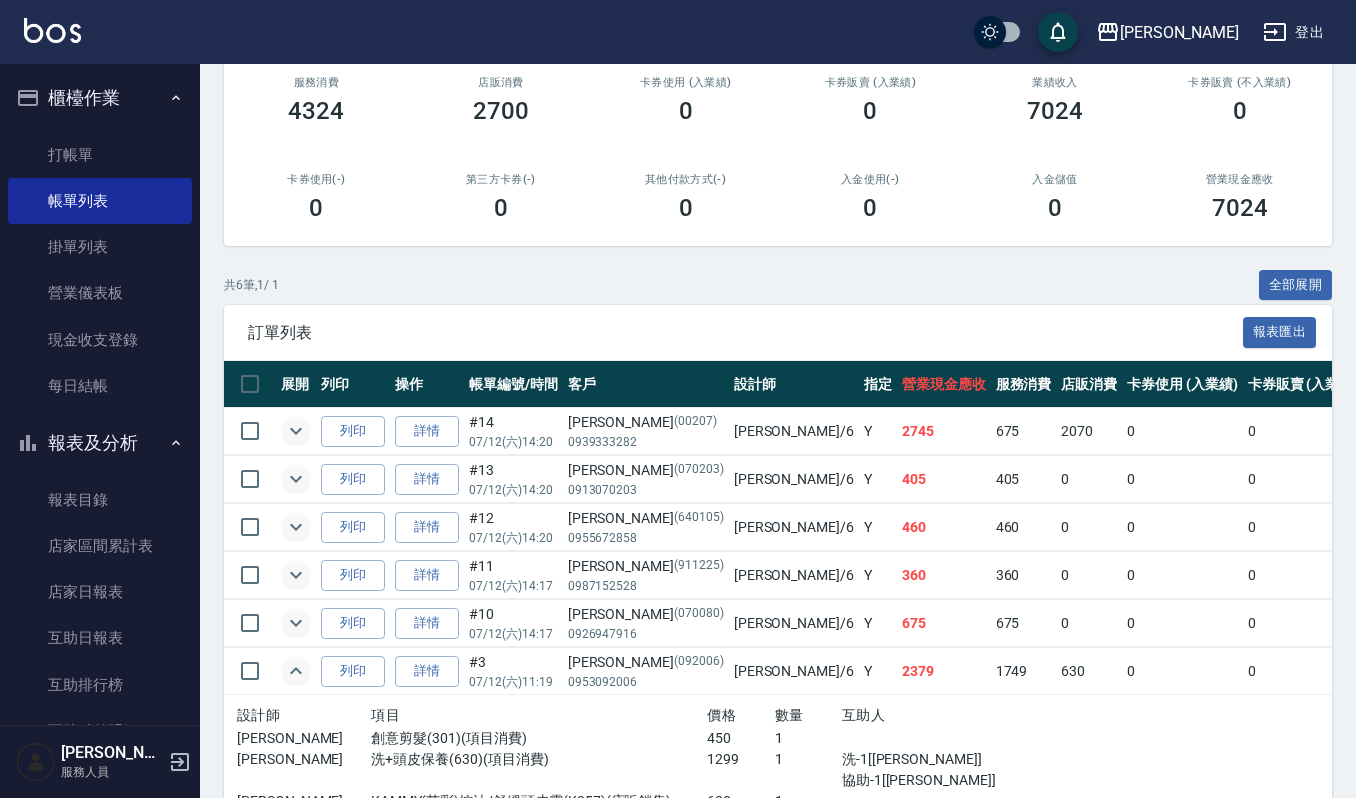 scroll, scrollTop: 381, scrollLeft: 0, axis: vertical 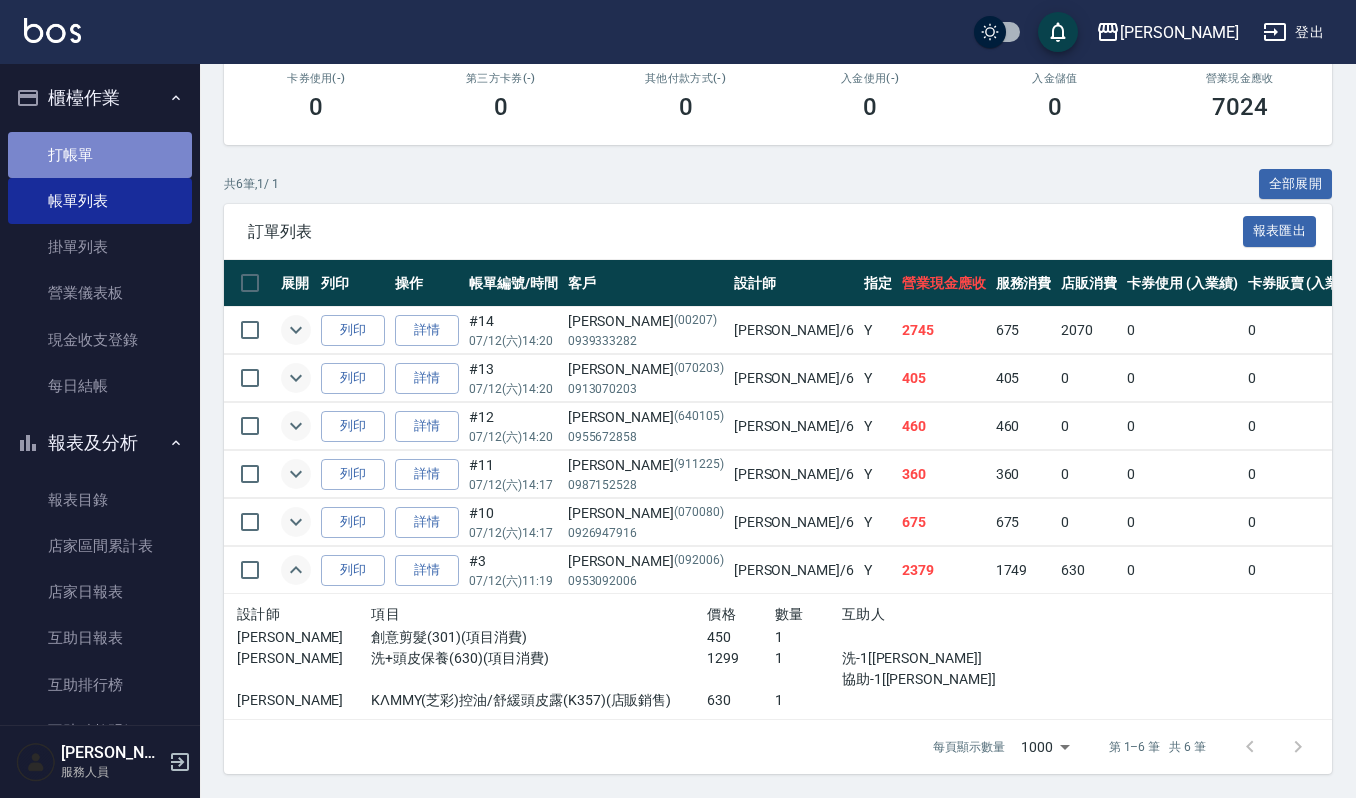 click on "打帳單" at bounding box center [100, 155] 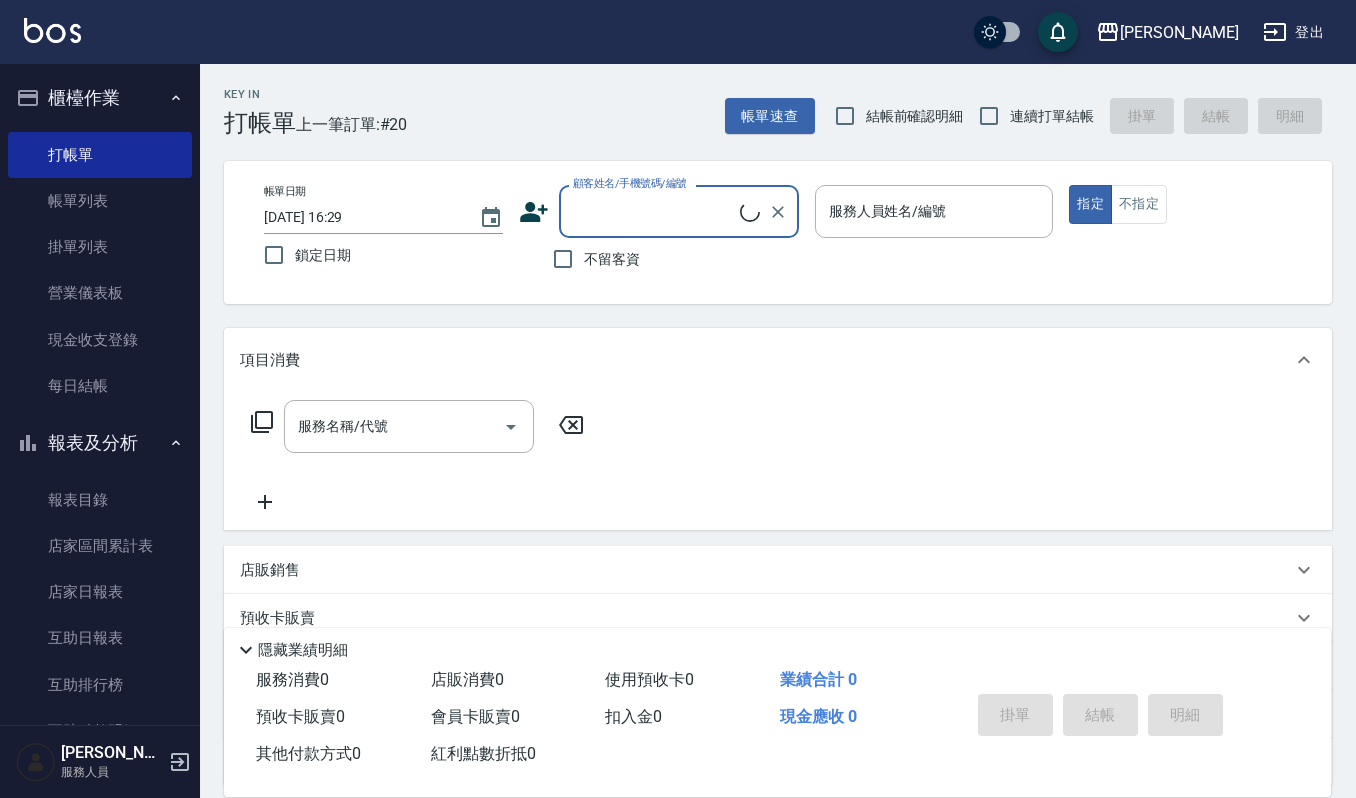 drag, startPoint x: 629, startPoint y: 190, endPoint x: 630, endPoint y: 204, distance: 14.035668 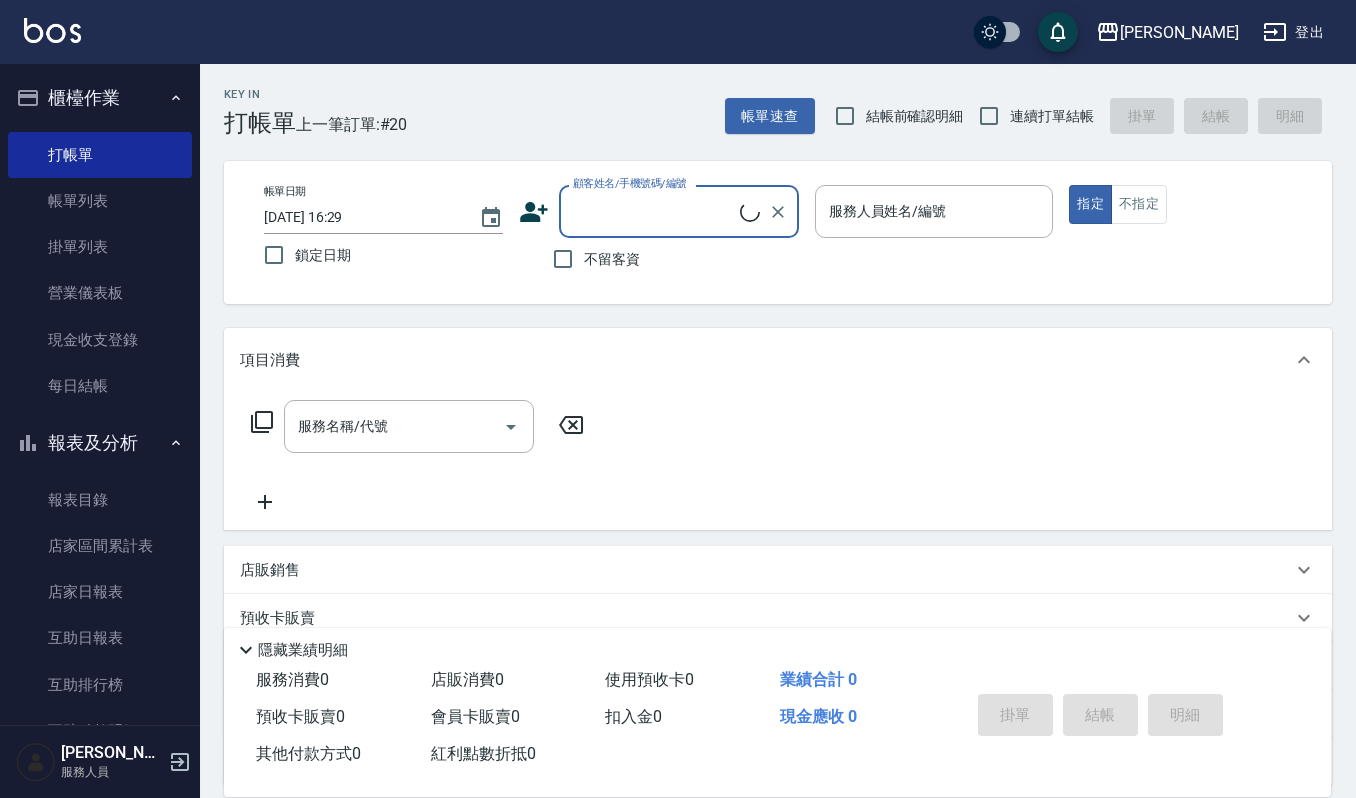 click on "顧客姓名/手機號碼/編號 顧客姓名/手機號碼/編號" at bounding box center (679, 211) 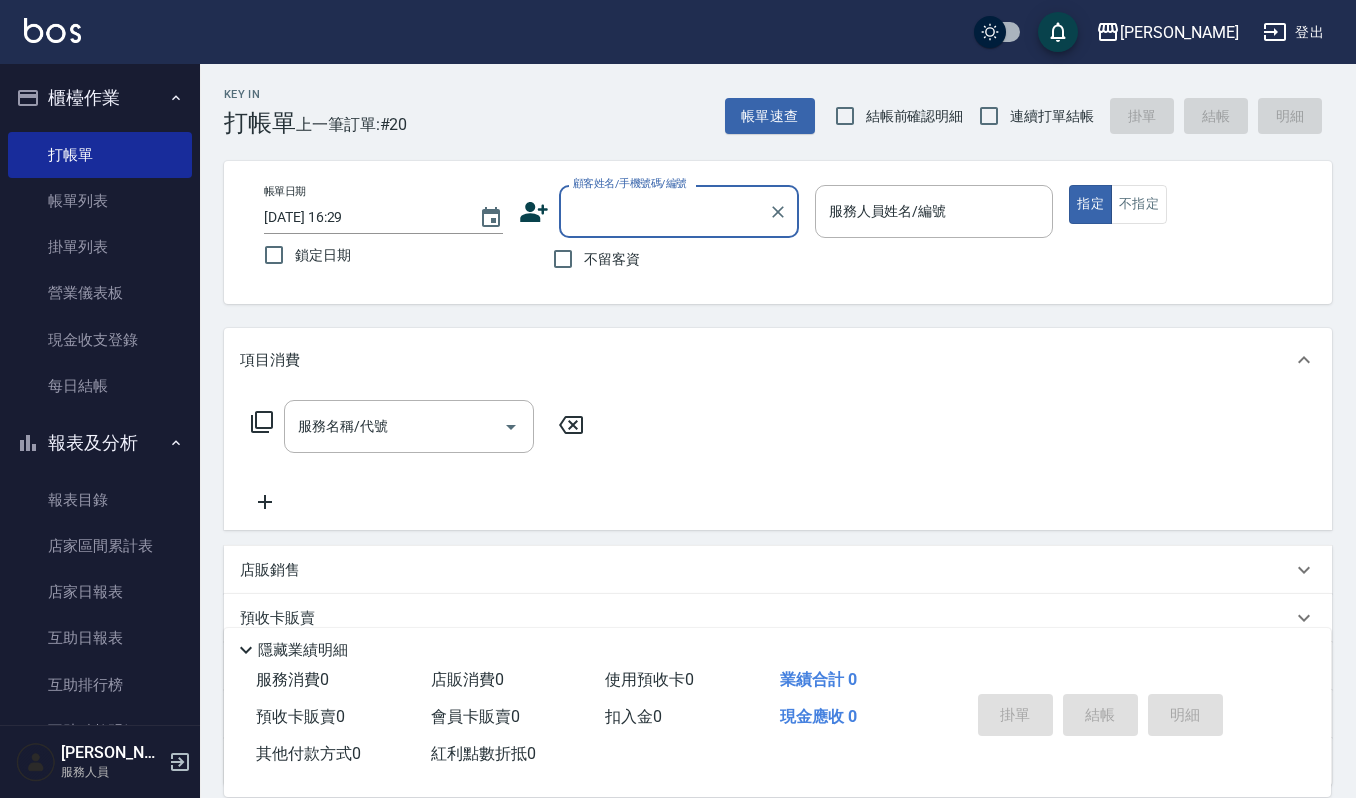 click on "顧客姓名/手機號碼/編號" at bounding box center (664, 211) 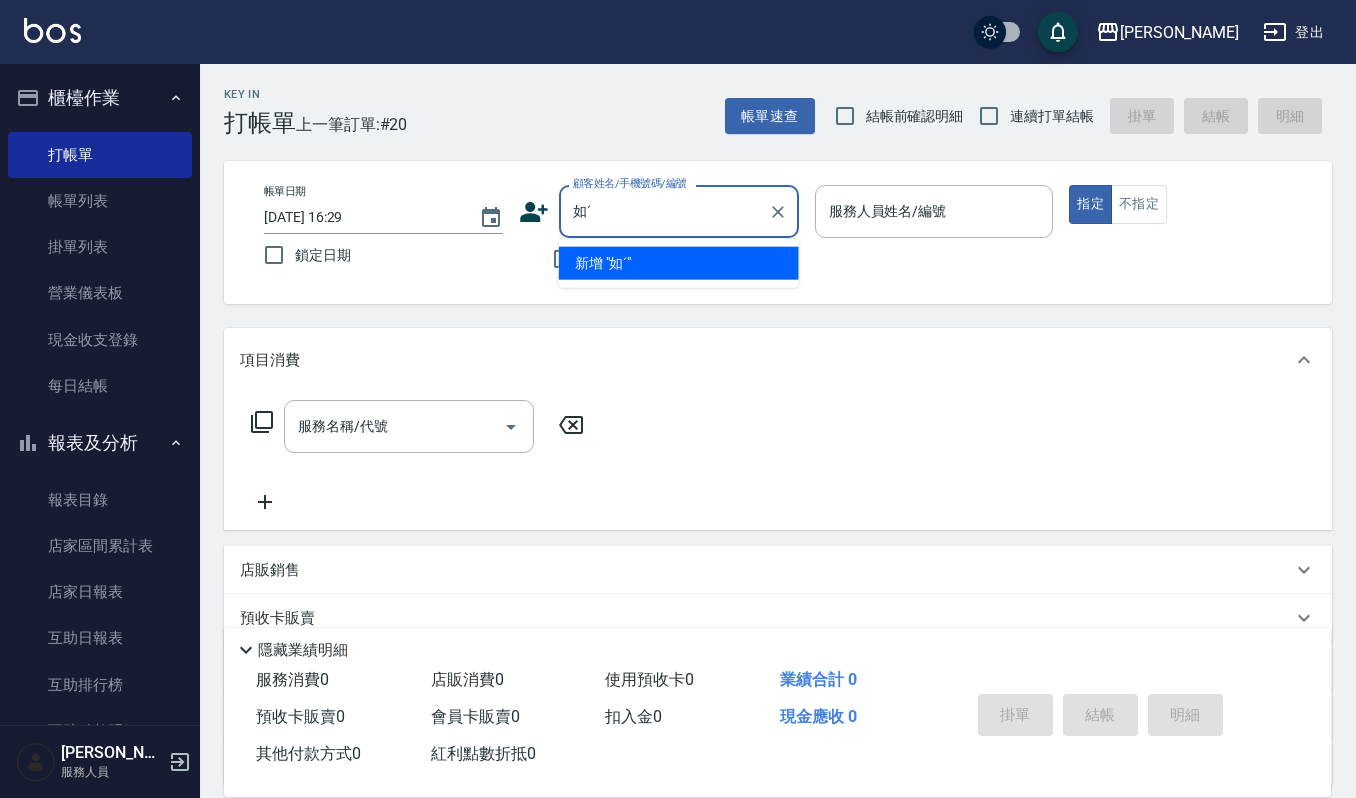 type on "如ˊˊ" 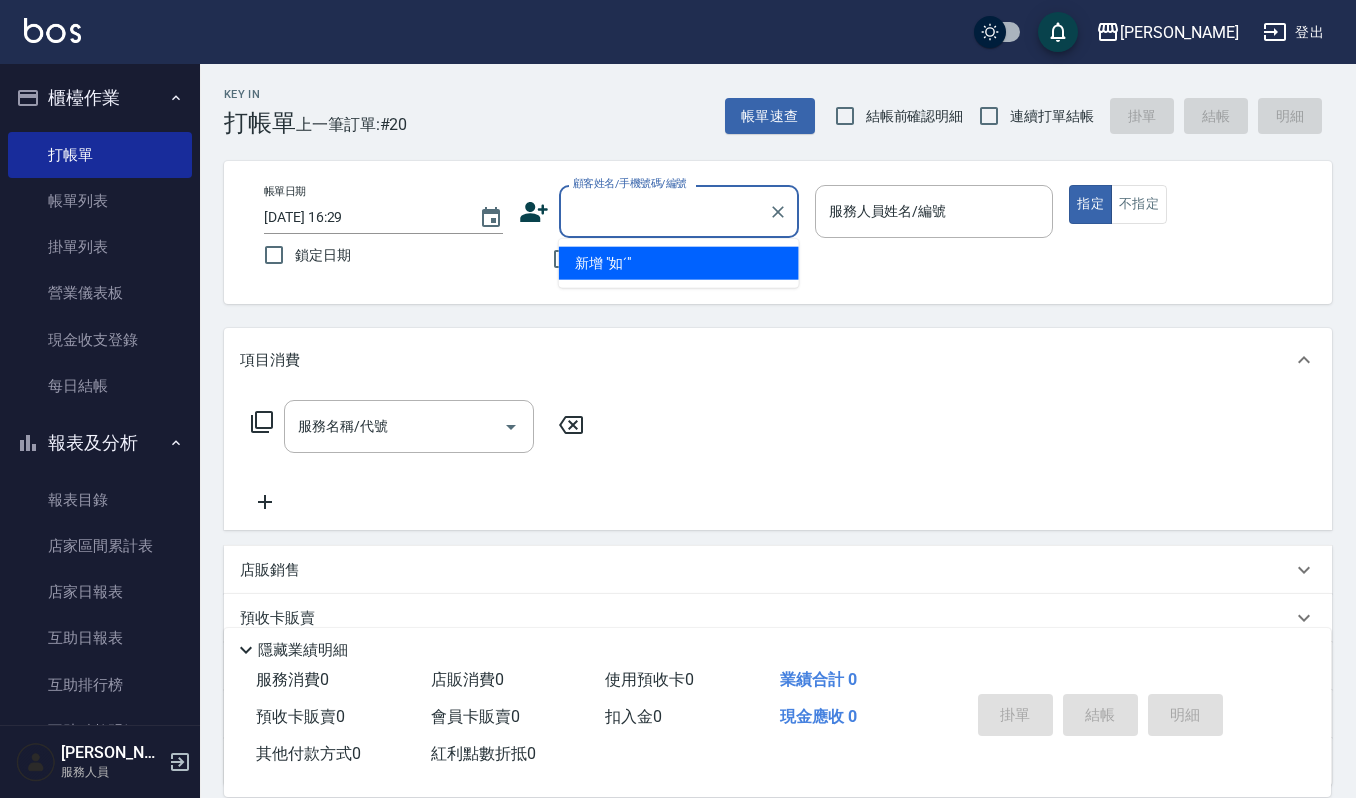 click on "服務名稱/代號 服務名稱/代號" at bounding box center (778, 461) 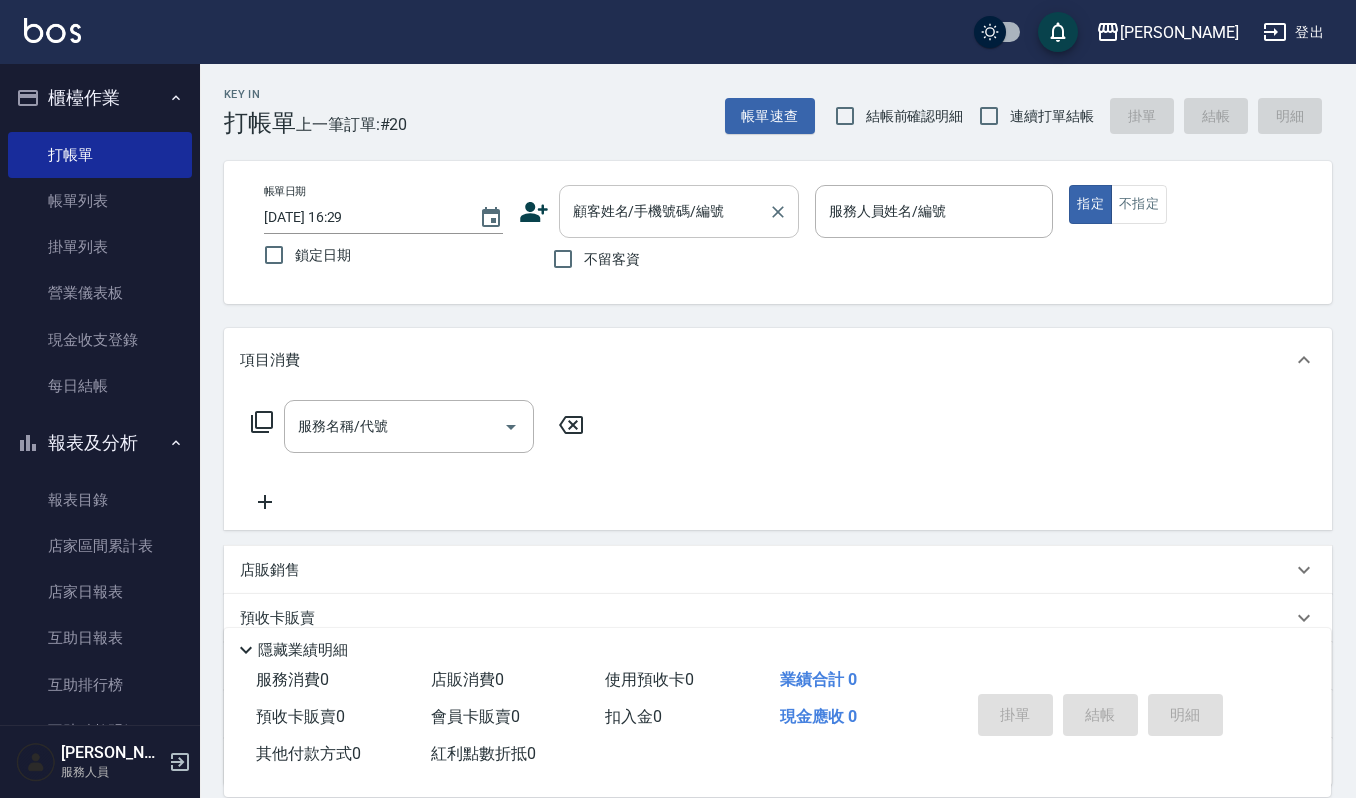 click on "顧客姓名/手機號碼/編號" at bounding box center [679, 211] 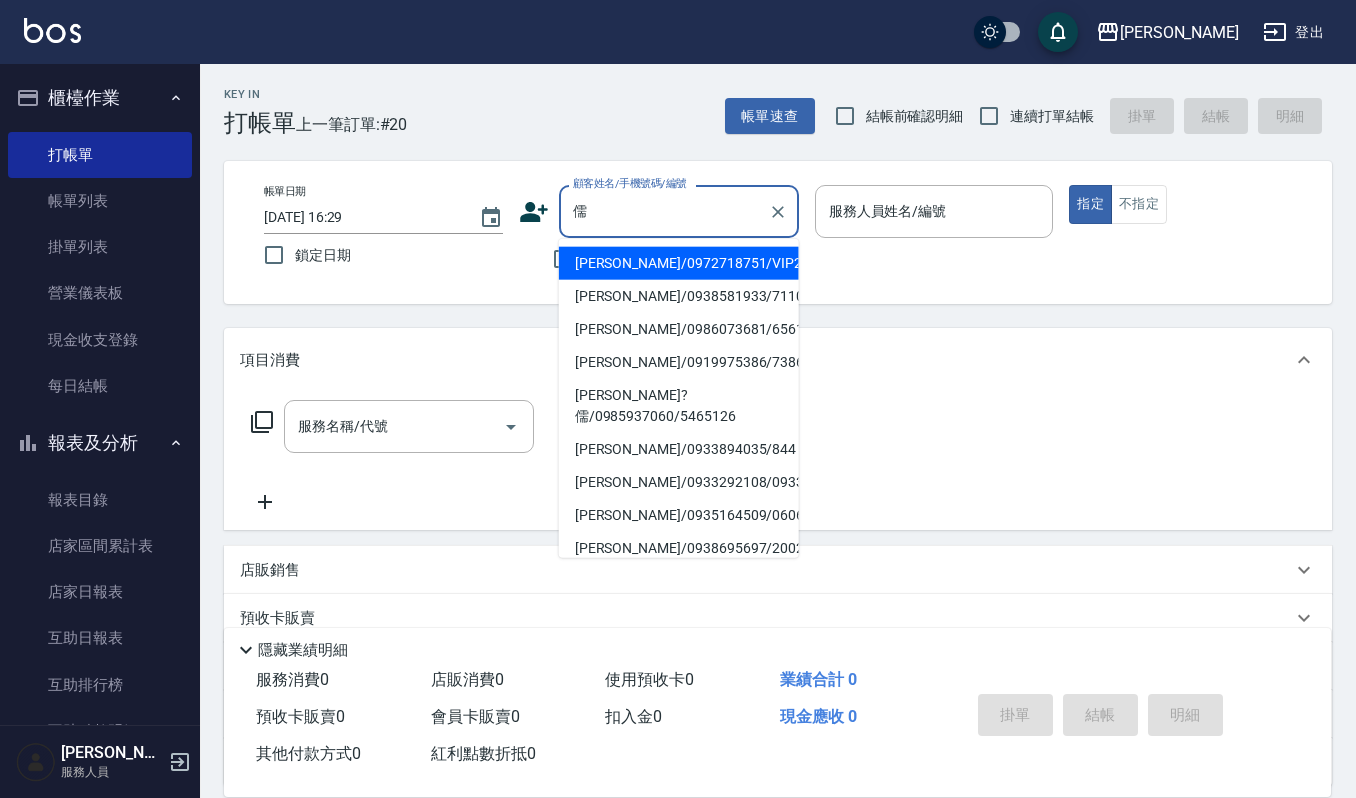 click on "[PERSON_NAME]/0972718751/VIP2294" at bounding box center (679, 263) 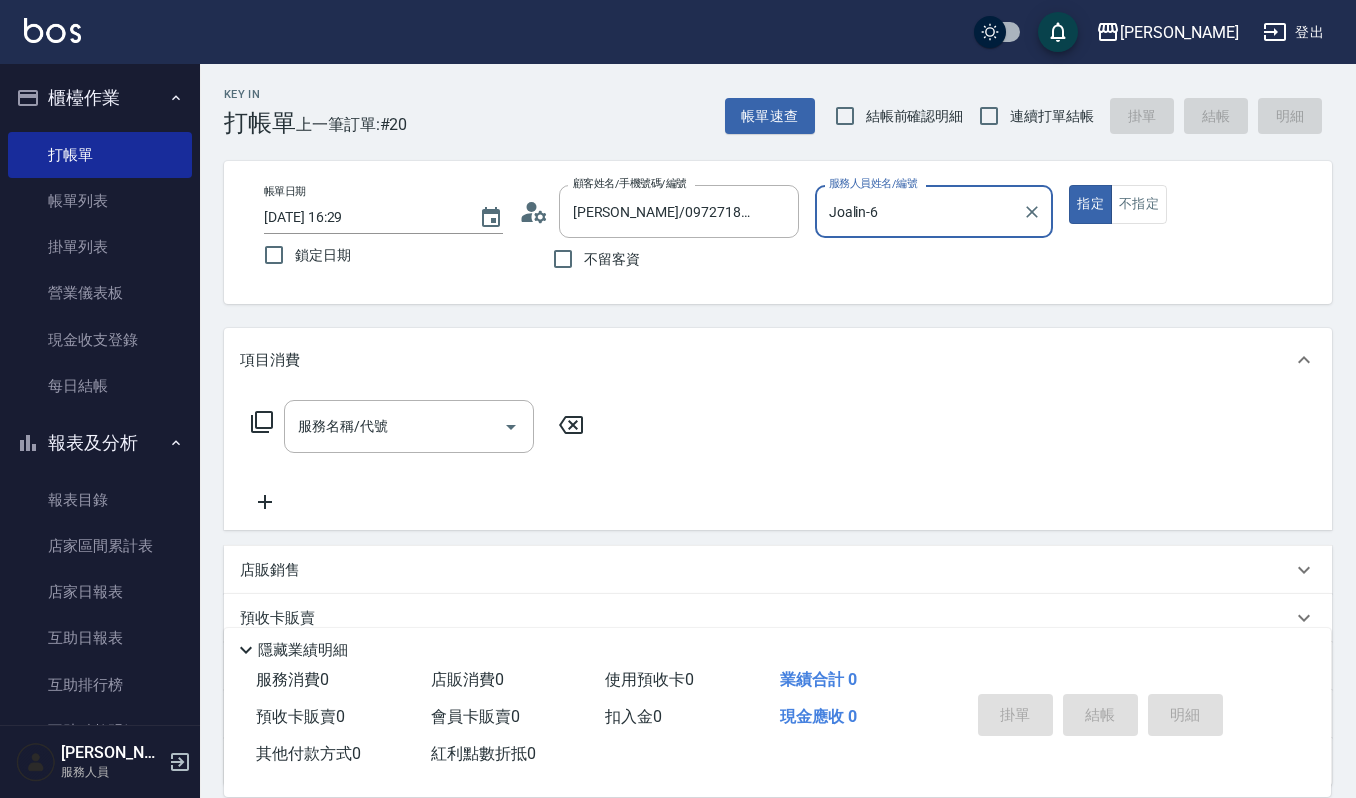 type on "Joalin-6" 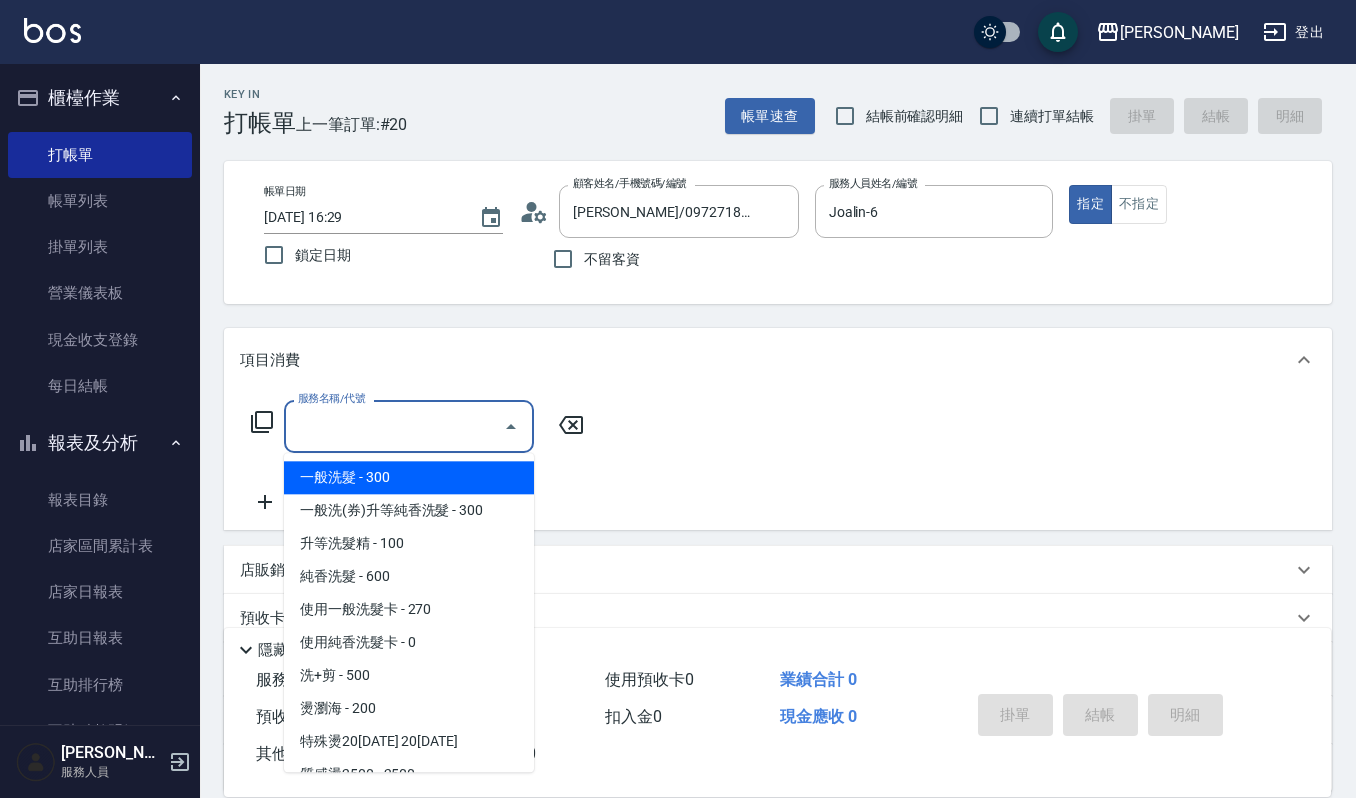 click on "服務名稱/代號" at bounding box center (394, 426) 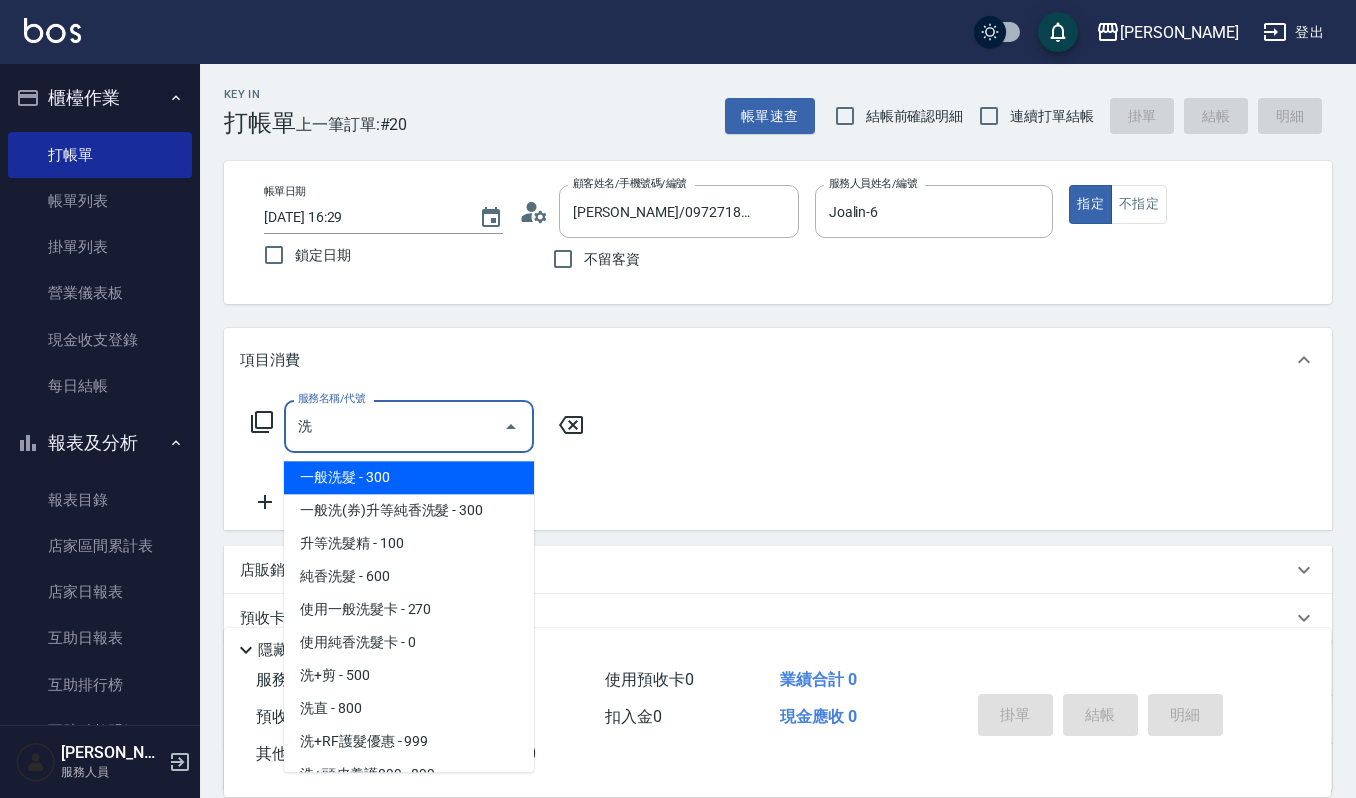 click on "洗+頭皮養護899 - 899" at bounding box center [409, 774] 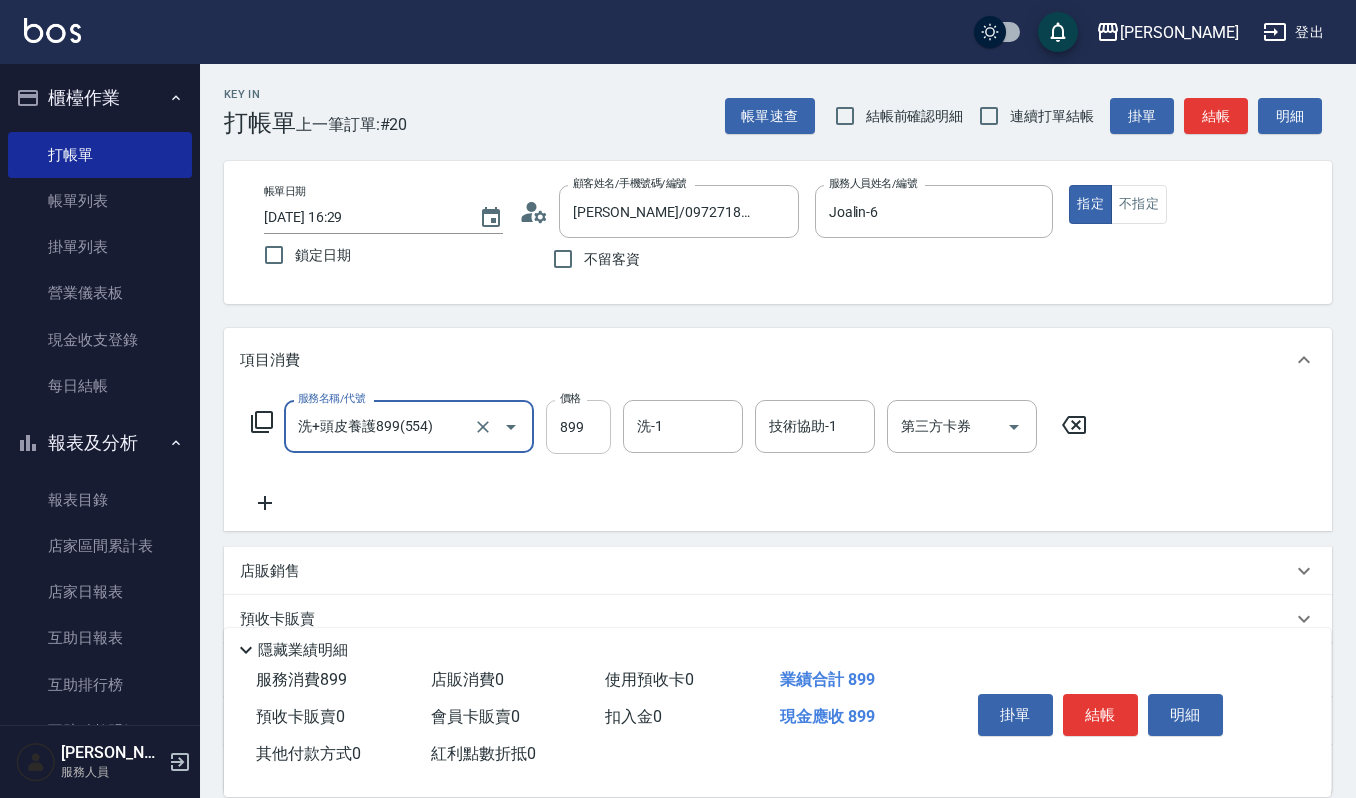 type on "洗+頭皮養護899(554)" 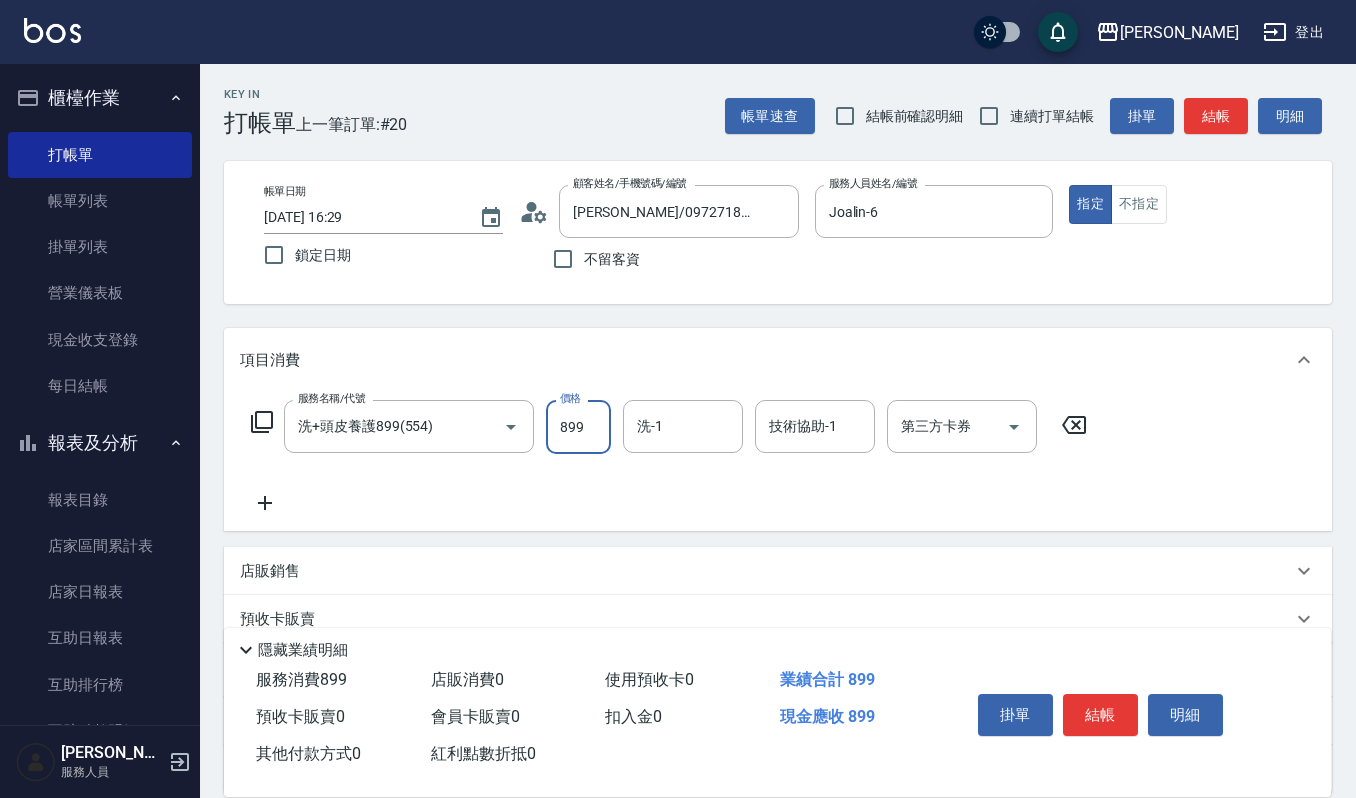 click on "899" at bounding box center [578, 427] 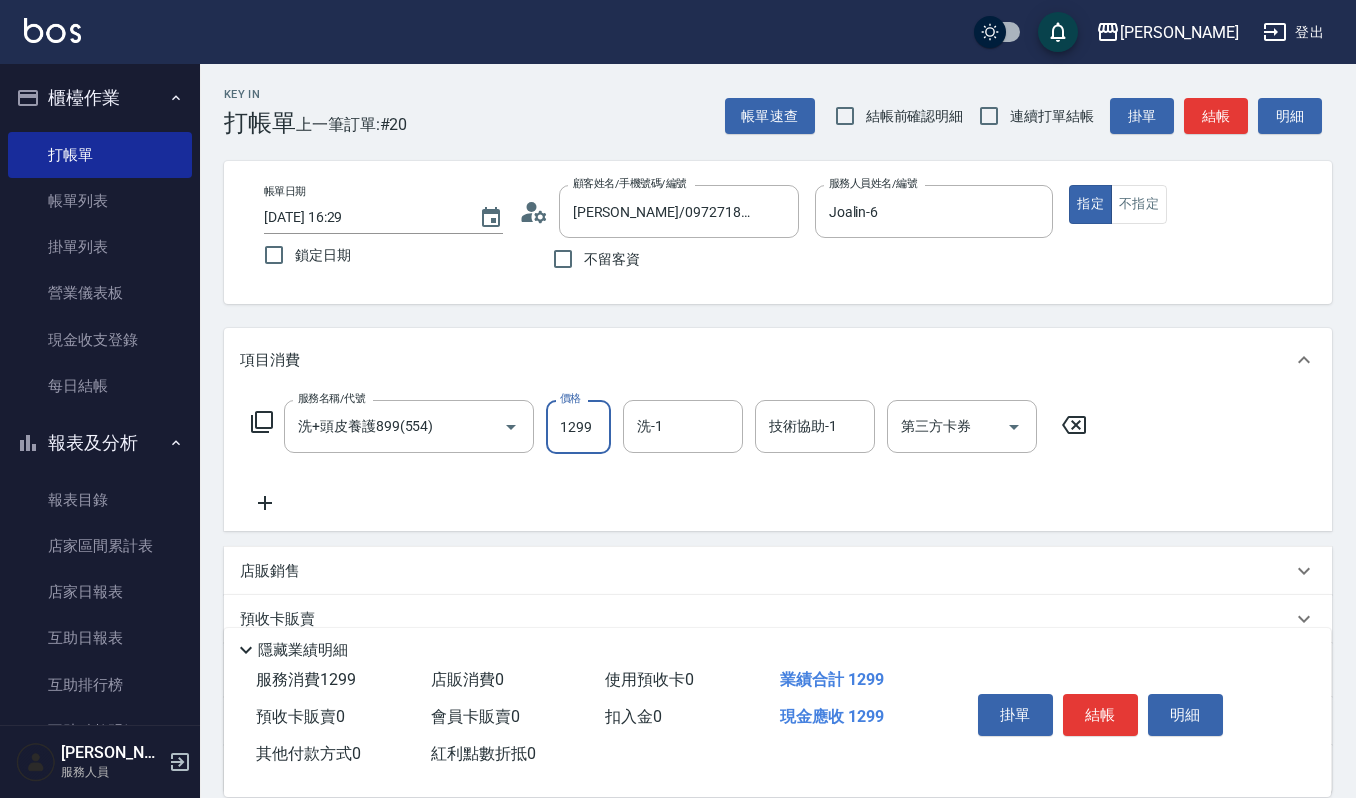 type on "1299" 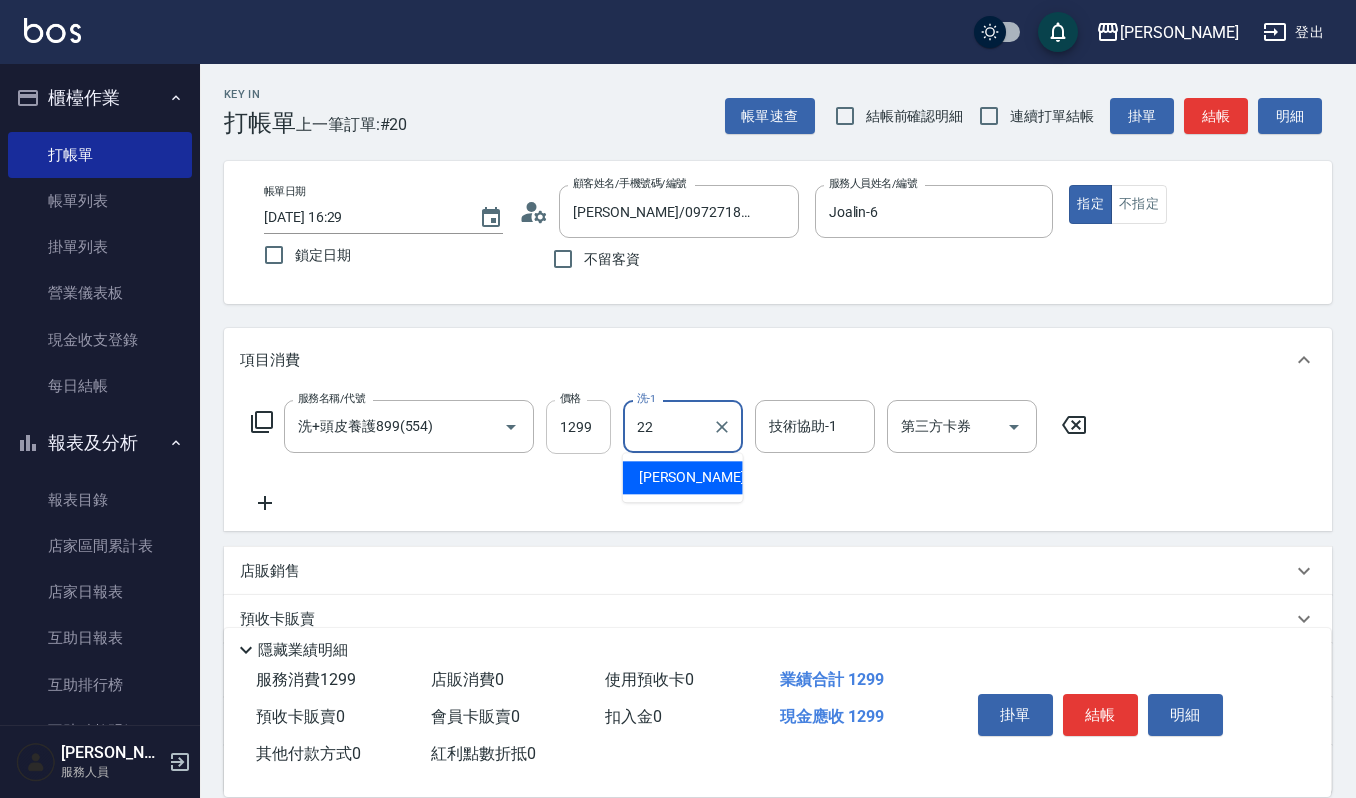 type on "宜芳-22" 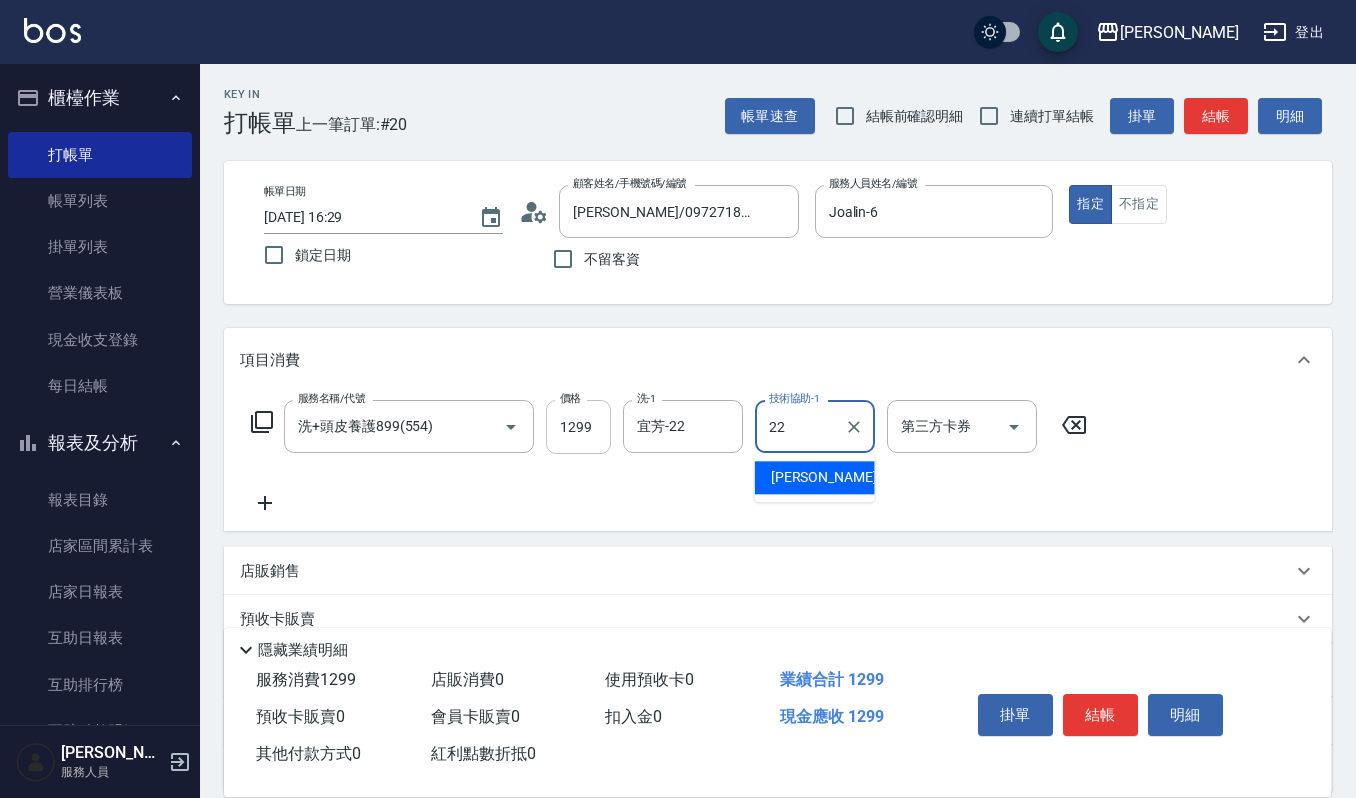 type on "宜芳-22" 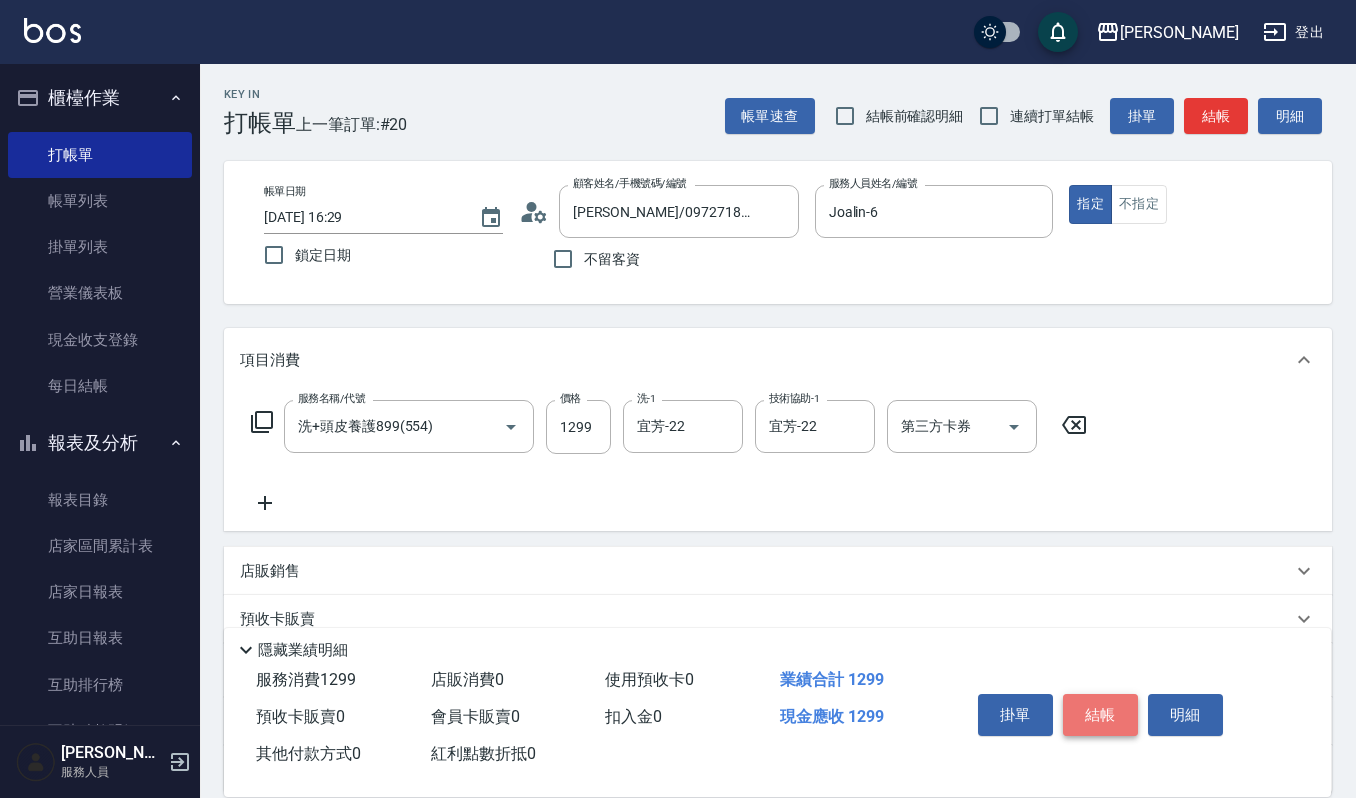click on "結帳" at bounding box center (1100, 715) 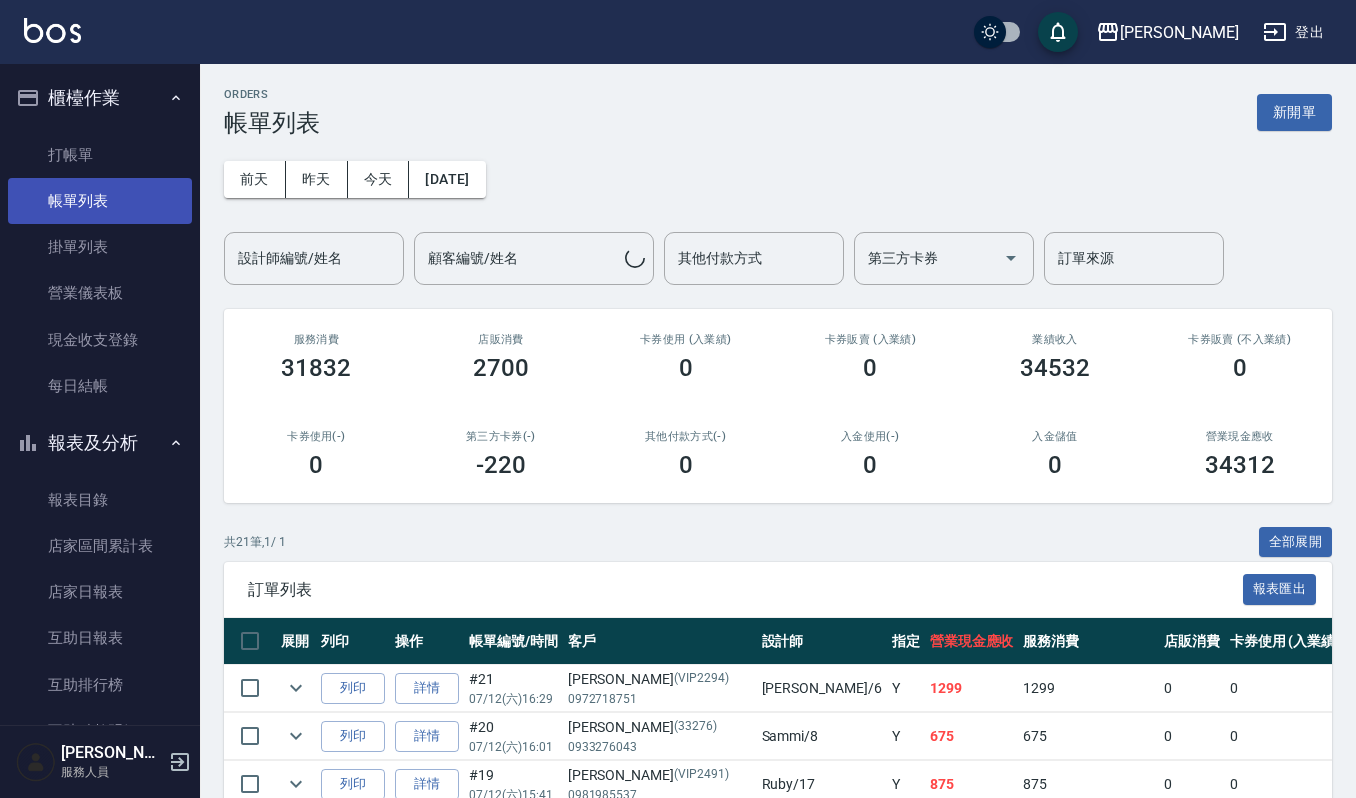 click on "帳單列表" at bounding box center (100, 201) 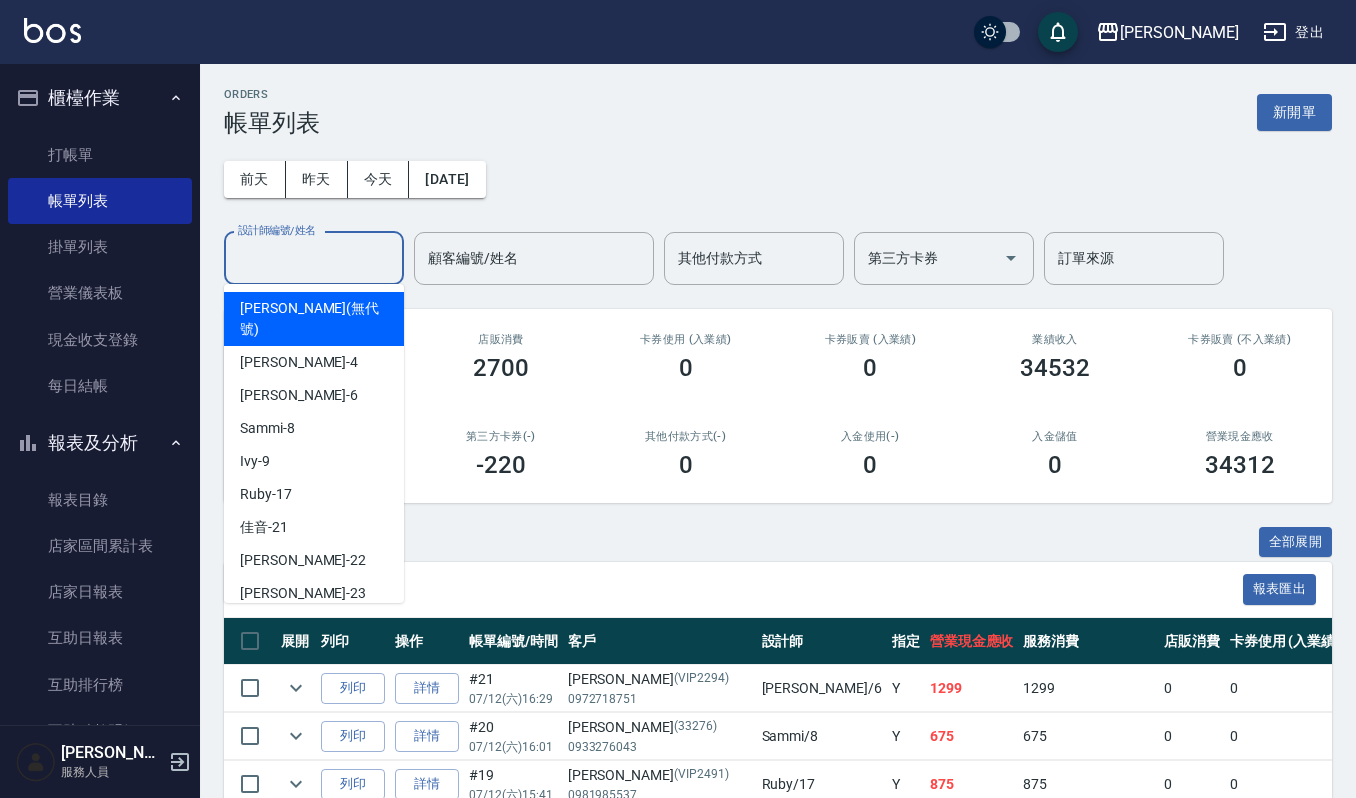 click on "設計師編號/姓名" at bounding box center [314, 258] 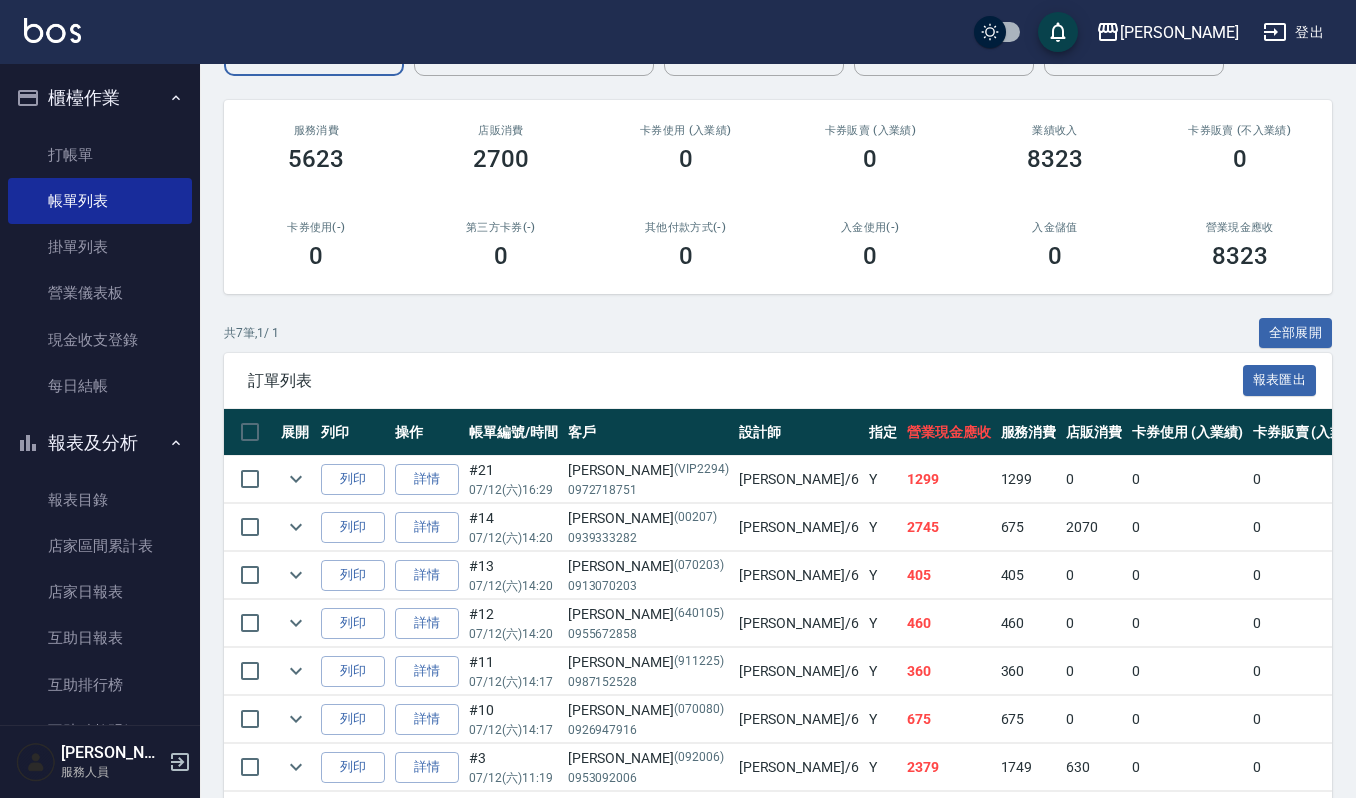scroll, scrollTop: 305, scrollLeft: 0, axis: vertical 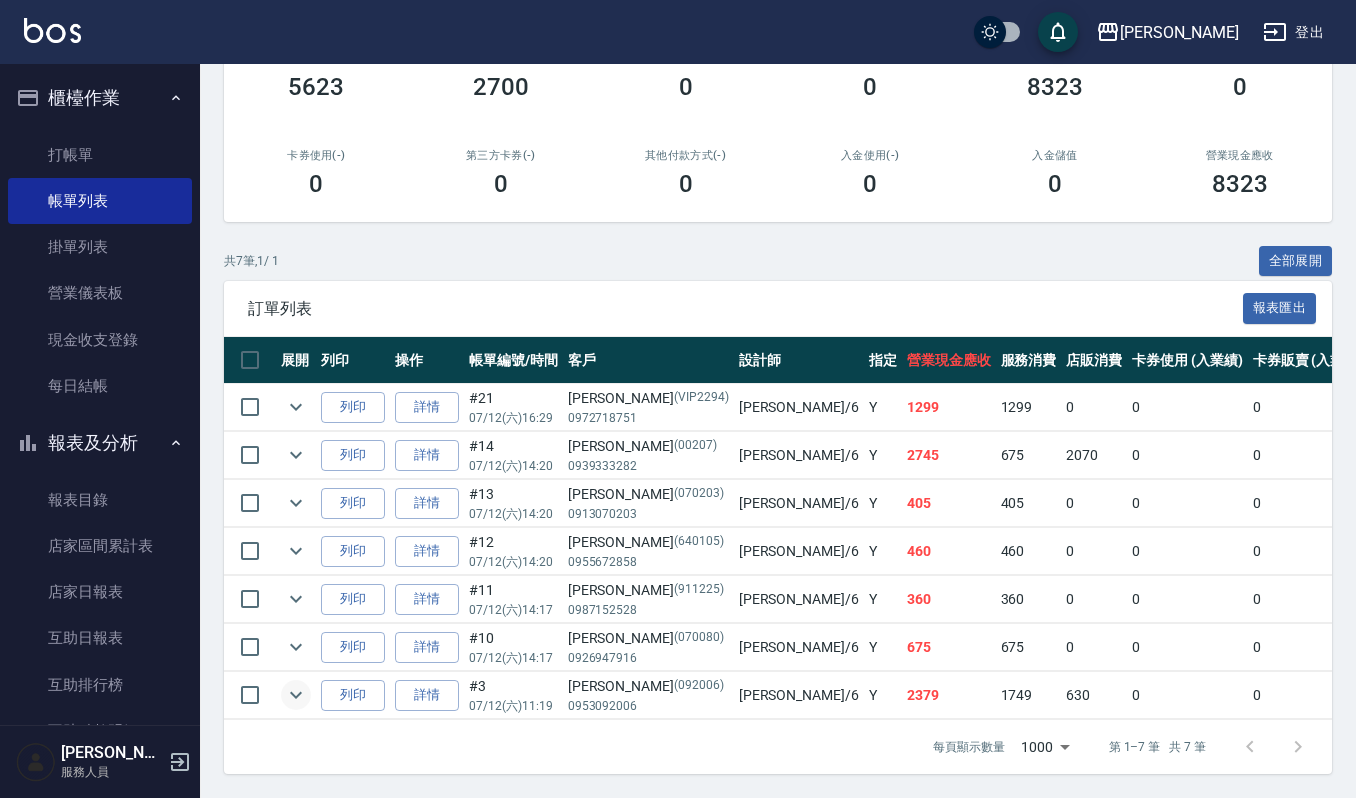 type on "Joalin-6" 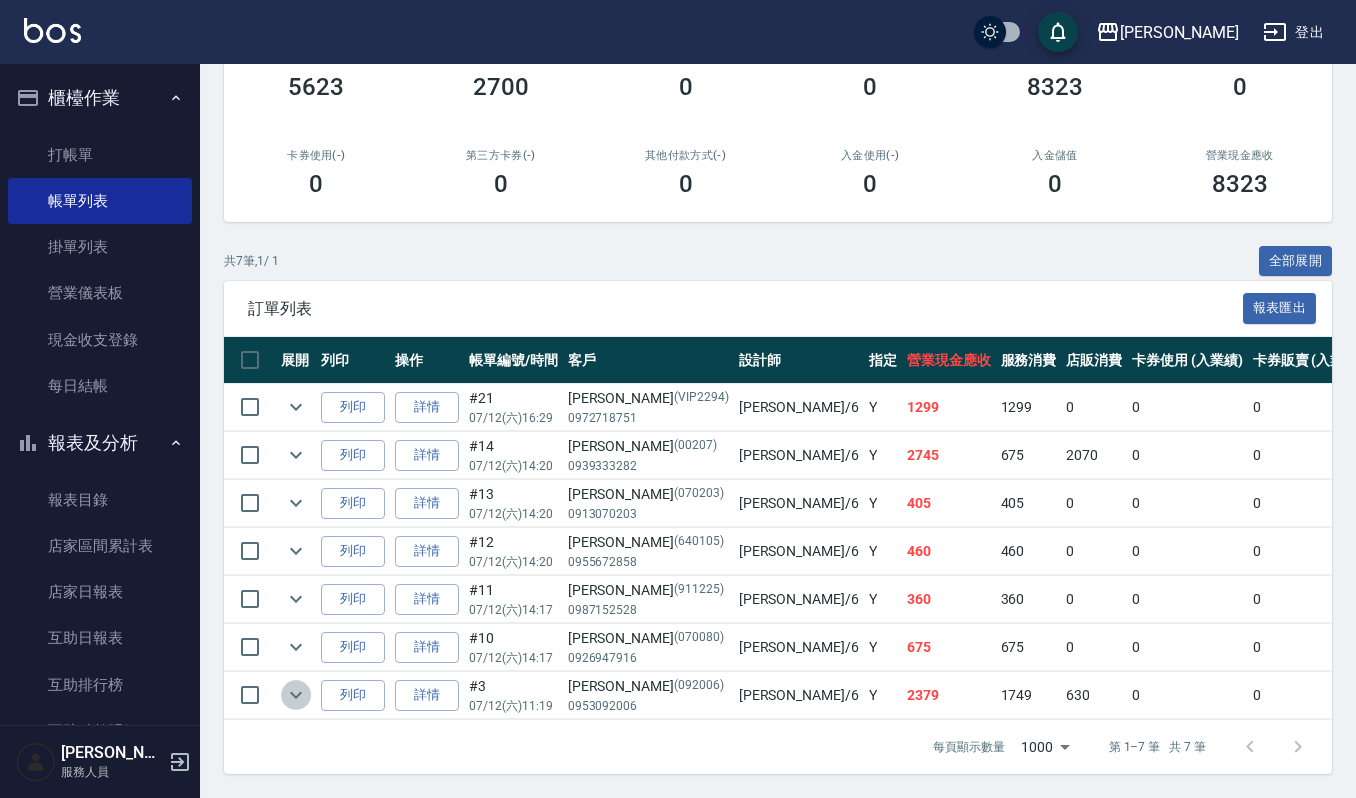 click 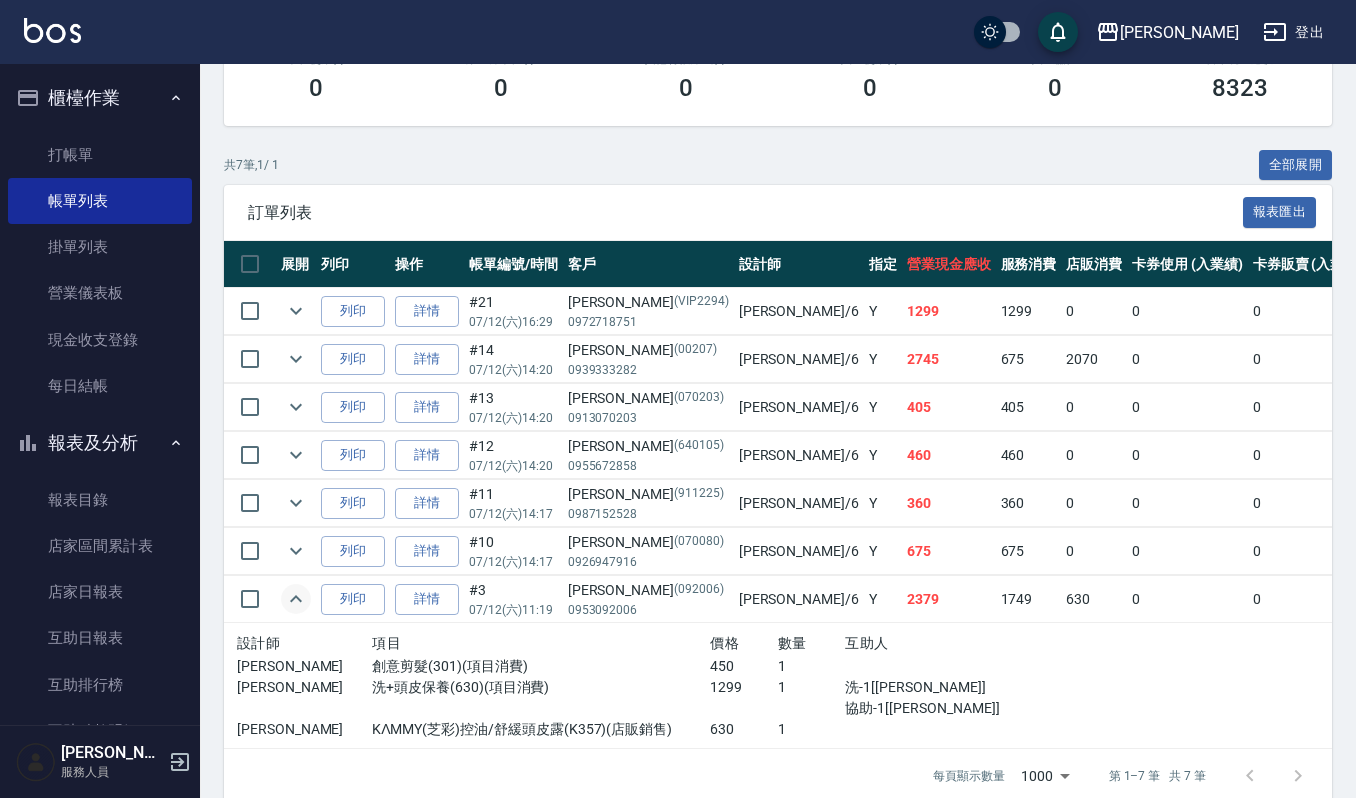 scroll, scrollTop: 392, scrollLeft: 0, axis: vertical 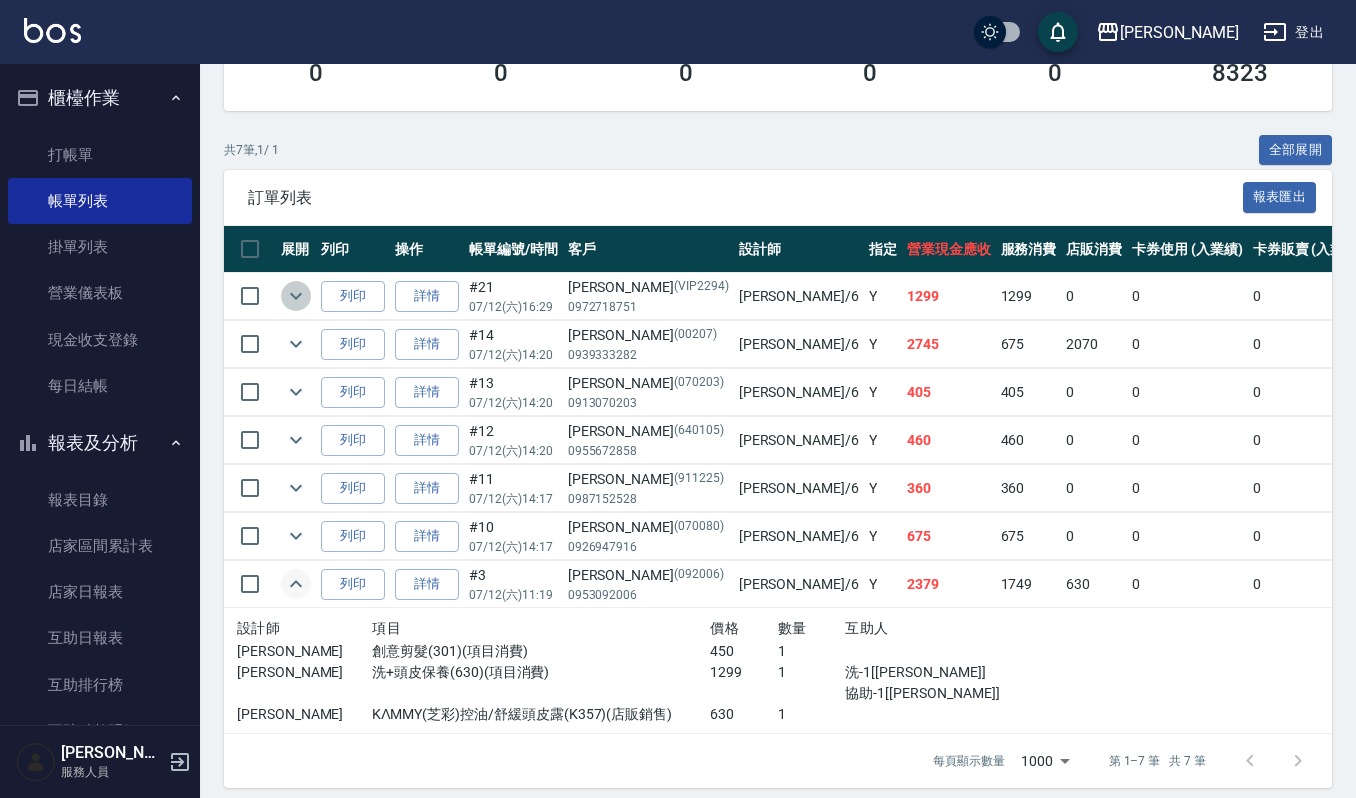 click 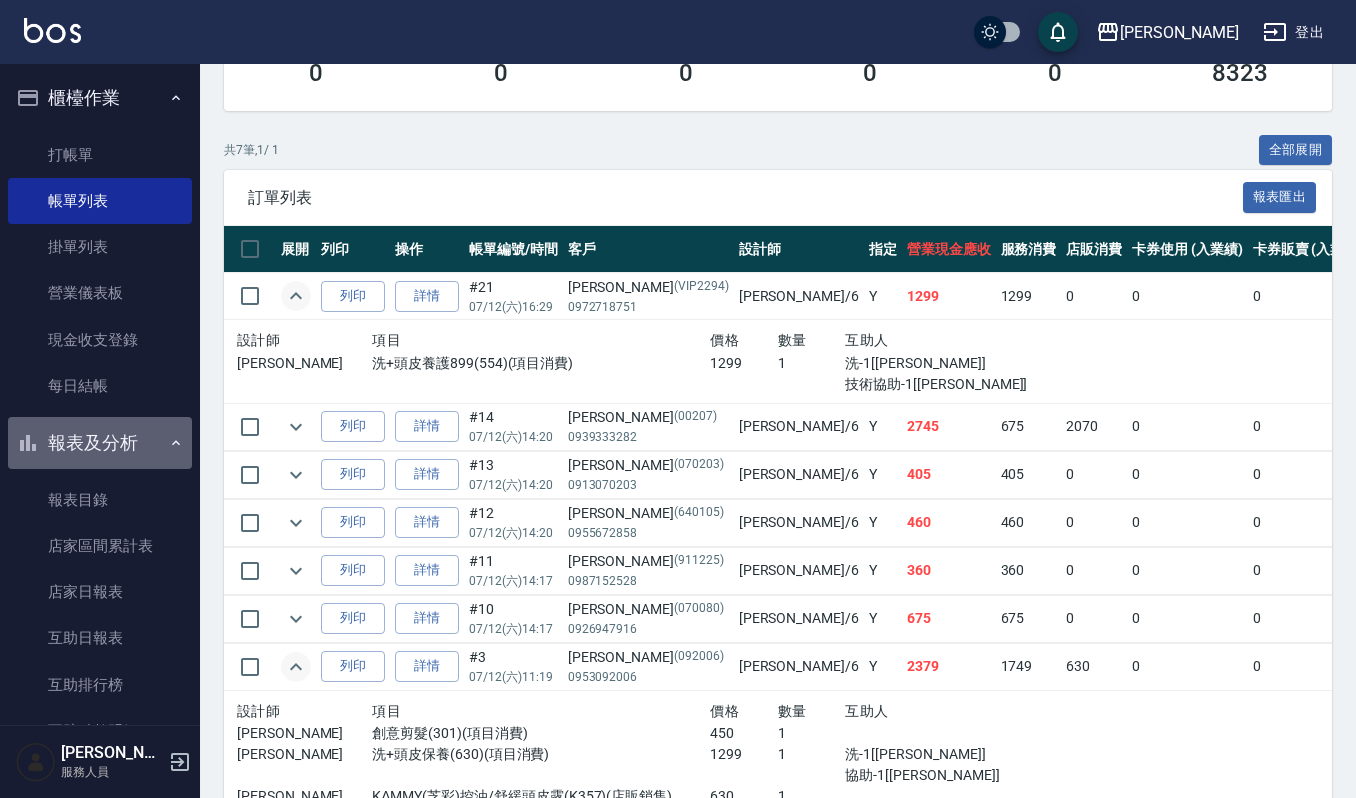 click on "報表及分析" at bounding box center (100, 443) 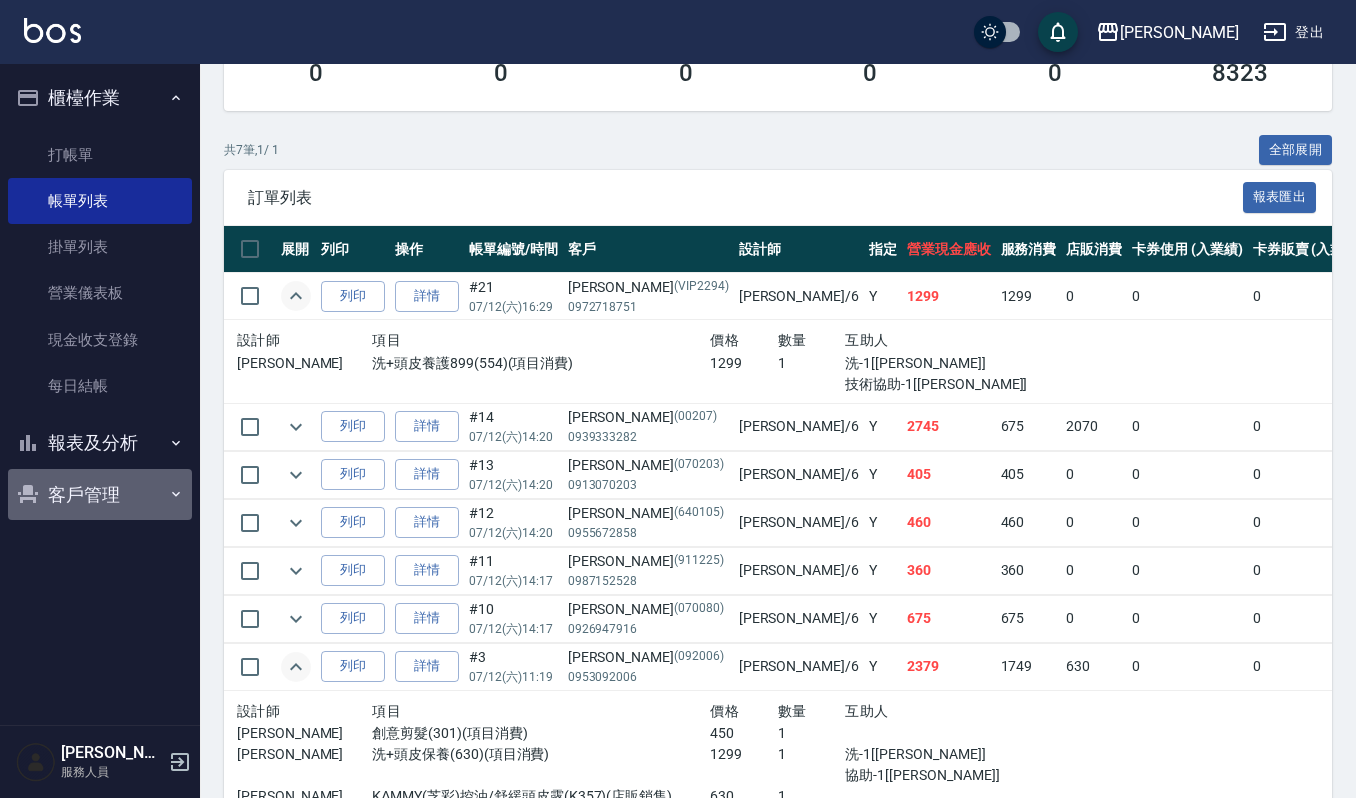 click on "客戶管理" at bounding box center [100, 495] 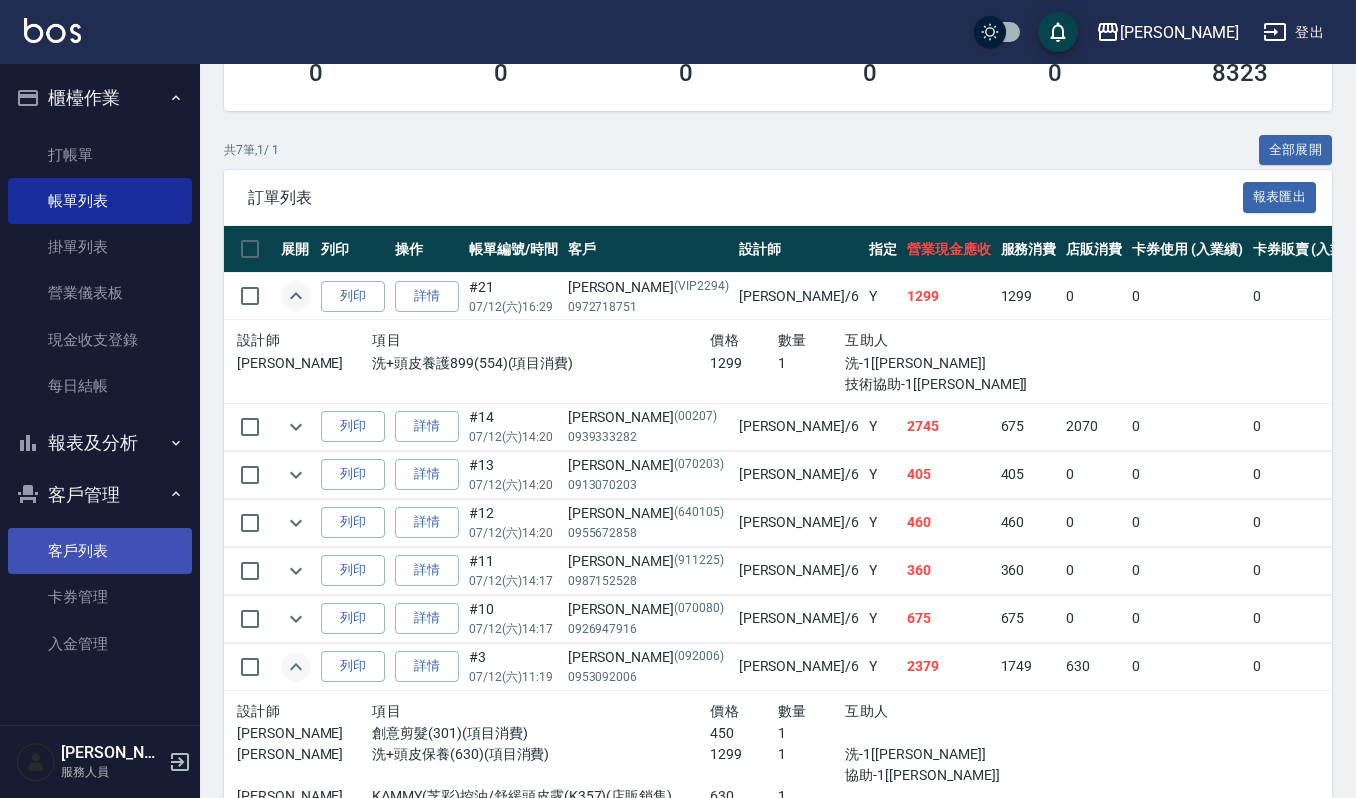 click on "客戶列表" at bounding box center [100, 551] 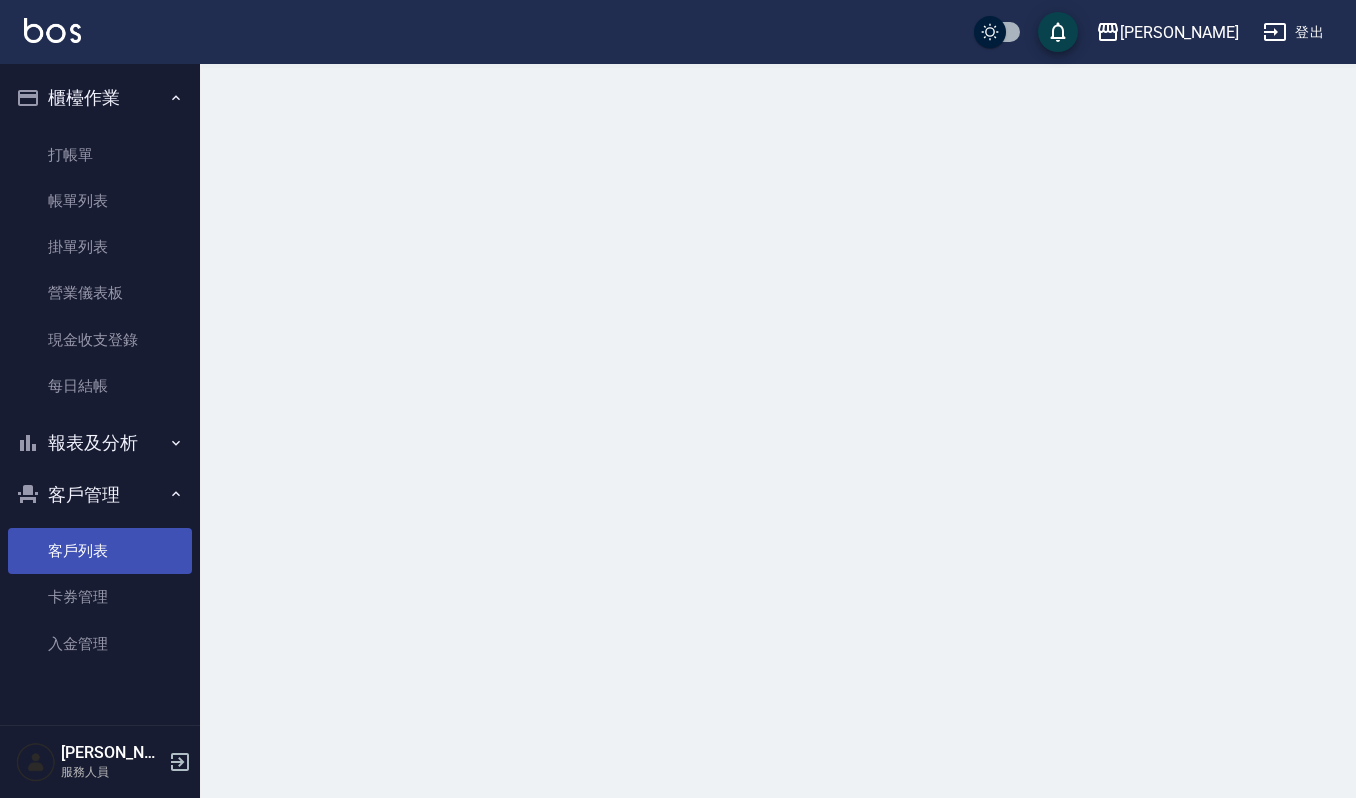 scroll, scrollTop: 0, scrollLeft: 0, axis: both 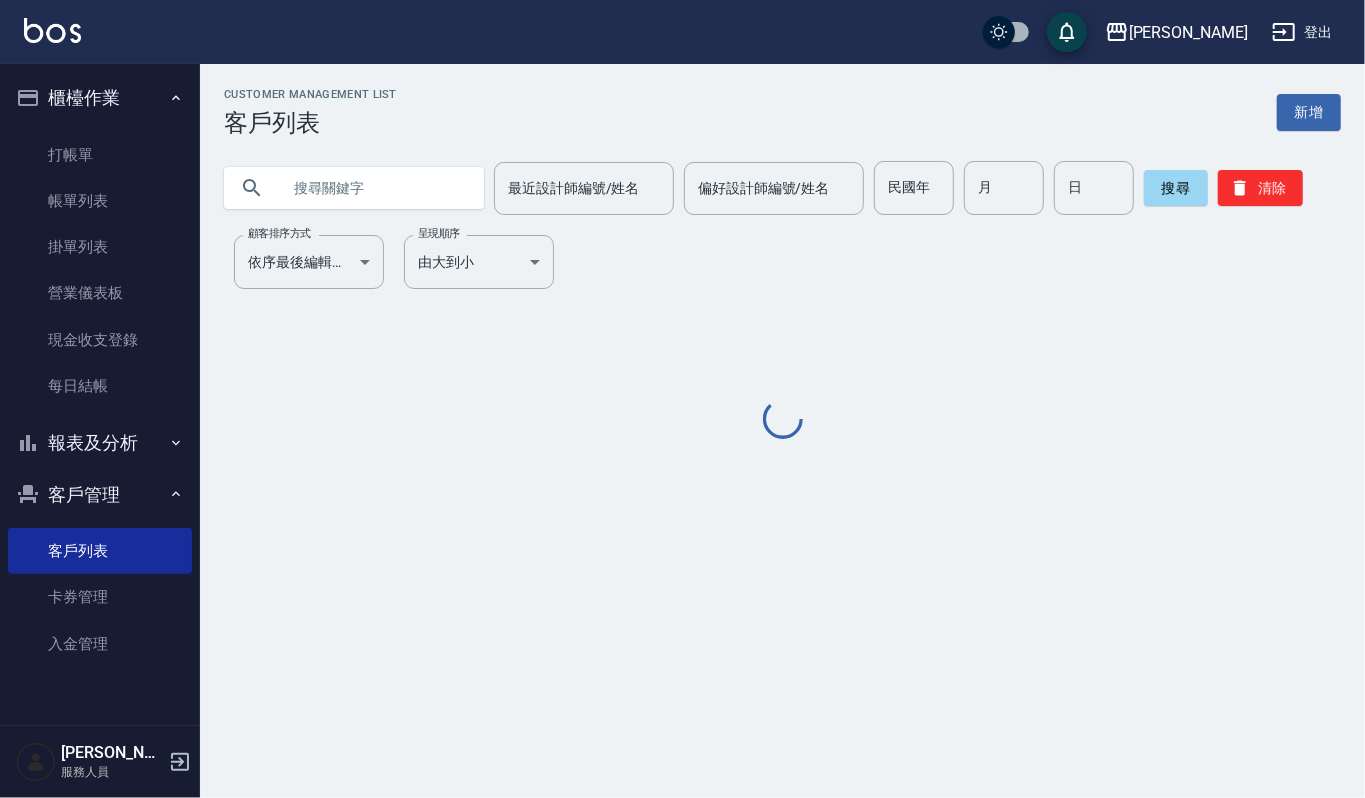 click at bounding box center [374, 188] 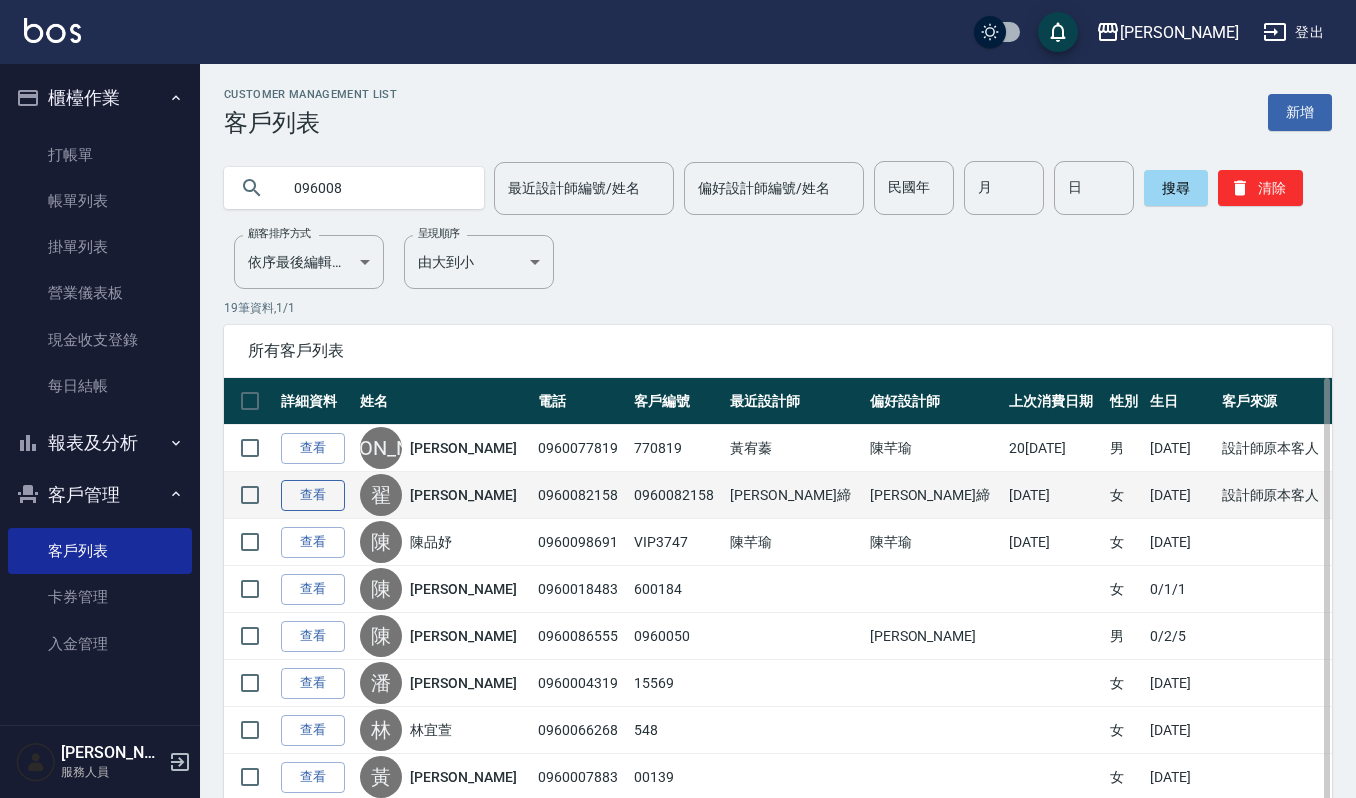 type on "096008" 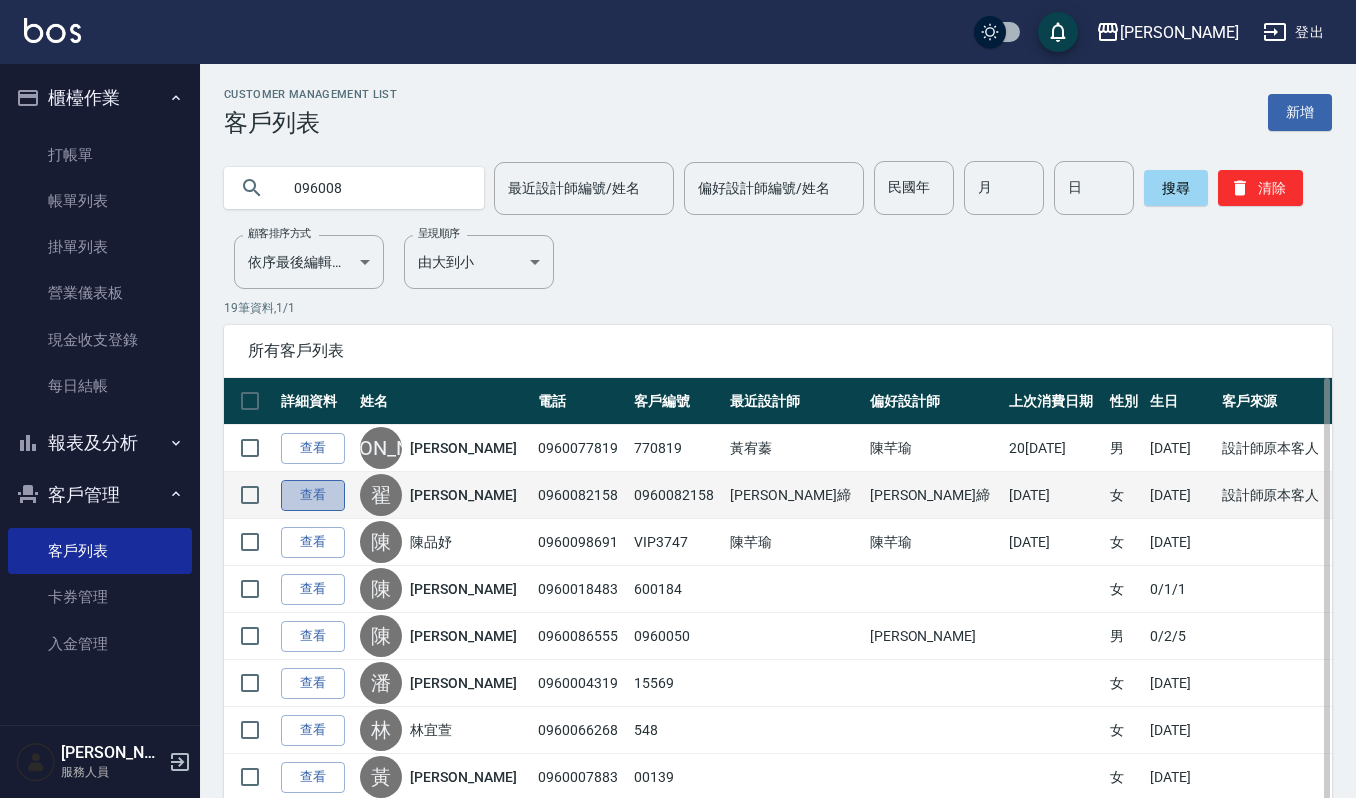 click on "查看" at bounding box center (313, 495) 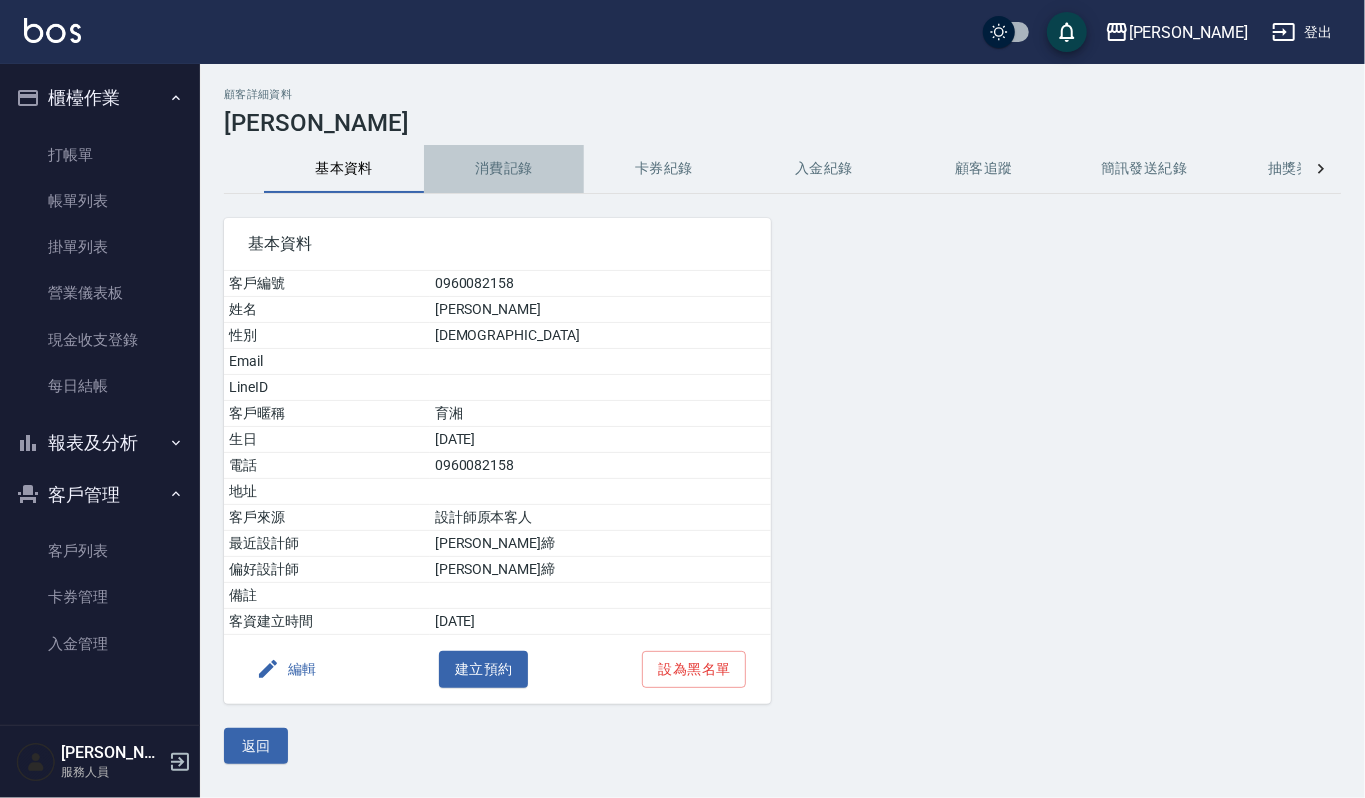 click on "消費記錄" at bounding box center [504, 169] 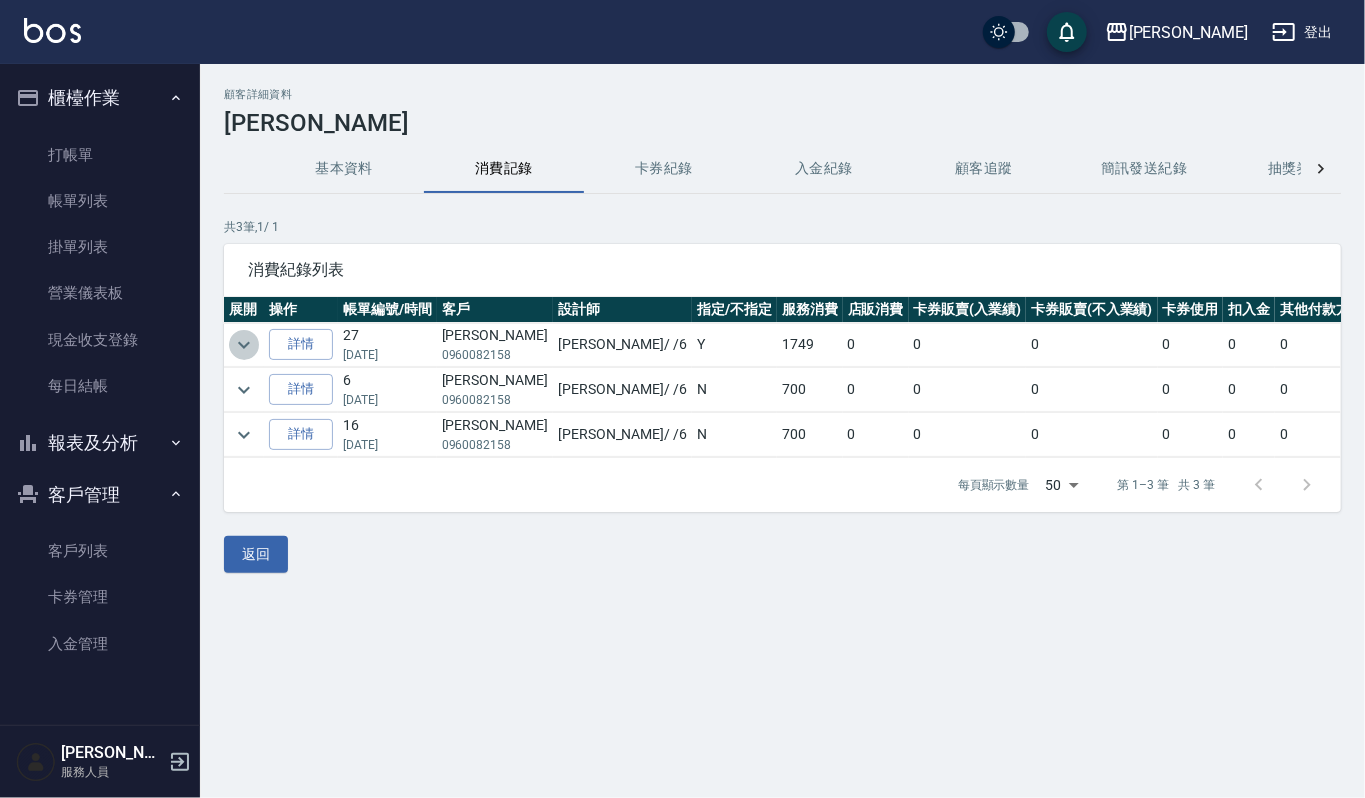 click 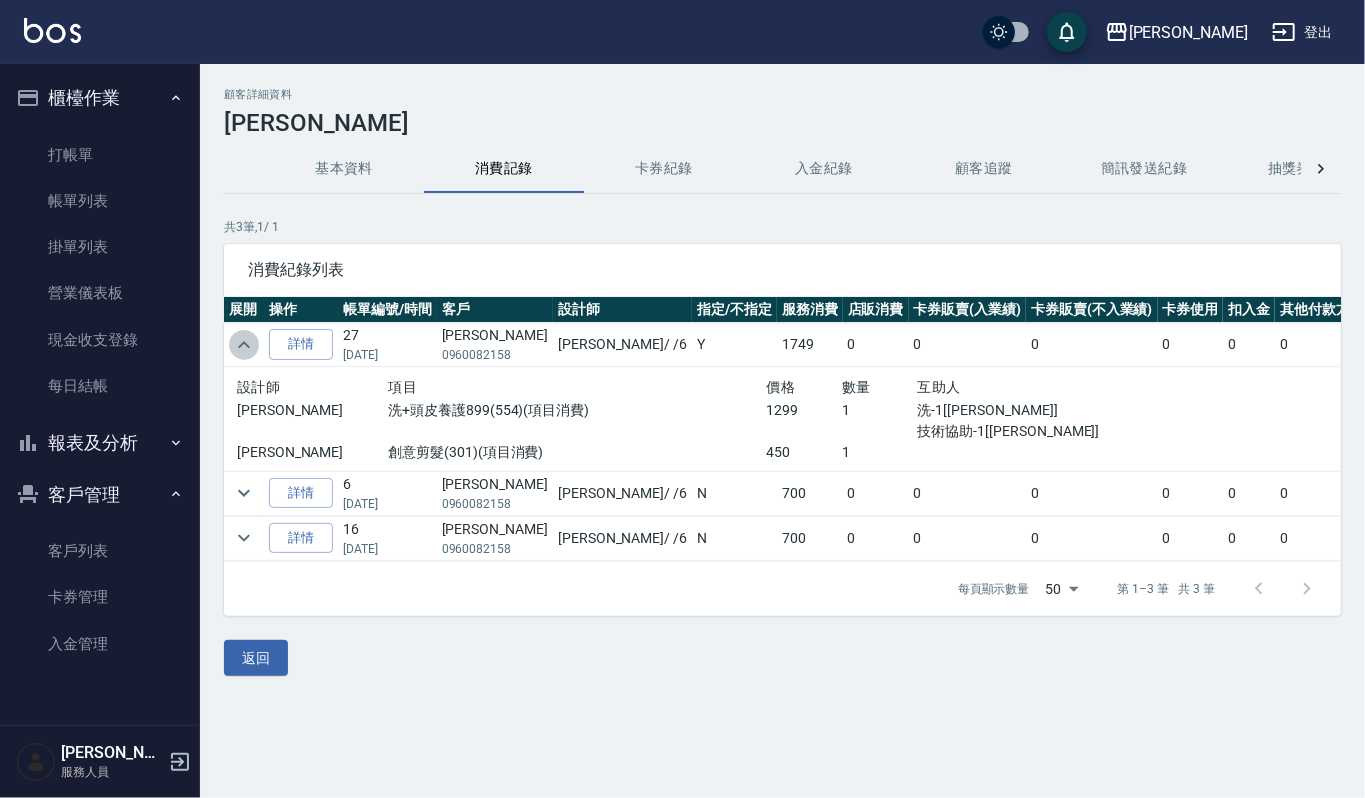 click 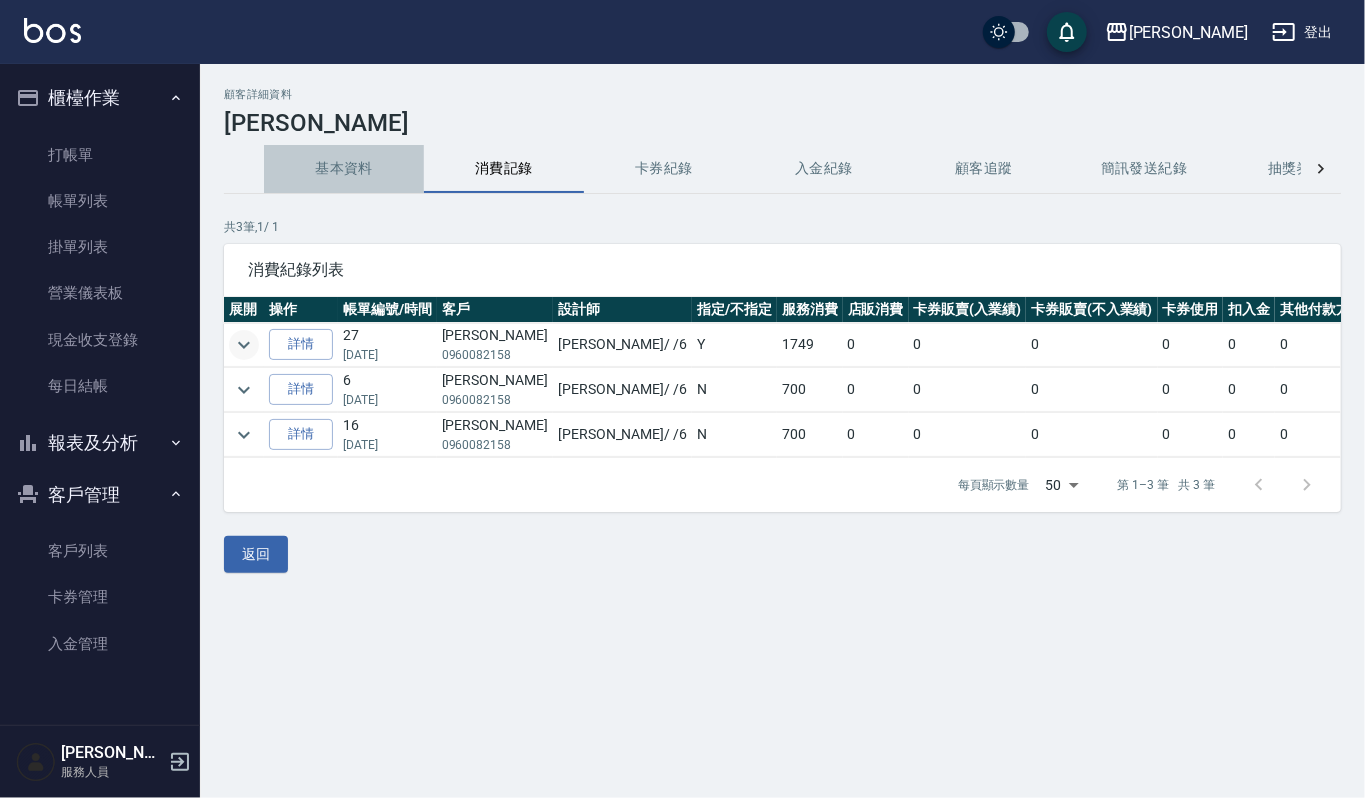 click on "基本資料" at bounding box center (344, 169) 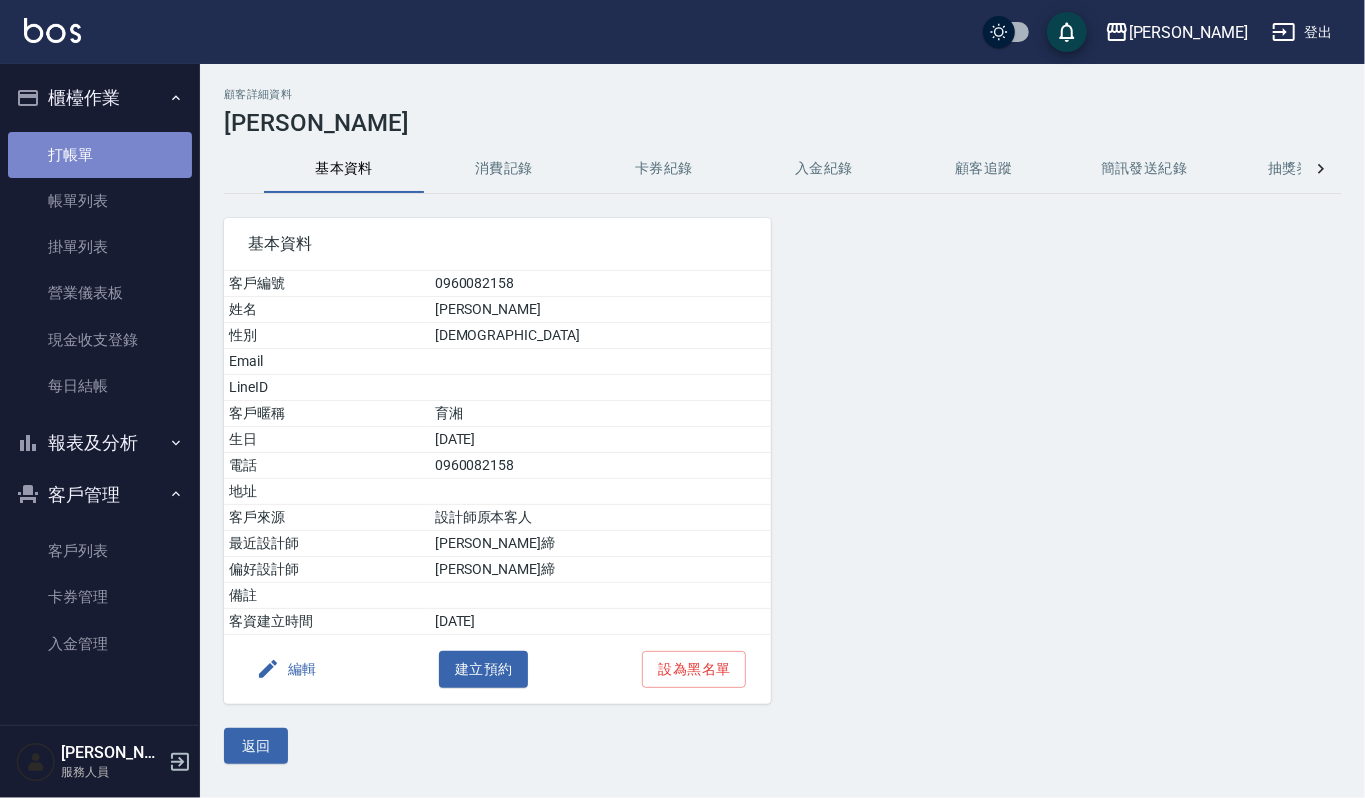 click on "打帳單" at bounding box center (100, 155) 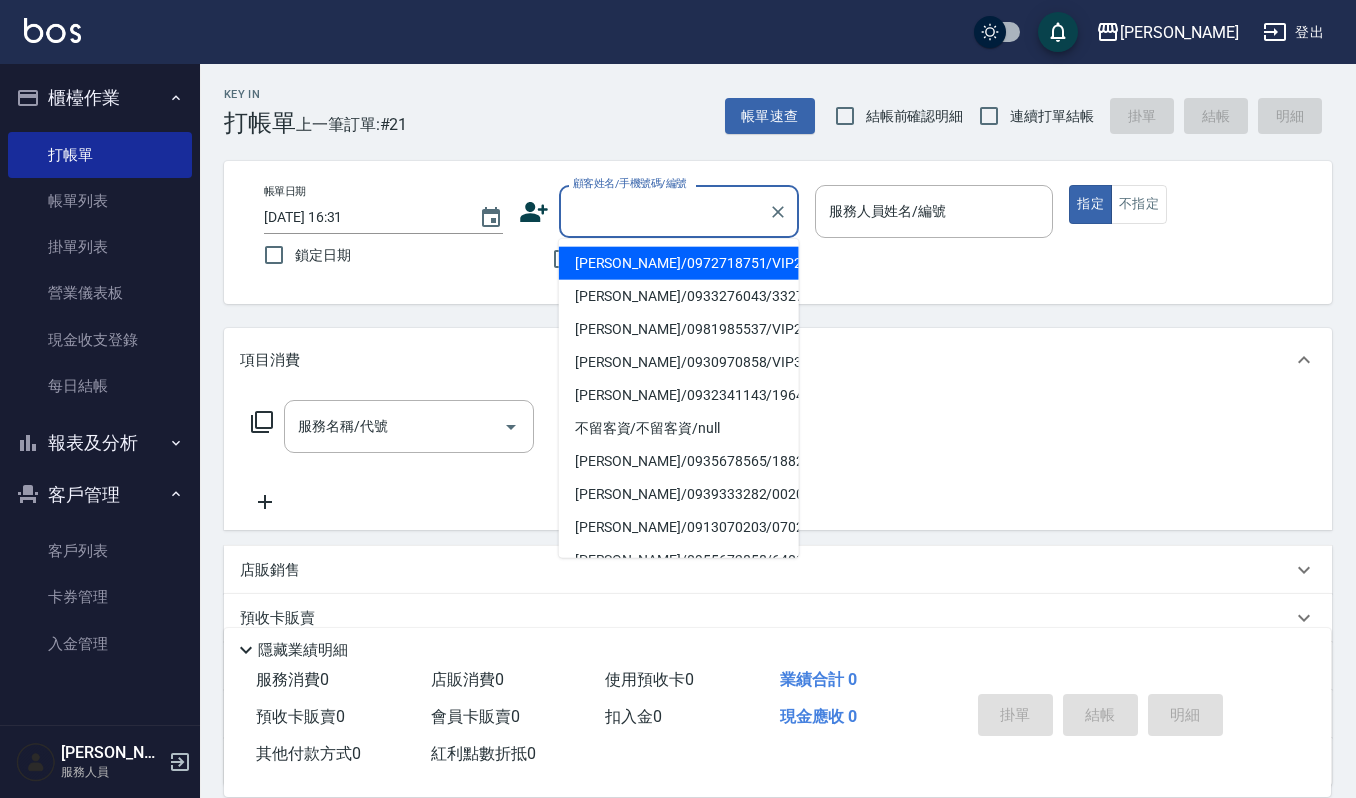 click on "顧客姓名/手機號碼/編號" at bounding box center (664, 211) 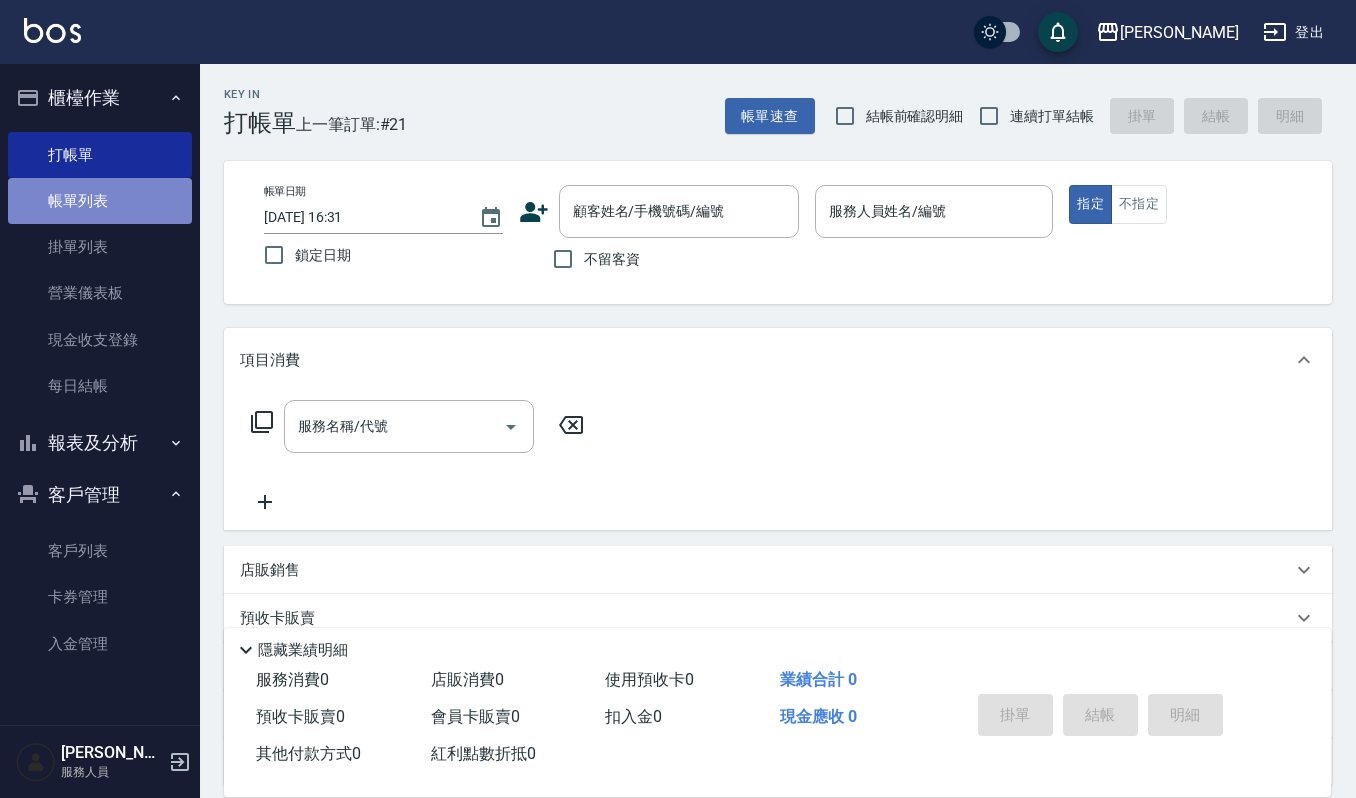 click on "帳單列表" at bounding box center (100, 201) 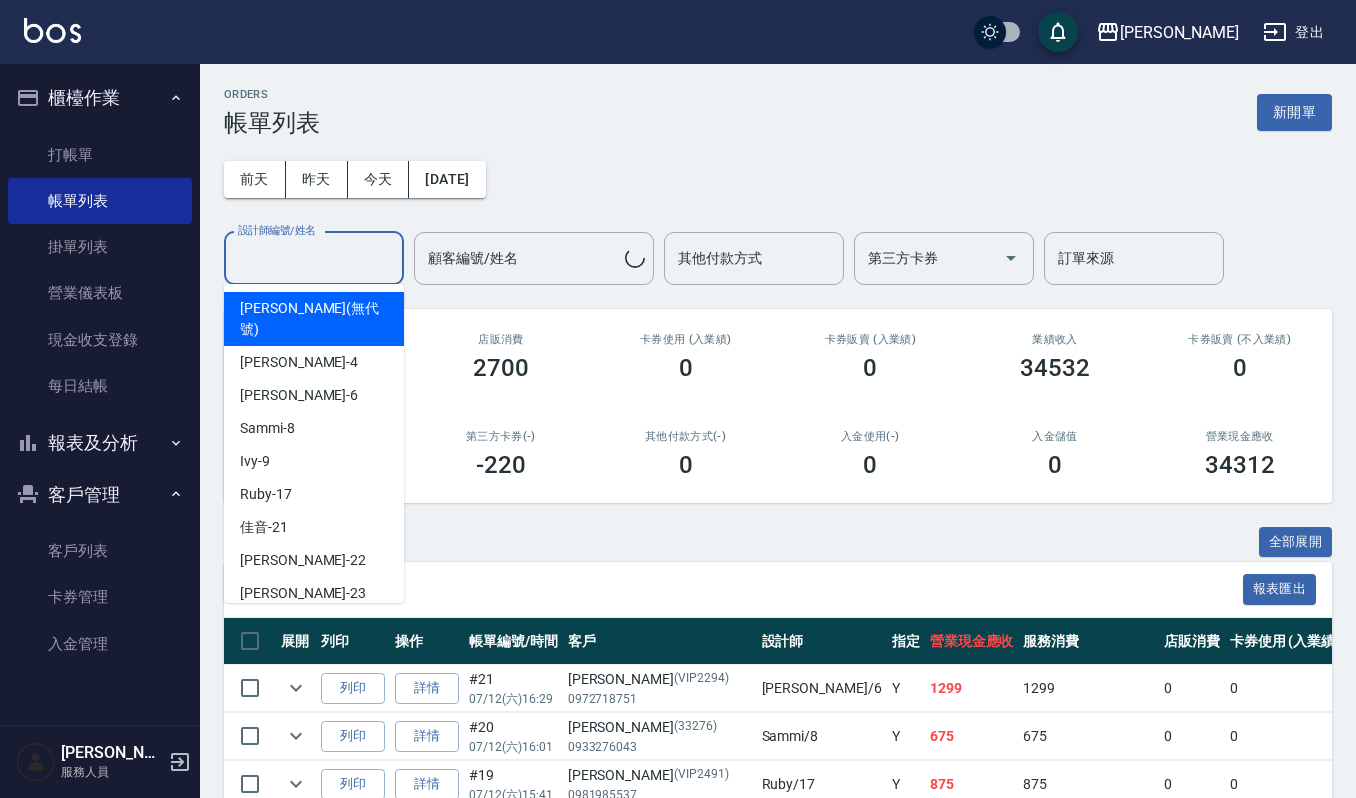 click on "設計師編號/姓名" at bounding box center [314, 258] 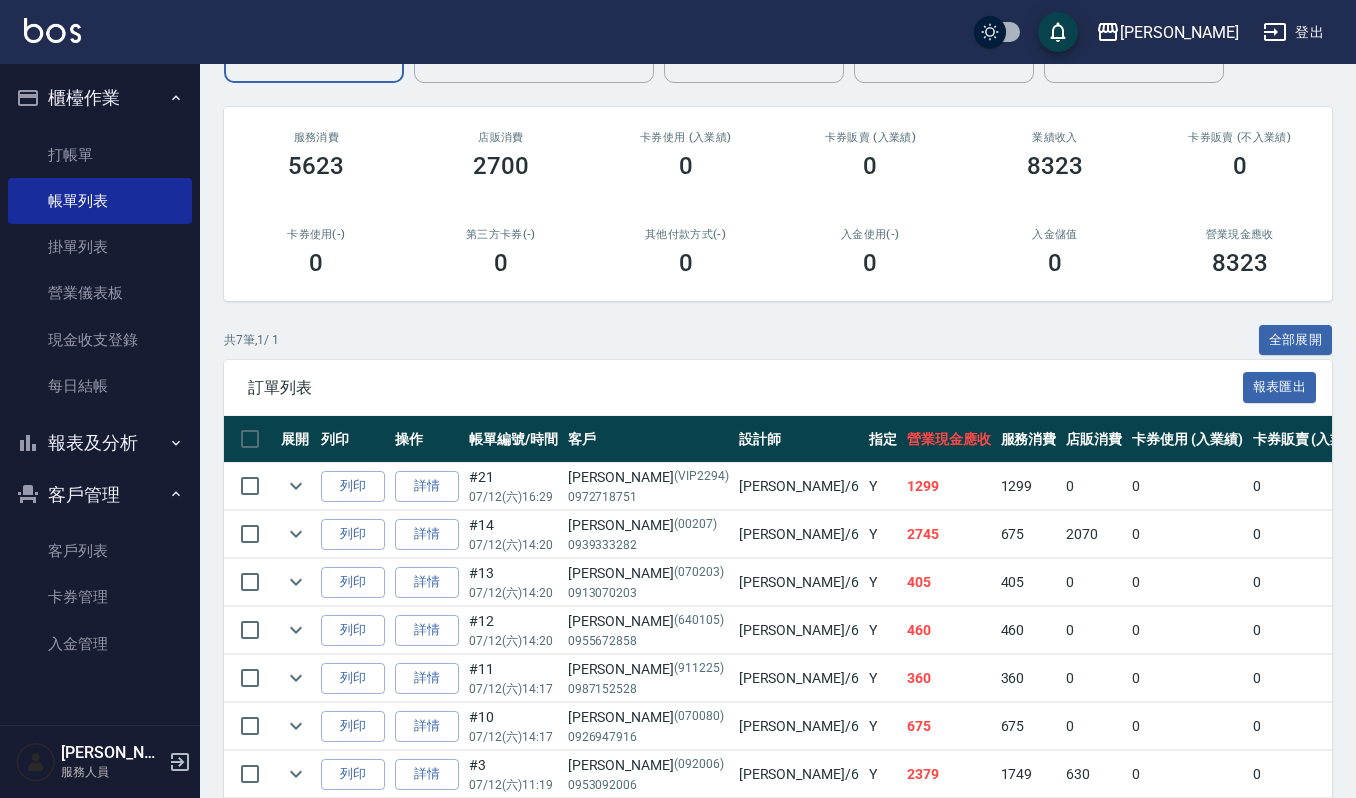 scroll, scrollTop: 305, scrollLeft: 0, axis: vertical 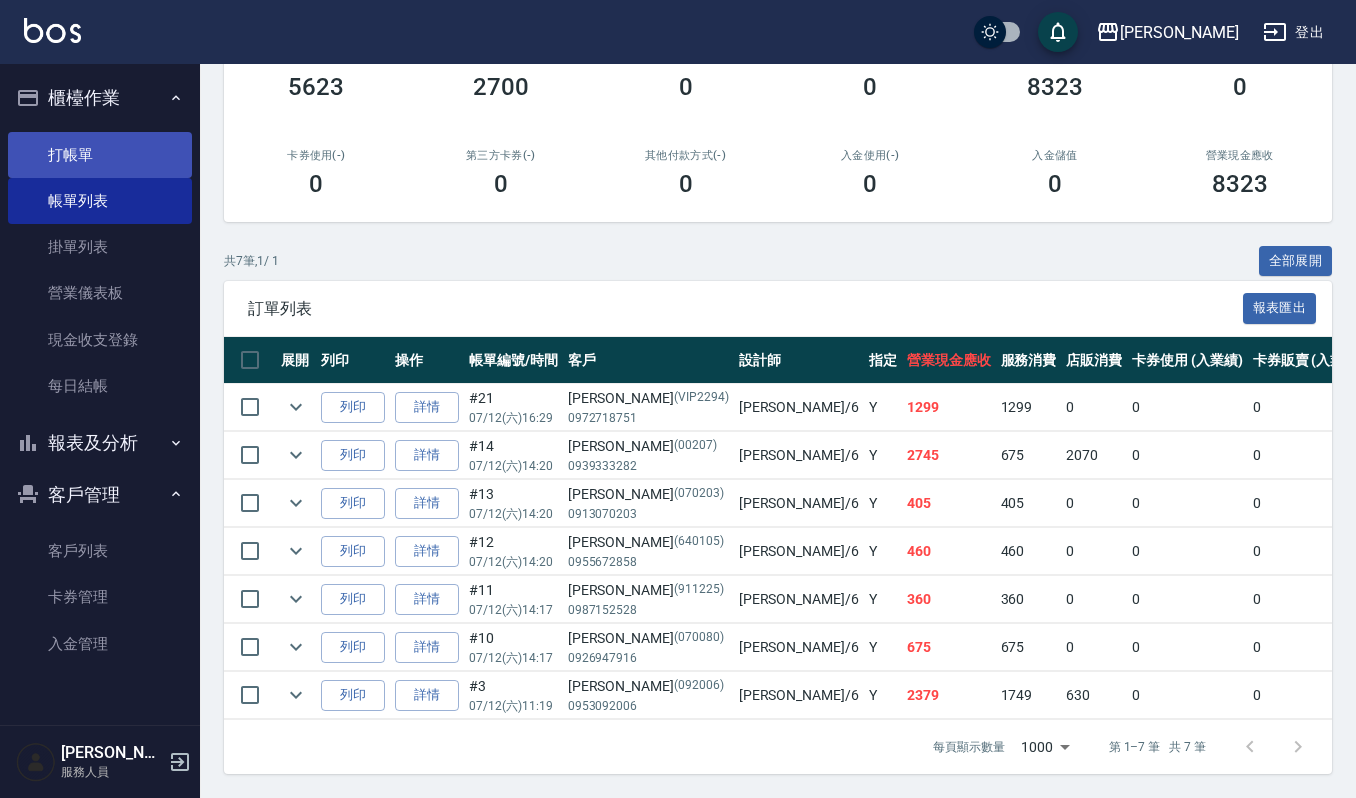 type on "Joalin-6" 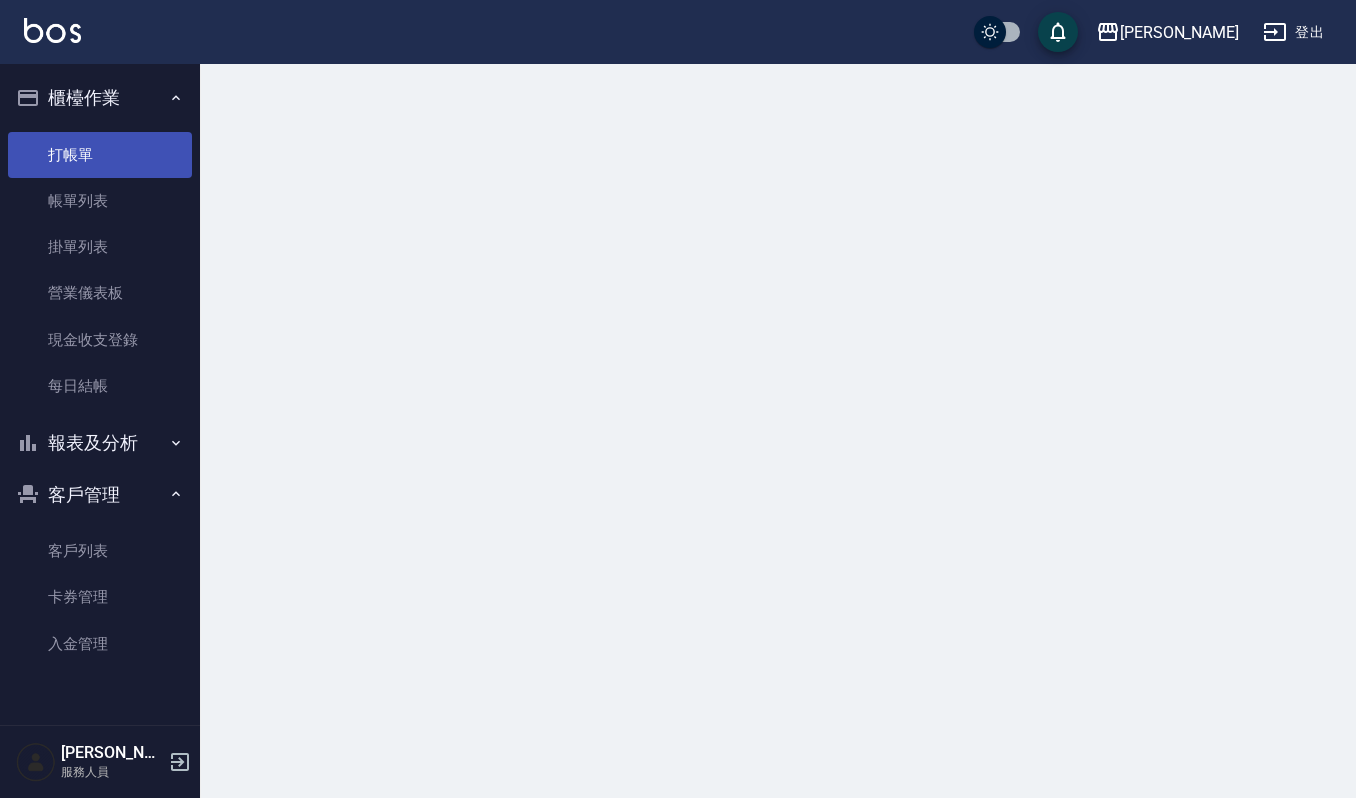 scroll, scrollTop: 0, scrollLeft: 0, axis: both 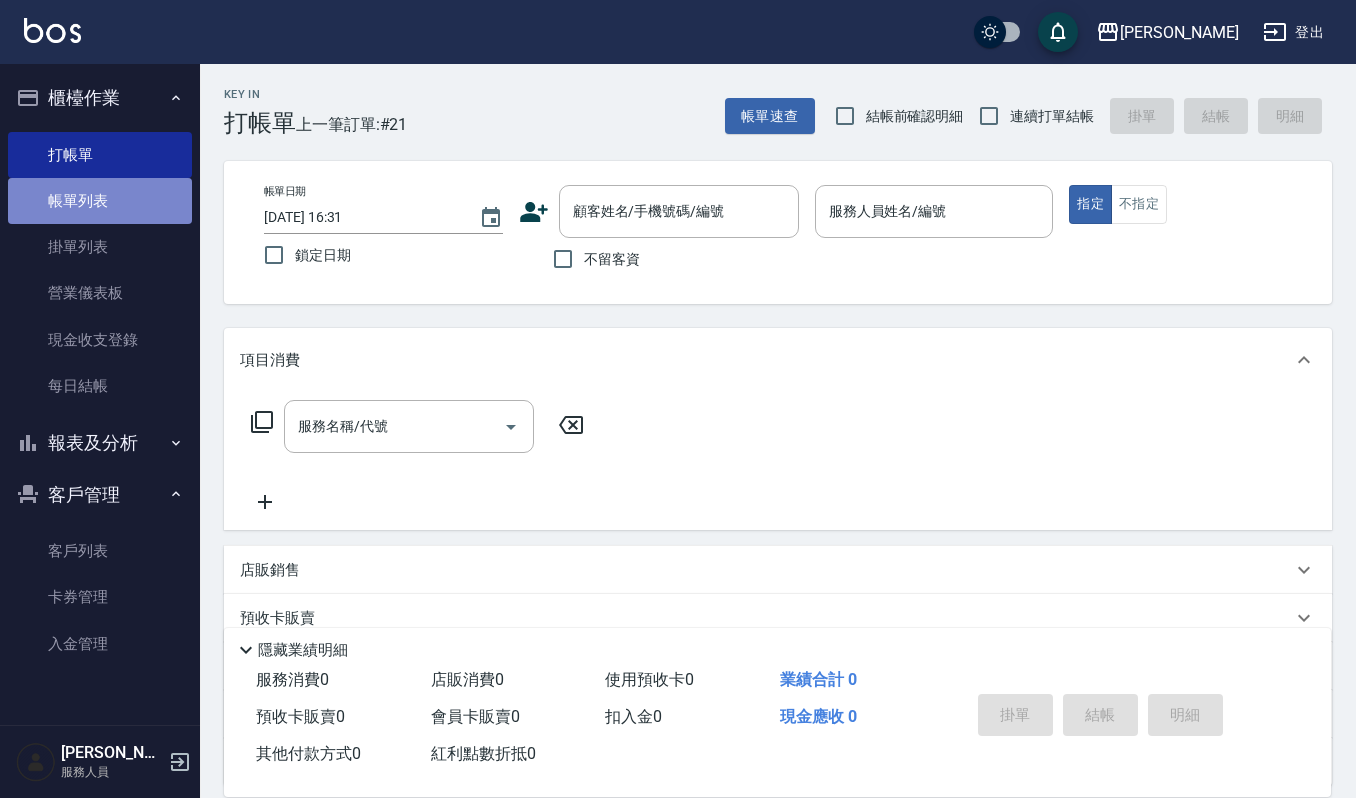 click on "帳單列表" at bounding box center [100, 201] 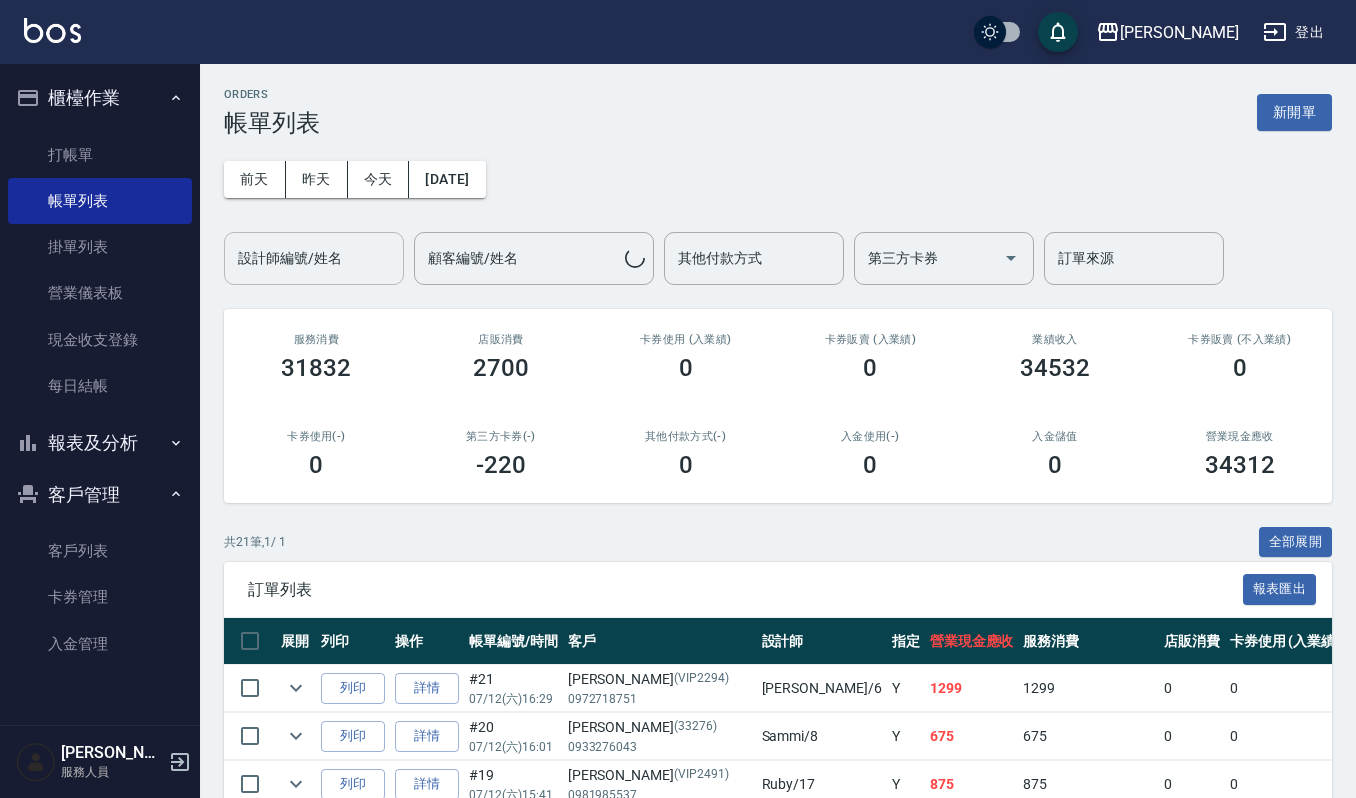 click on "設計師編號/姓名" at bounding box center [314, 258] 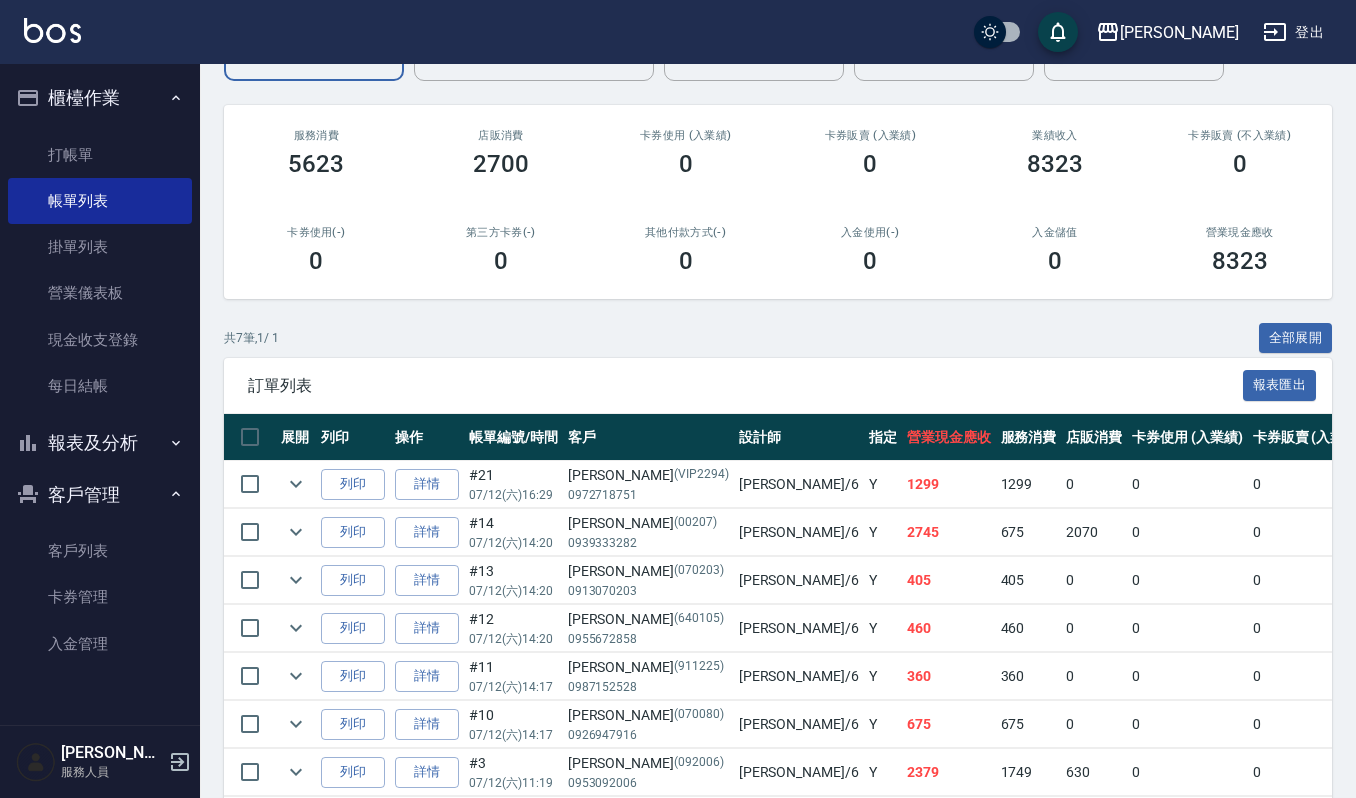 scroll, scrollTop: 305, scrollLeft: 0, axis: vertical 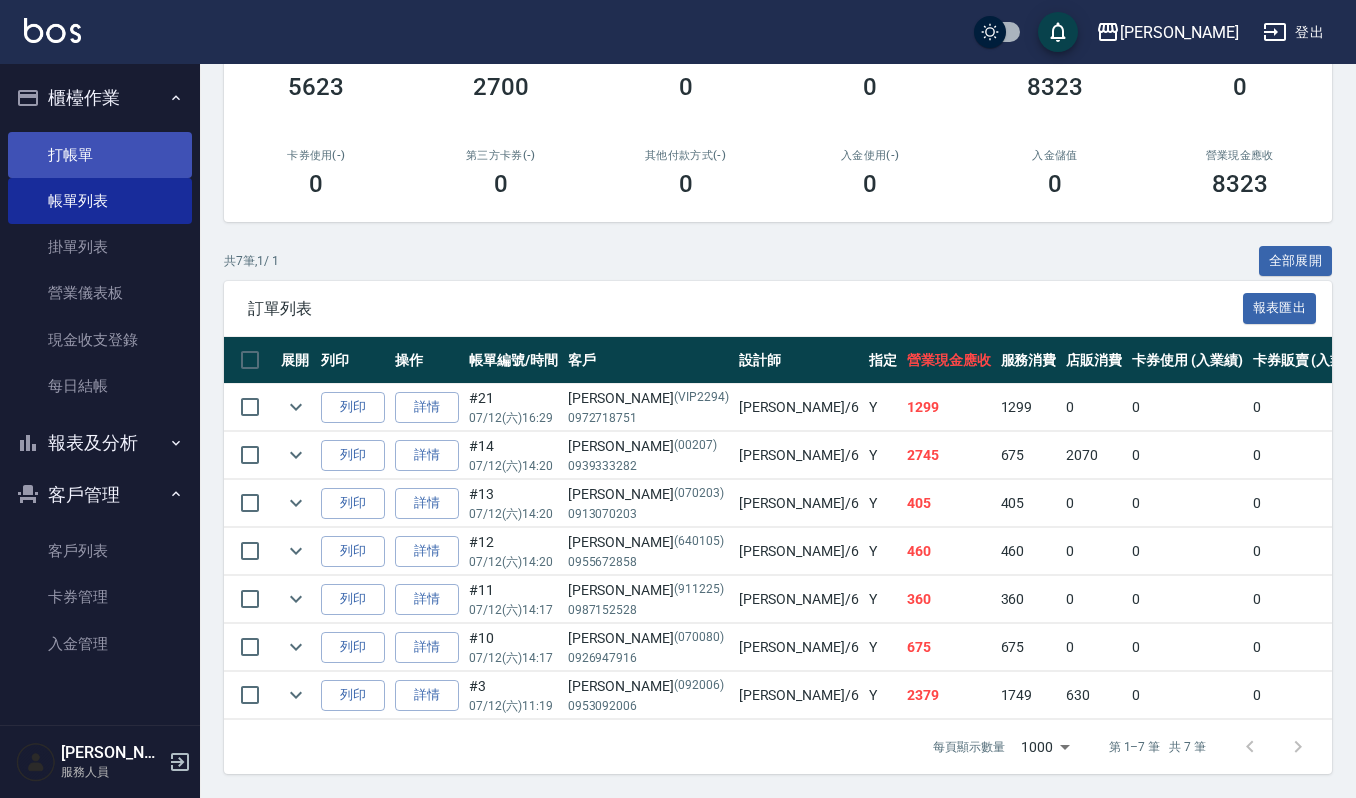 type on "Joalin-6" 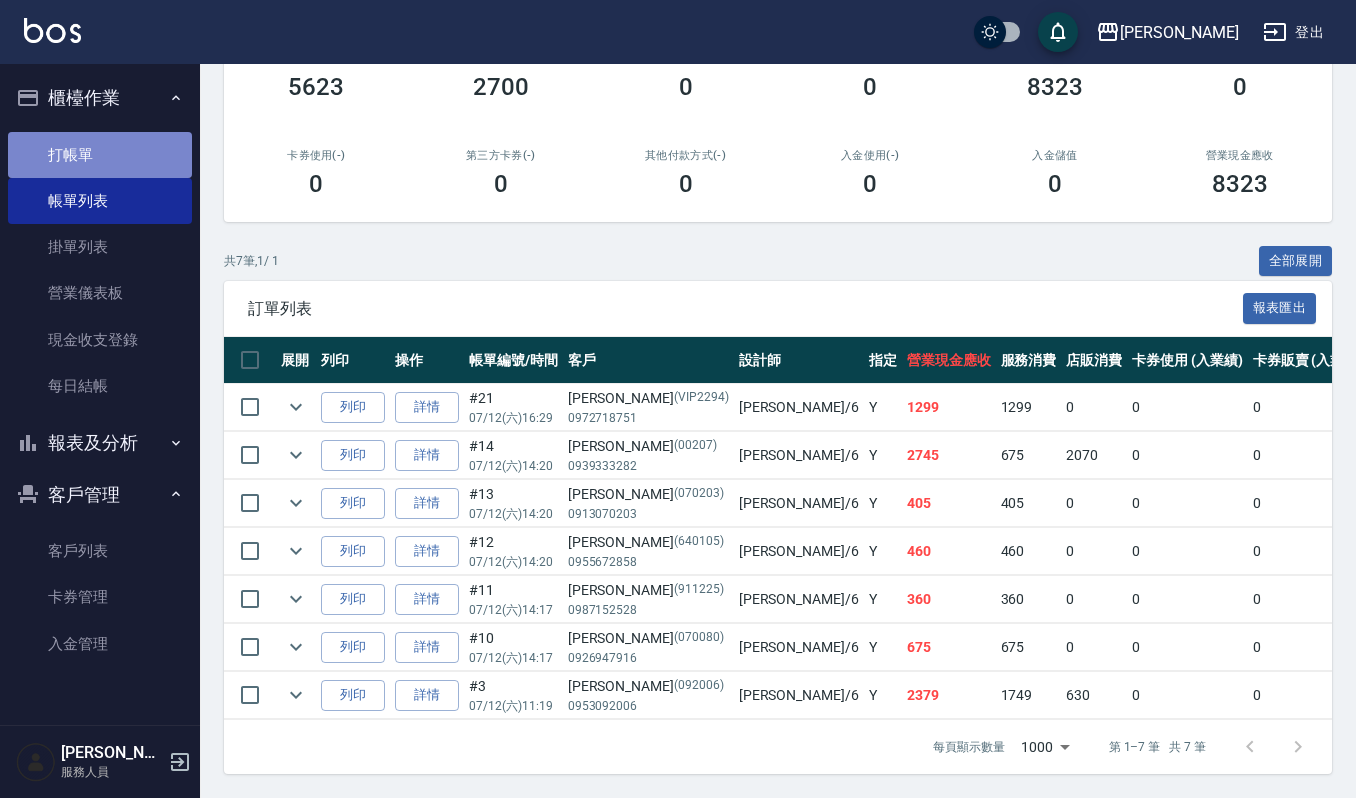 click on "打帳單" at bounding box center [100, 155] 